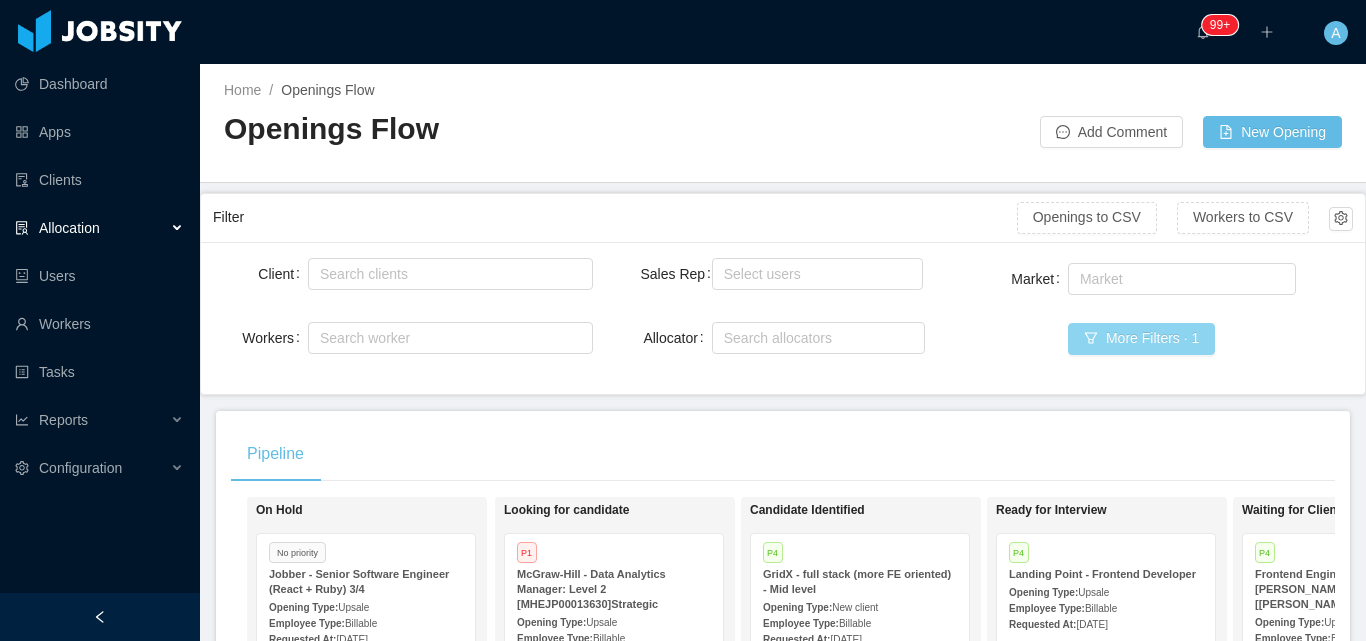 click on "More Filters · 1" at bounding box center (1141, 339) 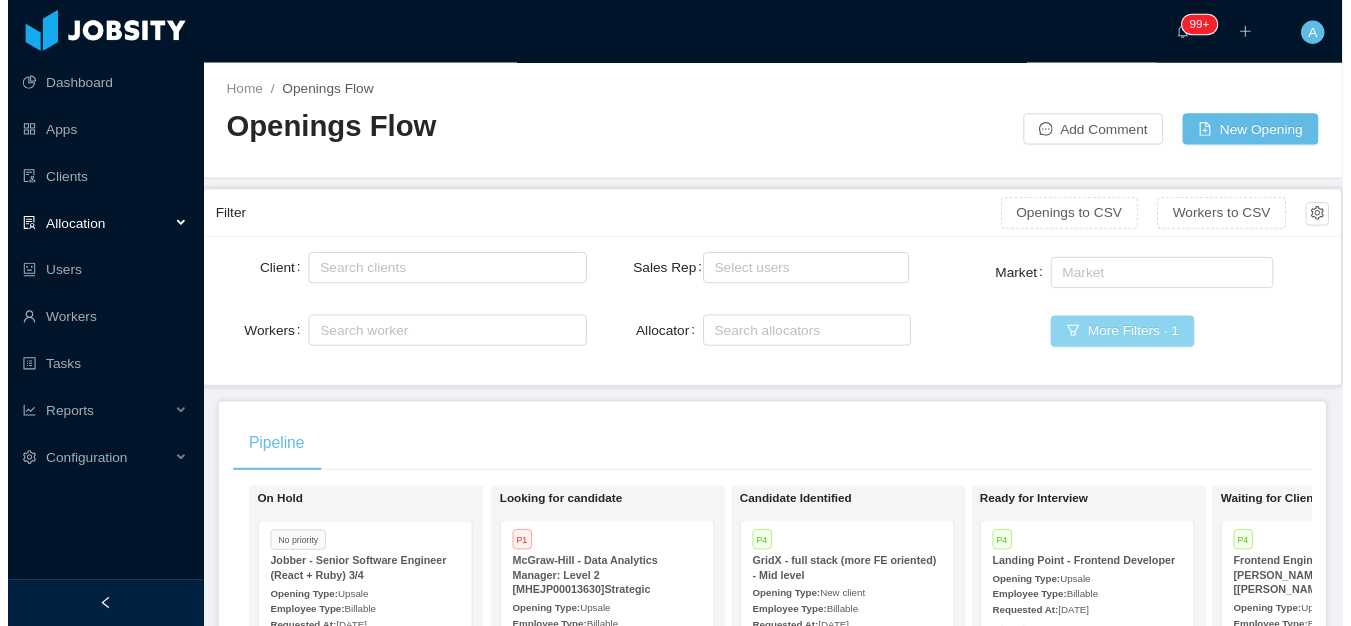 scroll, scrollTop: 0, scrollLeft: 0, axis: both 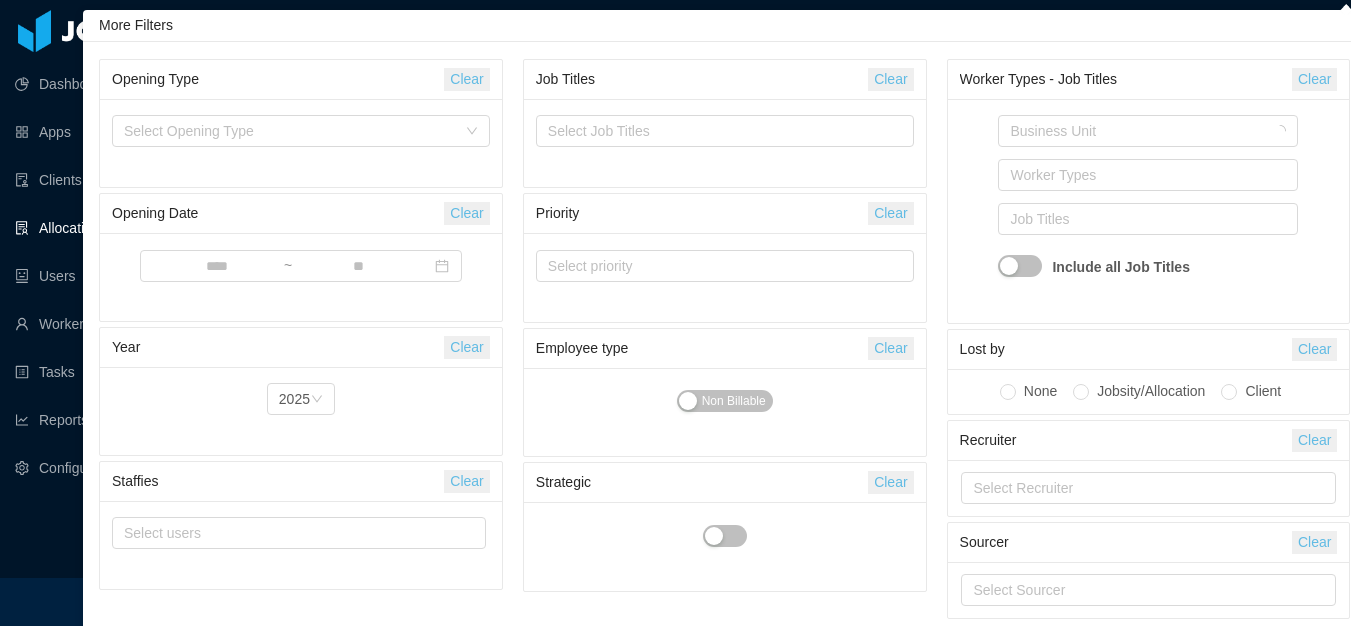 click on "Clear" at bounding box center (890, 79) 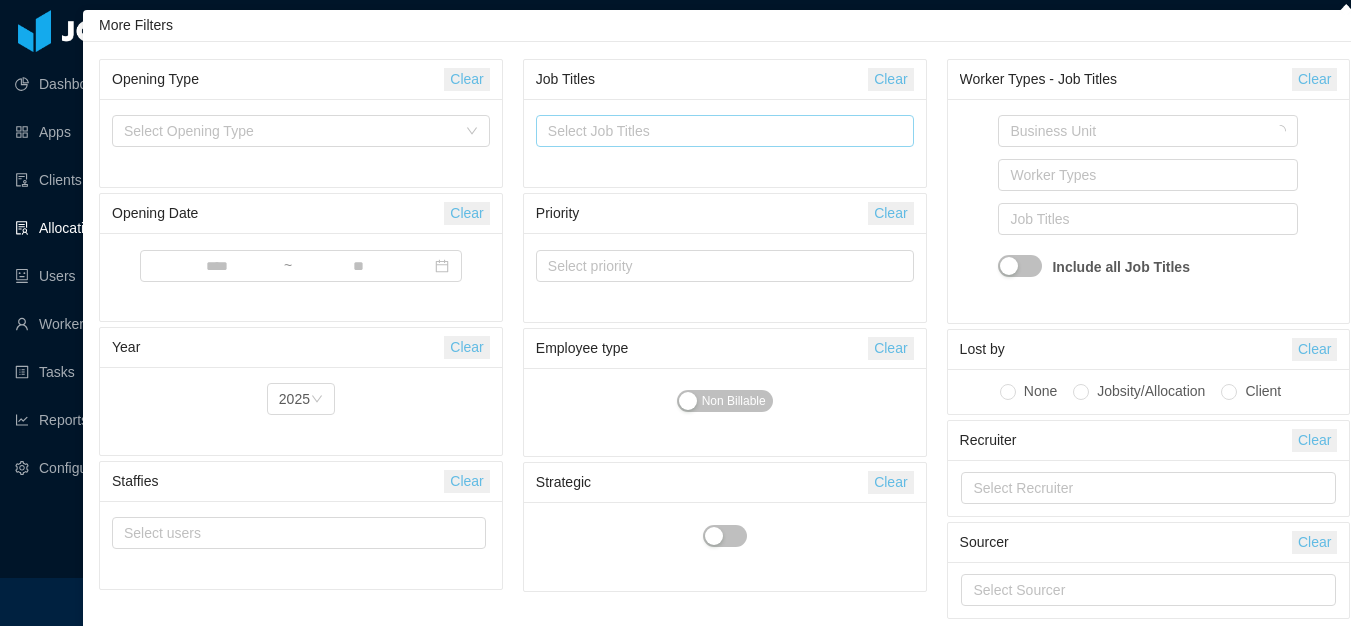 click on "Select Job Titles" at bounding box center [720, 131] 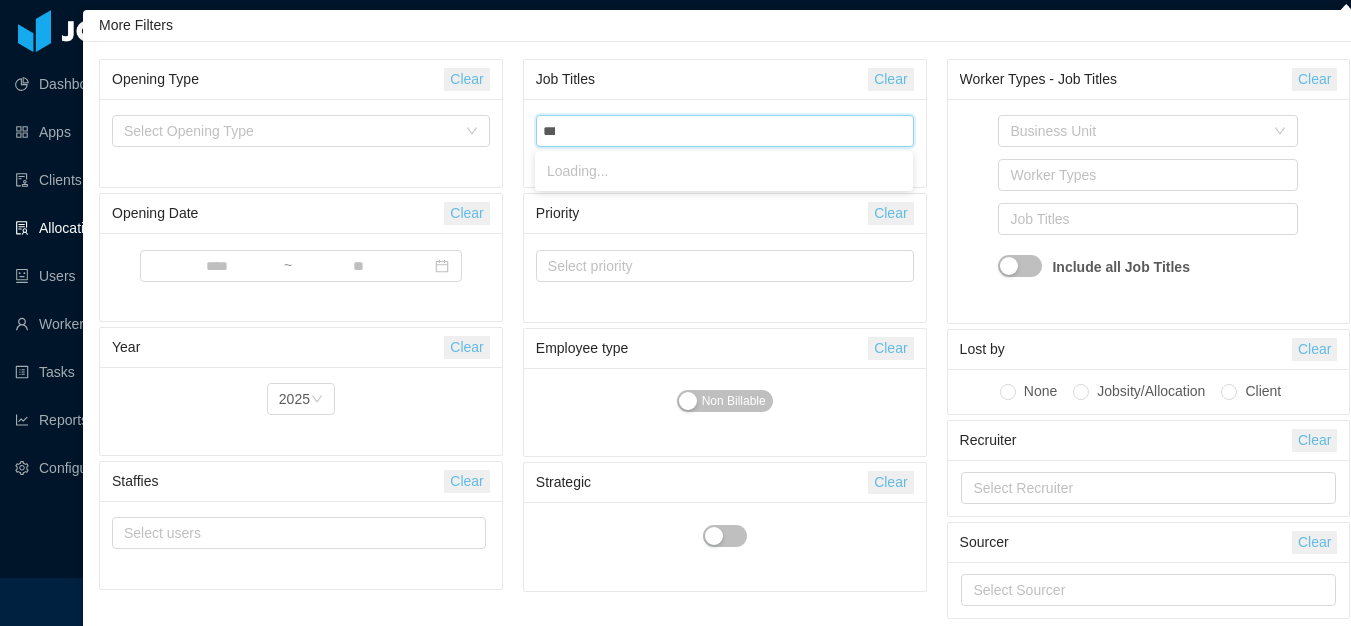 type on "****" 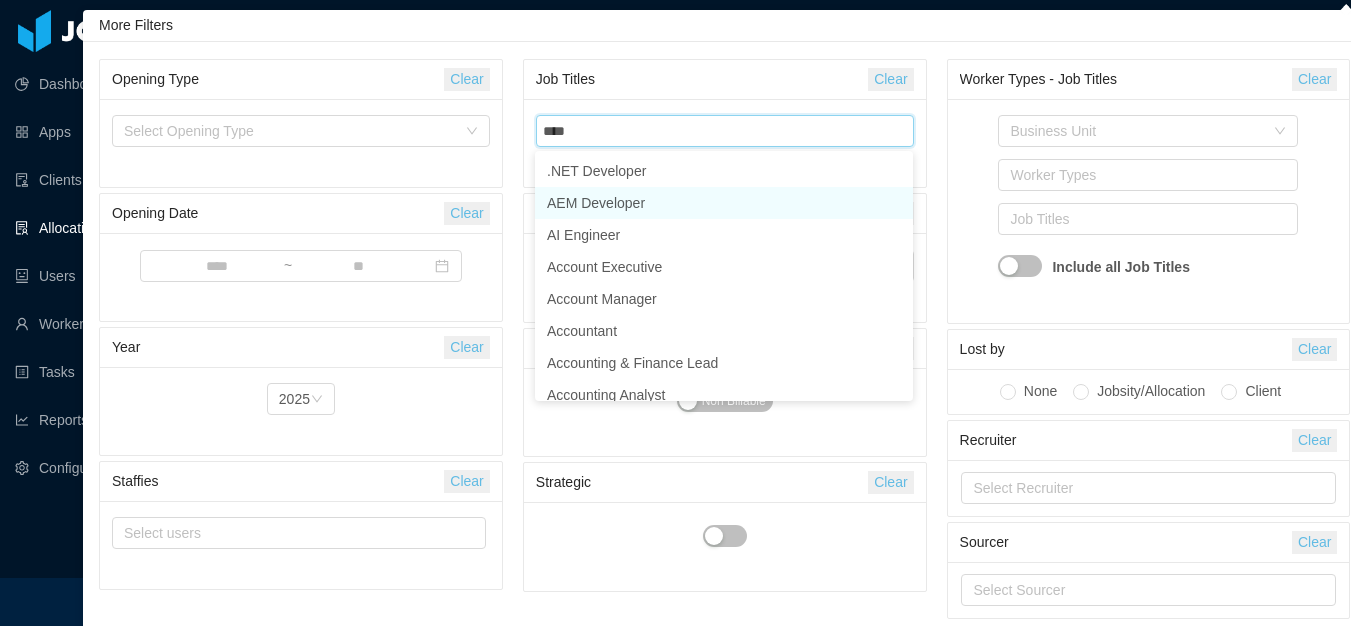 click on "Java Developer" at bounding box center [724, 3755] 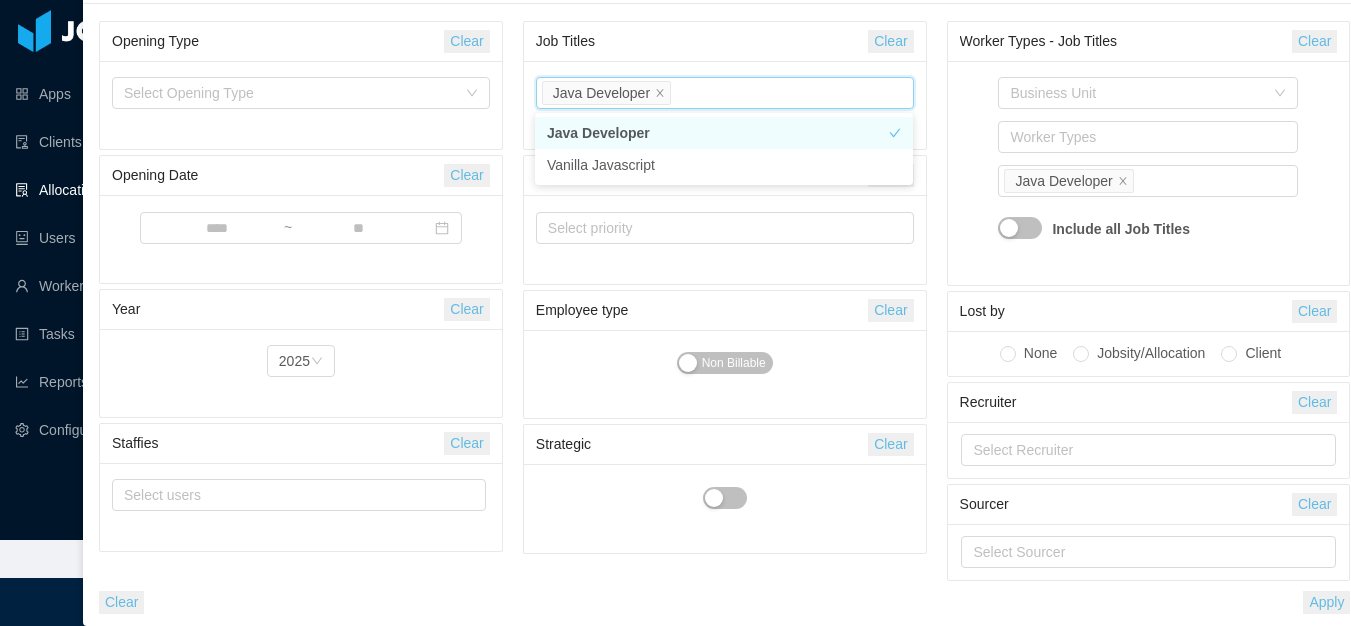 scroll, scrollTop: 0, scrollLeft: 0, axis: both 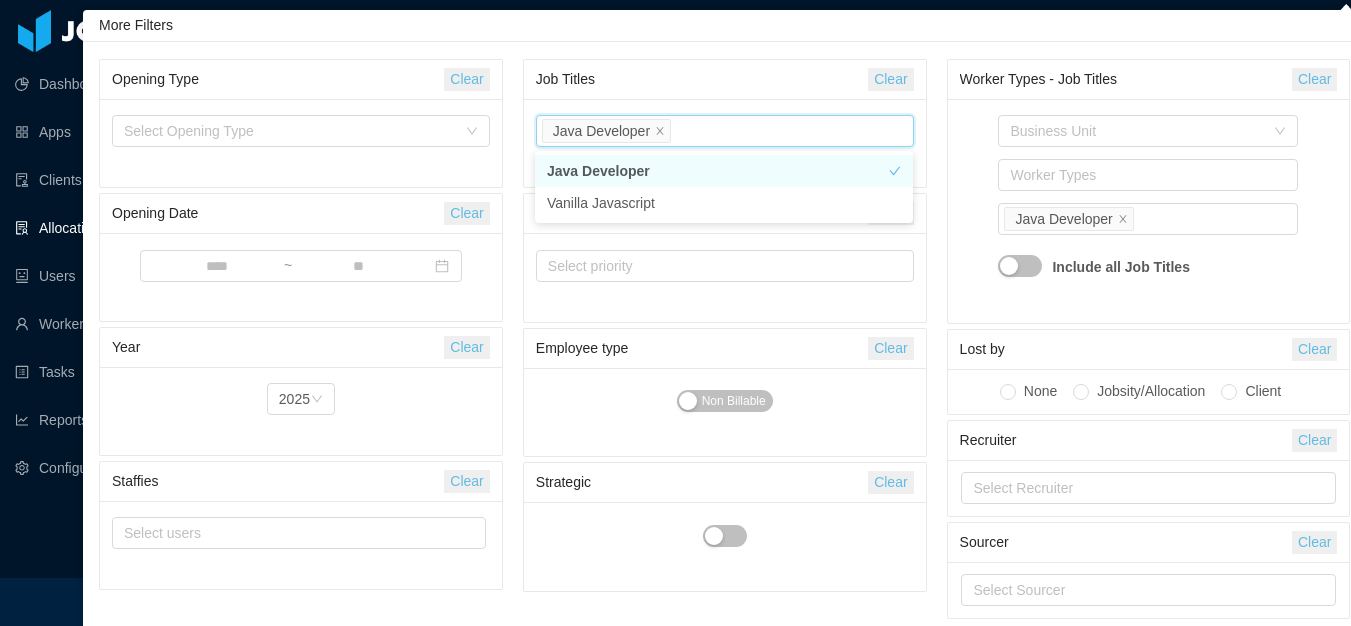 click on "Select Sourcer" at bounding box center (1149, 590) 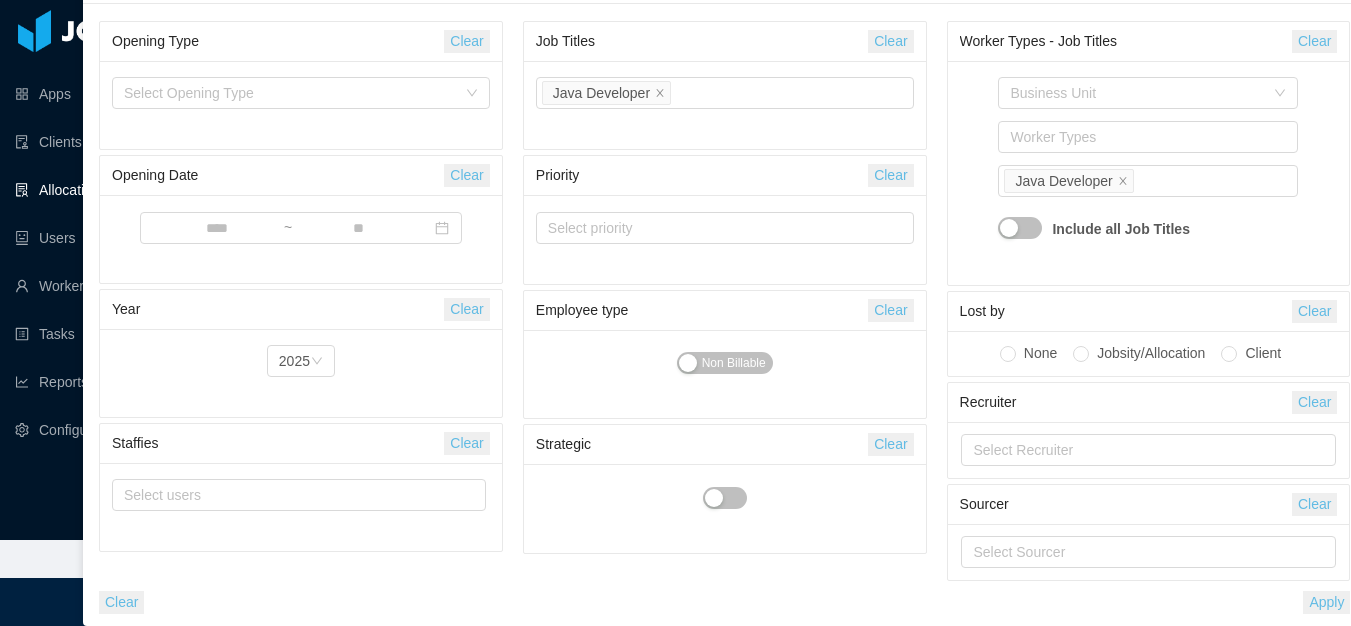 click on "Apply" at bounding box center (1326, 602) 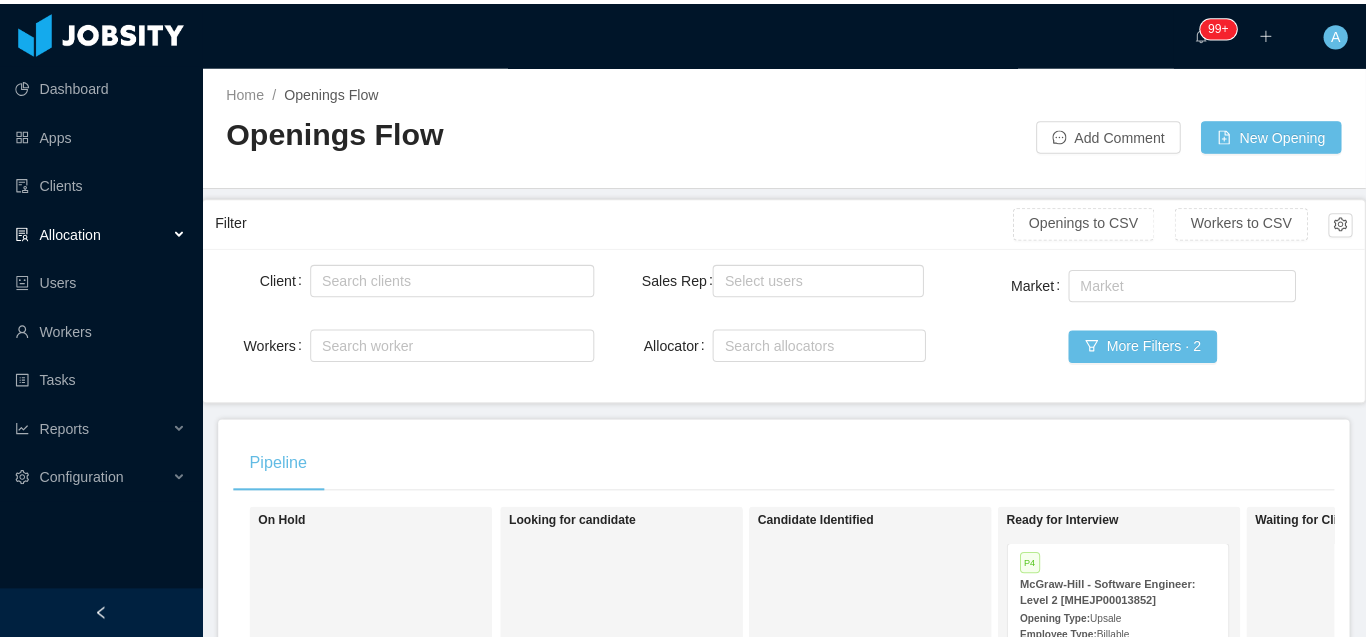 scroll, scrollTop: 0, scrollLeft: 0, axis: both 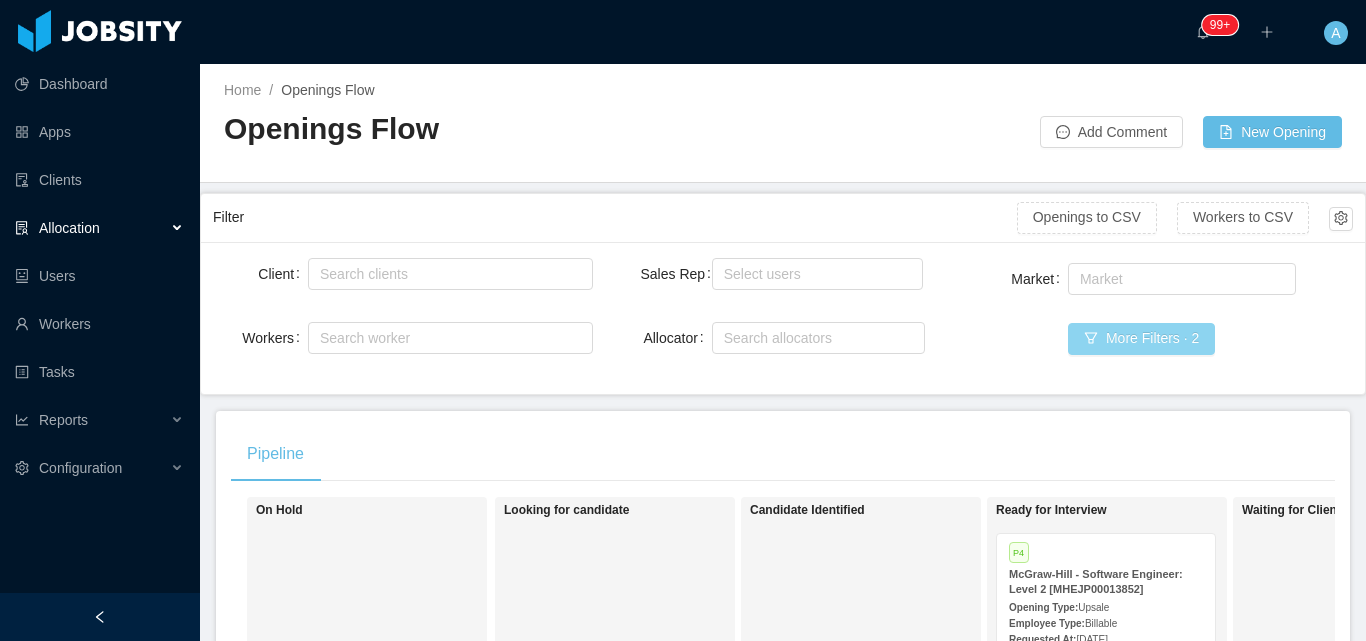 drag, startPoint x: 1155, startPoint y: 342, endPoint x: 1148, endPoint y: 334, distance: 10.630146 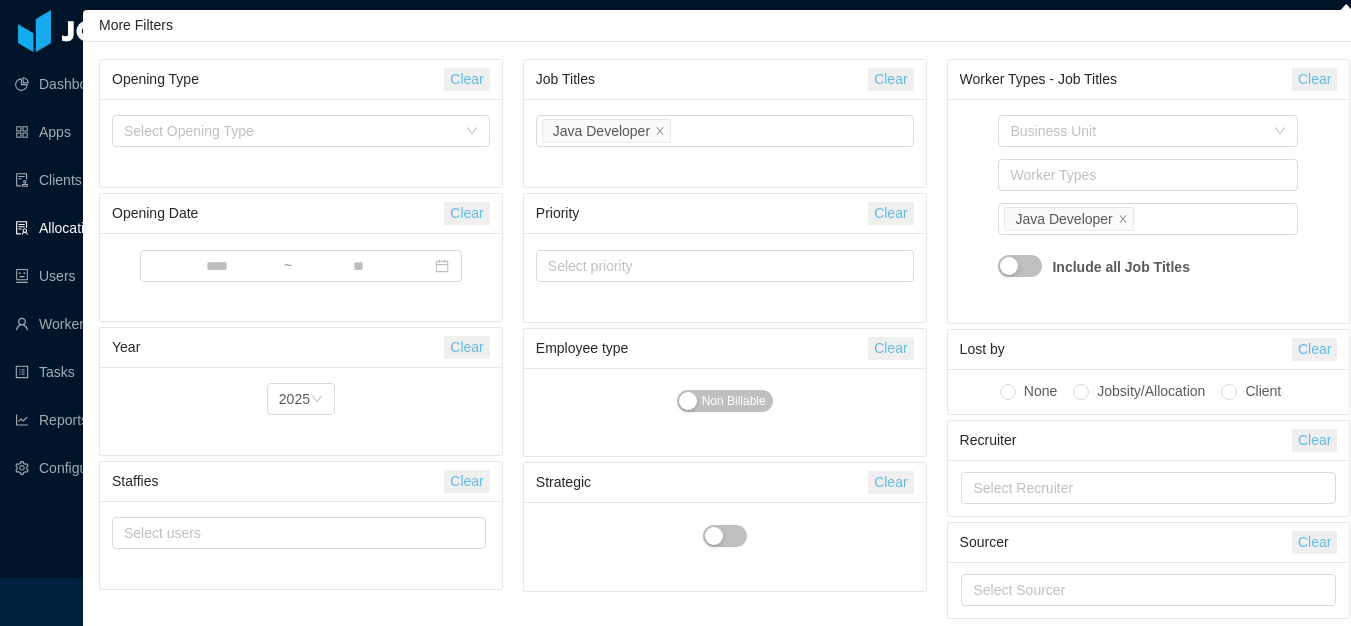 click on "Clear" at bounding box center (890, 79) 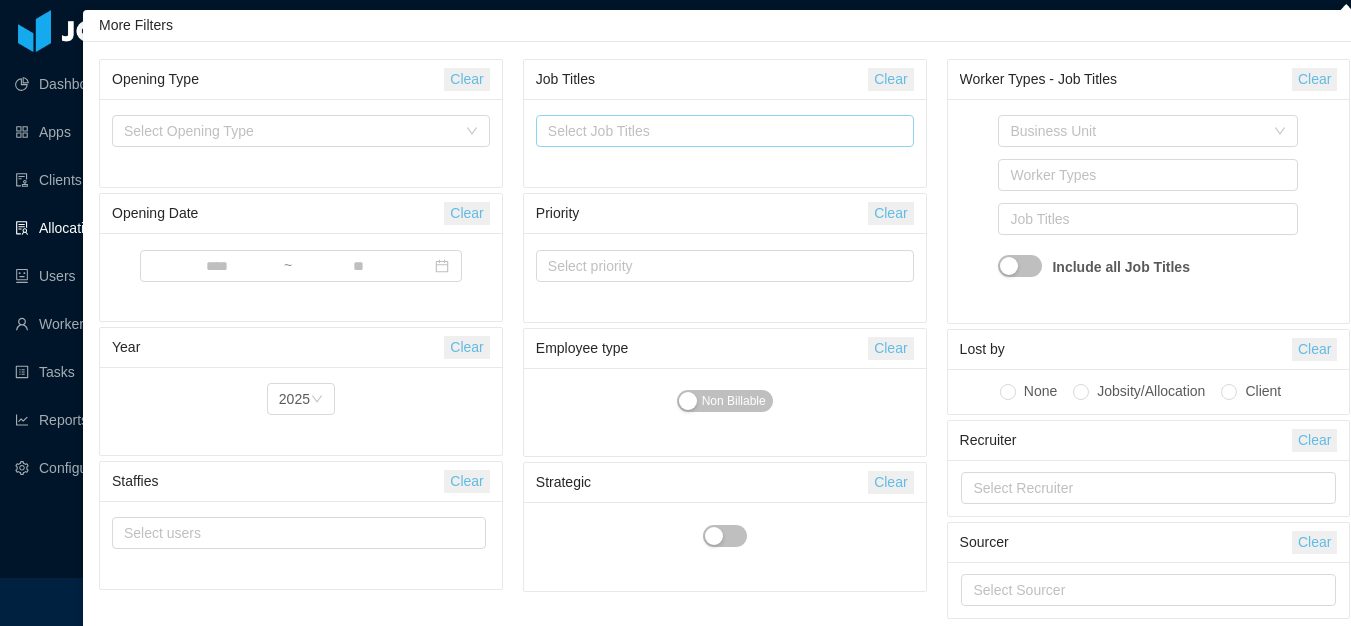 click on "Select Job Titles" at bounding box center (720, 131) 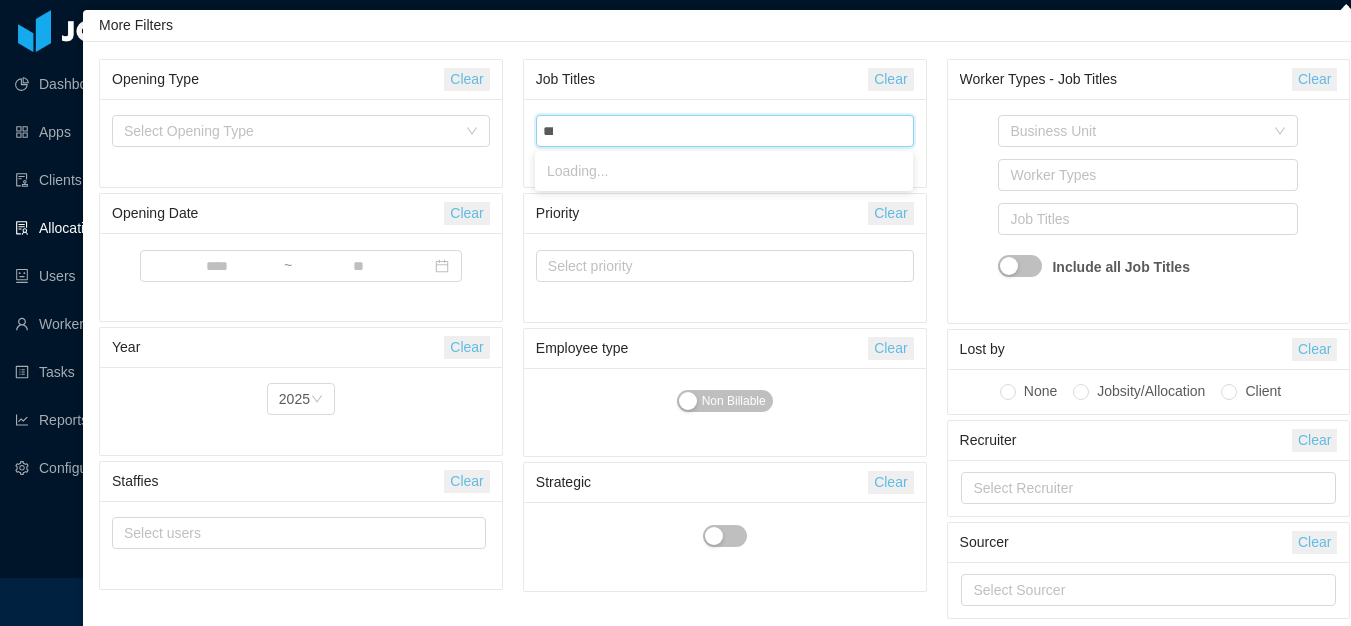type on "****" 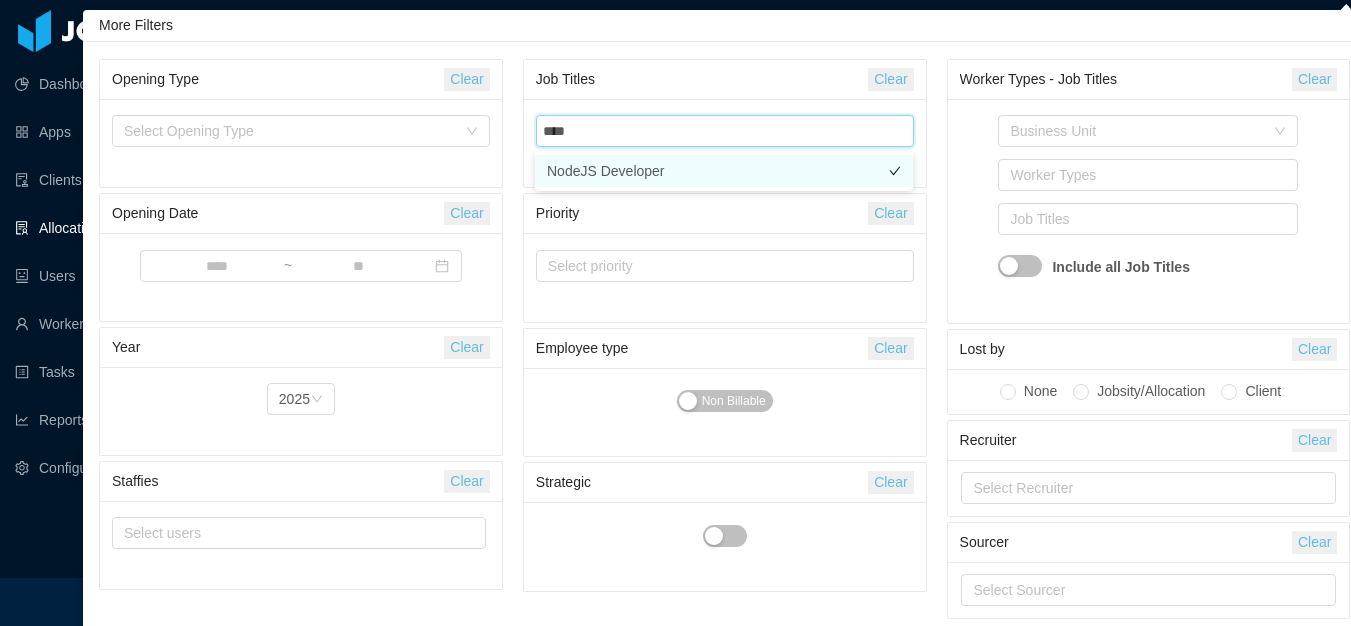 click on "NodeJS Developer" at bounding box center (724, 171) 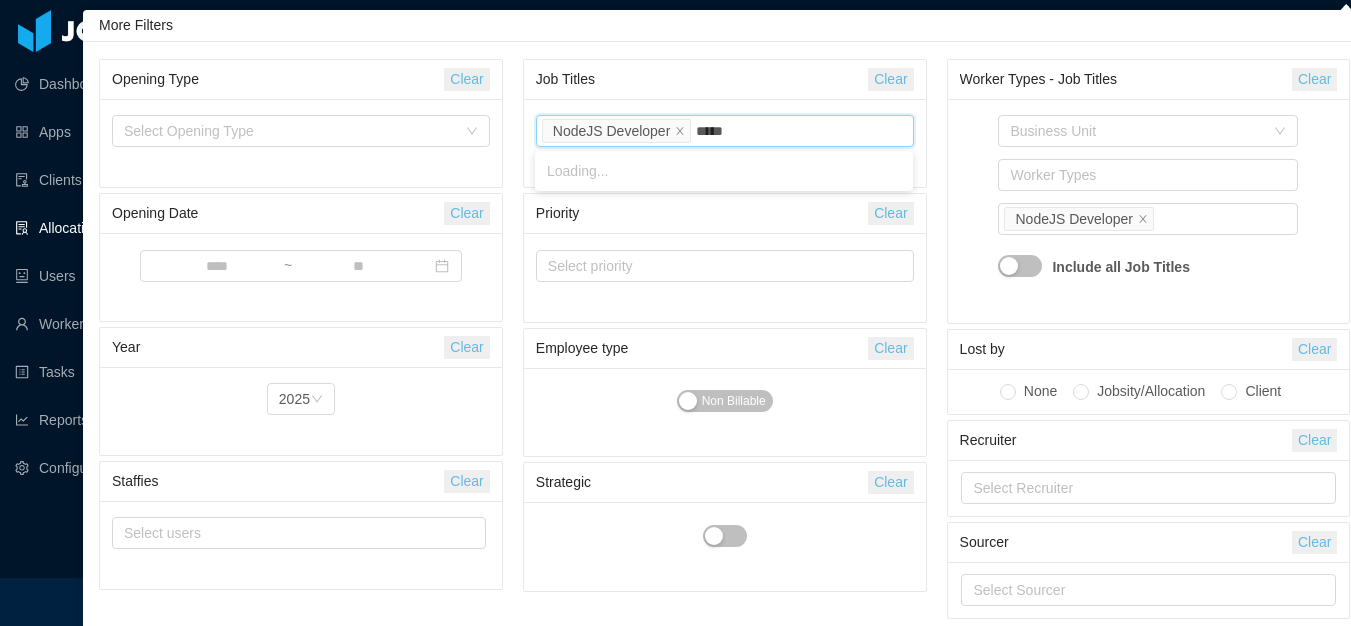 type on "******" 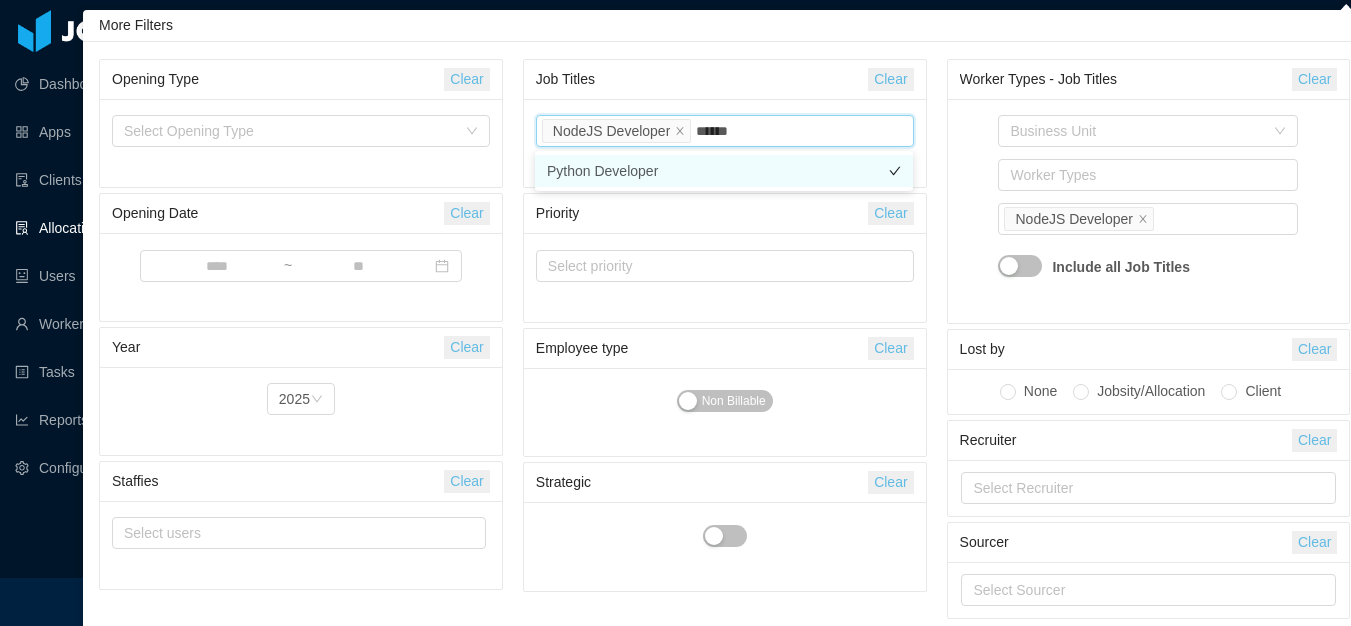 click on "Python Developer" at bounding box center (724, 171) 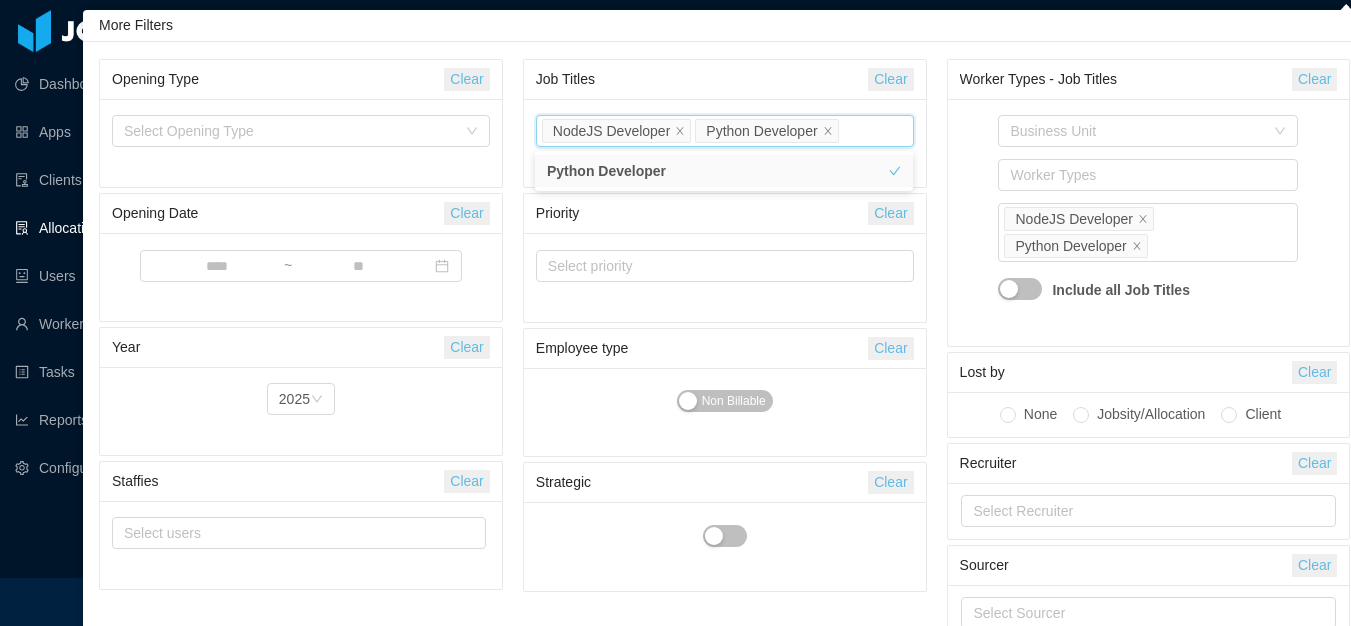click on "Business Unit Worker Types   Job Titles NodeJS Developer Python Developer    Include all Job Titles" at bounding box center (1149, 222) 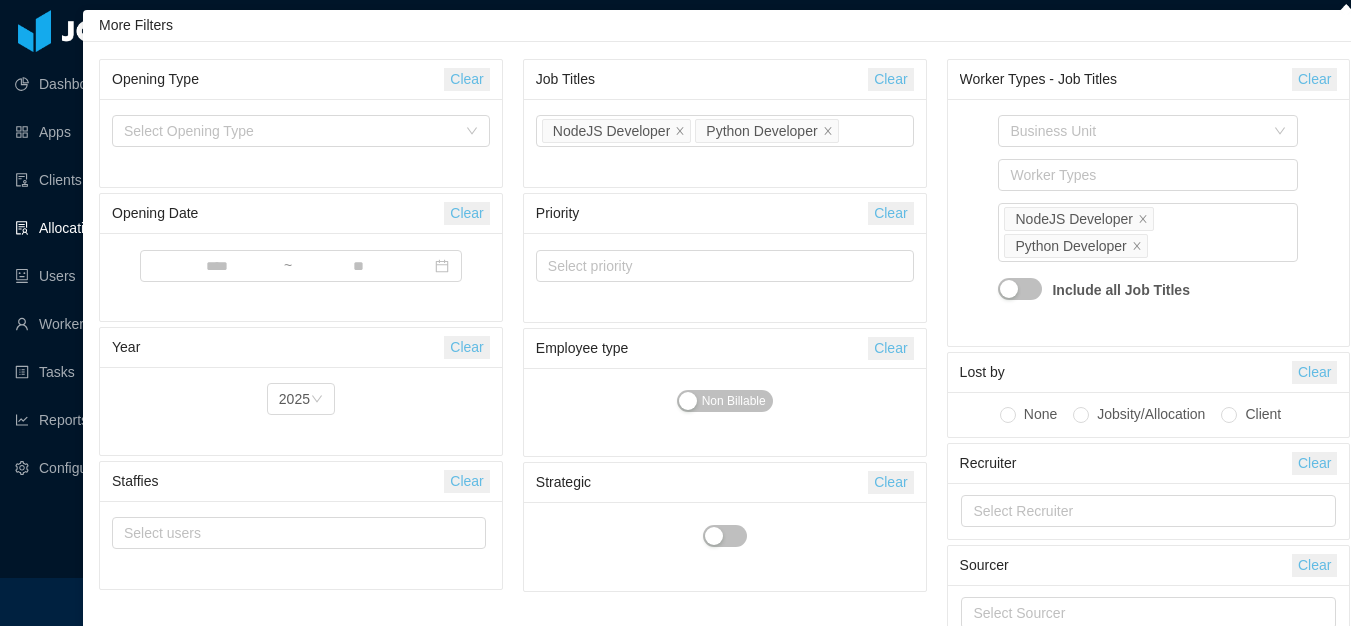 scroll, scrollTop: 47, scrollLeft: 0, axis: vertical 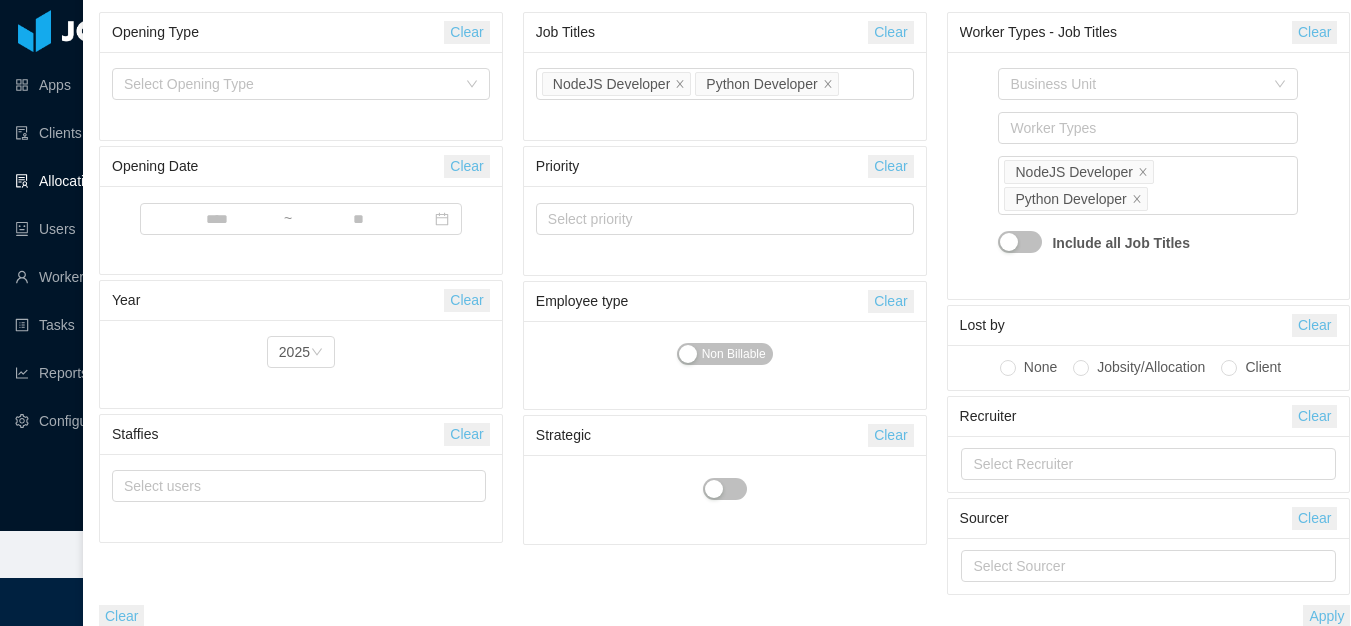 click on "Apply" at bounding box center [1326, 616] 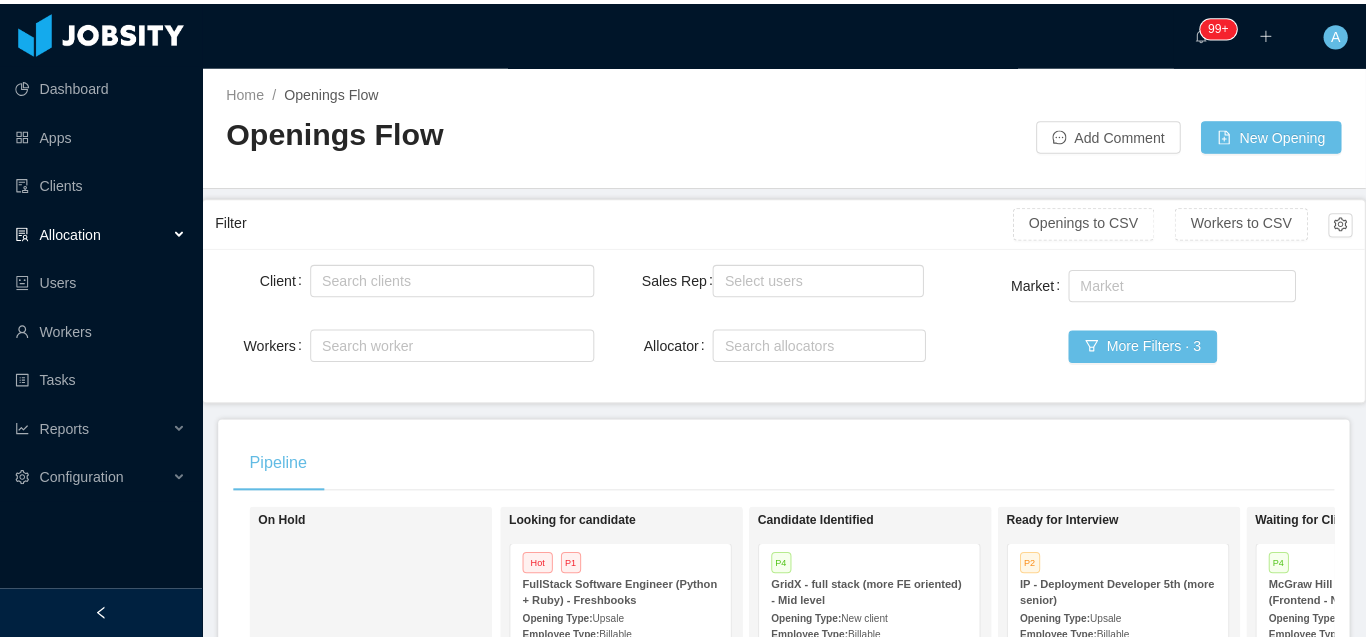 scroll, scrollTop: 0, scrollLeft: 0, axis: both 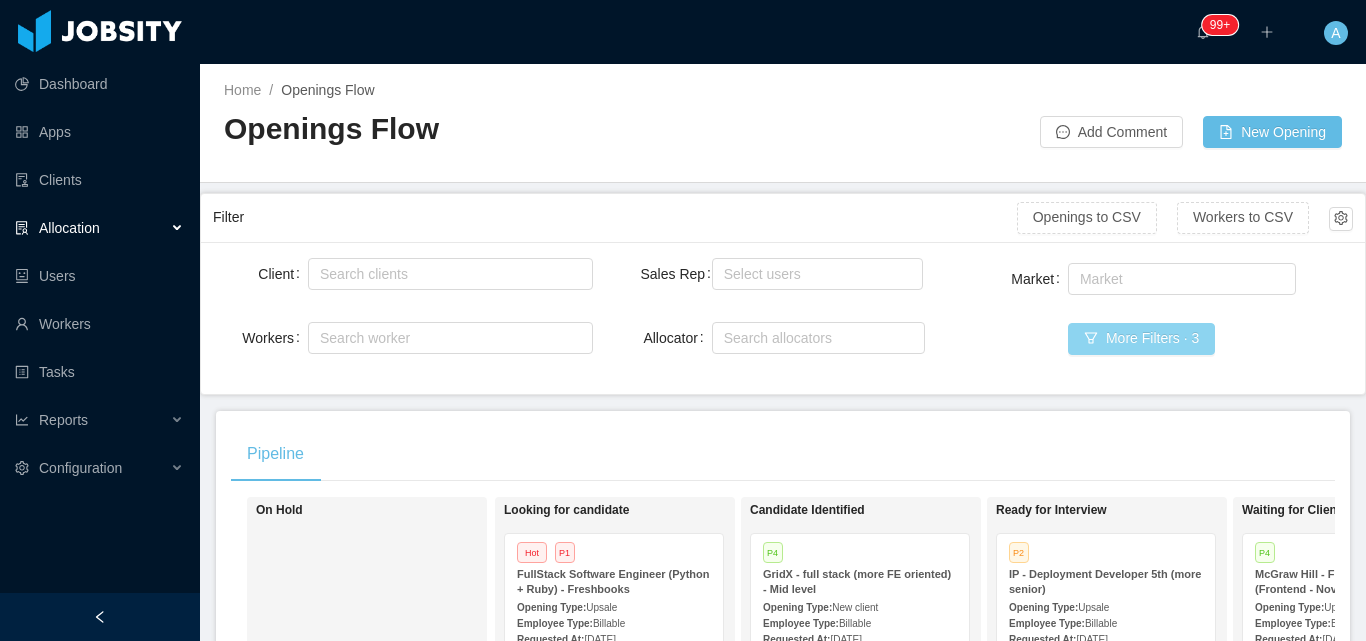 click on "More Filters · 3" at bounding box center [1141, 339] 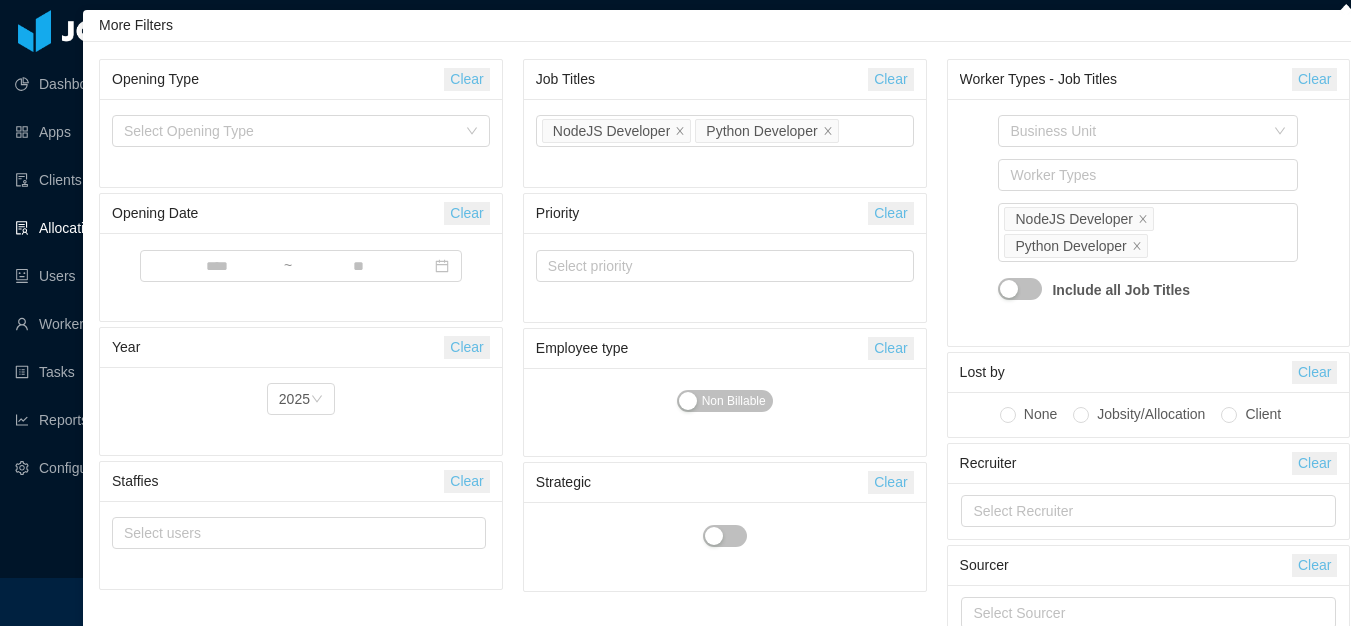 click on "Clear" at bounding box center [890, 79] 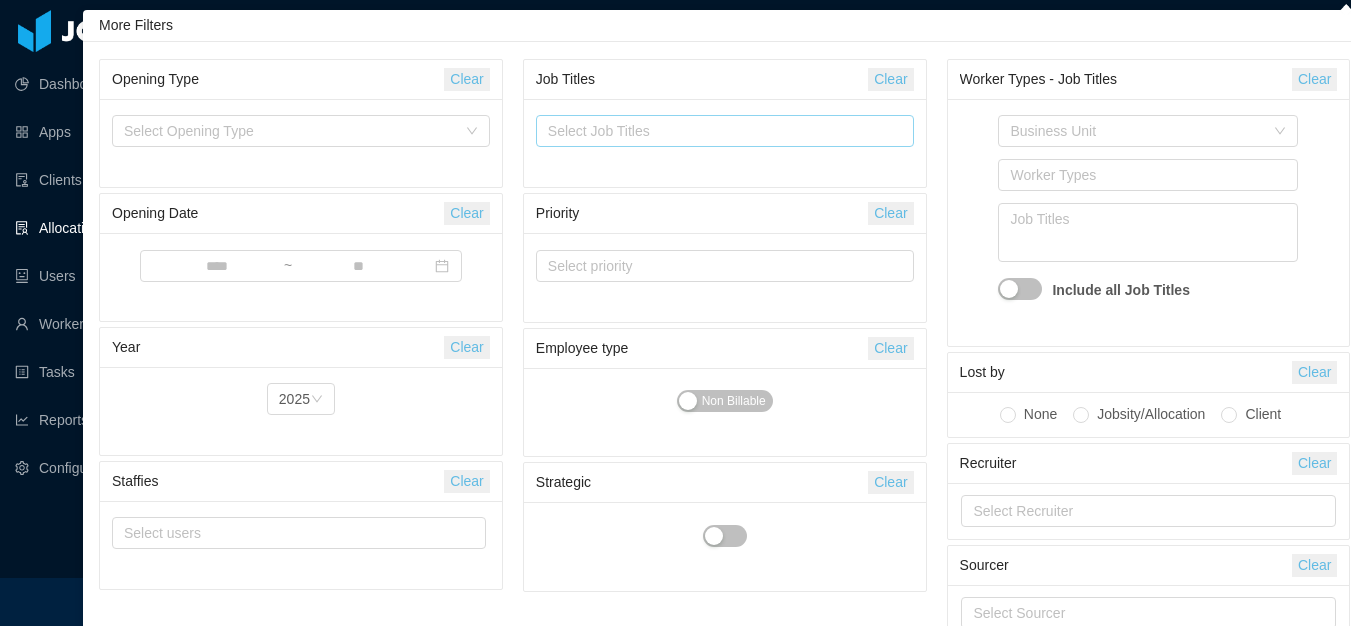 click on "Select Job Titles" at bounding box center (720, 131) 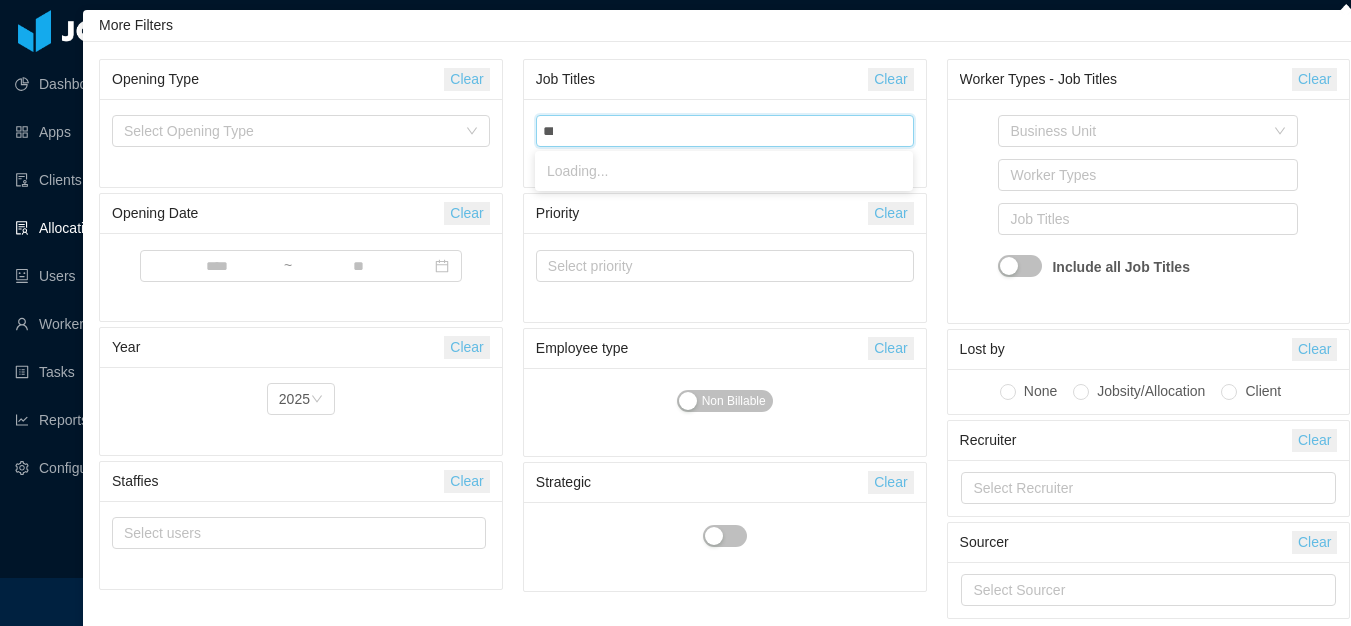 type on "****" 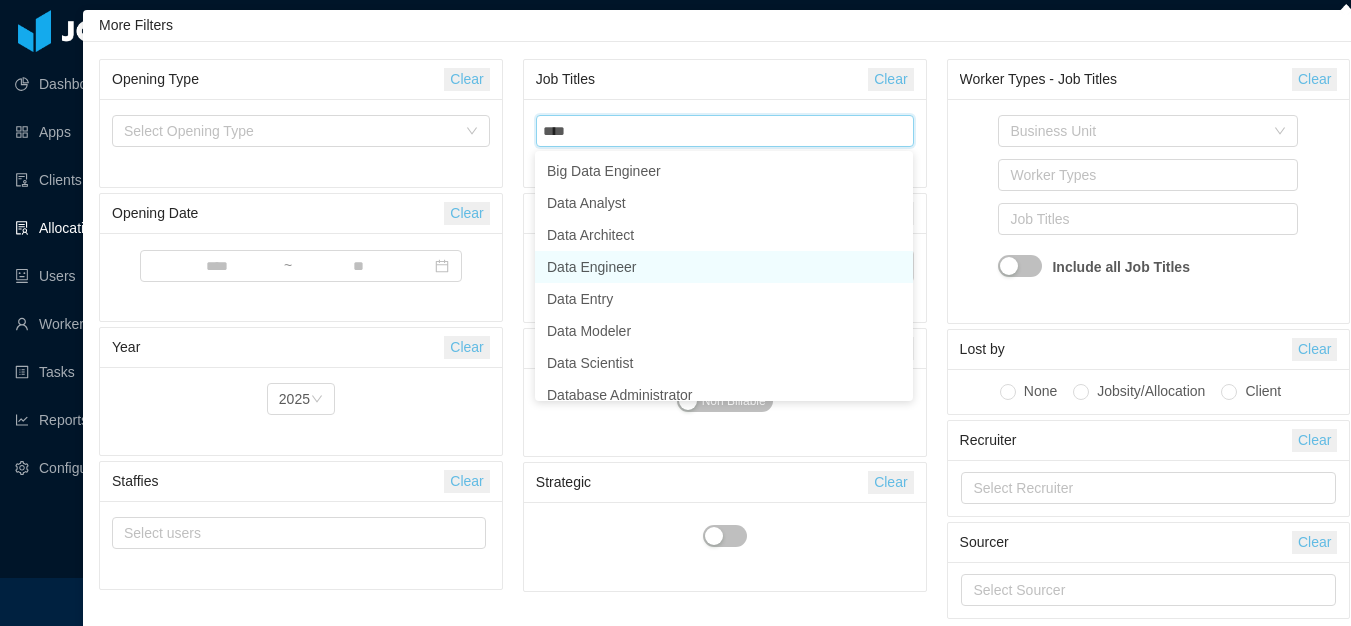 click on "Data Engineer" at bounding box center [724, 267] 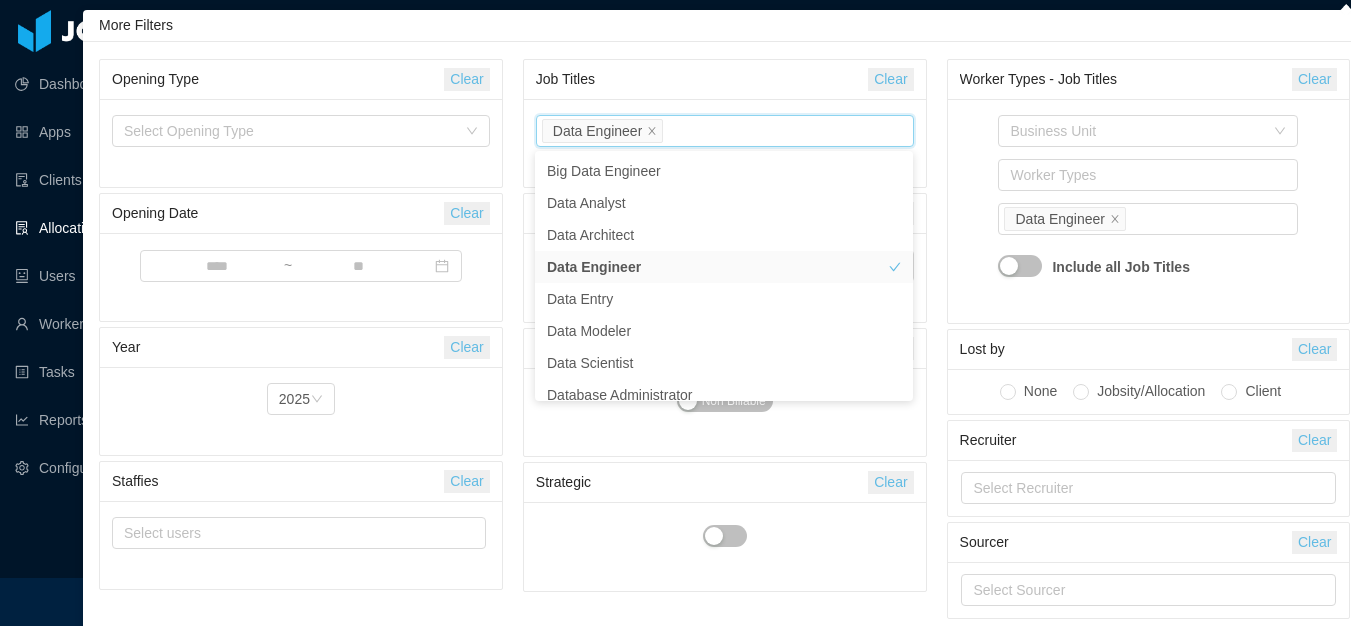 click on "Business Unit Worker Types   Job Titles Data Engineer    Include all Job Titles" at bounding box center (1149, 211) 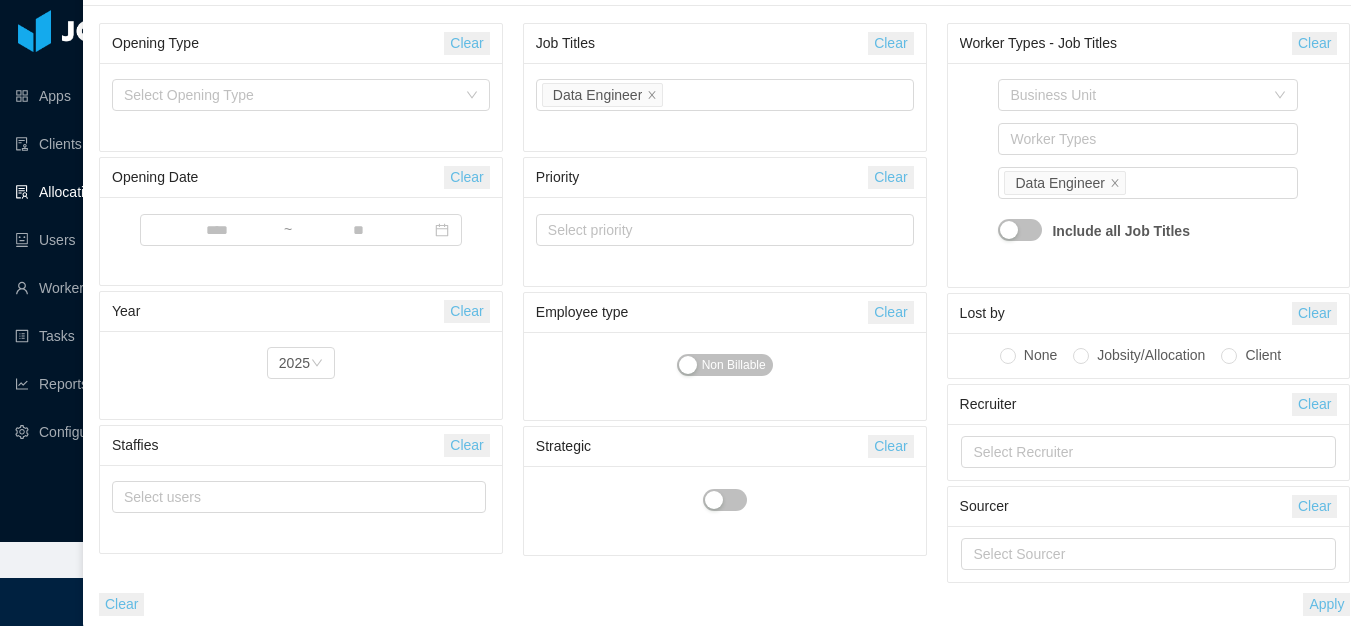 click on "Apply" at bounding box center (1326, 604) 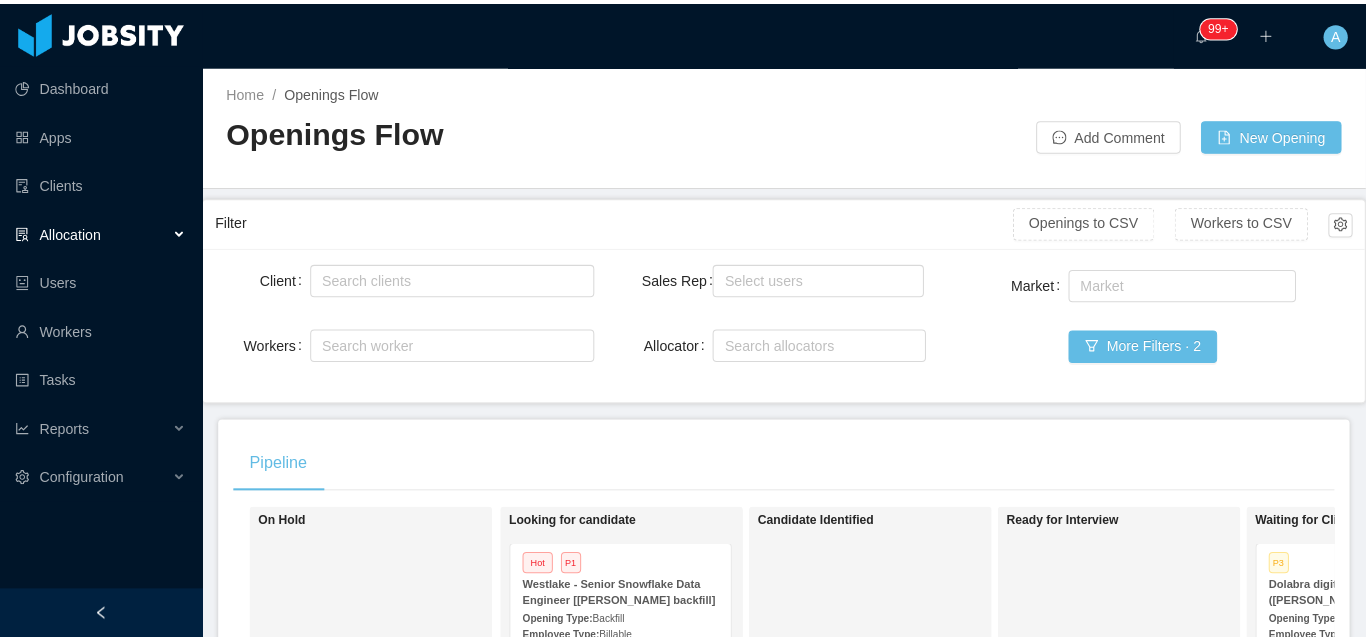 scroll, scrollTop: 0, scrollLeft: 0, axis: both 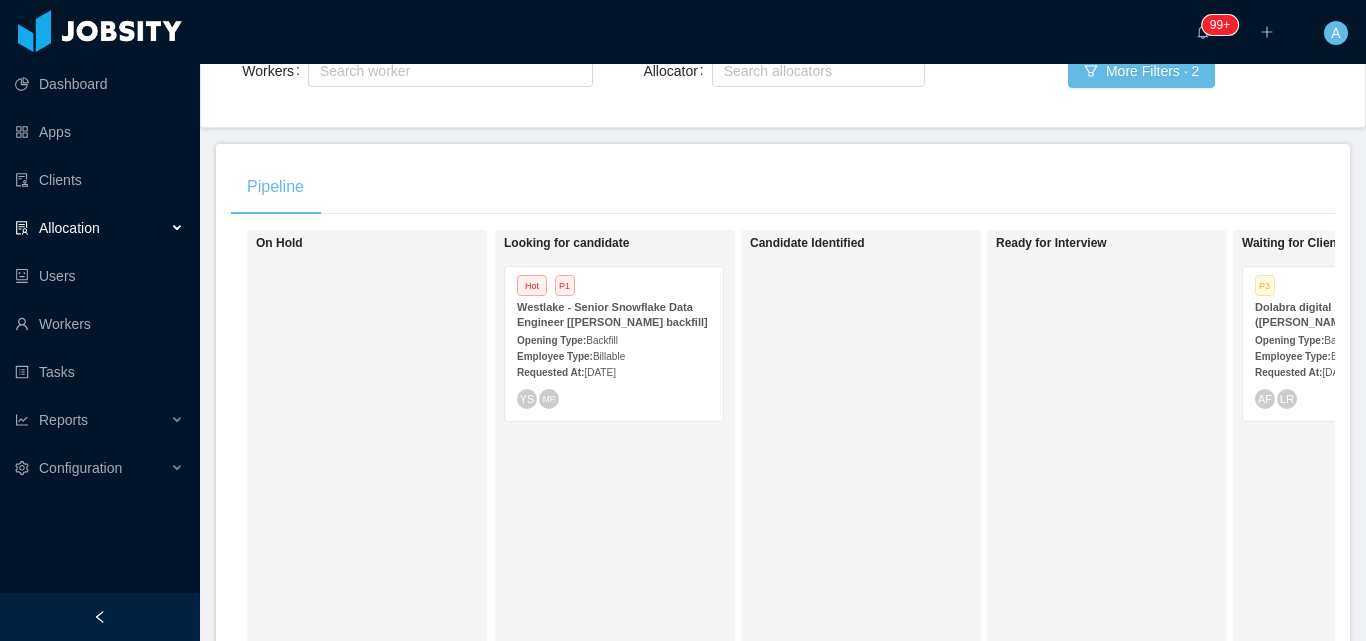 click on "Employee Type:   Billable" at bounding box center [614, 355] 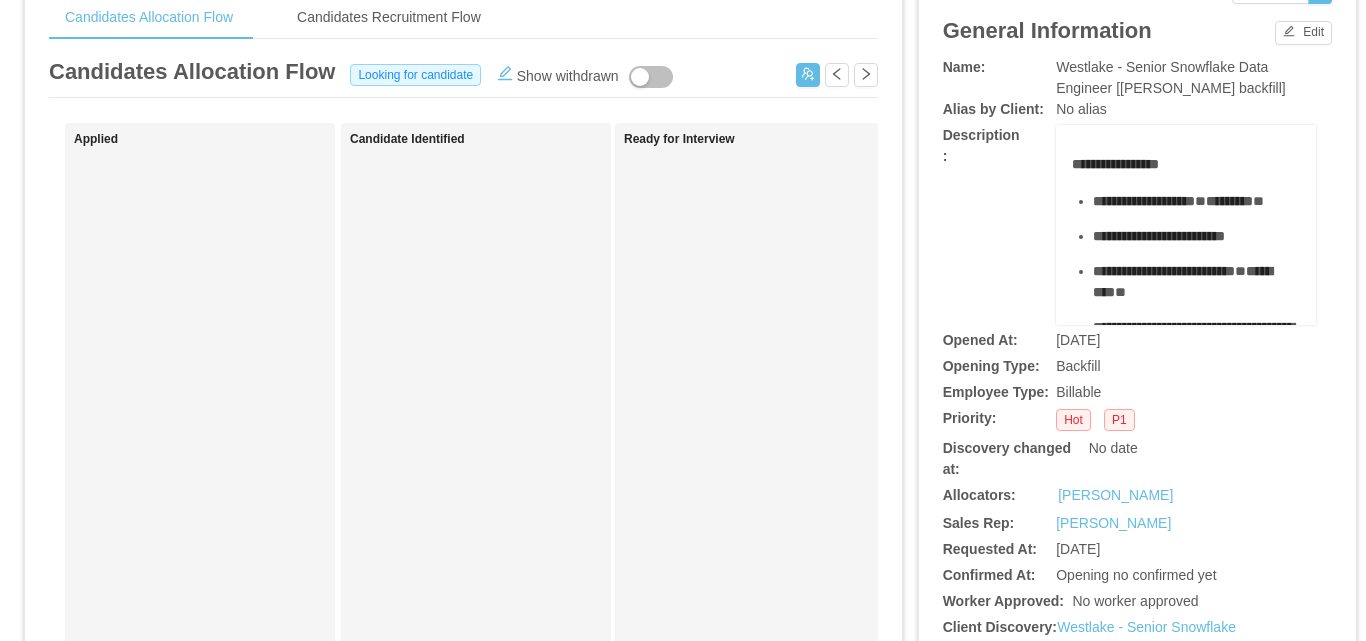 scroll, scrollTop: 200, scrollLeft: 0, axis: vertical 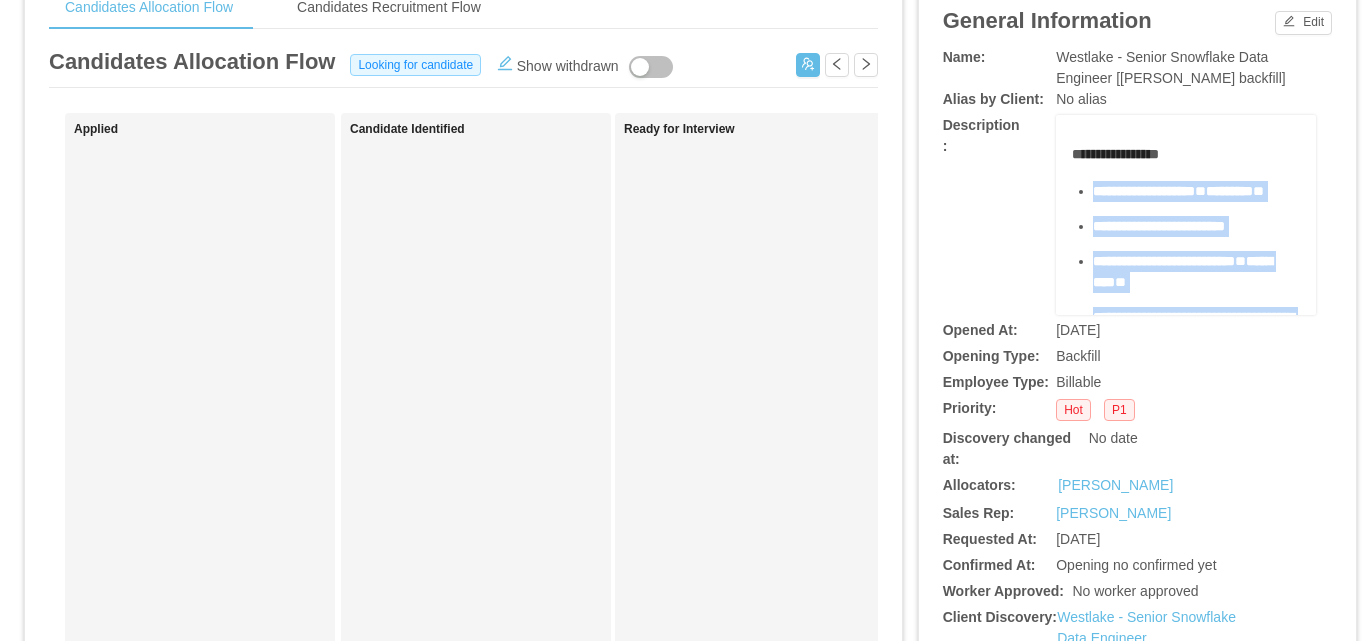 drag, startPoint x: 1185, startPoint y: 264, endPoint x: 1072, endPoint y: 180, distance: 140.80128 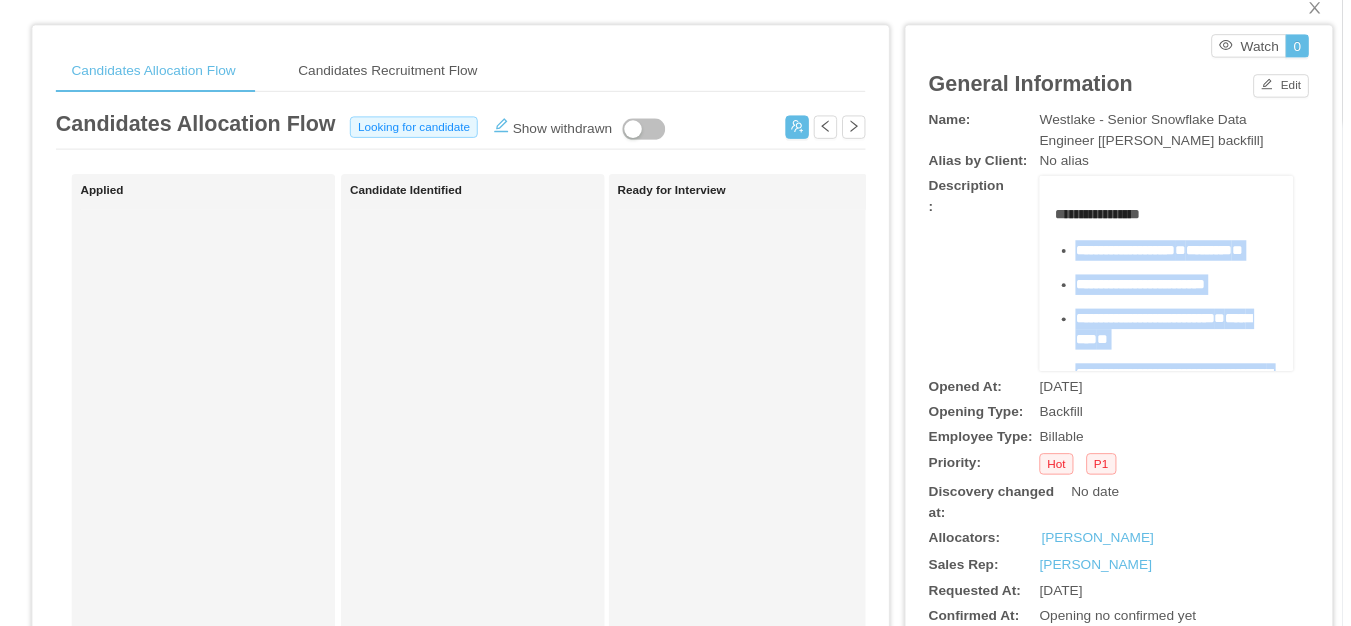 scroll, scrollTop: 0, scrollLeft: 0, axis: both 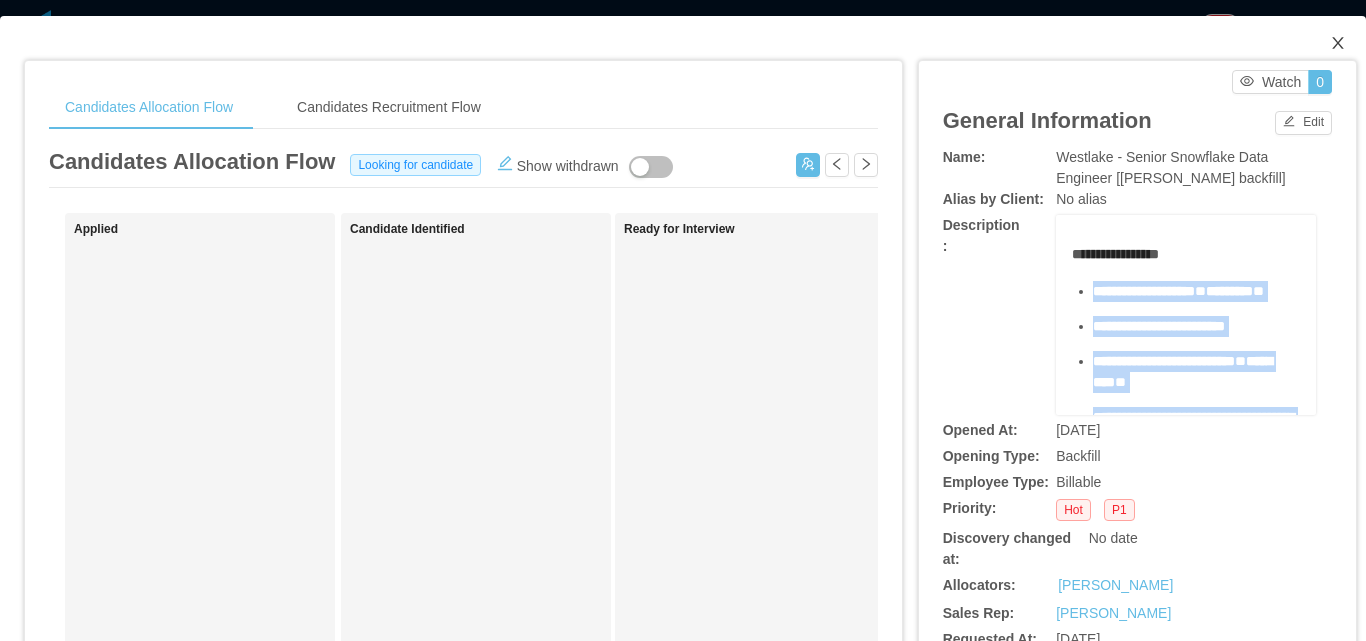 click at bounding box center [1338, 44] 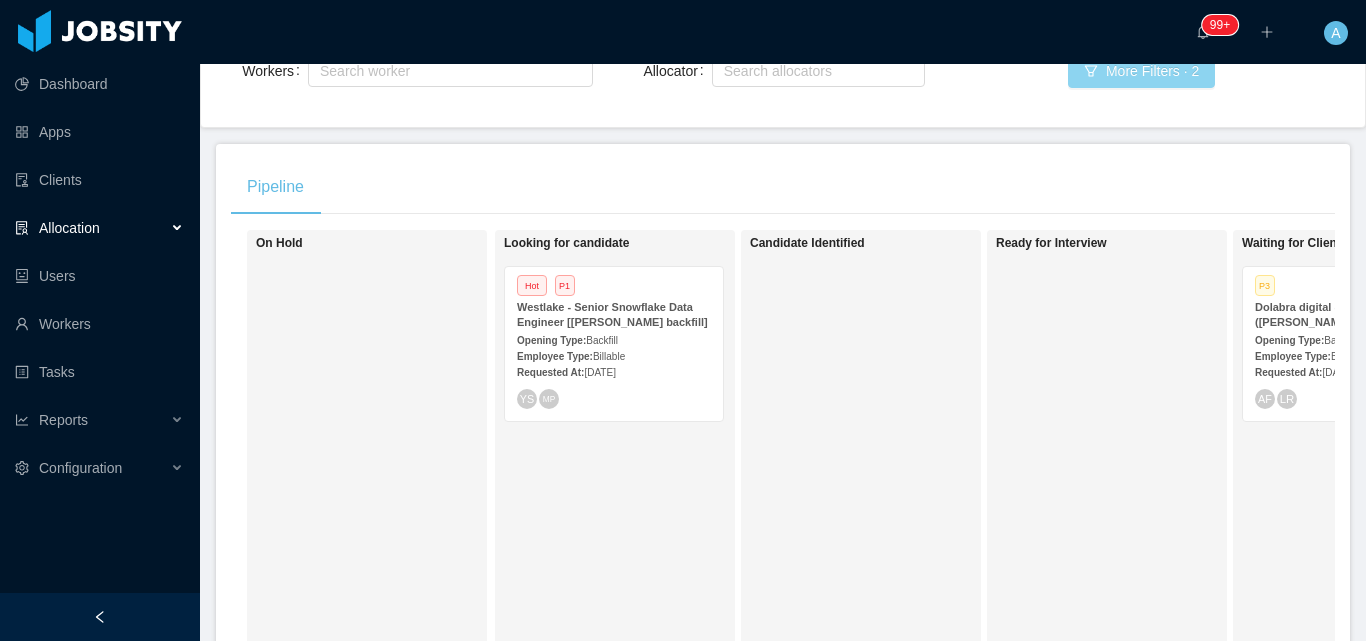 click on "More Filters · 2" at bounding box center [1141, 72] 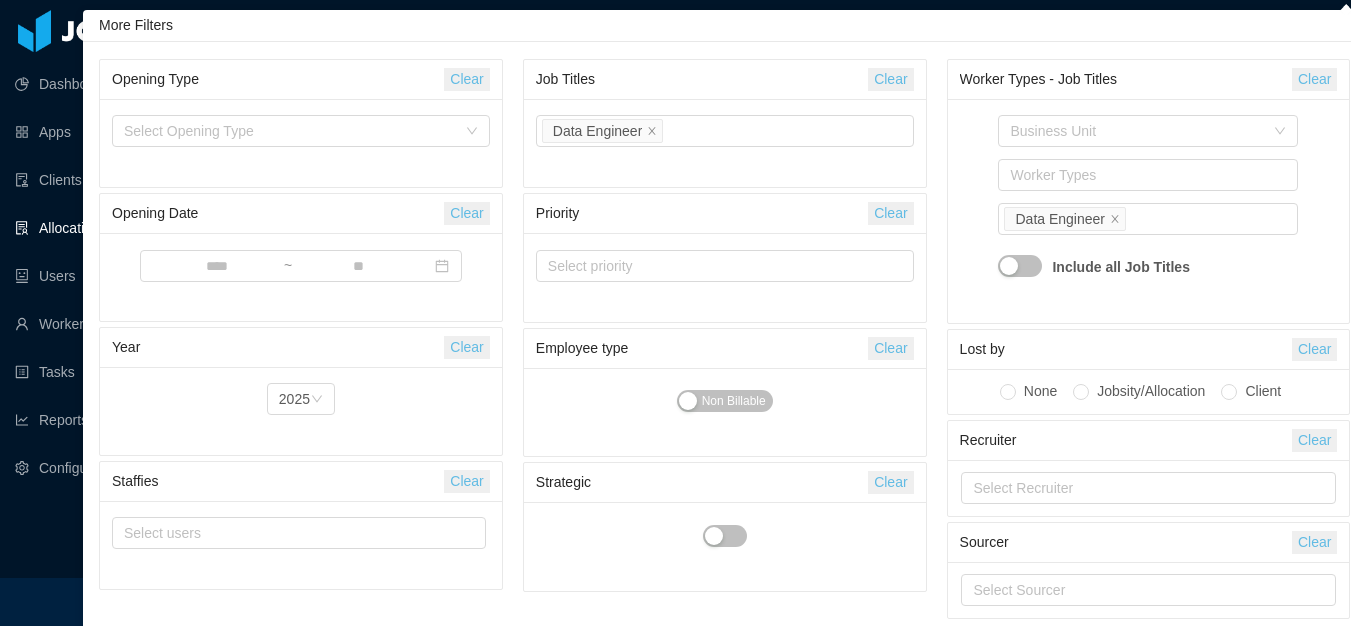 click on "Clear" at bounding box center [890, 79] 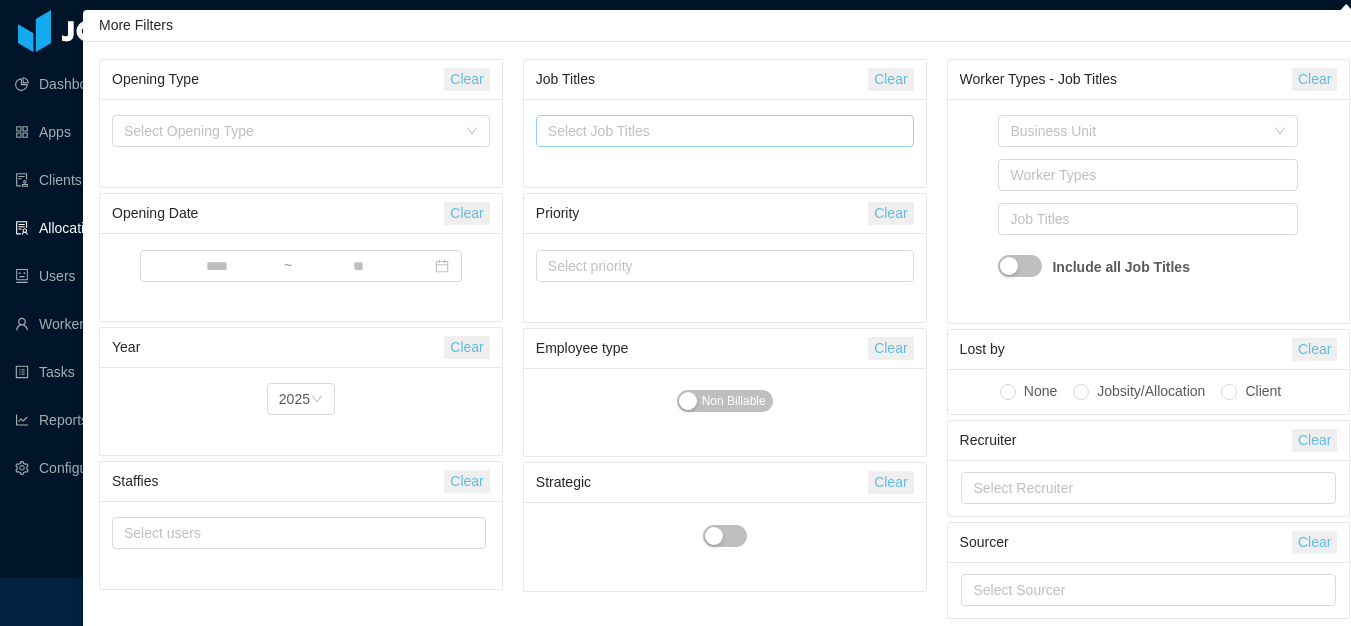 click on "Select Job Titles" at bounding box center [720, 131] 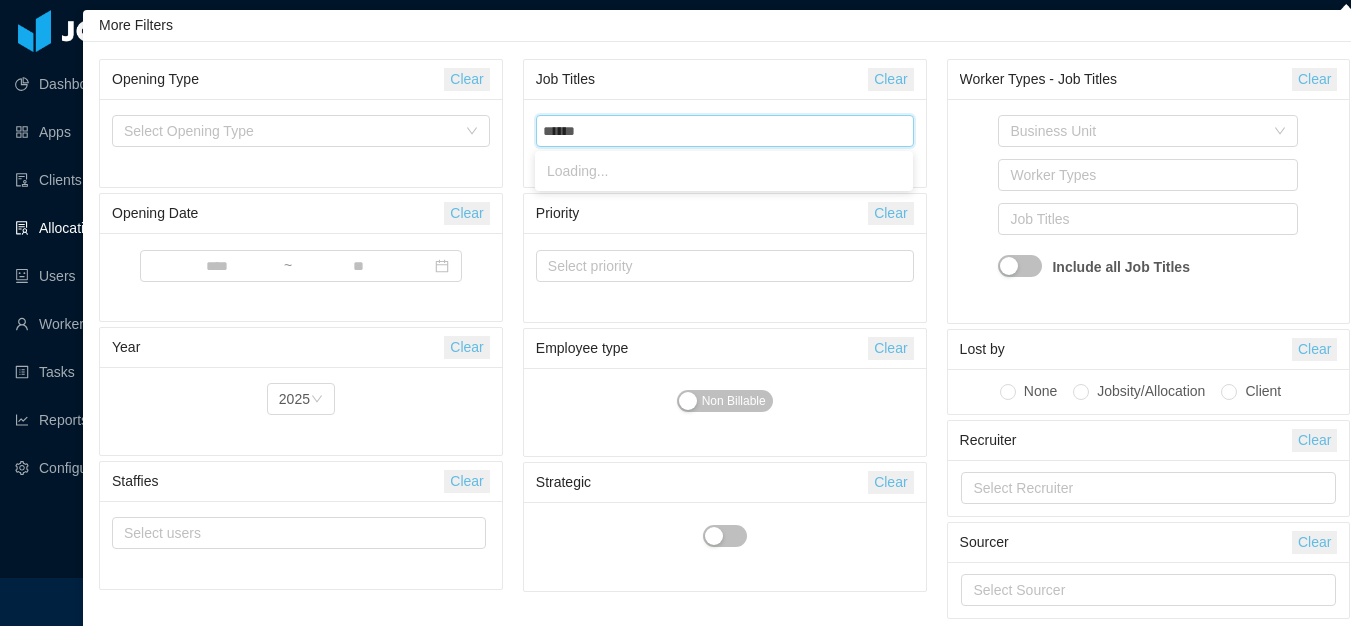type on "*******" 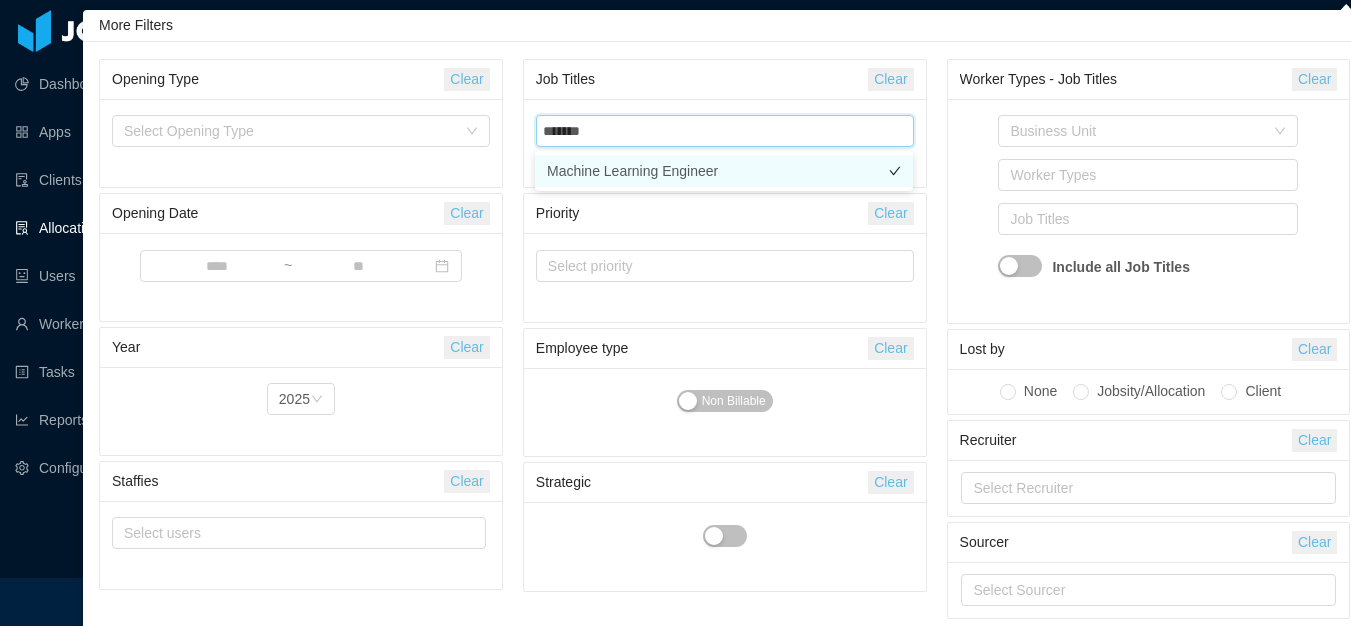 click on "Machine Learning Engineer" at bounding box center [724, 171] 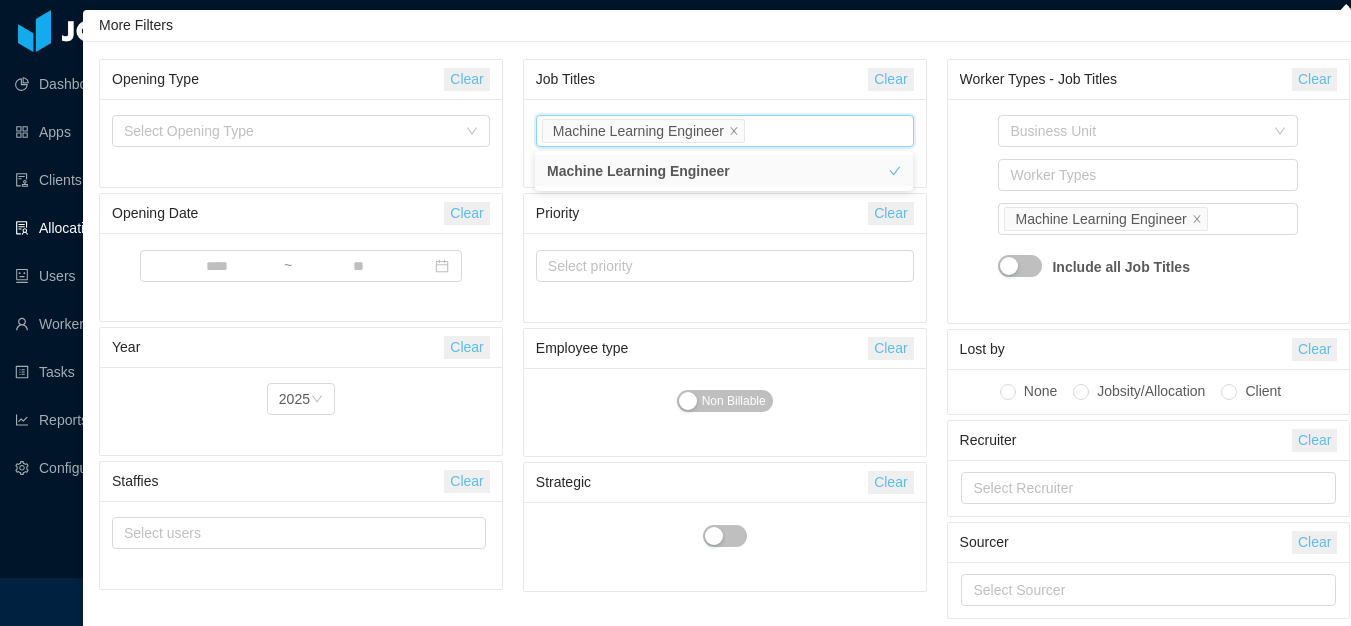 scroll, scrollTop: 38, scrollLeft: 0, axis: vertical 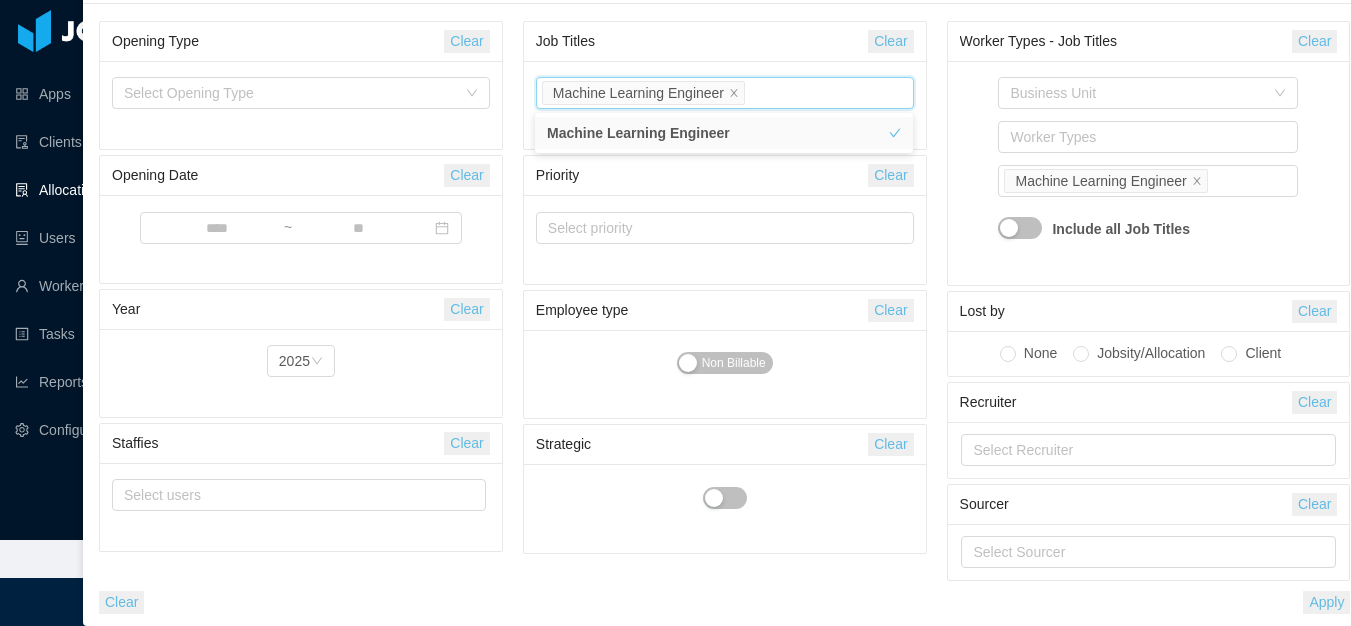click on "Apply" at bounding box center (1326, 602) 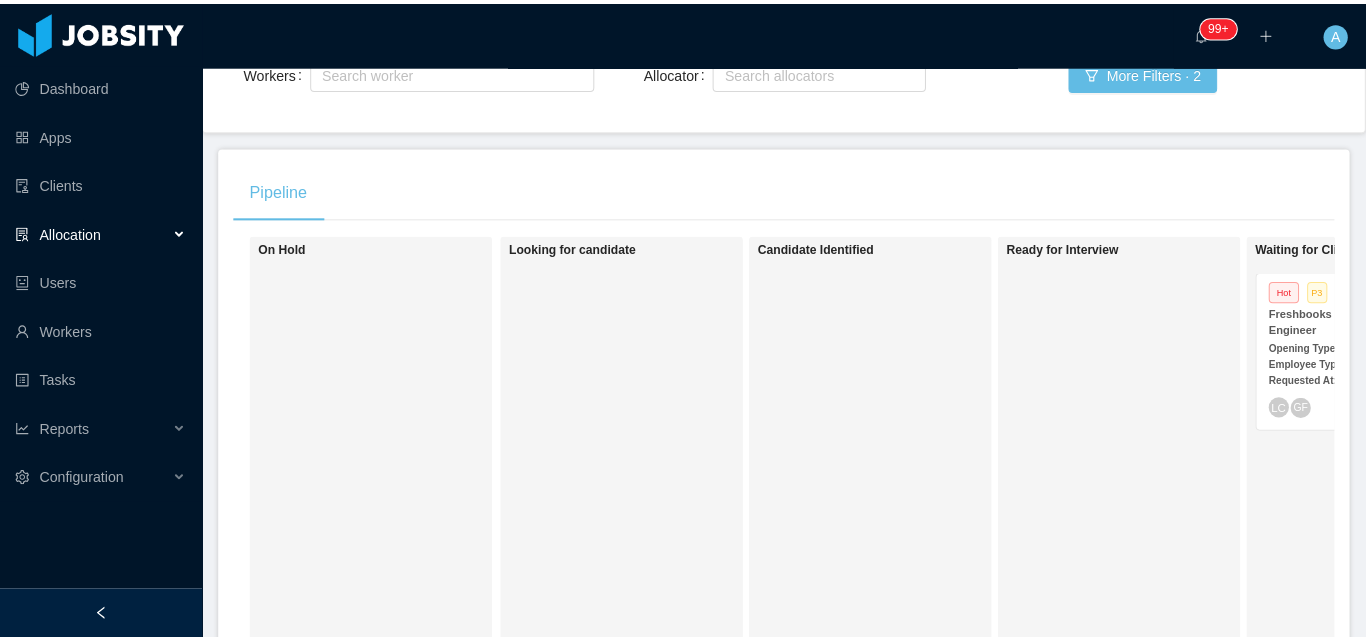 scroll, scrollTop: 0, scrollLeft: 0, axis: both 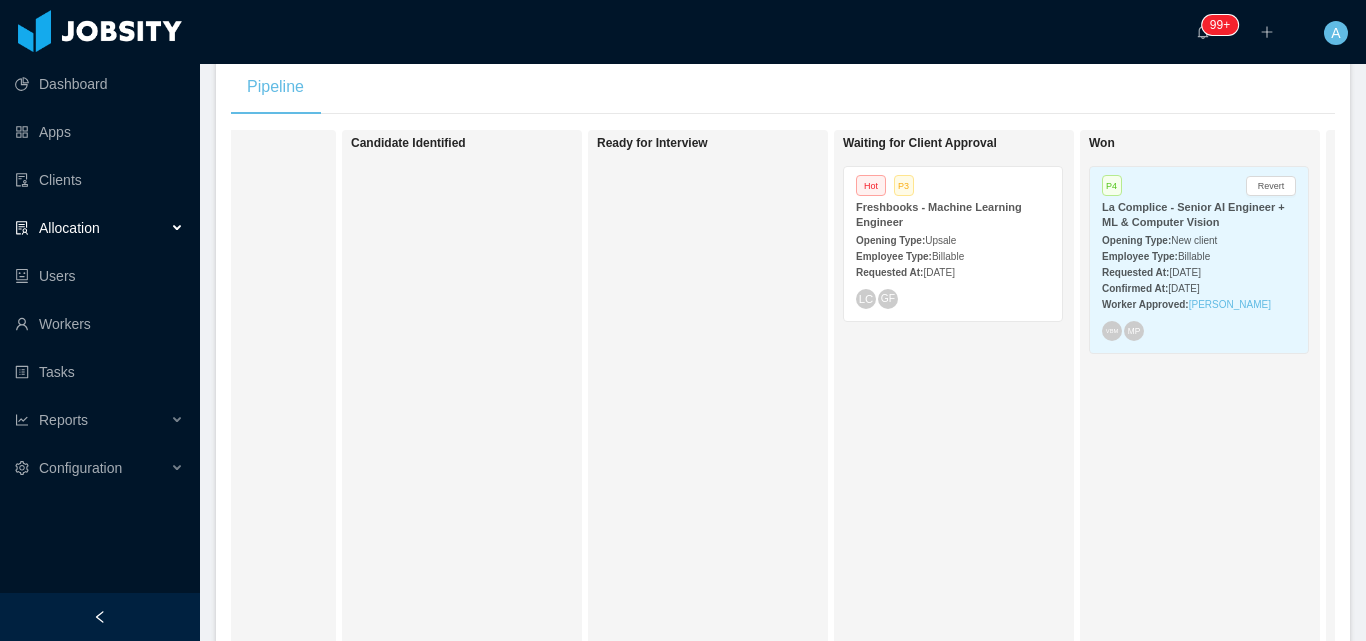 click on "Requested At:   Jun 16th, 2025" at bounding box center [953, 271] 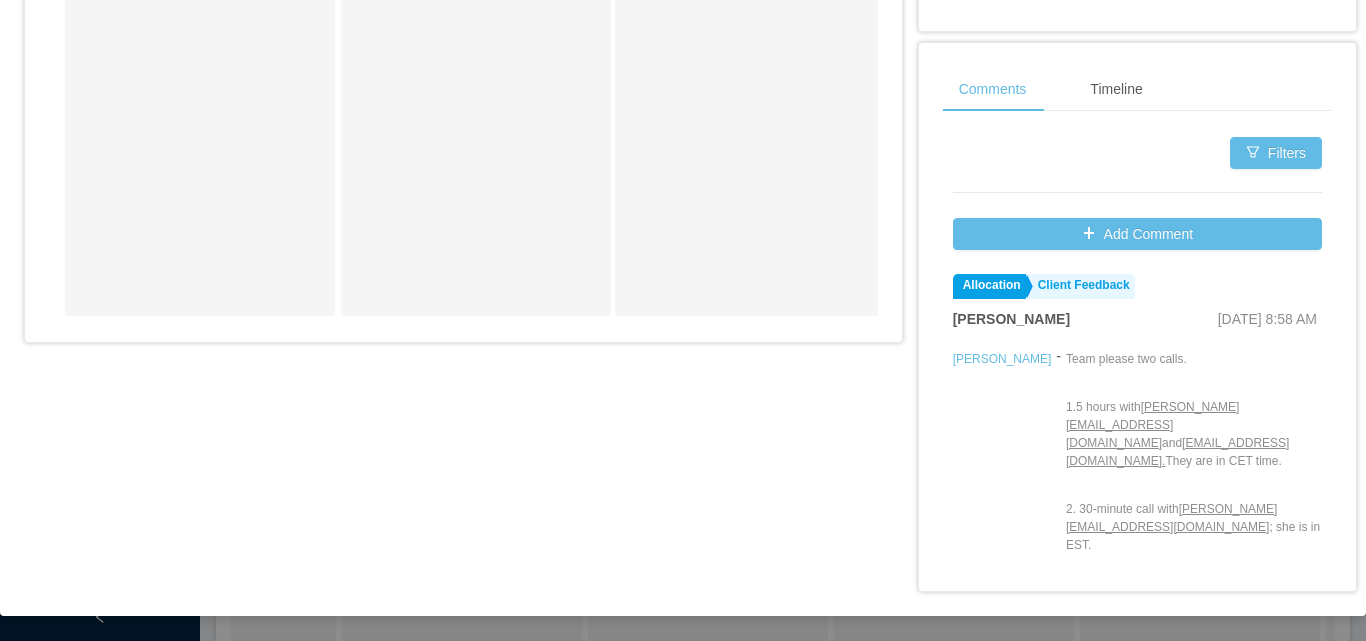scroll, scrollTop: 918, scrollLeft: 0, axis: vertical 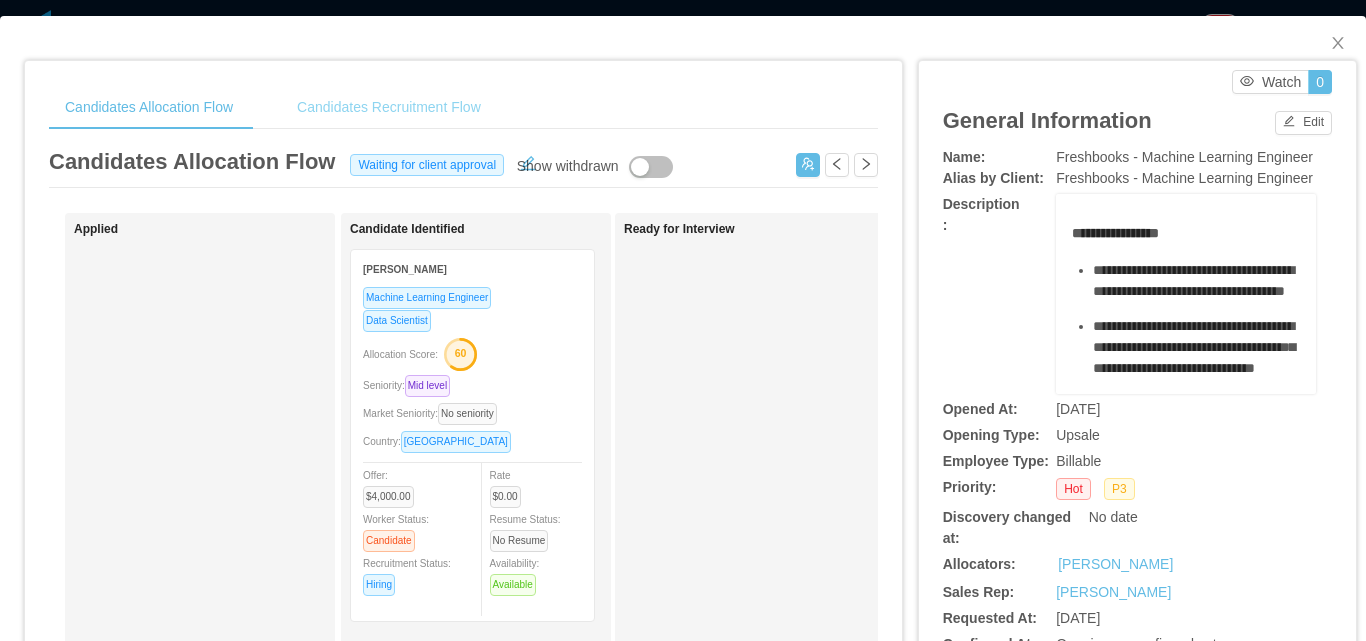 click on "Candidates Recruitment Flow" at bounding box center [389, 107] 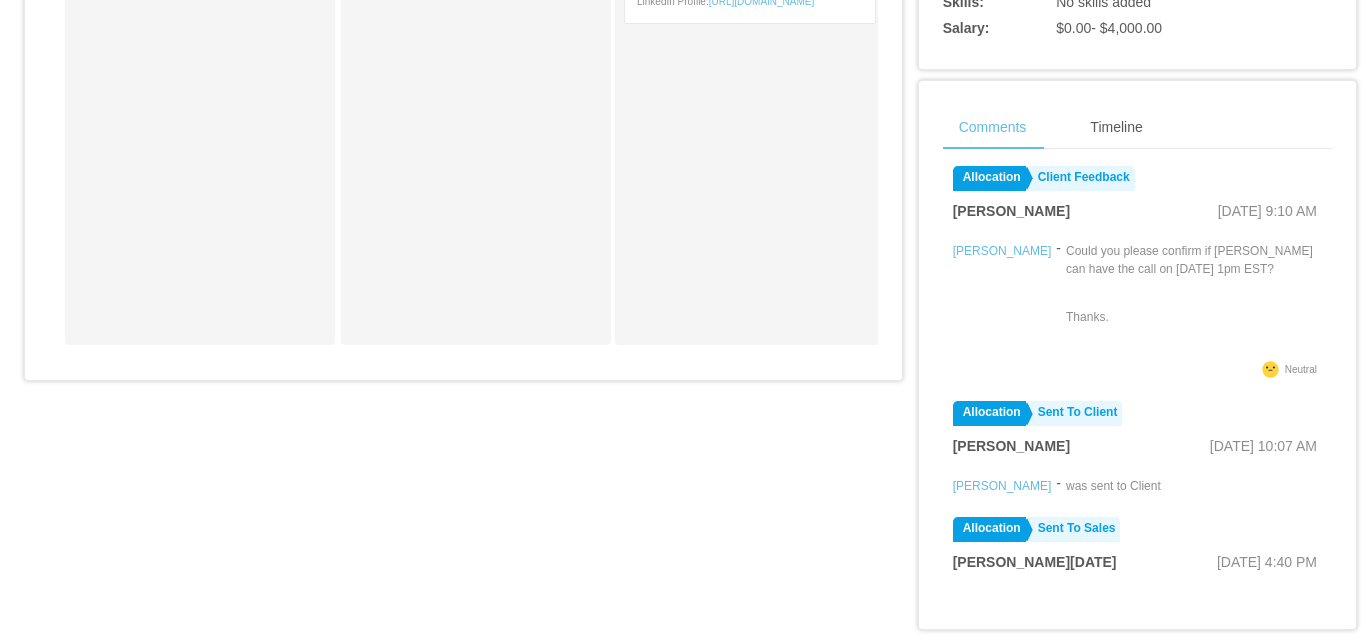 scroll, scrollTop: 918, scrollLeft: 0, axis: vertical 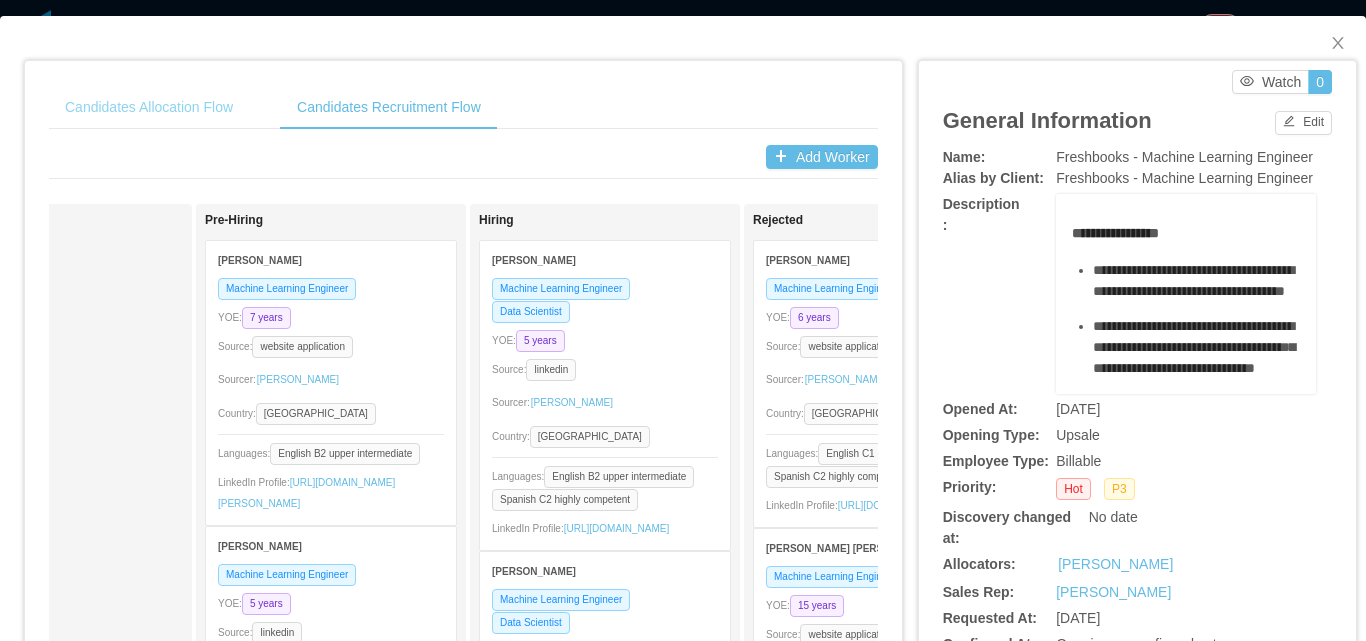 click on "Candidates Allocation Flow" at bounding box center (149, 107) 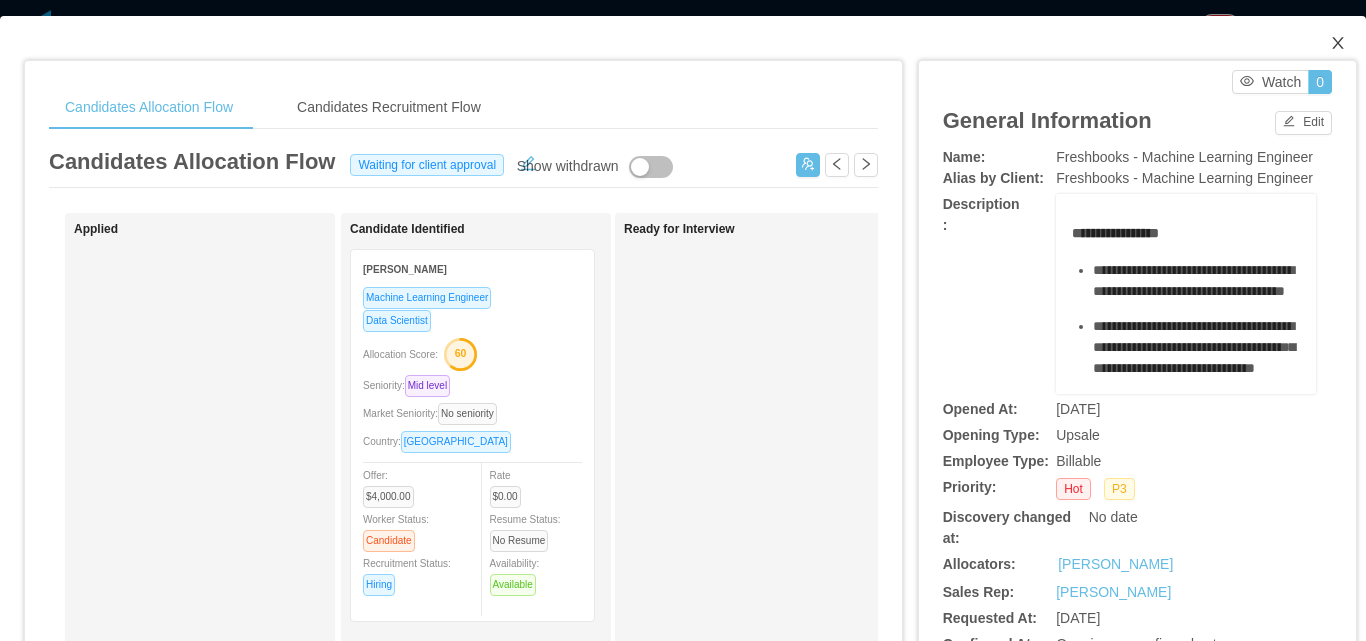 click at bounding box center (1338, 44) 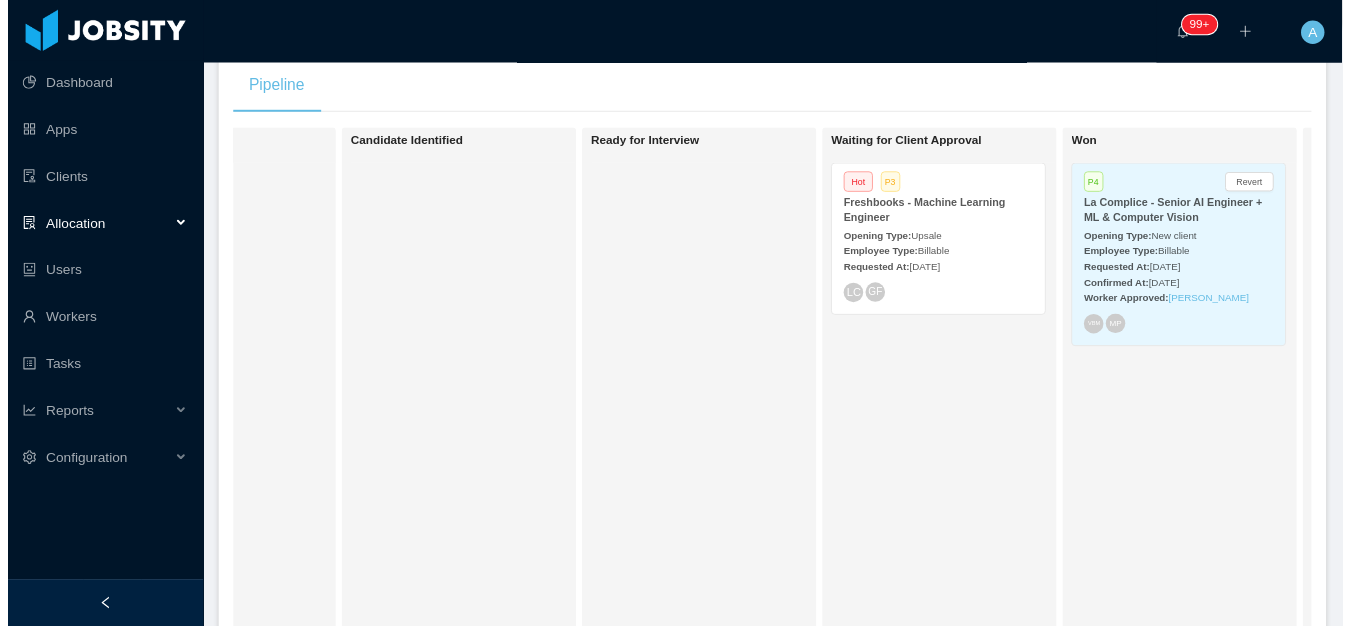 scroll, scrollTop: 0, scrollLeft: 0, axis: both 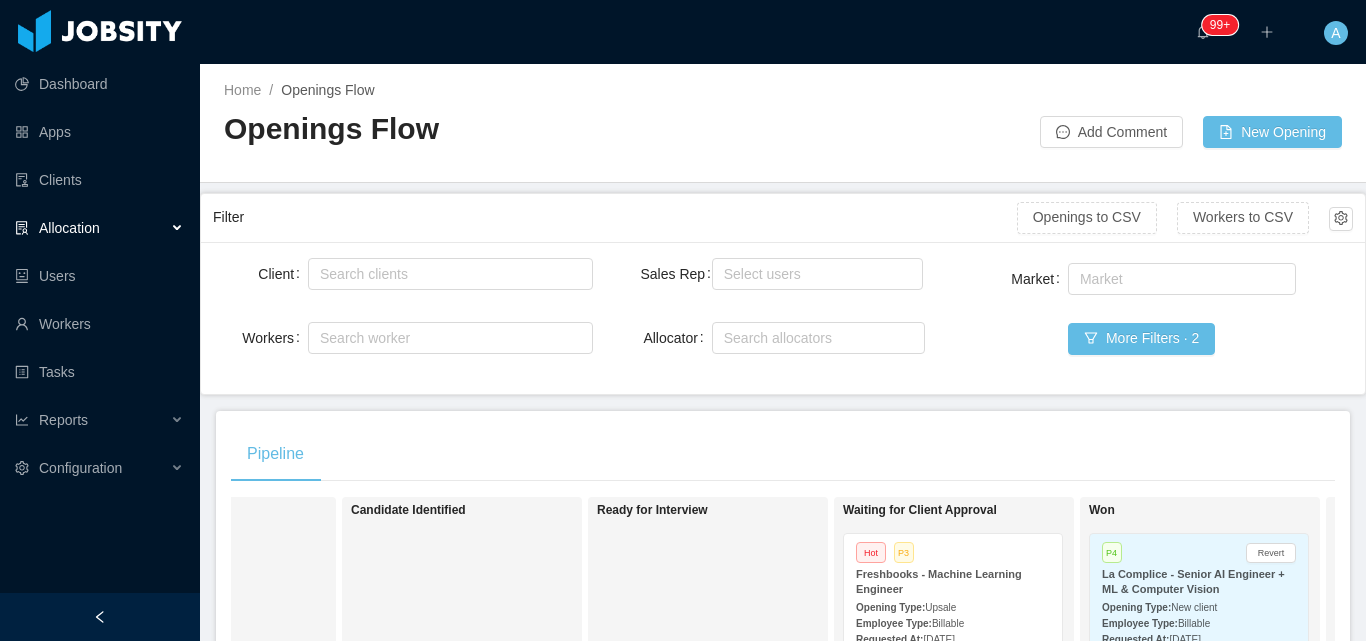 click on "Market Market   More Filters · 2" at bounding box center [1163, 320] 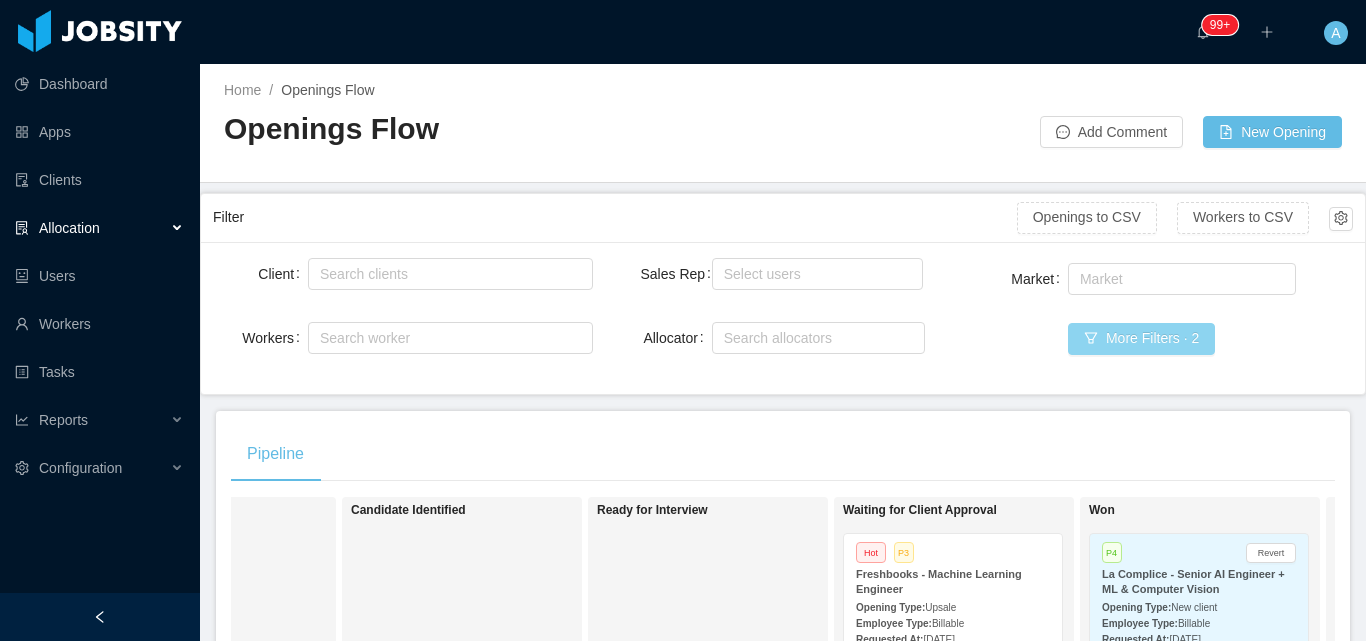 click on "More Filters · 2" at bounding box center (1141, 339) 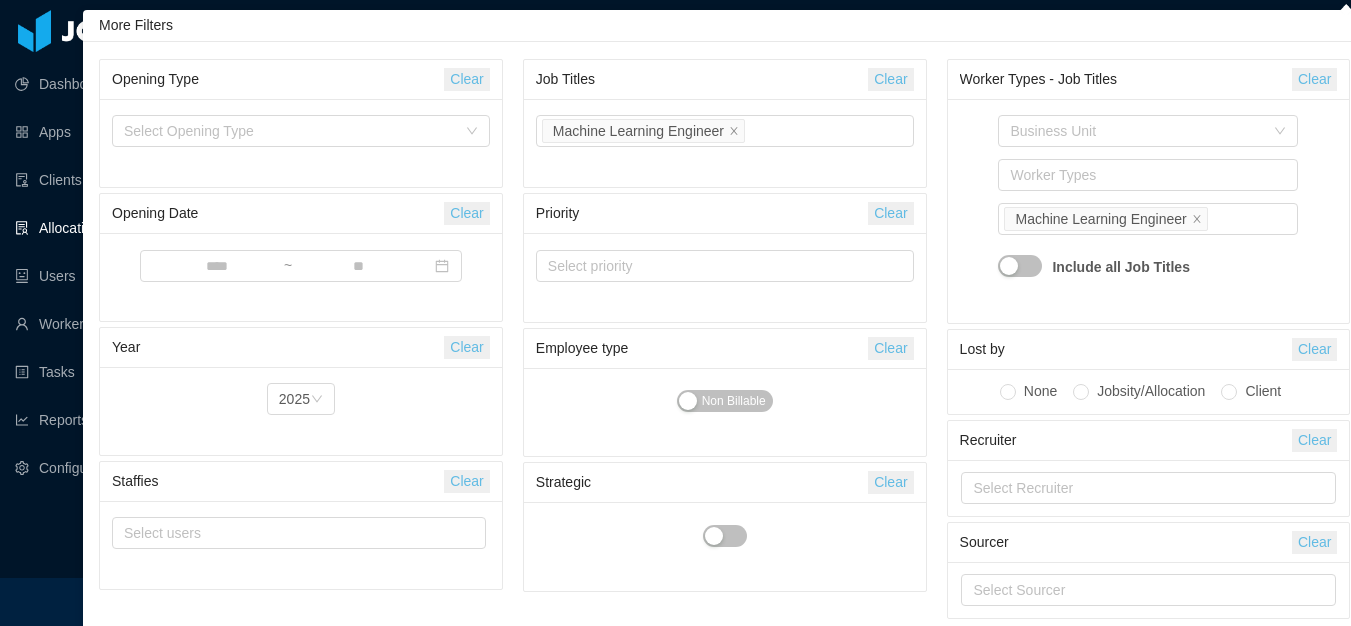 click on "Clear" at bounding box center (890, 79) 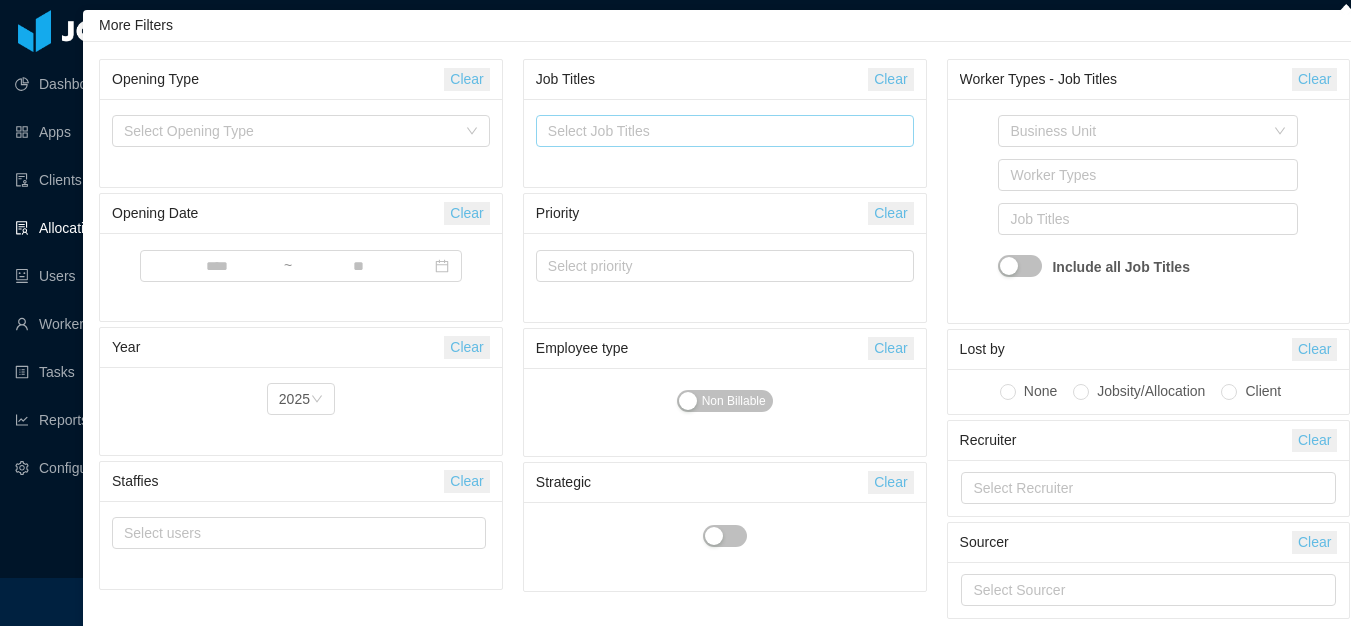 click on "Select Job Titles" at bounding box center (720, 131) 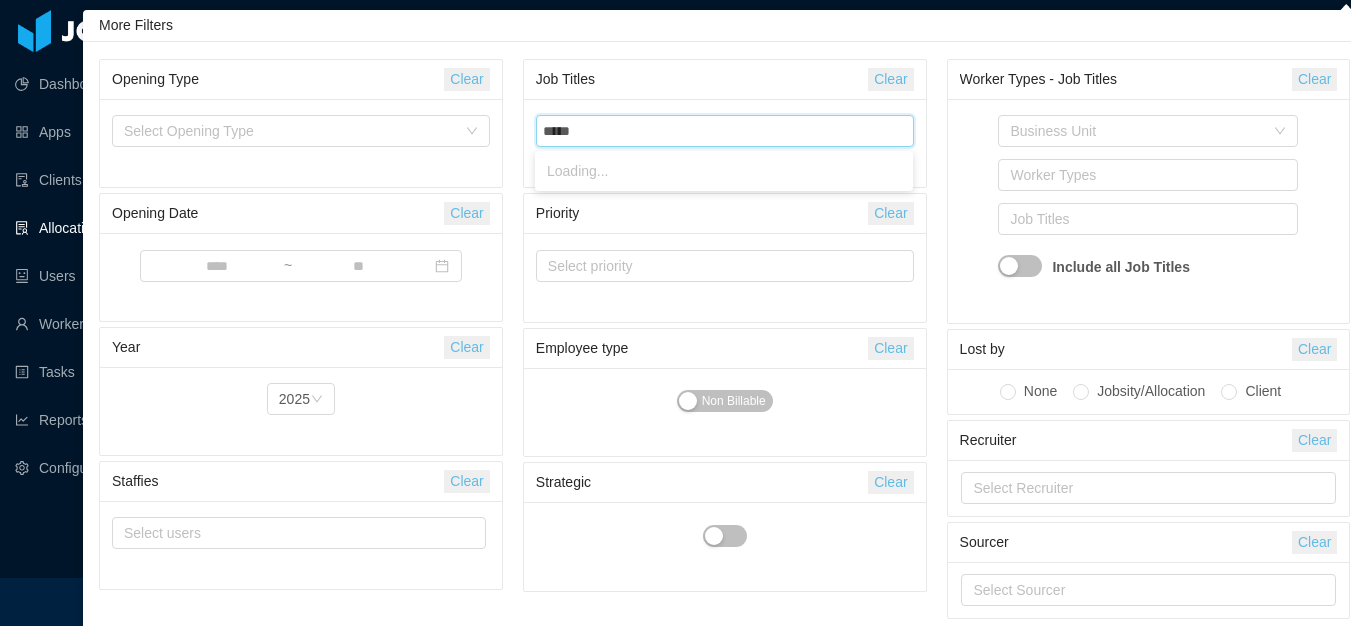 type on "******" 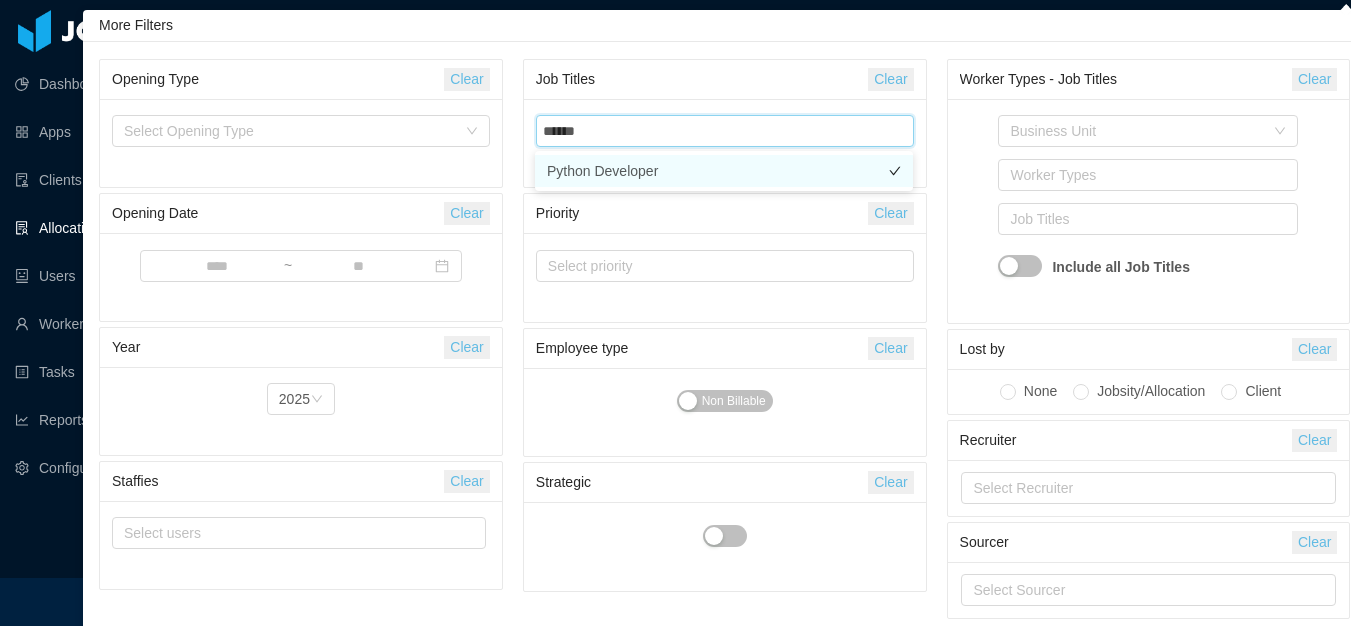 click on "Python Developer" at bounding box center (724, 171) 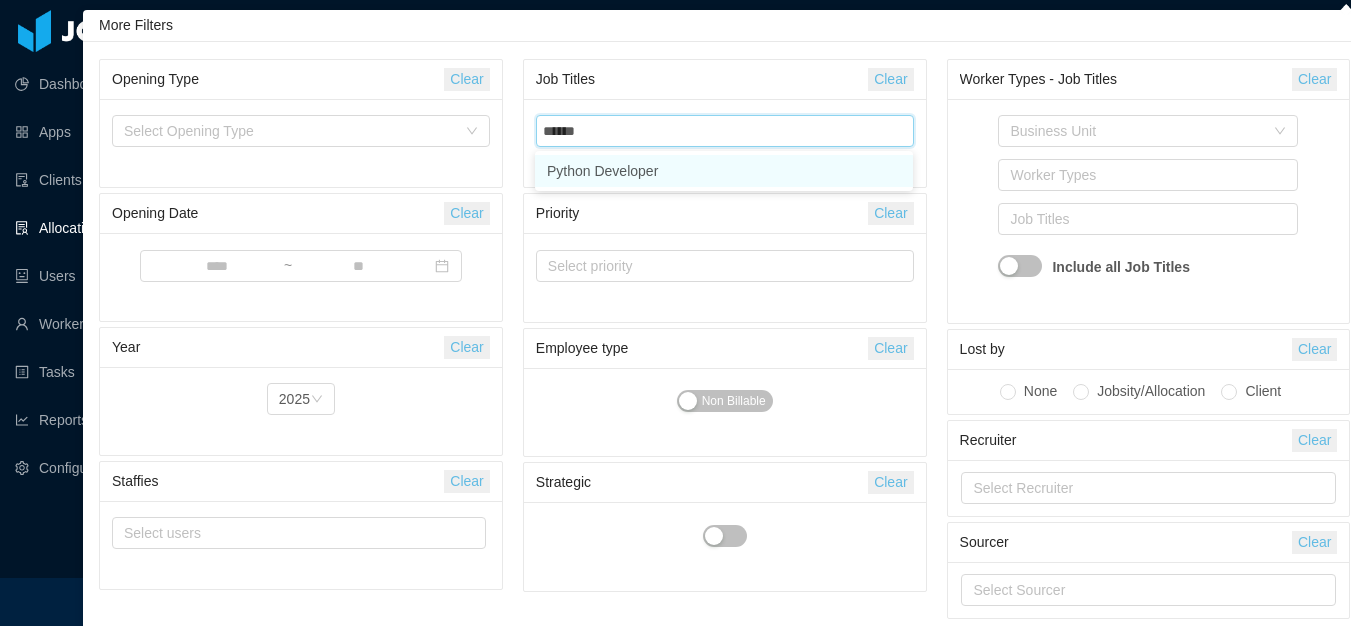 type 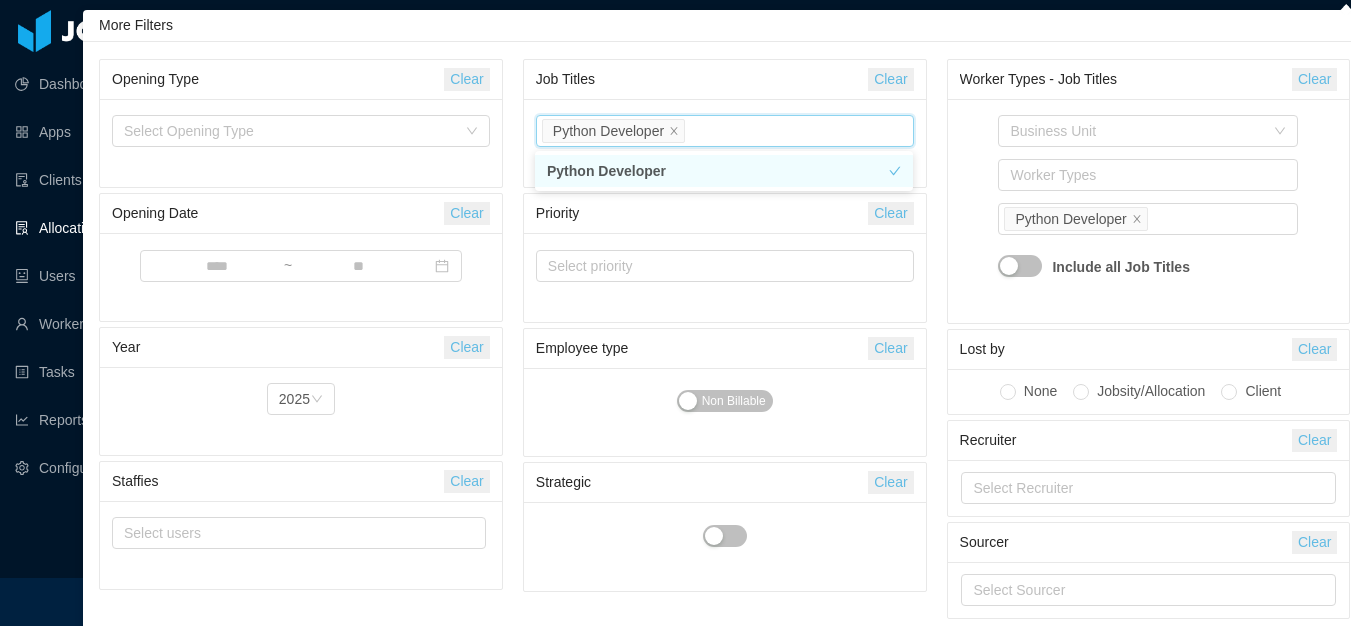 click on "Business Unit Worker Types   Job Titles Python Developer    Include all Job Titles" at bounding box center [1149, 211] 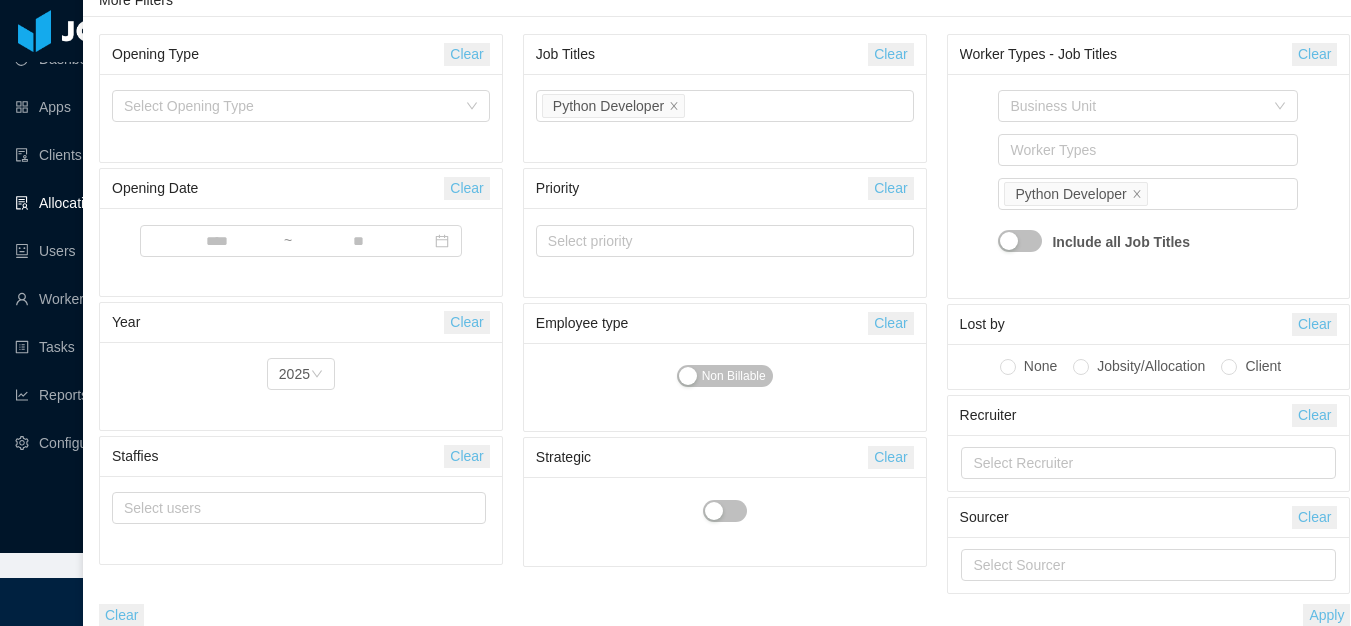 scroll, scrollTop: 38, scrollLeft: 0, axis: vertical 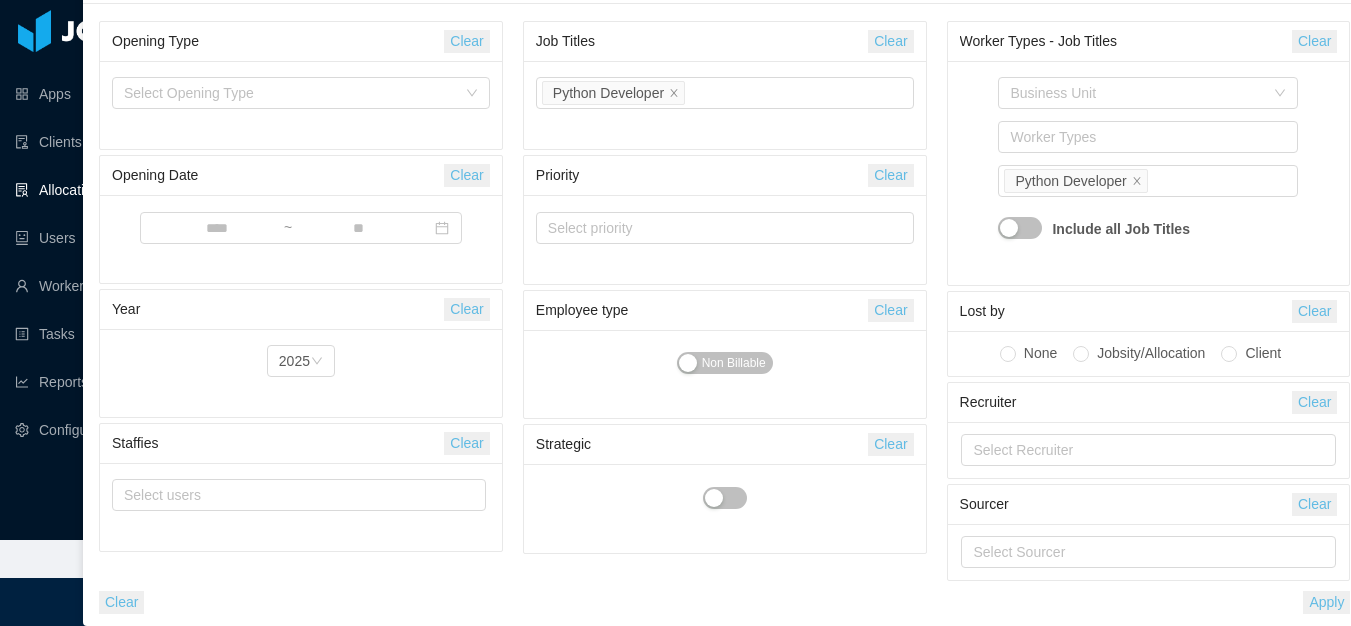 click on "Apply" at bounding box center [1326, 602] 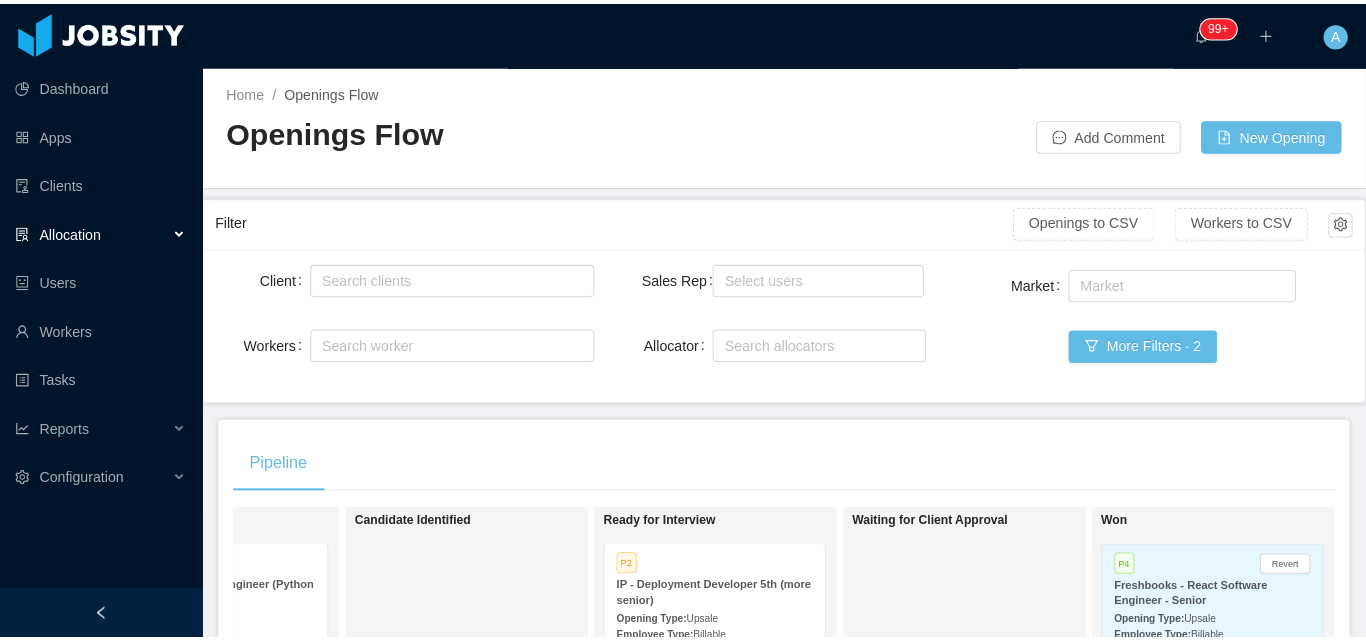 scroll, scrollTop: 0, scrollLeft: 0, axis: both 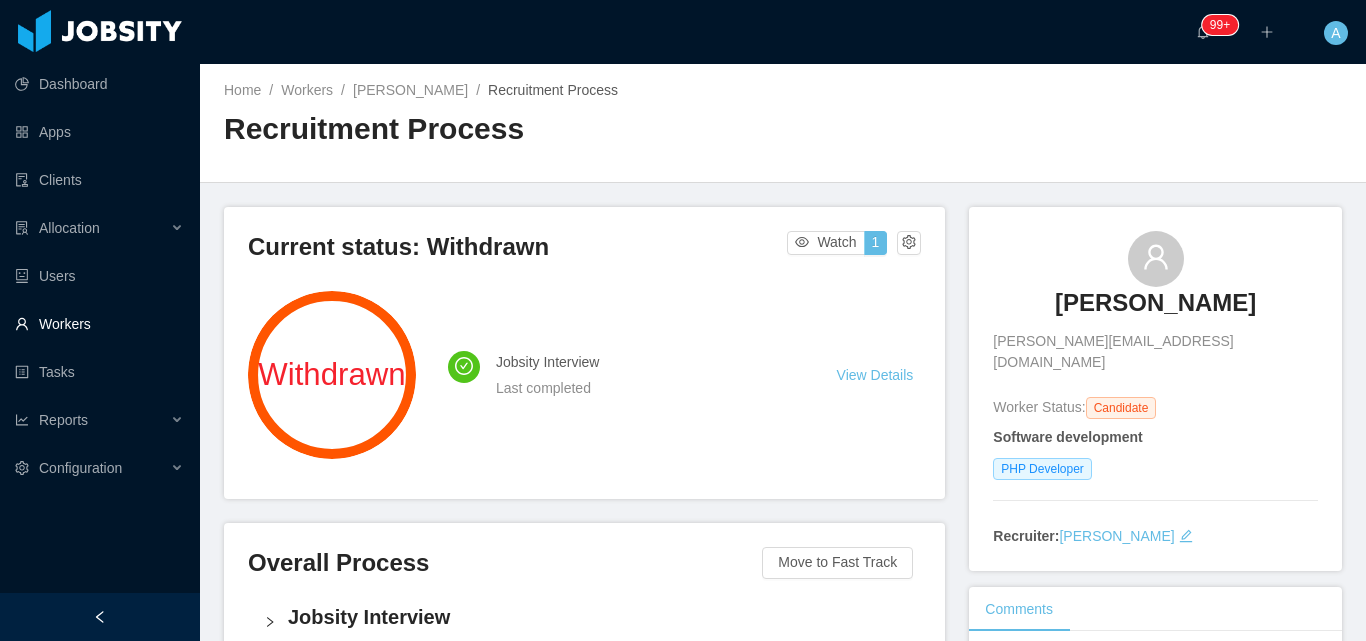 click on "Workers" at bounding box center (99, 324) 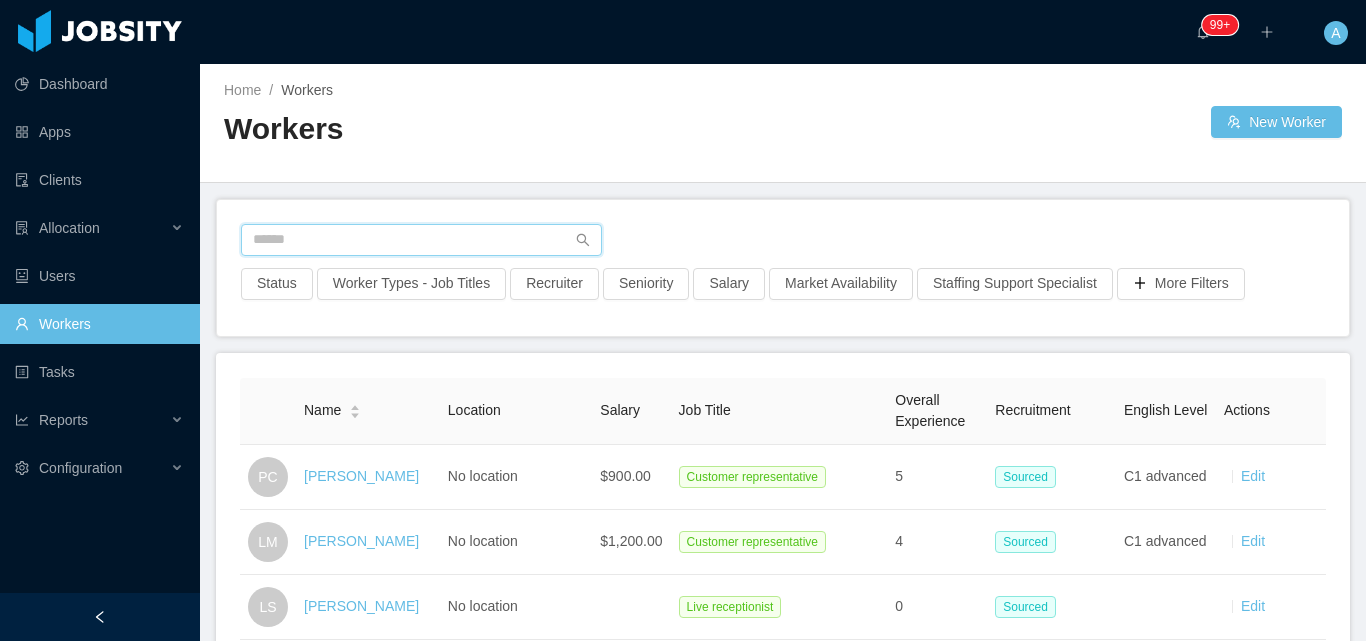 click at bounding box center (421, 240) 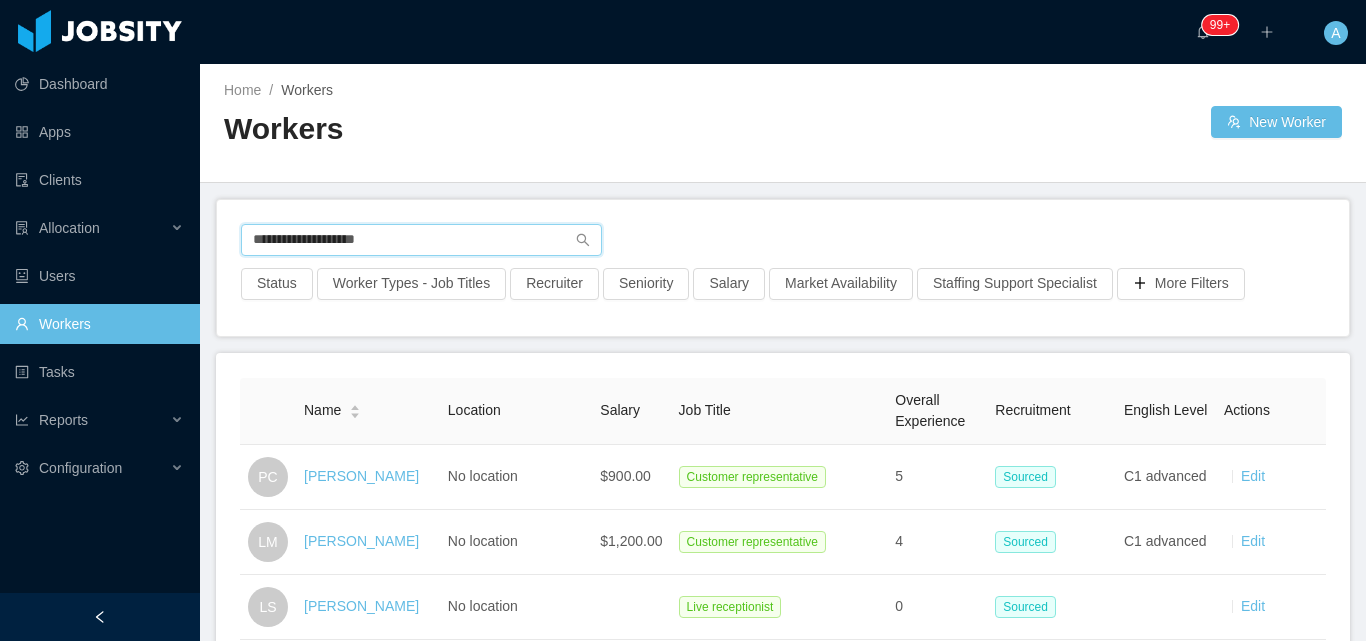 type on "**********" 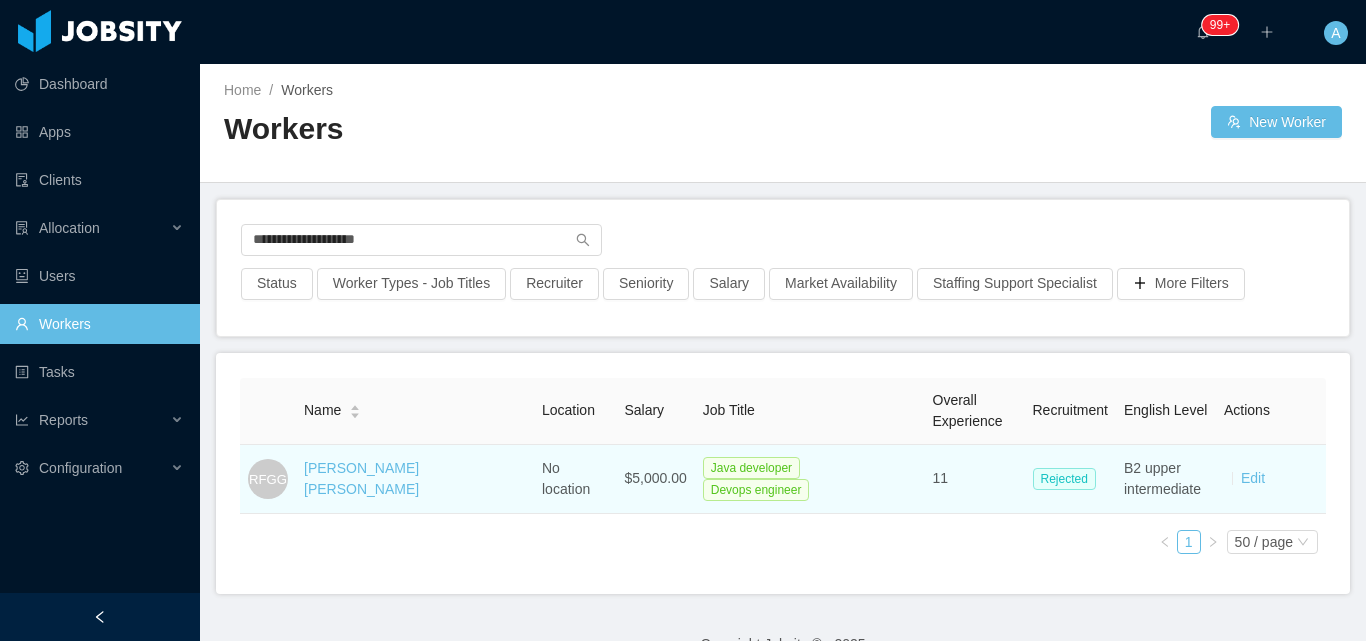 drag, startPoint x: 295, startPoint y: 479, endPoint x: 506, endPoint y: 487, distance: 211.15161 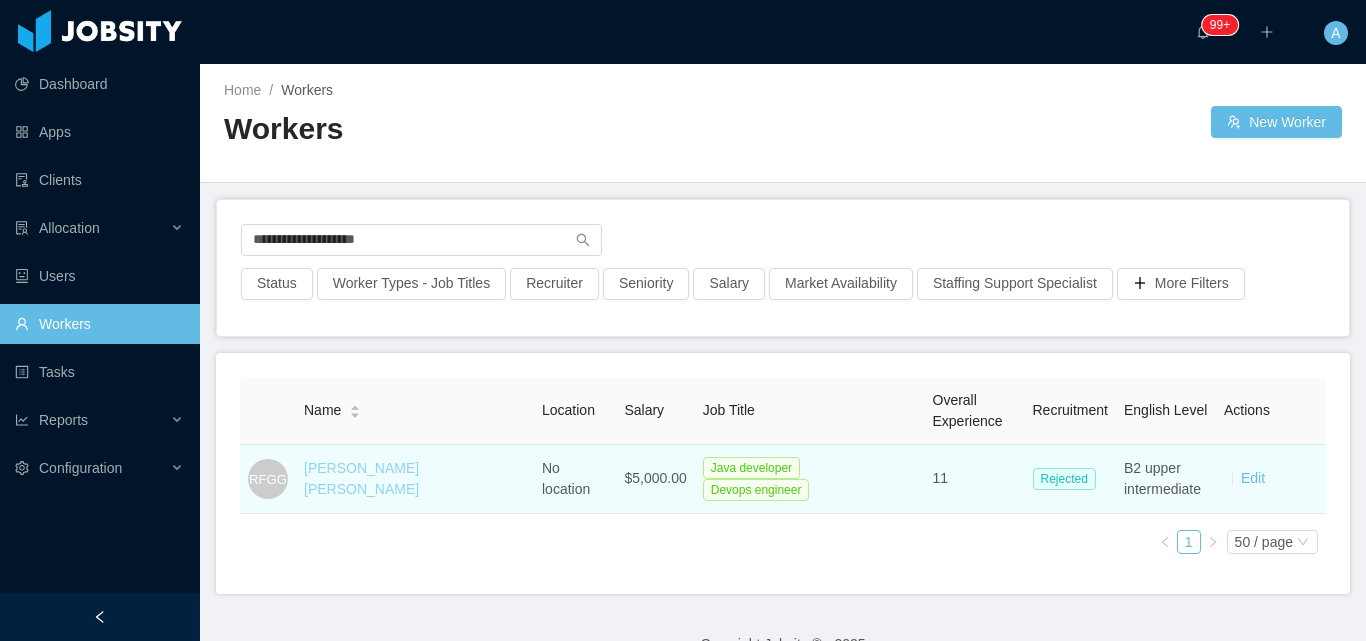 click on "Rene Francisco Gomez Gonzalez" at bounding box center [361, 478] 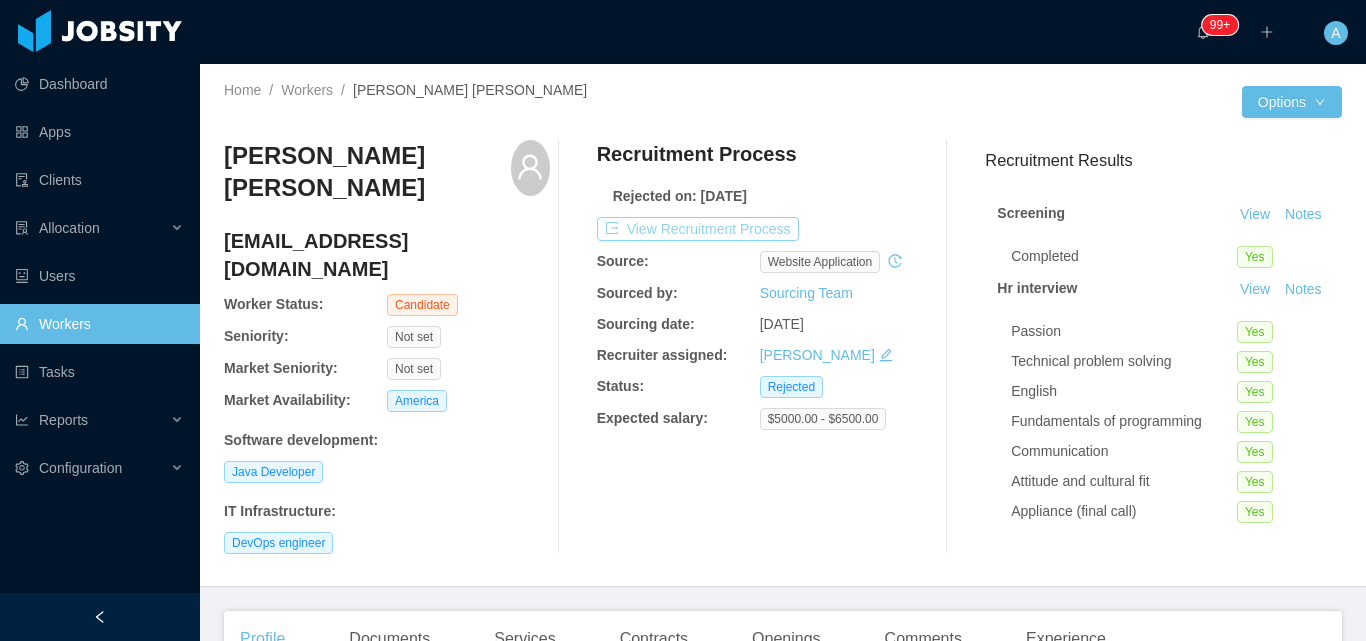 click on "View Recruitment Process" at bounding box center (698, 229) 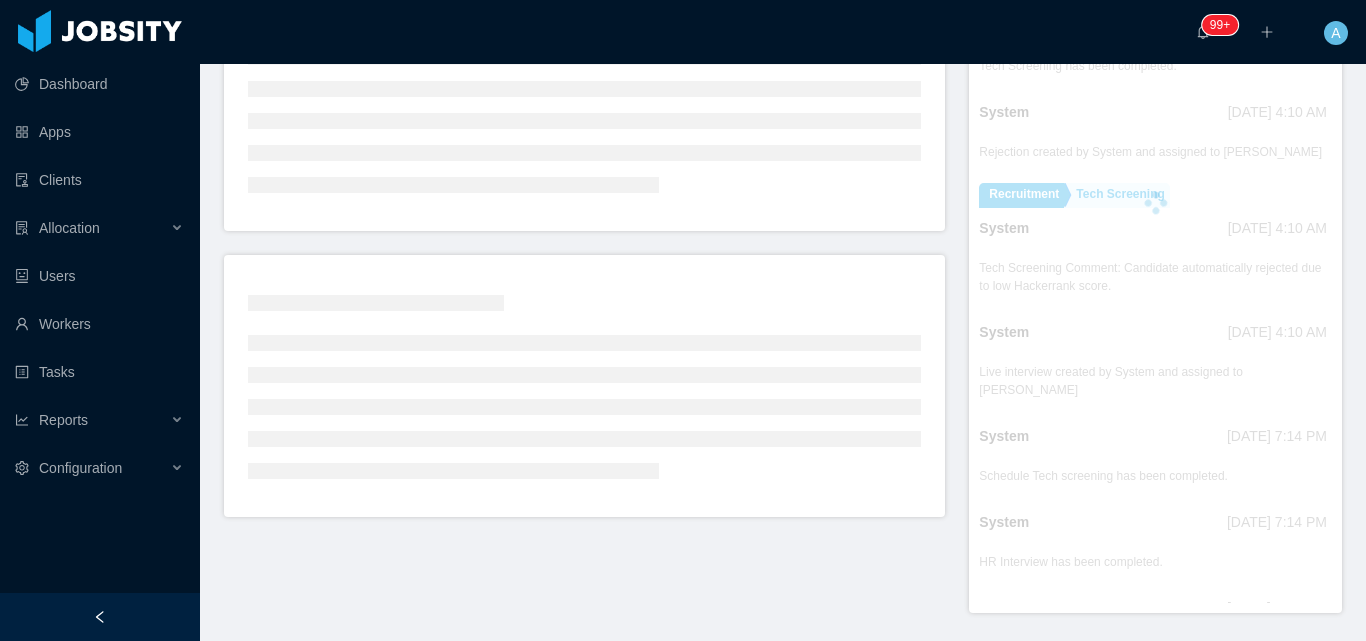 scroll, scrollTop: 554, scrollLeft: 0, axis: vertical 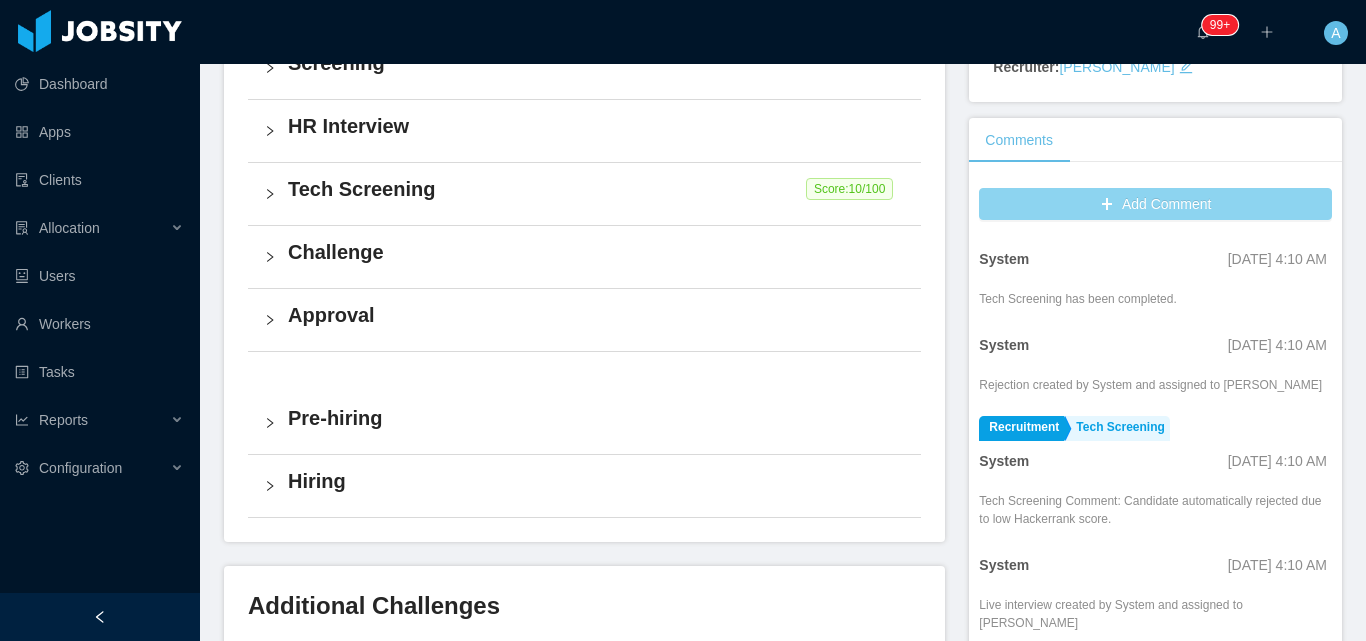click on "Add Comment" at bounding box center (1155, 204) 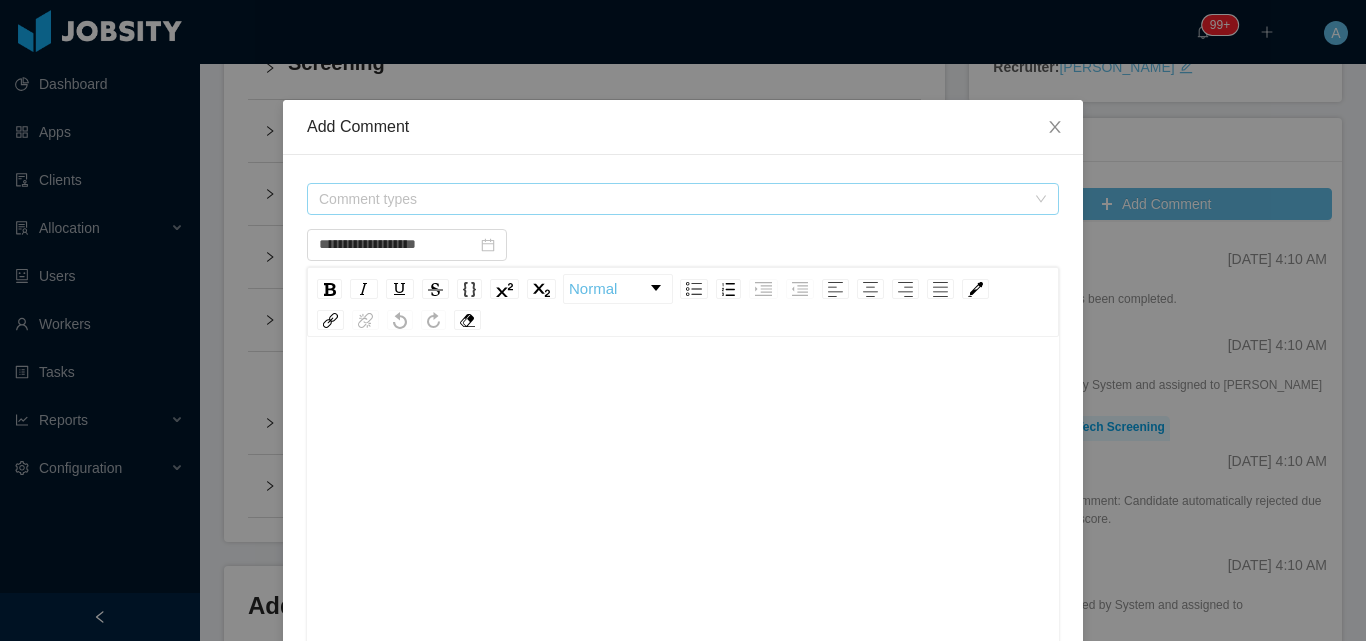 click on "Comment types" at bounding box center [672, 199] 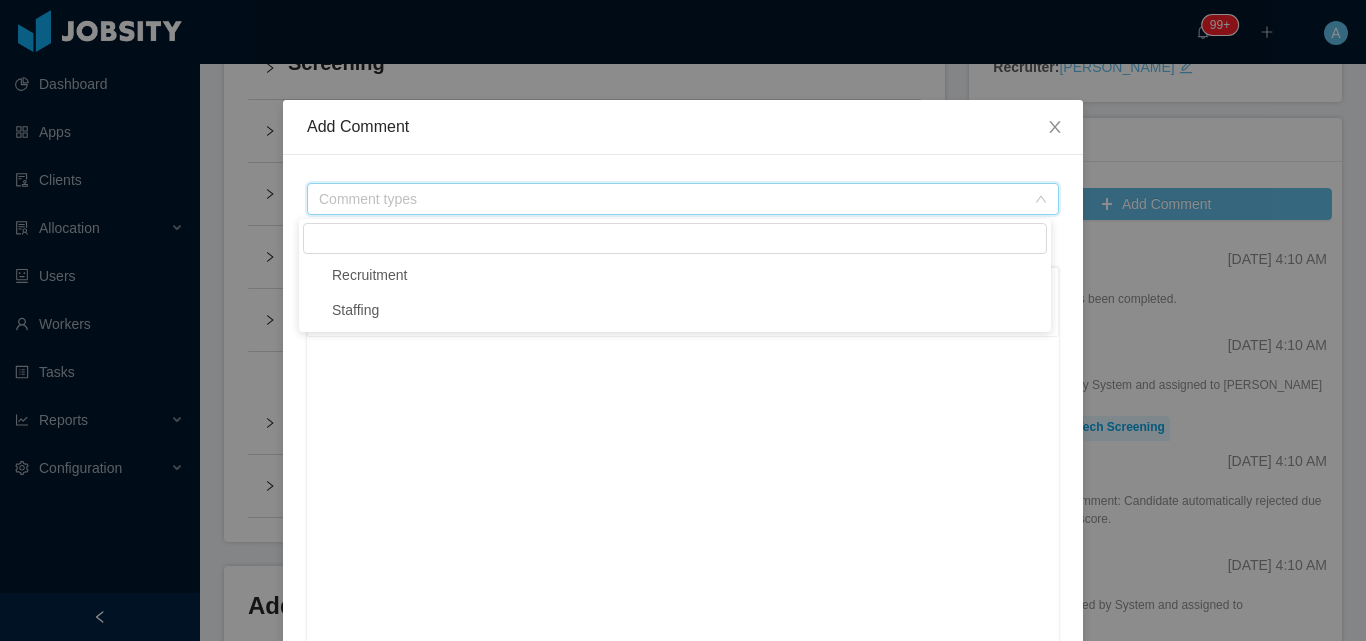 type on "**********" 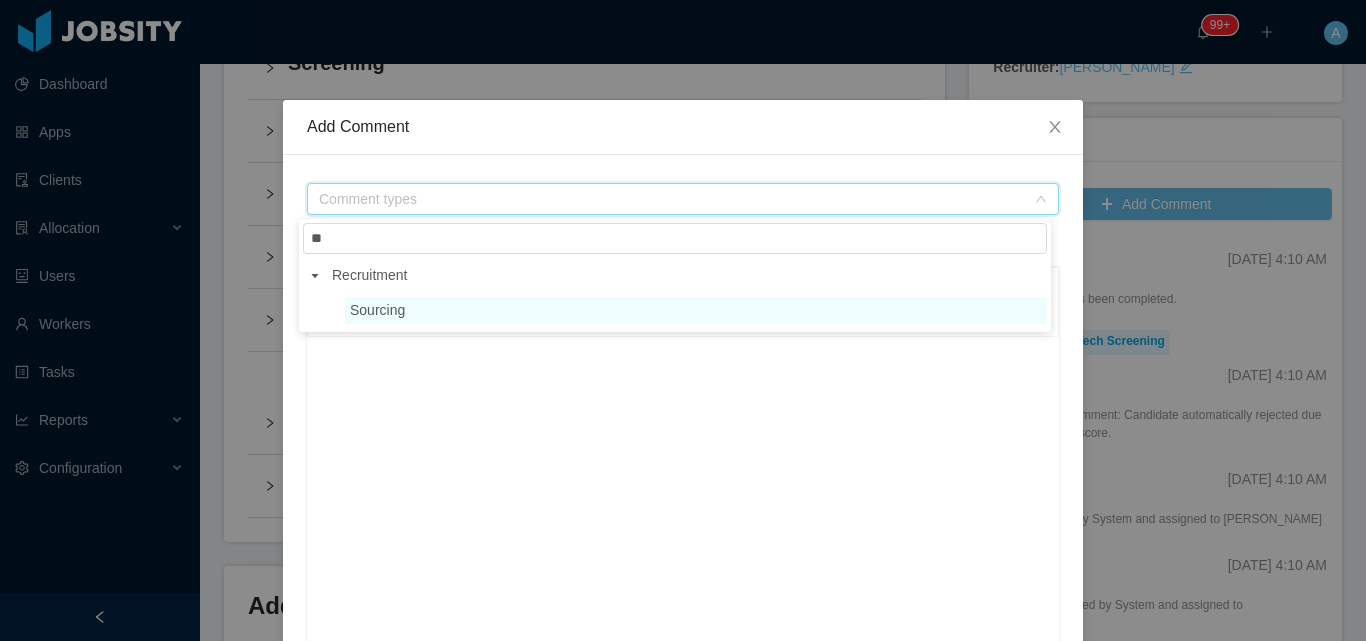 type on "**" 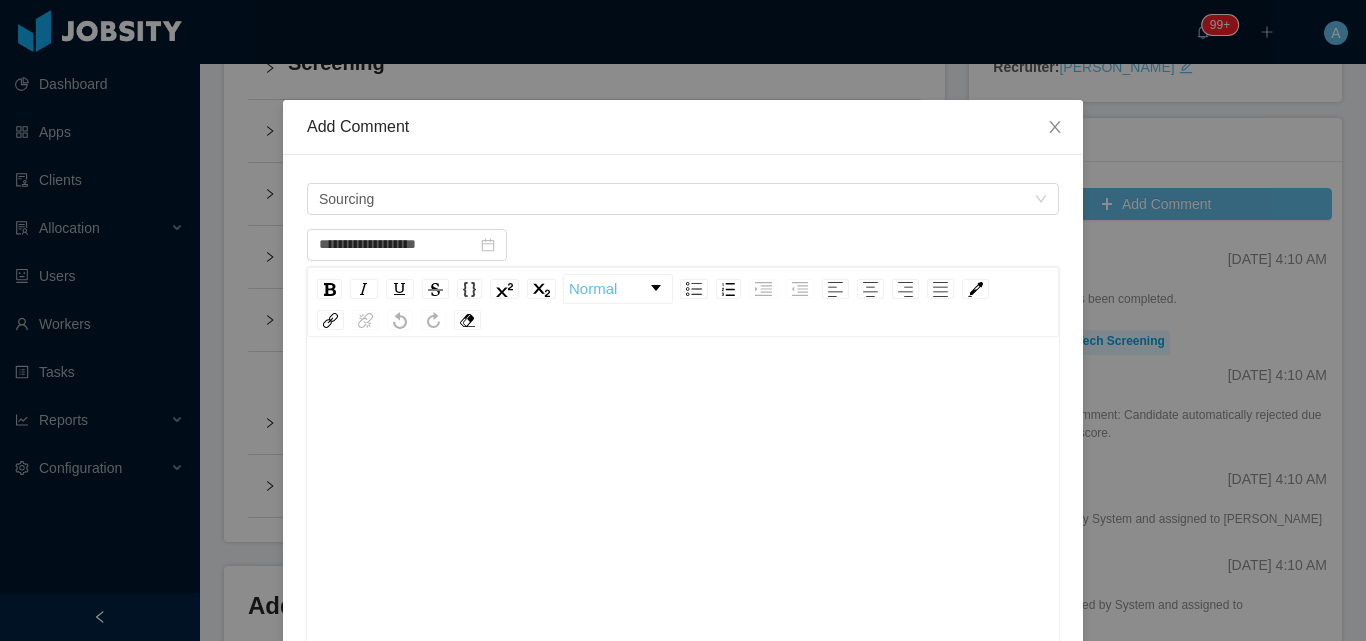 click at bounding box center (683, 391) 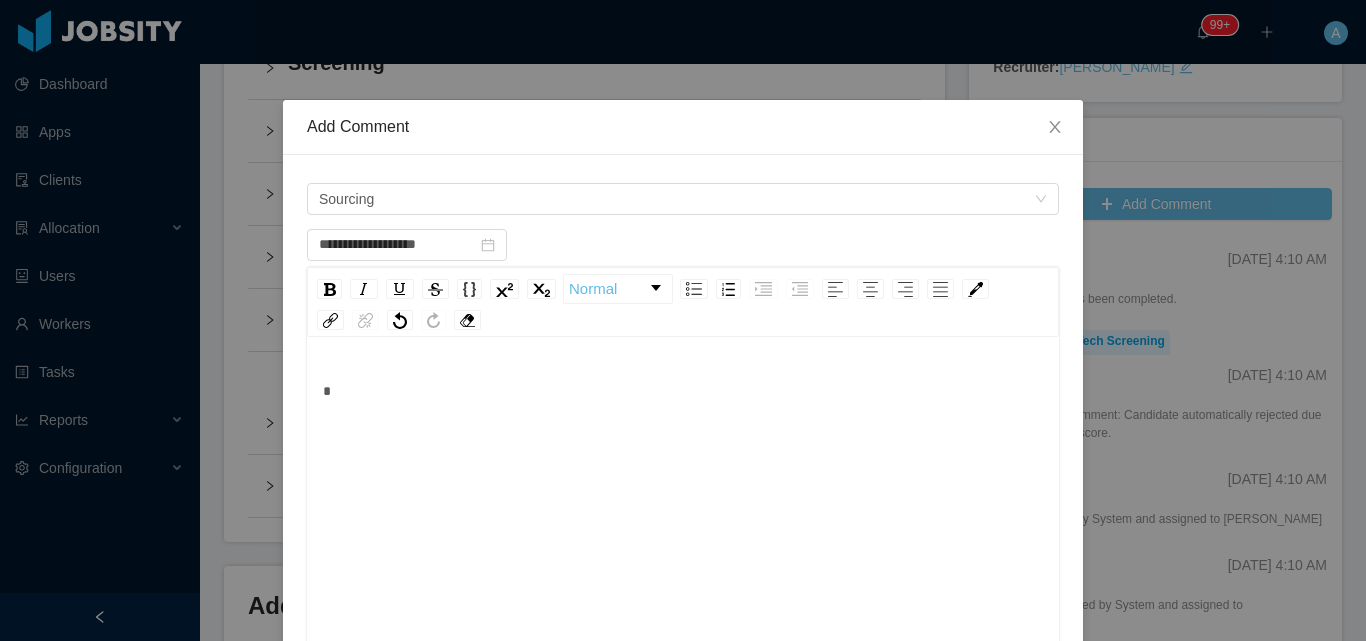 type 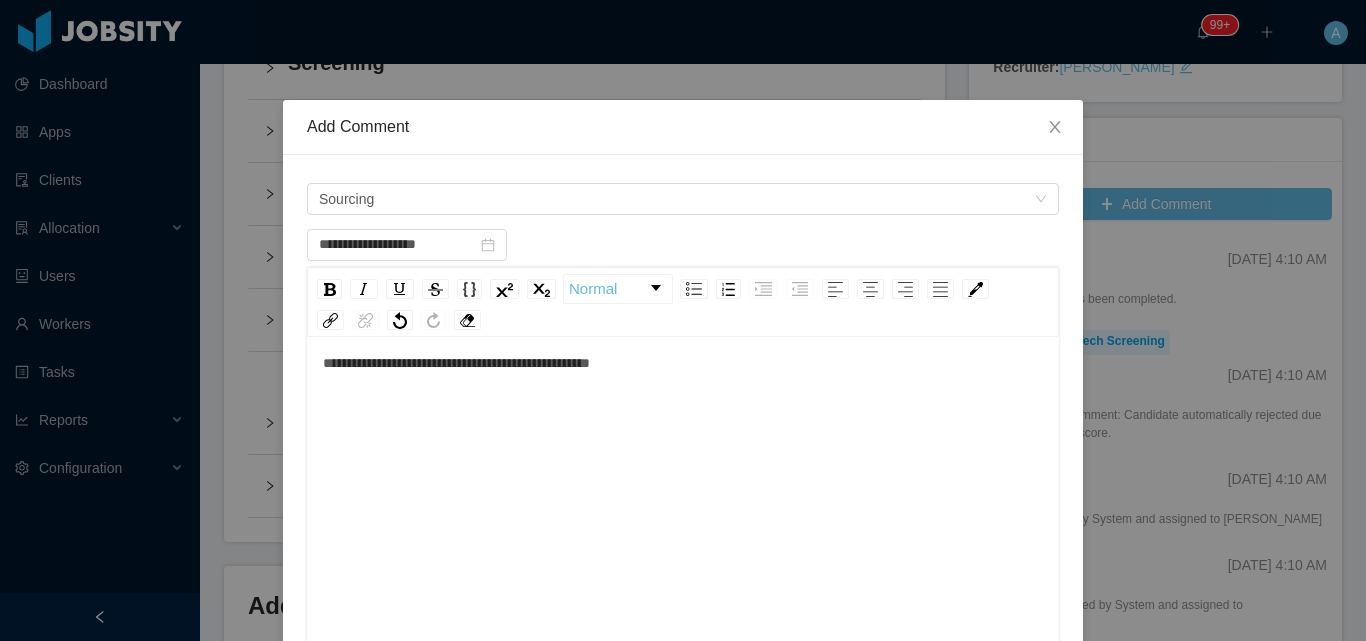 scroll, scrollTop: 44, scrollLeft: 0, axis: vertical 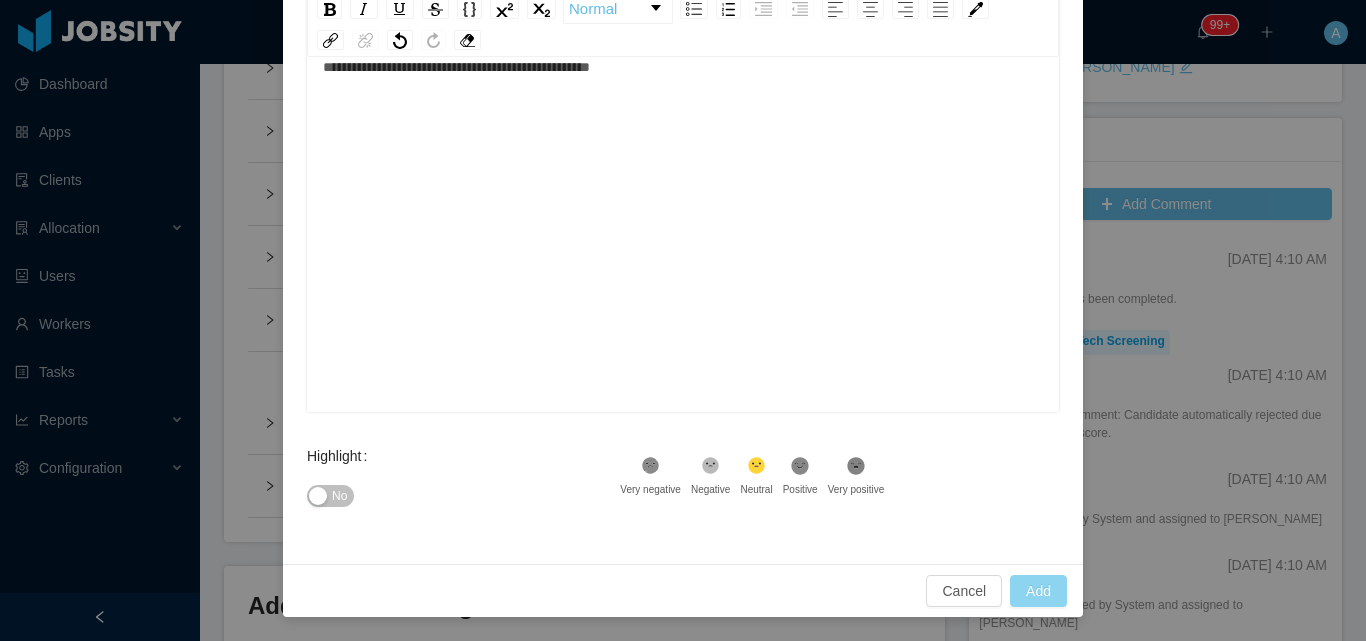 type on "**********" 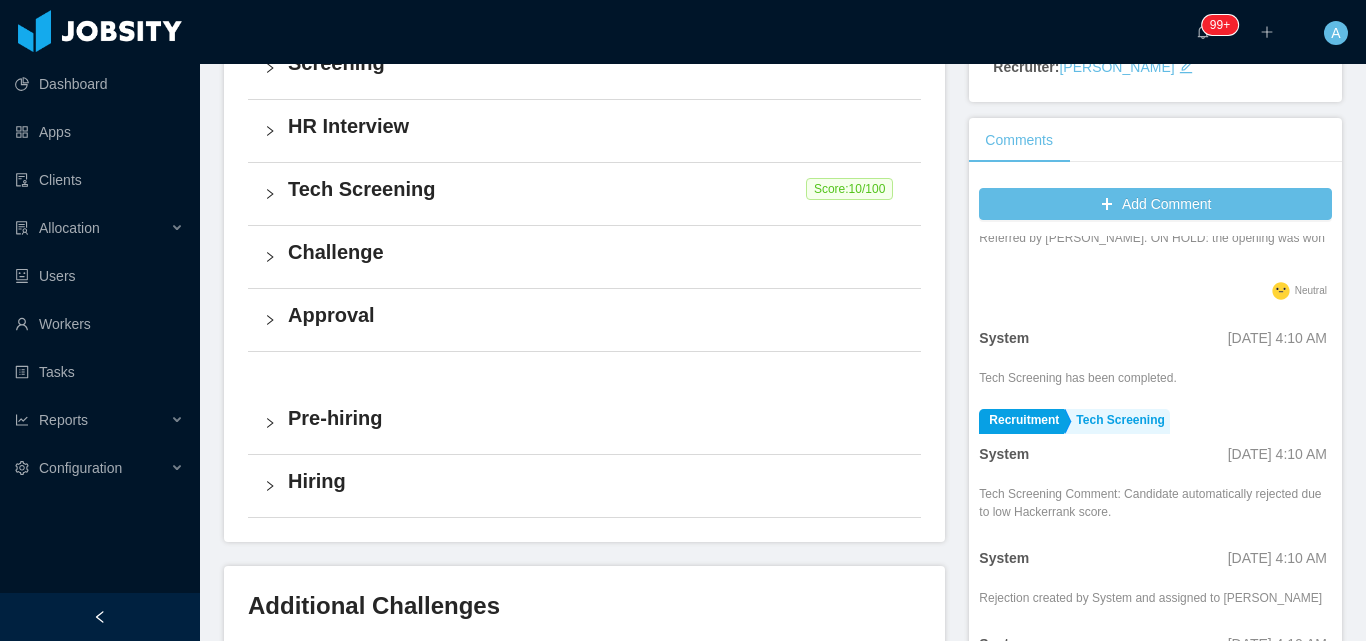 scroll, scrollTop: 0, scrollLeft: 0, axis: both 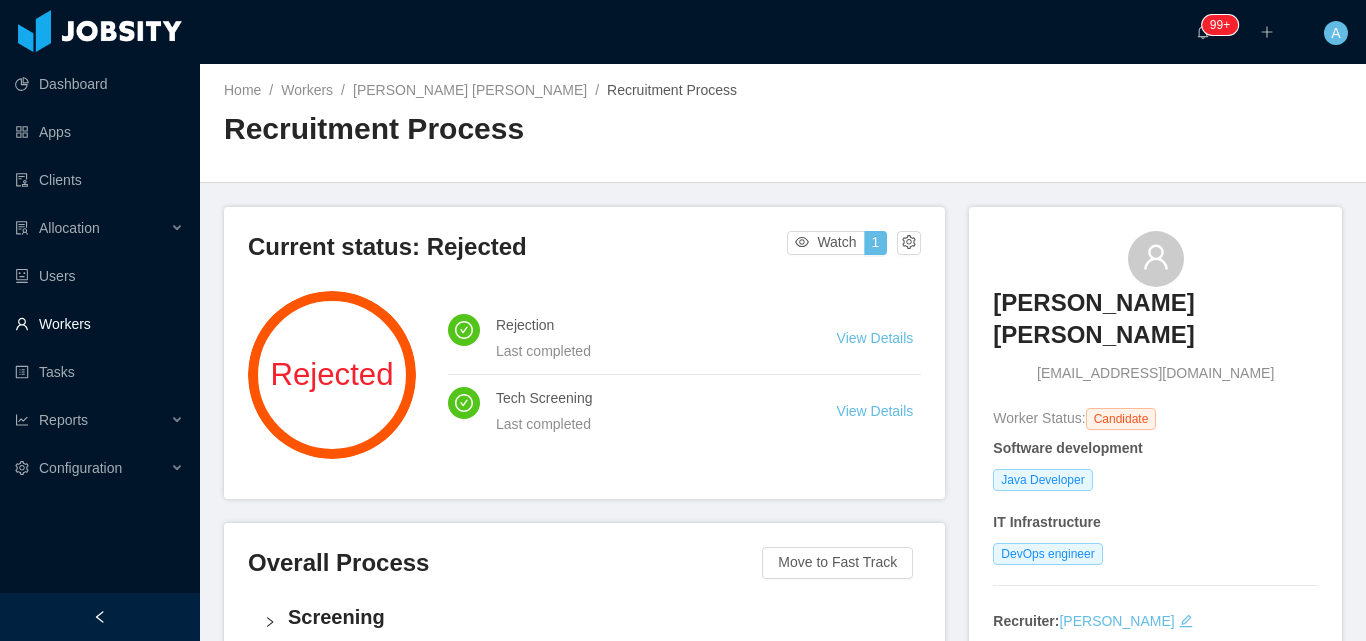 click on "Workers" at bounding box center [99, 324] 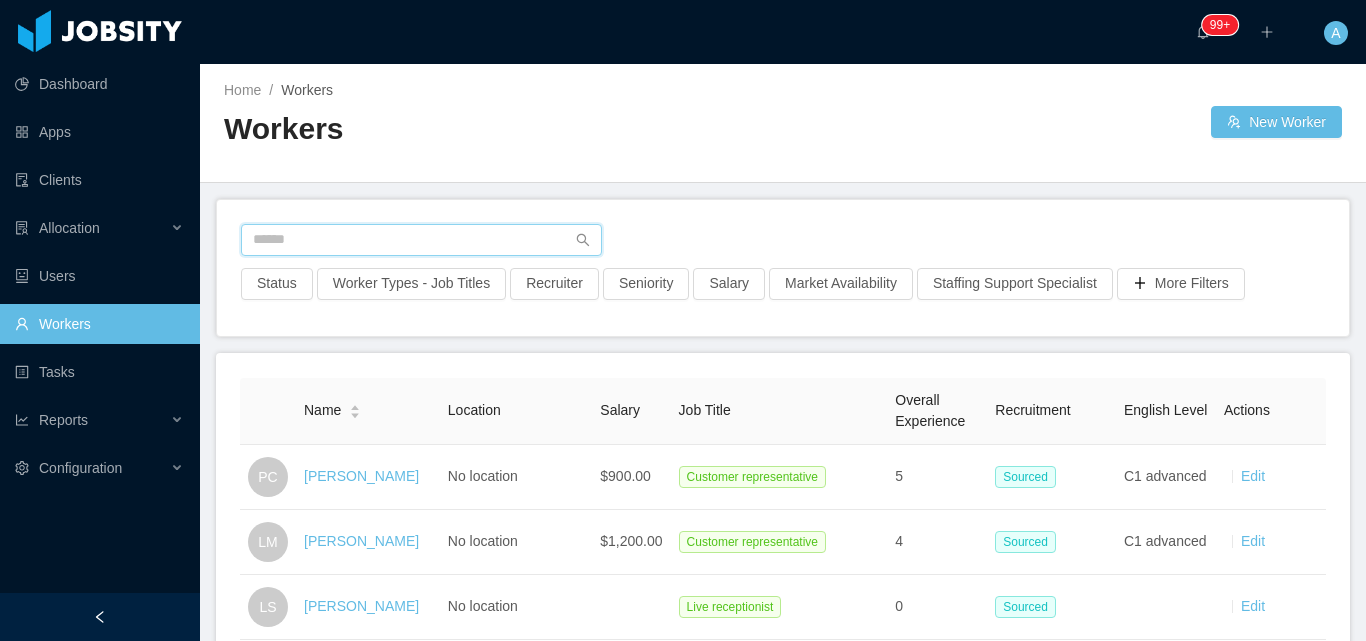 click at bounding box center [421, 240] 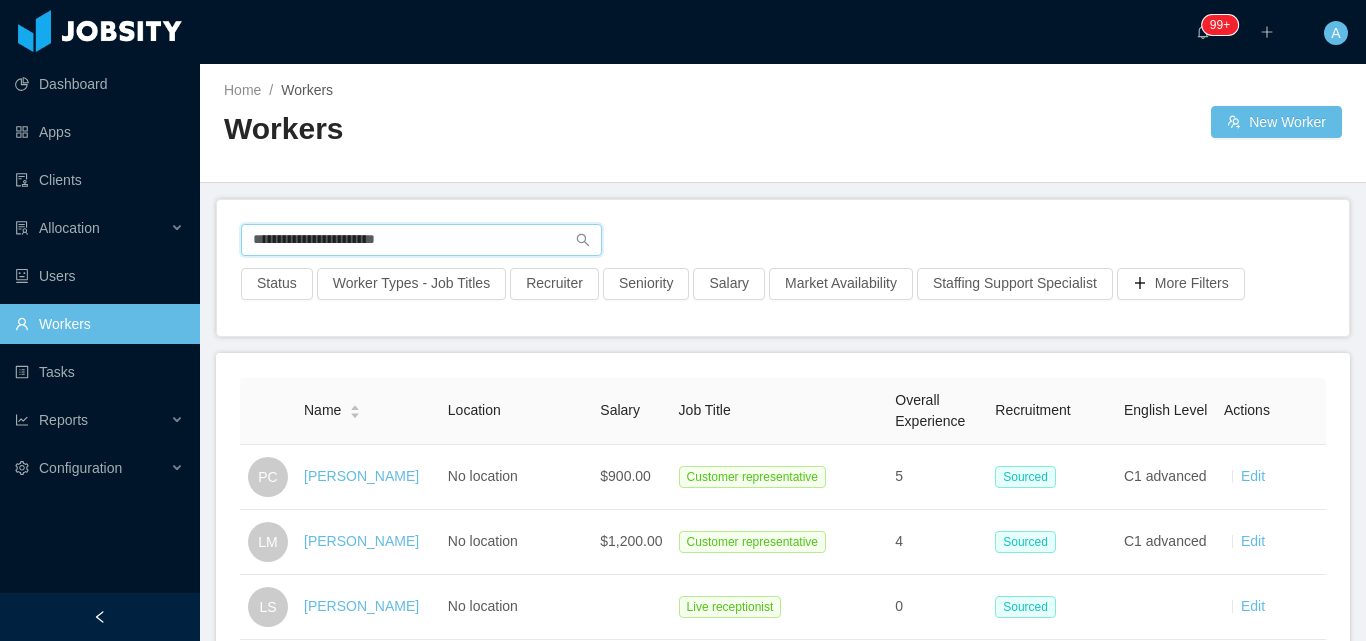 type on "**********" 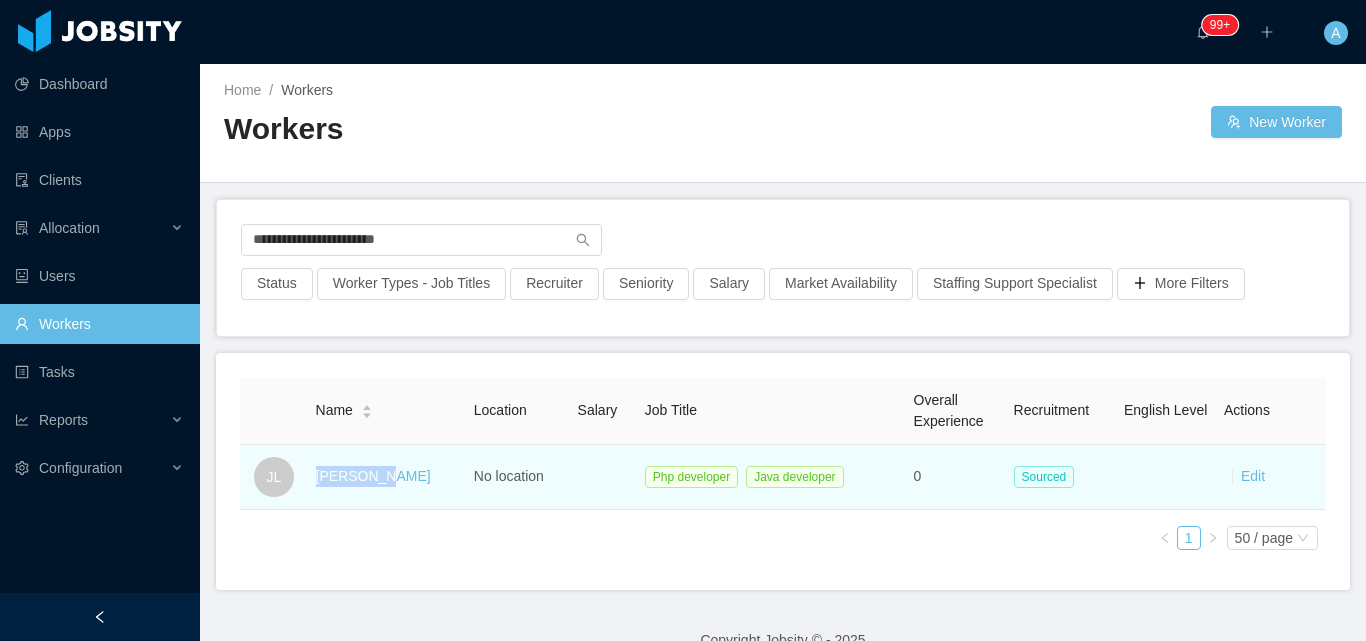 drag, startPoint x: 314, startPoint y: 482, endPoint x: 383, endPoint y: 466, distance: 70.83079 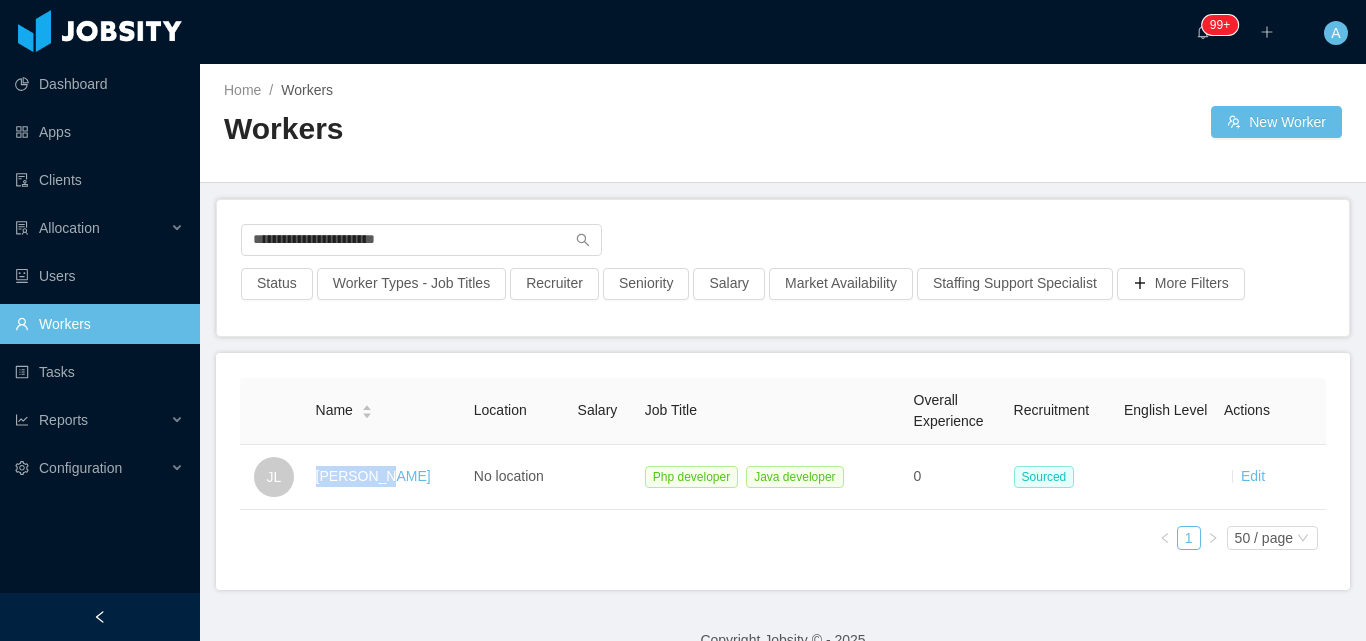 click on "João Lapa" at bounding box center [373, 476] 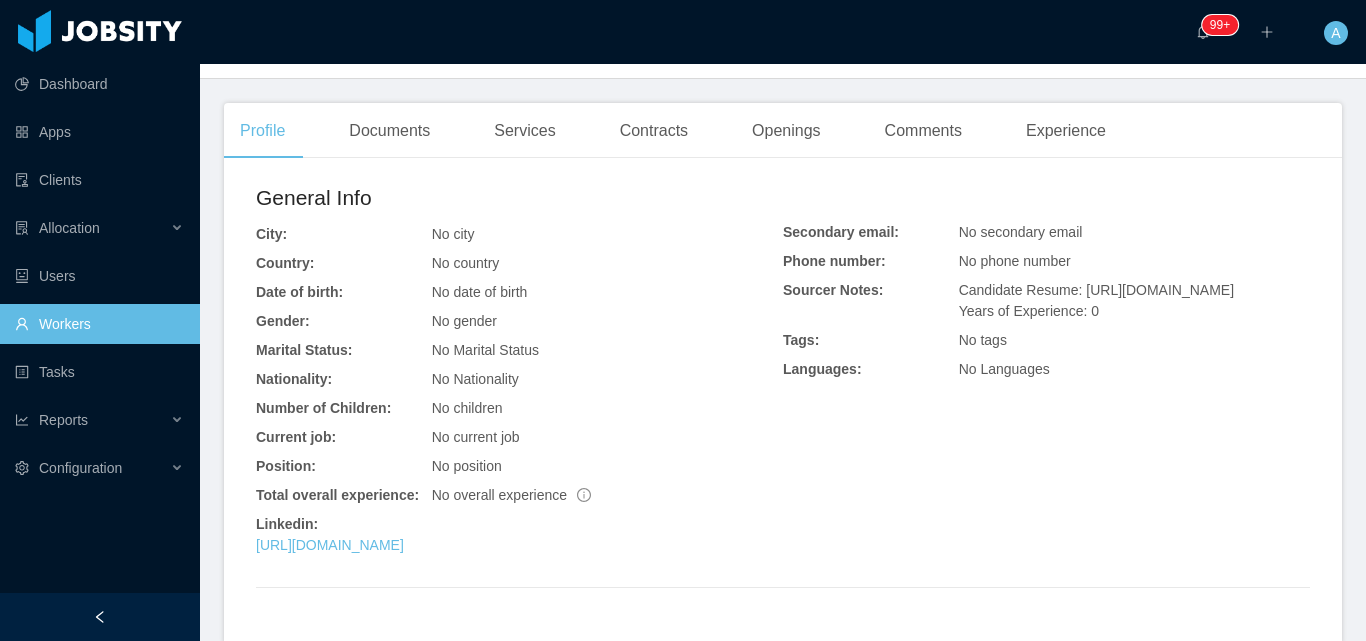 scroll, scrollTop: 500, scrollLeft: 0, axis: vertical 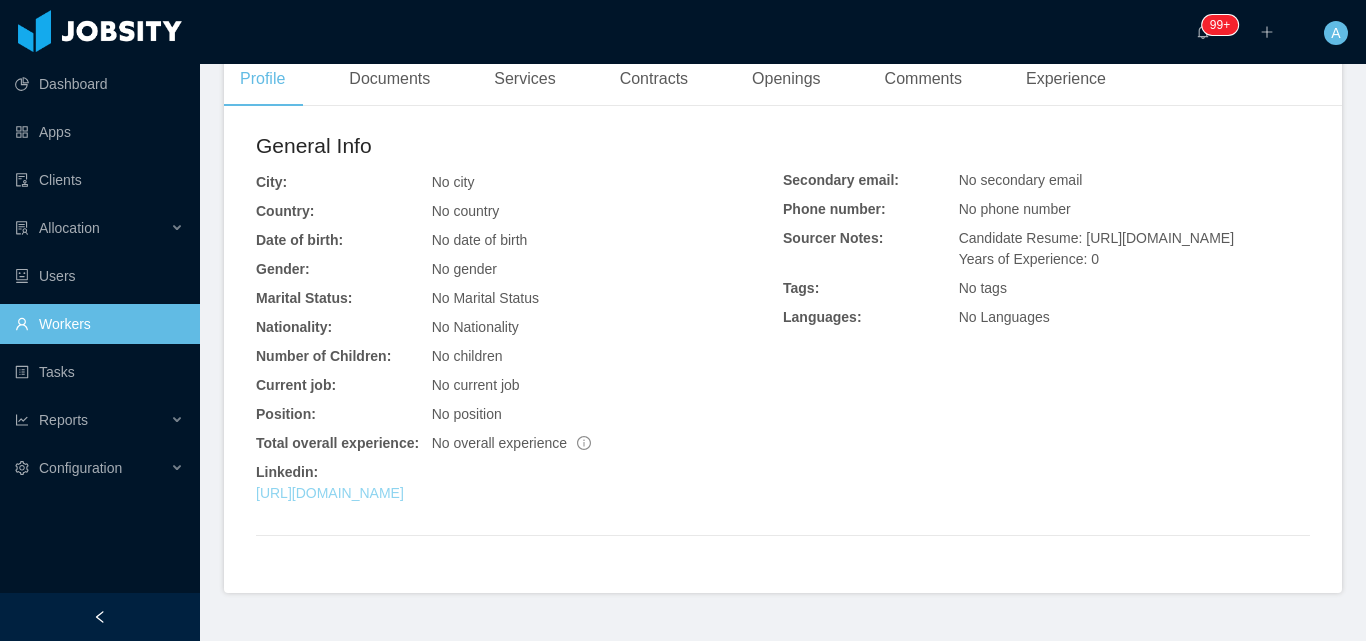 click on "https://www.linkedin.com/in/jmslapa" at bounding box center (330, 493) 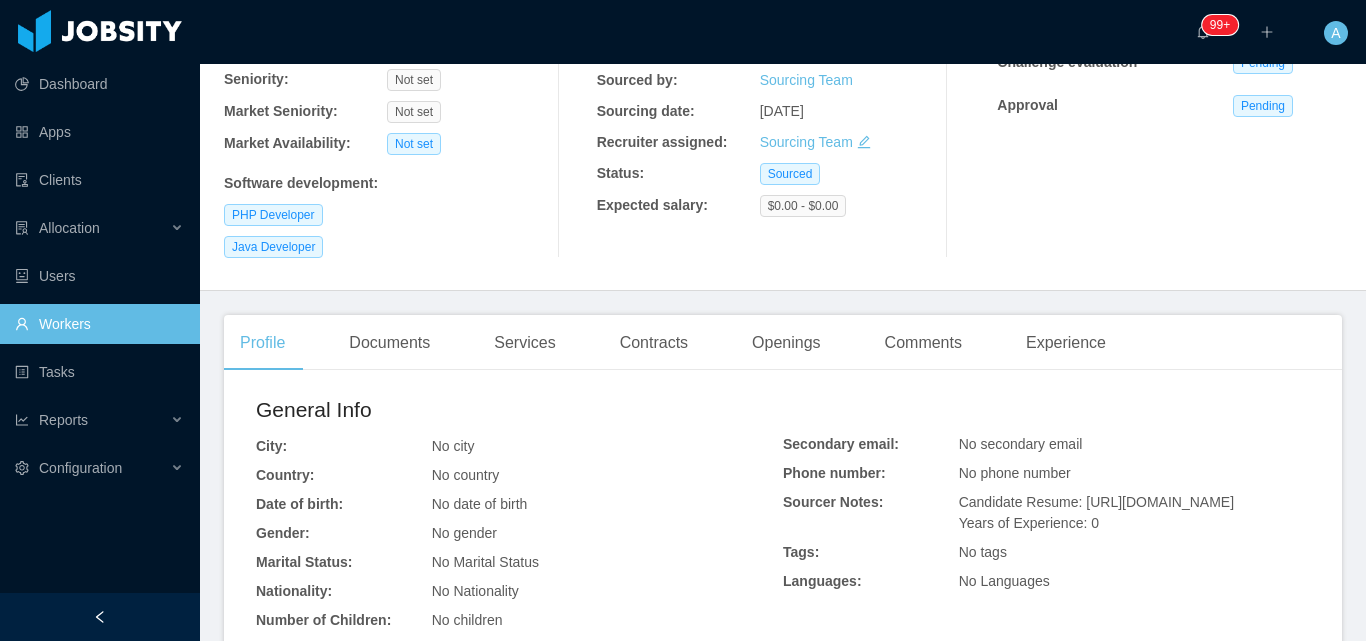 scroll, scrollTop: 0, scrollLeft: 0, axis: both 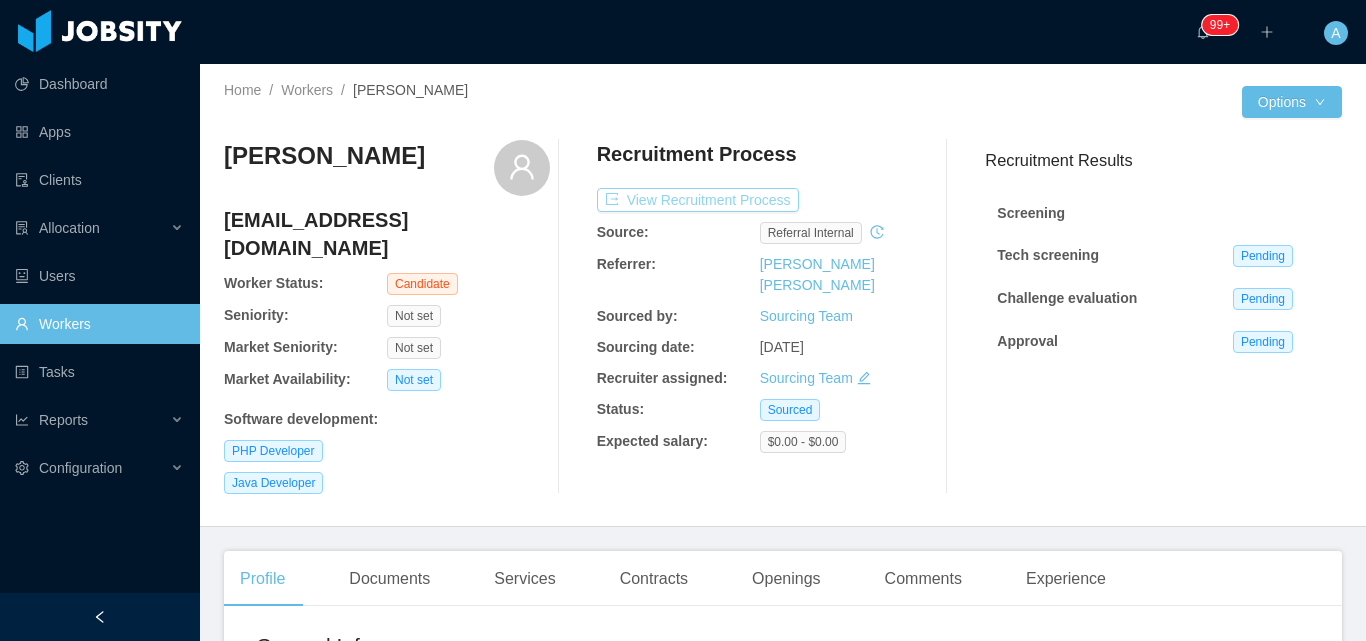click on "View Recruitment Process" at bounding box center (698, 200) 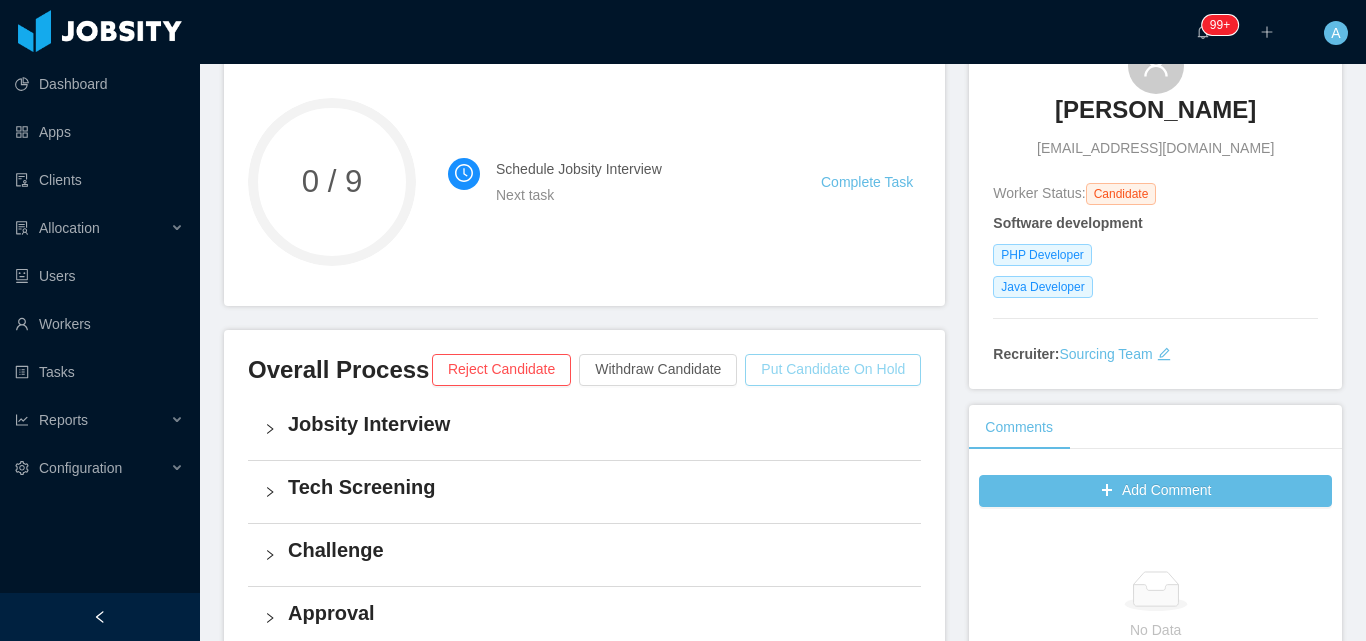 scroll, scrollTop: 200, scrollLeft: 0, axis: vertical 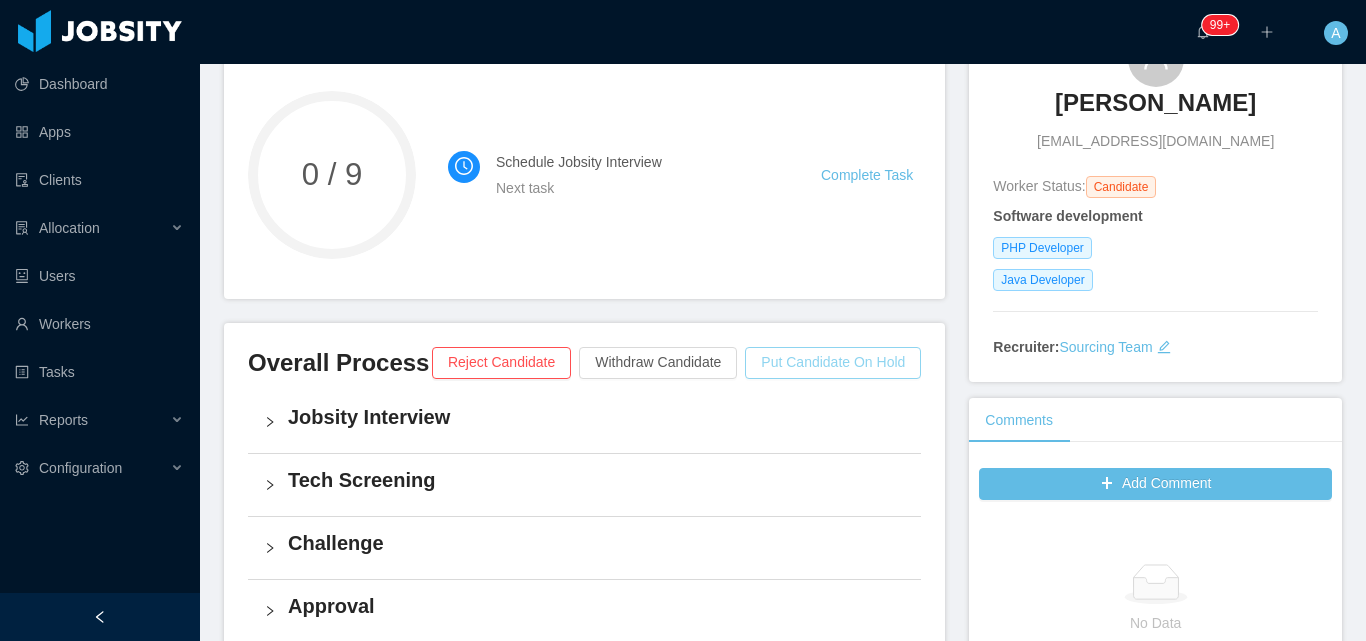 click on "Put Candidate On Hold" at bounding box center [833, 363] 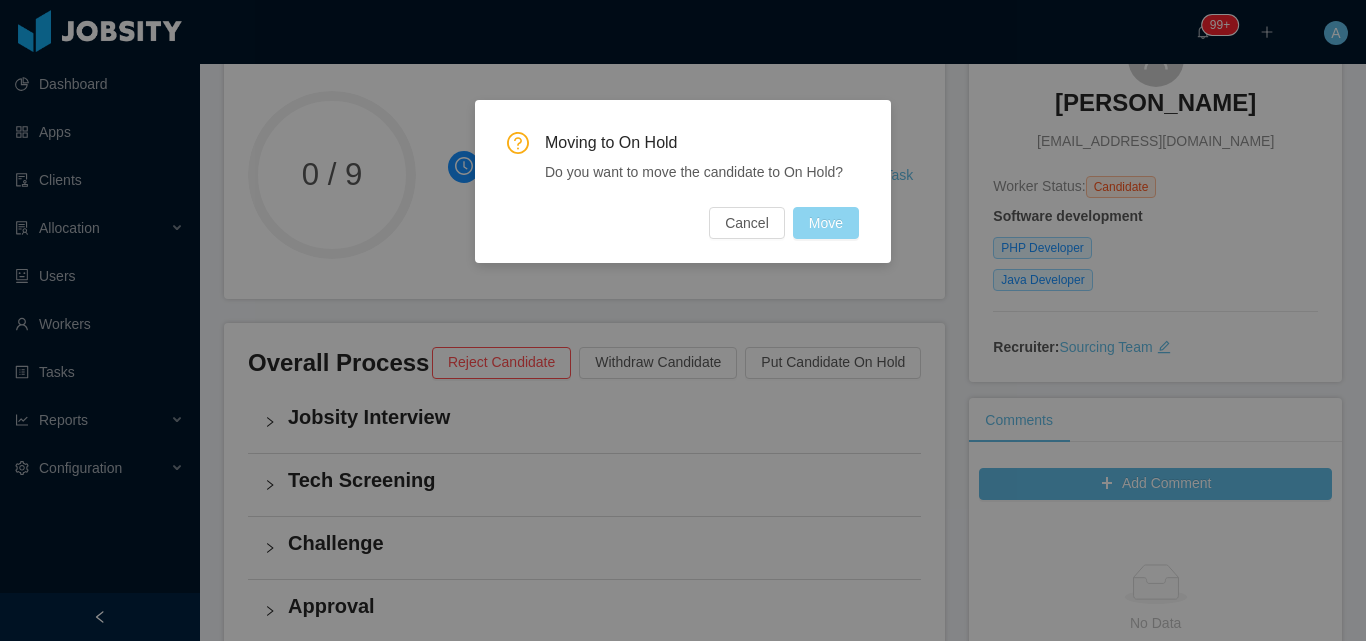 click on "Move" at bounding box center [826, 223] 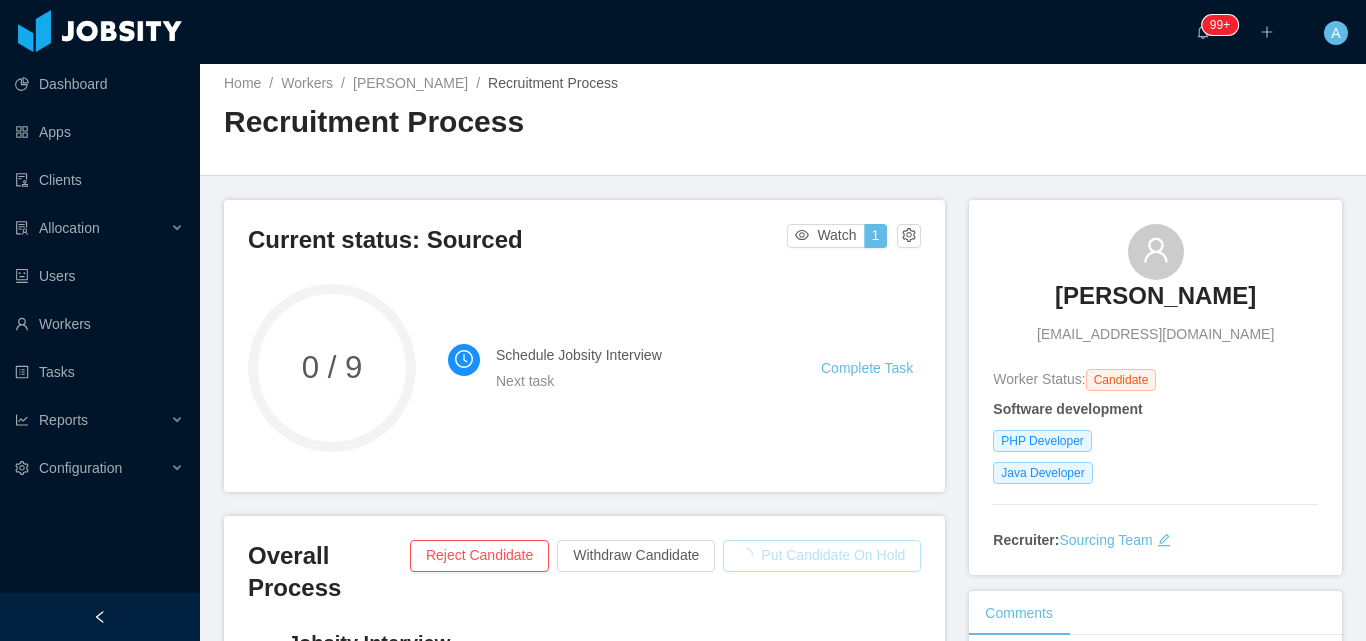 scroll, scrollTop: 0, scrollLeft: 0, axis: both 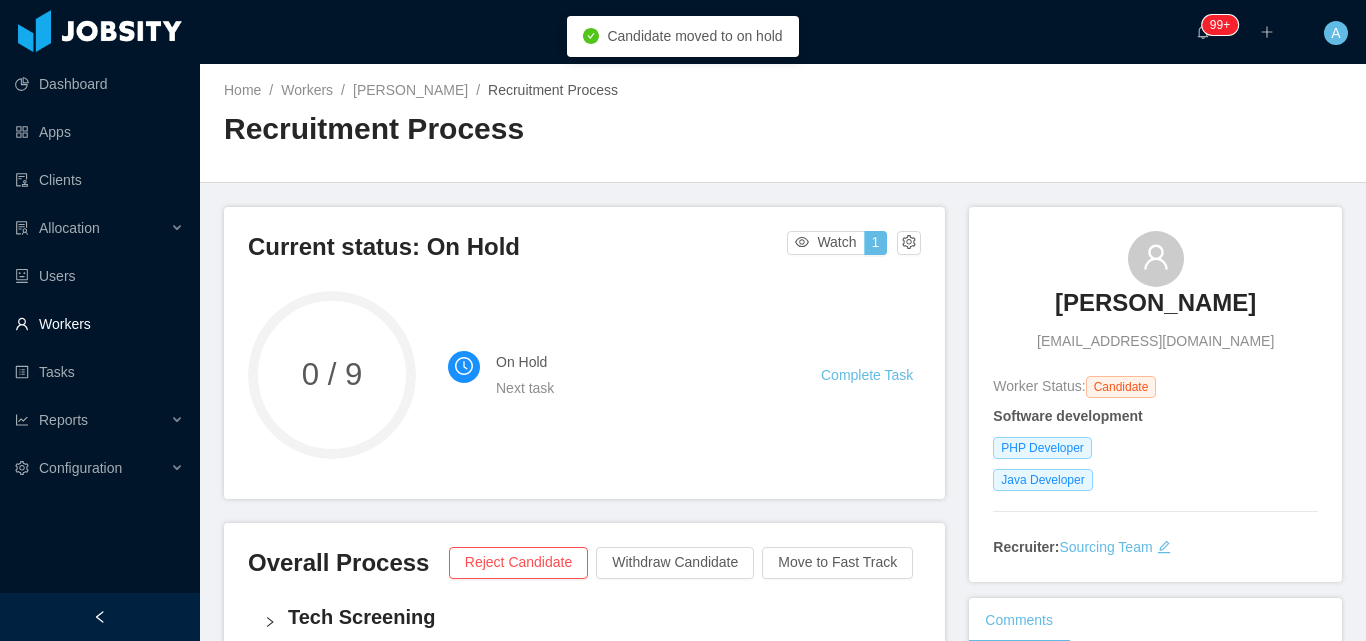 click on "Workers" at bounding box center [99, 324] 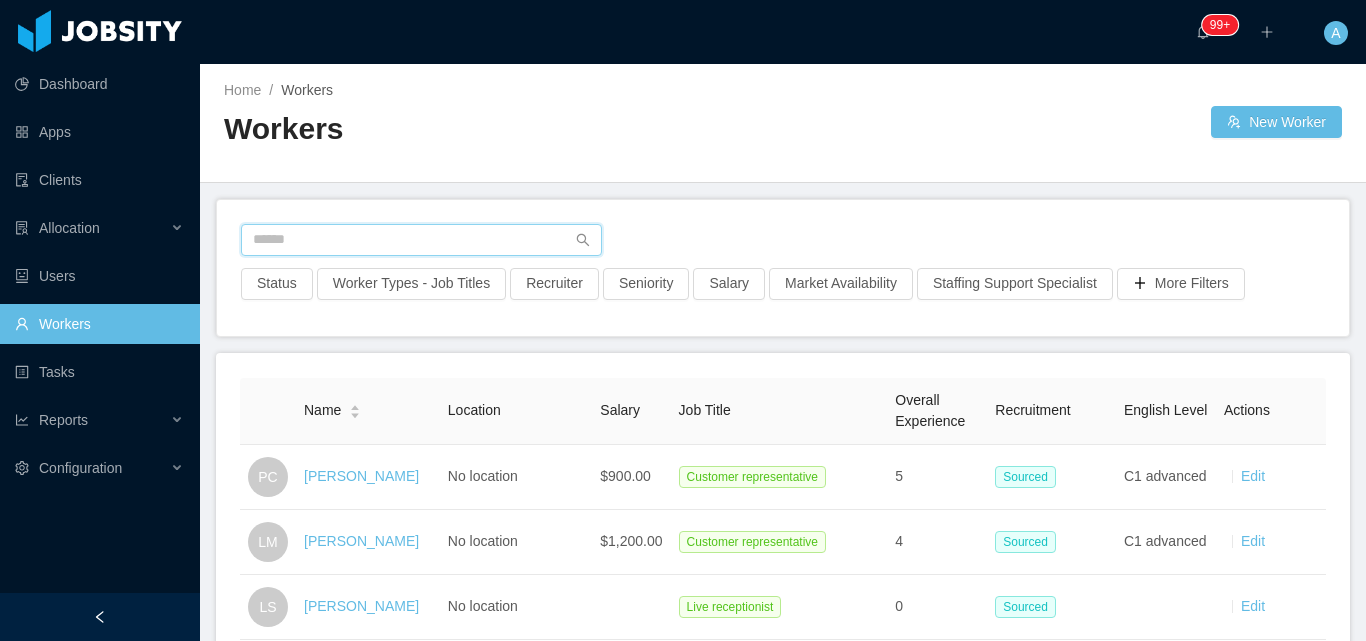 click at bounding box center (421, 240) 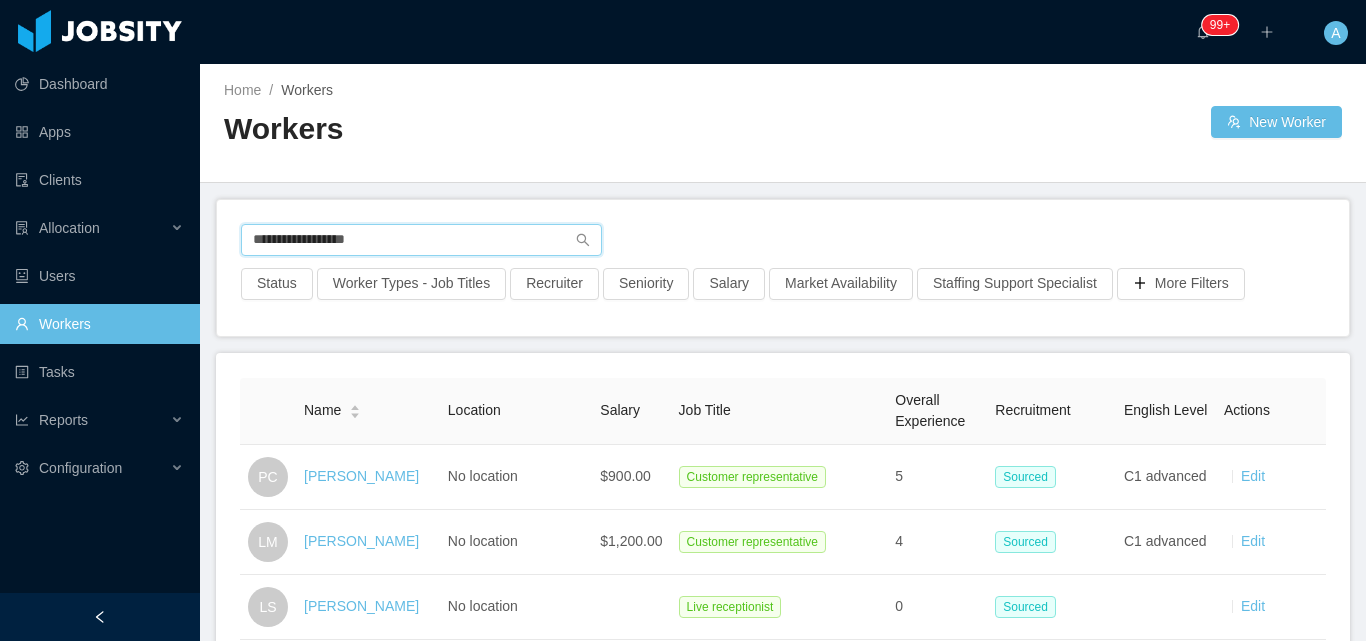 type on "**********" 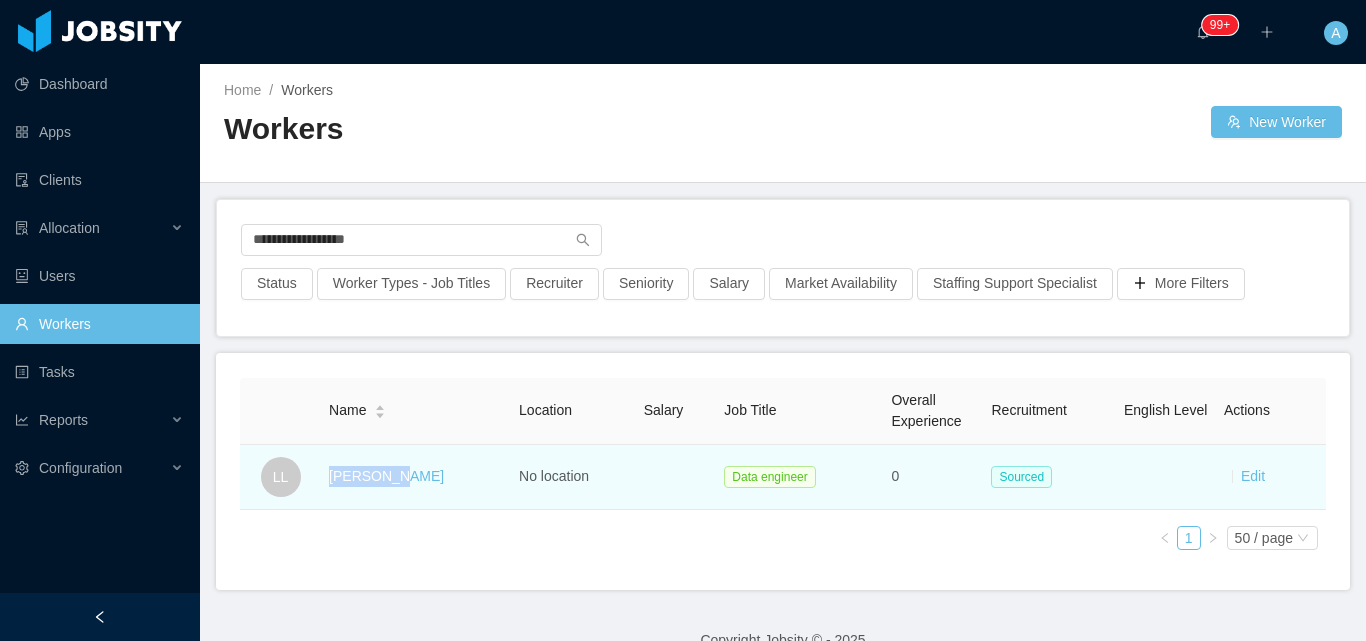 drag, startPoint x: 332, startPoint y: 476, endPoint x: 399, endPoint y: 472, distance: 67.11929 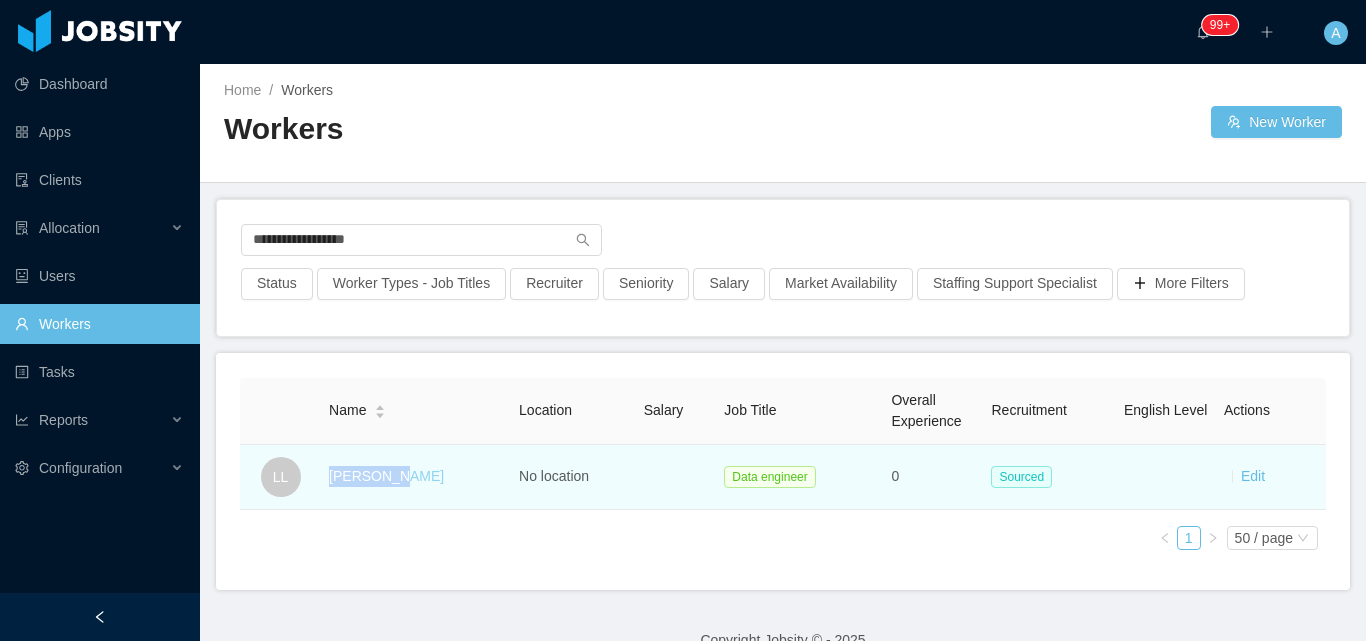 click on "Lays Lima" at bounding box center (386, 476) 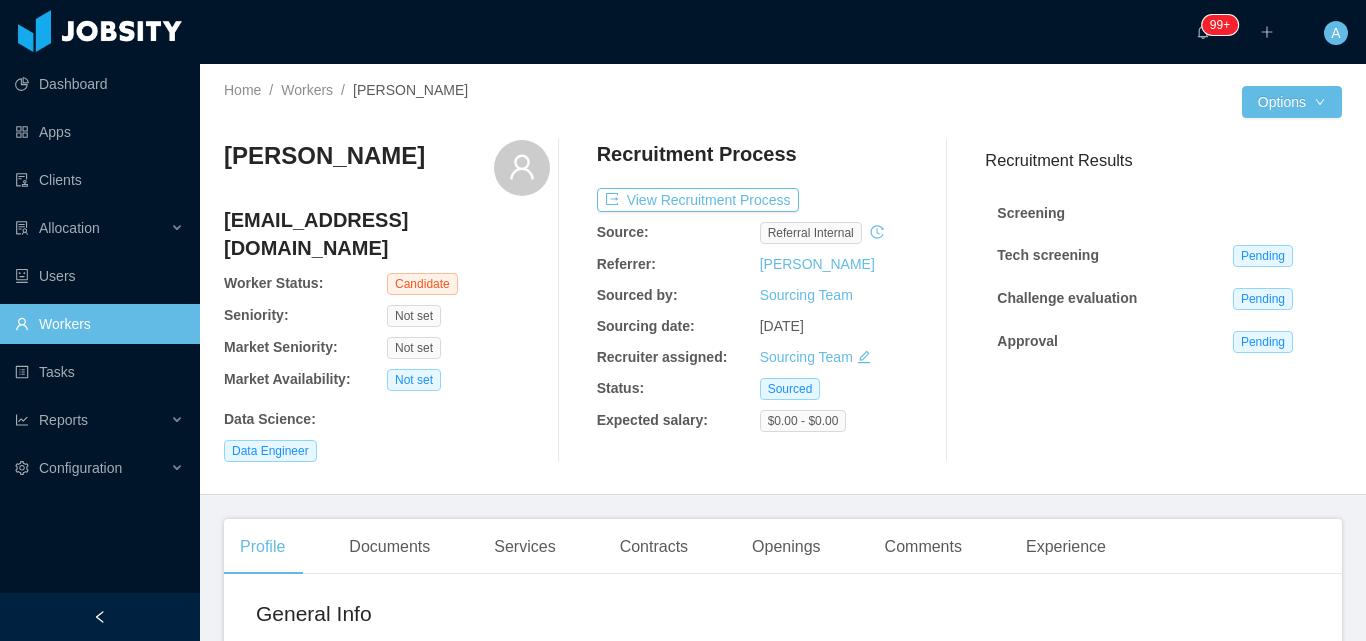 click on "Workers" at bounding box center [99, 324] 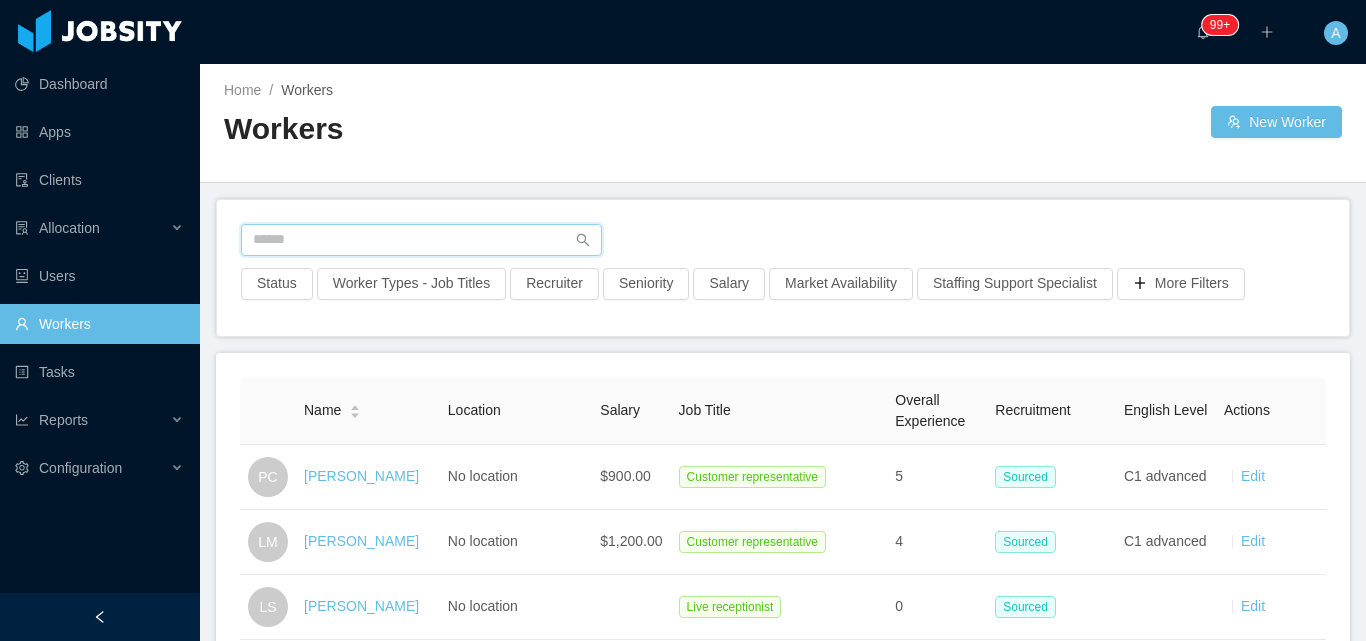 click at bounding box center [421, 240] 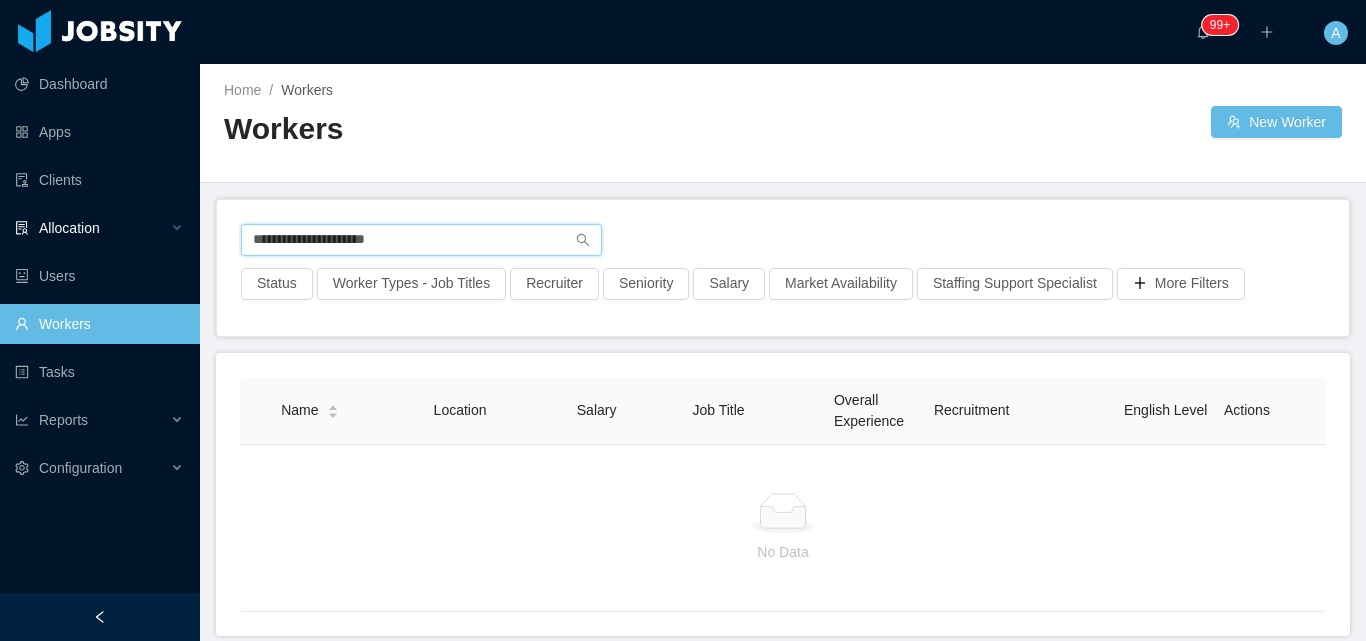 drag, startPoint x: 427, startPoint y: 252, endPoint x: 57, endPoint y: 235, distance: 370.39032 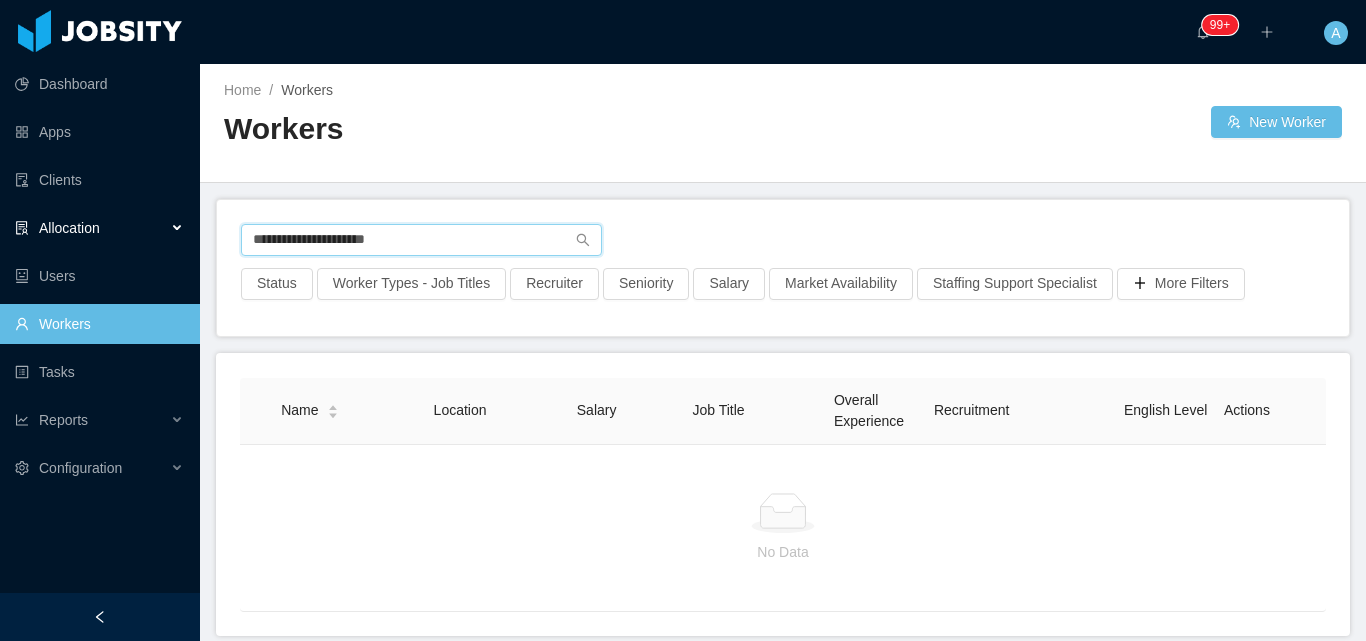 paste on "**********" 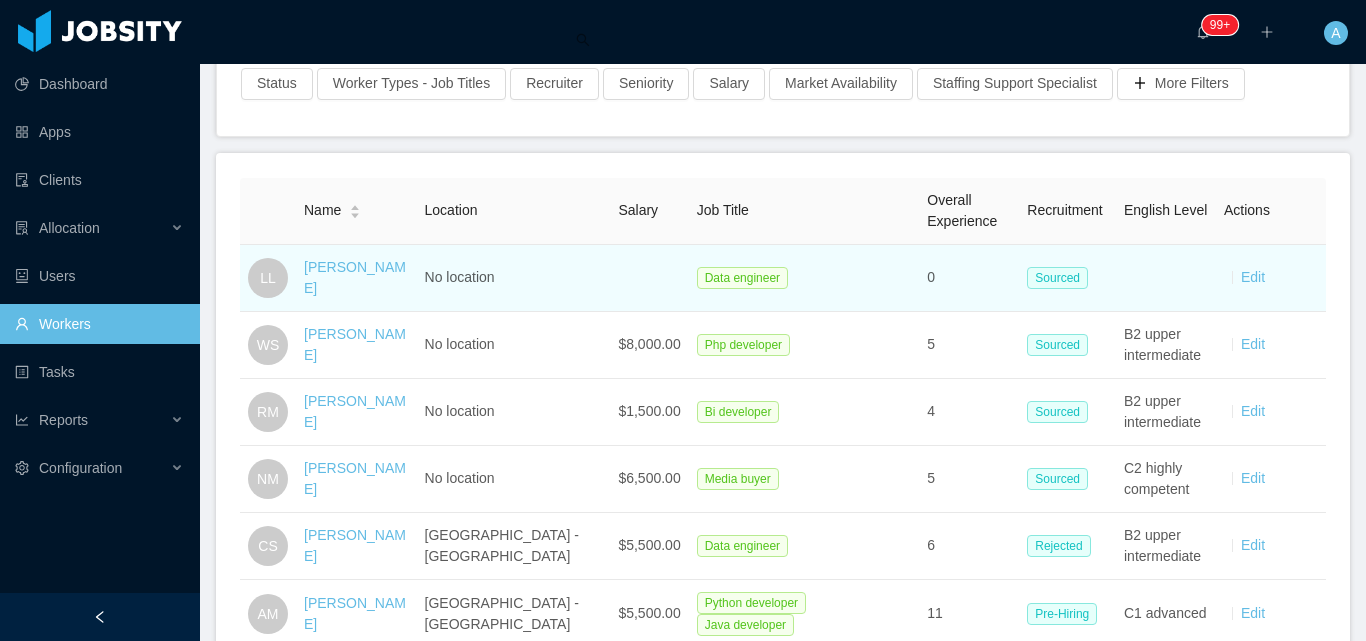 scroll, scrollTop: 0, scrollLeft: 0, axis: both 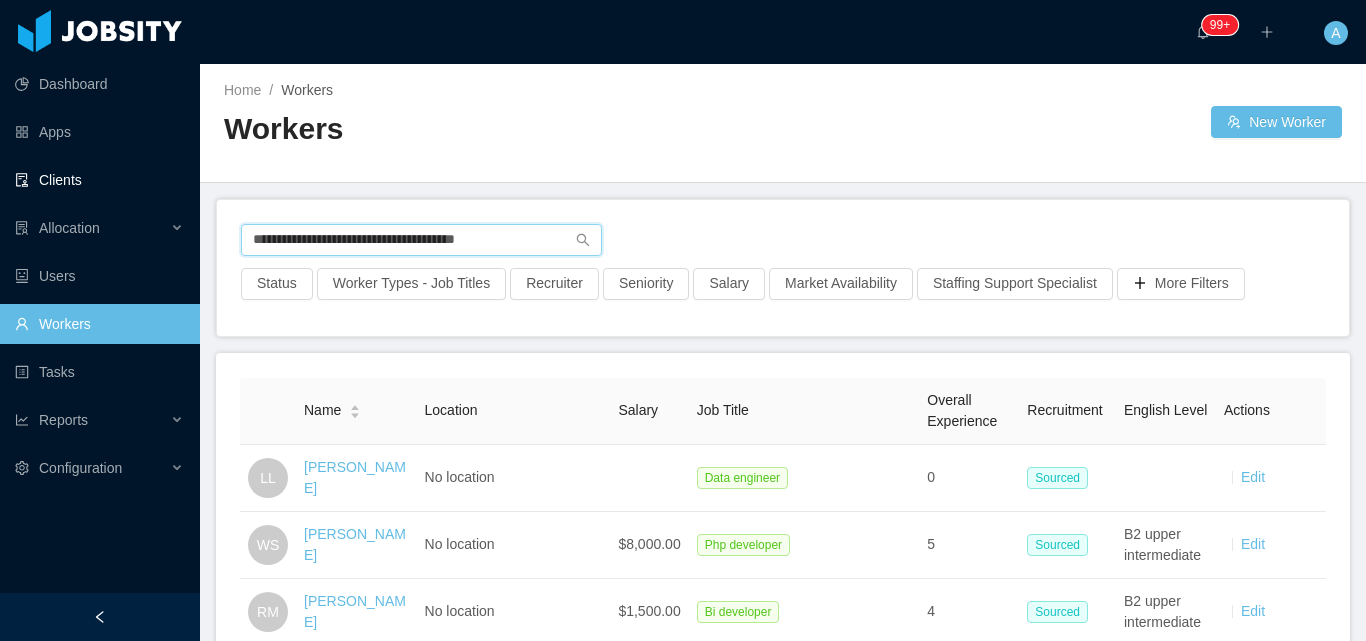 drag, startPoint x: 46, startPoint y: 223, endPoint x: 0, endPoint y: 195, distance: 53.851646 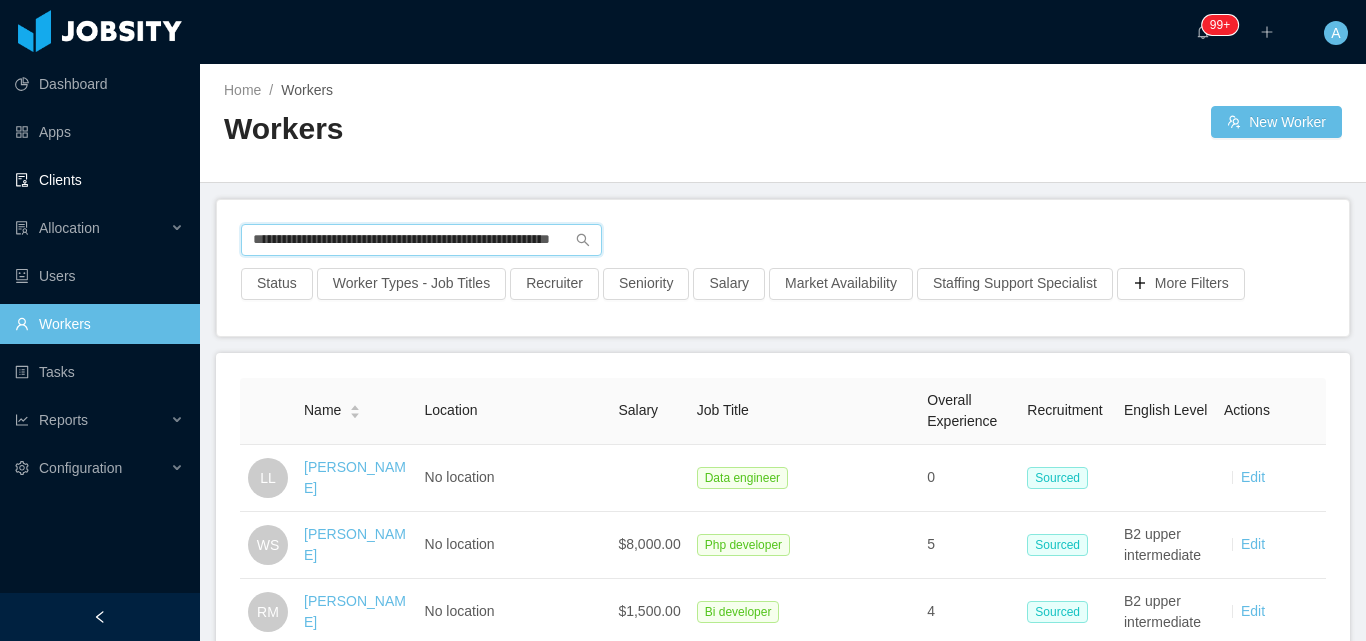 scroll, scrollTop: 0, scrollLeft: 75, axis: horizontal 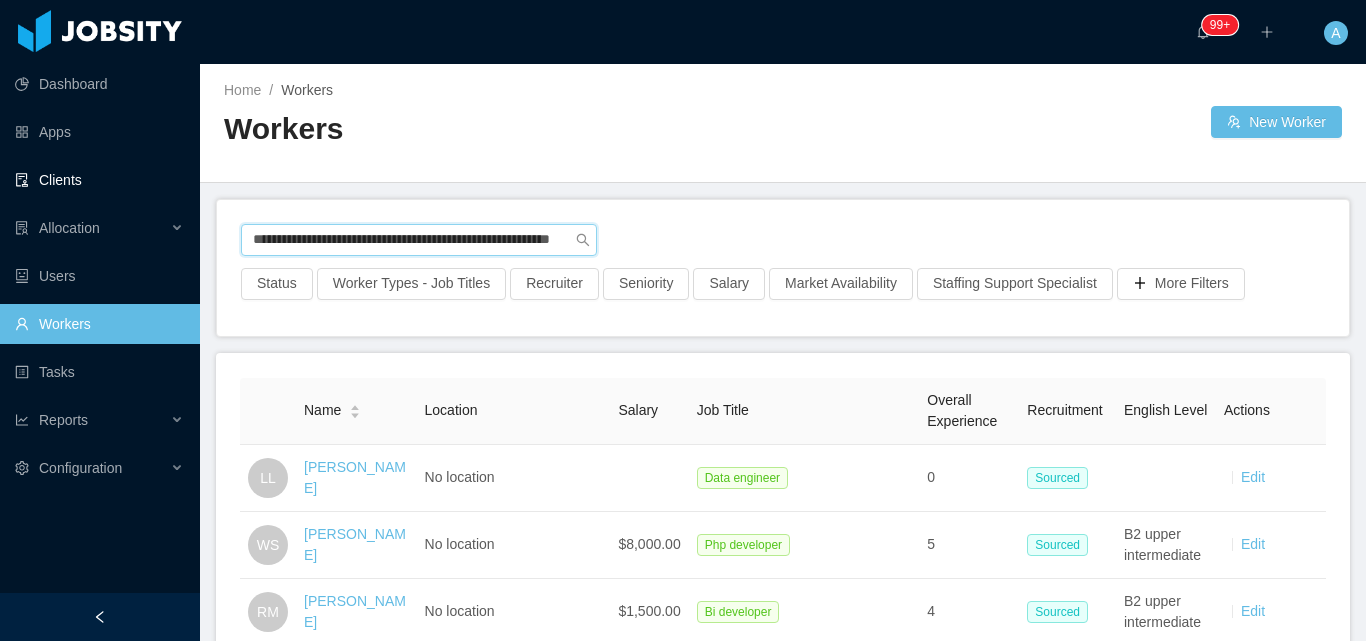 type on "**********" 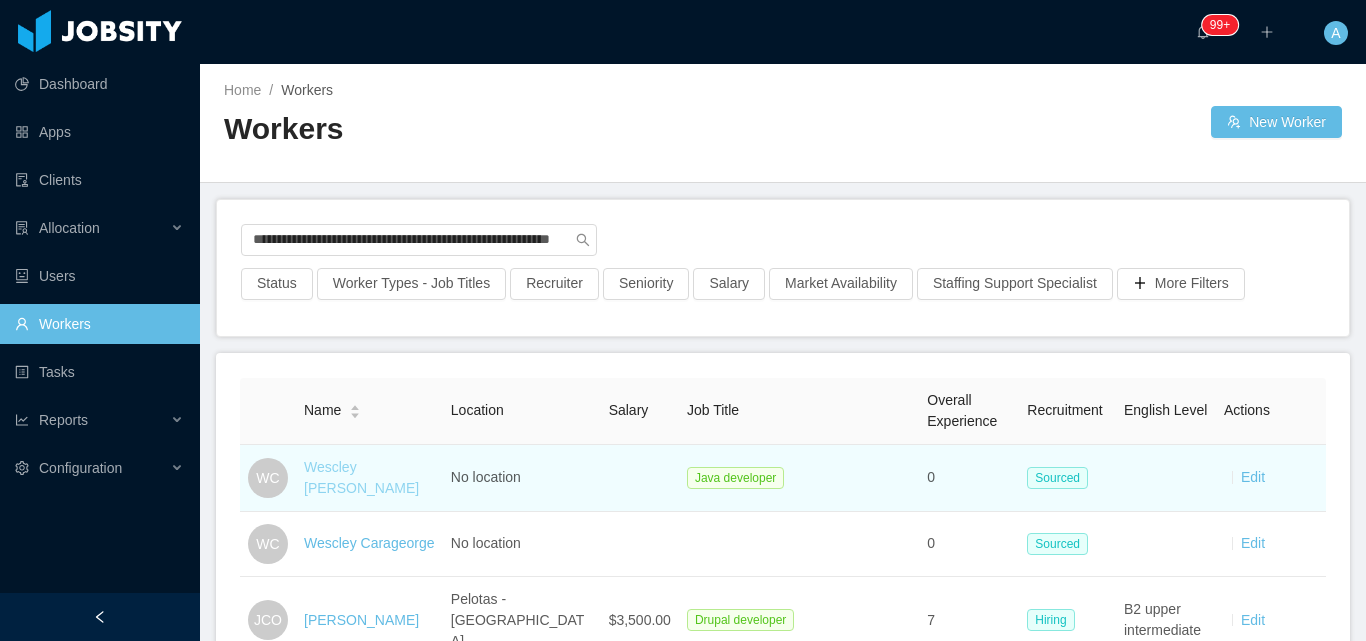 click on "Wescley Caldeira" at bounding box center [361, 477] 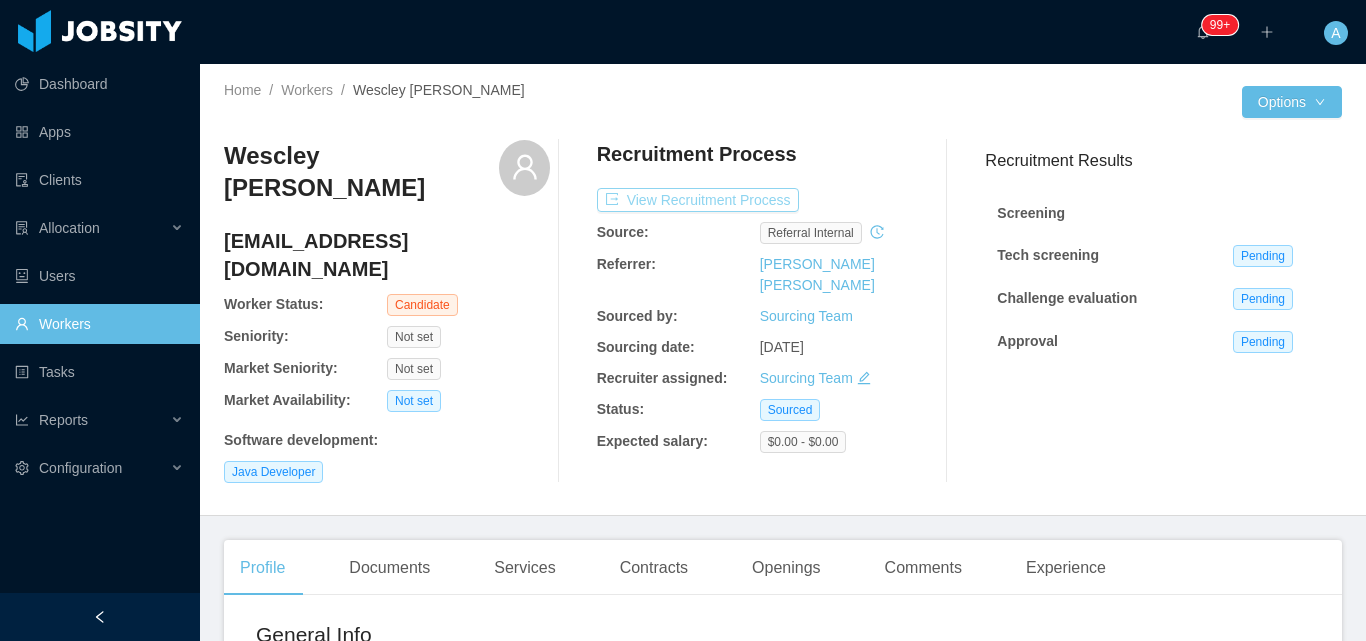 click on "View Recruitment Process" at bounding box center (698, 200) 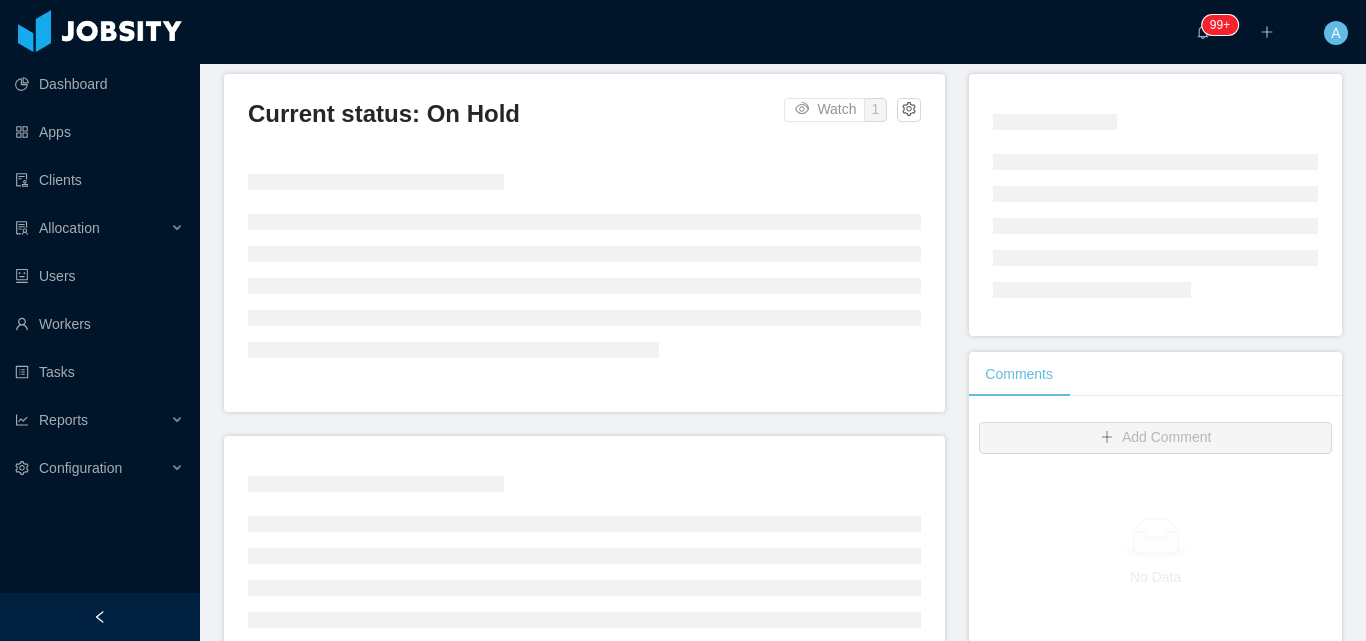 scroll, scrollTop: 400, scrollLeft: 0, axis: vertical 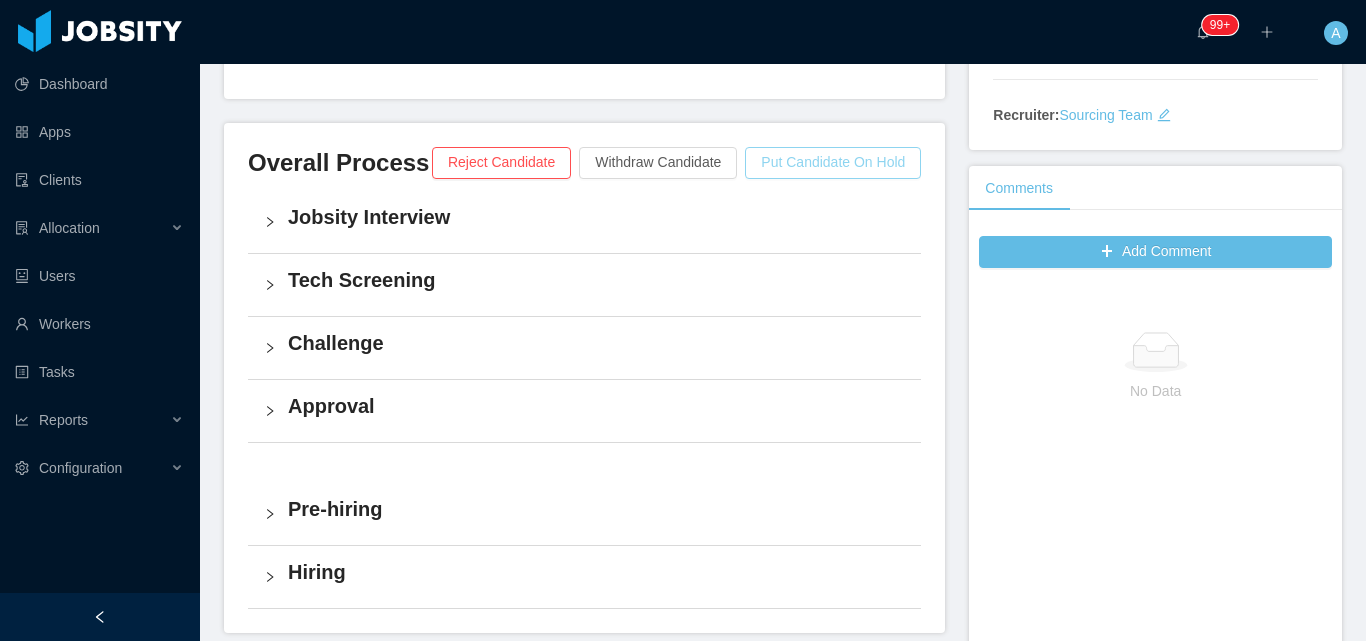 click on "Put Candidate On Hold" at bounding box center [833, 163] 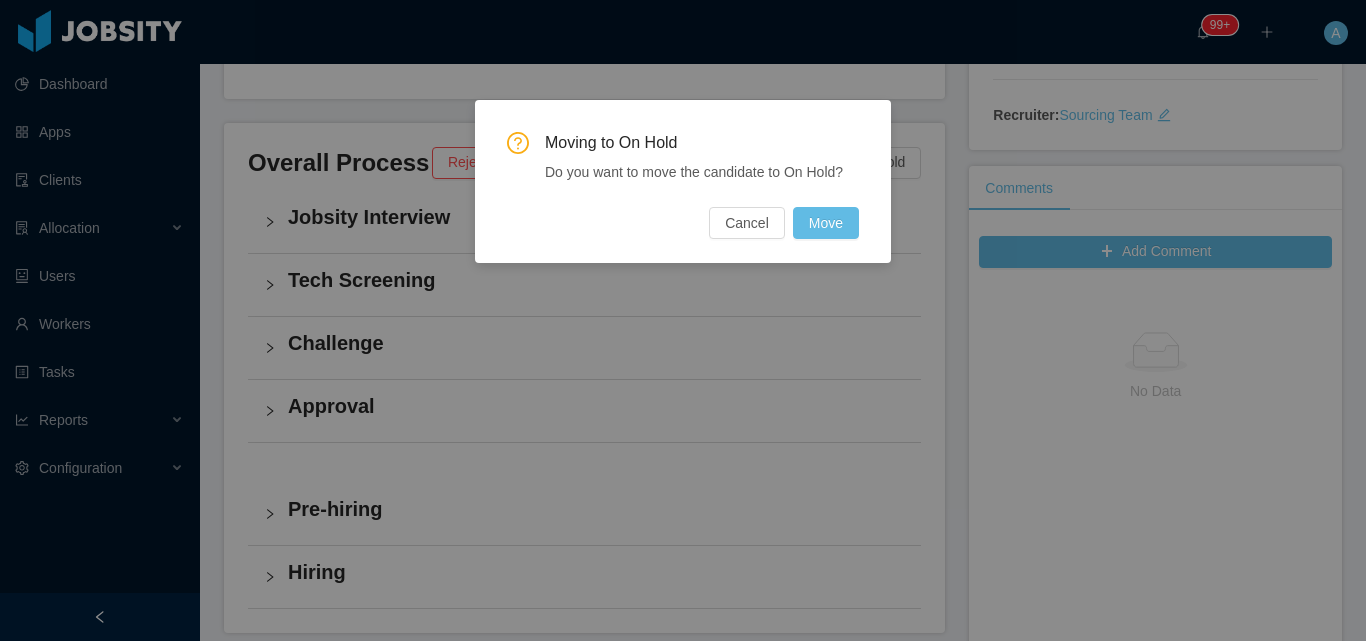 click on "Moving to On Hold Do you want to move the candidate to On Hold? Cancel Move" at bounding box center (683, 181) 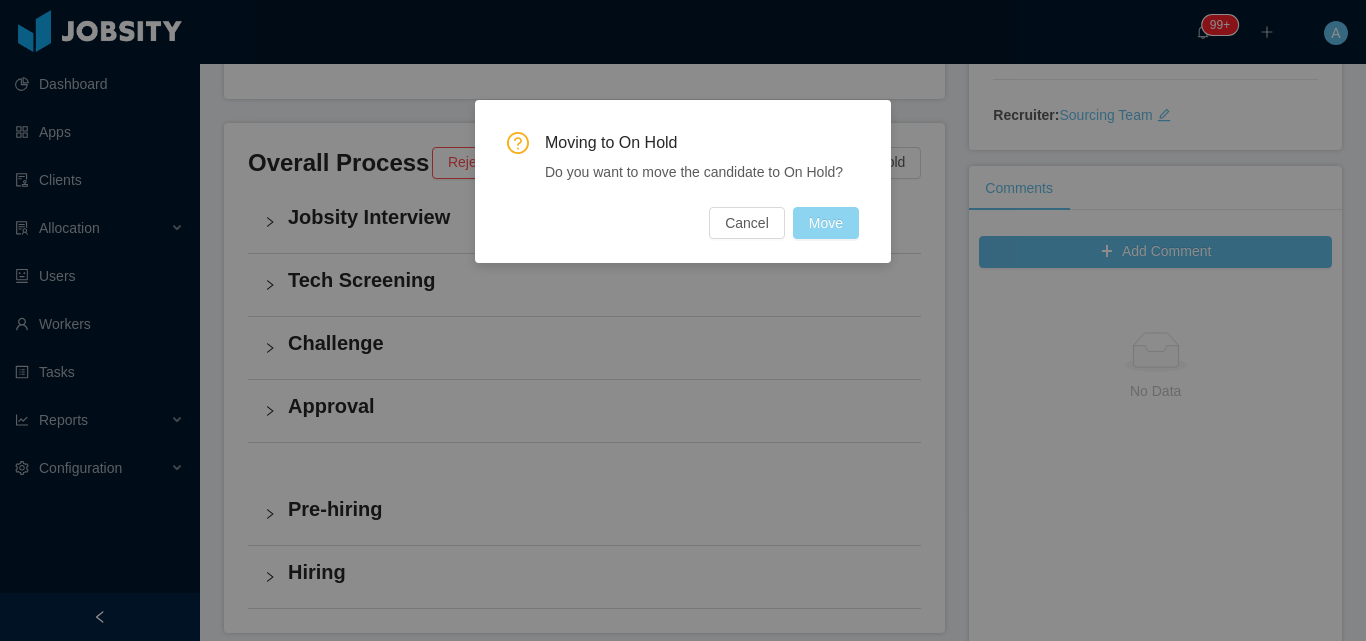 click on "Move" at bounding box center (826, 223) 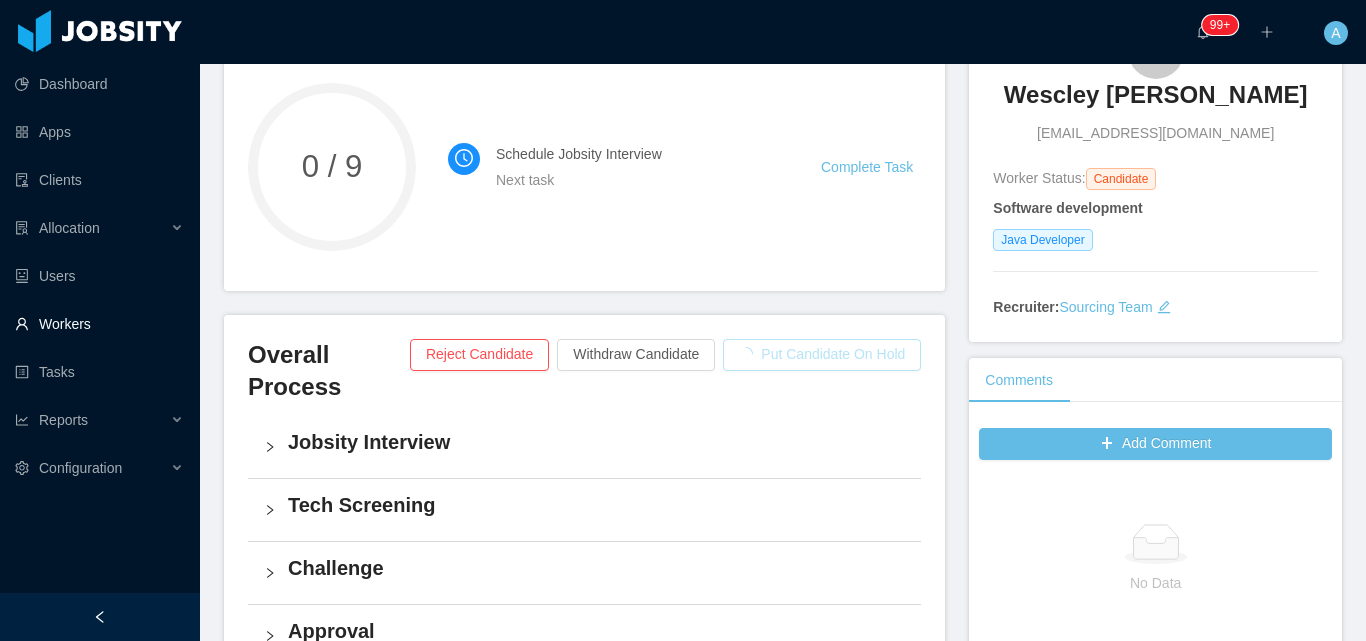 scroll, scrollTop: 100, scrollLeft: 0, axis: vertical 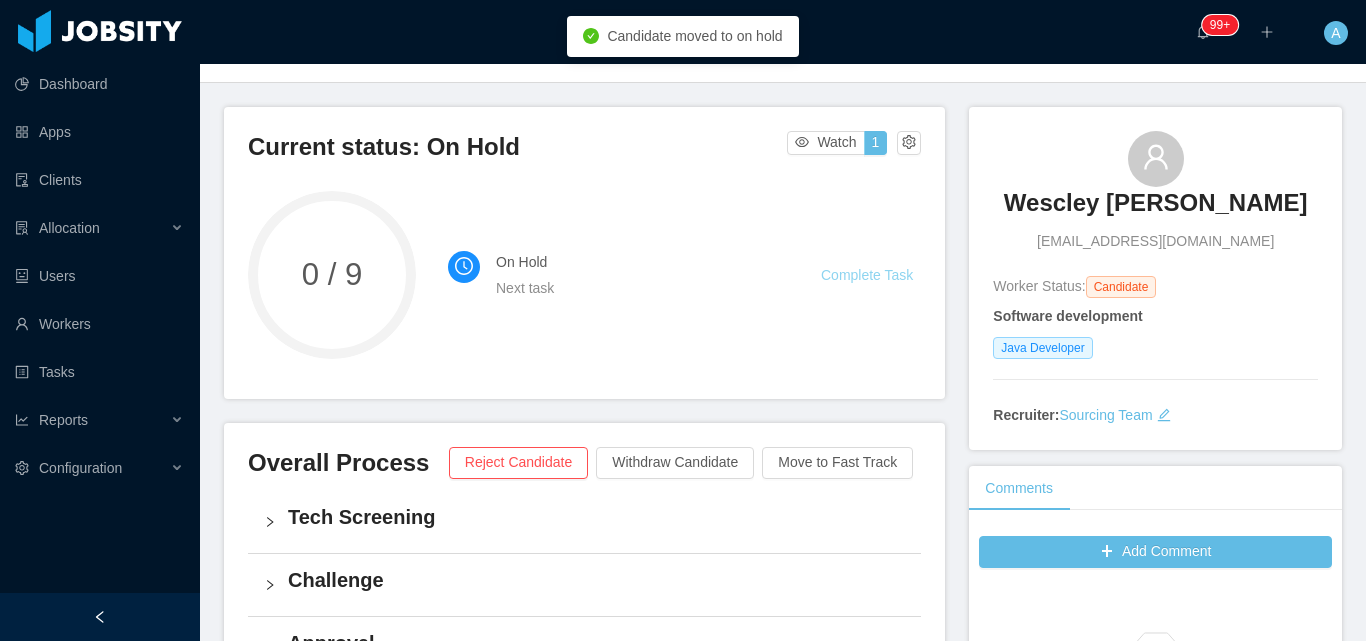 click on "Complete Task" at bounding box center [867, 275] 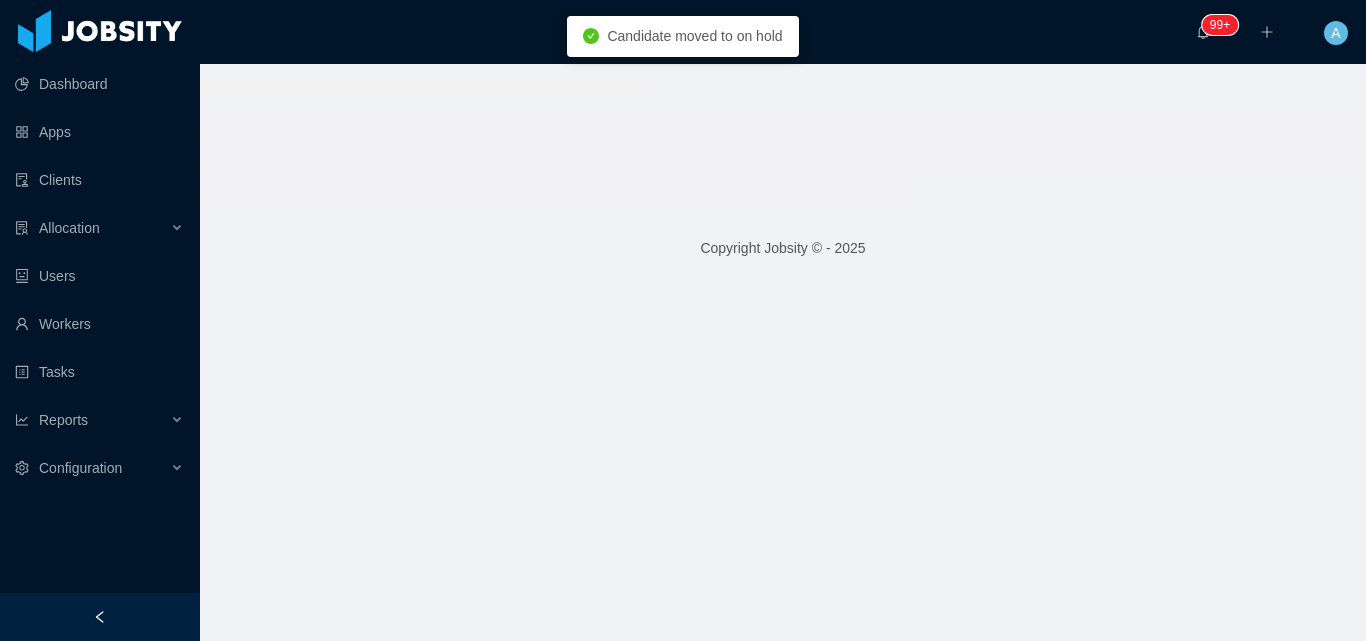 scroll, scrollTop: 0, scrollLeft: 0, axis: both 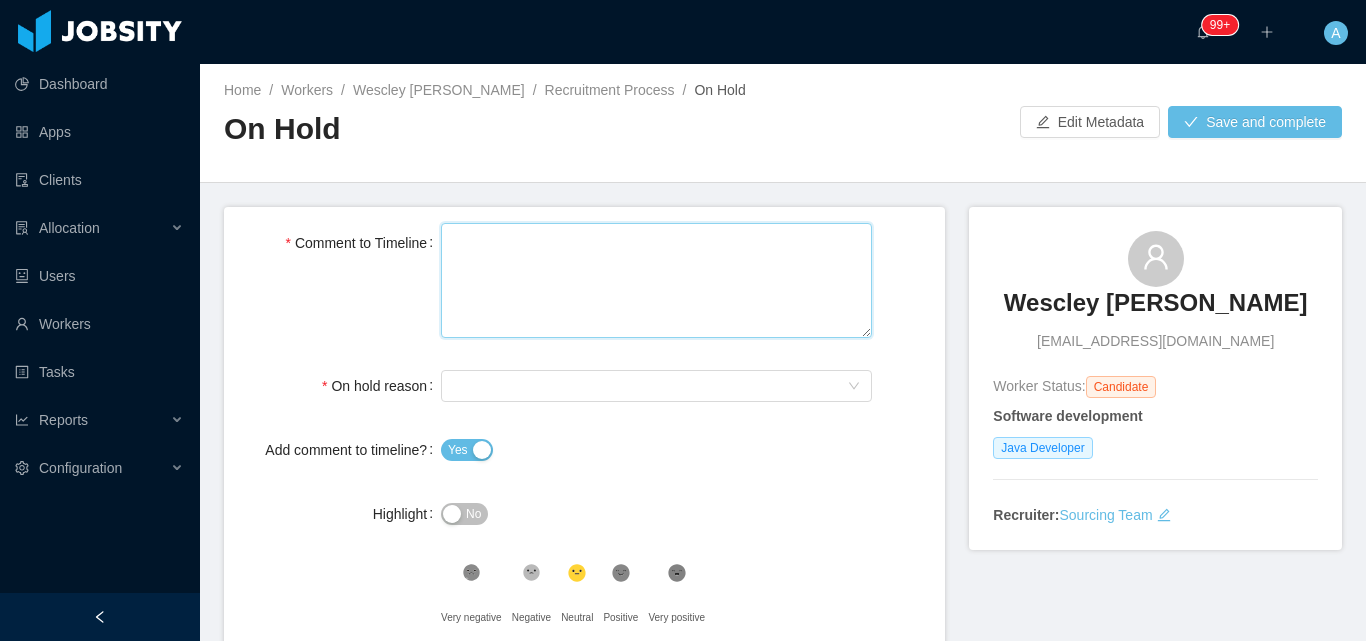click on "Comment to Timeline" at bounding box center (656, 280) 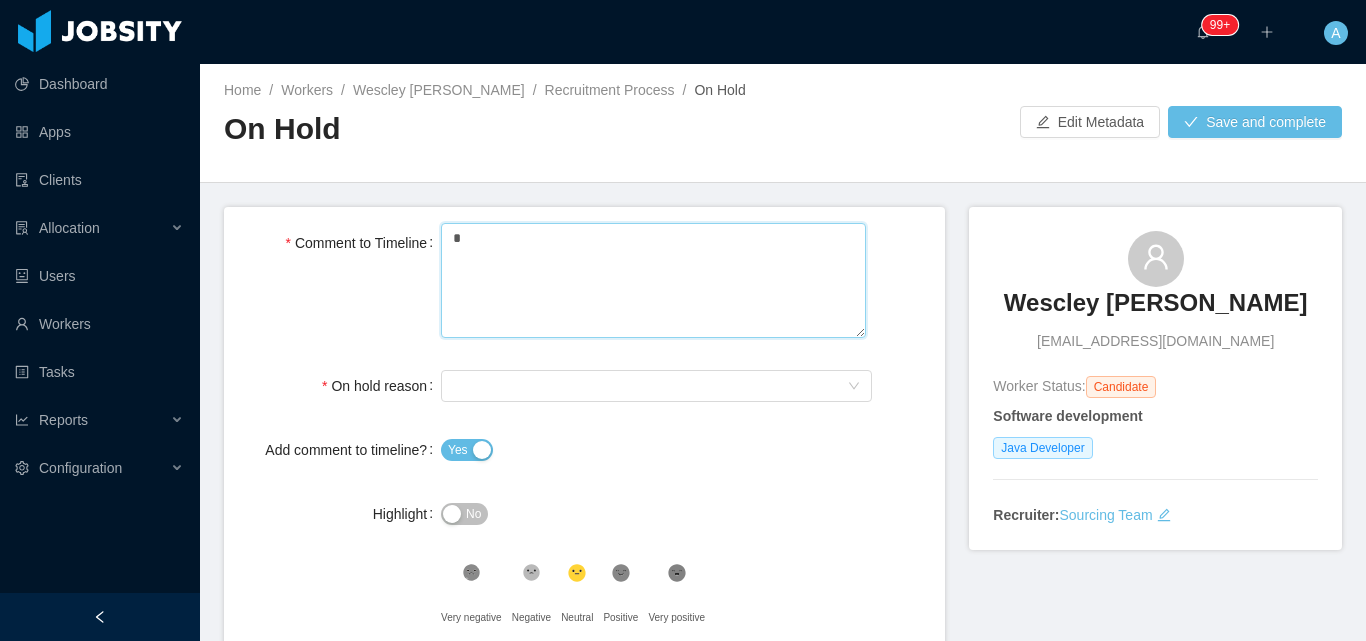 type 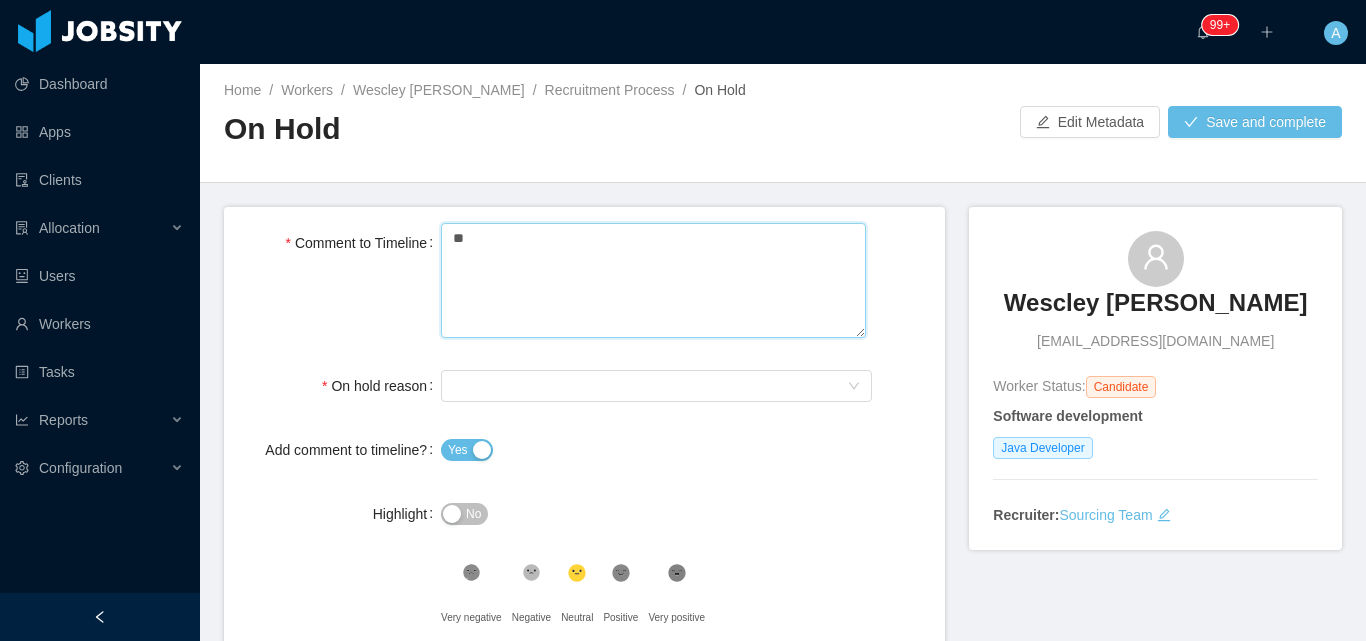type 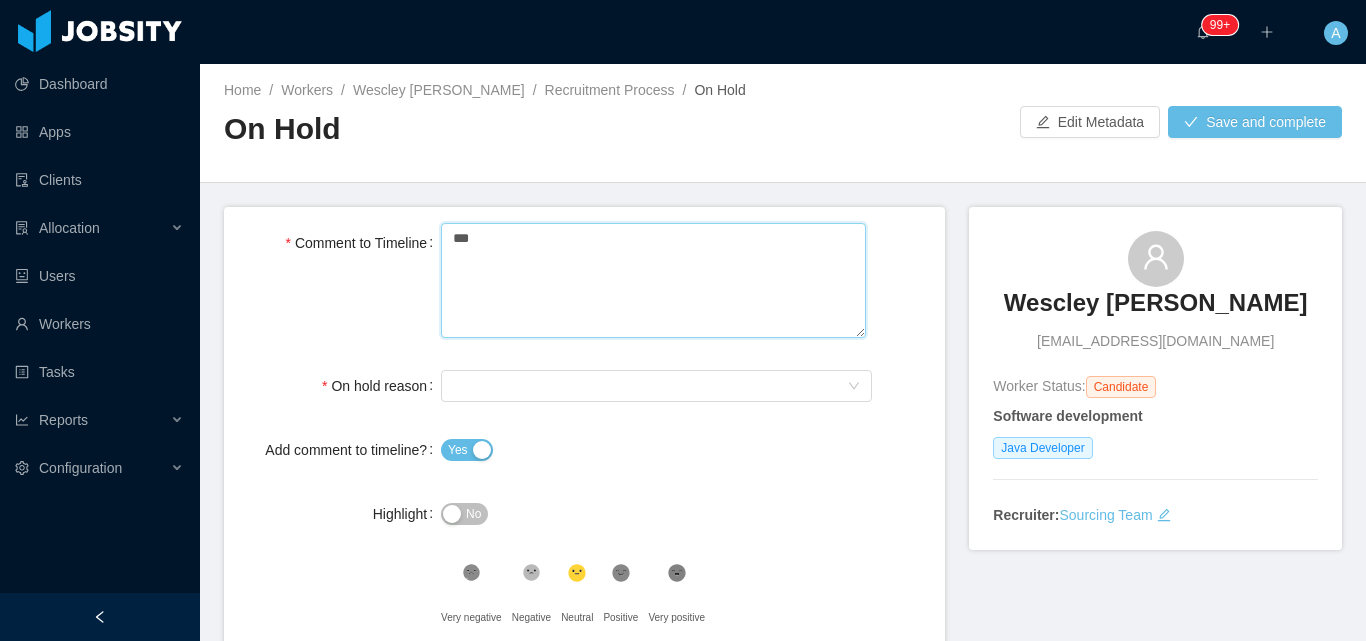 type 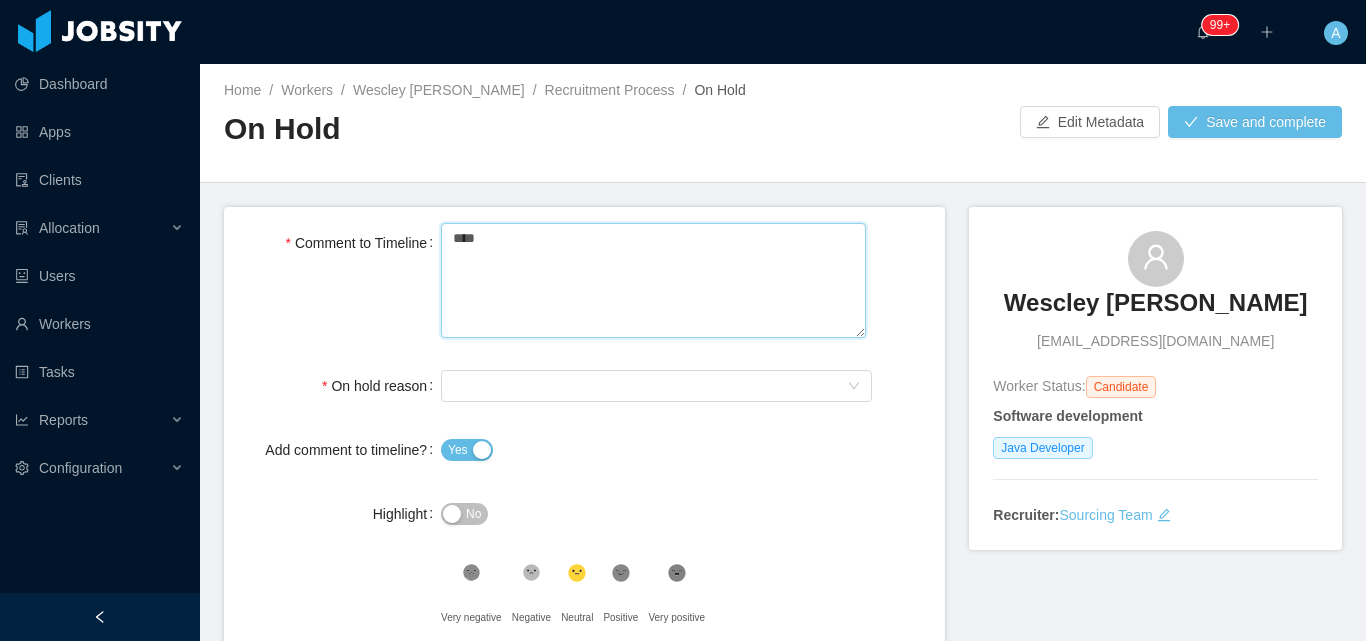type 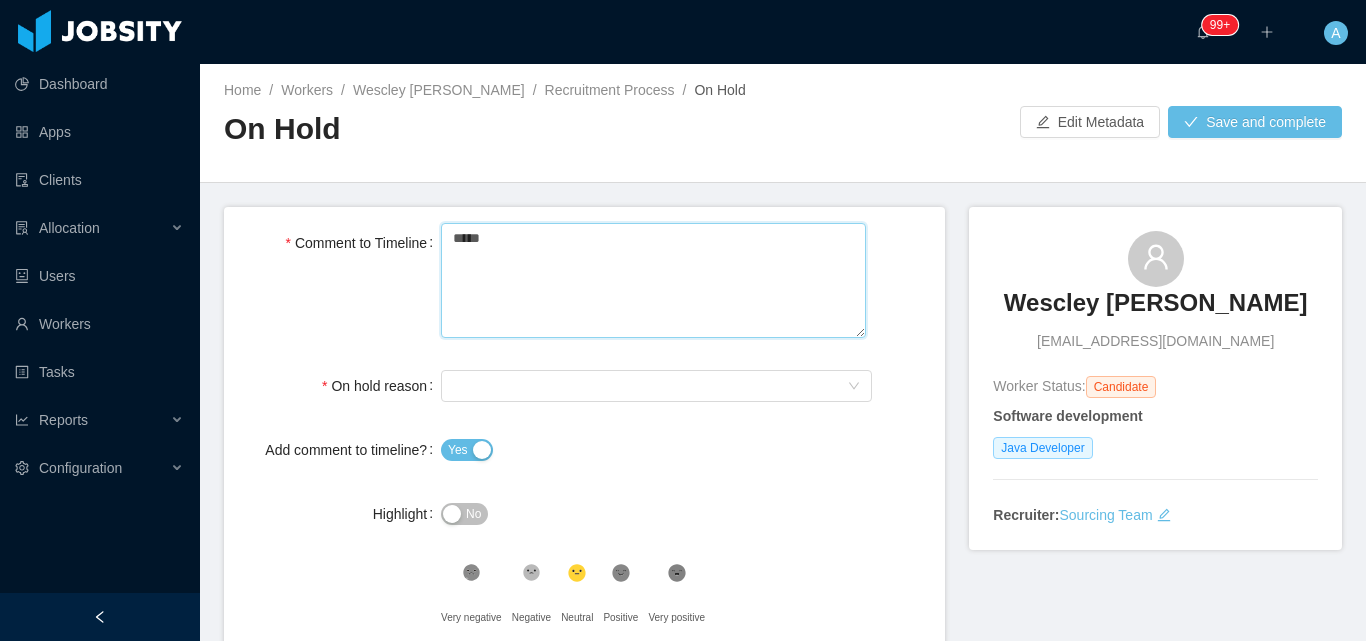 type 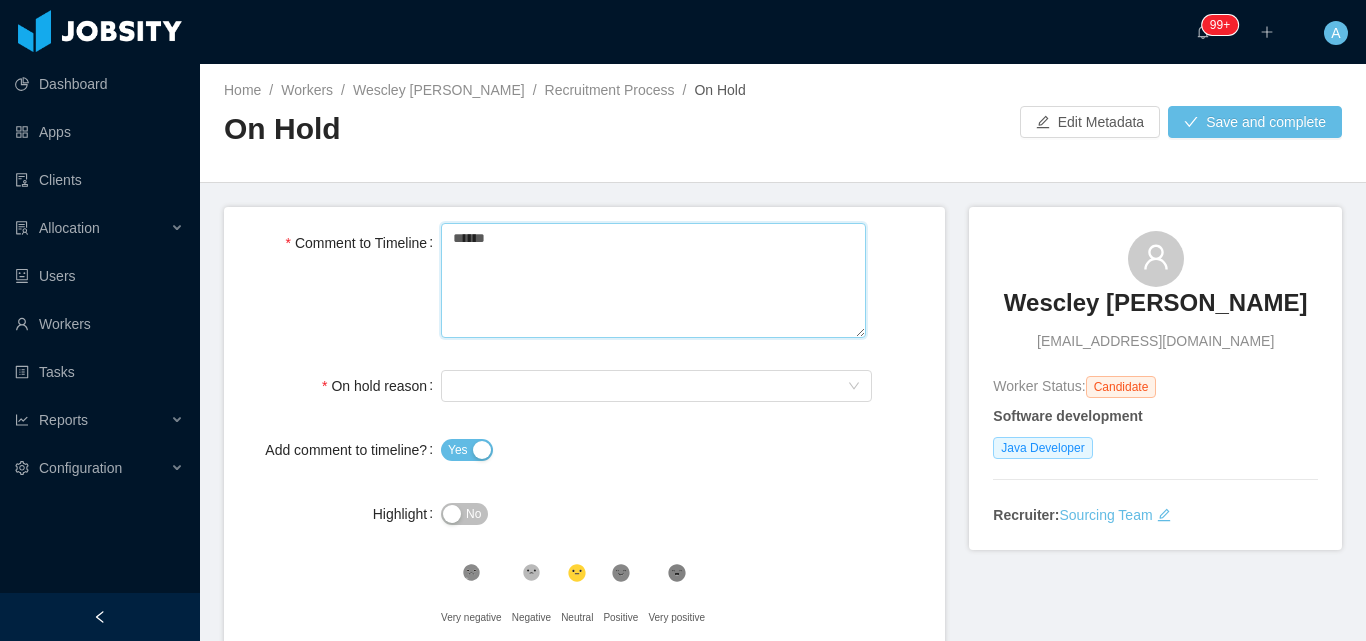 type 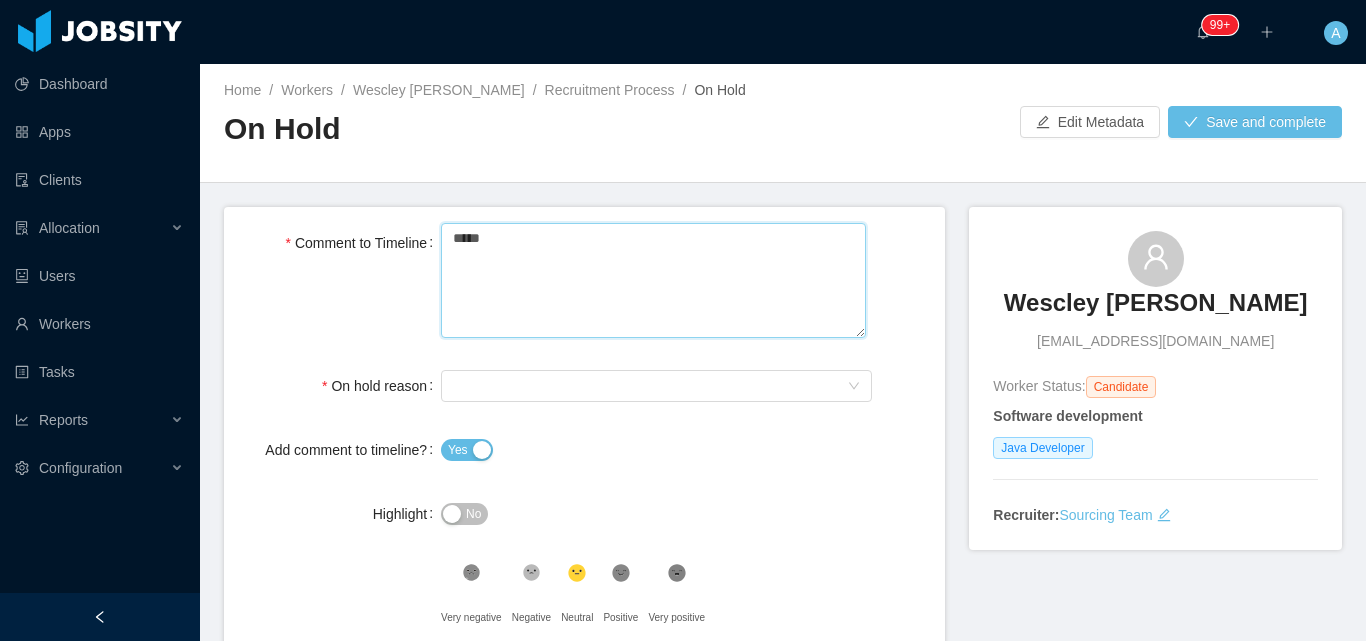 type 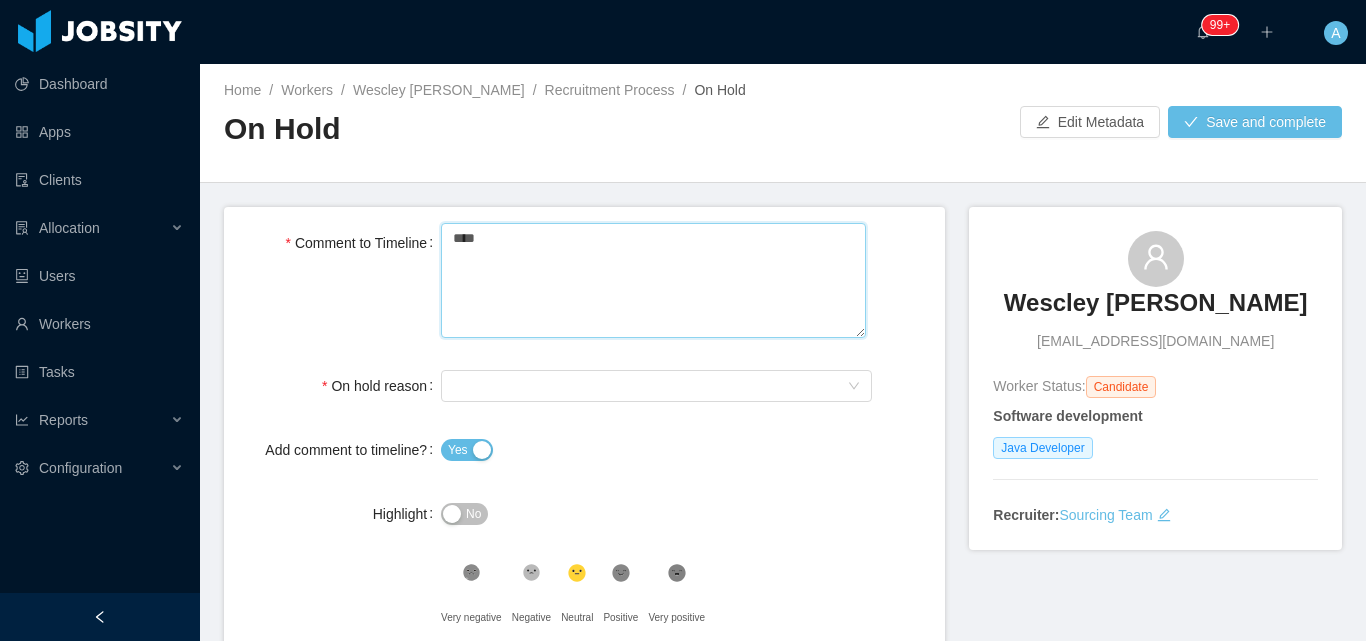 type 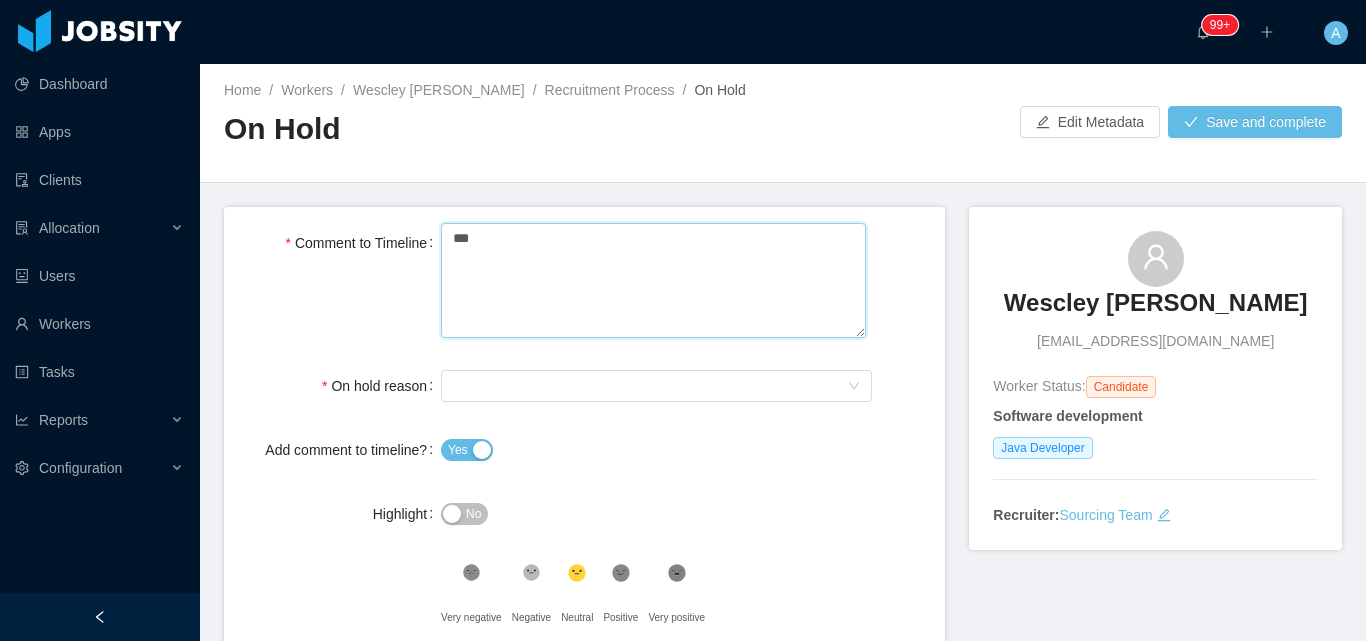 type 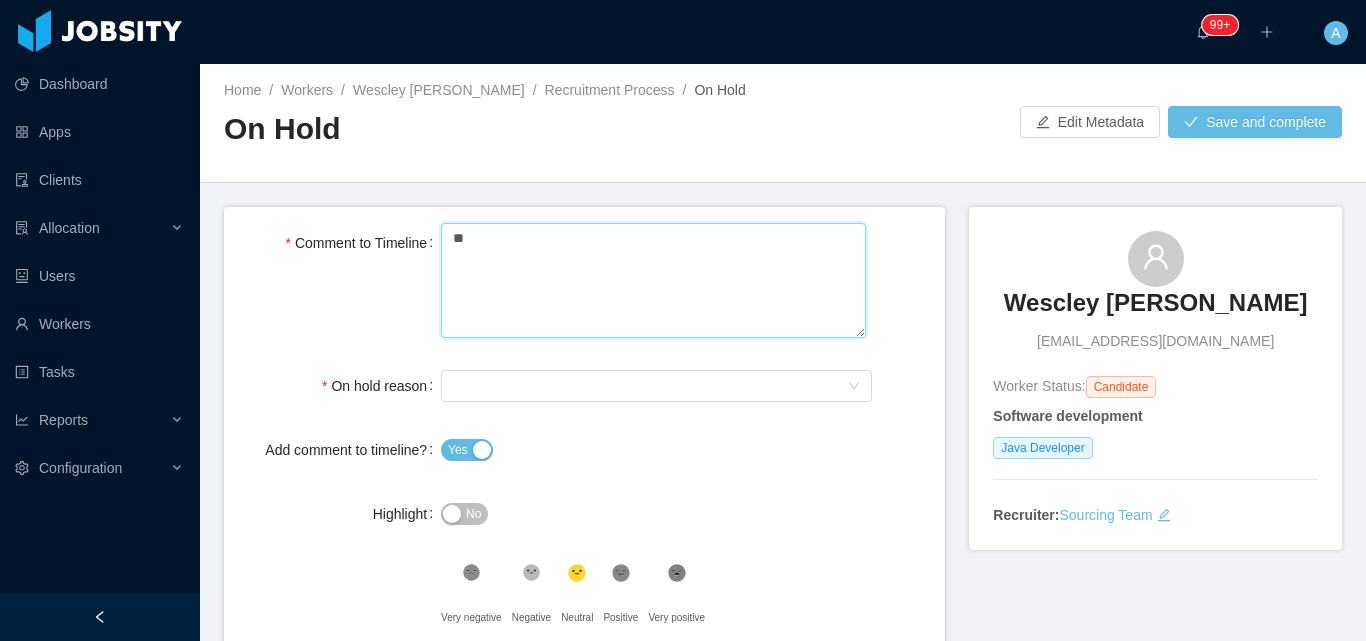 type 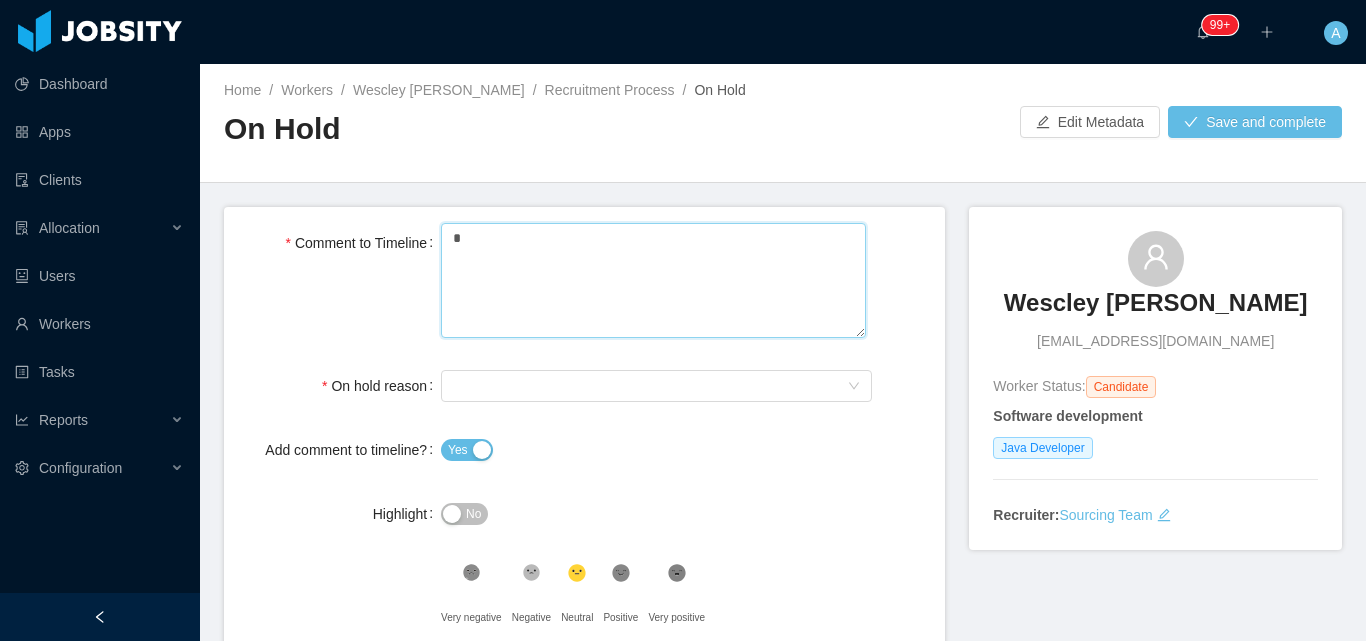 type 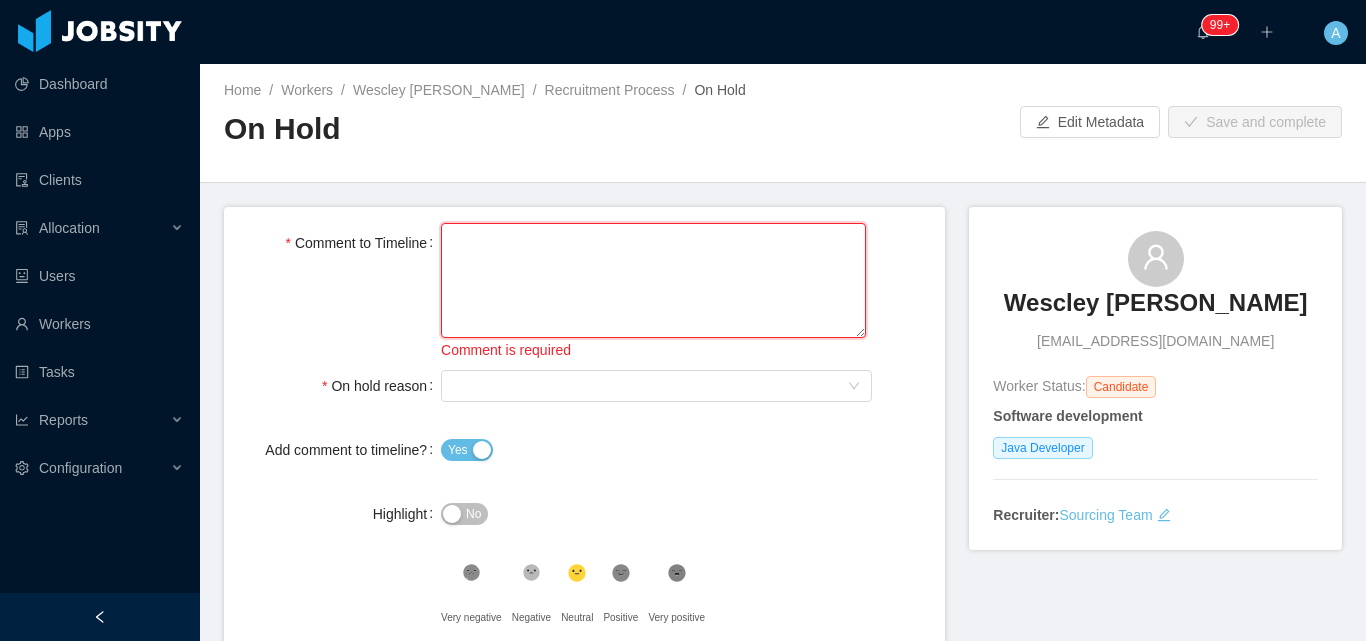 type 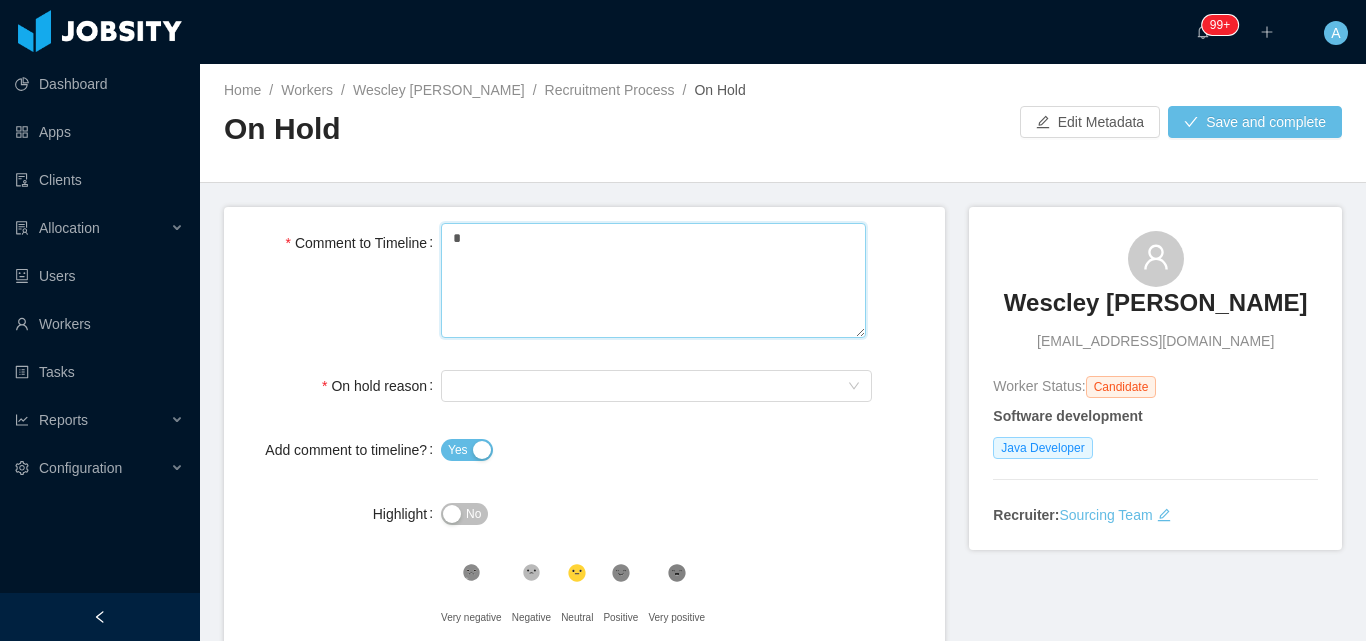 type 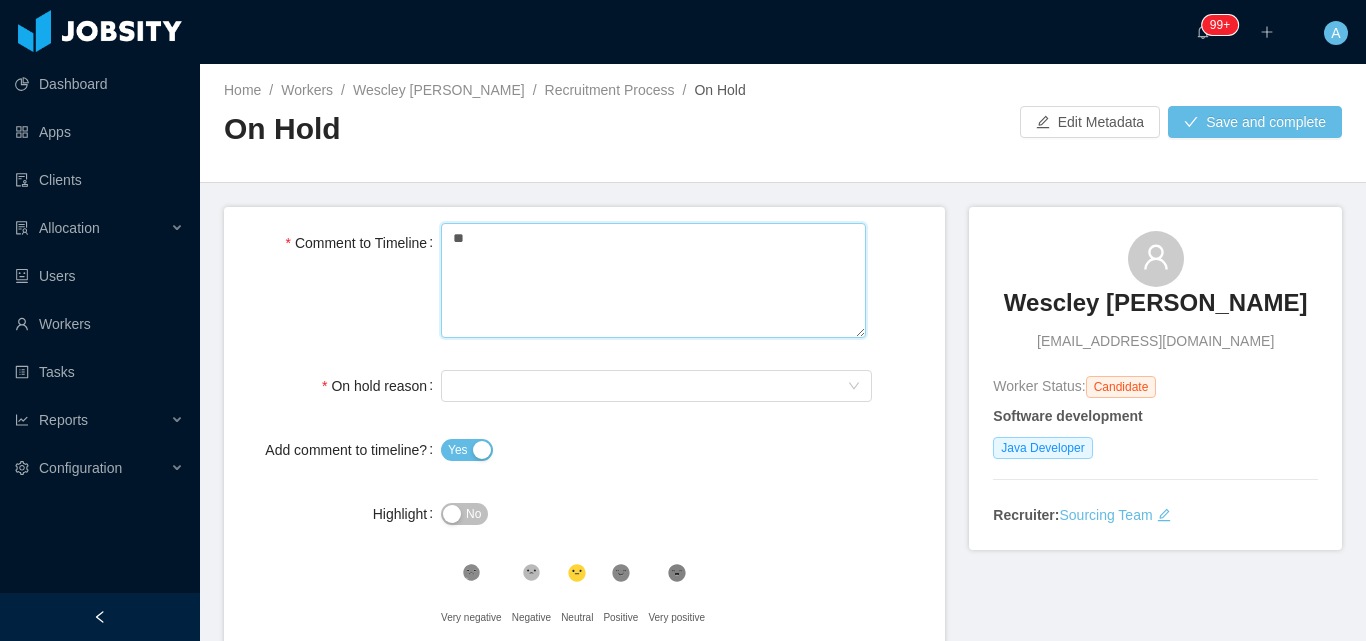 type 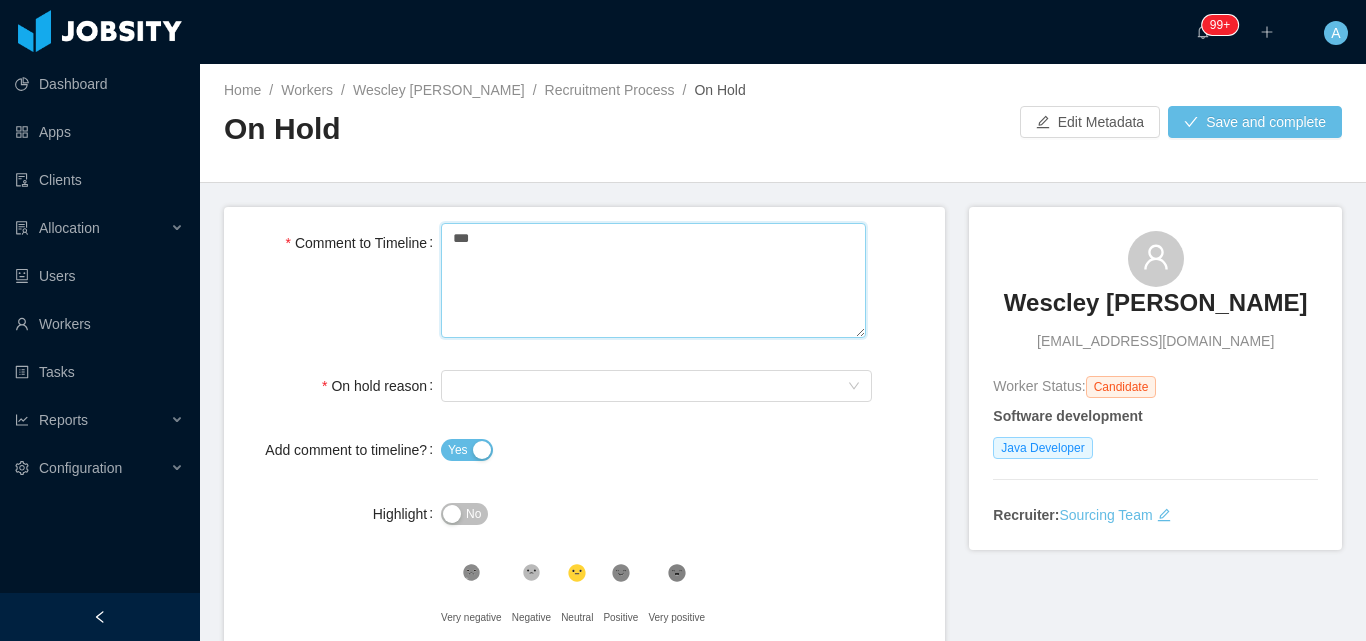 type 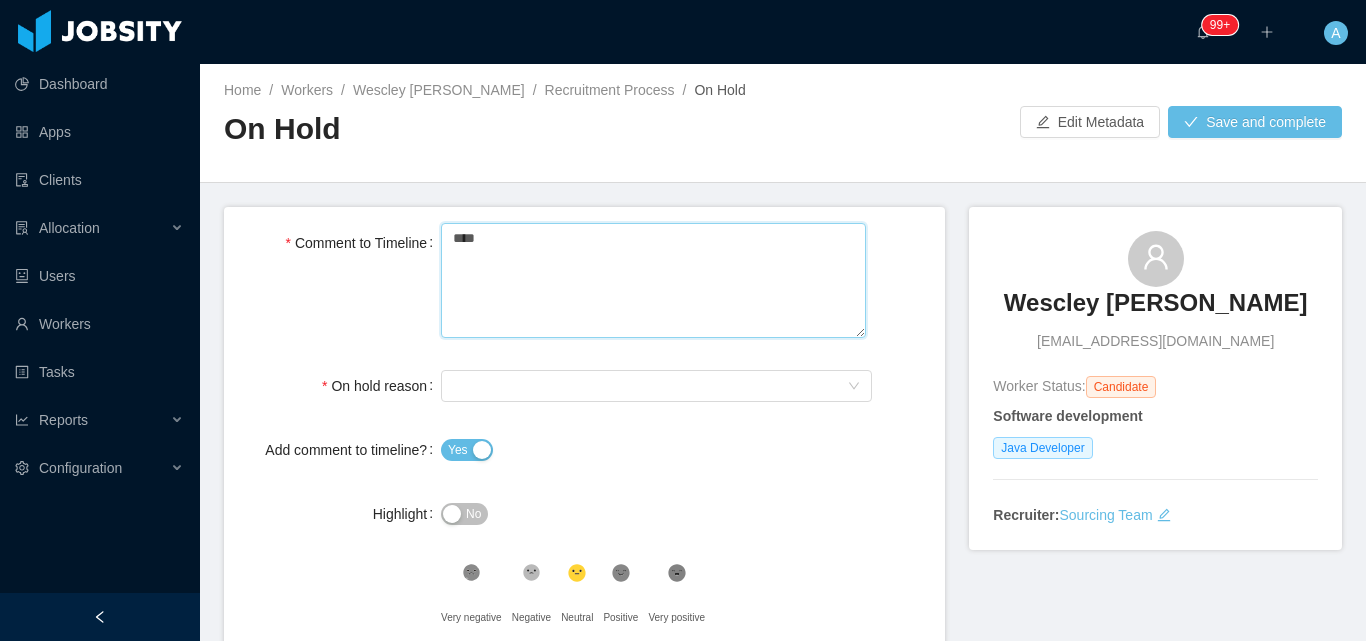 type 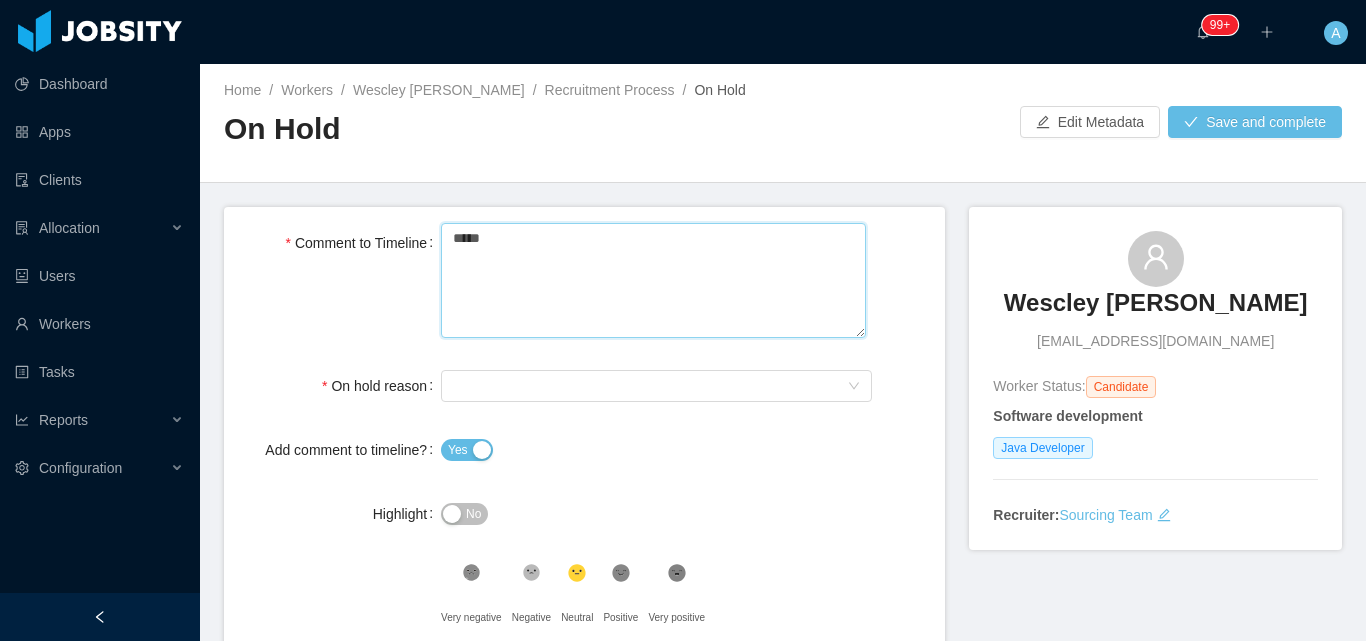 type 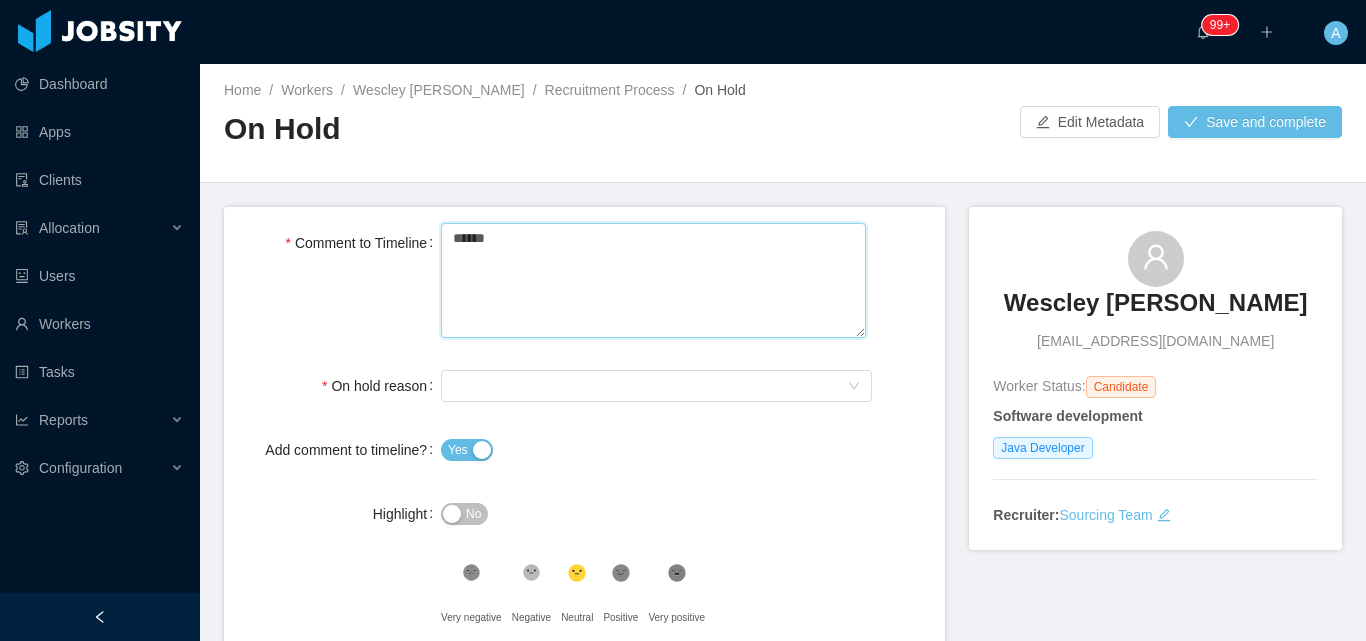 type 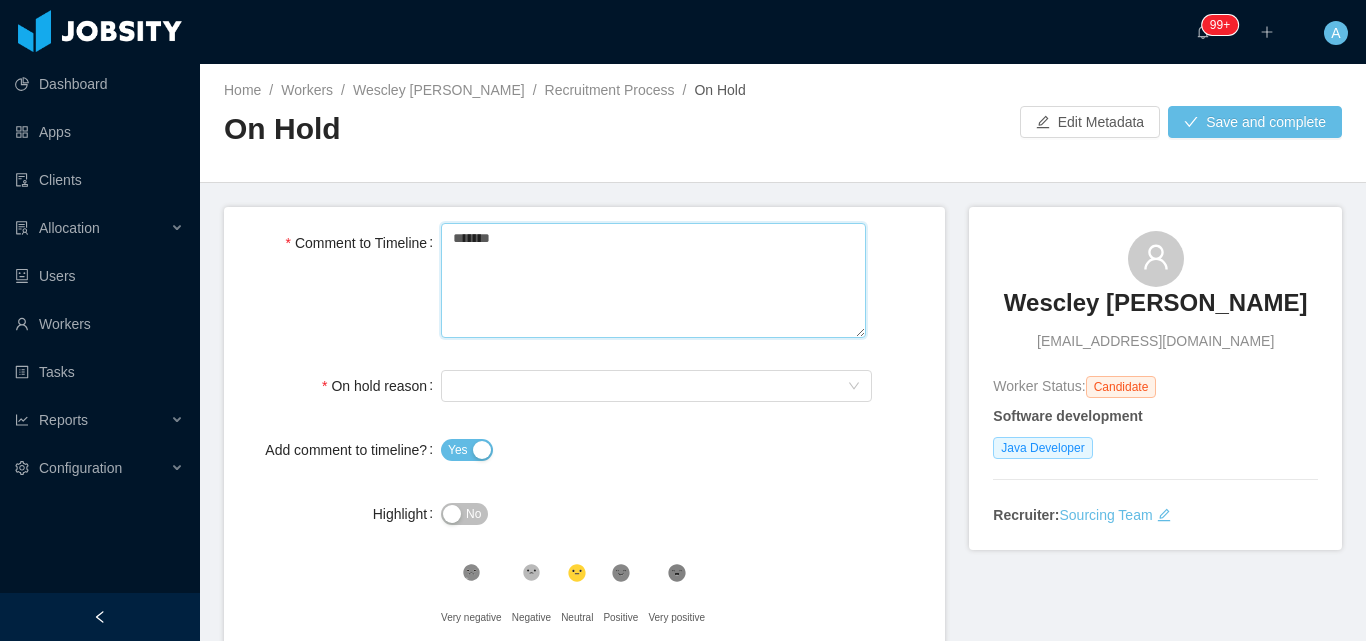 type 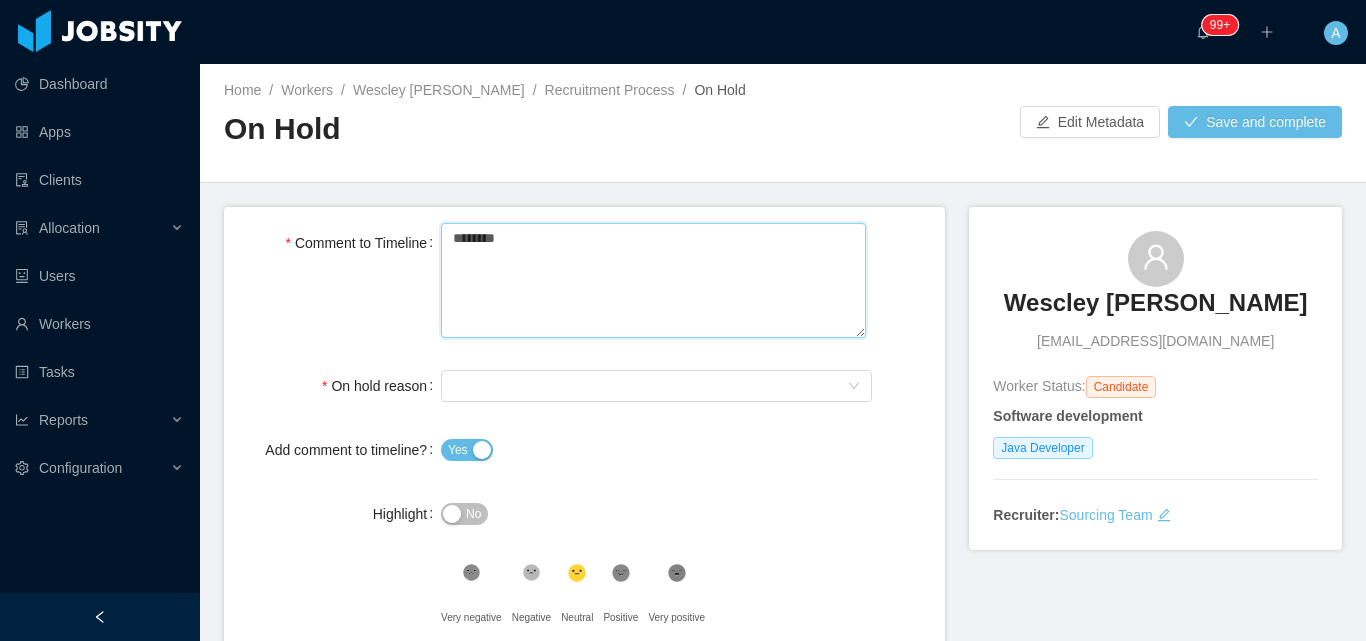 type 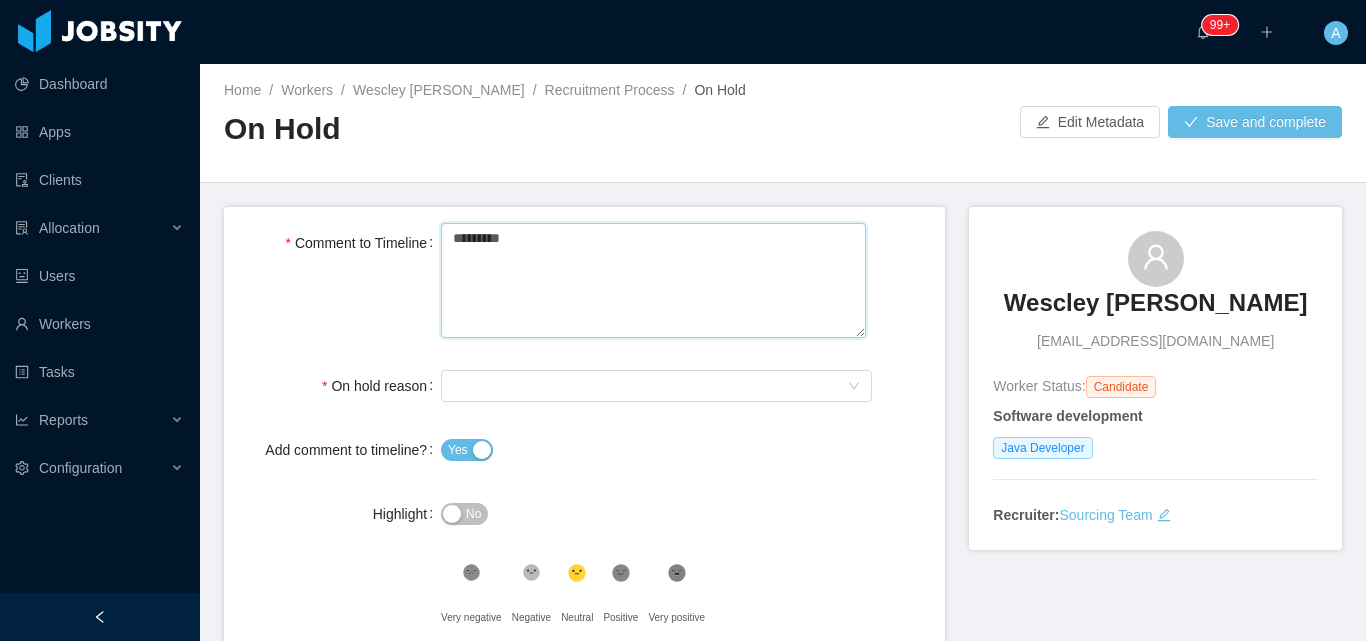 type 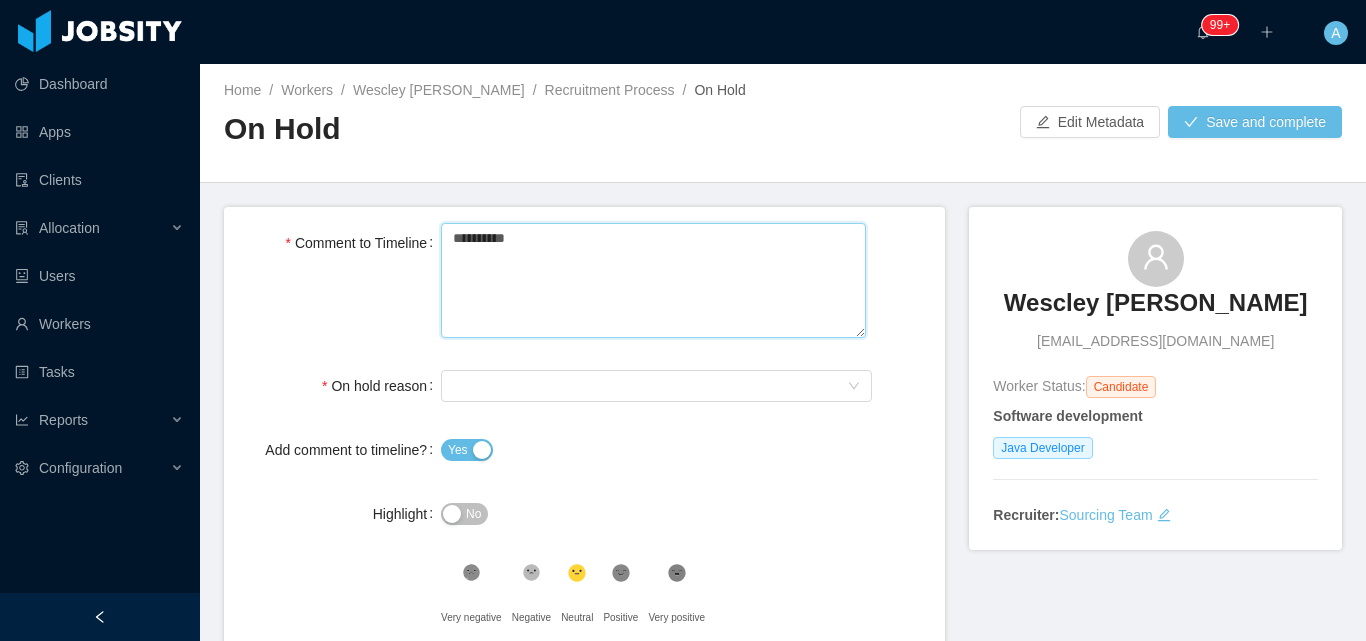 type 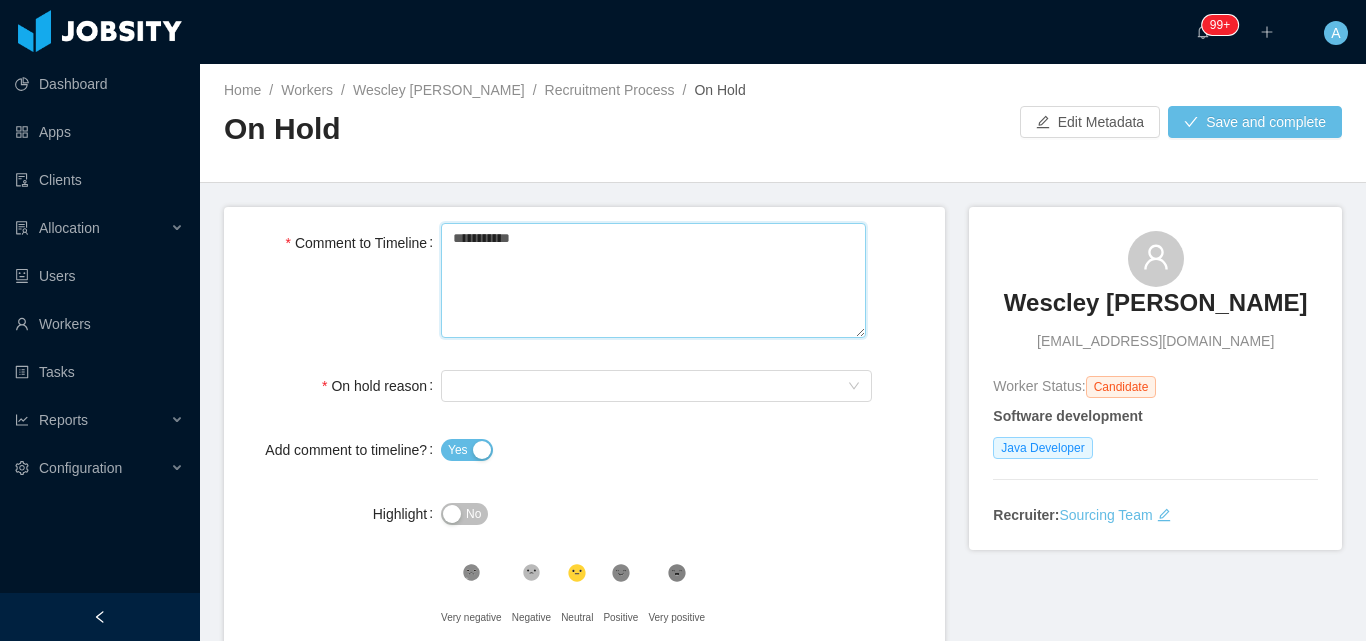type 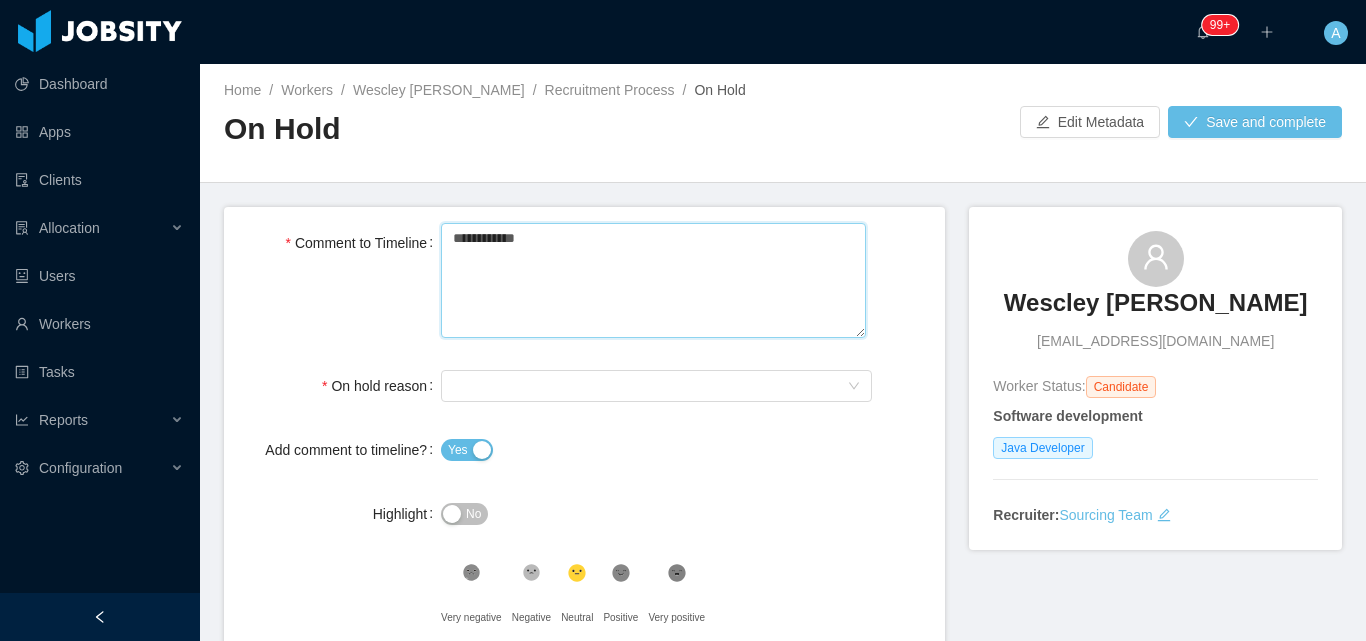 type 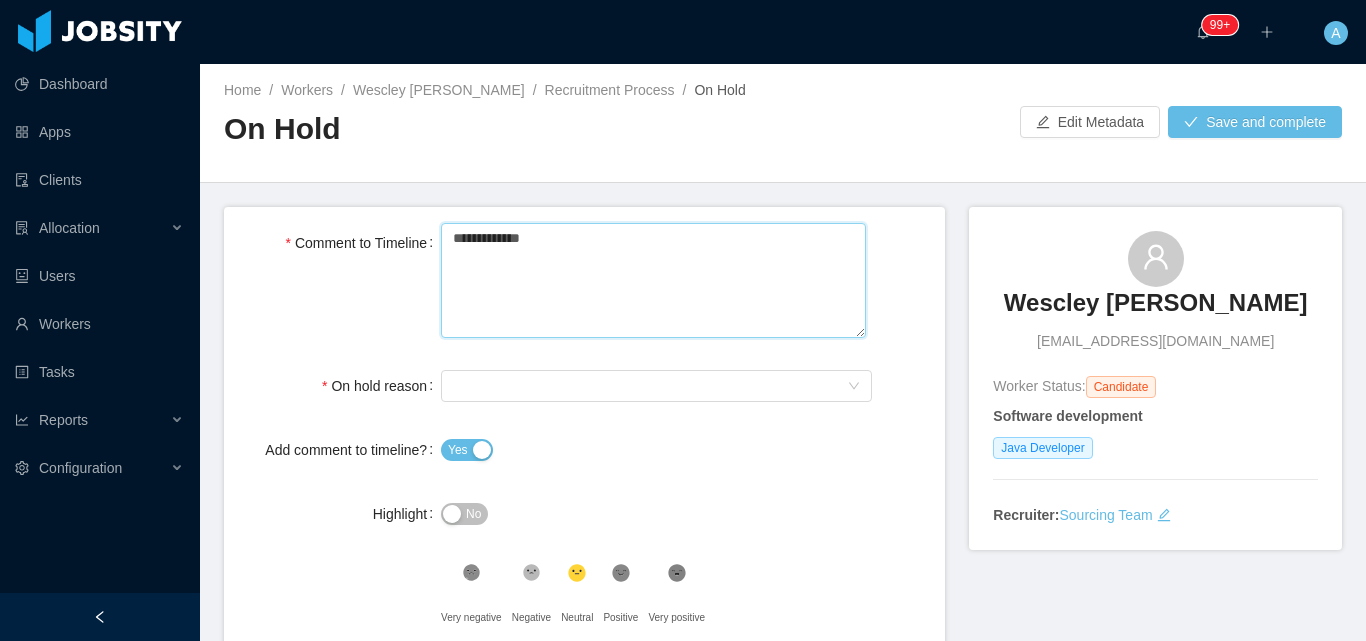 type 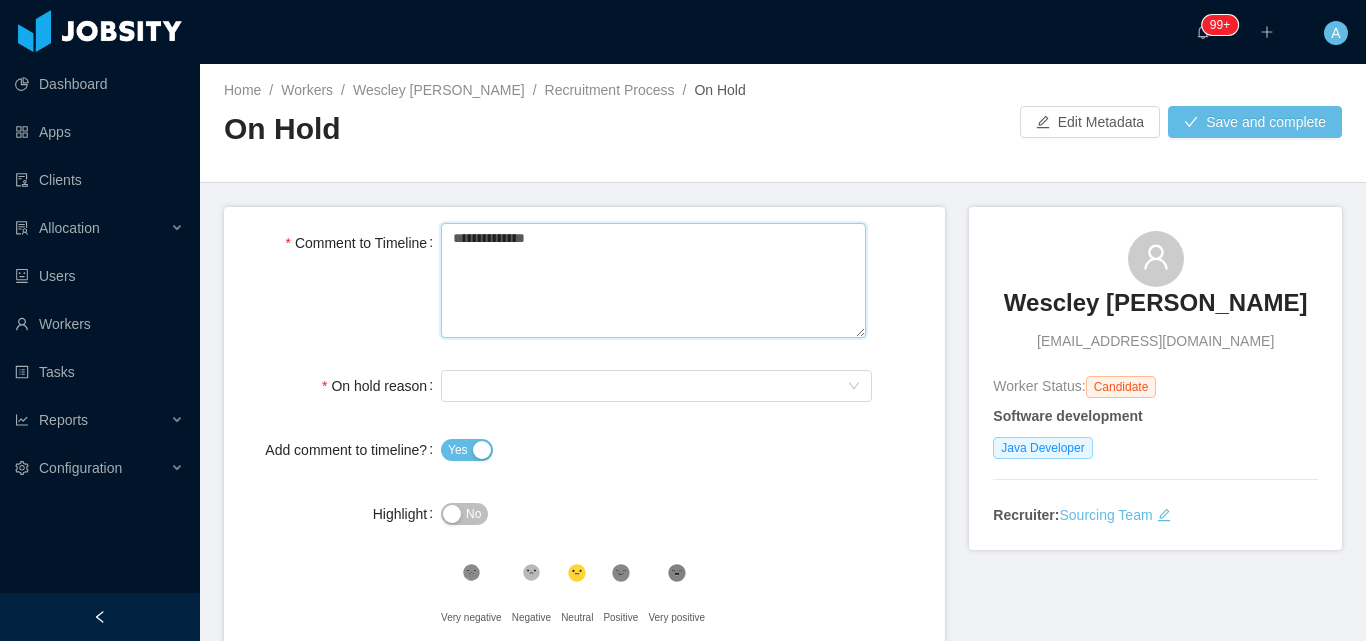 type 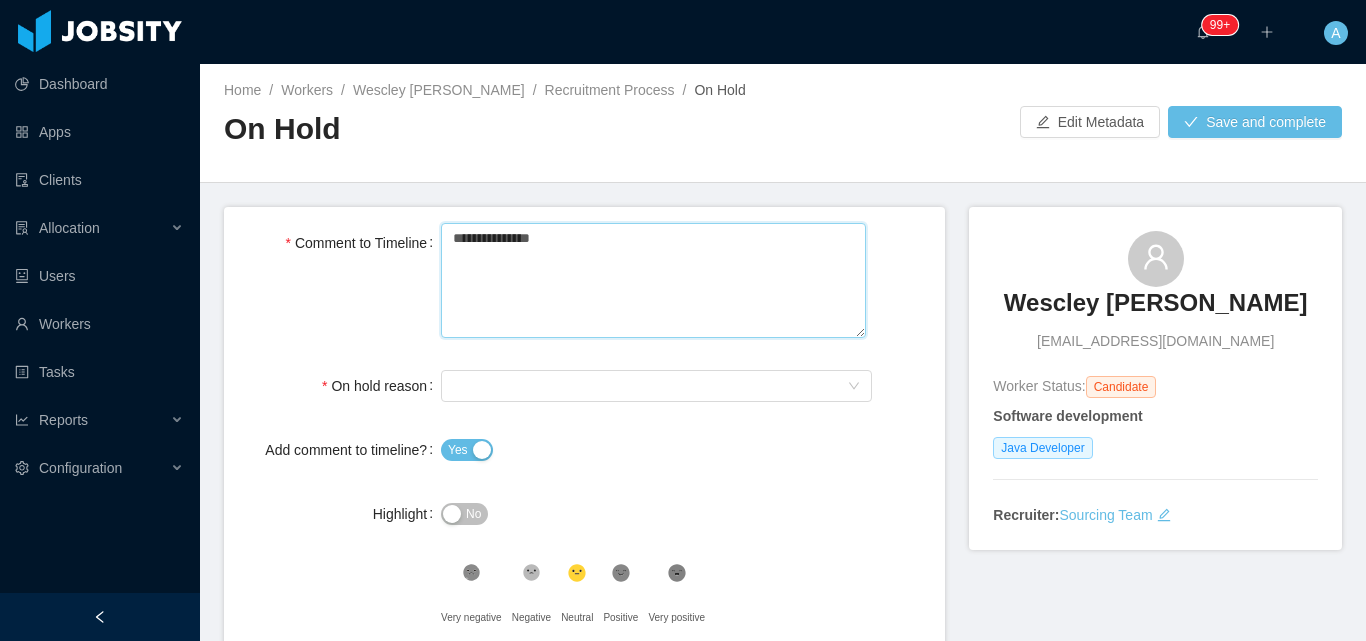type 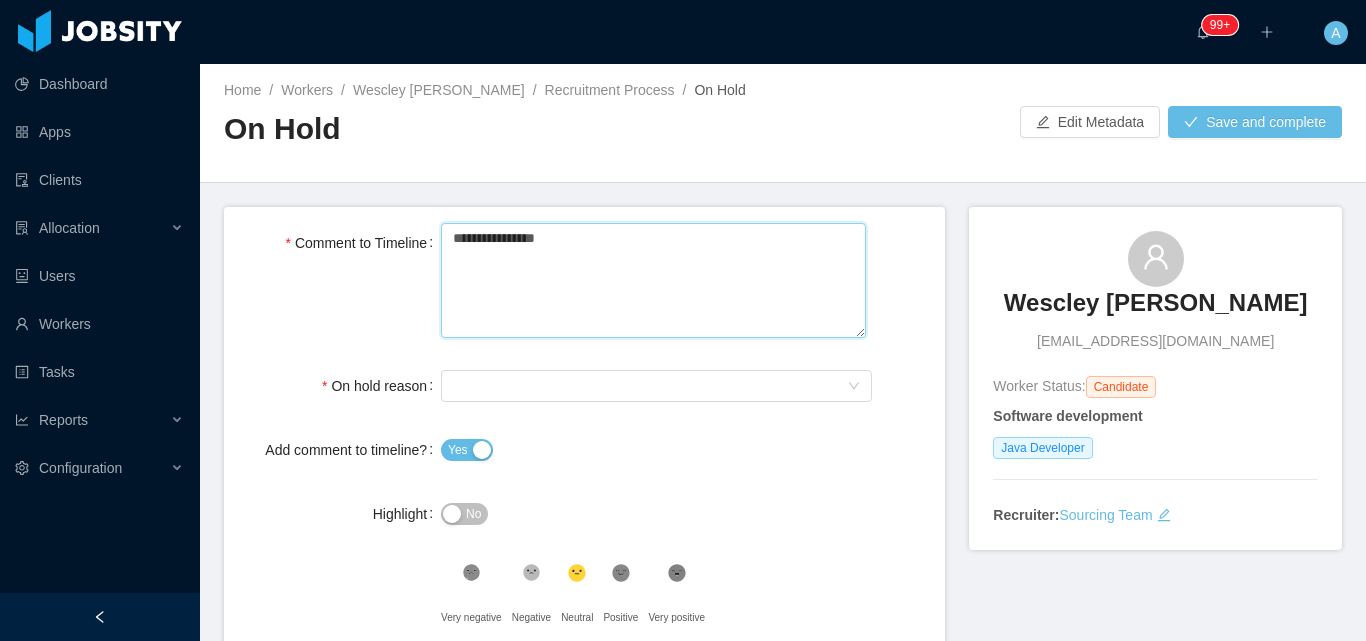 type 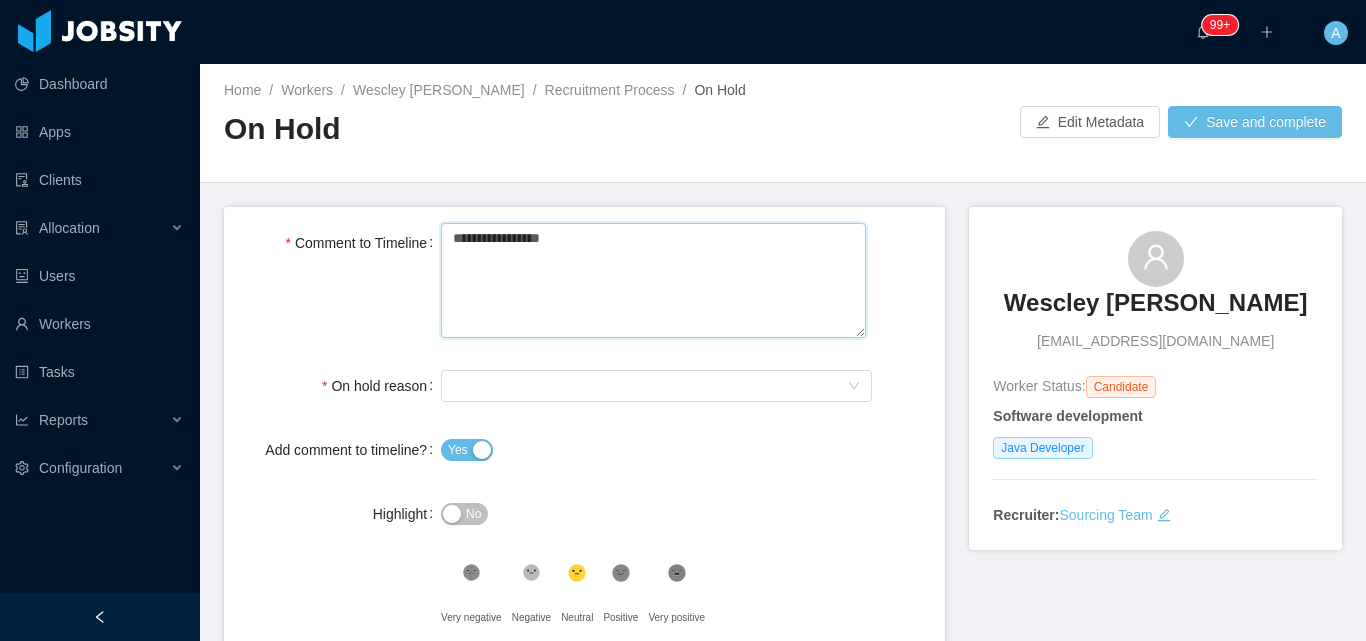 type 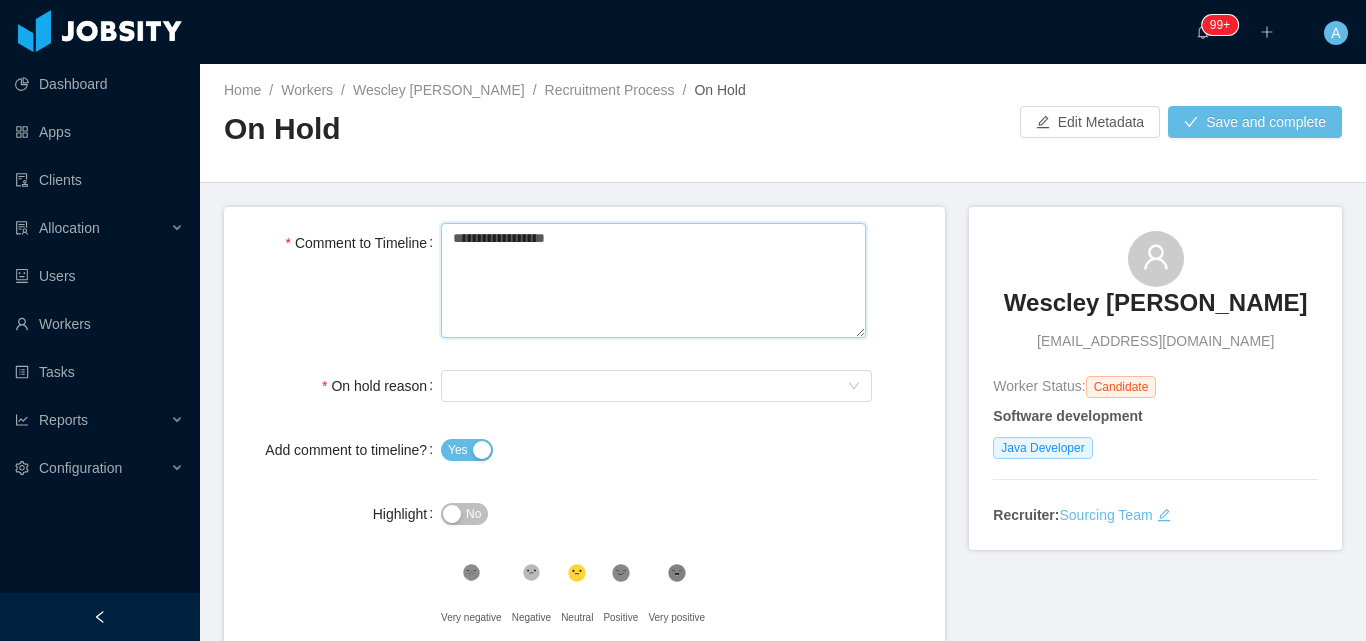 type 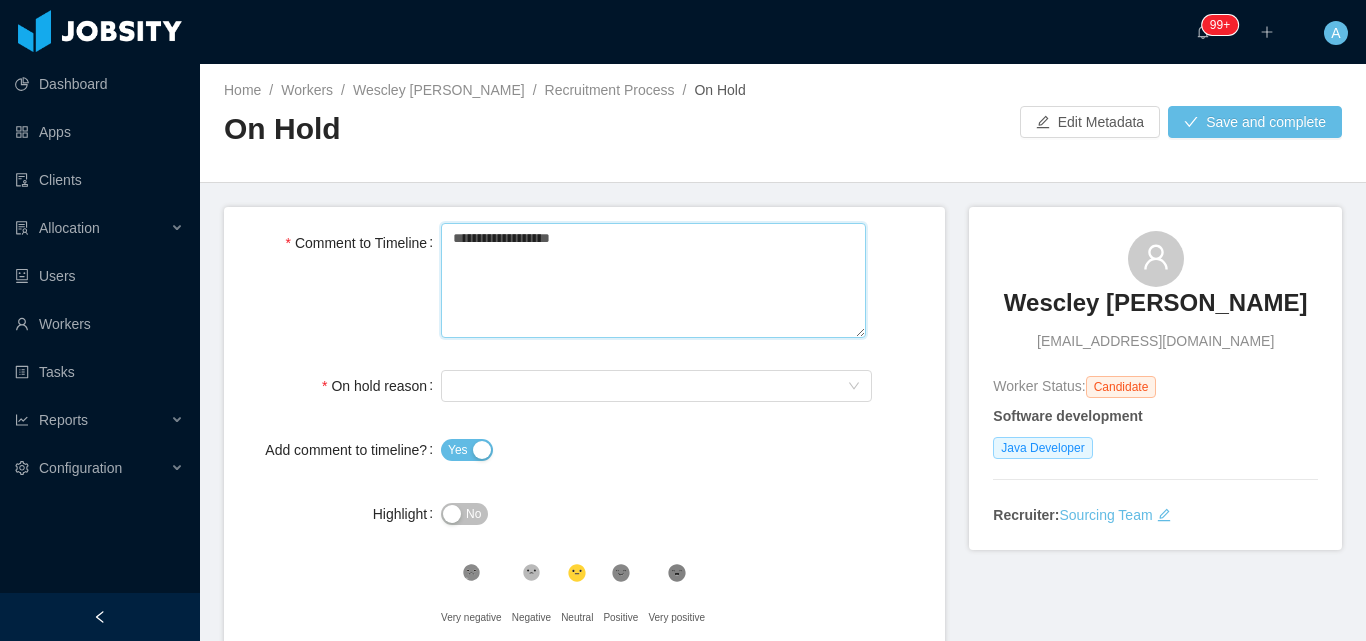 type 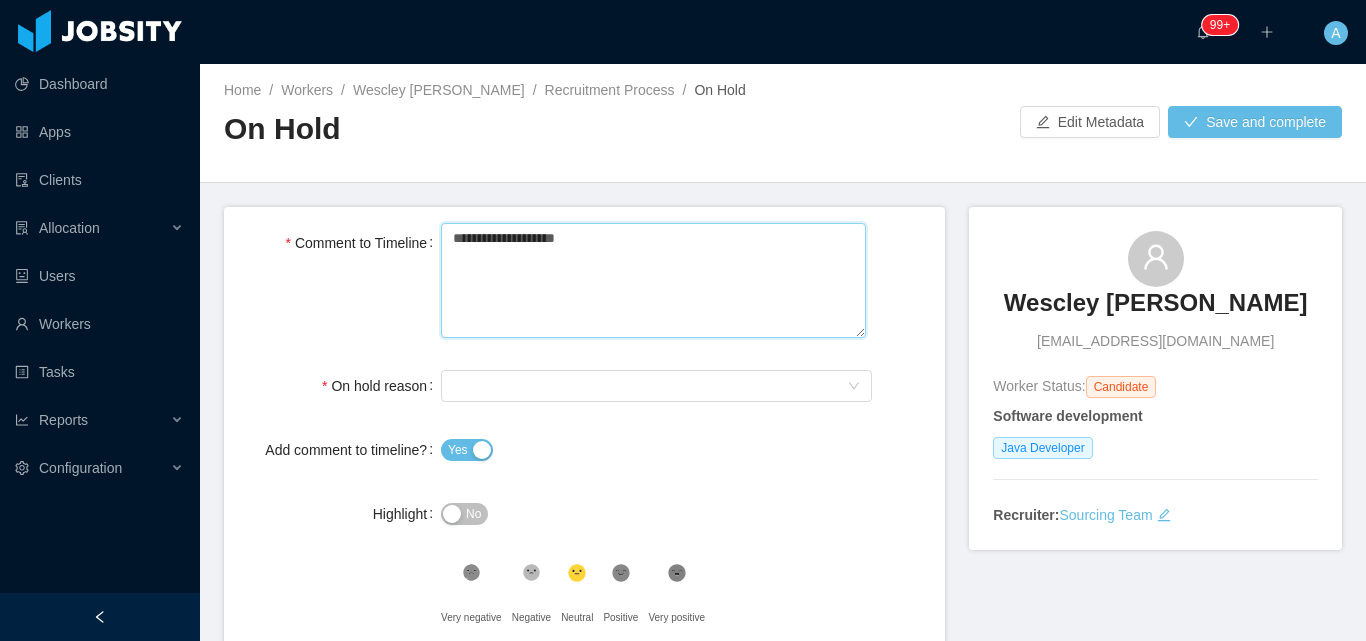 type on "**********" 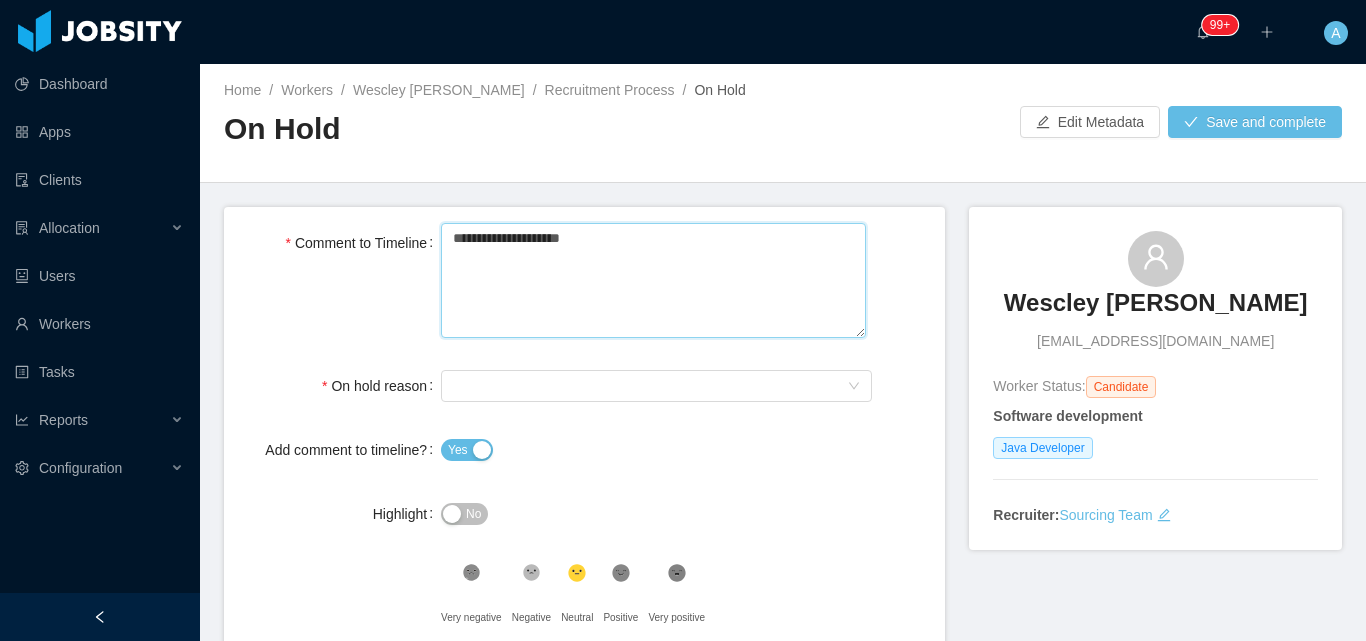 type 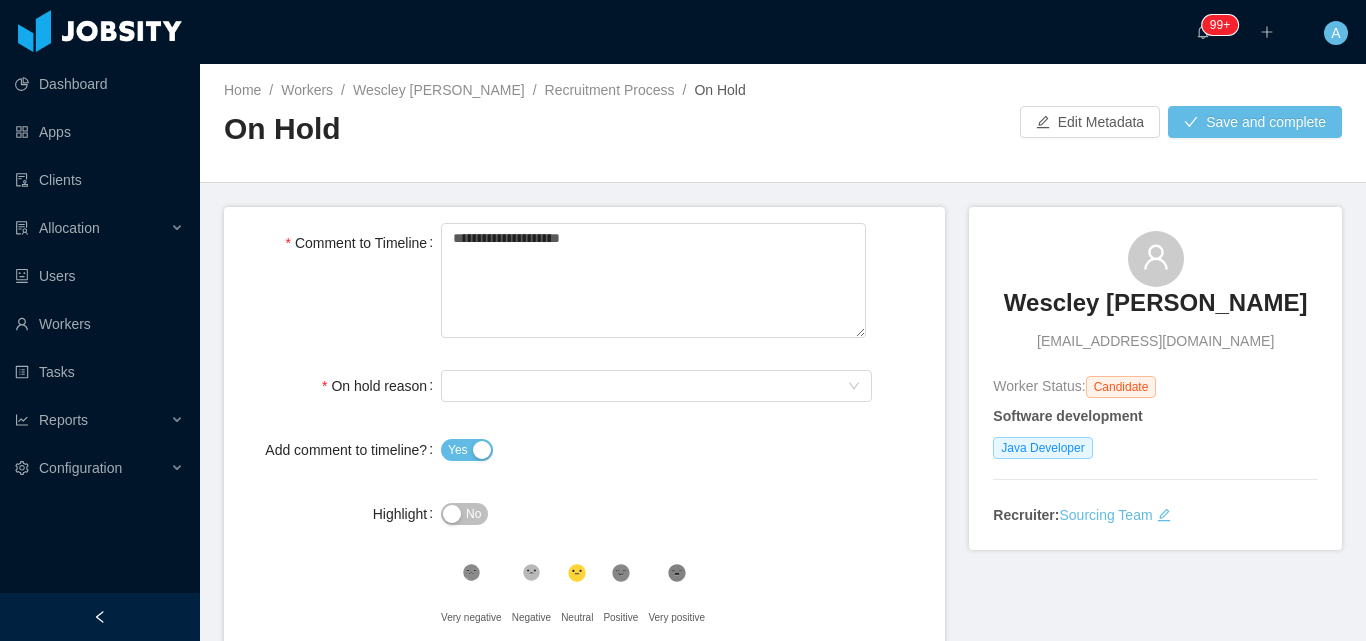 click on "Select On Hold reason" at bounding box center (656, 386) 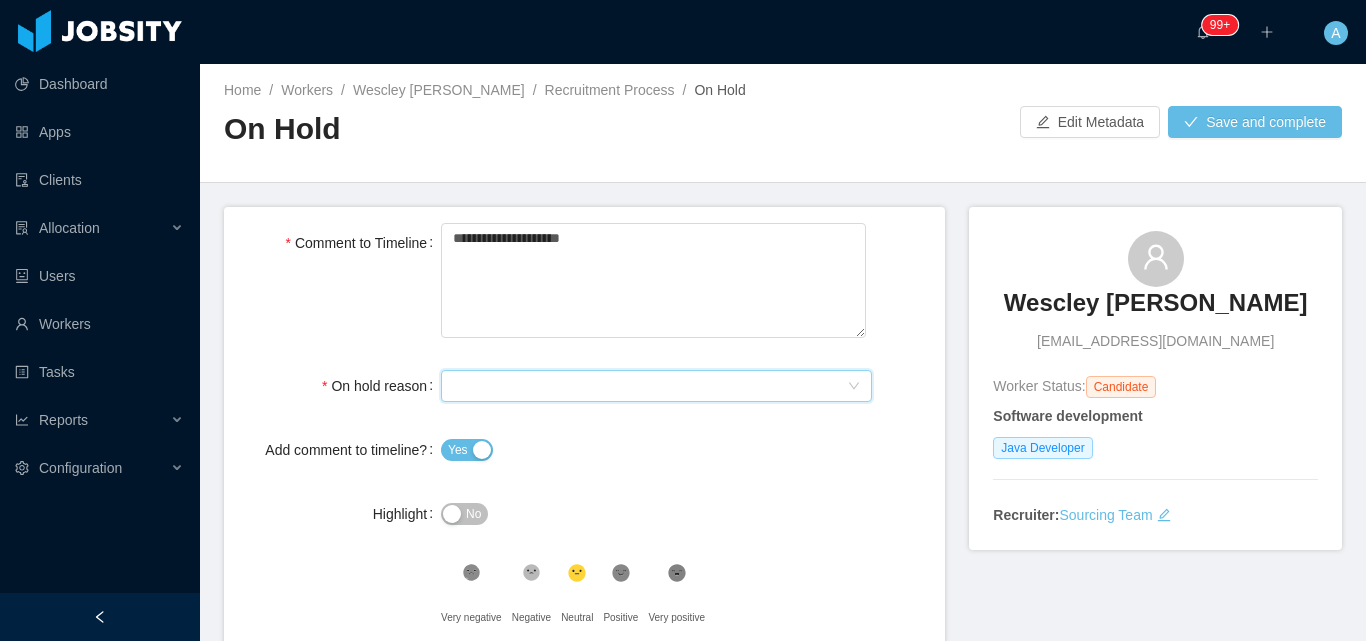 click on "Select On Hold reason" at bounding box center (650, 386) 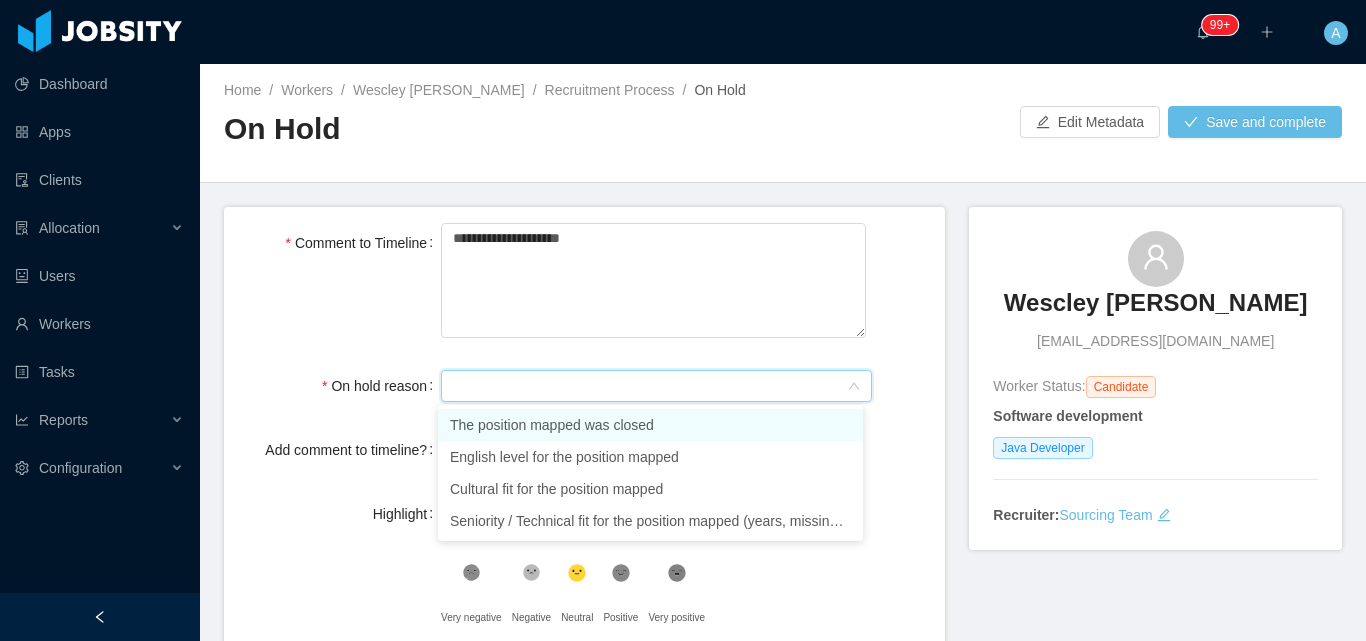 click on "The position mapped was closed" at bounding box center [650, 425] 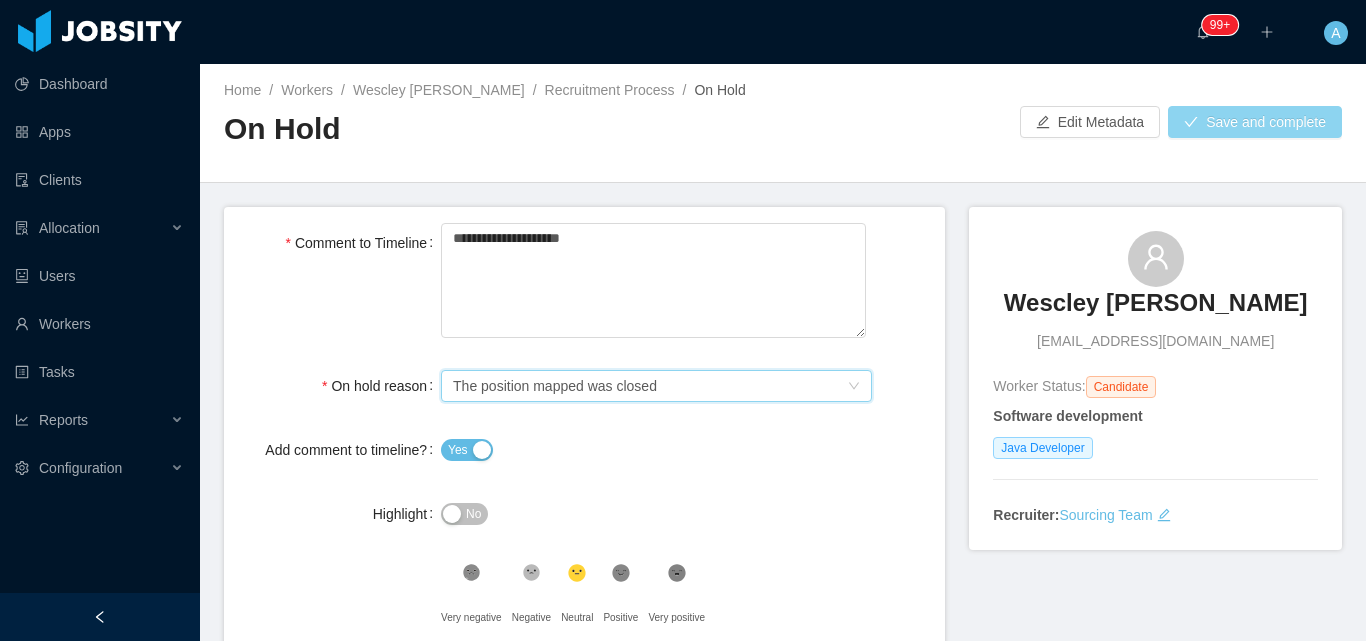click on "Save and complete" at bounding box center (1255, 122) 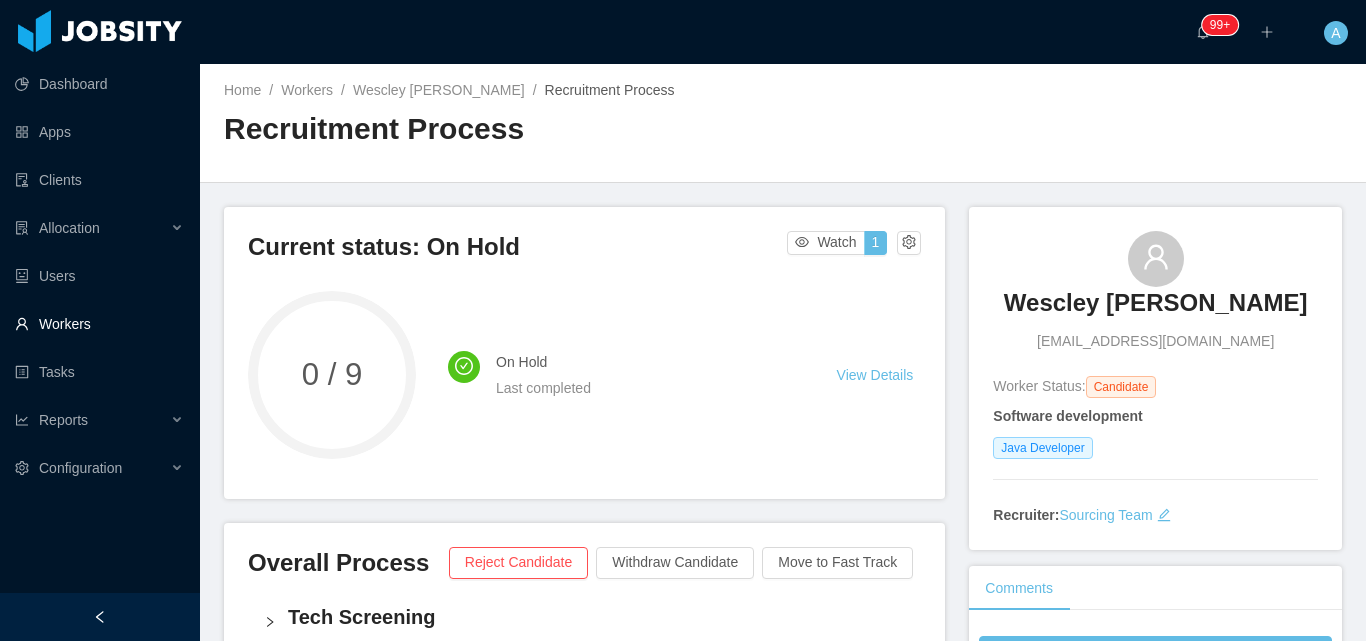 click on "Workers" at bounding box center [99, 324] 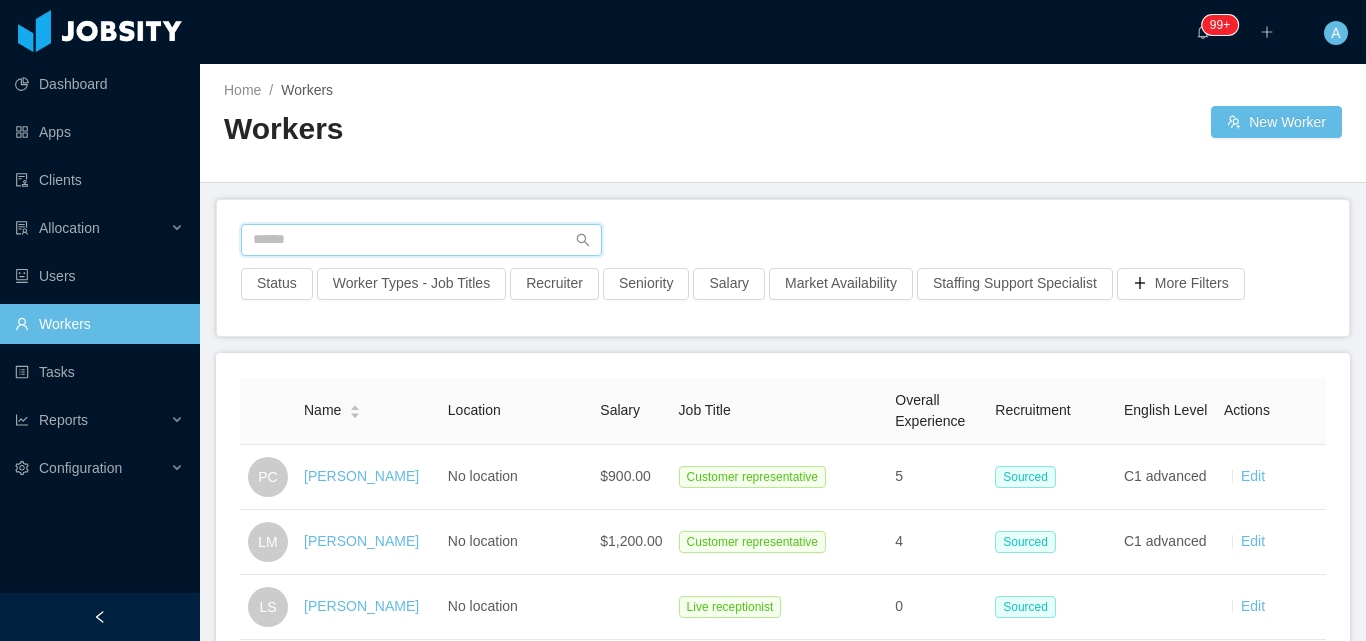click at bounding box center (421, 240) 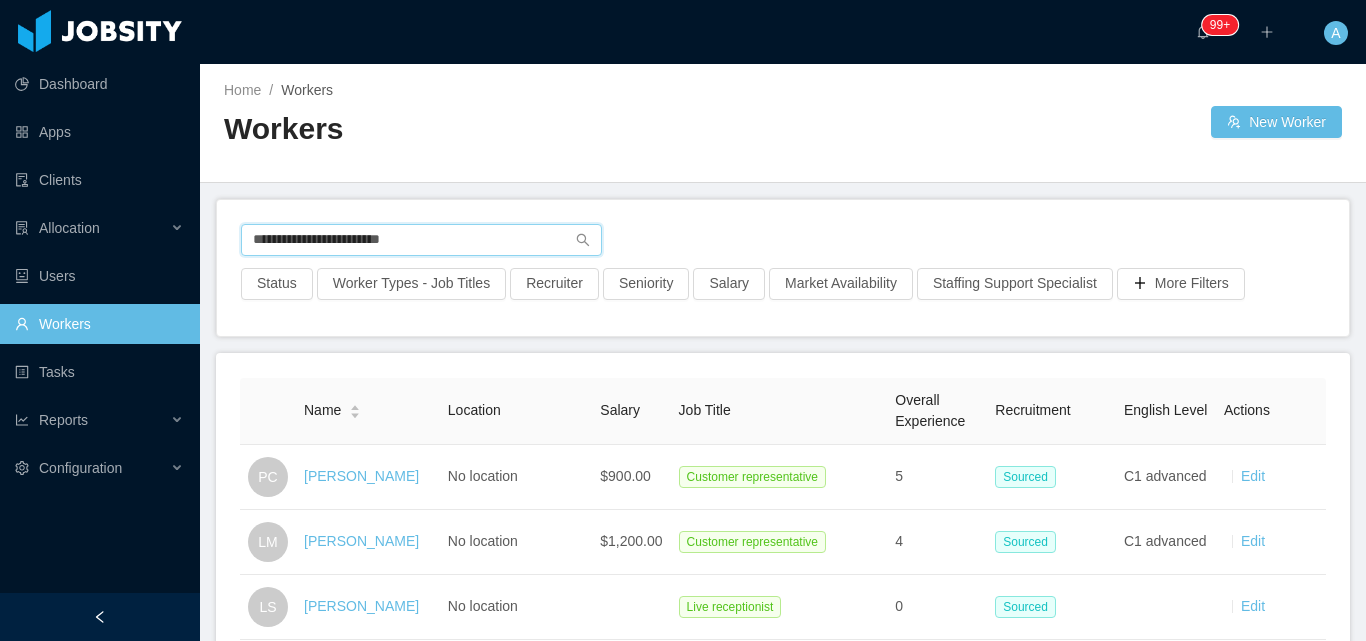 type on "**********" 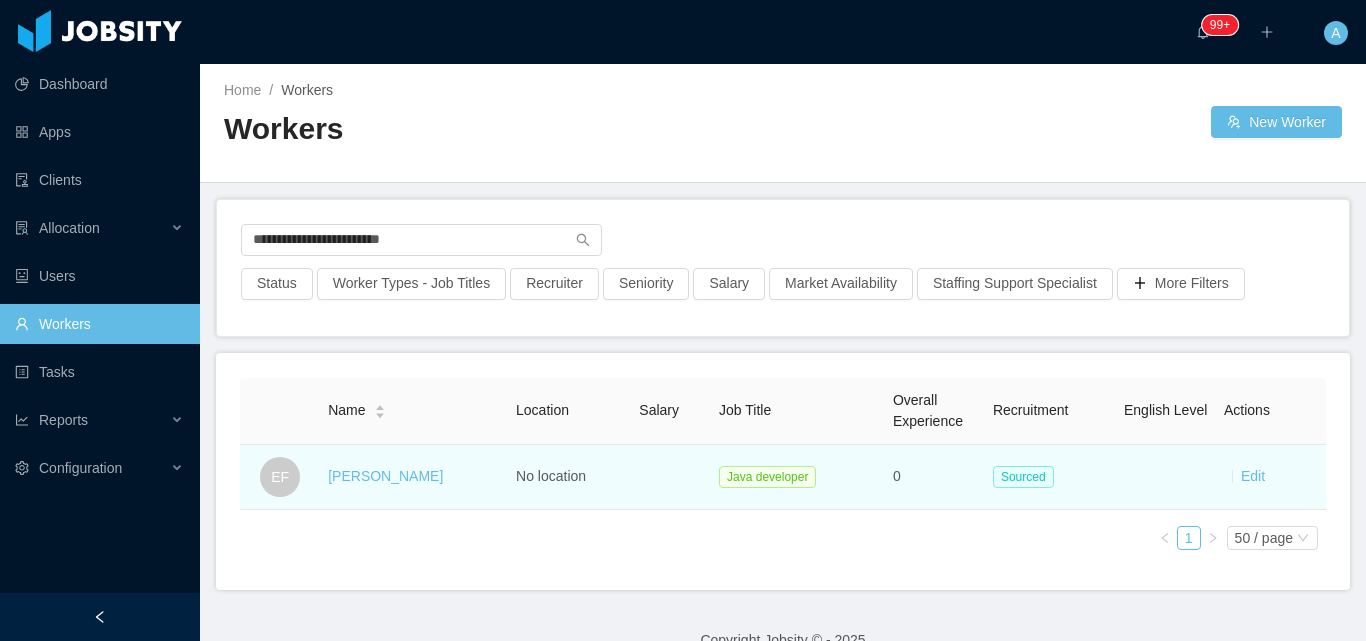 drag, startPoint x: 321, startPoint y: 477, endPoint x: 435, endPoint y: 473, distance: 114.07015 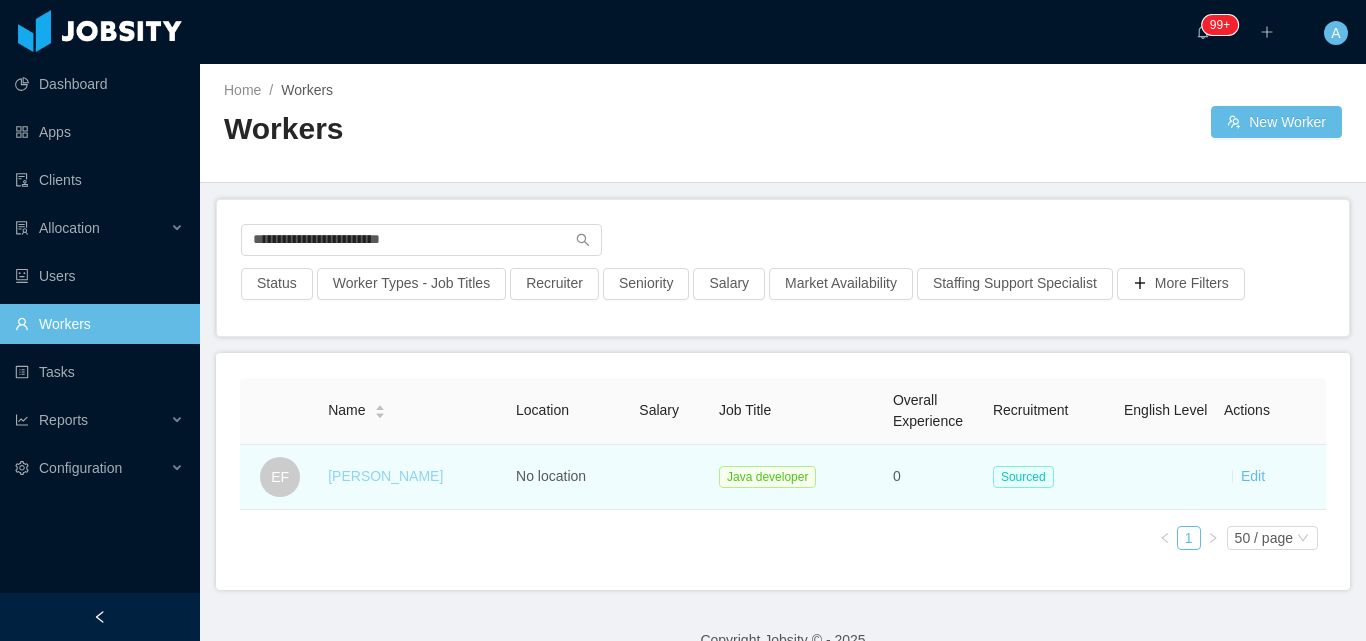 click on "Emerson Ferreira" at bounding box center (385, 476) 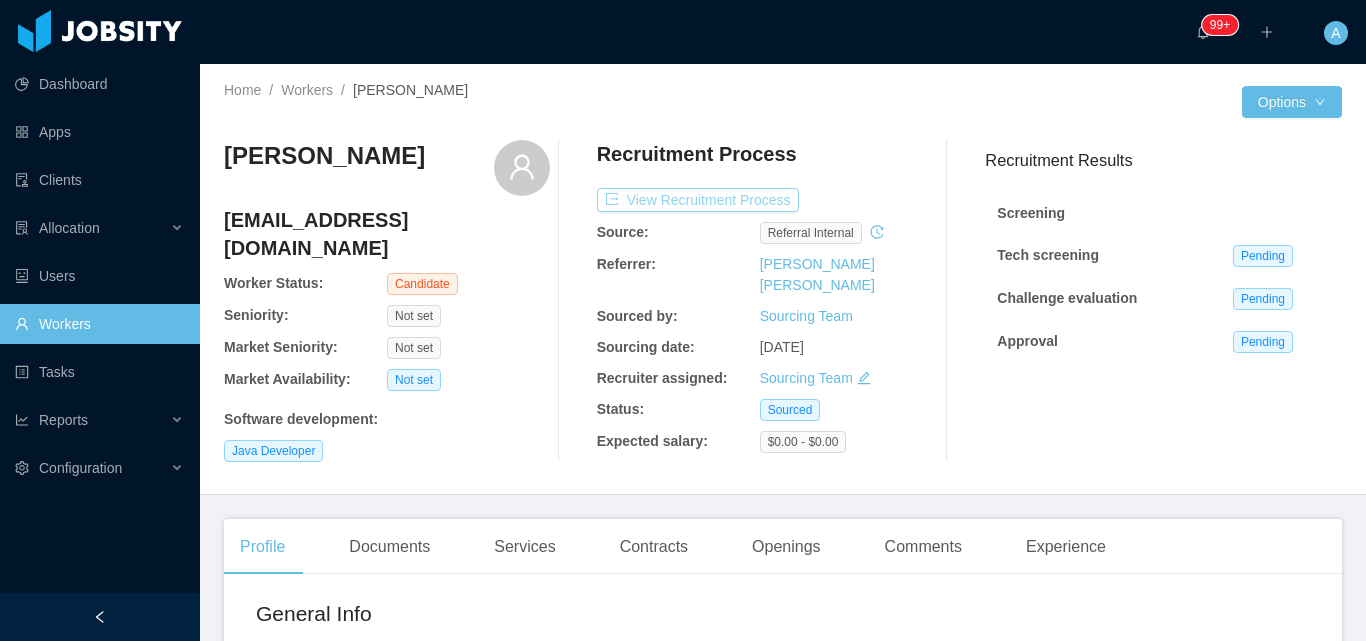 click on "View Recruitment Process" at bounding box center (698, 200) 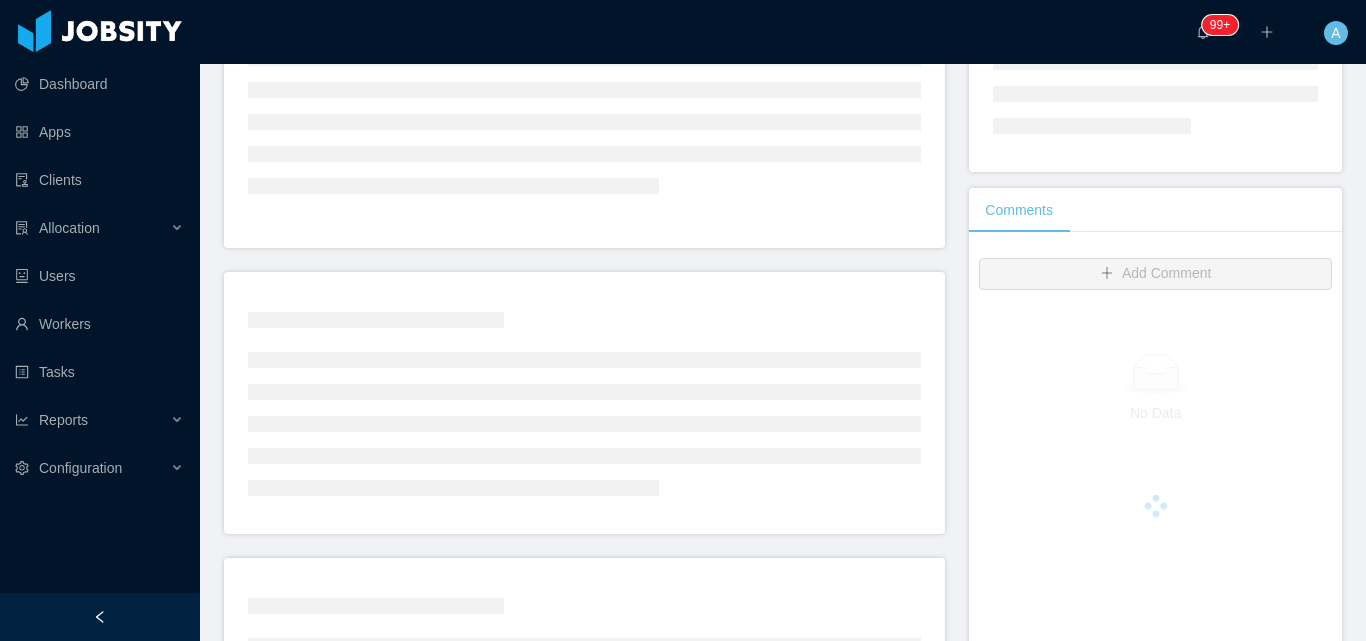 scroll, scrollTop: 300, scrollLeft: 0, axis: vertical 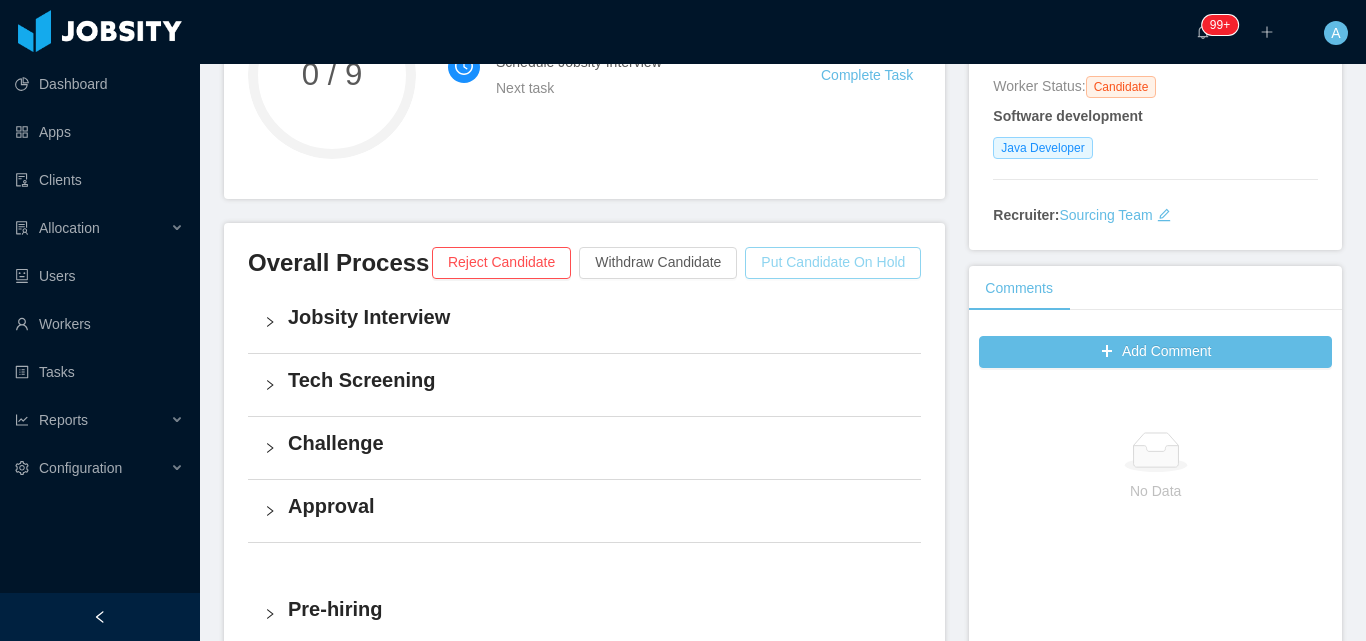 click on "Put Candidate On Hold" at bounding box center [833, 263] 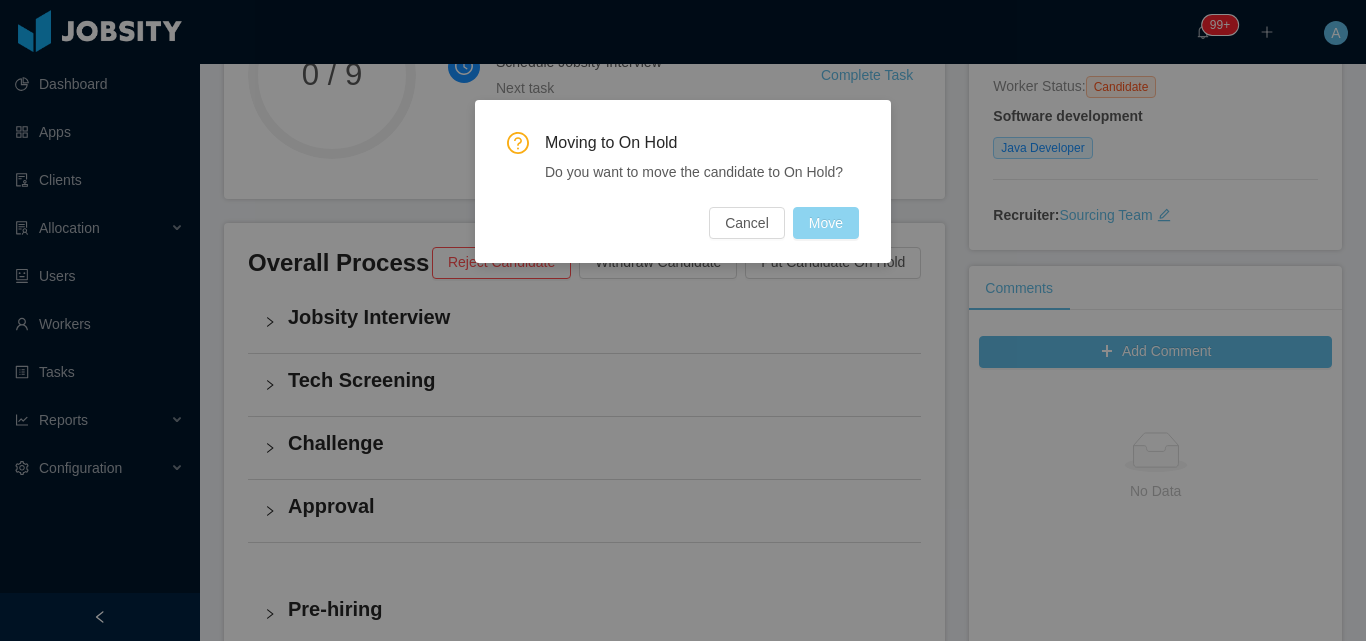 drag, startPoint x: 797, startPoint y: 207, endPoint x: 808, endPoint y: 210, distance: 11.401754 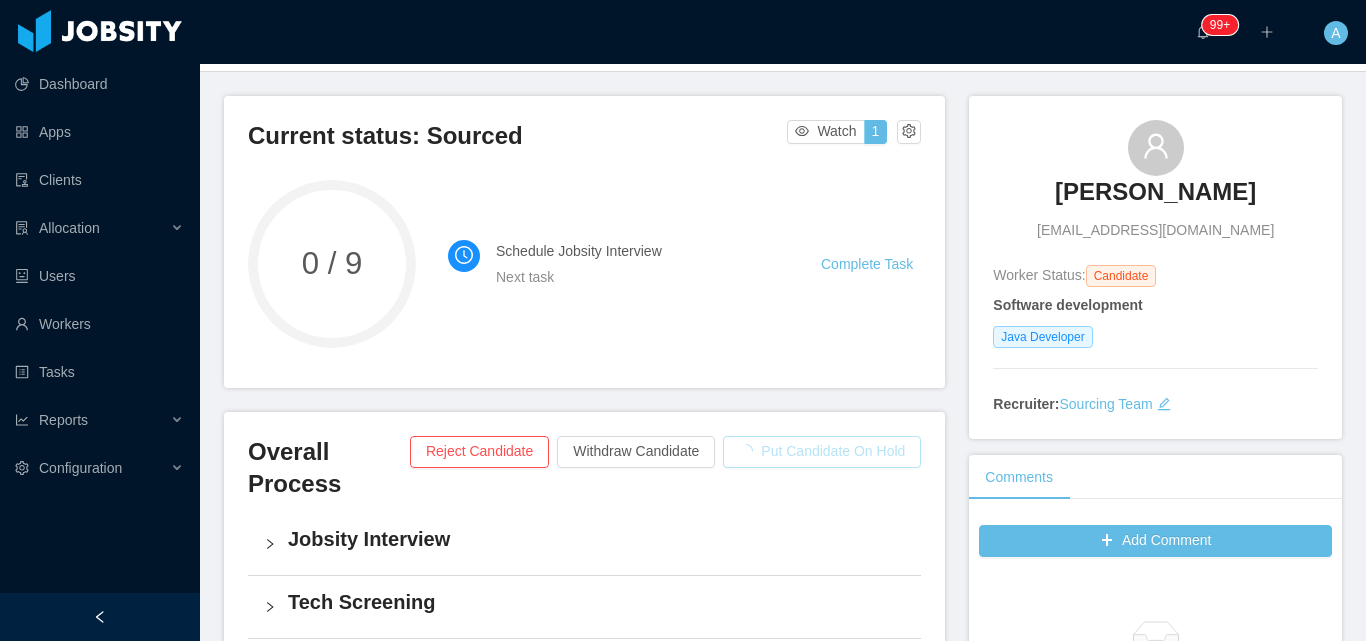 scroll, scrollTop: 100, scrollLeft: 0, axis: vertical 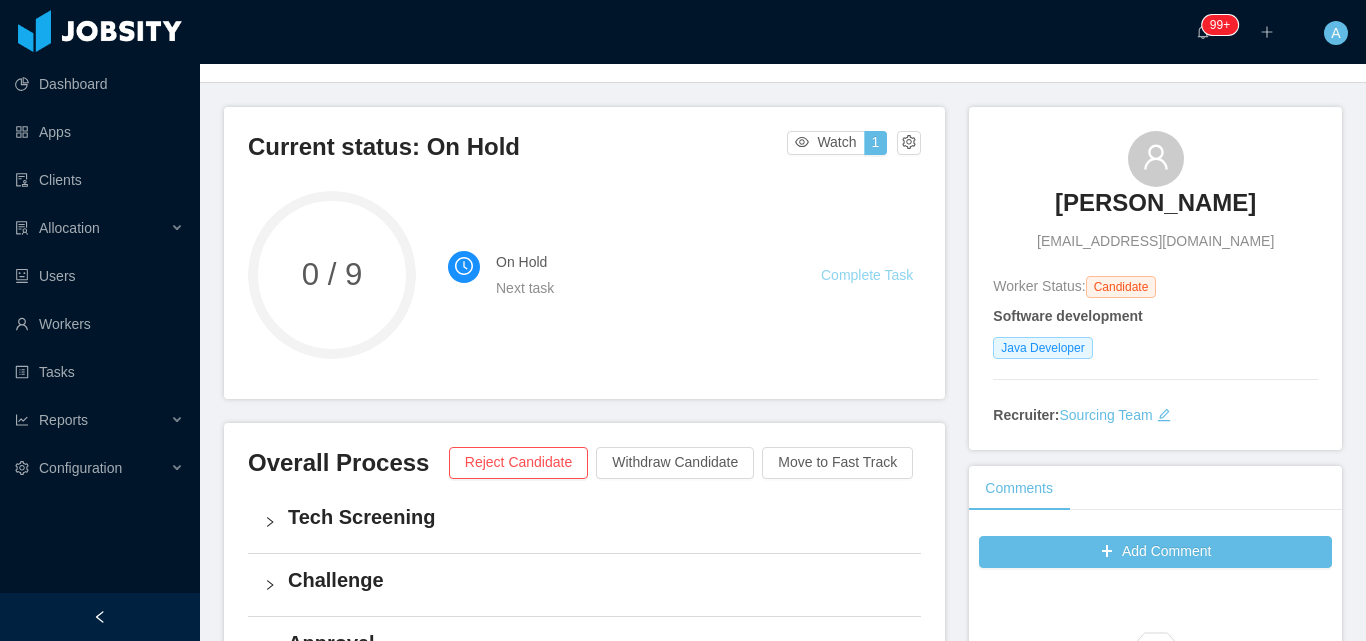 click on "Complete Task" at bounding box center (867, 275) 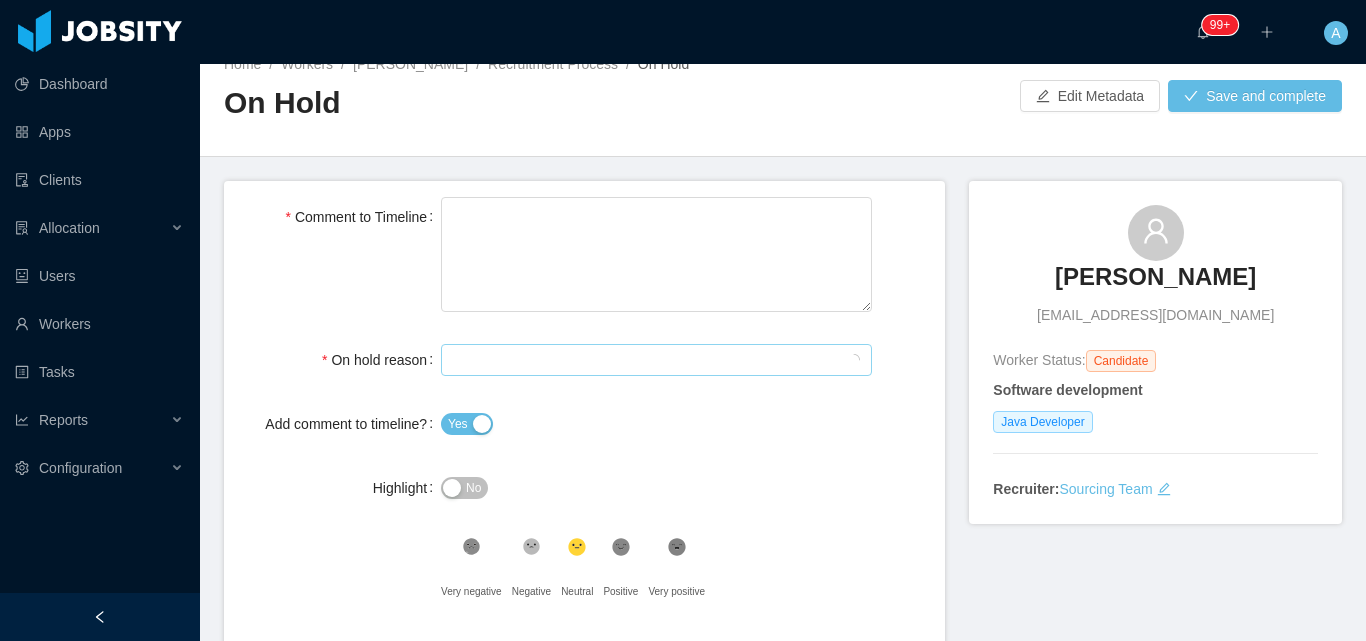 scroll, scrollTop: 100, scrollLeft: 0, axis: vertical 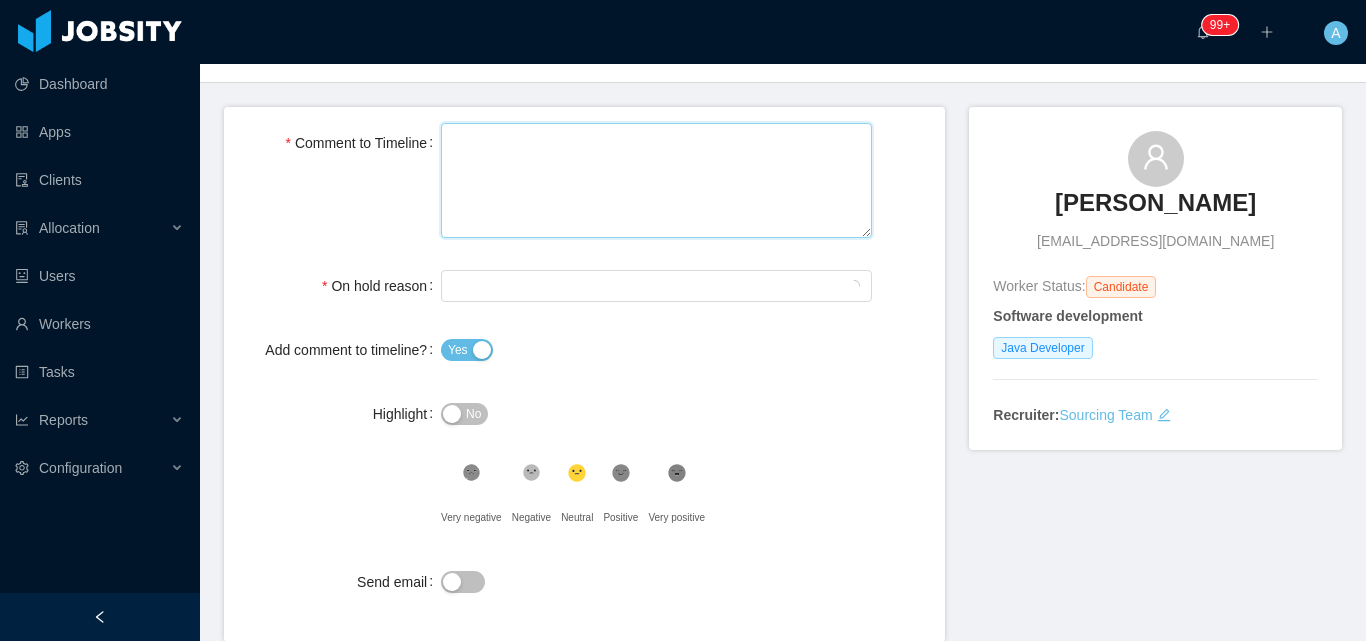 click on "Comment to Timeline" at bounding box center (656, 180) 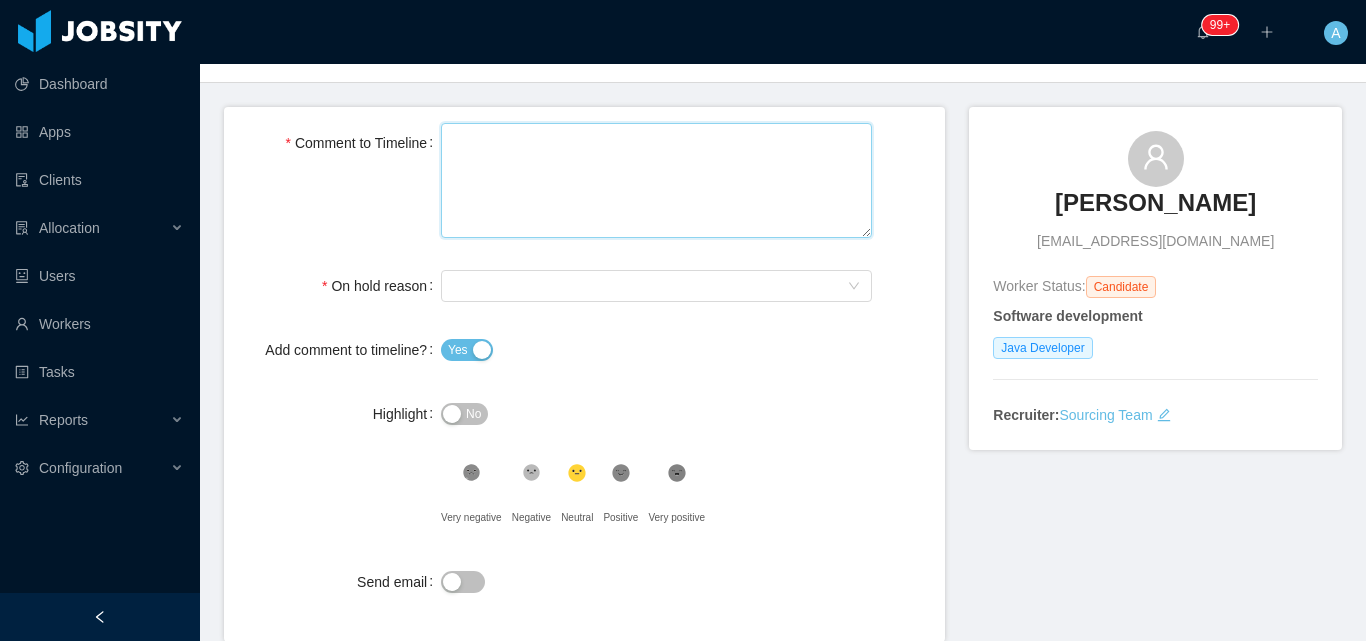 type 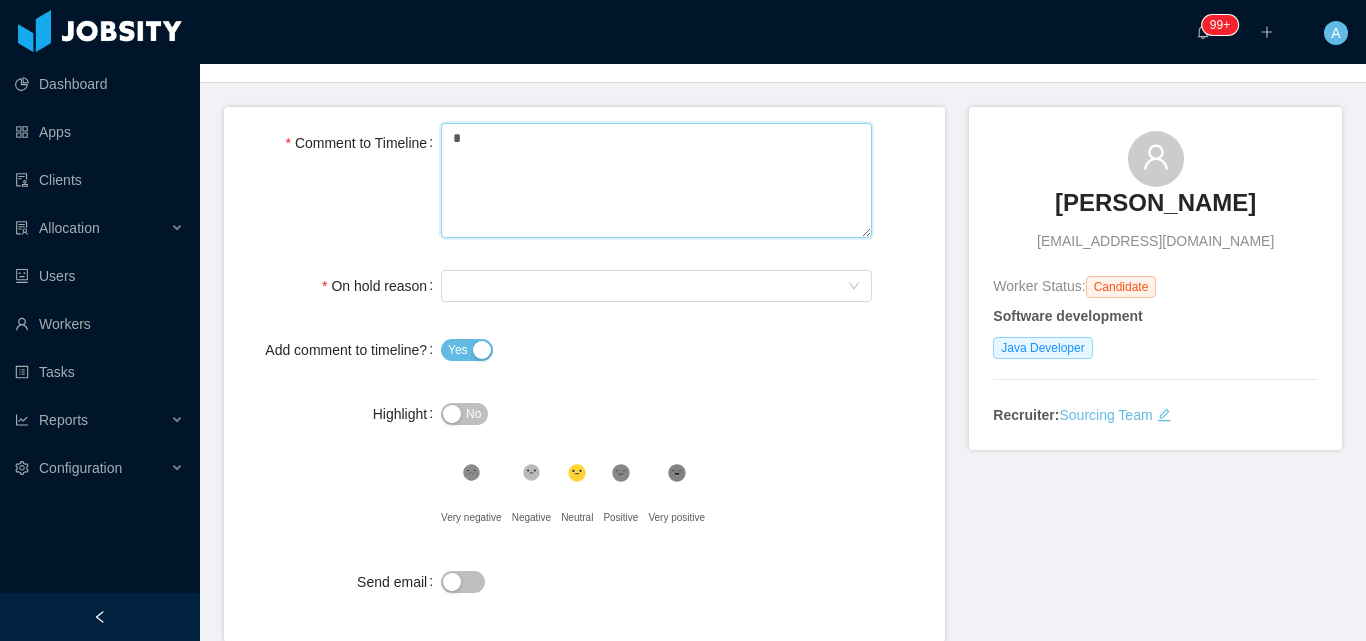 type 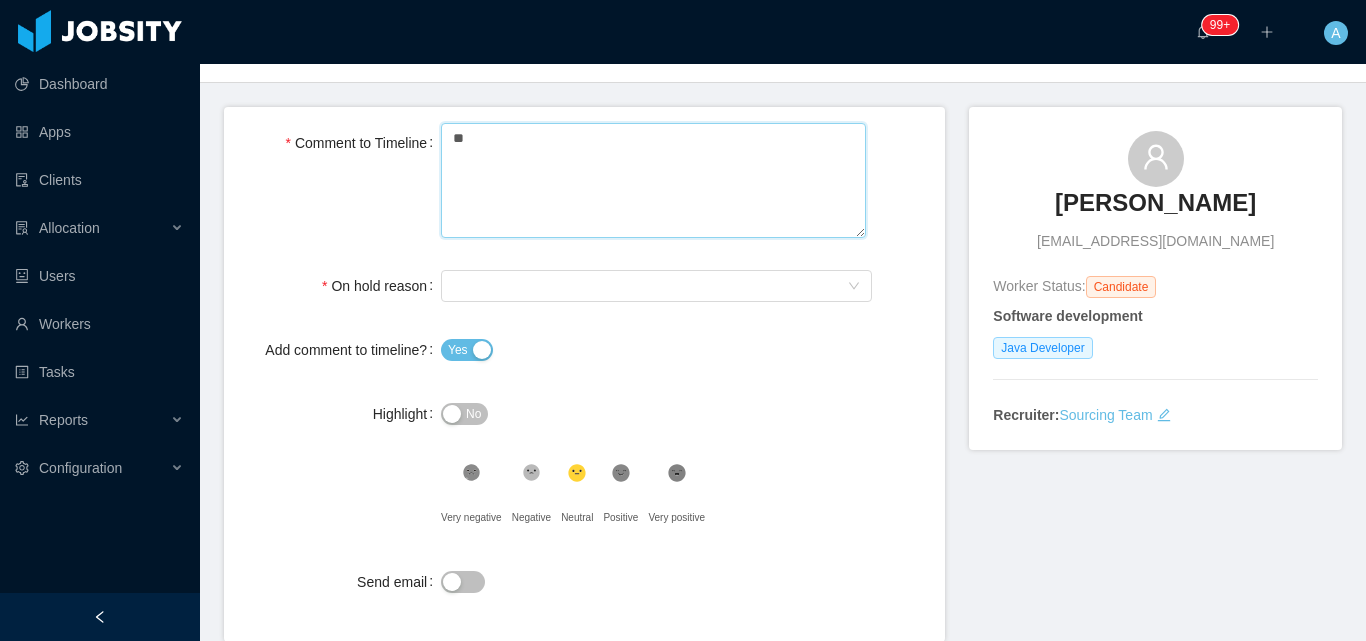 type 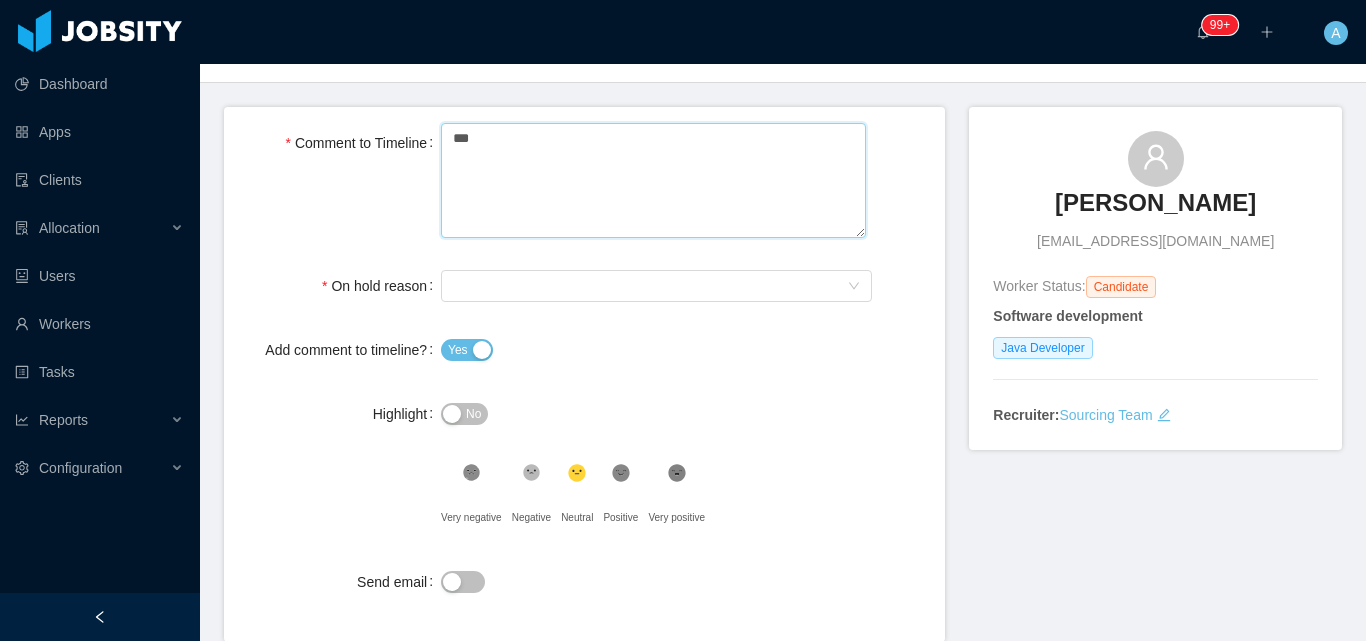 type 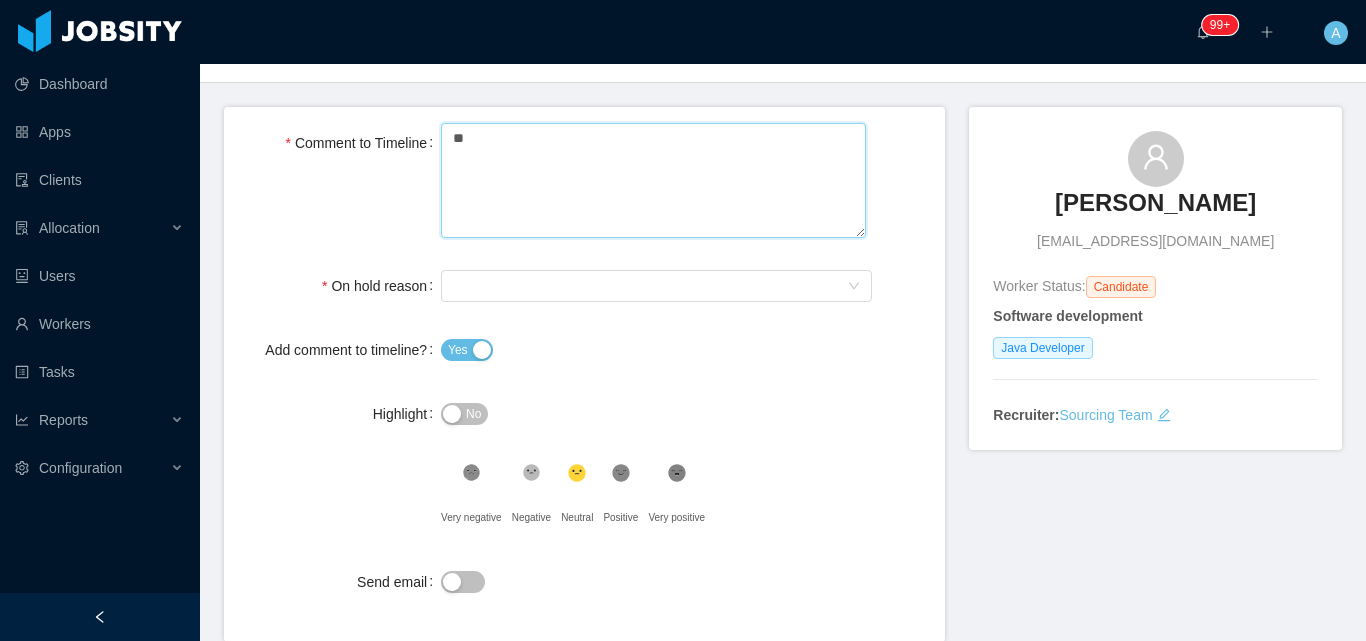 type 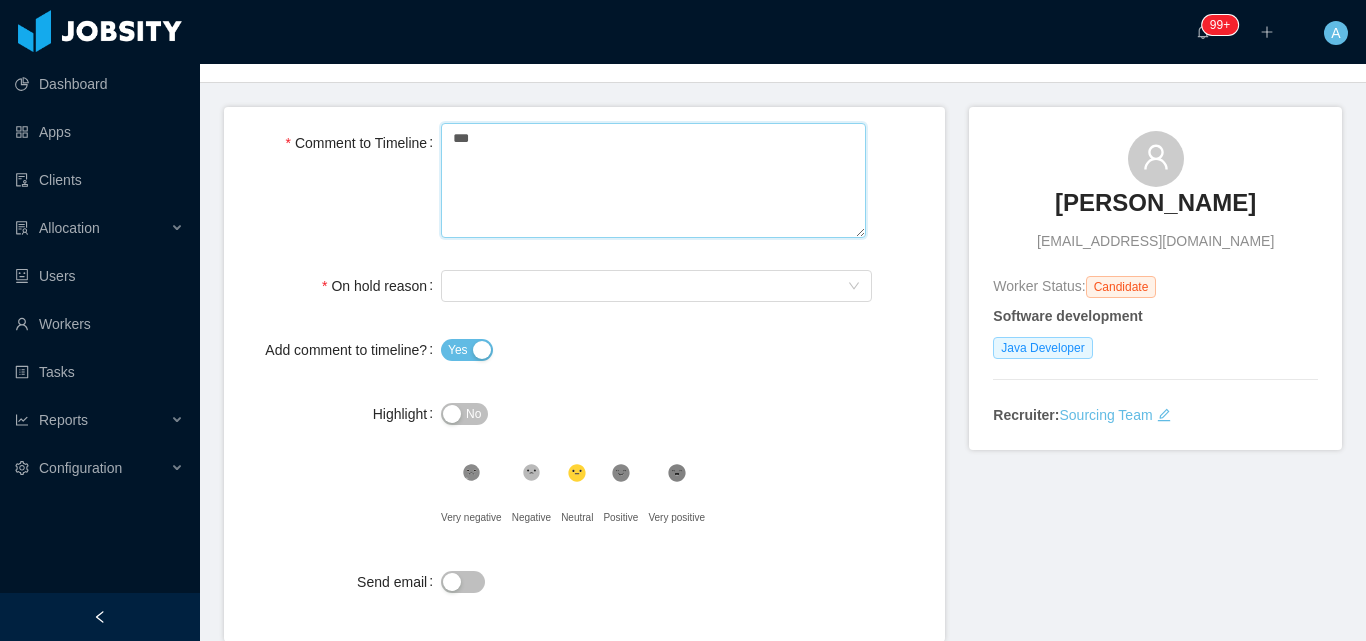 type 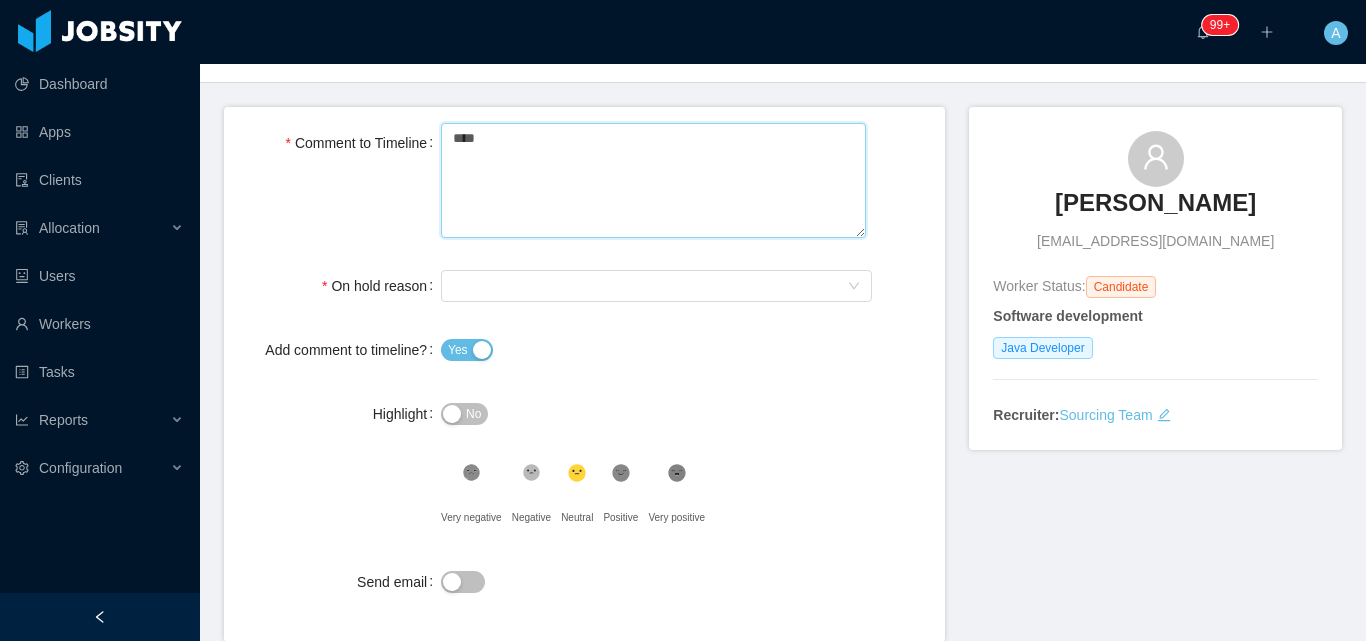 type 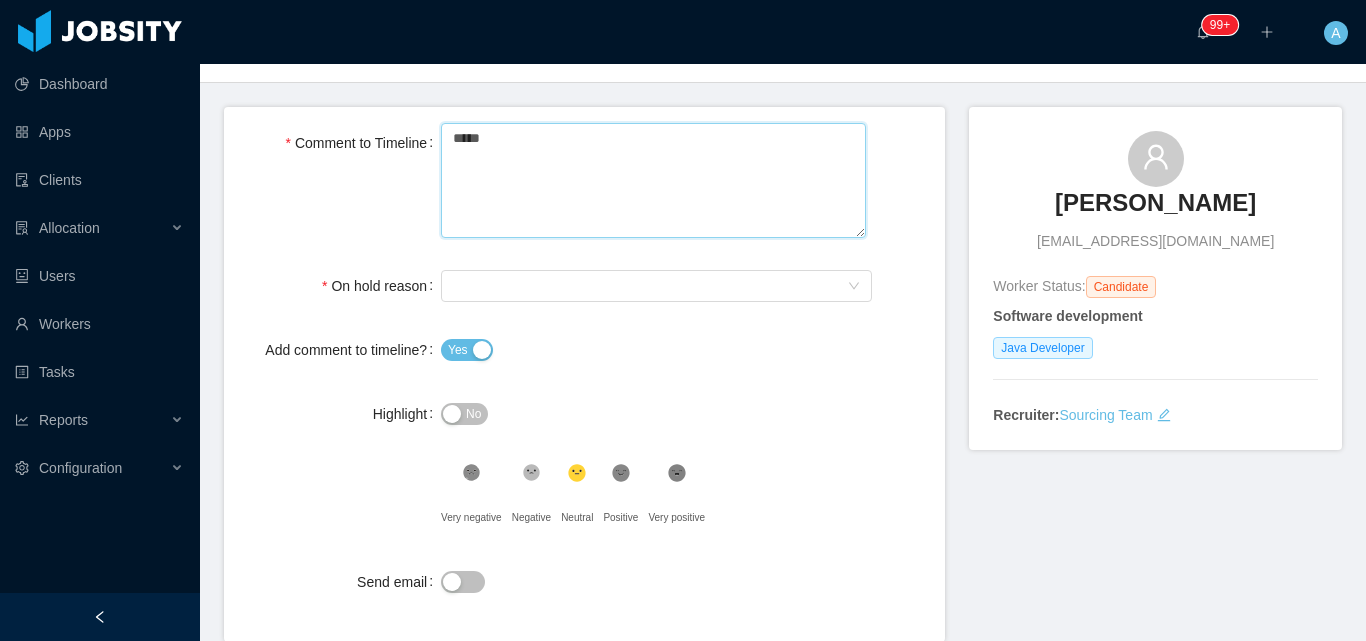 type on "******" 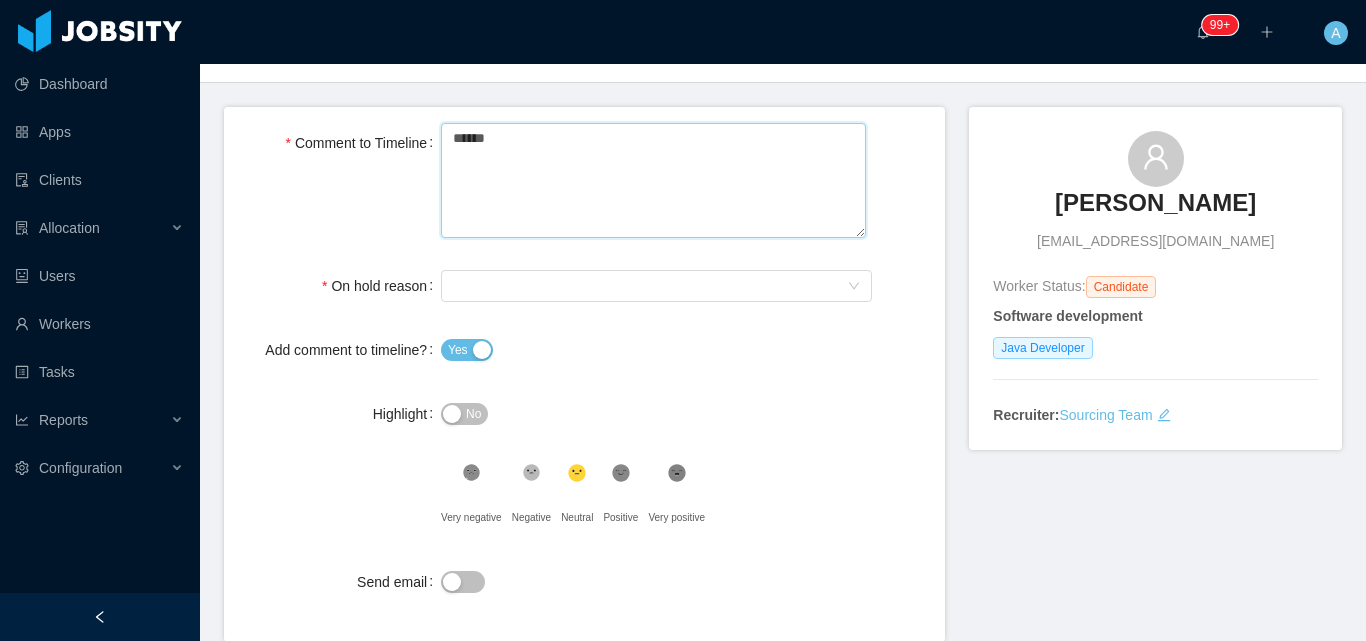 type 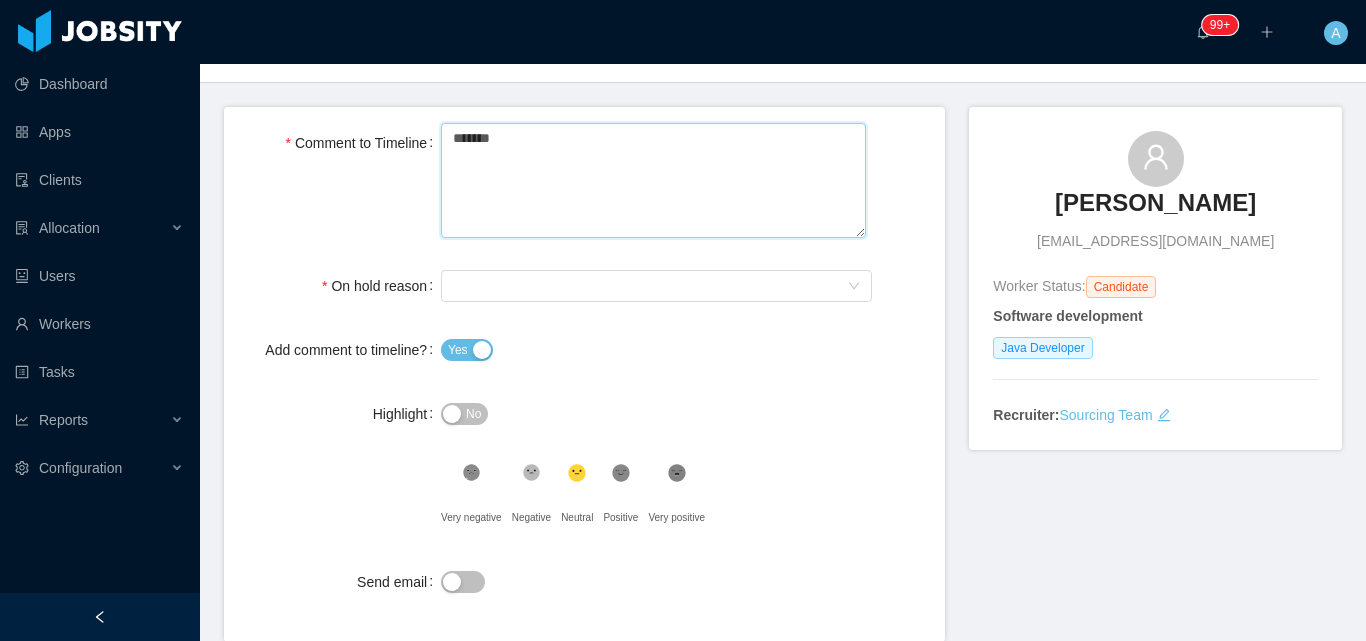 type 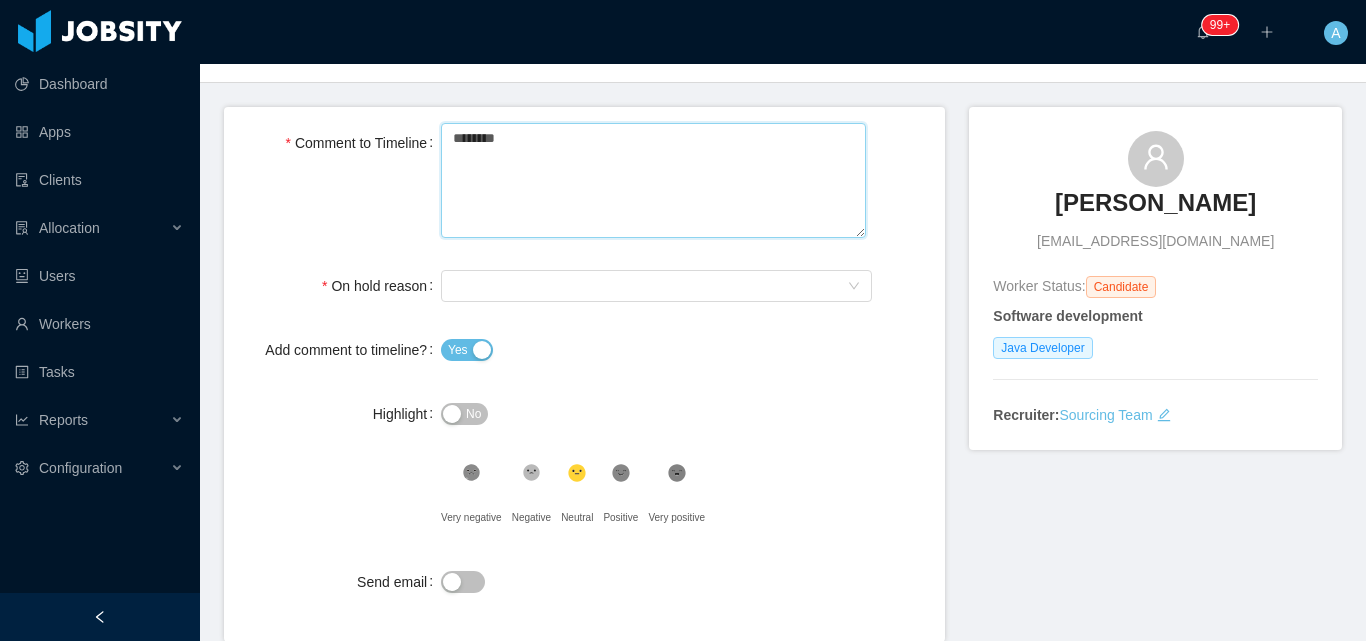 type 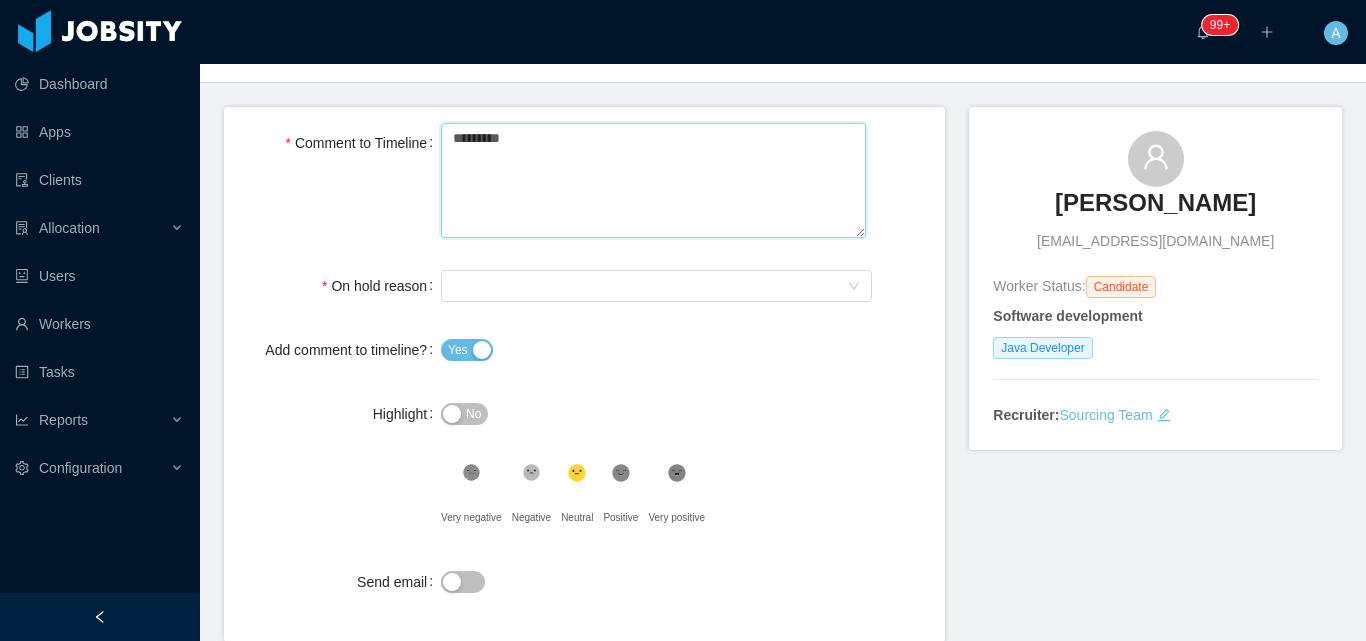 type 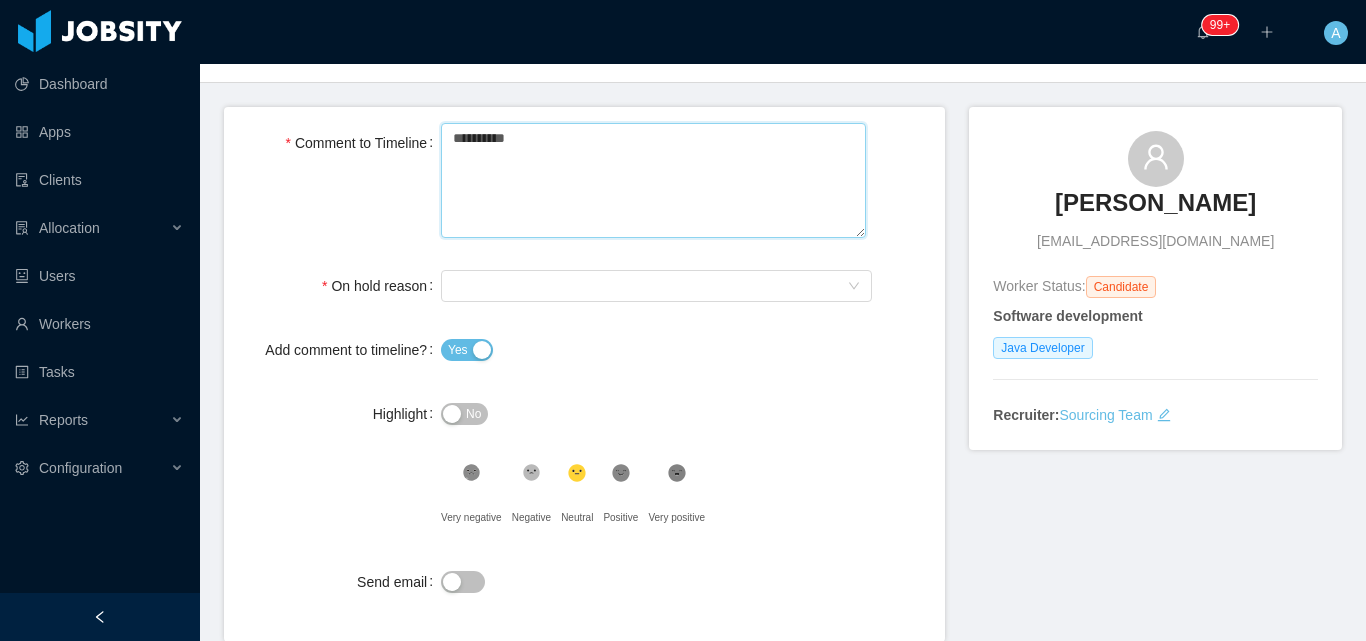 type 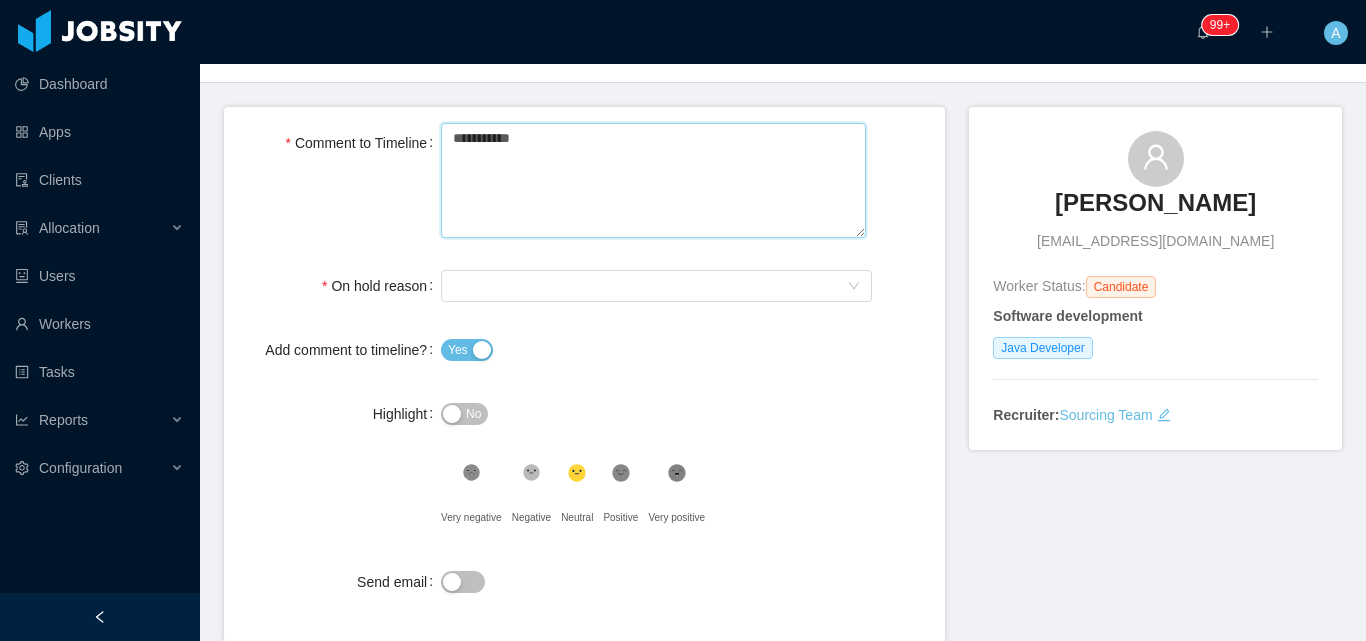 type 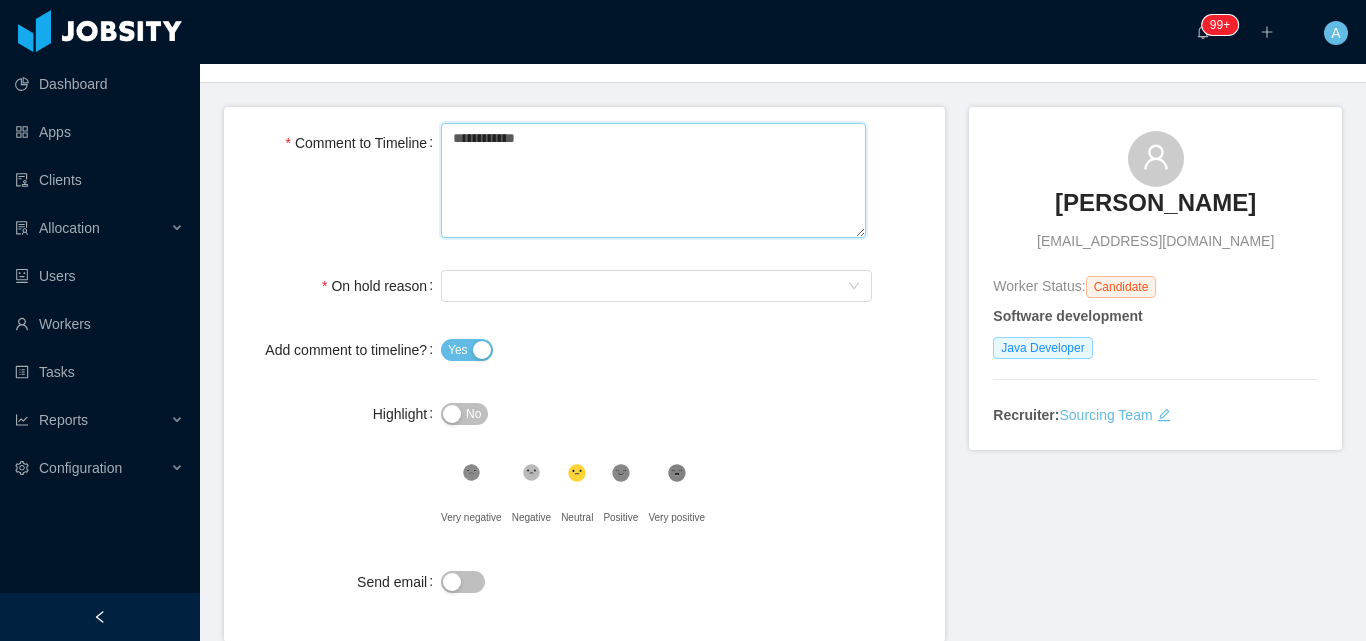 type on "**********" 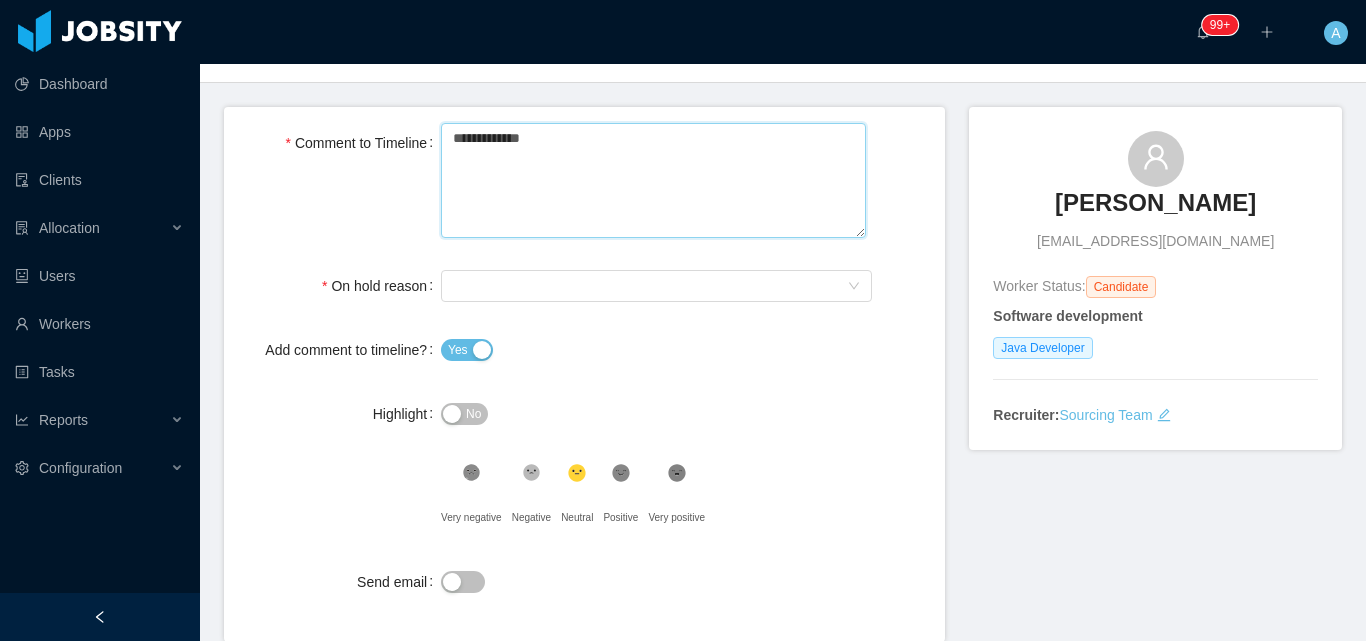 type 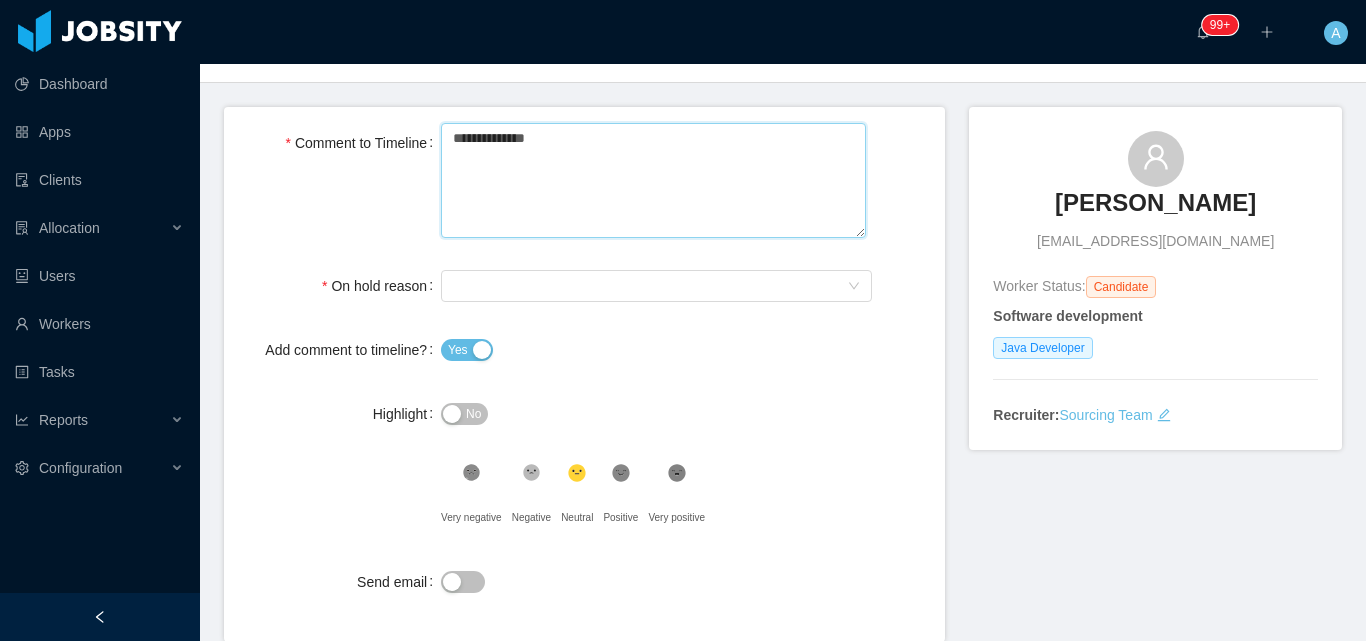 type 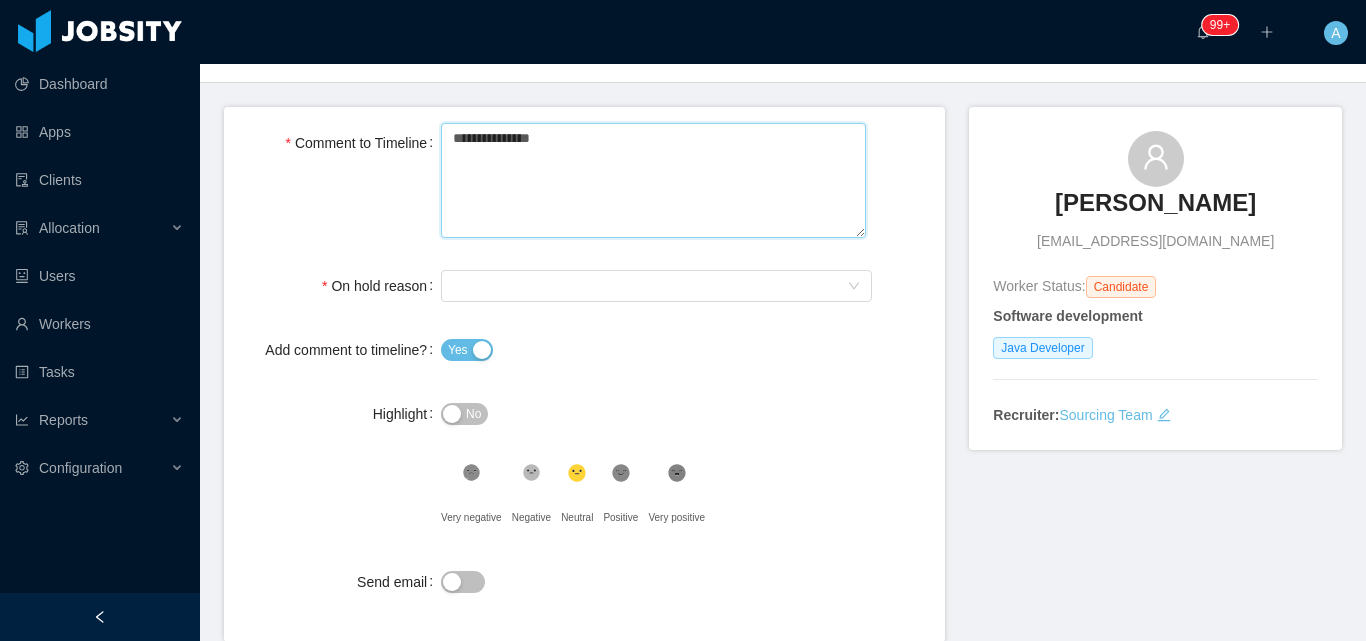 type 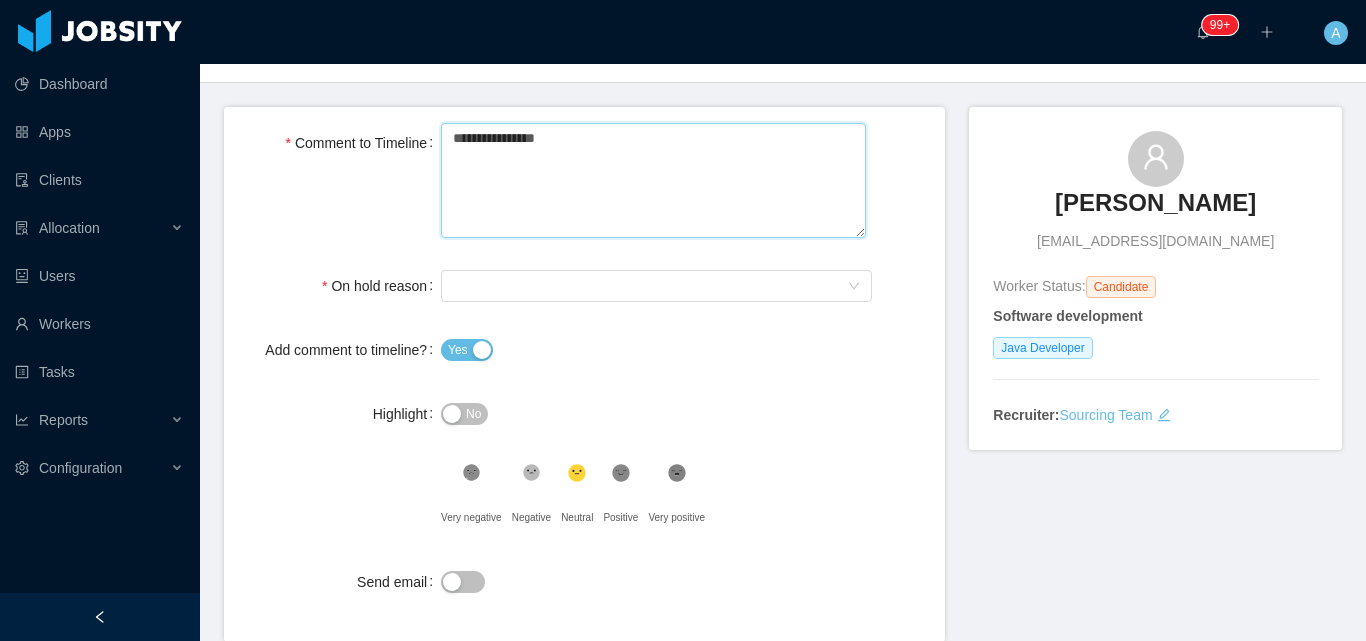 type 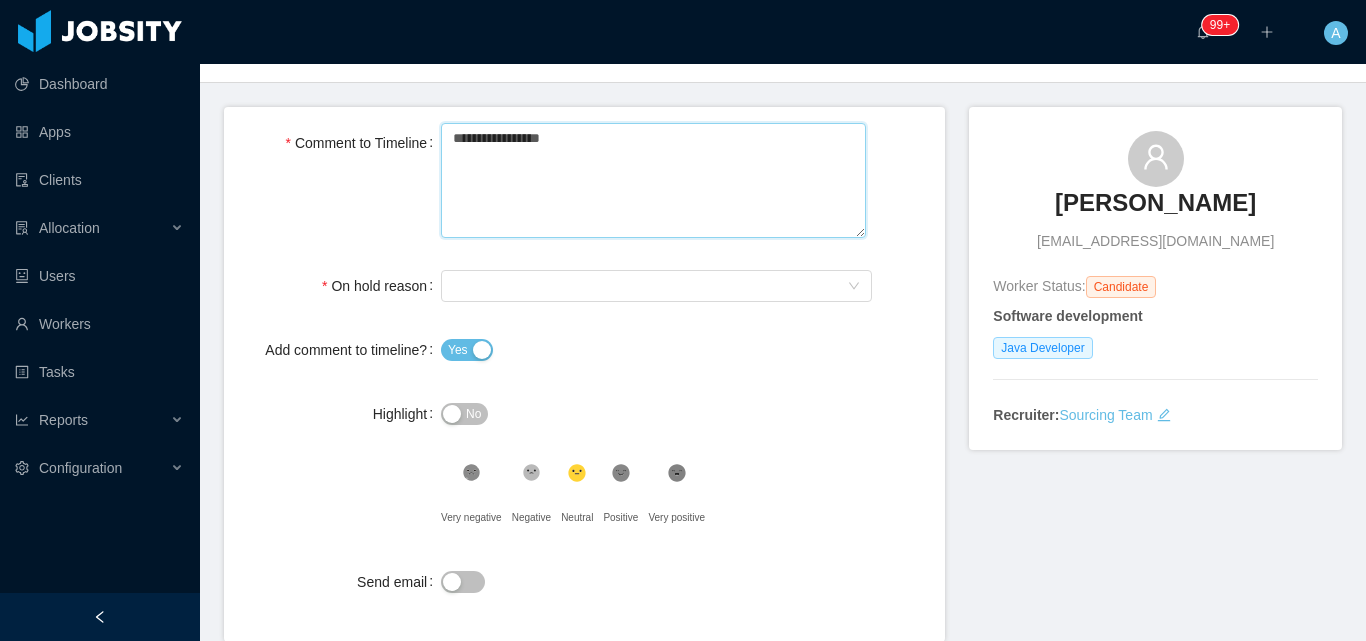type 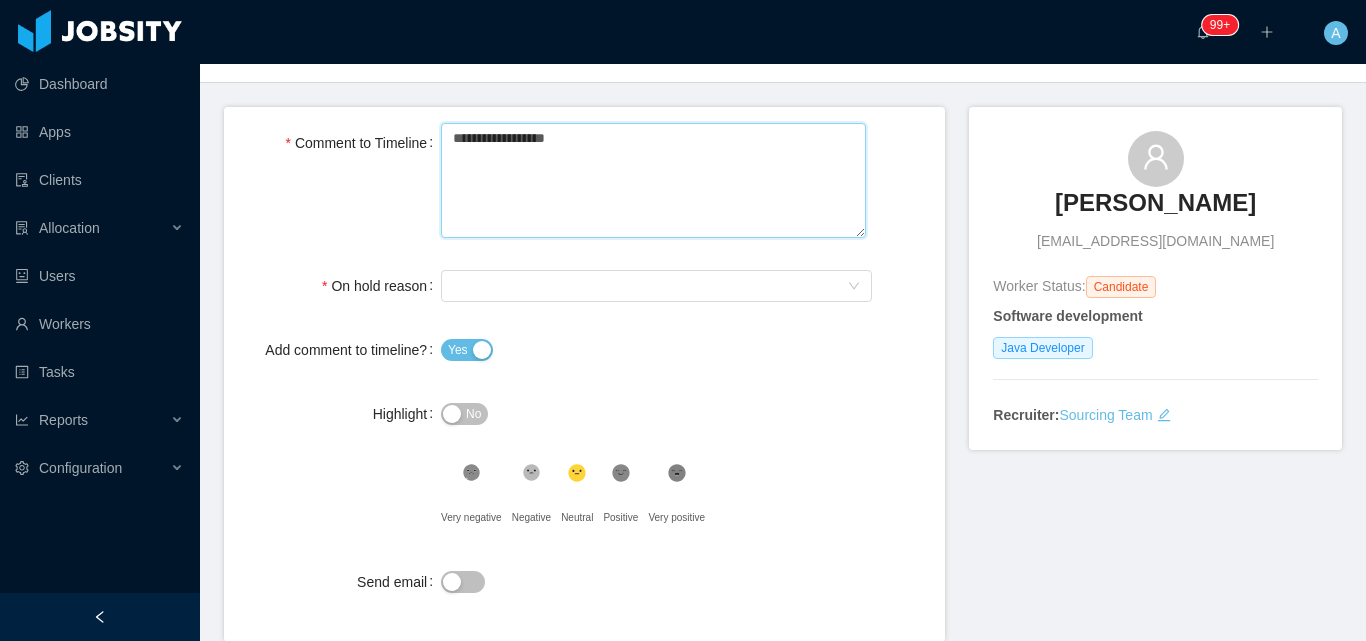 type 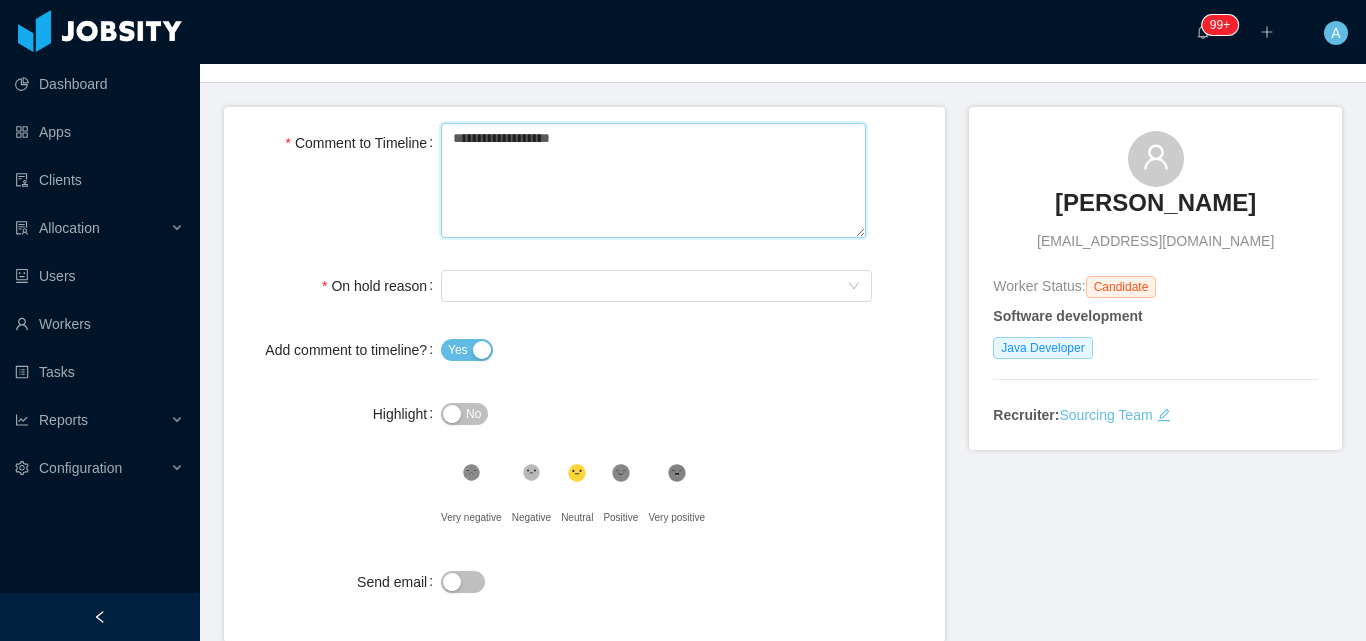 type 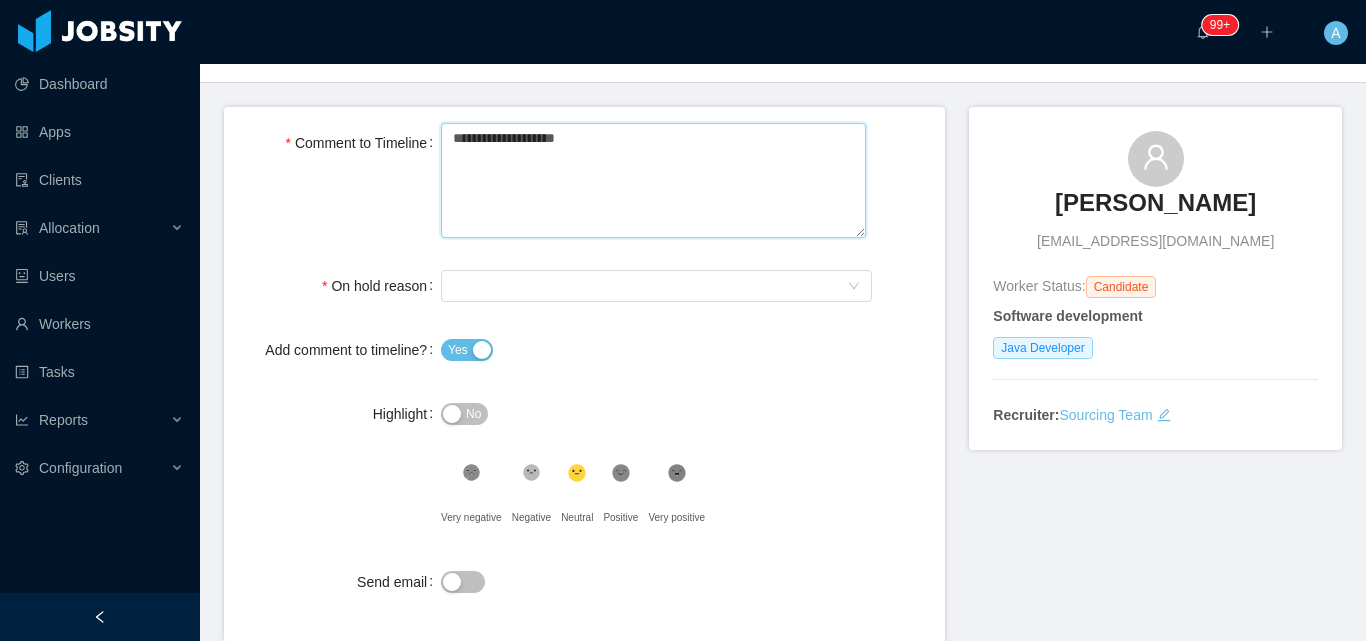 type 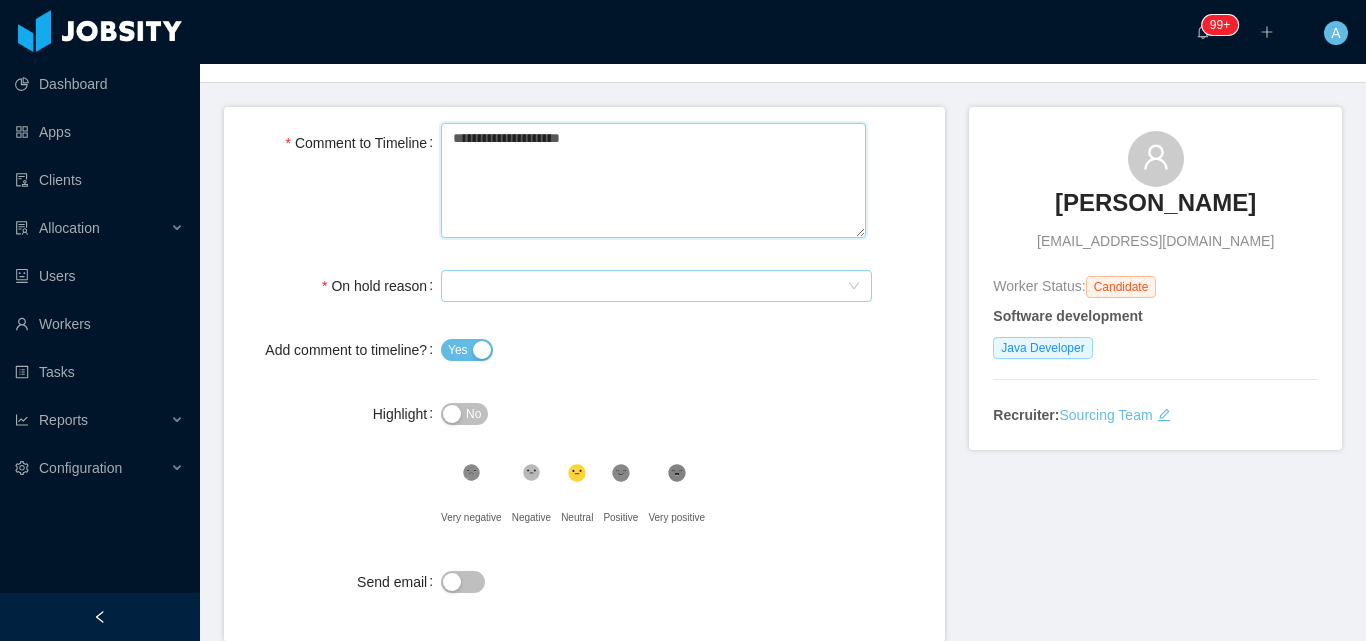 type on "**********" 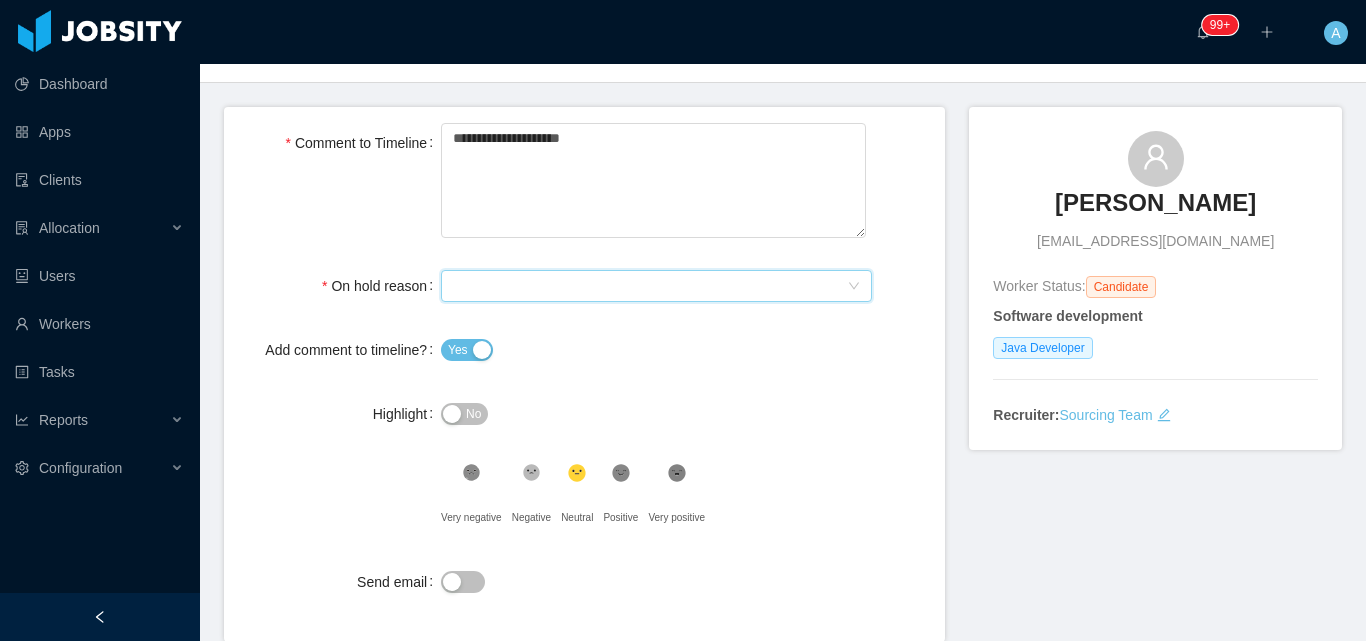click on "Select On Hold reason" at bounding box center [650, 286] 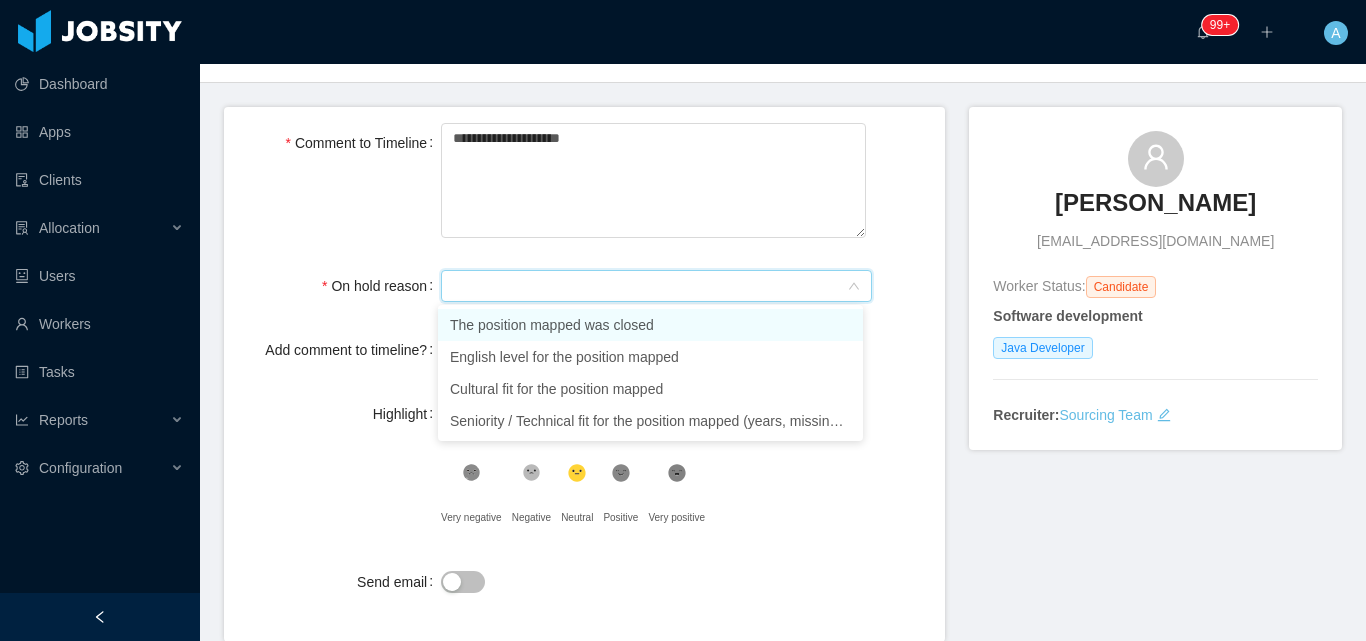 click on "The position mapped was closed" at bounding box center [650, 325] 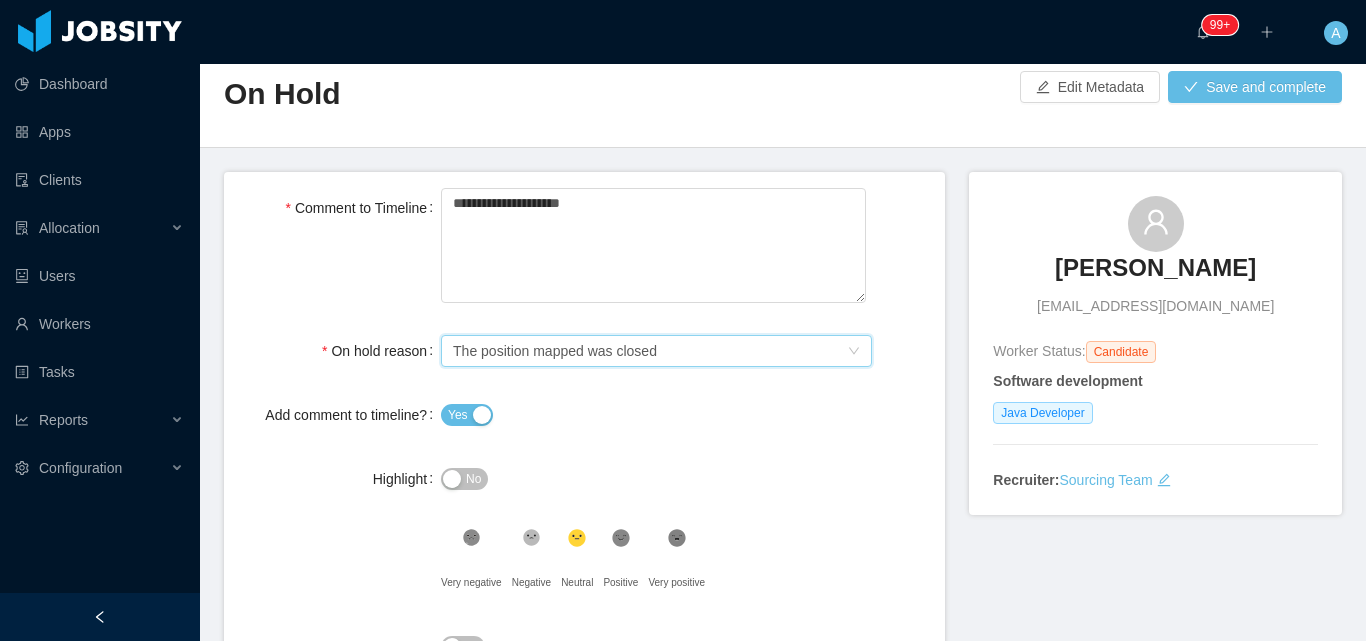 scroll, scrollTop: 0, scrollLeft: 0, axis: both 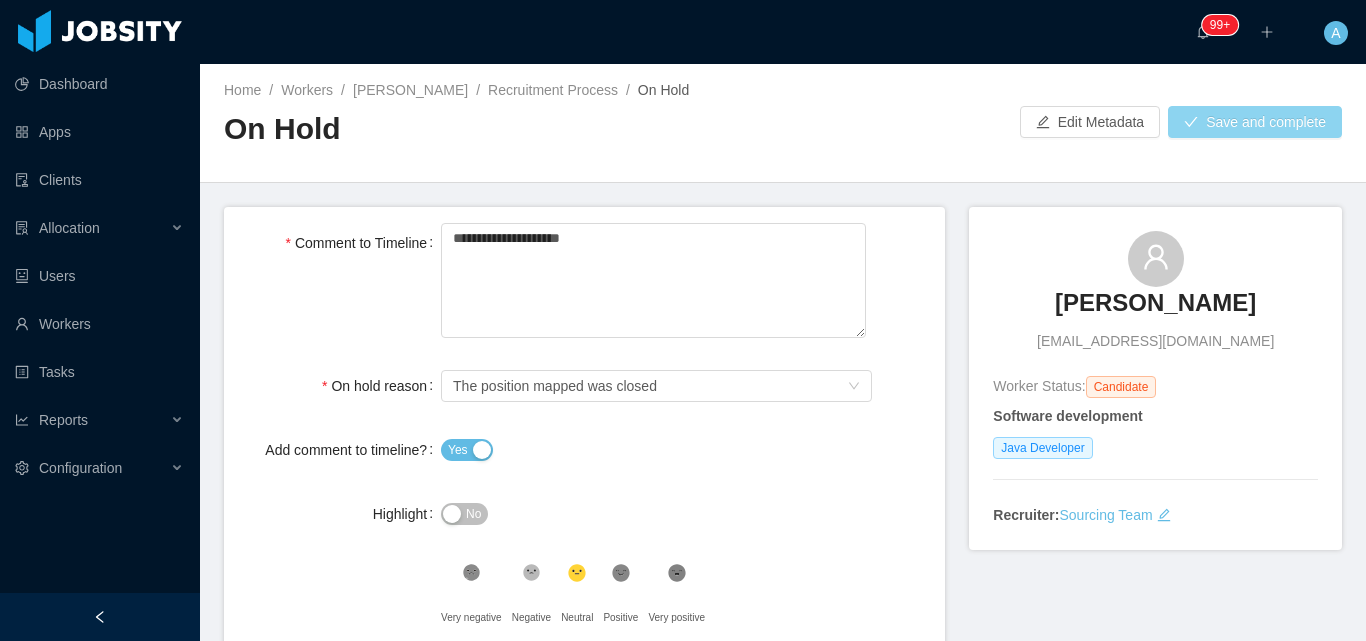 click on "Save and complete" at bounding box center [1255, 122] 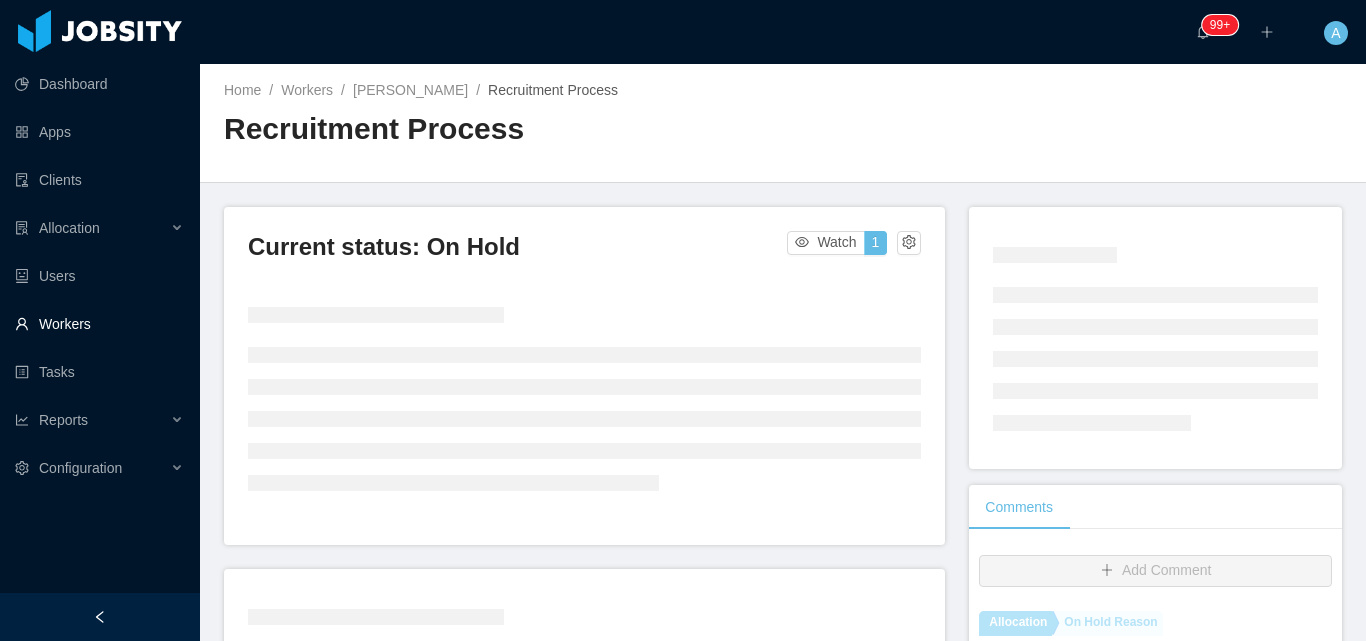 drag, startPoint x: 29, startPoint y: 316, endPoint x: 78, endPoint y: 319, distance: 49.09175 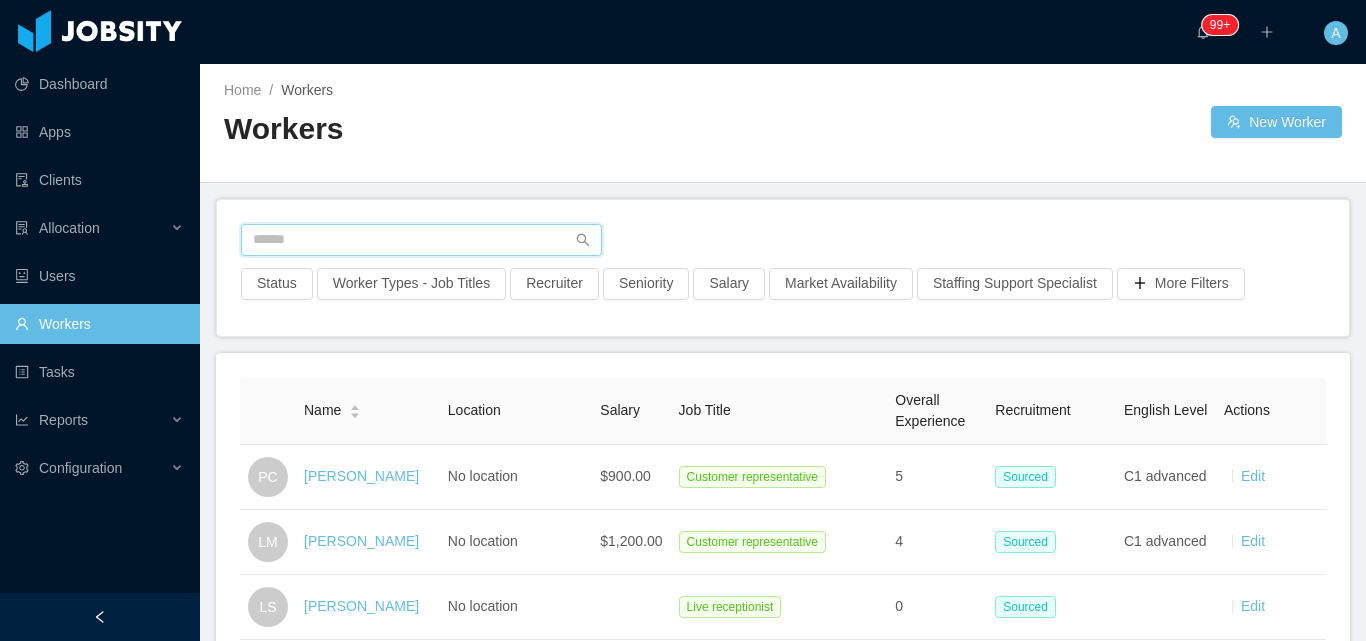 click at bounding box center [421, 240] 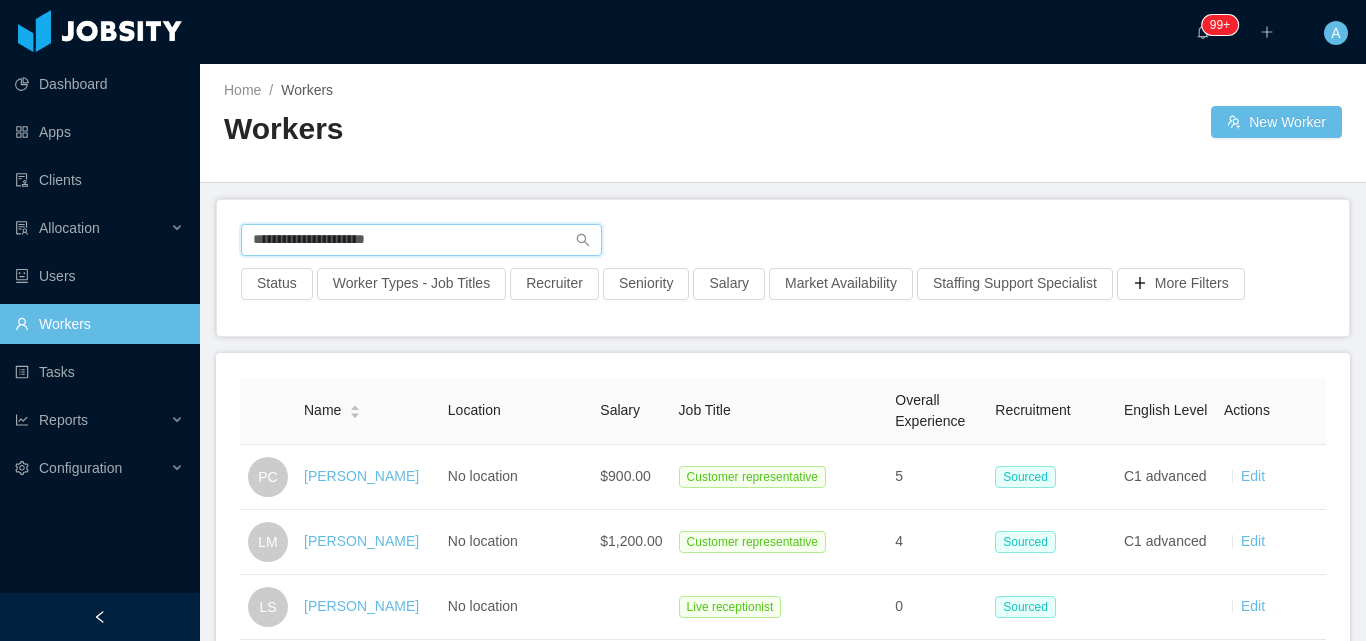 type on "**********" 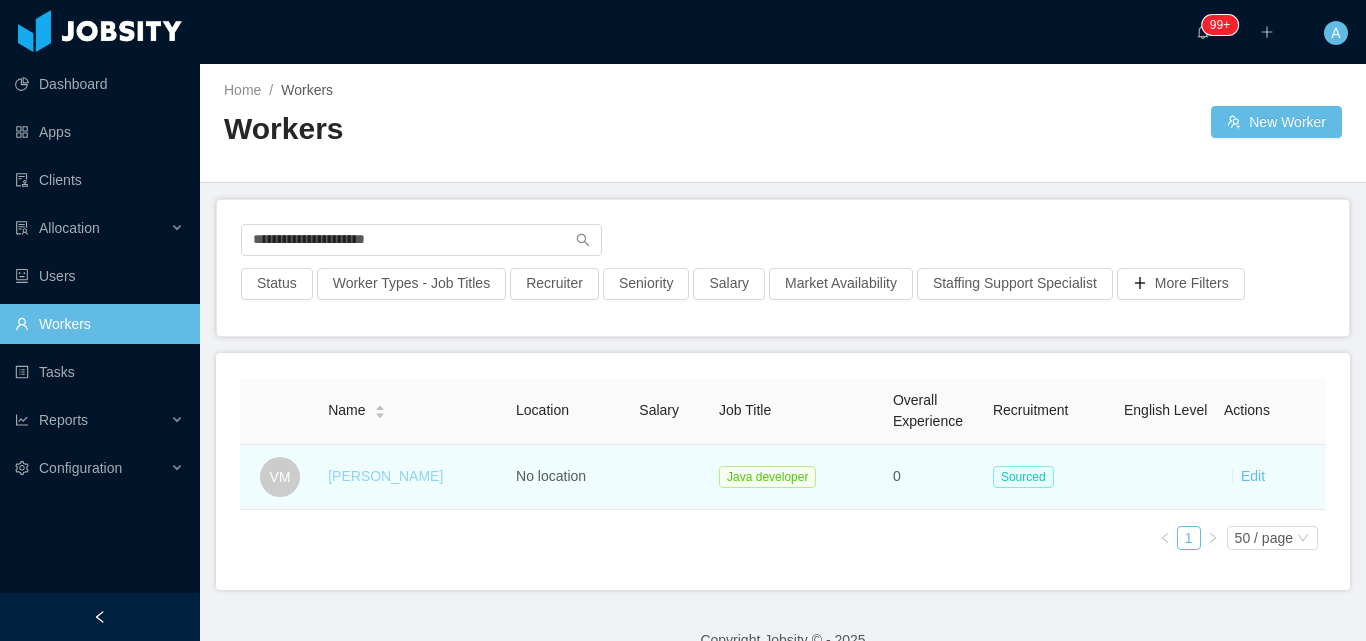 drag, startPoint x: 327, startPoint y: 476, endPoint x: 426, endPoint y: 478, distance: 99.0202 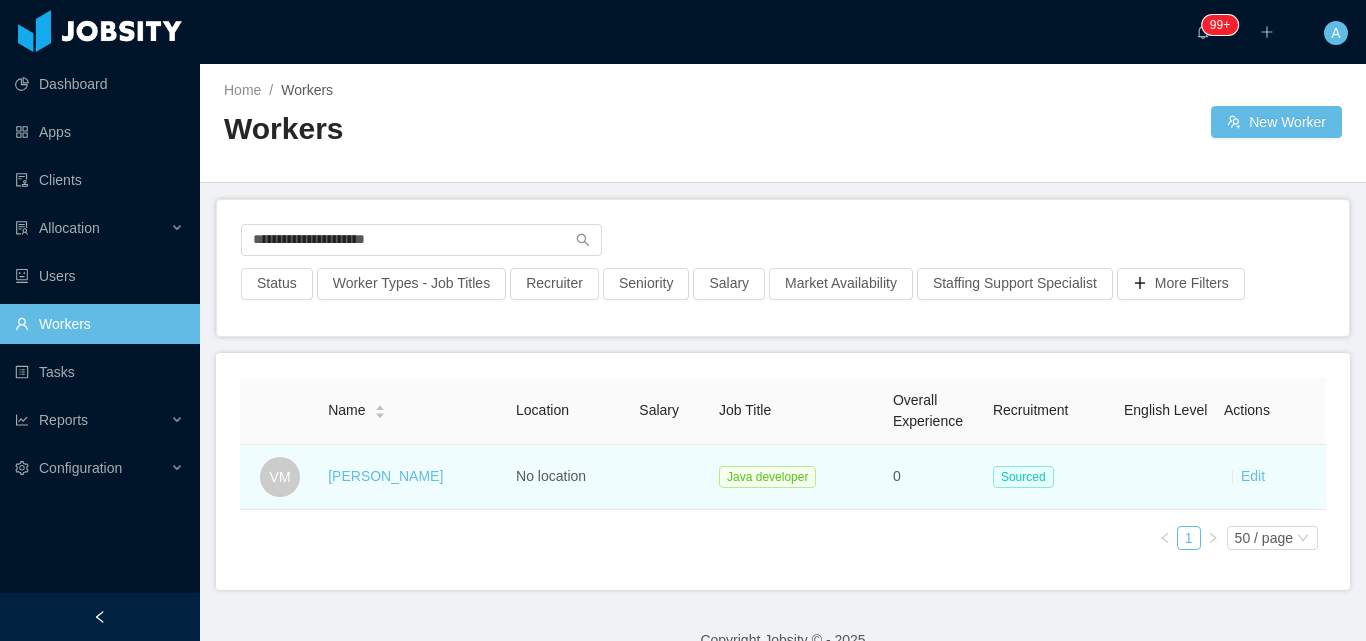 copy on "Vinicius Moreira" 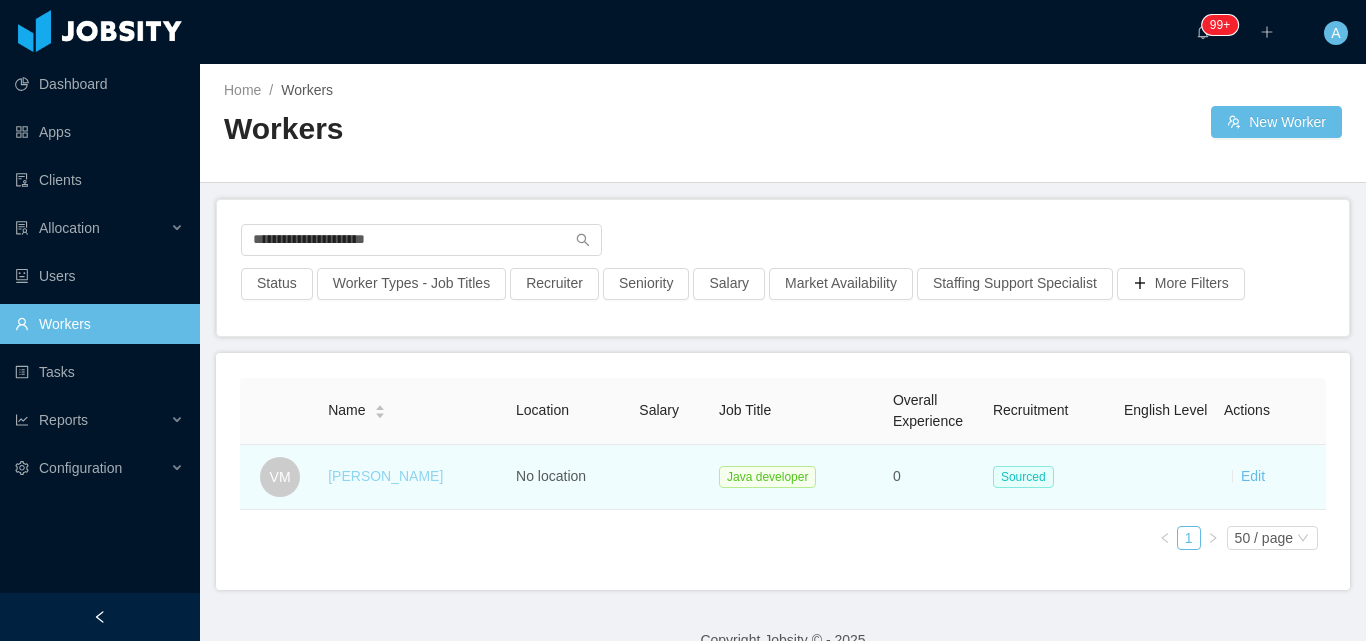 click on "Vinicius Moreira" at bounding box center [385, 476] 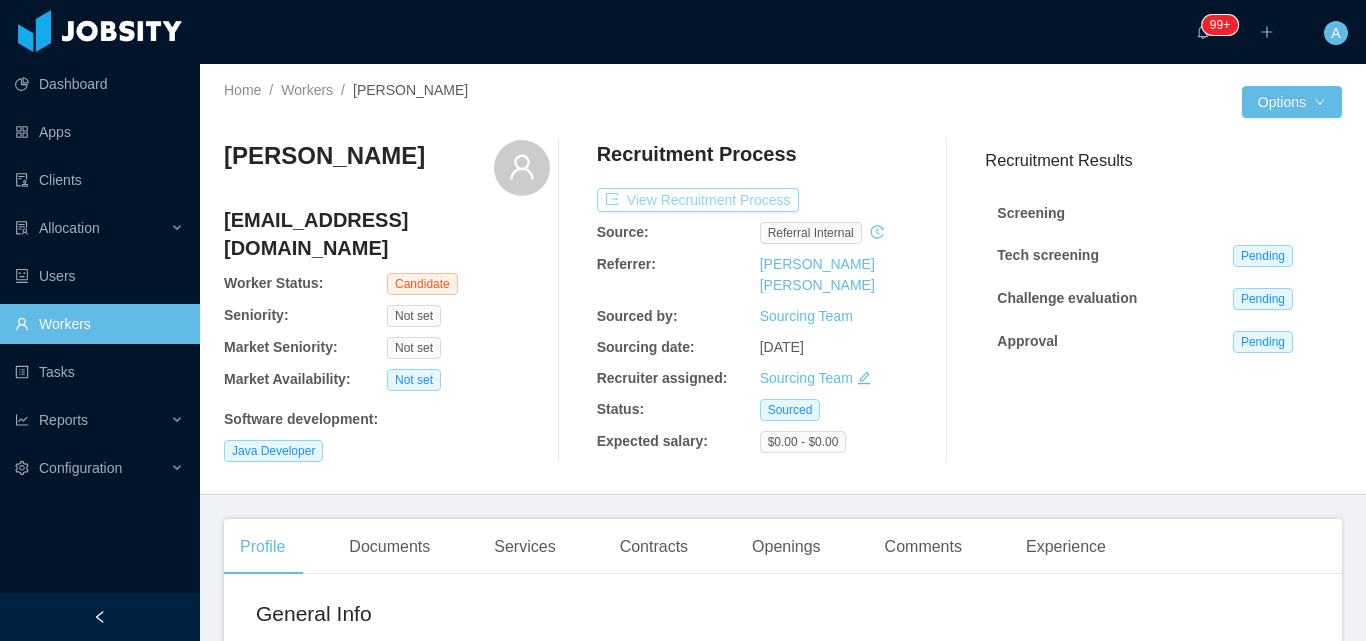 click on "View Recruitment Process" at bounding box center [698, 200] 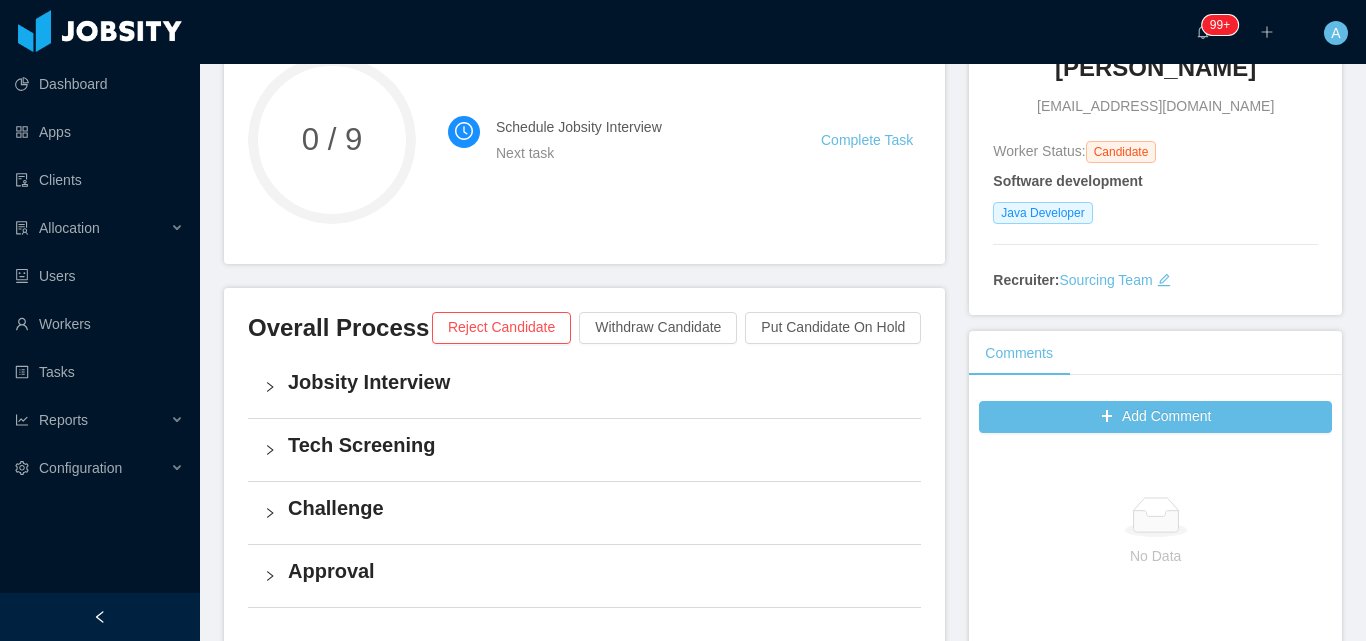 scroll, scrollTop: 200, scrollLeft: 0, axis: vertical 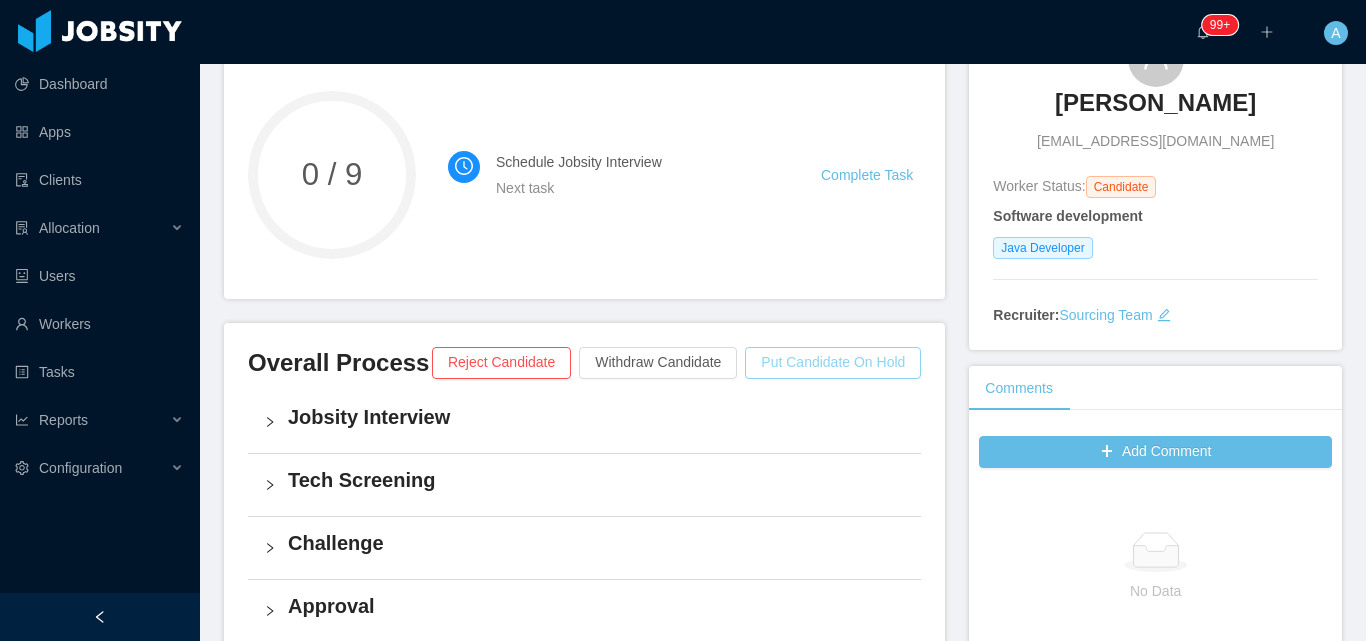 click on "Put Candidate On Hold" at bounding box center (833, 363) 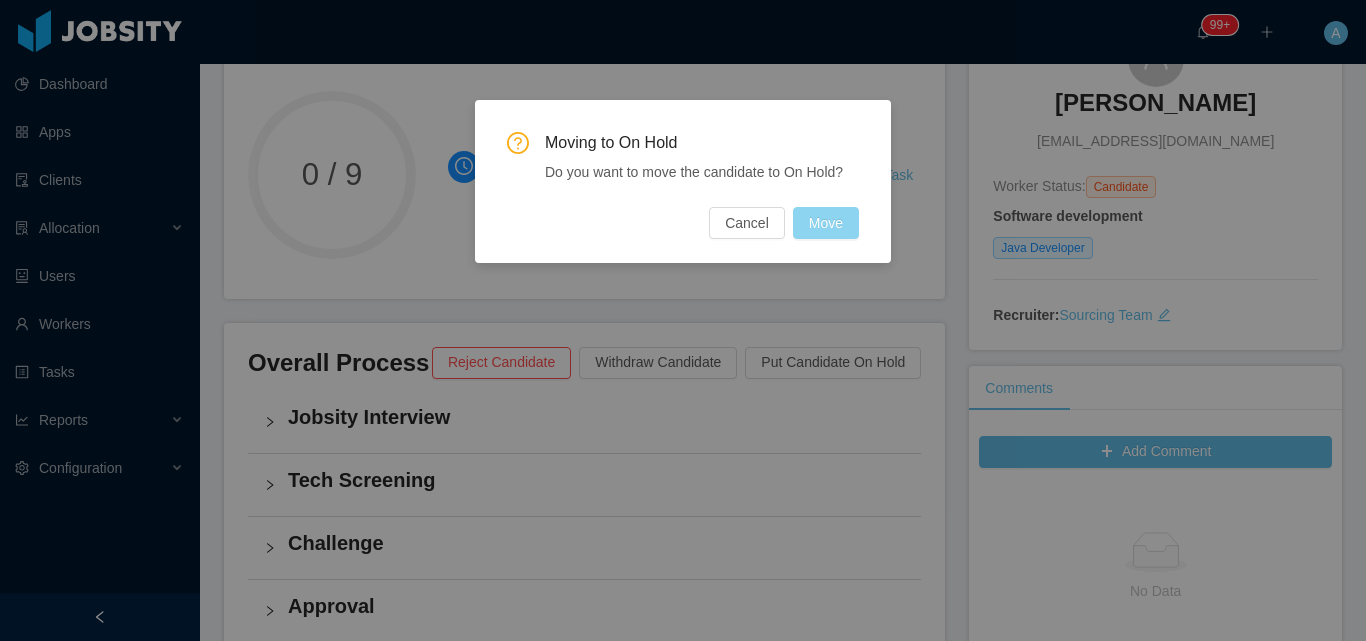 click on "Move" at bounding box center [826, 223] 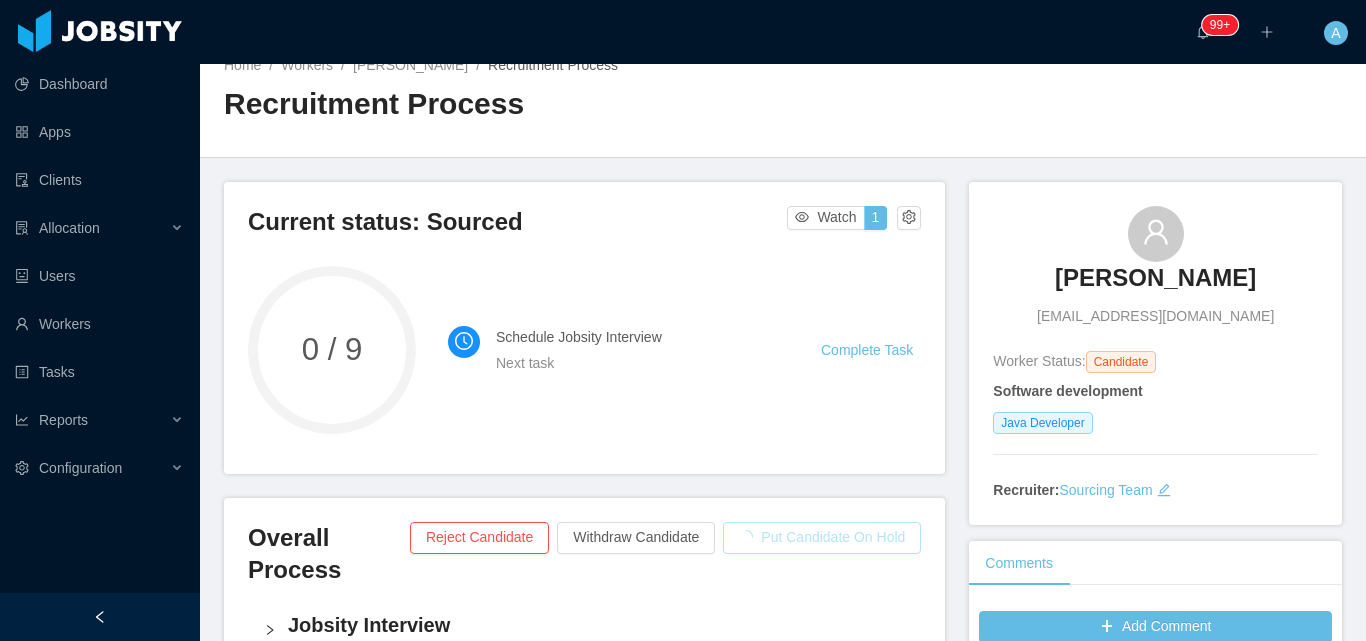 scroll, scrollTop: 0, scrollLeft: 0, axis: both 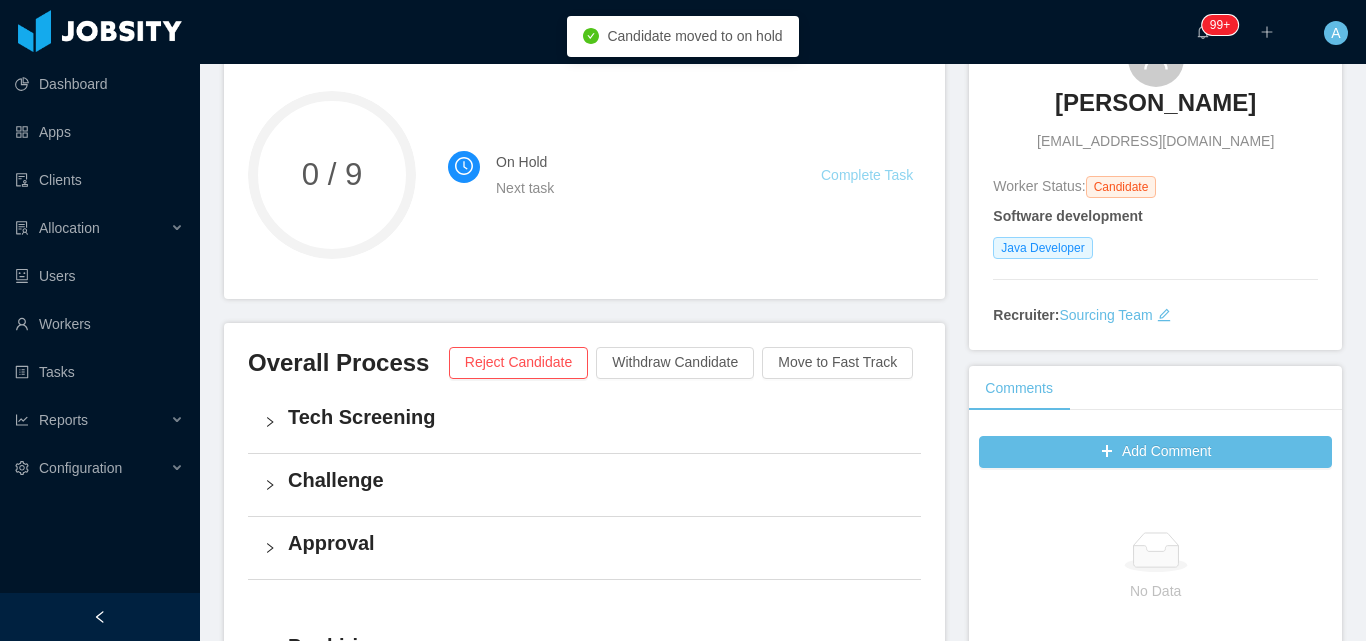 click on "Complete Task" at bounding box center (867, 175) 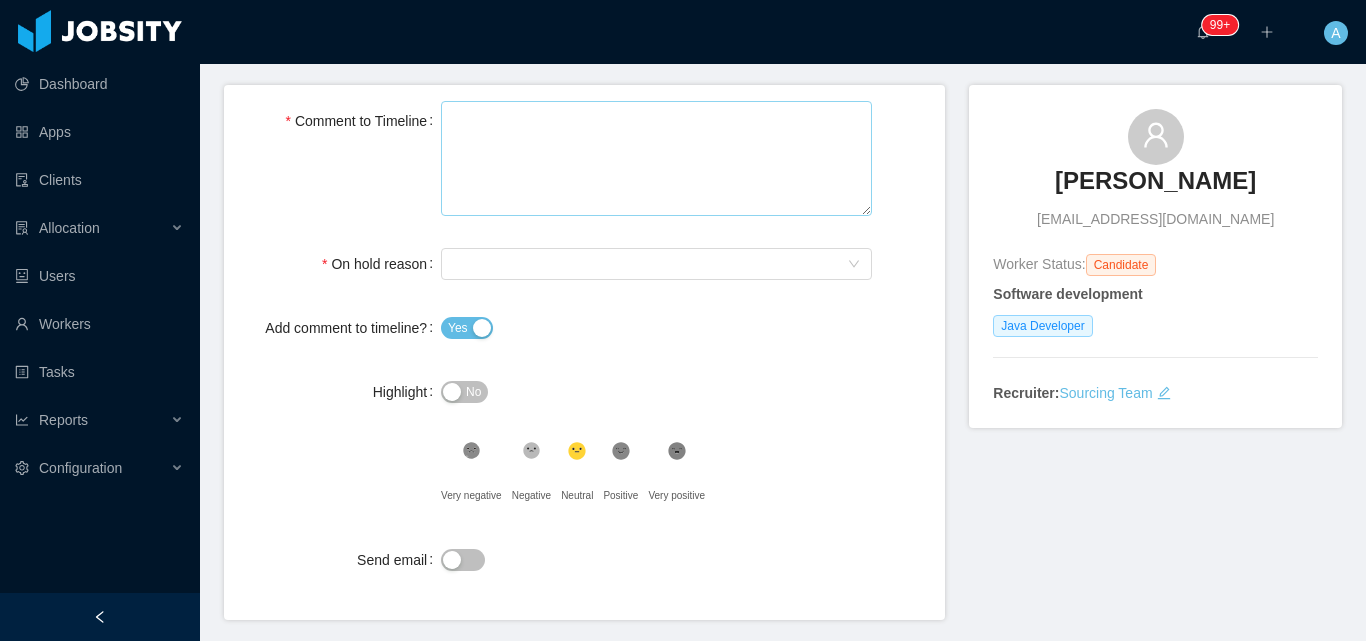scroll, scrollTop: 0, scrollLeft: 0, axis: both 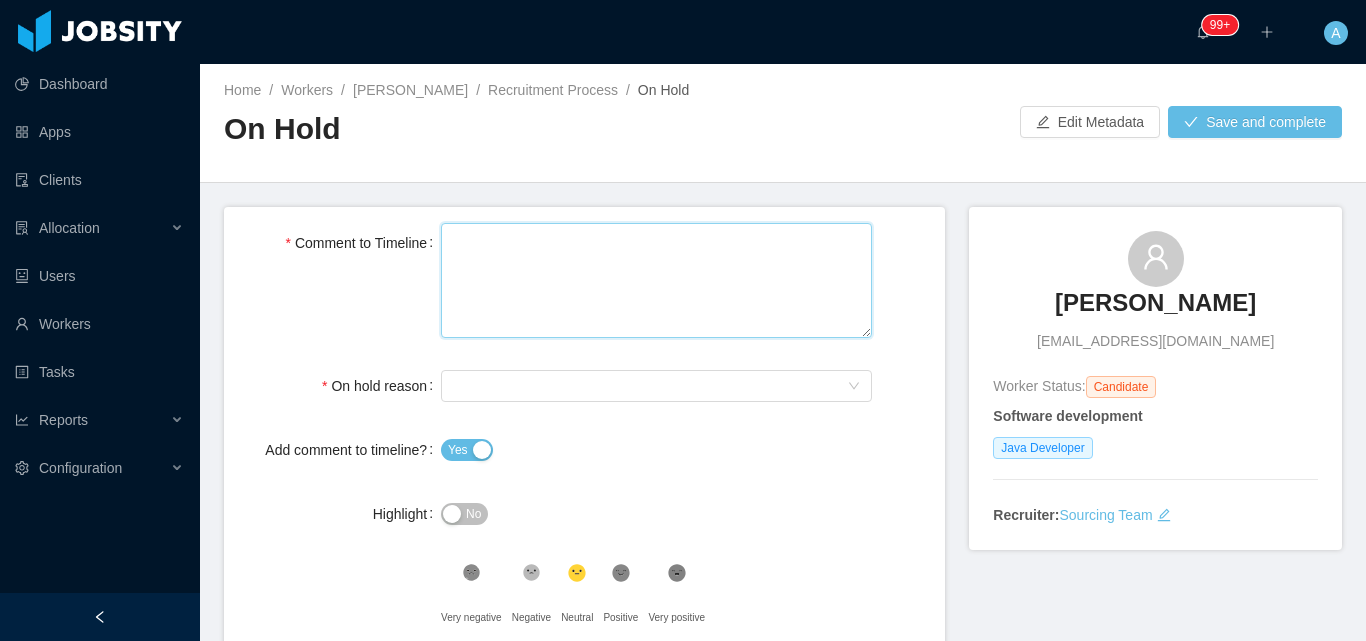click on "Comment to Timeline" at bounding box center (656, 280) 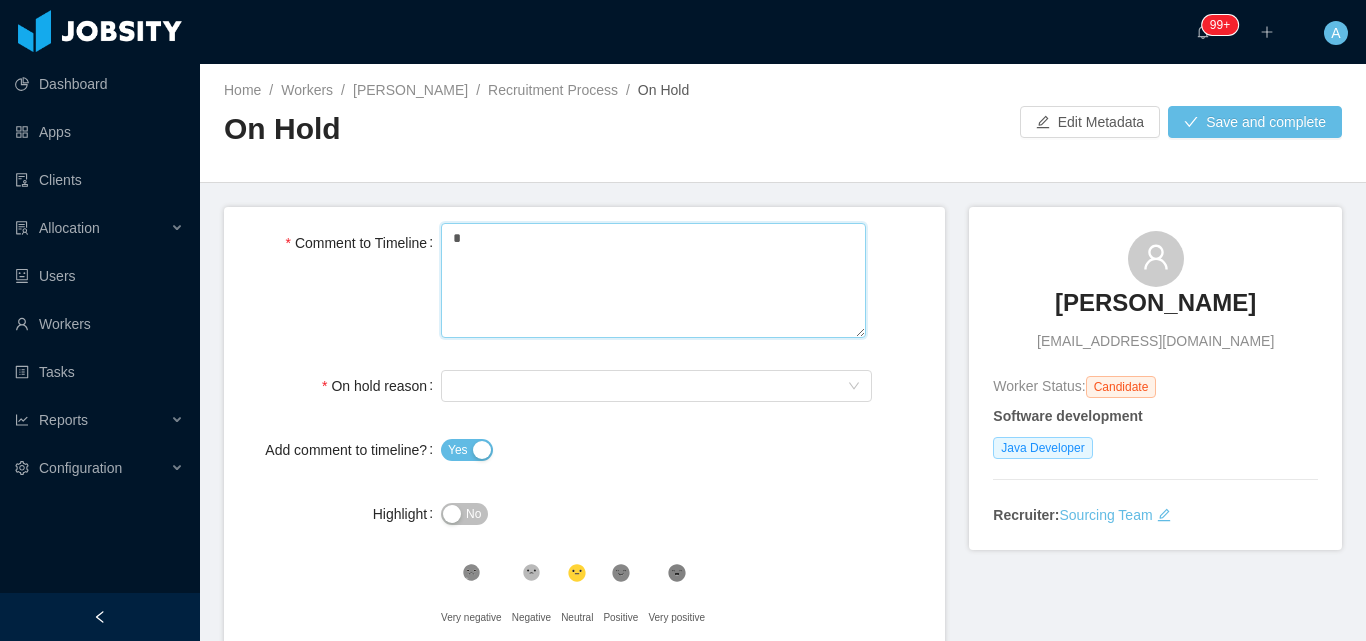 type 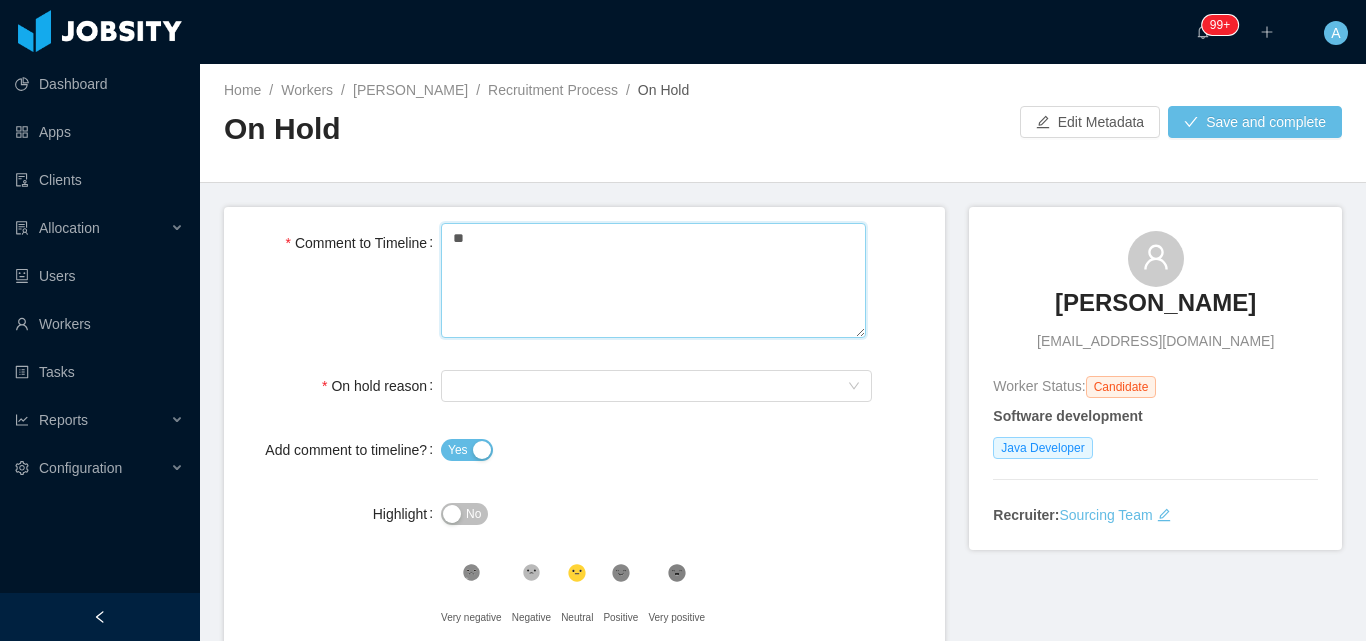 type 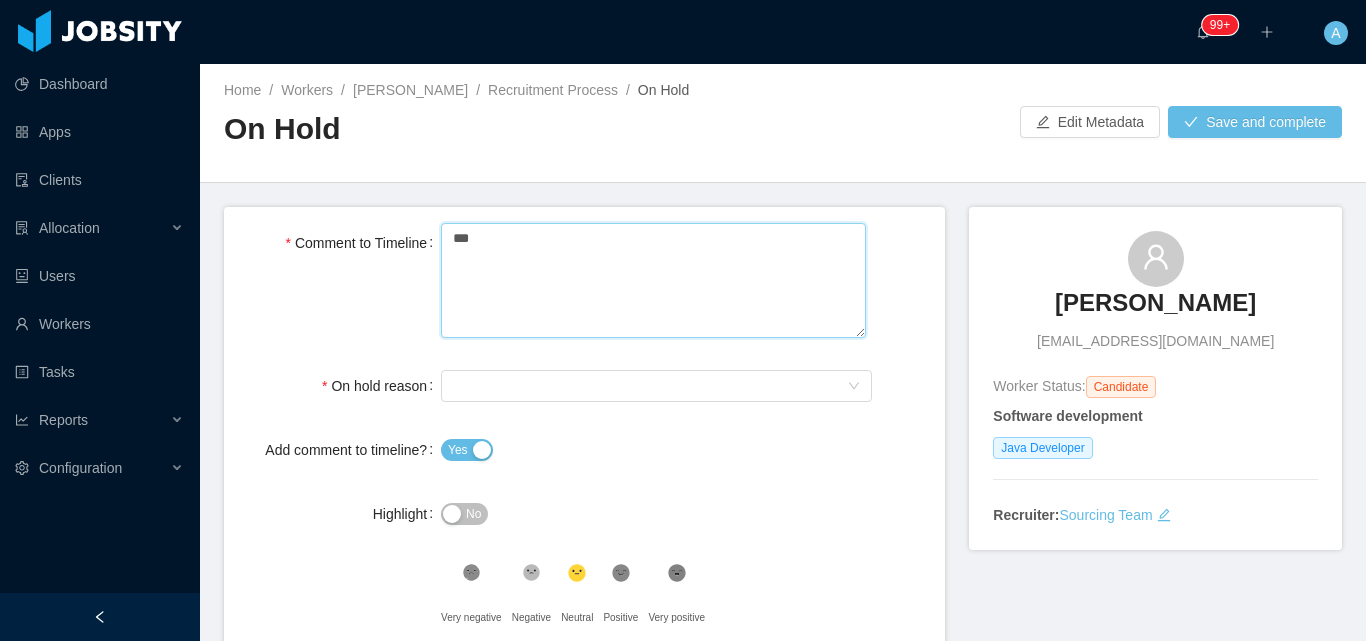 type 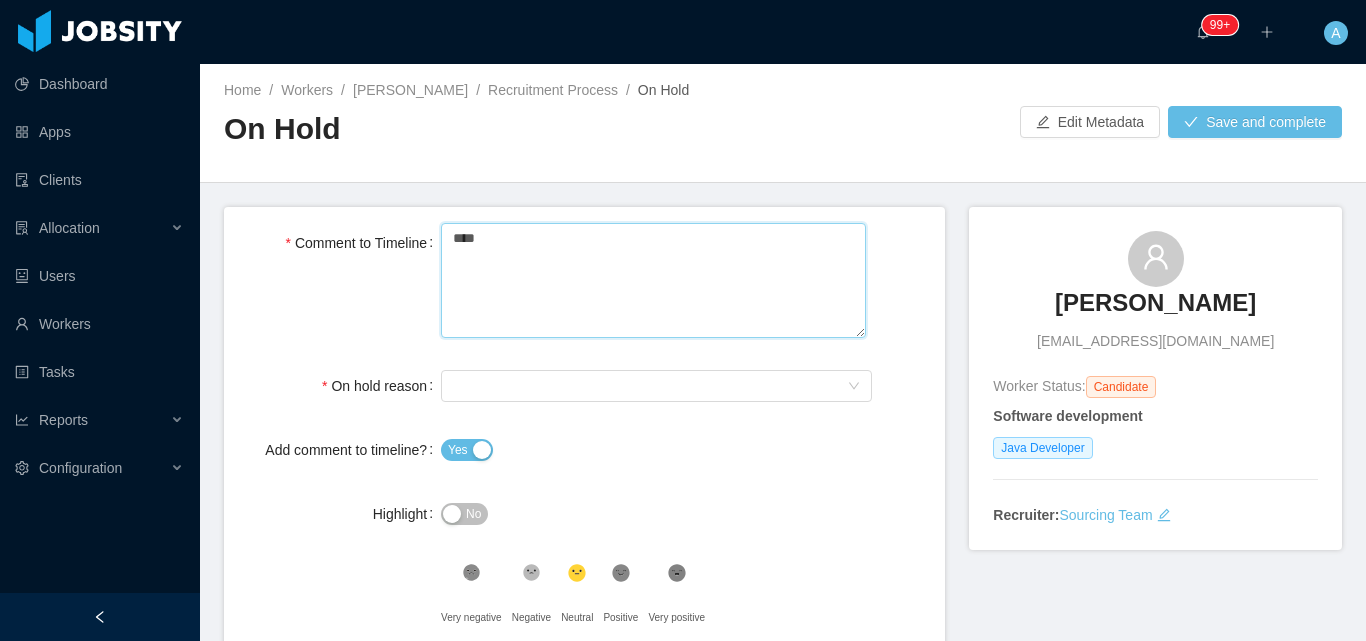 type 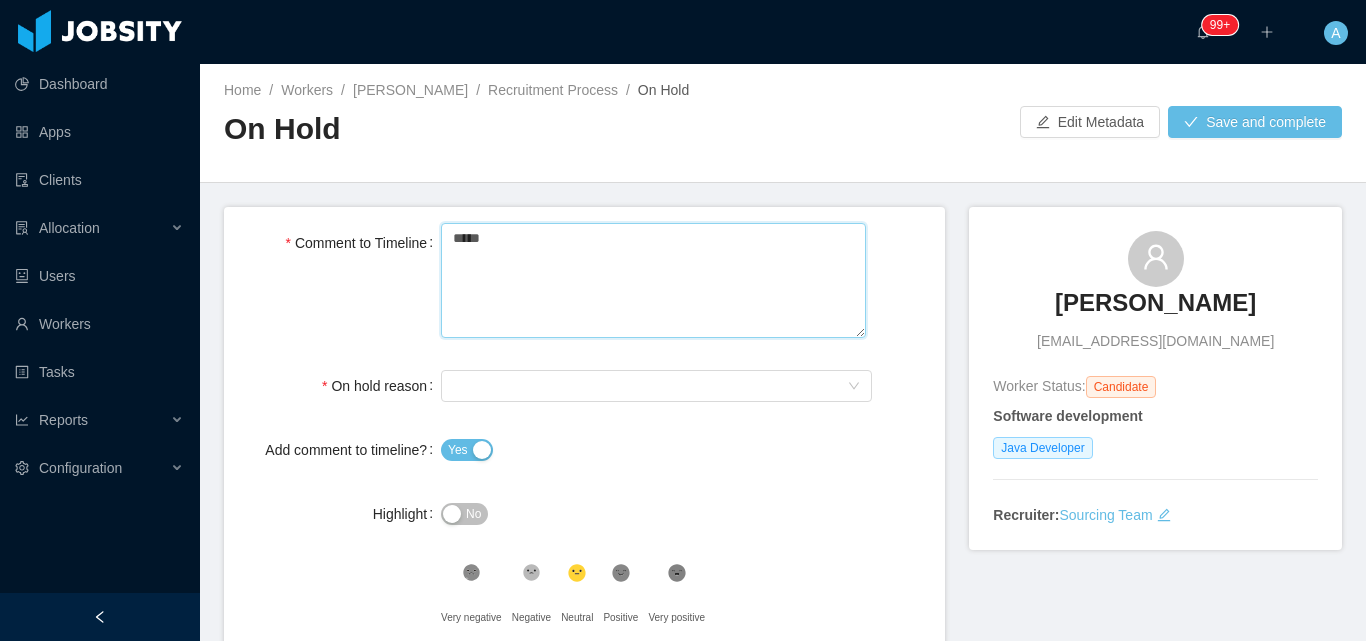 type on "******" 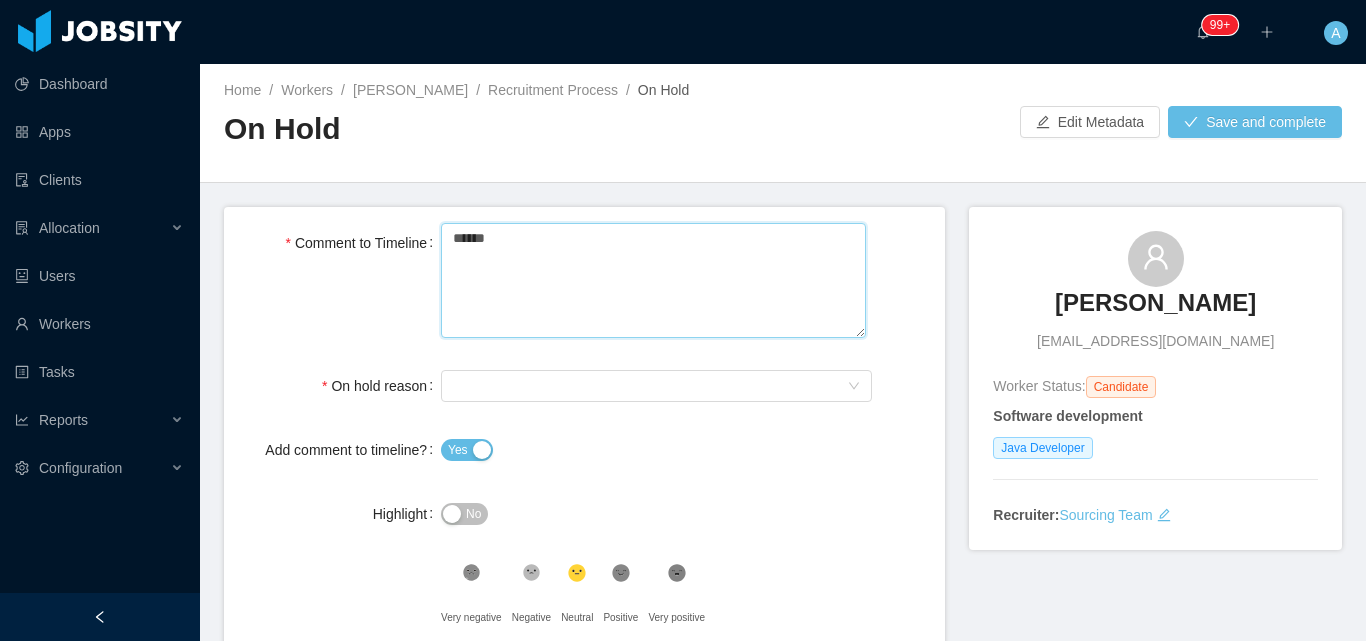 type 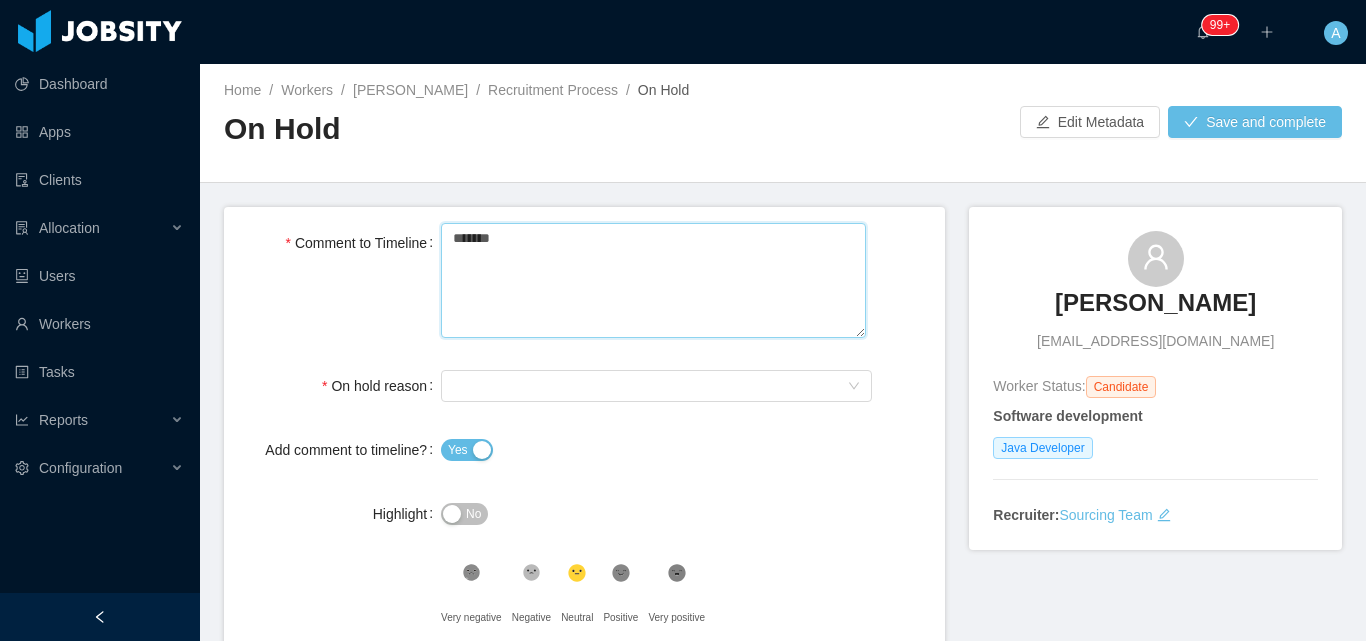 type 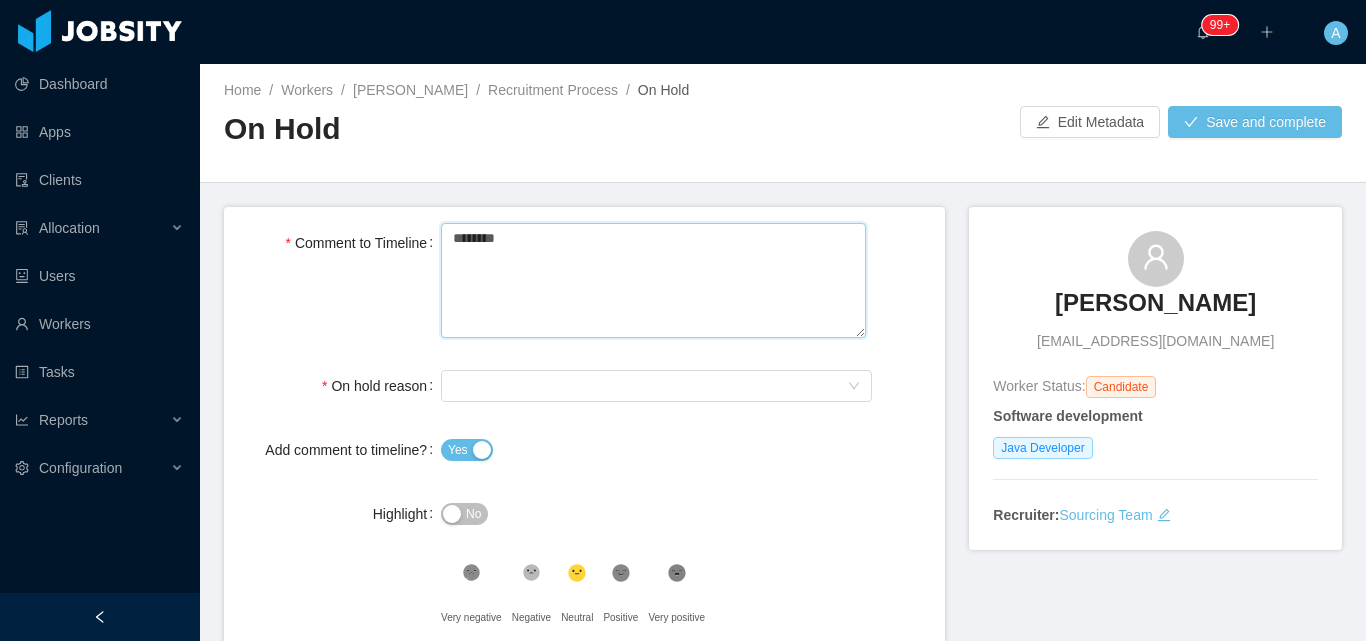 type 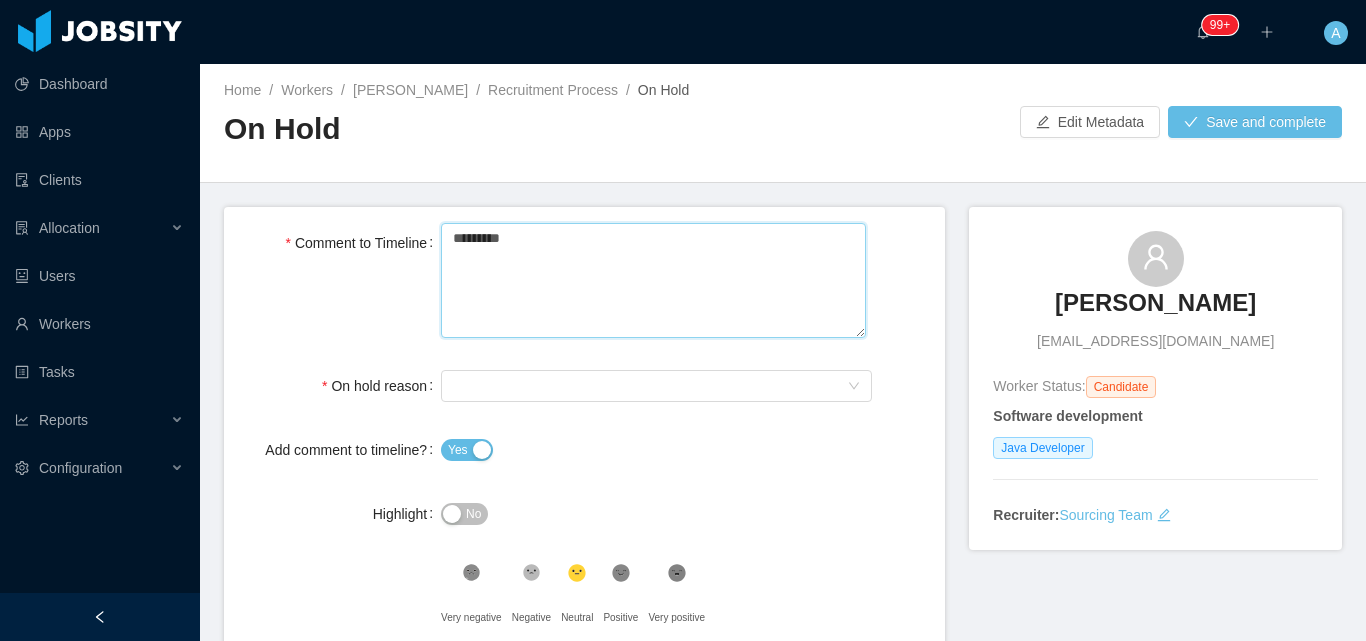 type 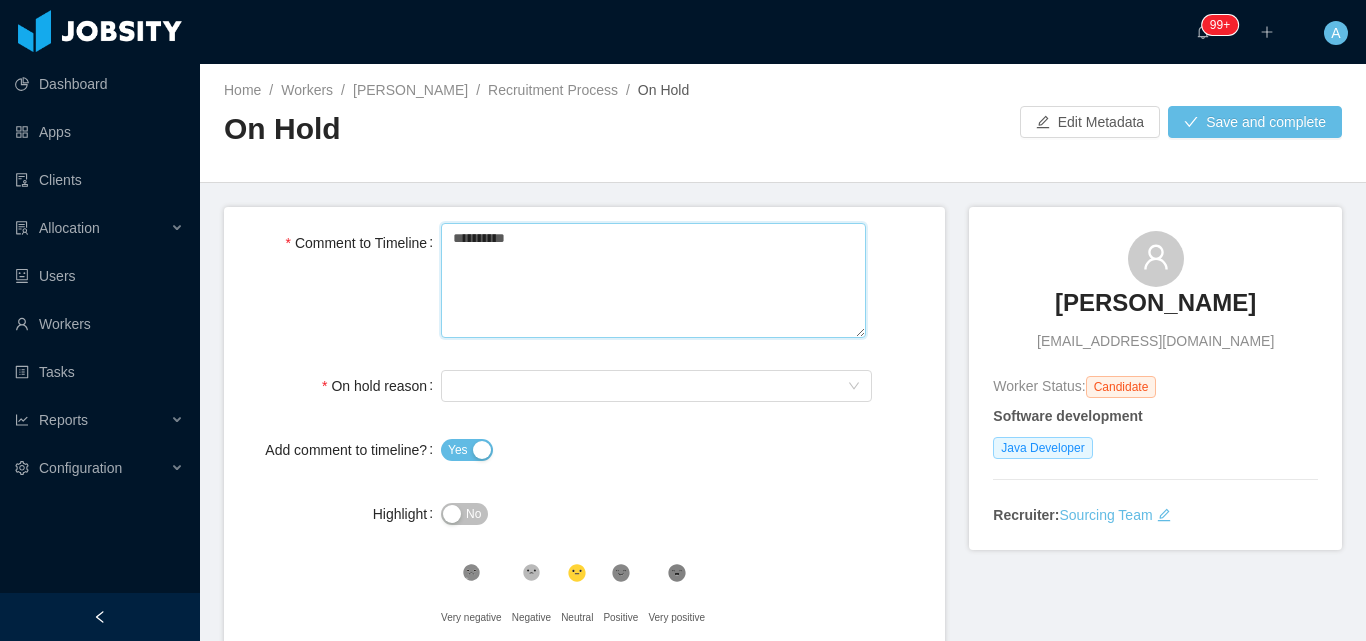 type 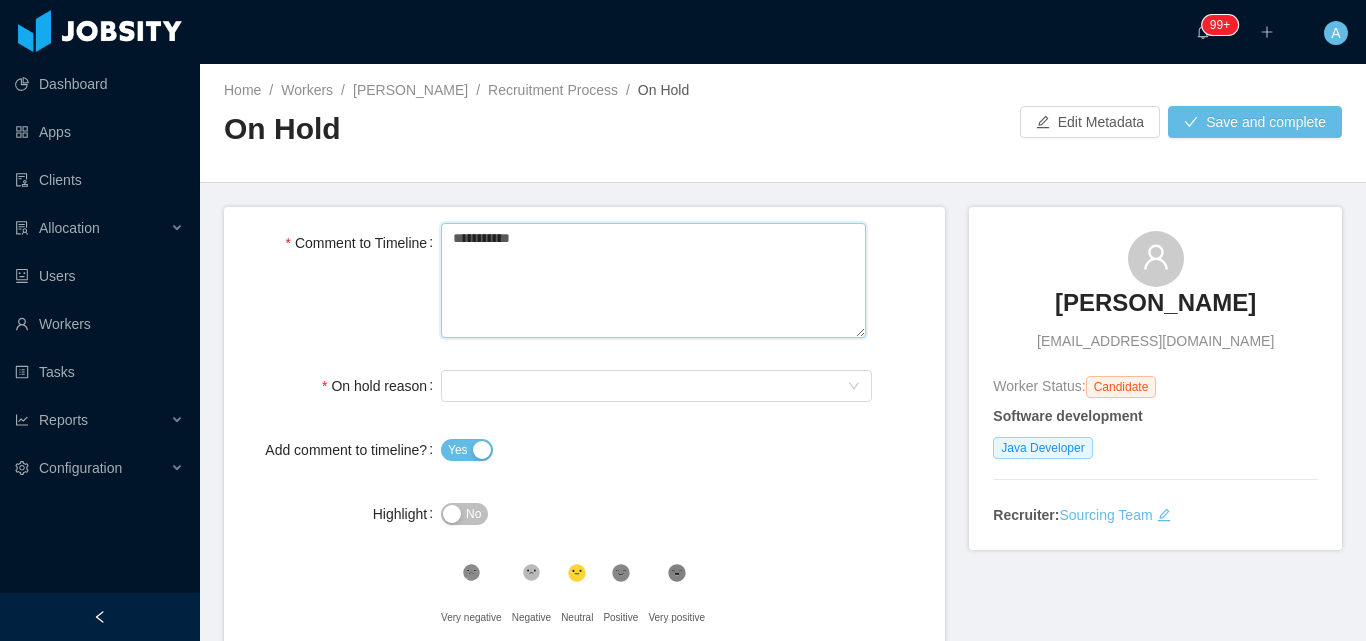 type 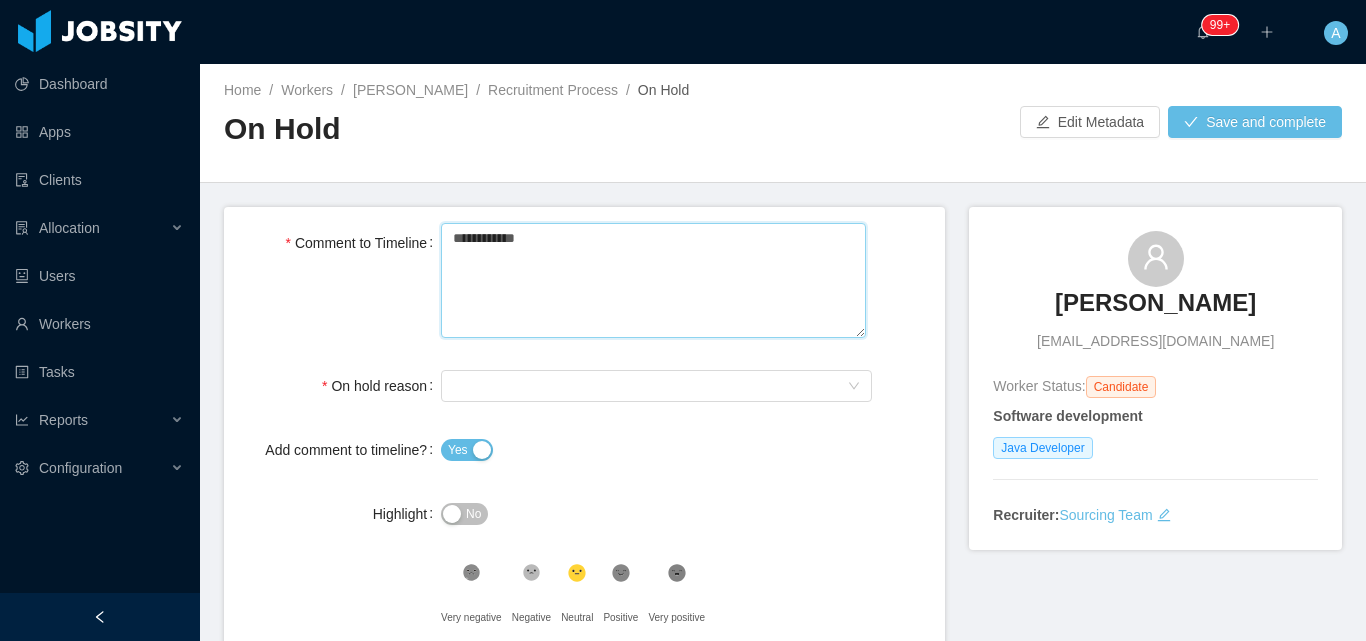 type 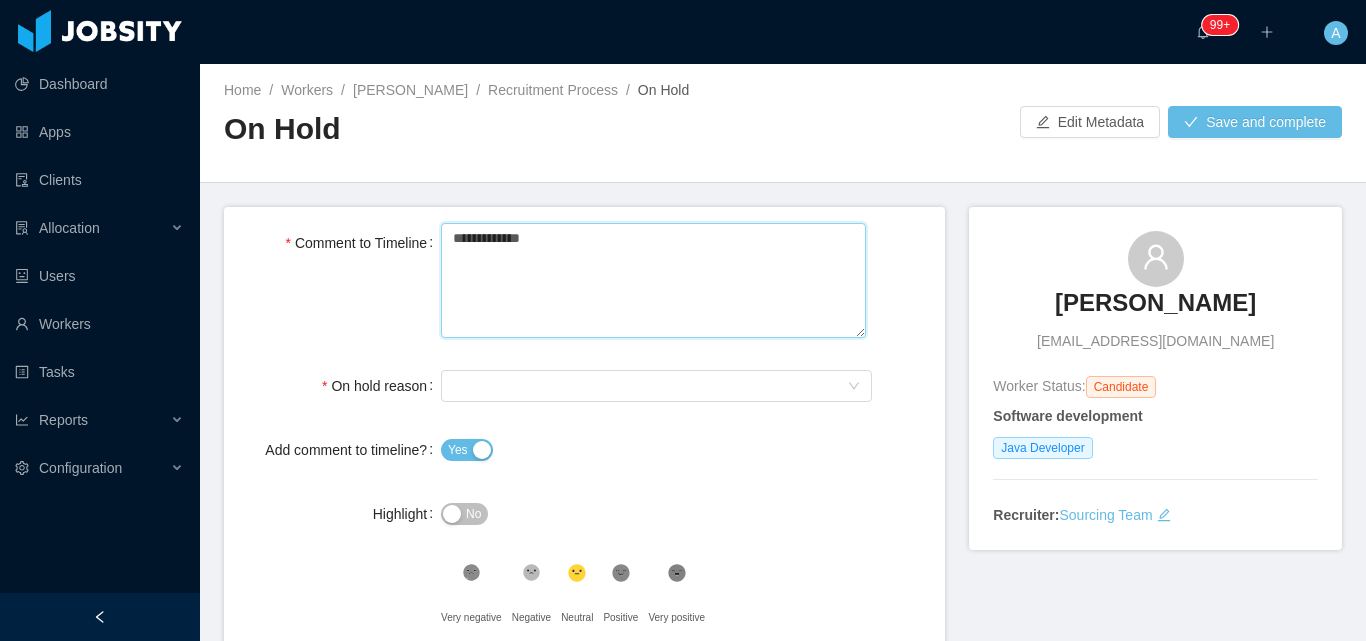 type 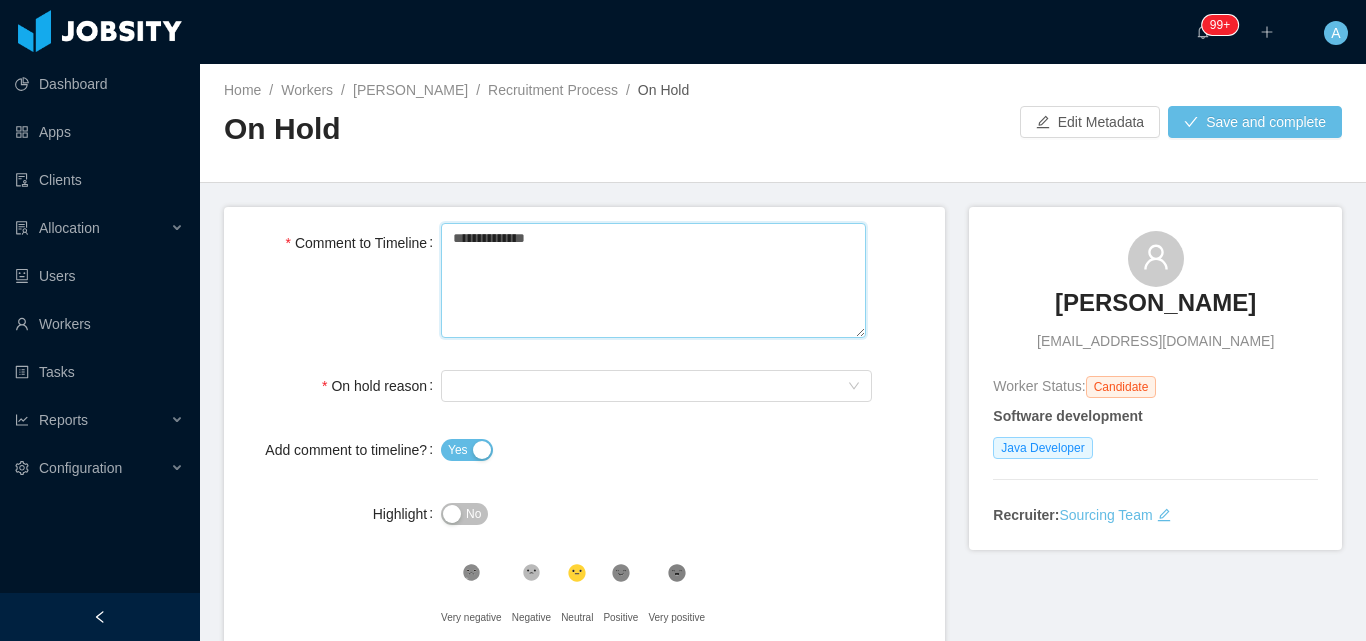 type 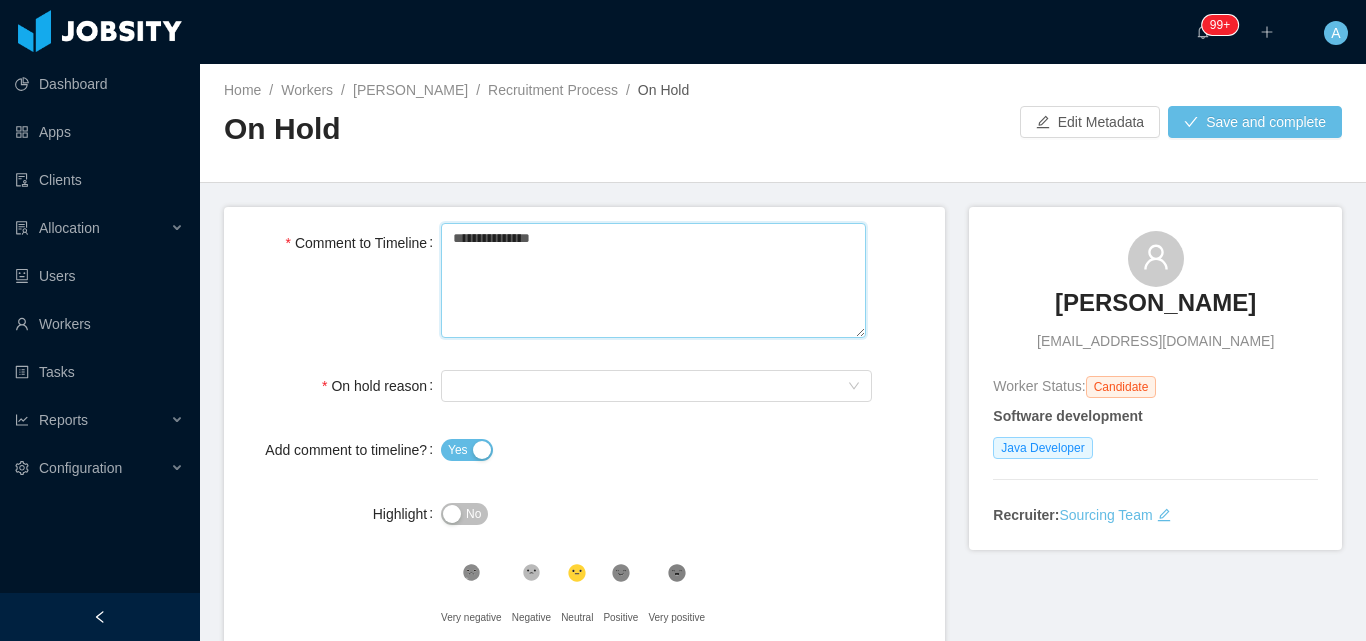 type 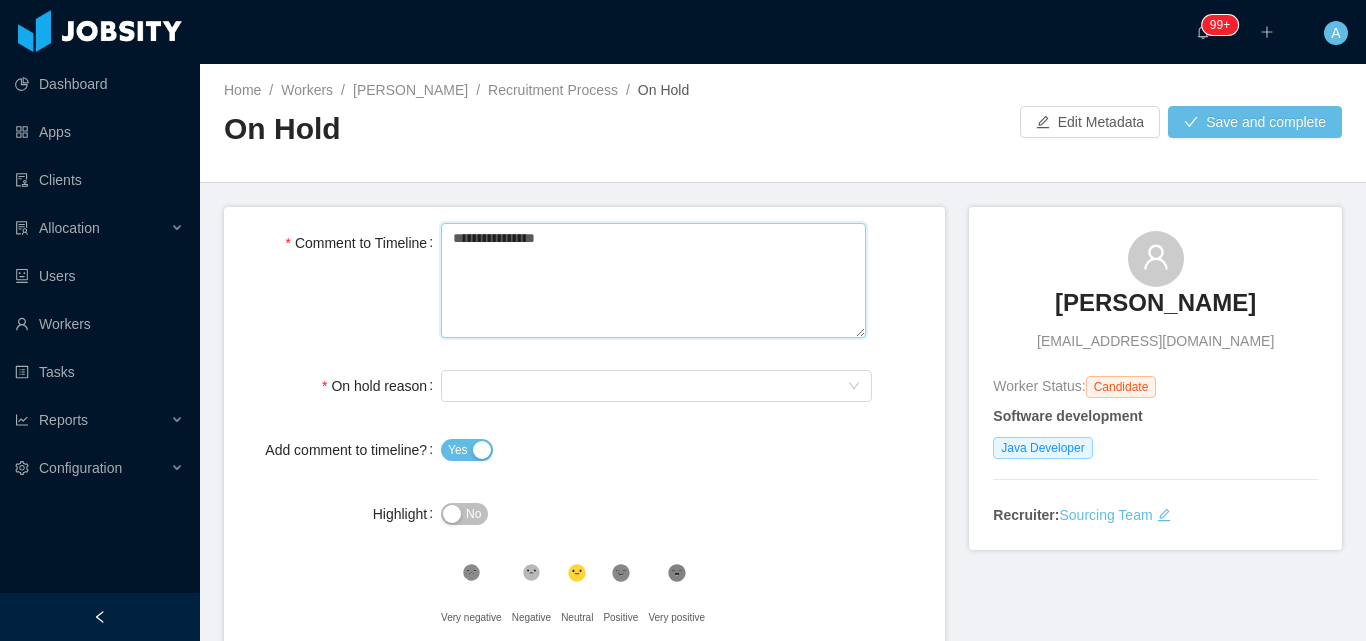 type 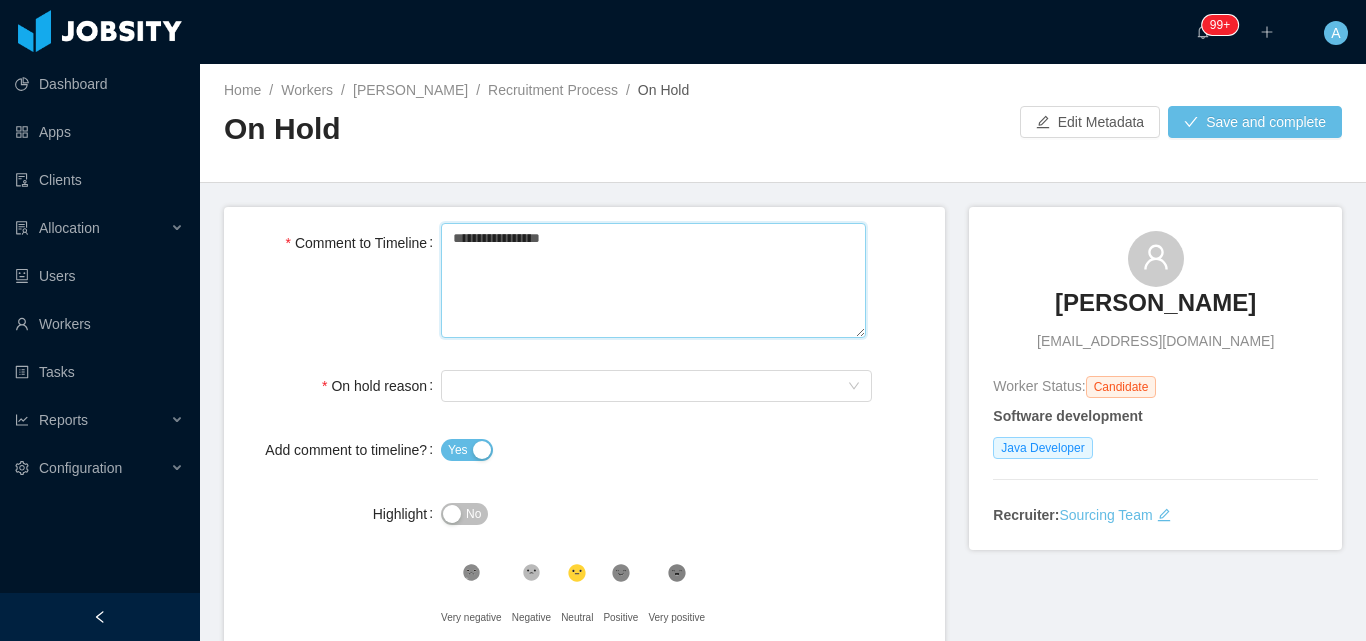 type 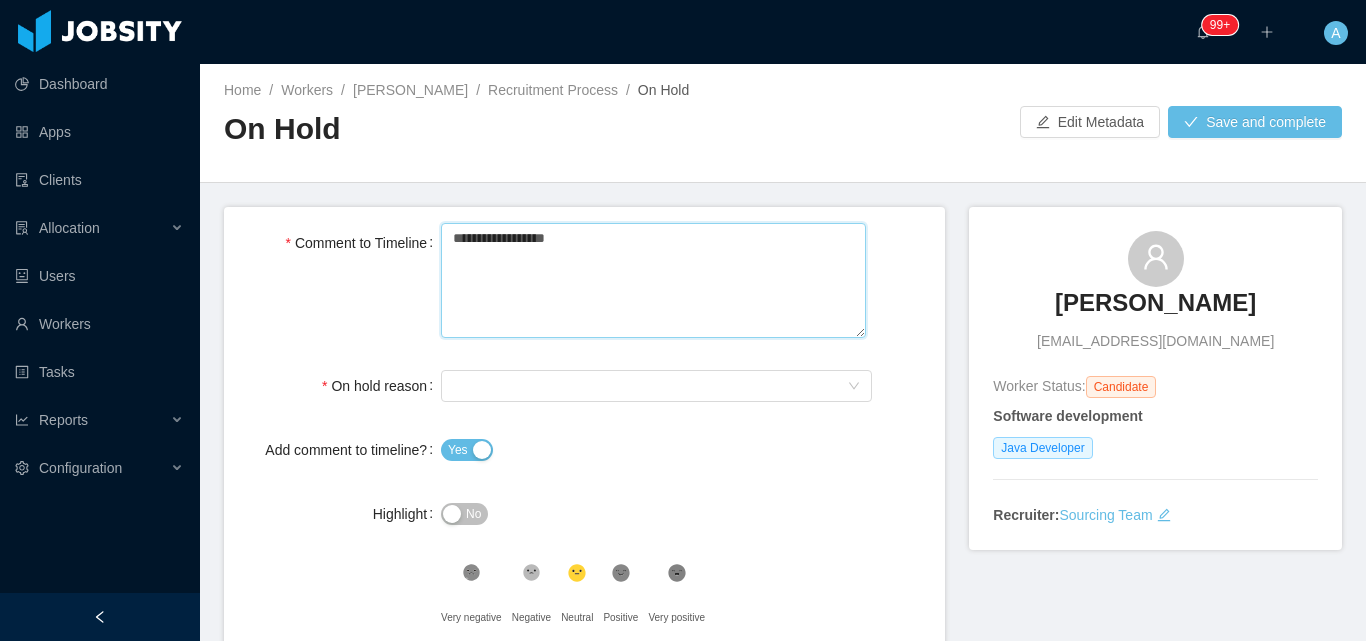 type 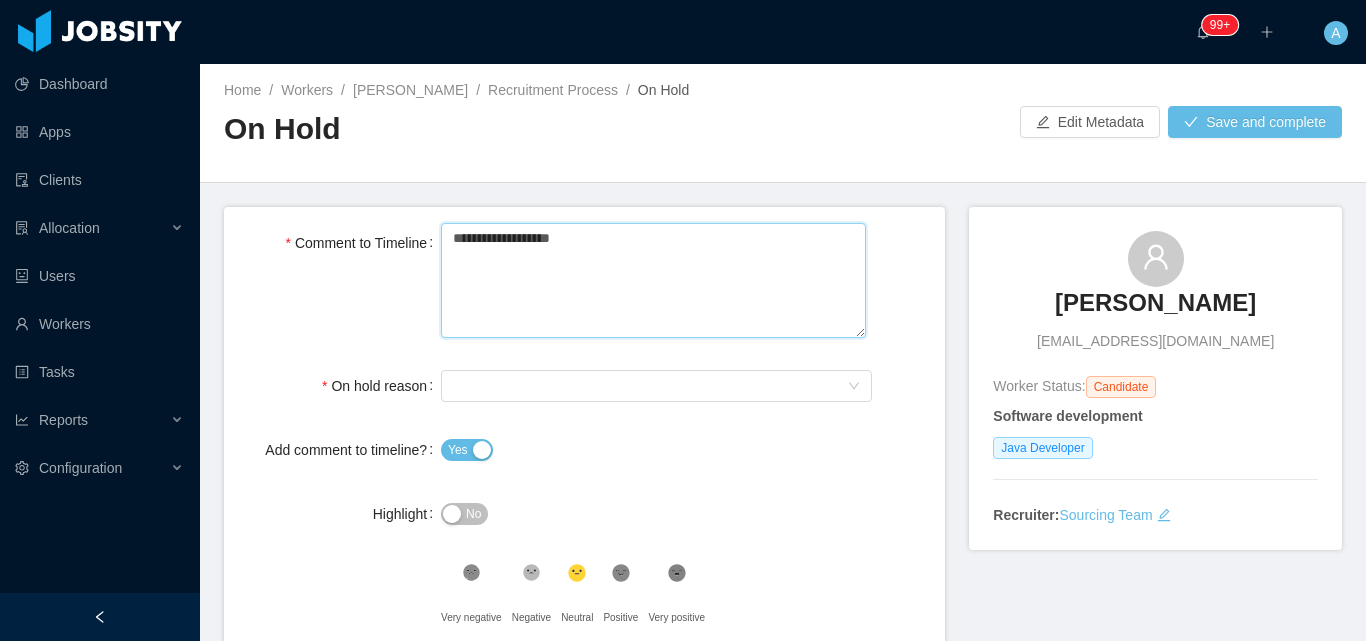 type 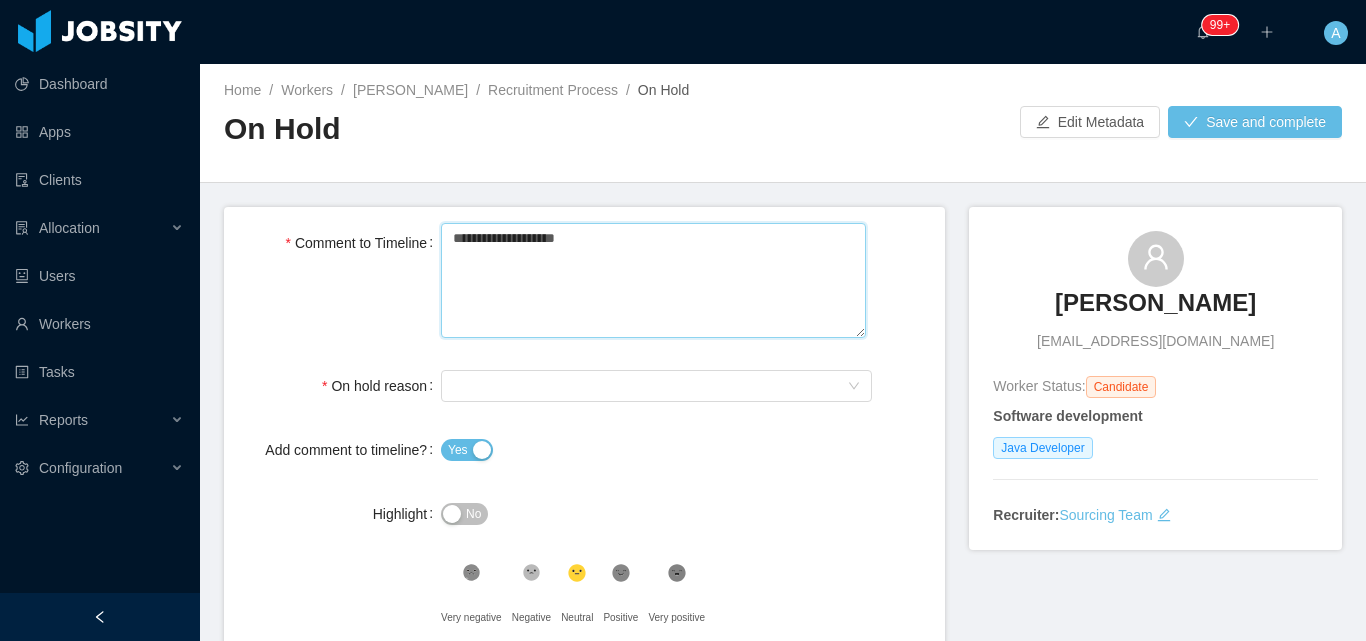 type 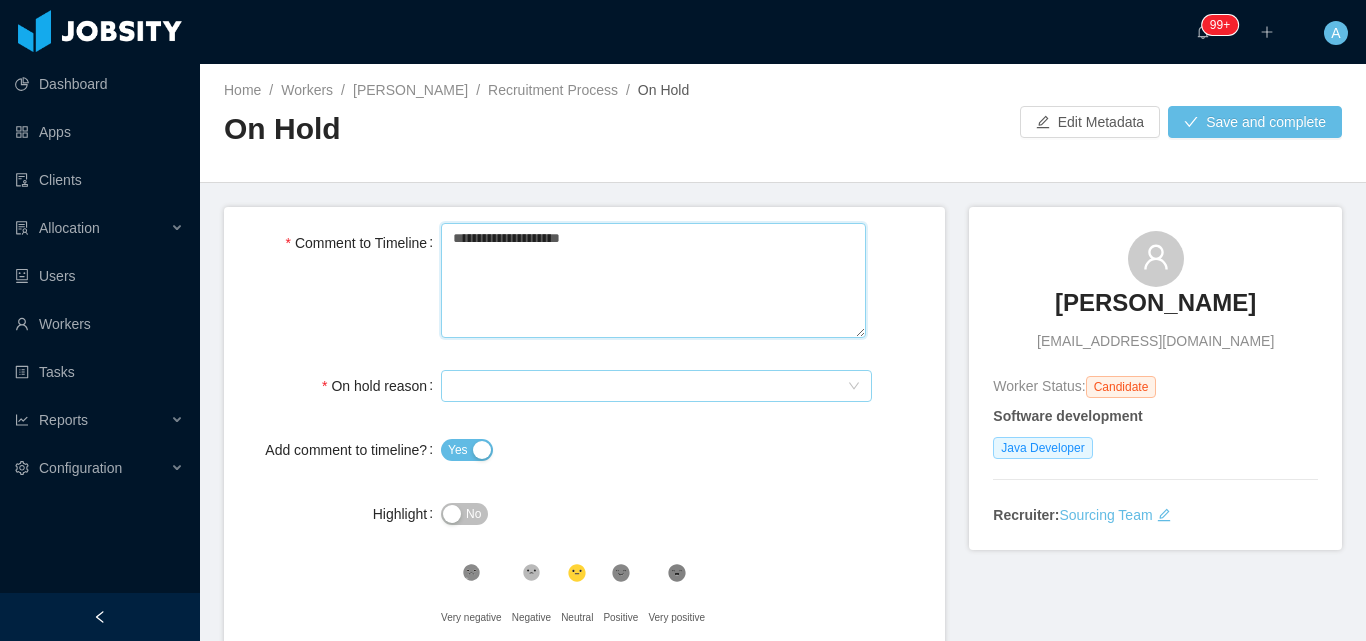 type on "**********" 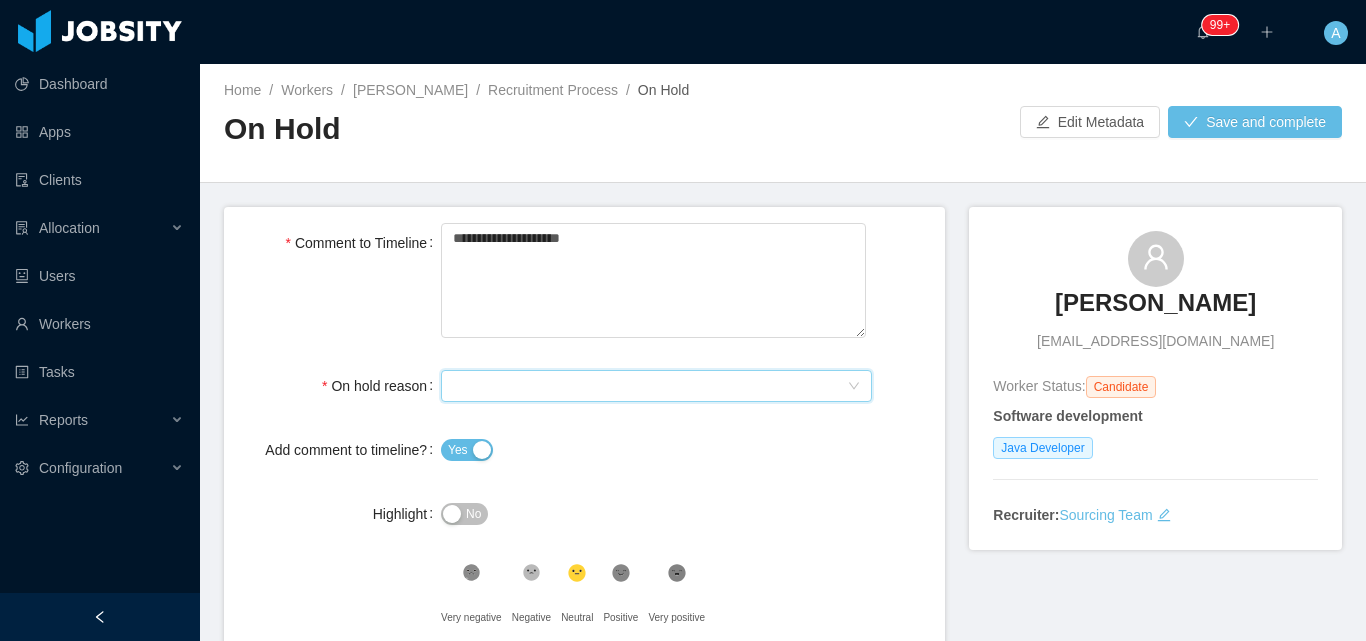 click on "Select On Hold reason" at bounding box center (650, 386) 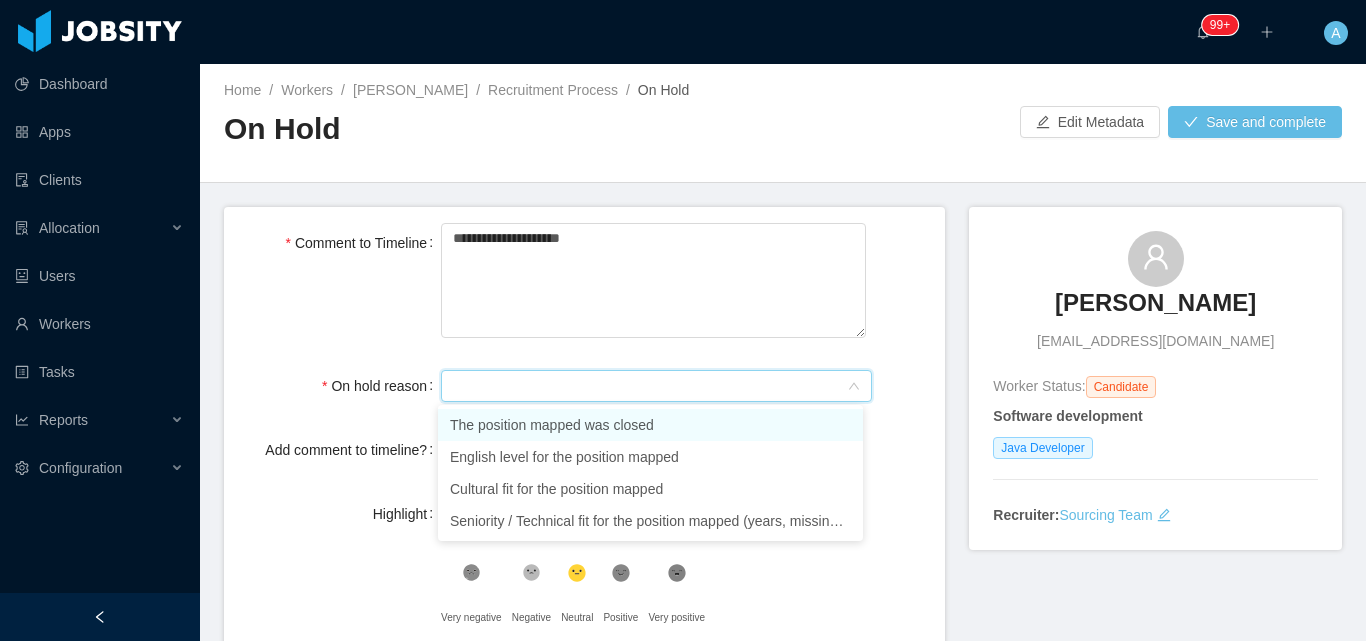 click on "The position mapped was closed" at bounding box center (650, 425) 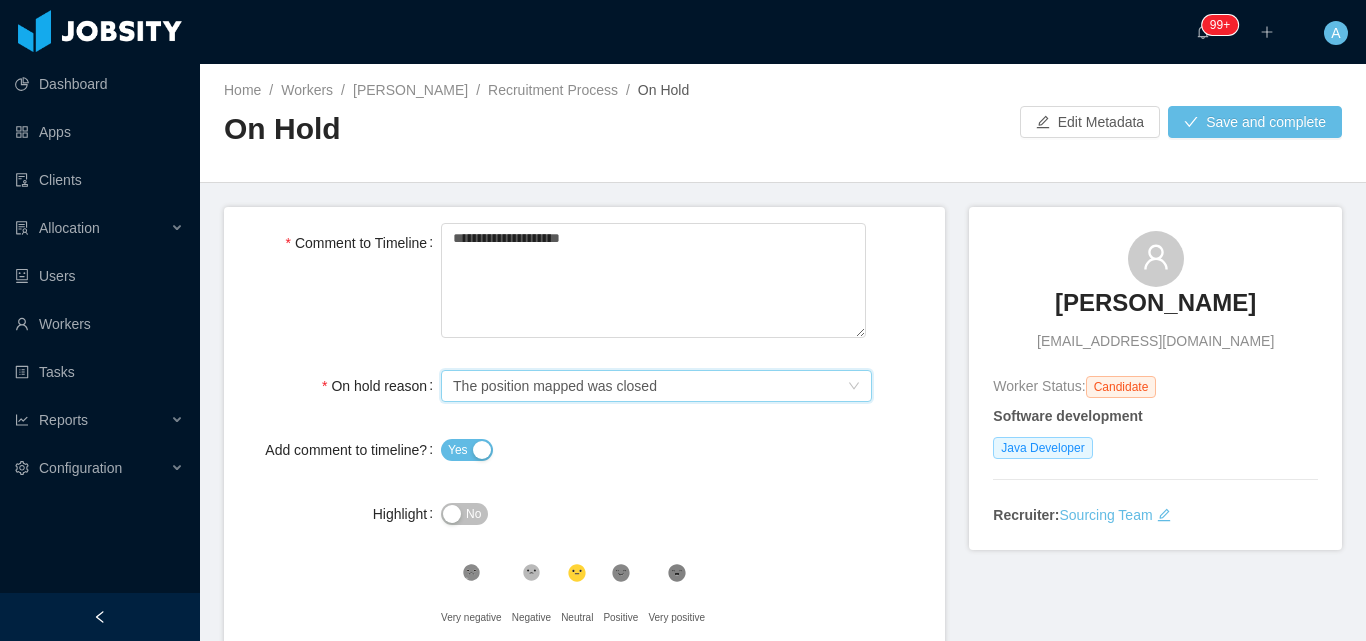 click on "Yes" at bounding box center [656, 450] 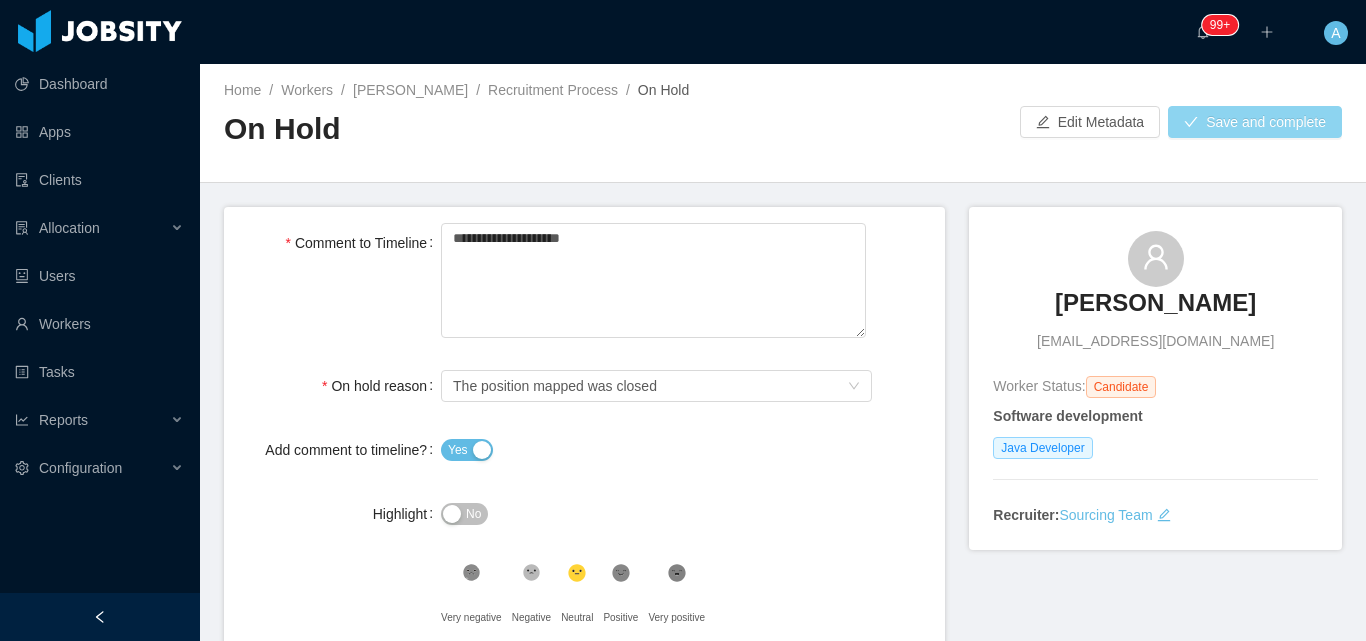 click on "Save and complete" at bounding box center (1255, 122) 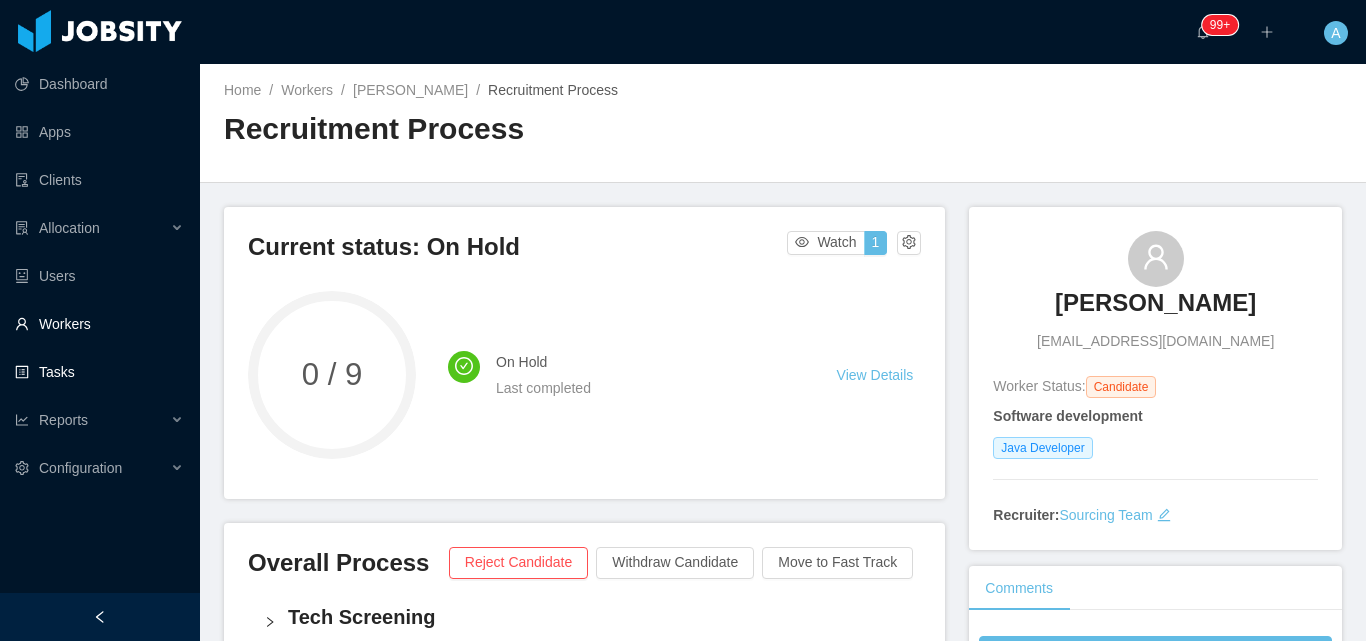 click on "Workers" at bounding box center (99, 324) 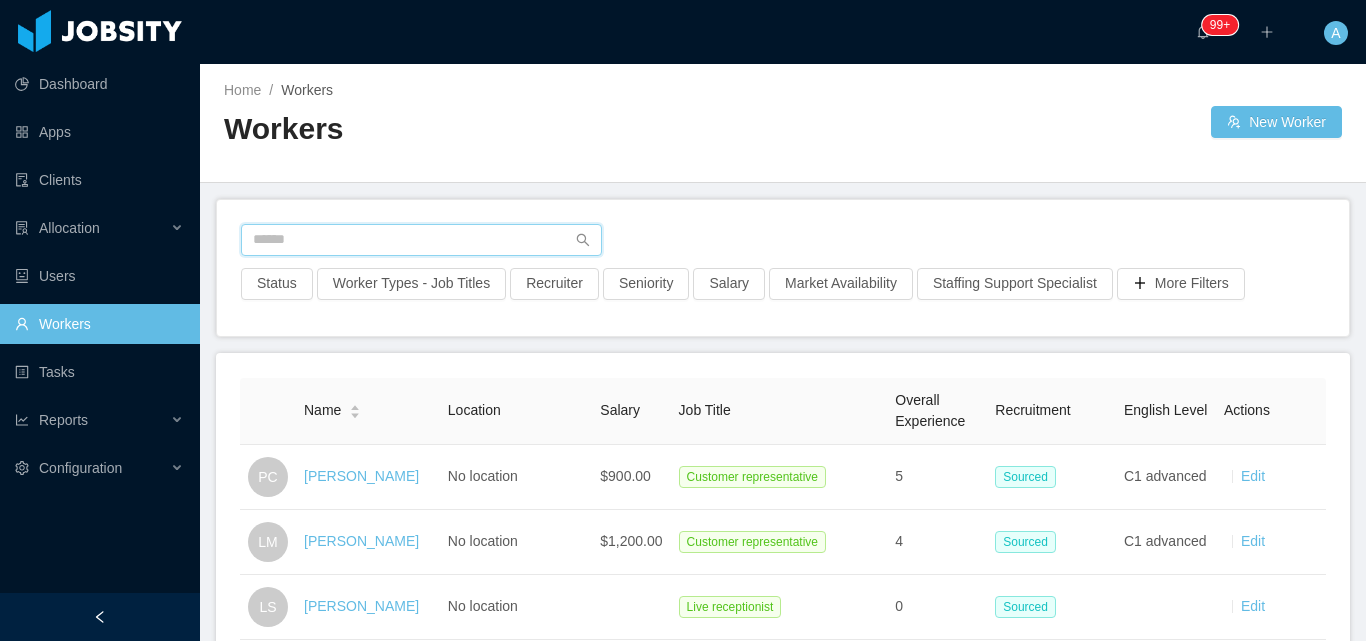 click at bounding box center [421, 240] 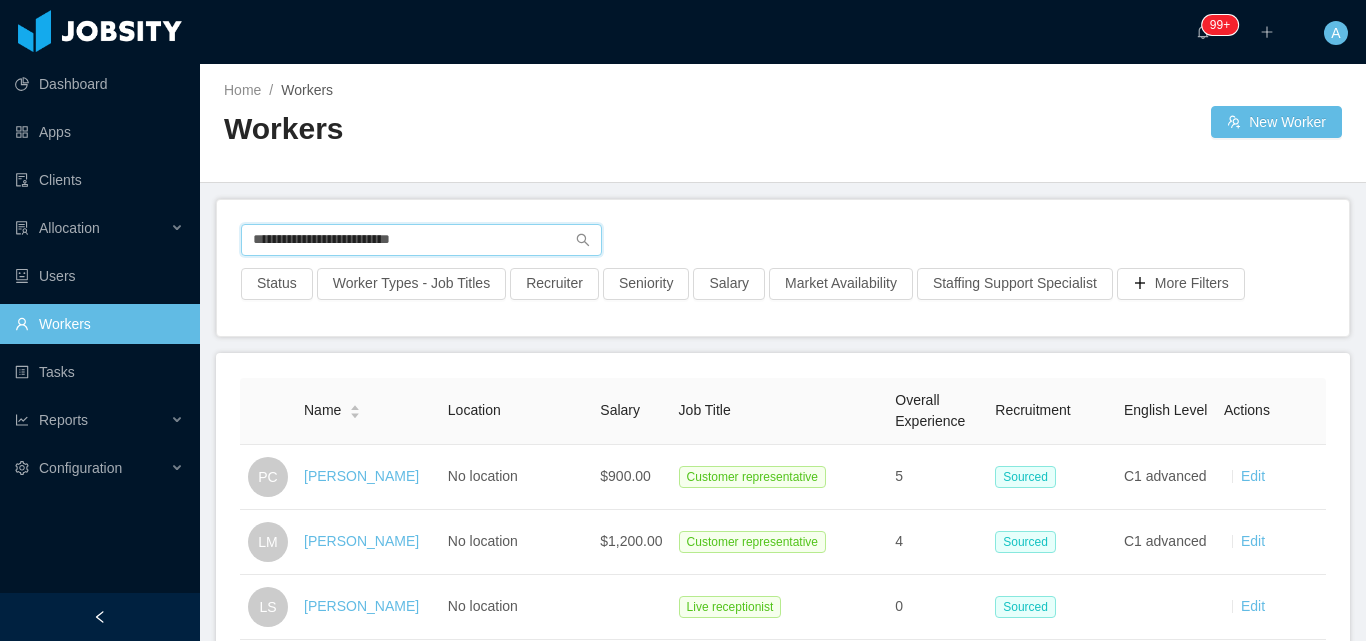 type on "**********" 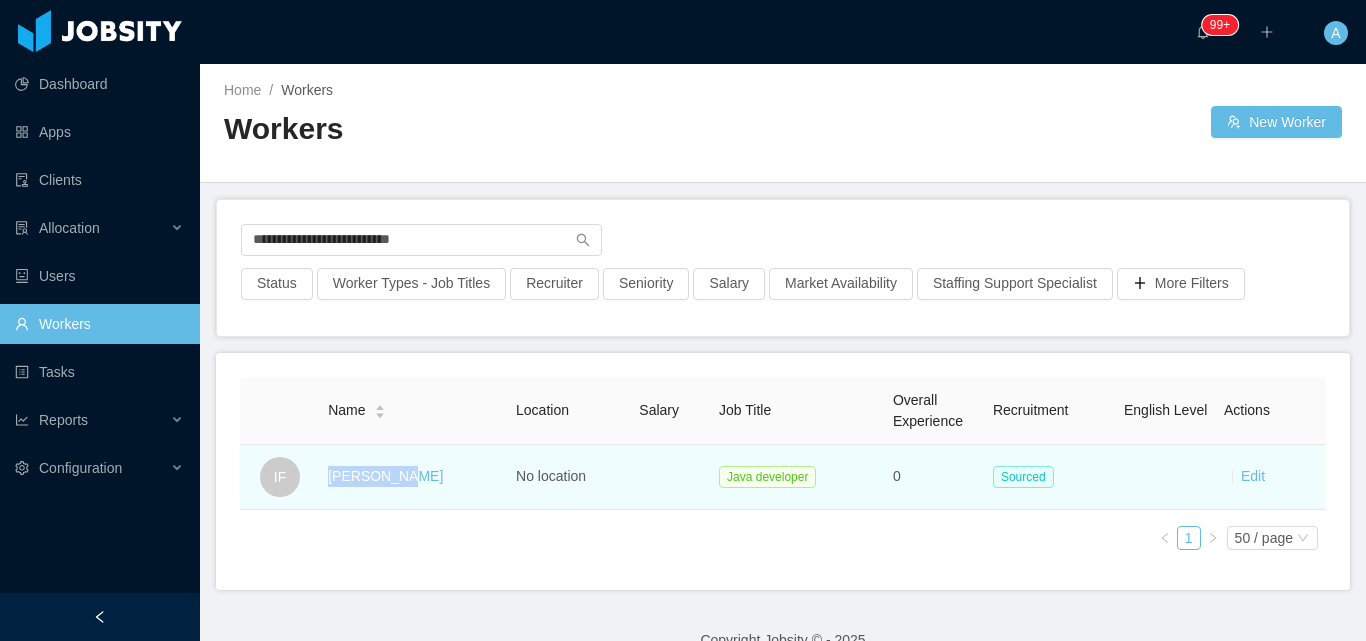 drag, startPoint x: 320, startPoint y: 476, endPoint x: 424, endPoint y: 478, distance: 104.019226 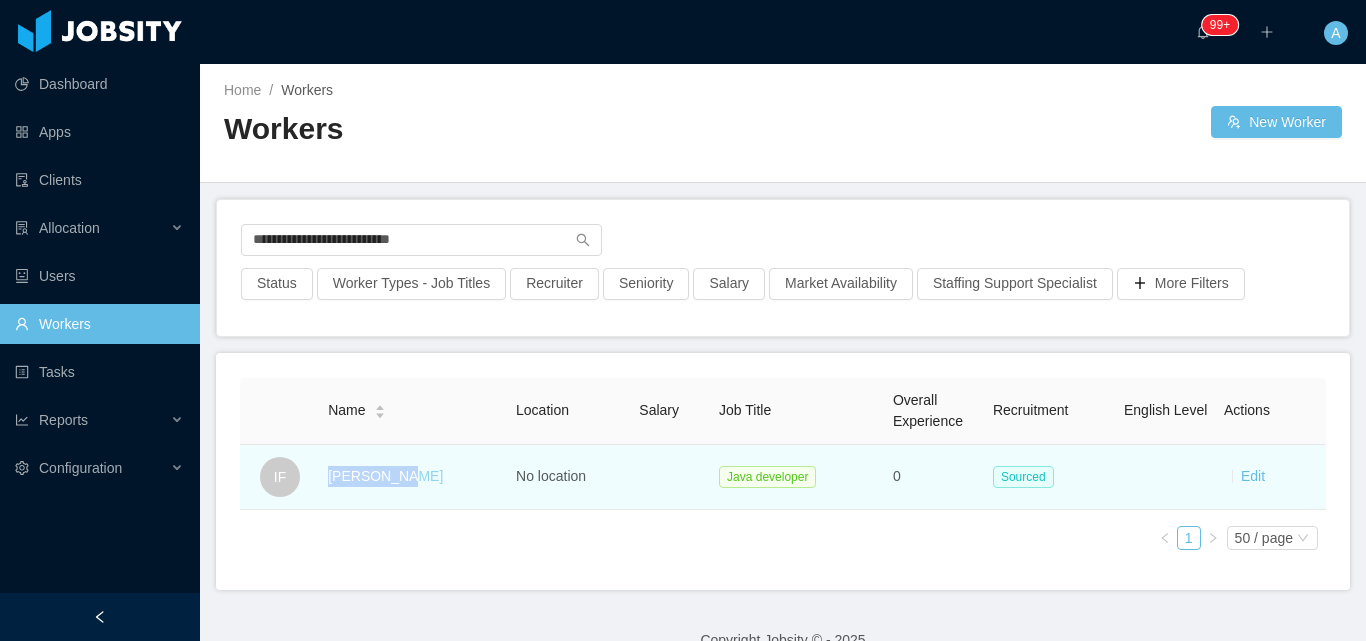 click on "Igor Fraga" at bounding box center (385, 476) 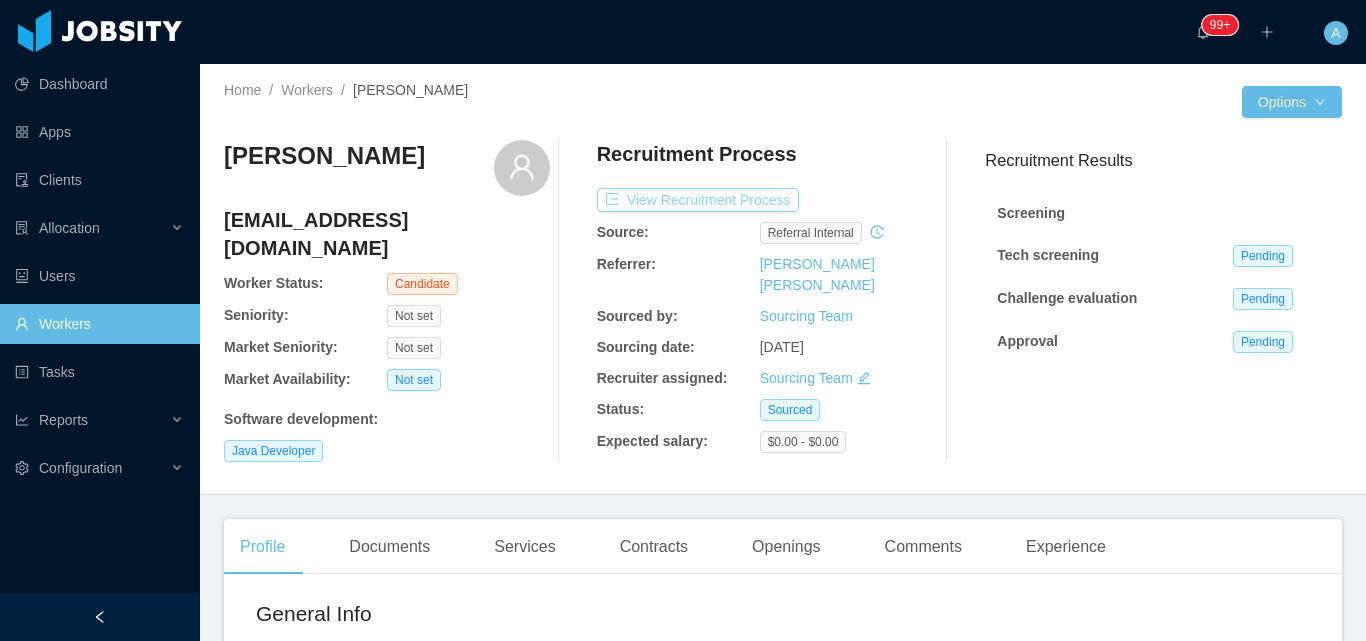 click on "View Recruitment Process" at bounding box center (698, 200) 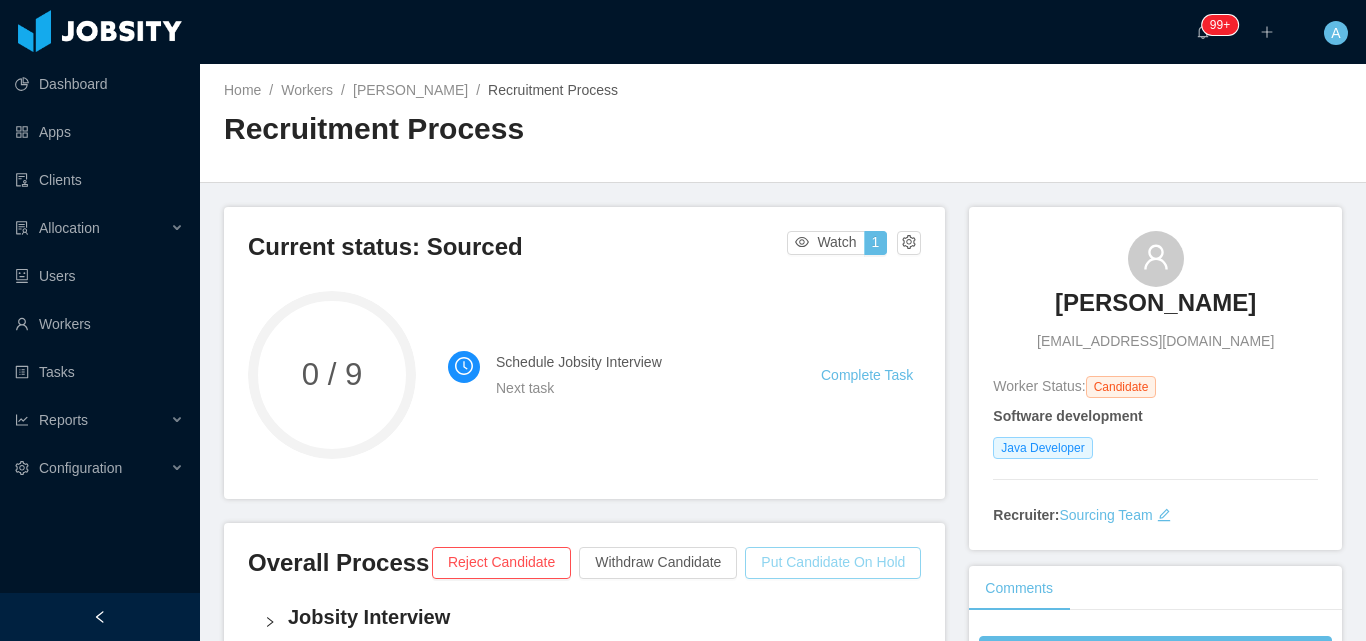 click on "Put Candidate On Hold" at bounding box center [833, 563] 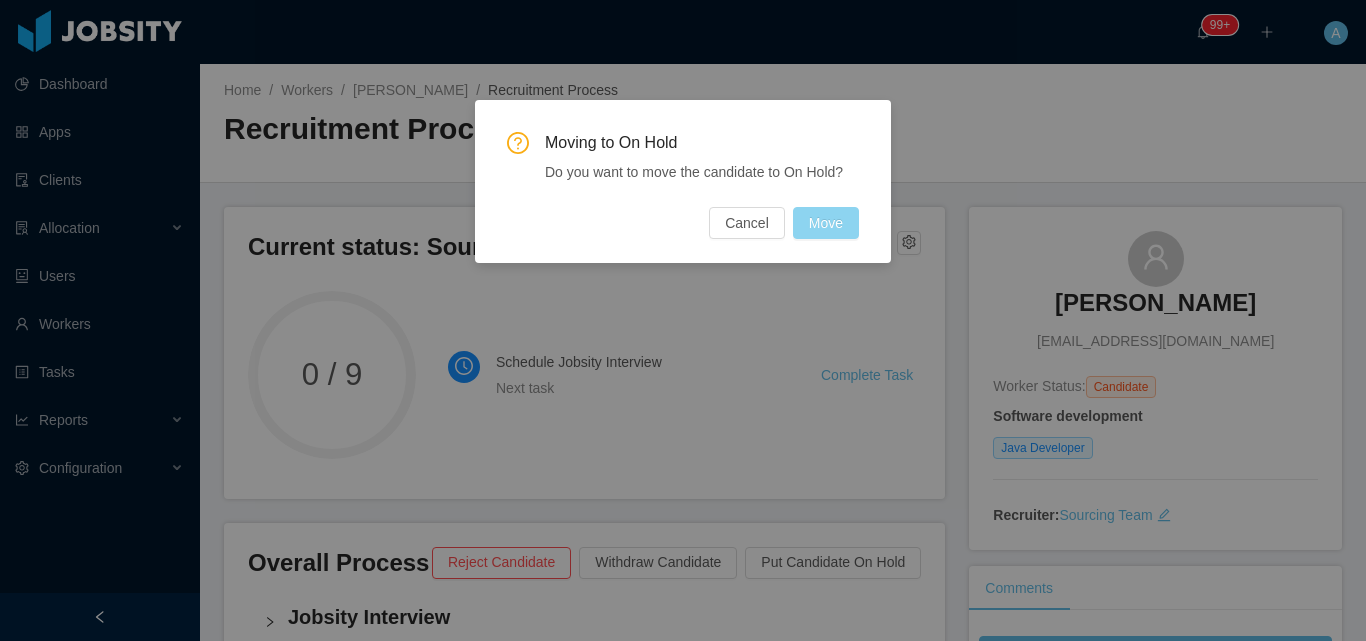 click on "Move" at bounding box center (826, 223) 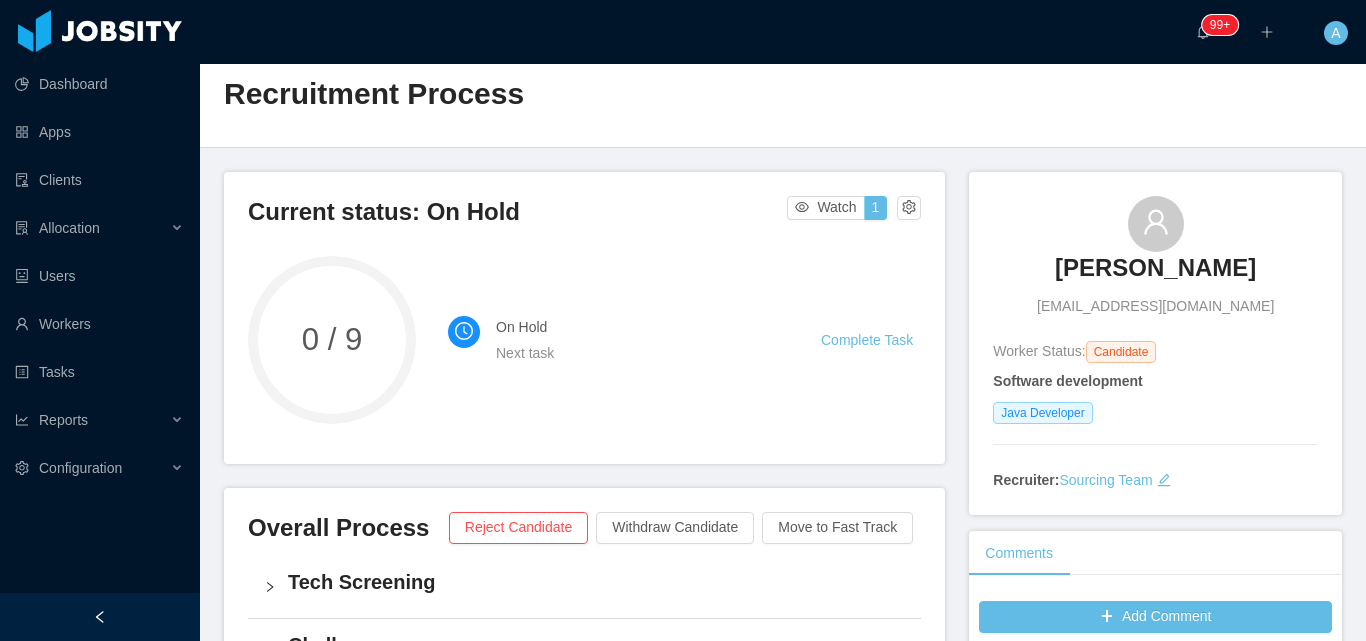 scroll, scrollTop: 0, scrollLeft: 0, axis: both 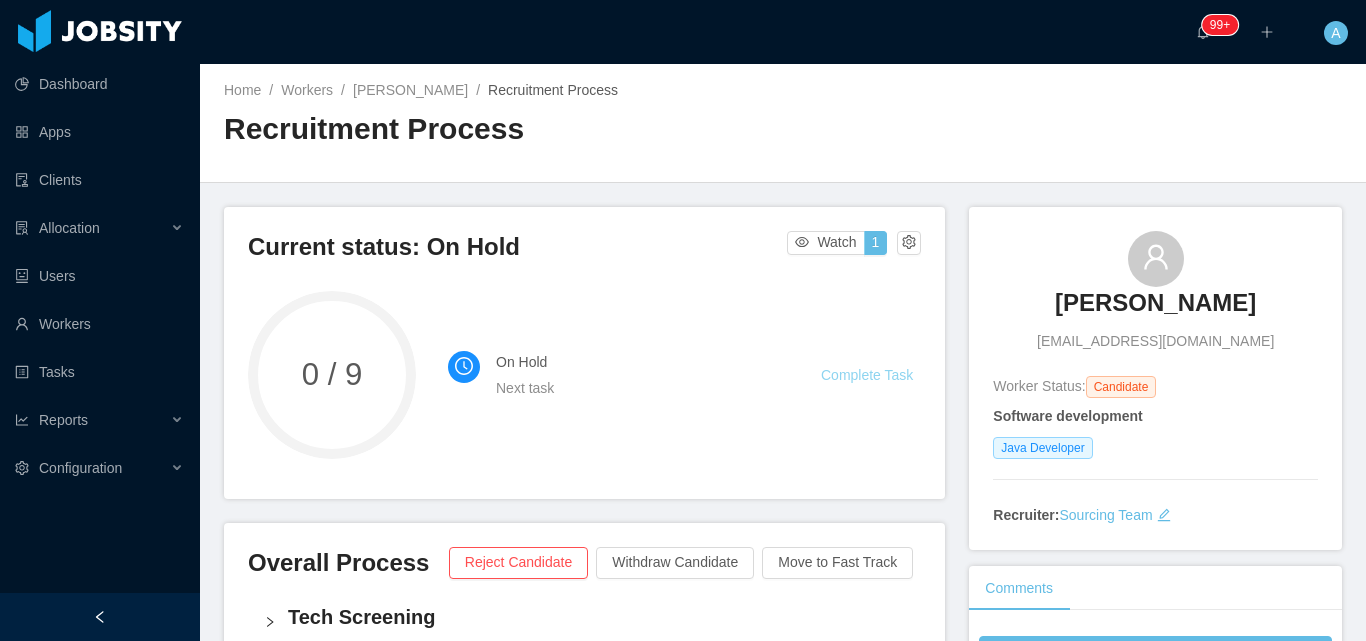 click on "Complete Task" at bounding box center [867, 375] 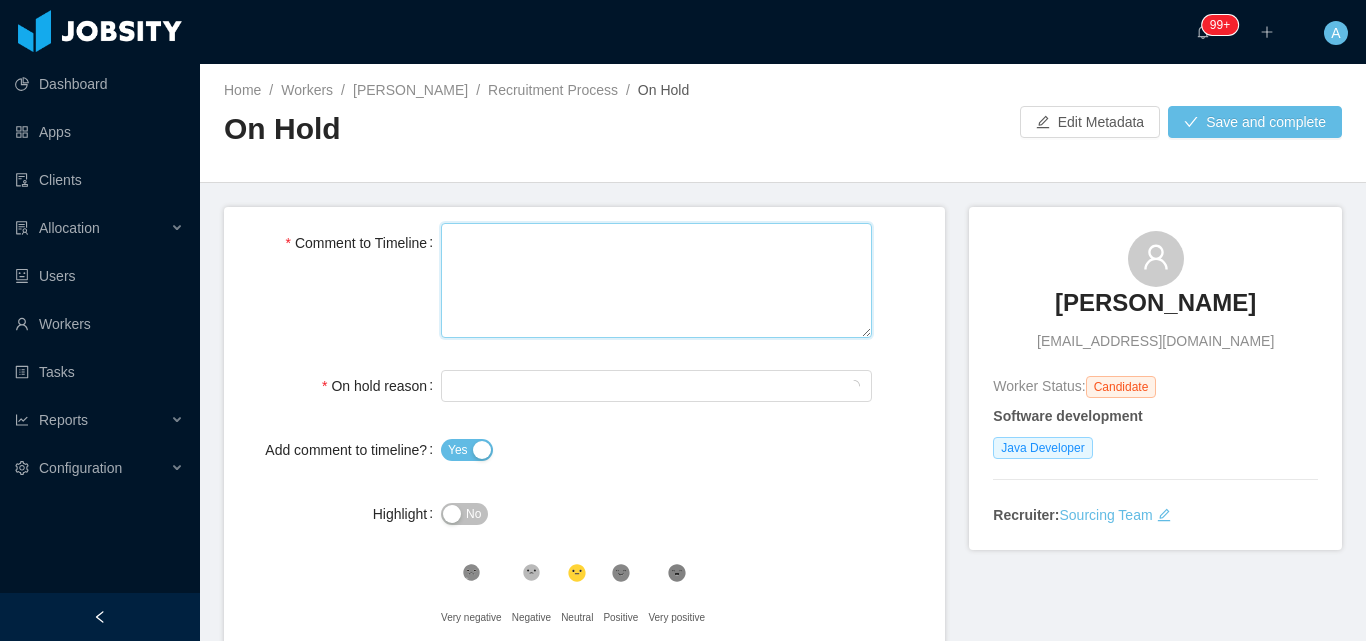 click on "Comment to Timeline" at bounding box center [656, 280] 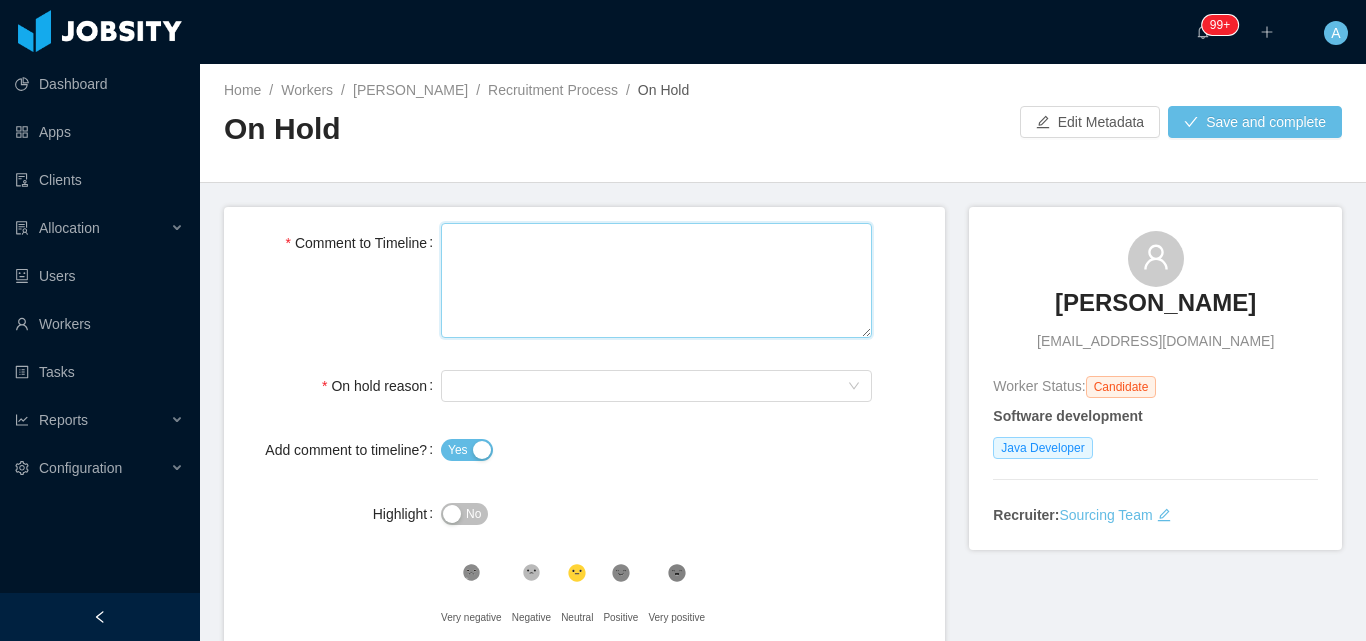 type 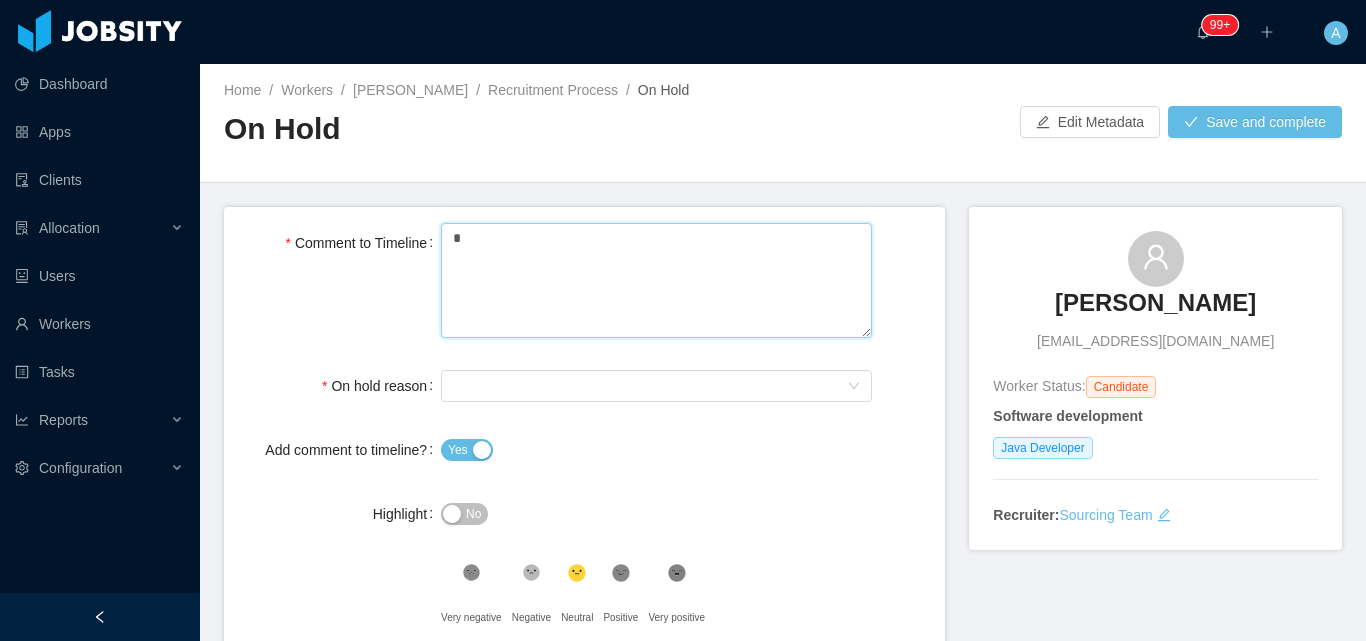 type 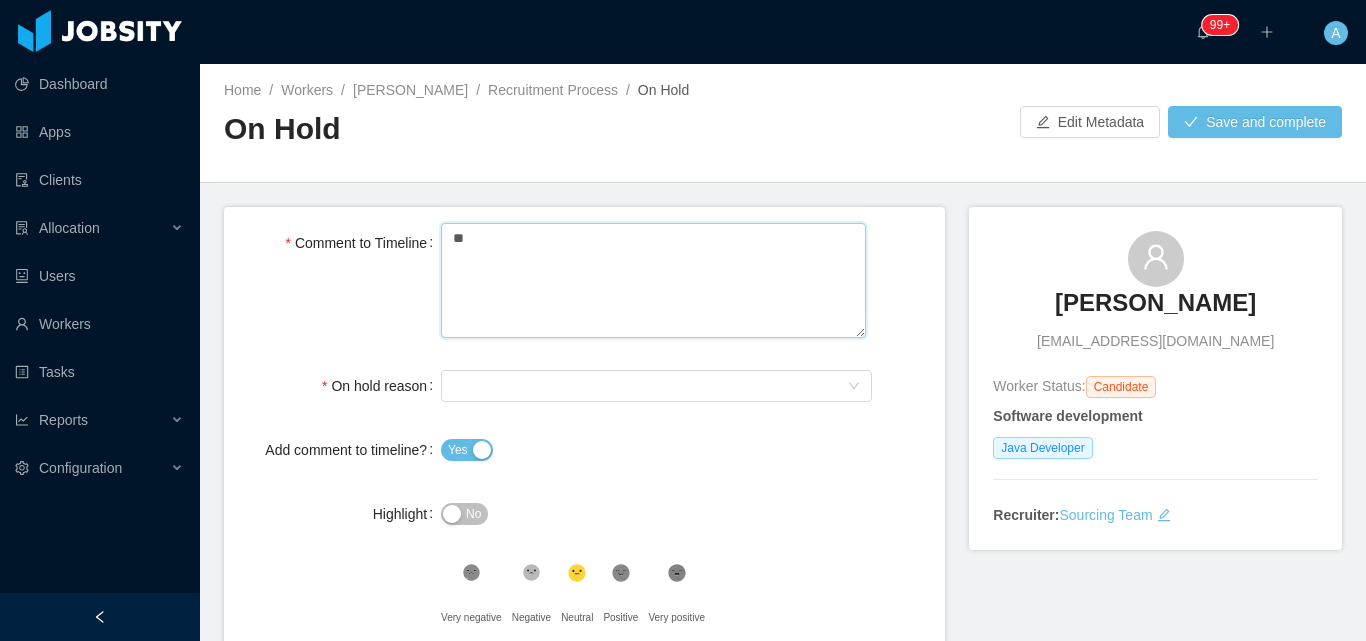 type 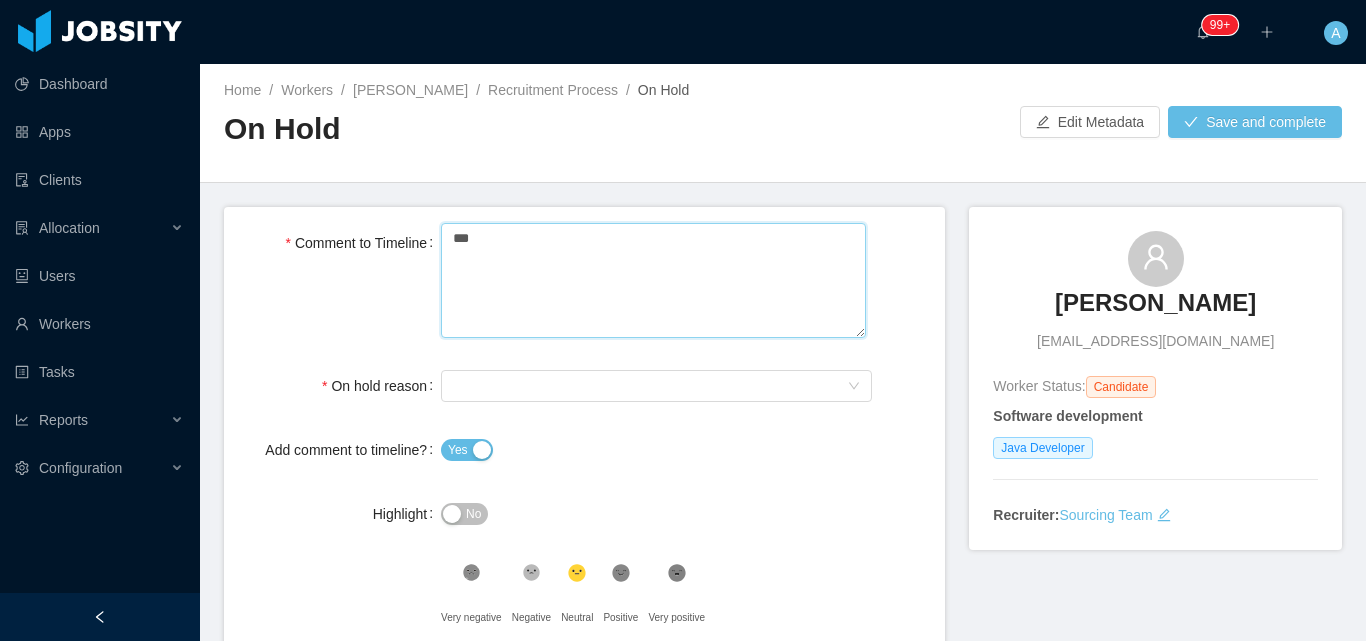 type 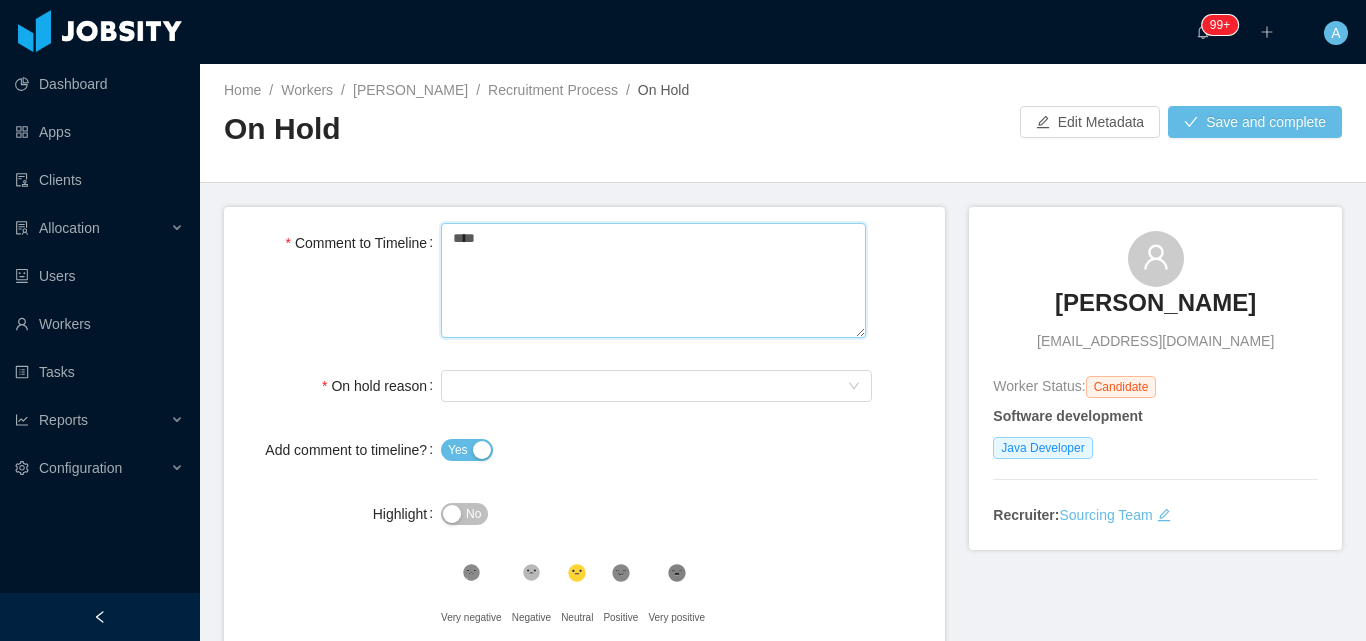 type 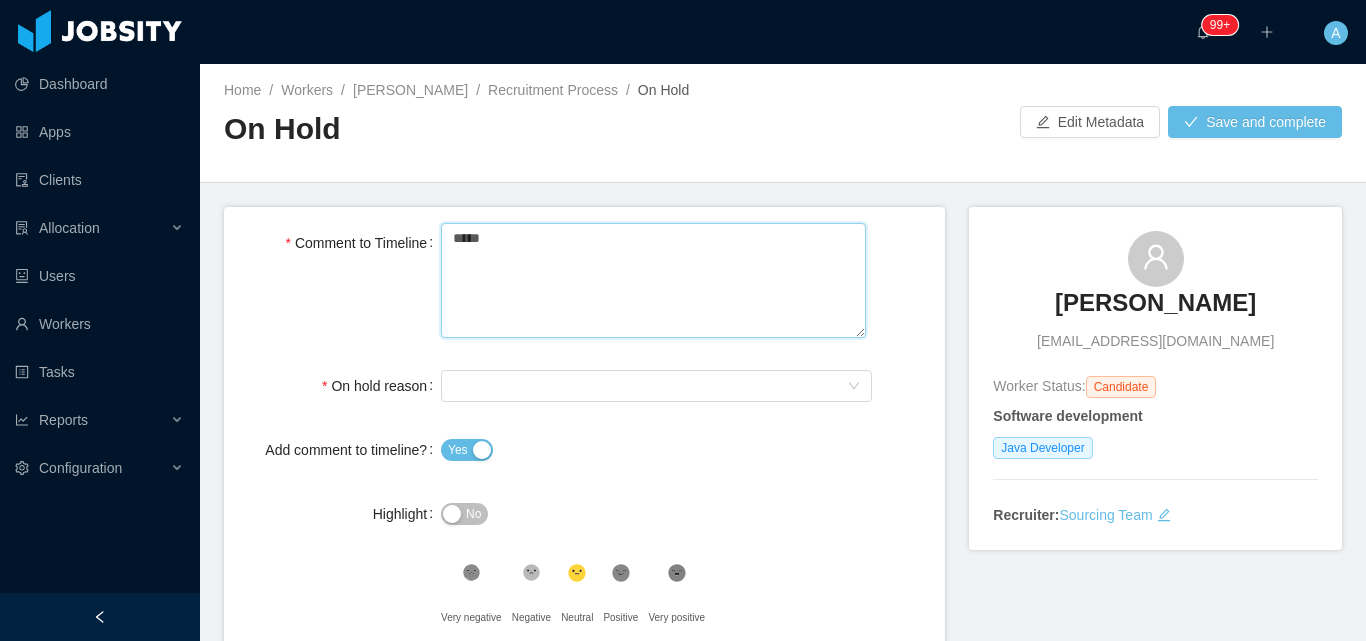 type 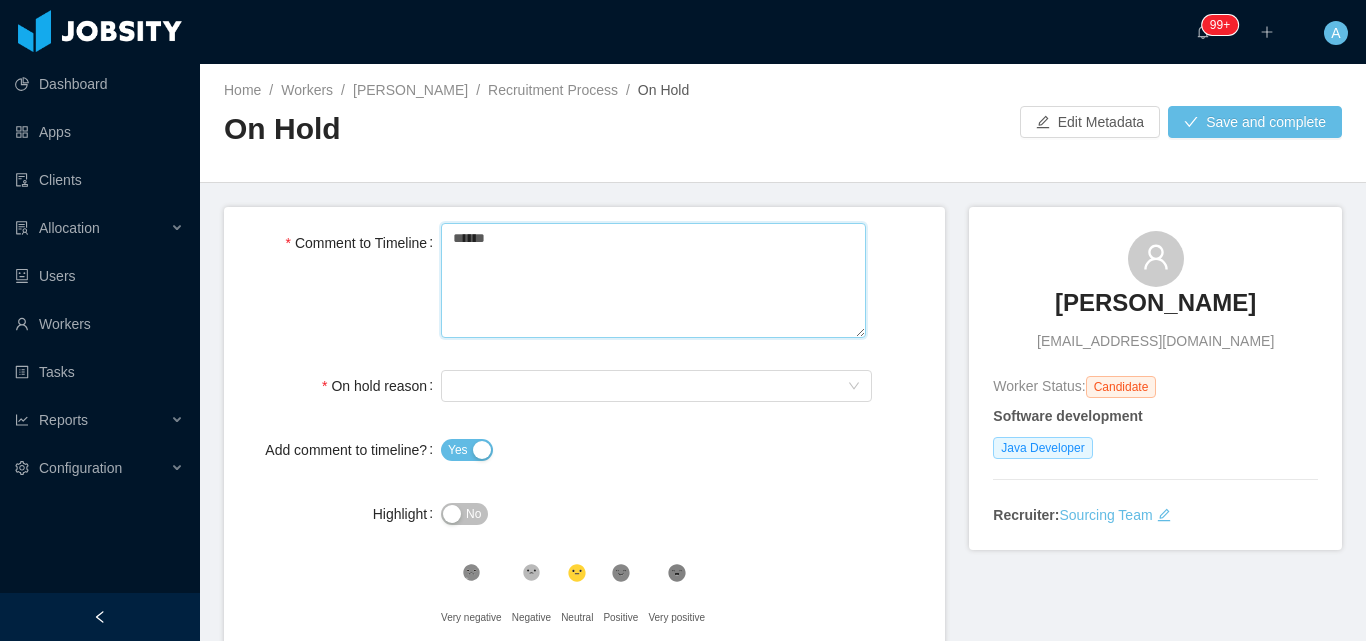 type 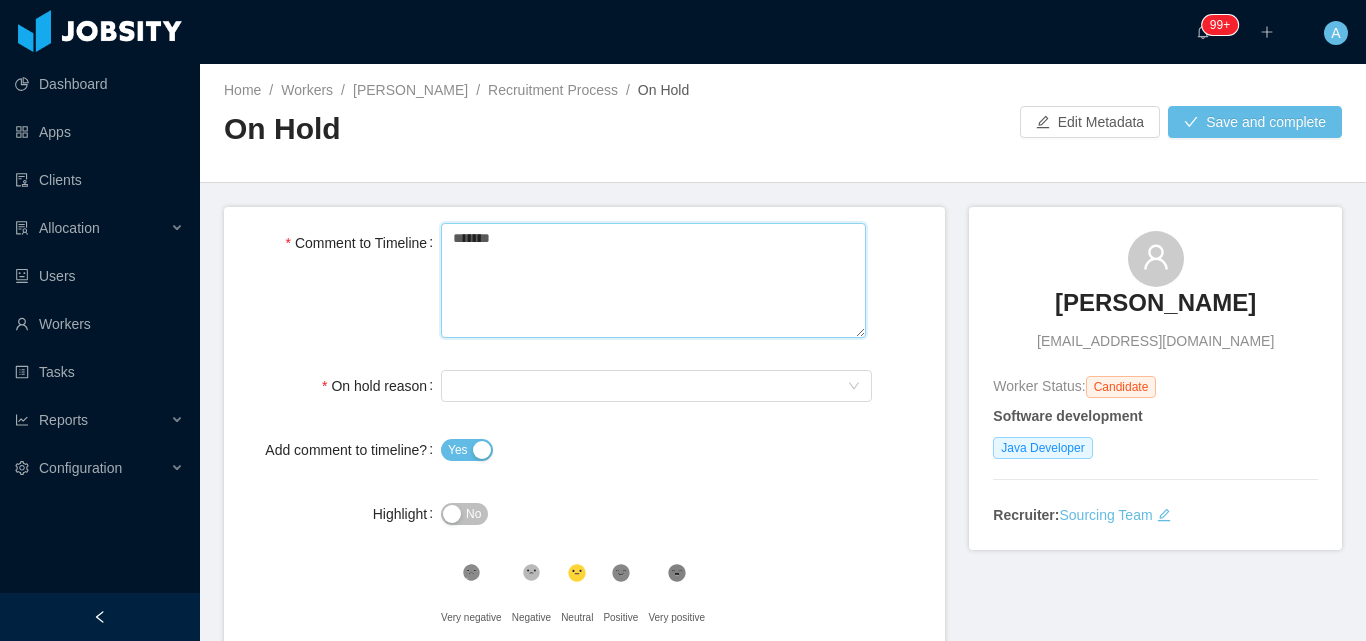 type 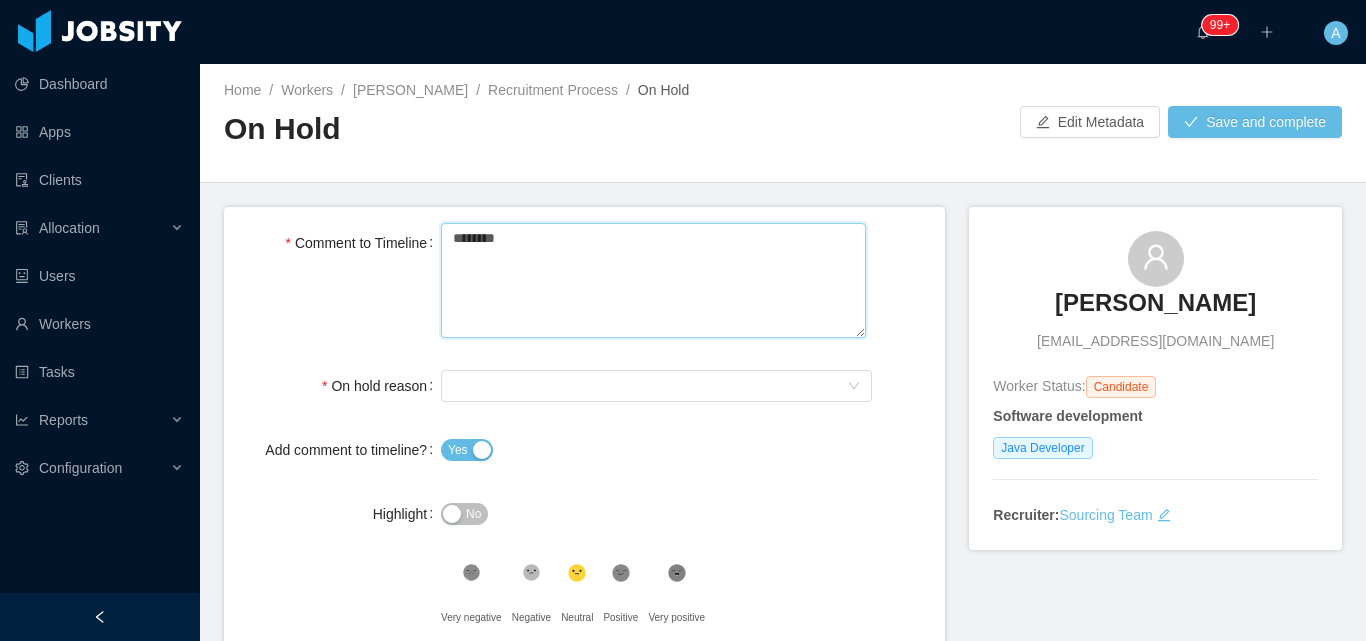 type 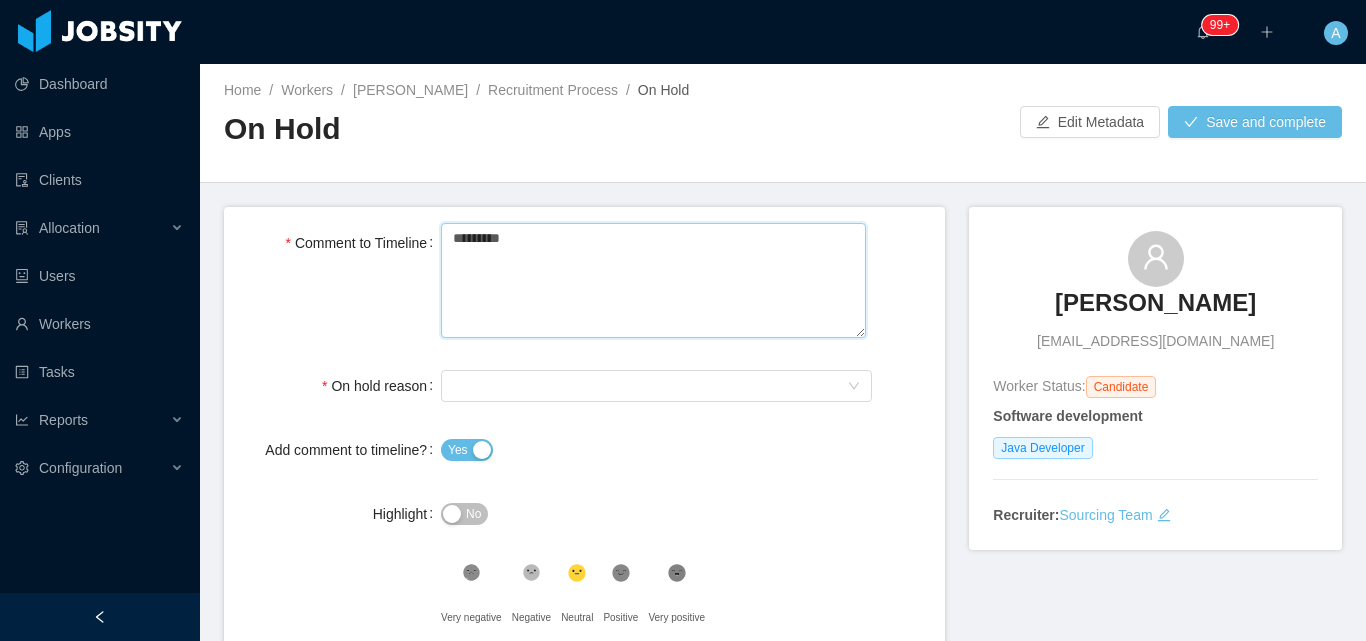 type 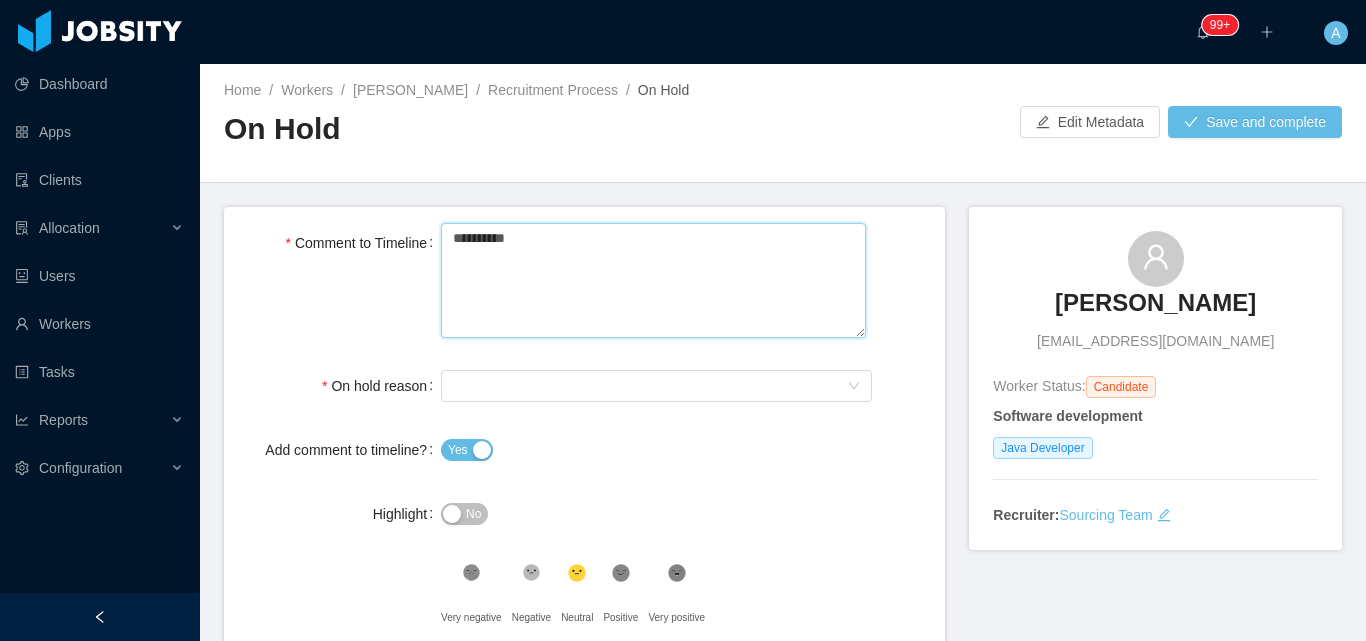 type 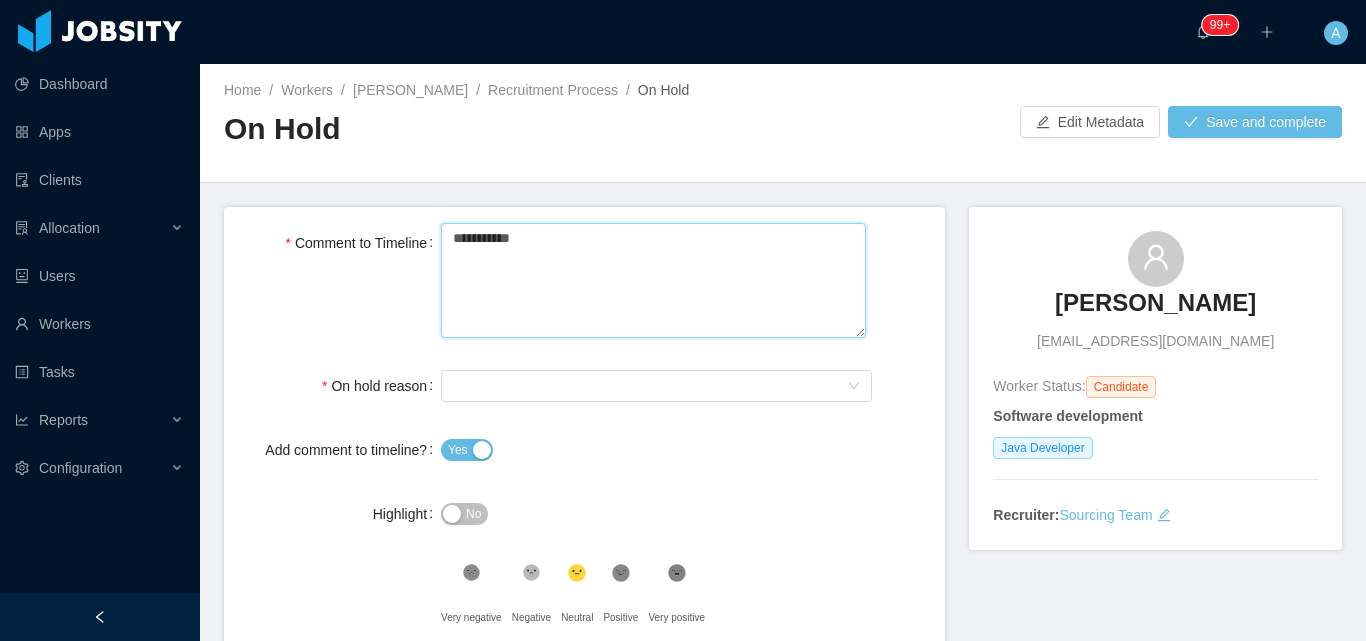 type 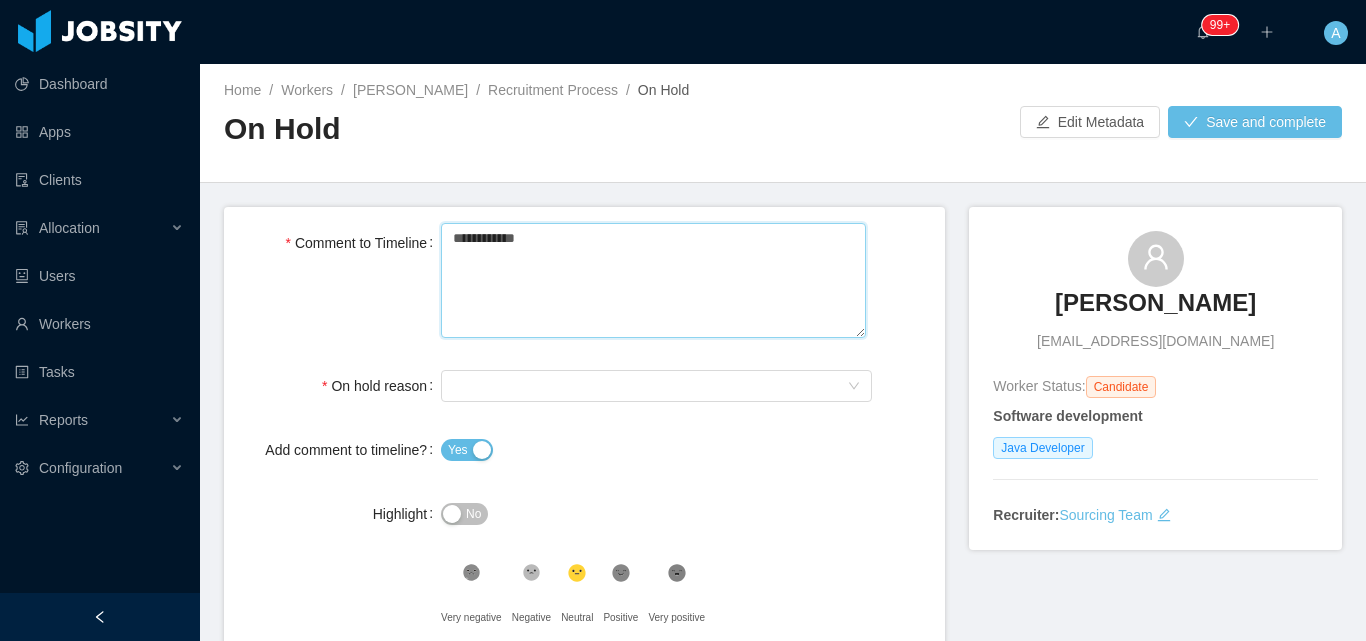 type 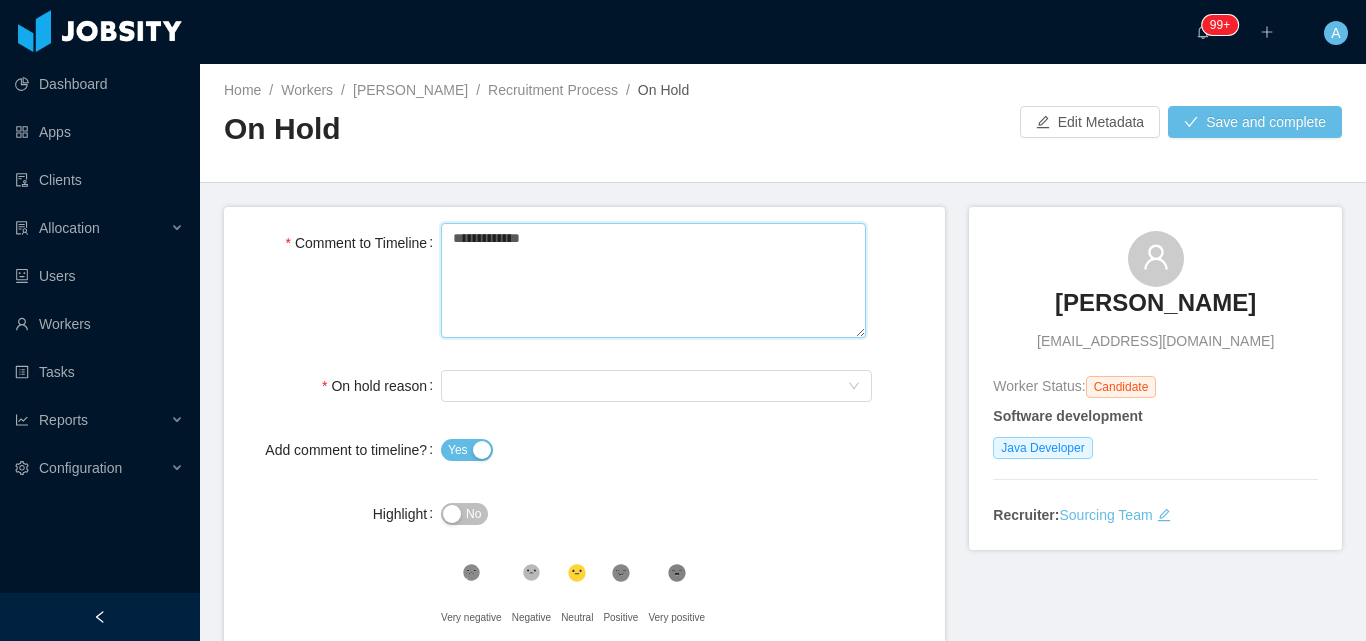 type 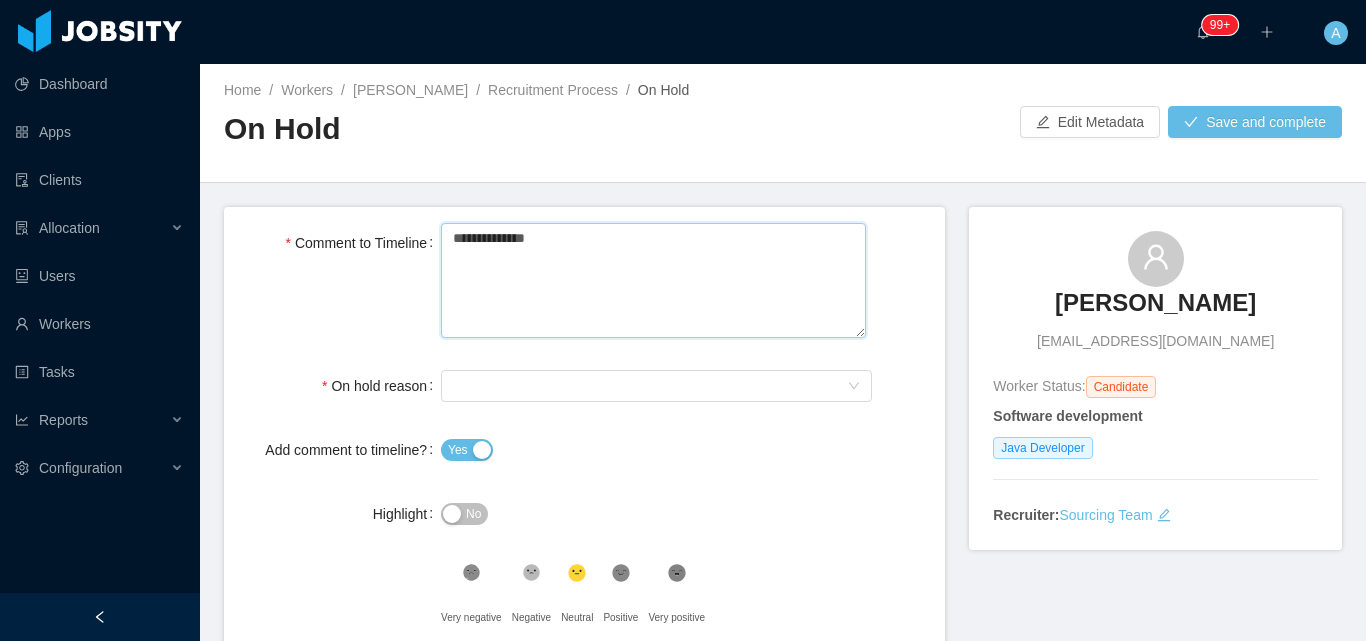 type 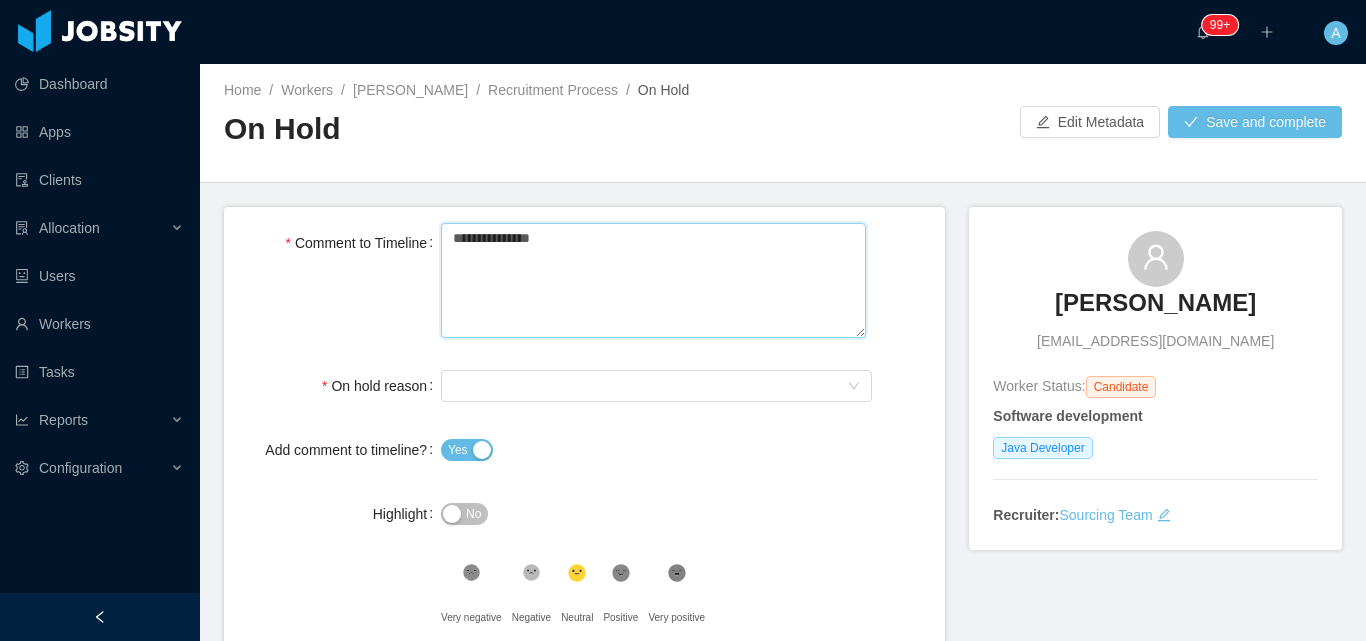 type 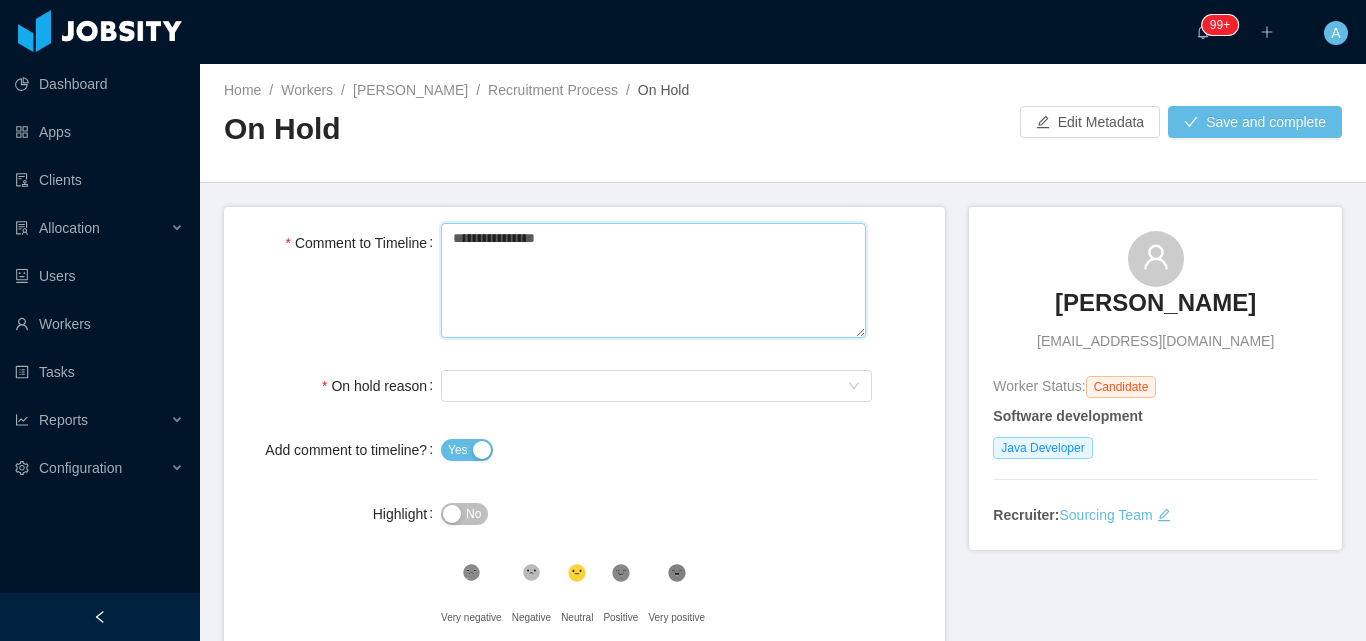 type on "**********" 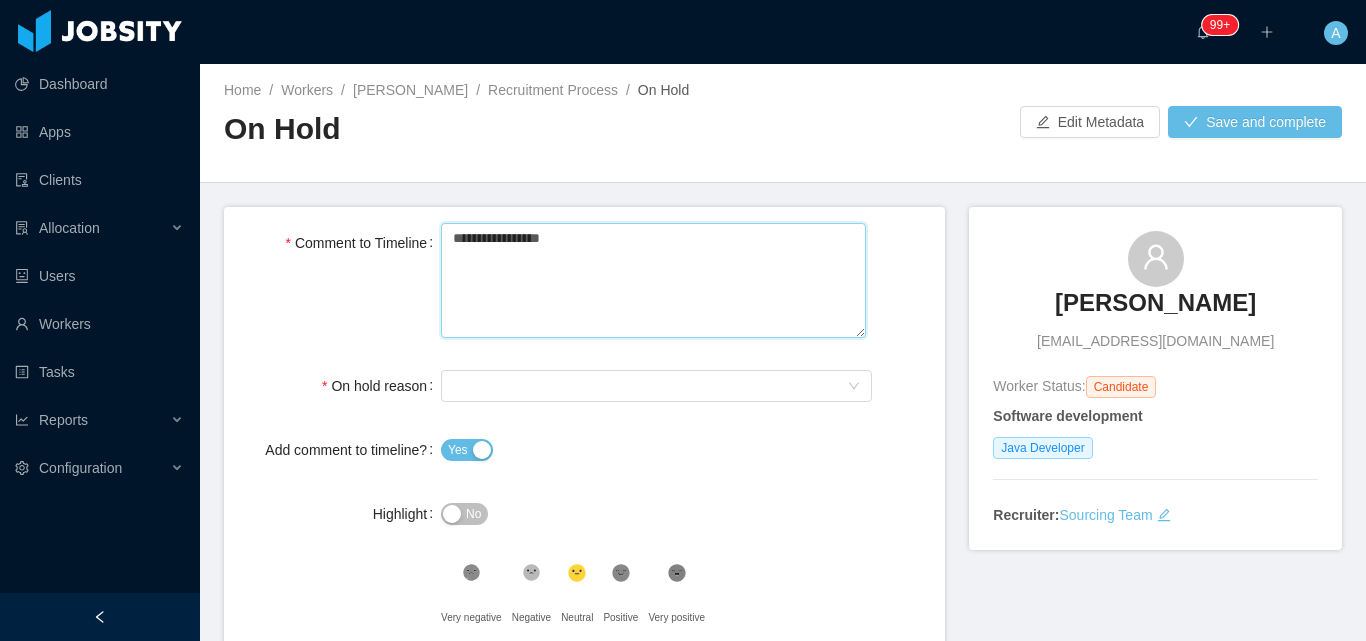type 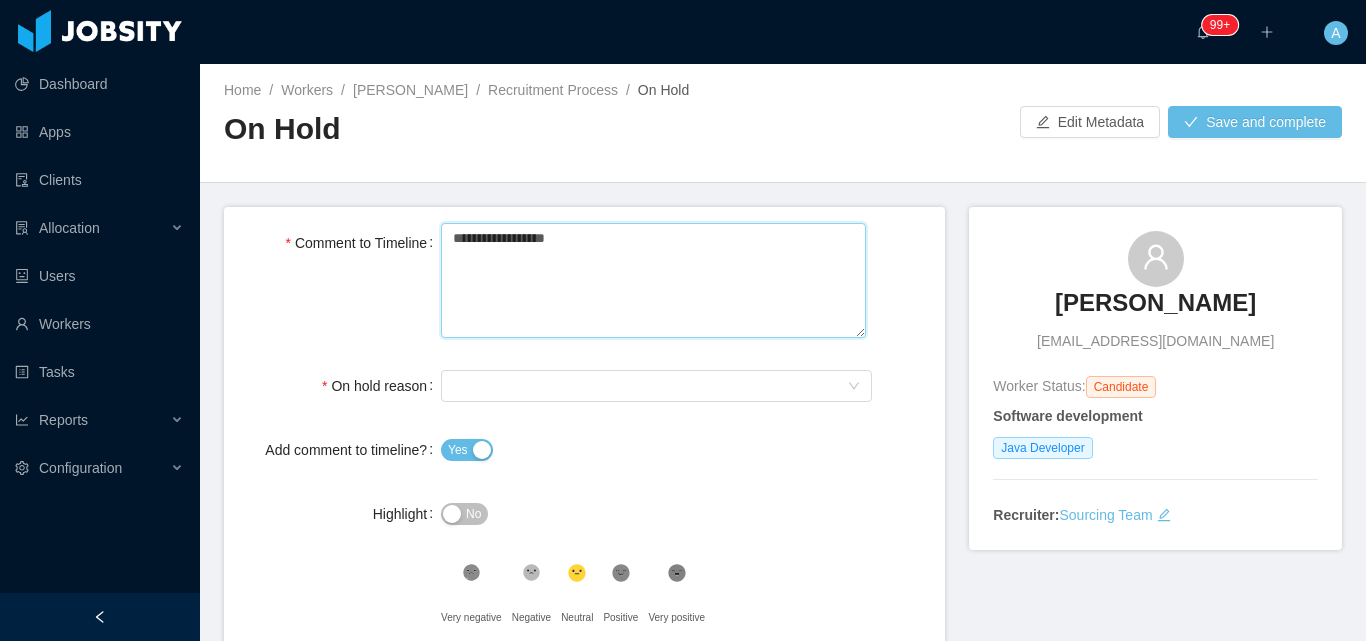type 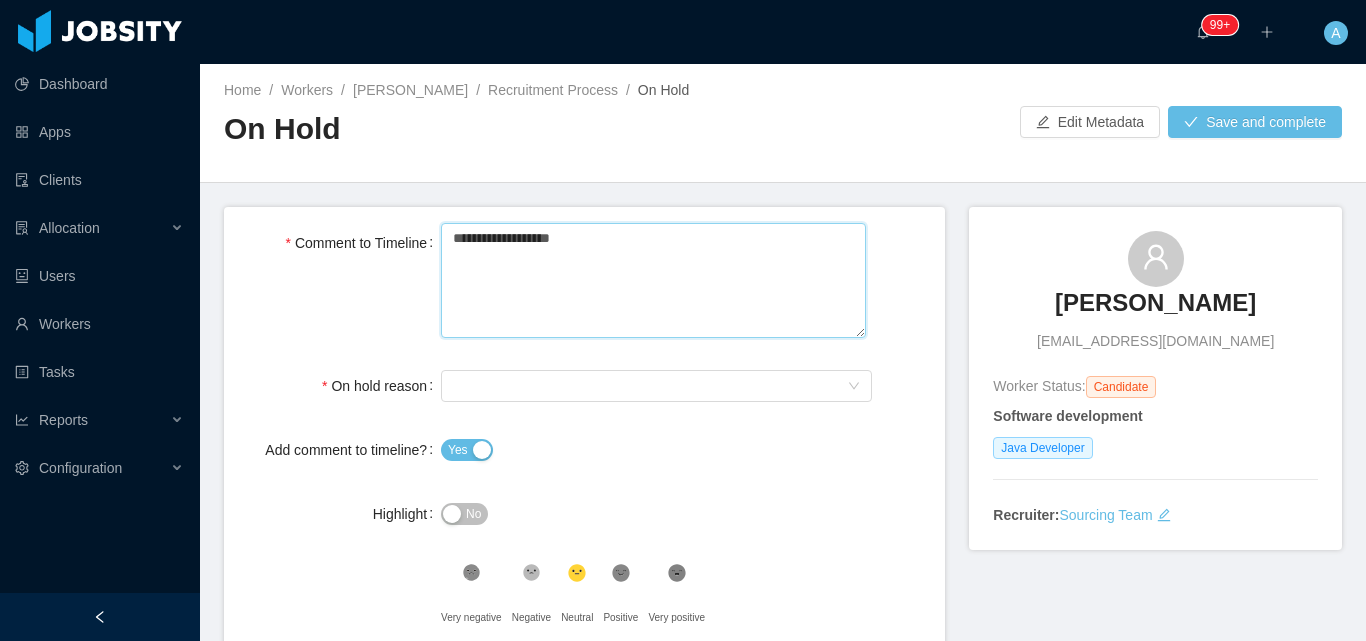 type 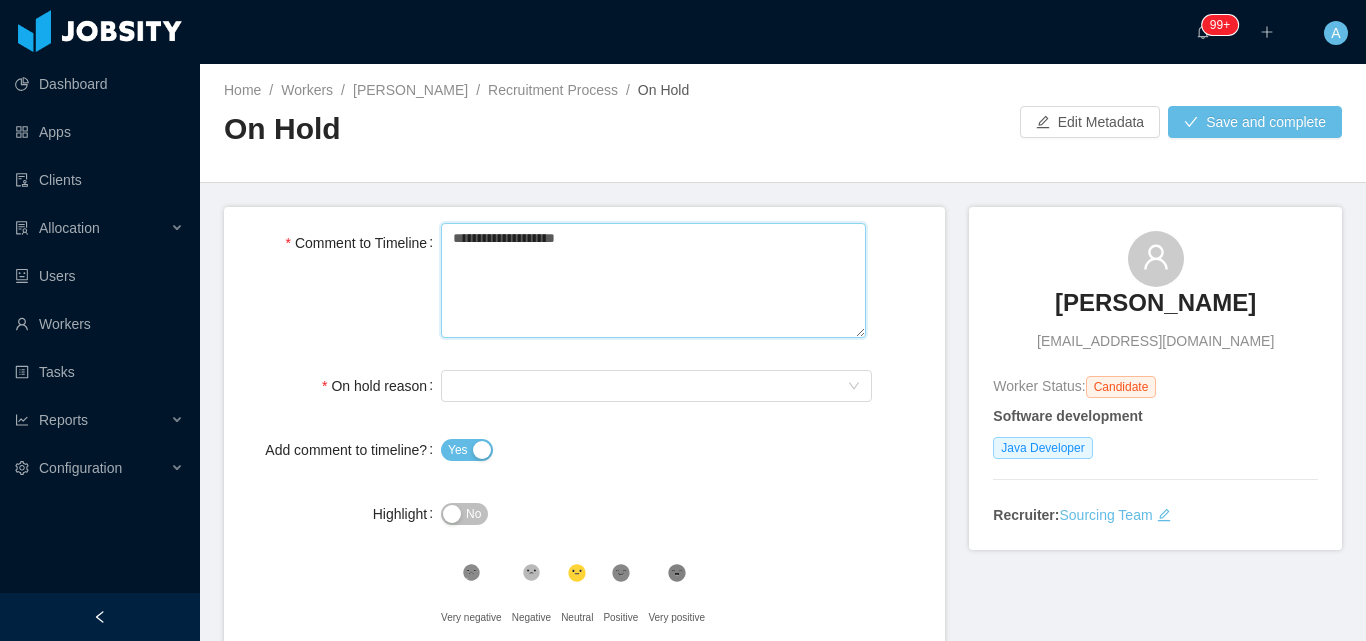 type 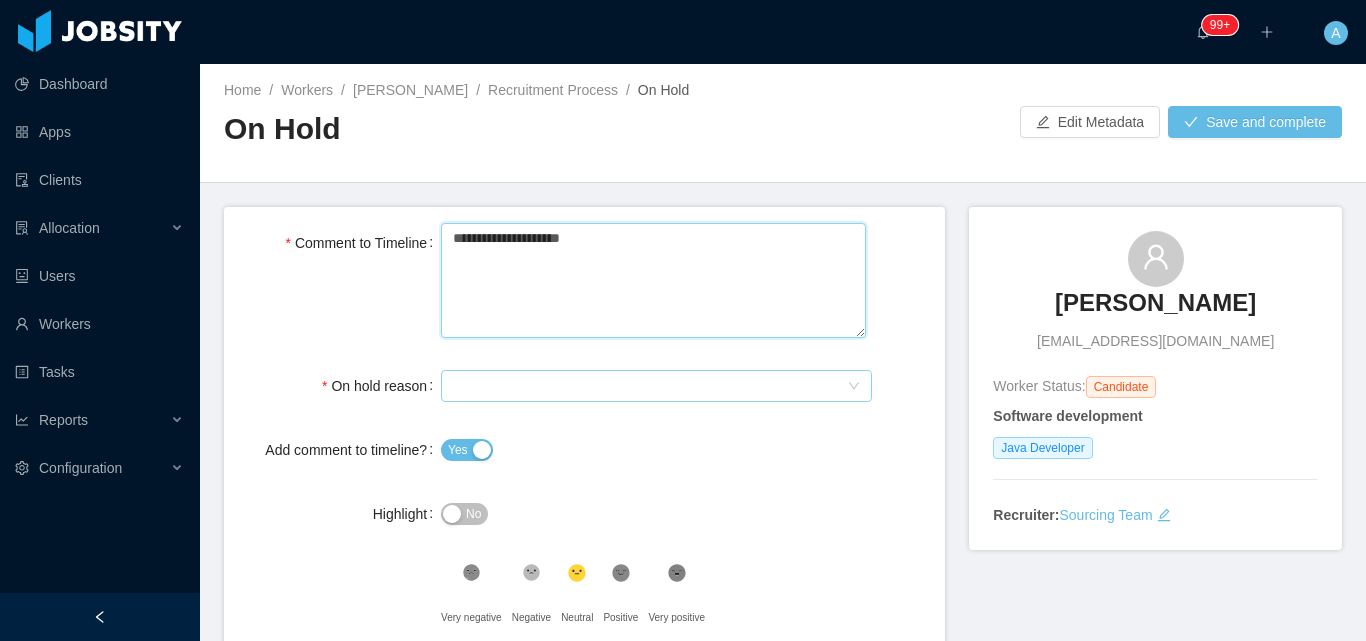 type on "**********" 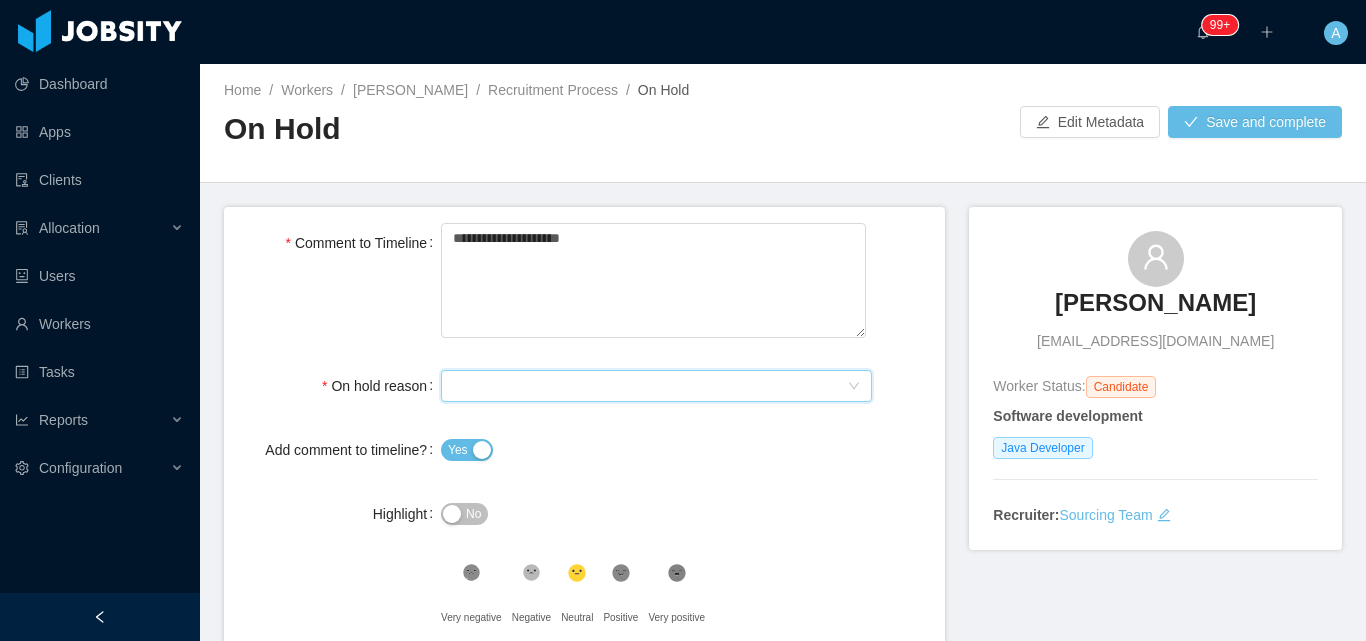 click on "Select On Hold reason" at bounding box center [650, 386] 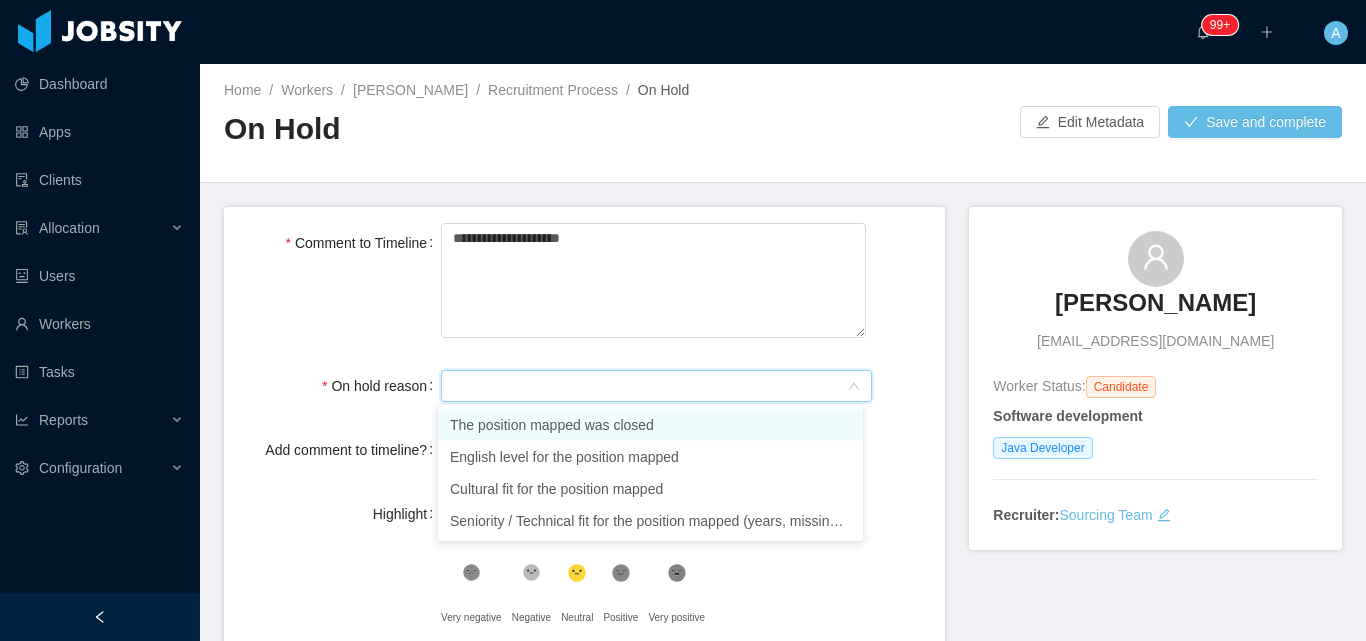 click on "The position mapped was closed" at bounding box center (650, 425) 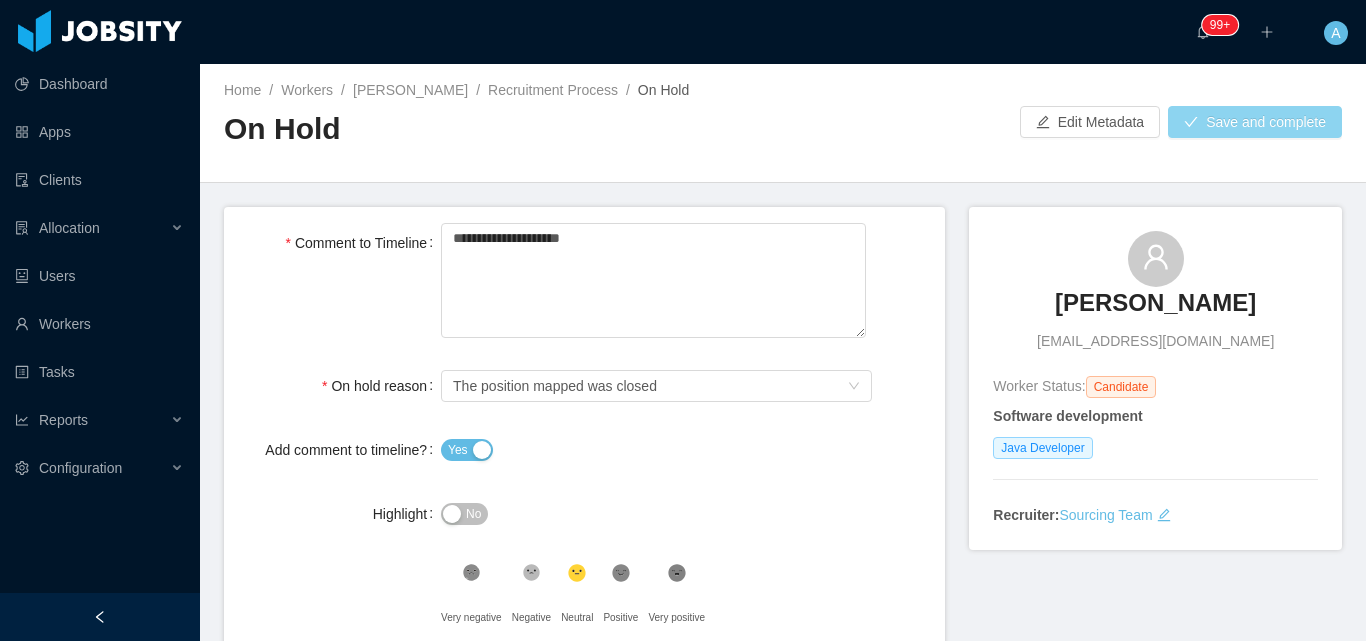click on "Save and complete" at bounding box center (1255, 122) 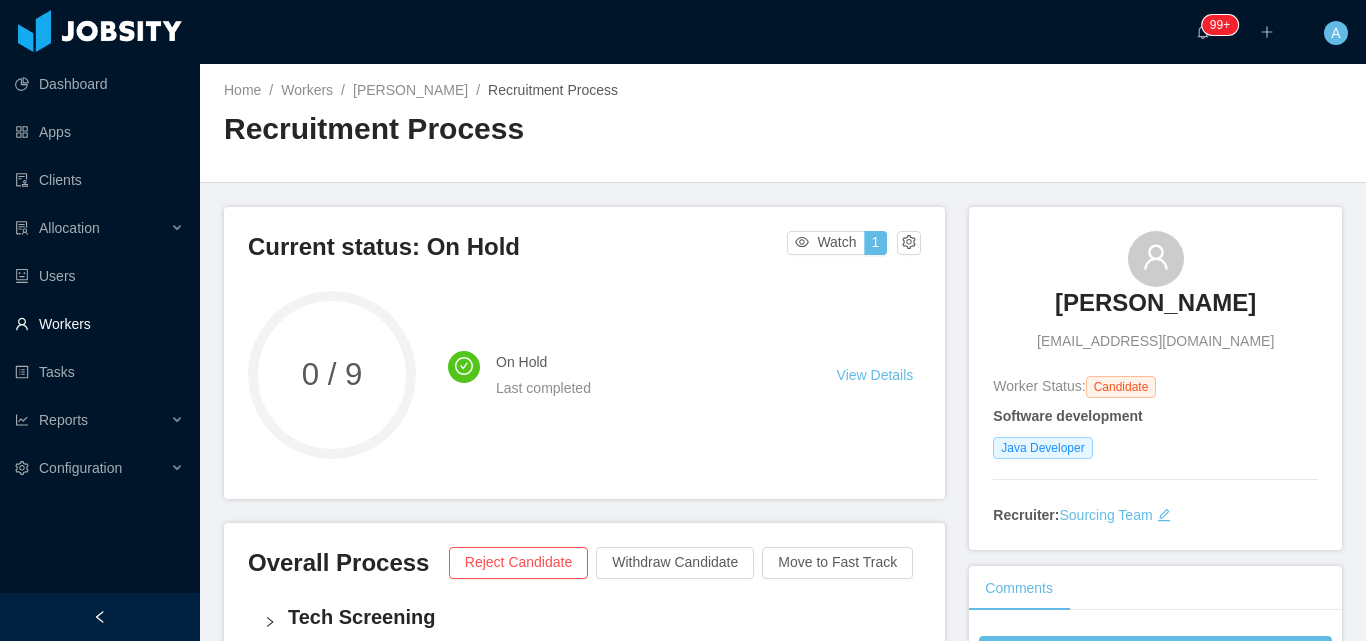 click on "Workers" at bounding box center [99, 324] 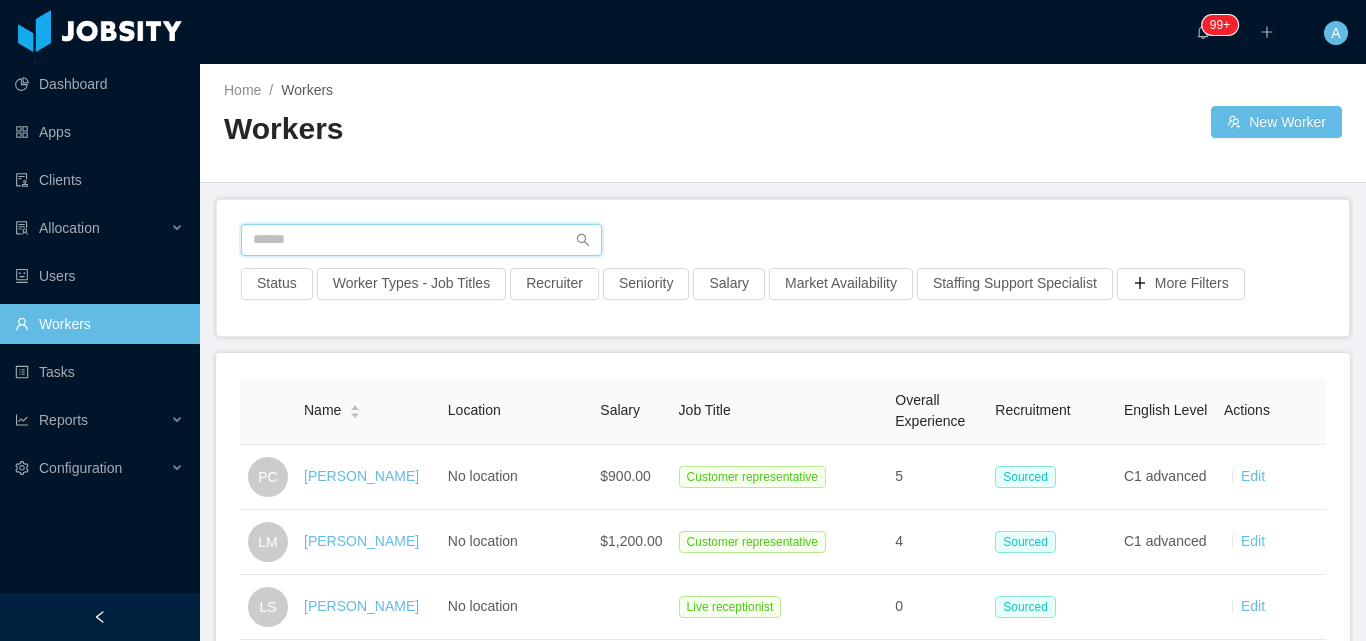 click at bounding box center (421, 240) 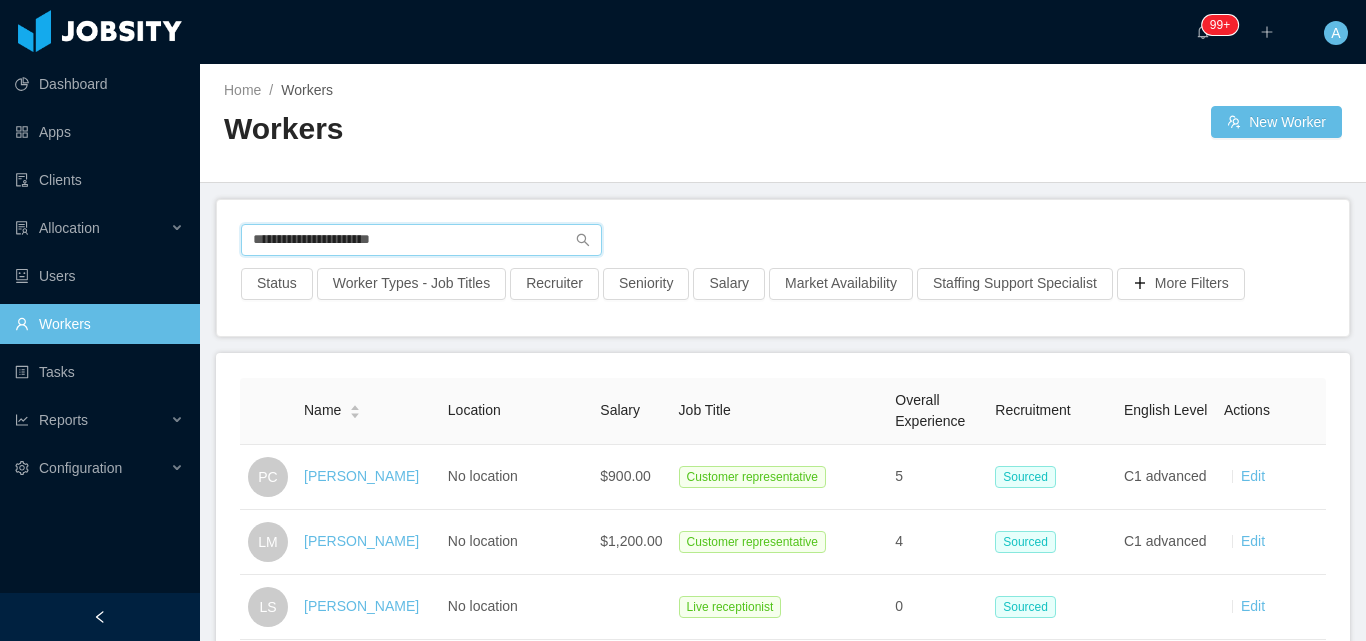 type 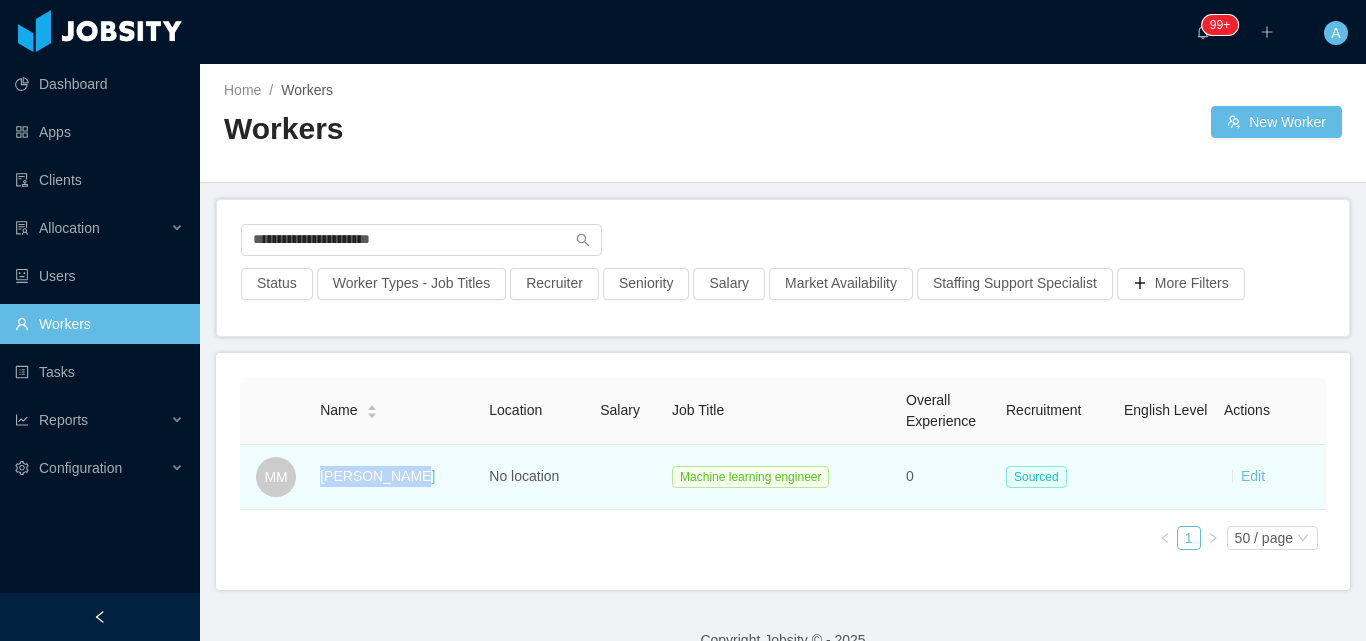 drag, startPoint x: 309, startPoint y: 480, endPoint x: 419, endPoint y: 478, distance: 110.01818 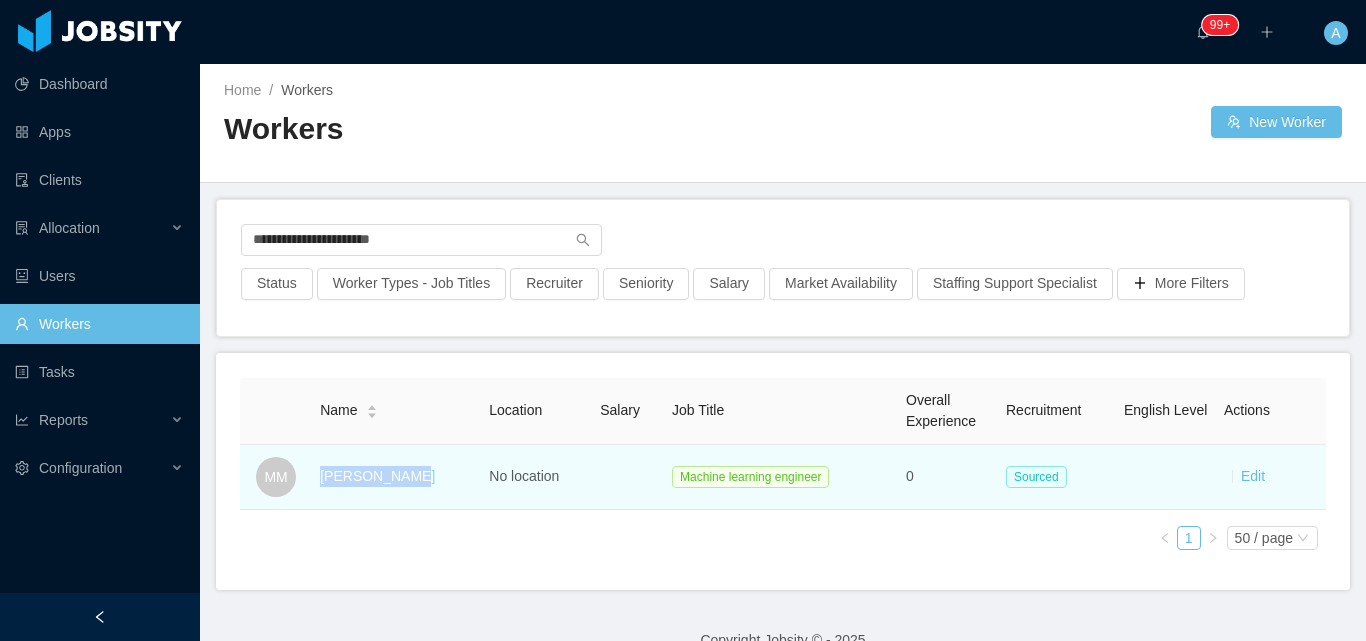 click on "Milene Muñoz" at bounding box center (377, 476) 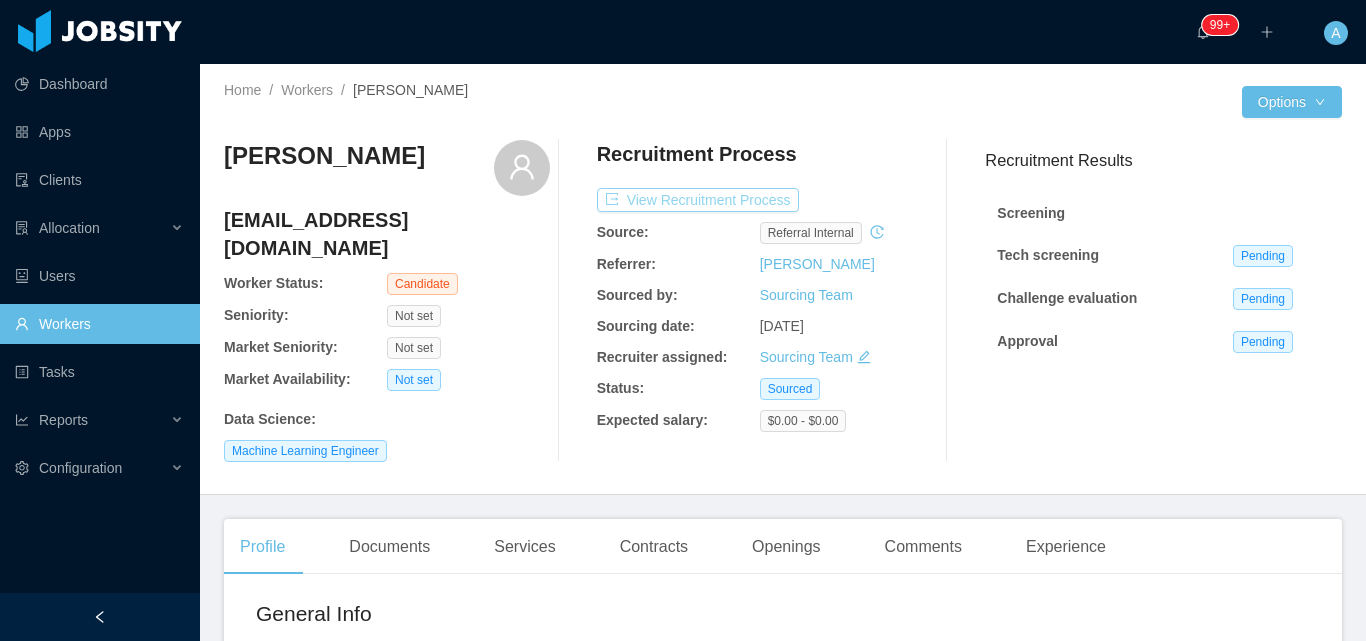 click on "View Recruitment Process" at bounding box center [698, 200] 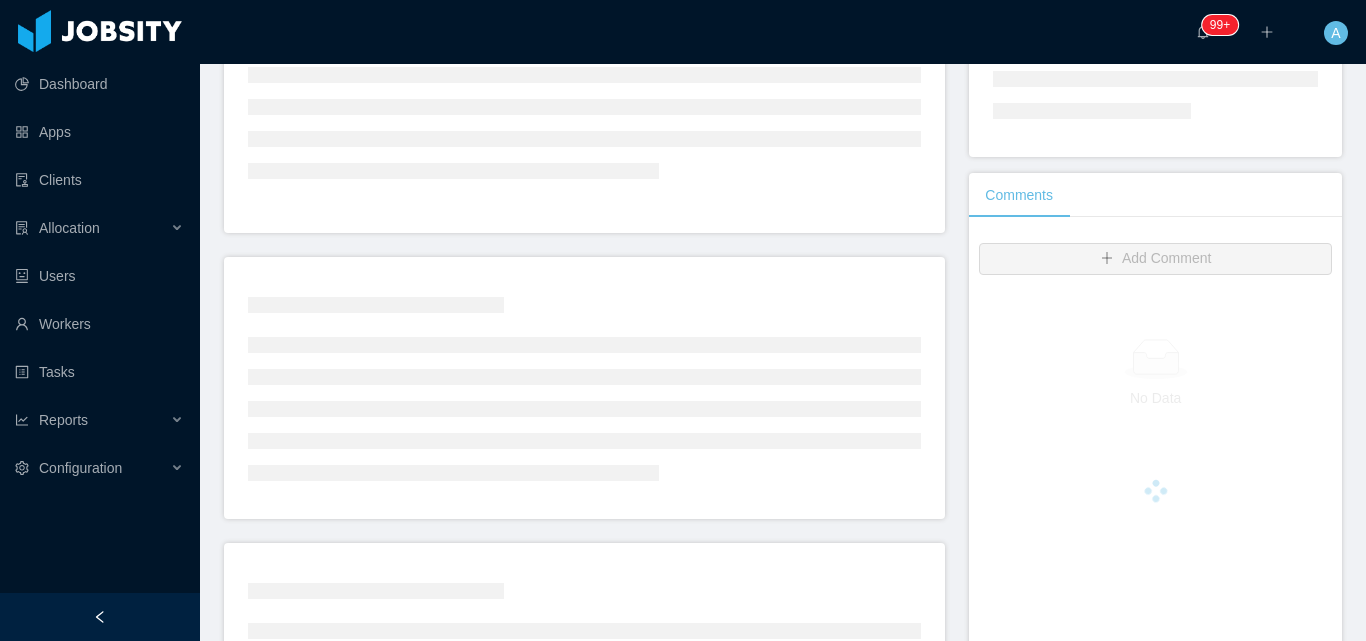 scroll, scrollTop: 200, scrollLeft: 0, axis: vertical 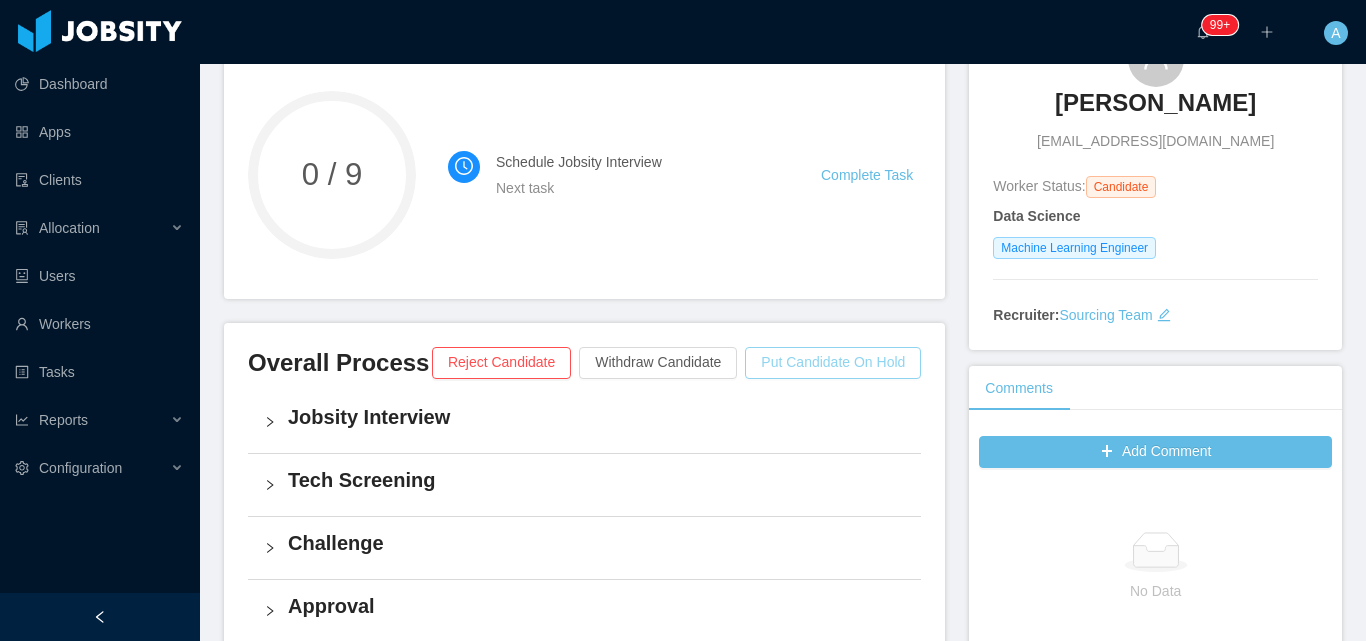 click on "Put Candidate On Hold" at bounding box center (833, 363) 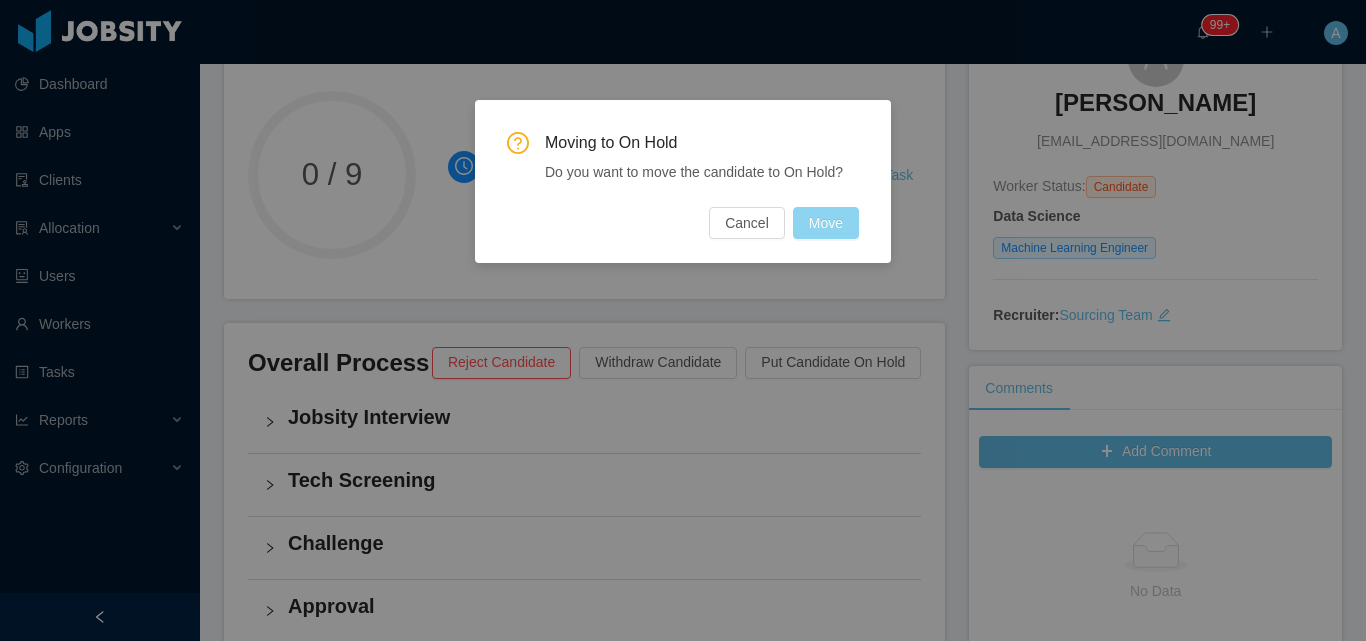 click on "Move" at bounding box center [826, 223] 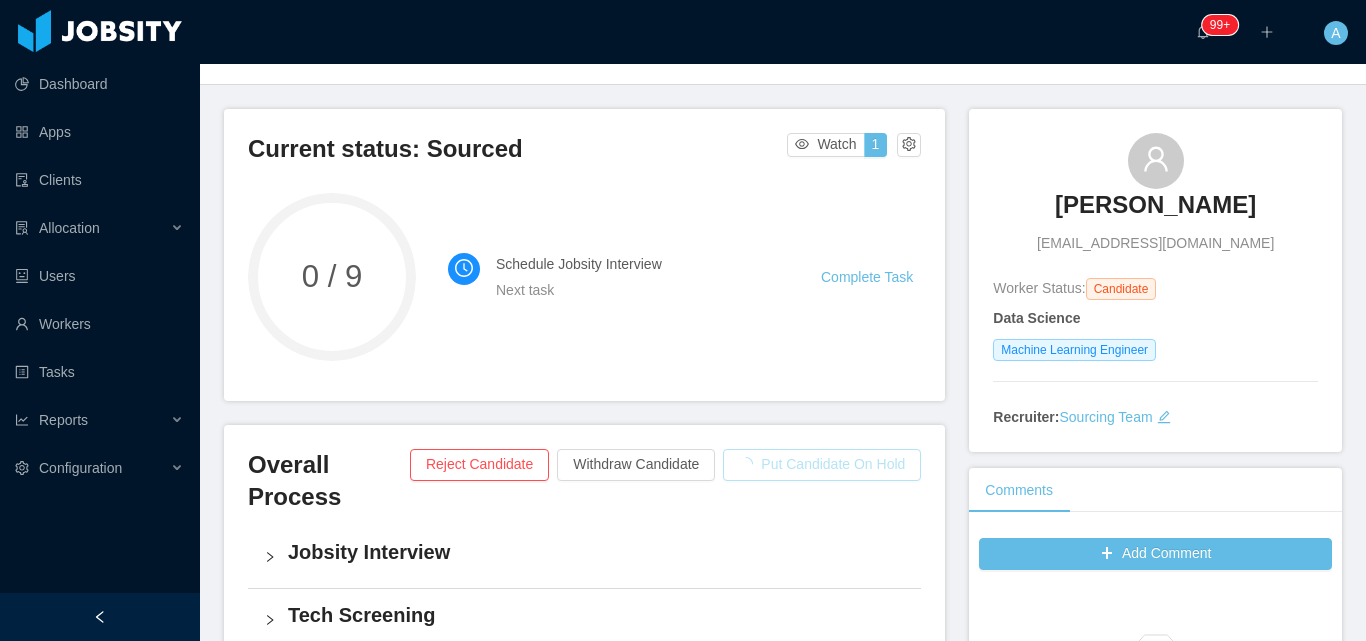 scroll, scrollTop: 0, scrollLeft: 0, axis: both 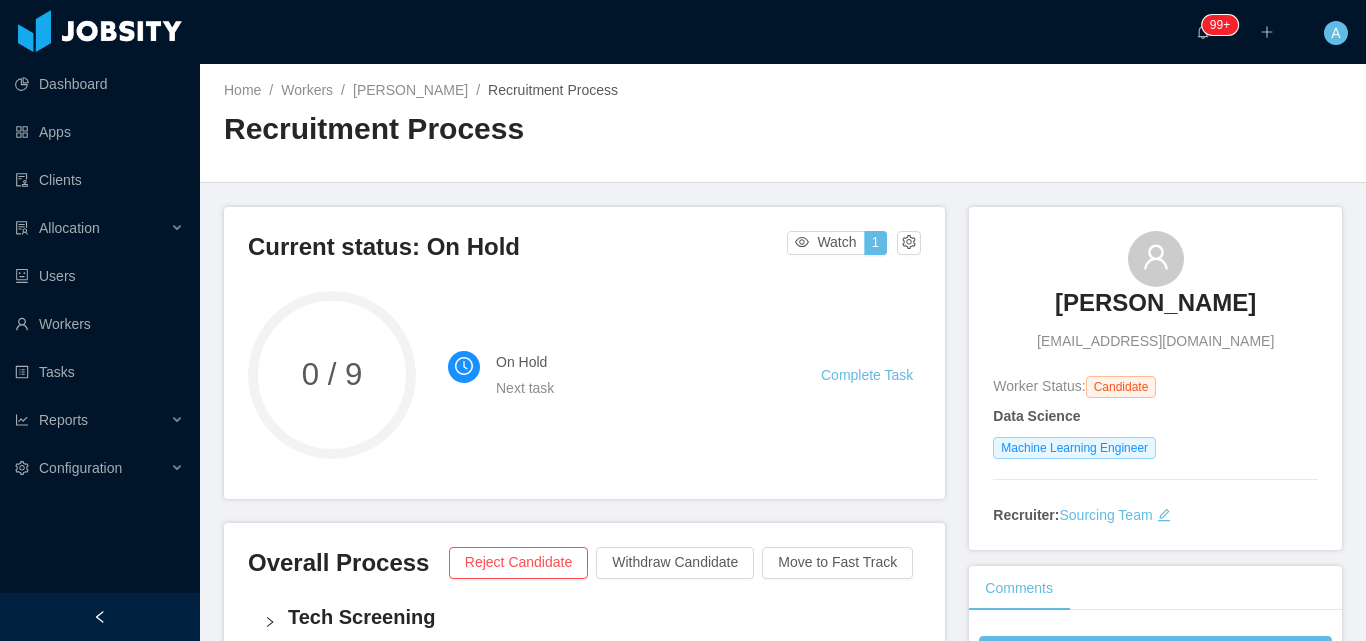 click on "Complete Task" at bounding box center [871, 375] 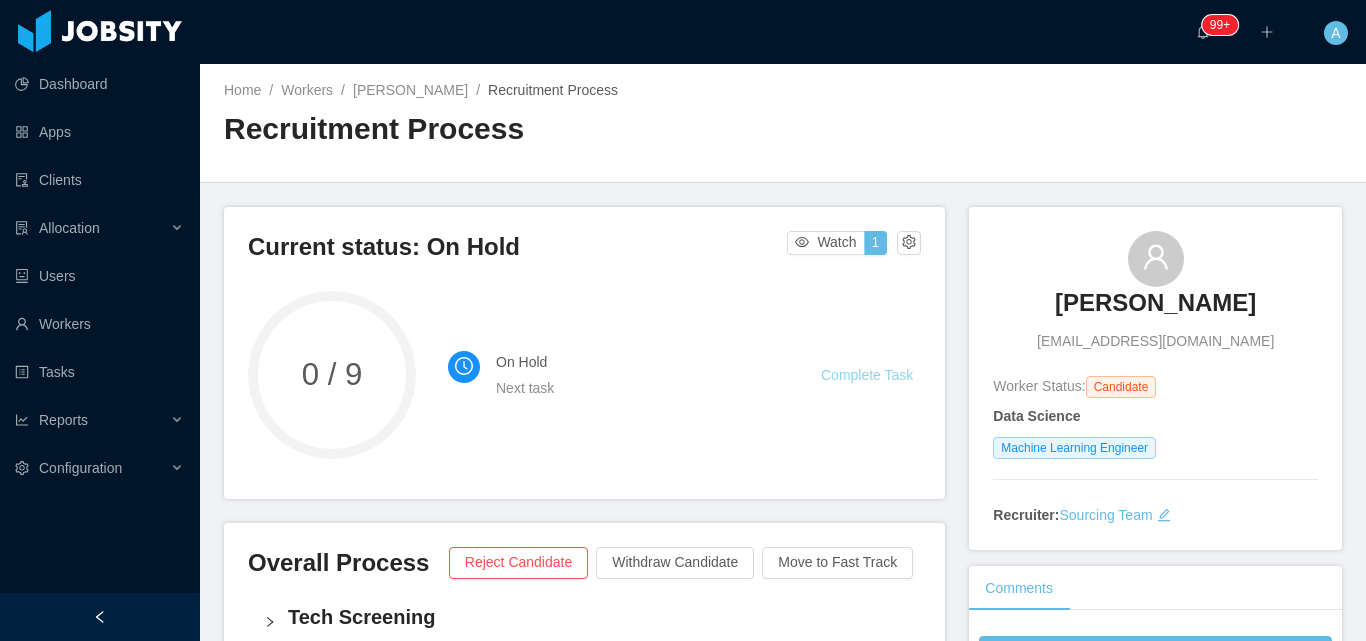 click on "Complete Task" at bounding box center [867, 375] 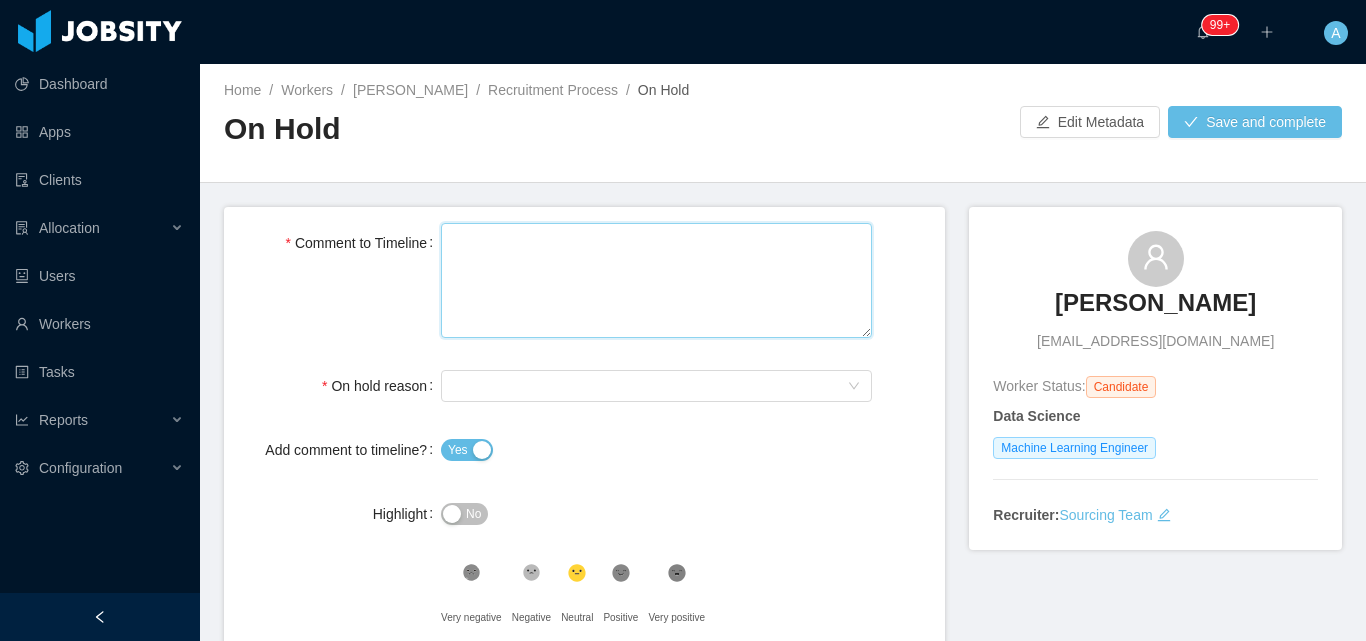click on "Comment to Timeline" at bounding box center (656, 280) 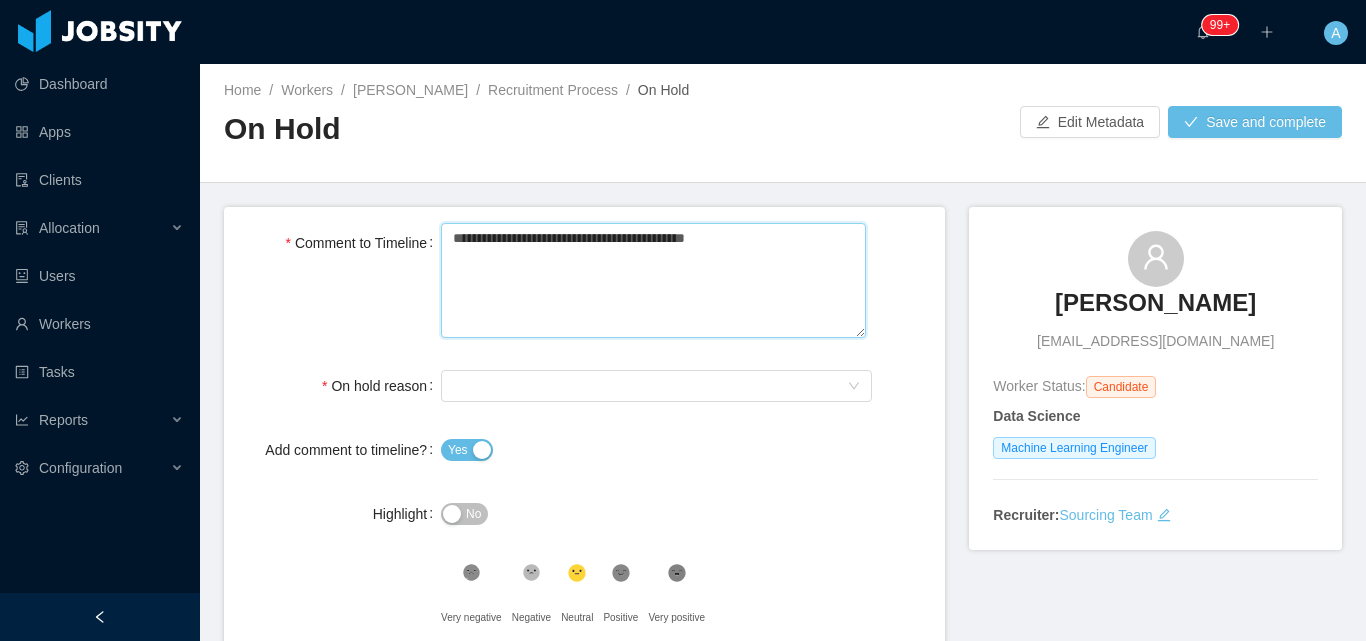 click on "**********" at bounding box center (653, 280) 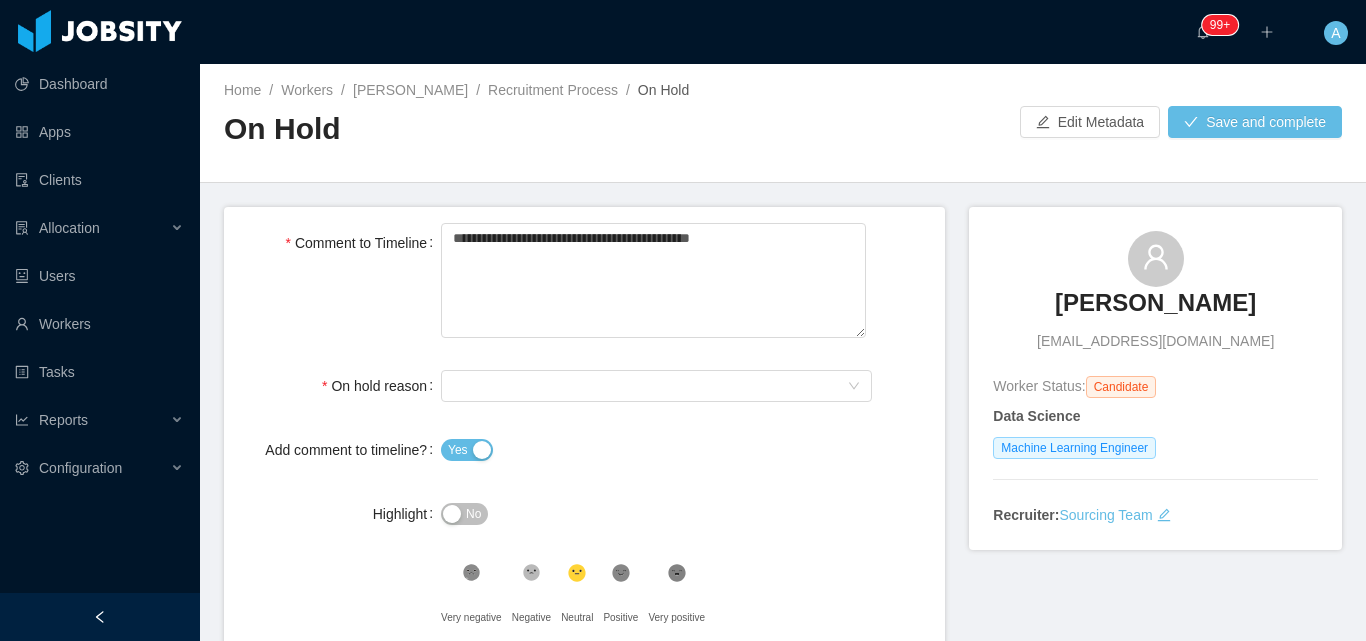 click on "**********" at bounding box center [584, 282] 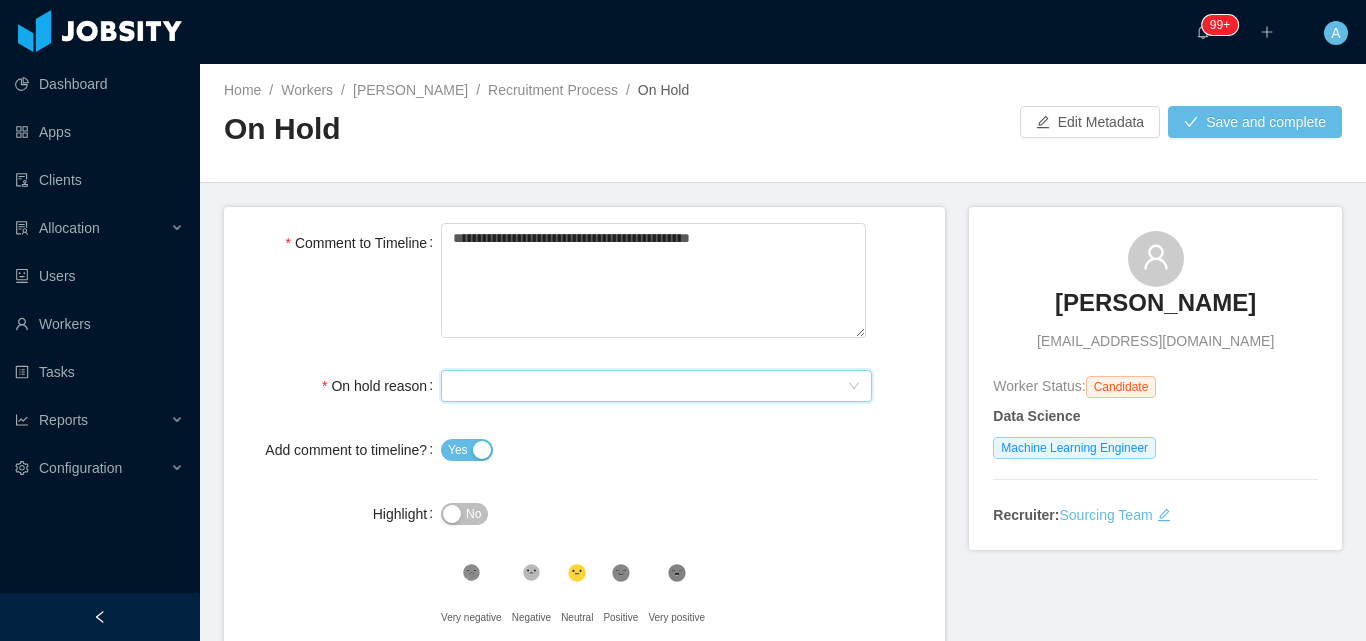 click on "Select On Hold reason" at bounding box center (650, 386) 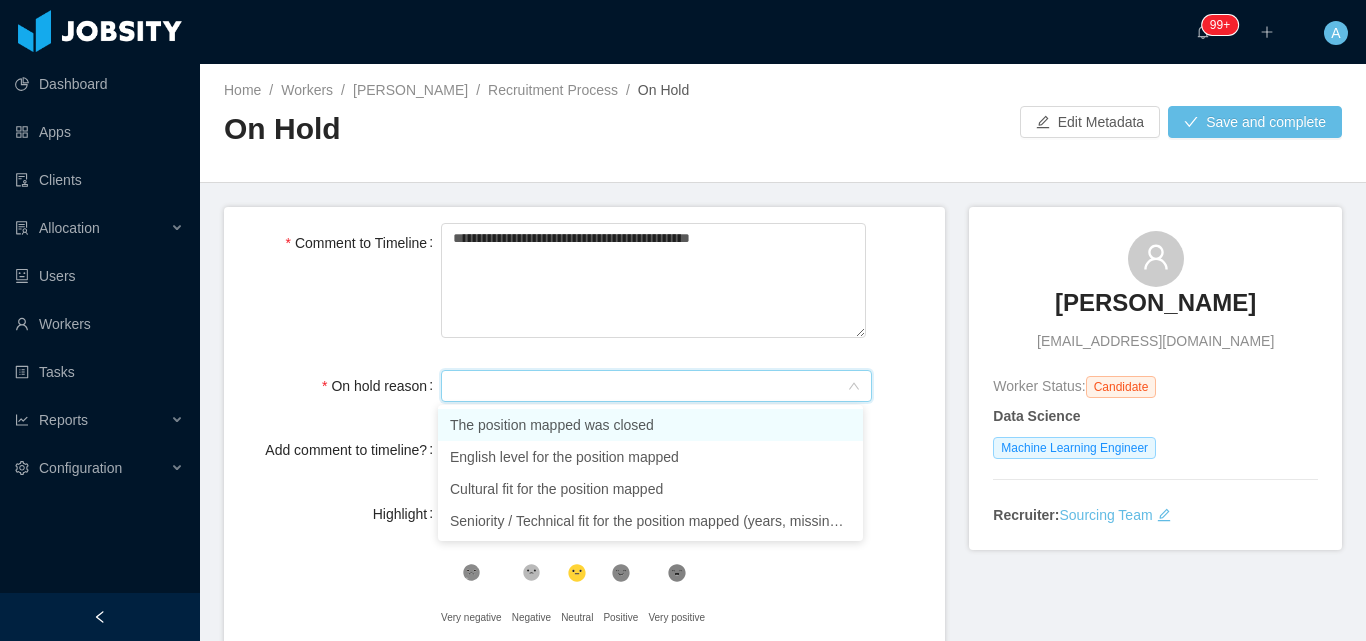 click on "The position mapped was closed" at bounding box center (650, 425) 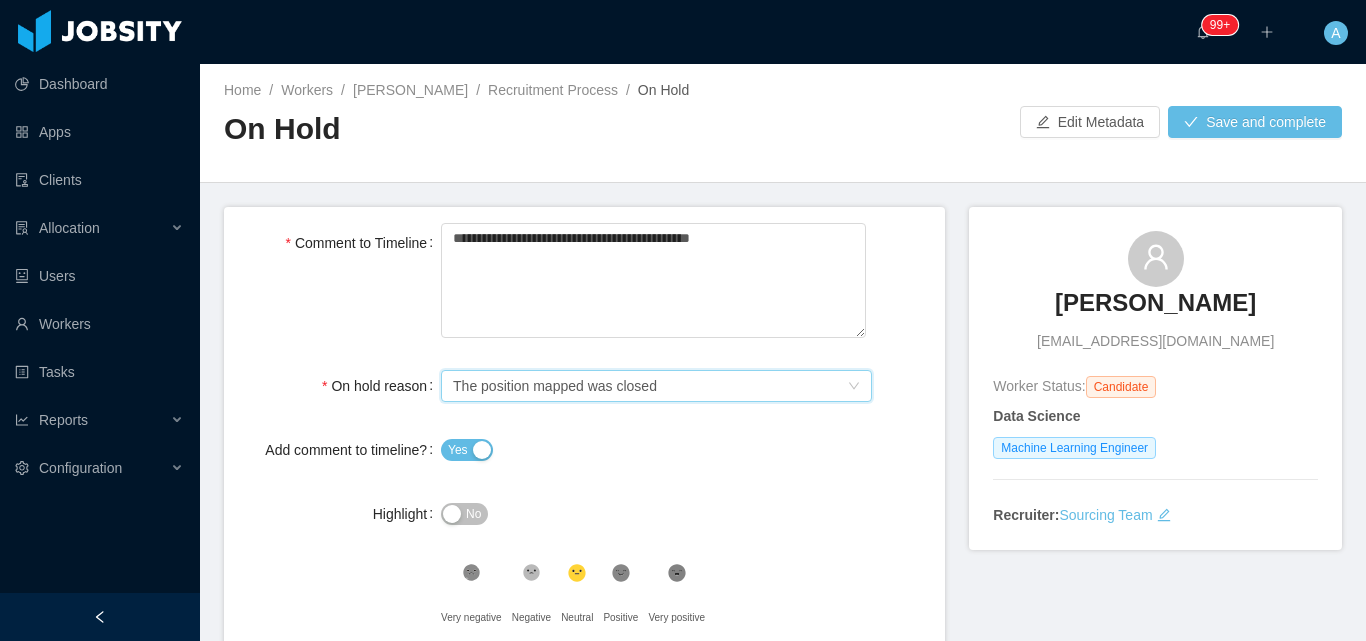 click on "**********" at bounding box center [584, 282] 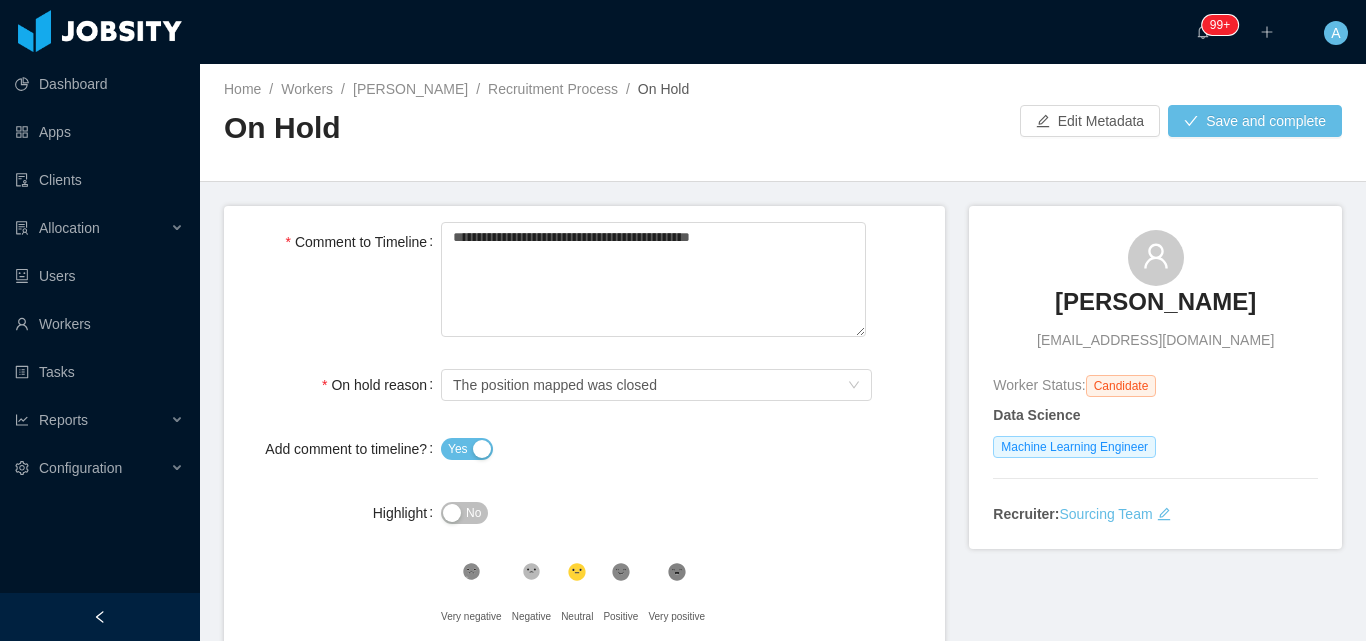 scroll, scrollTop: 0, scrollLeft: 0, axis: both 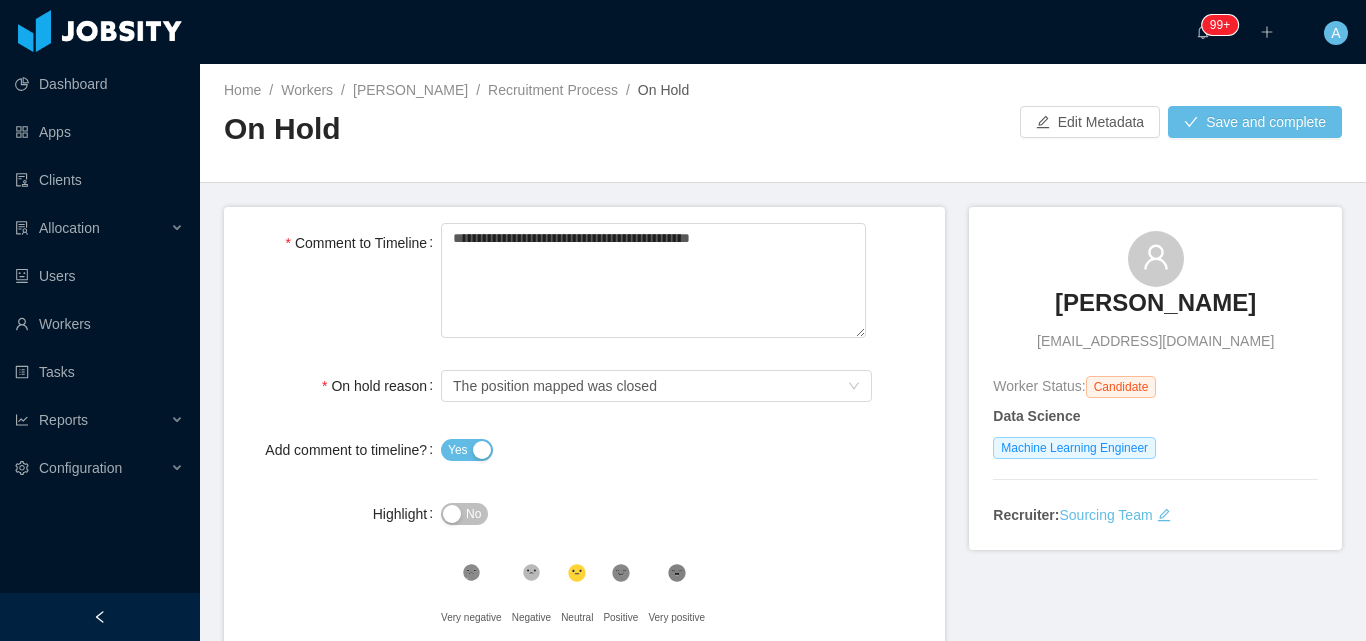click on "No" at bounding box center (464, 514) 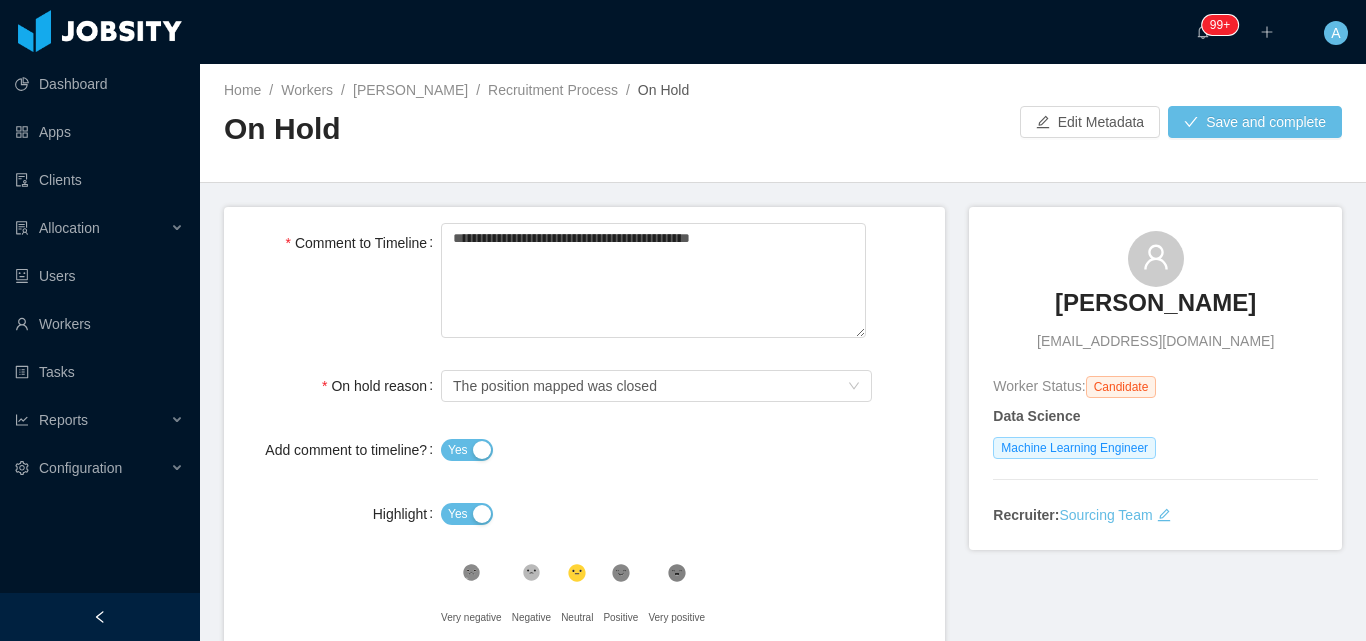 click on "Yes" at bounding box center [656, 514] 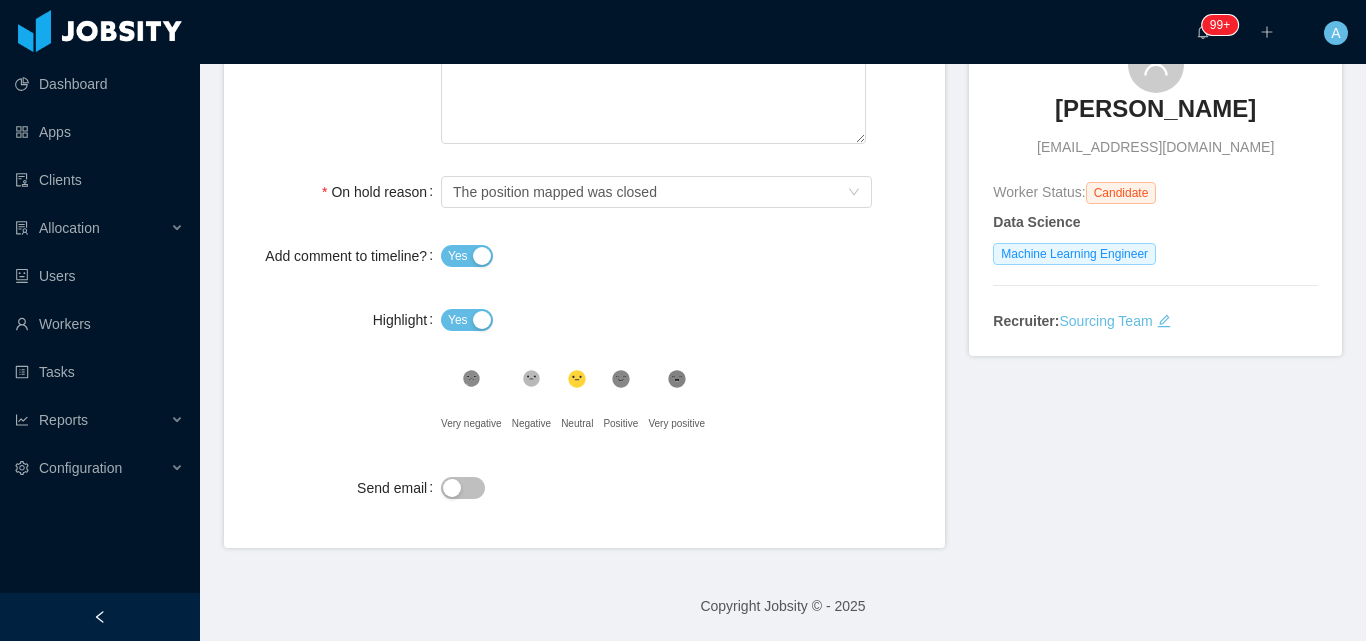 scroll, scrollTop: 0, scrollLeft: 0, axis: both 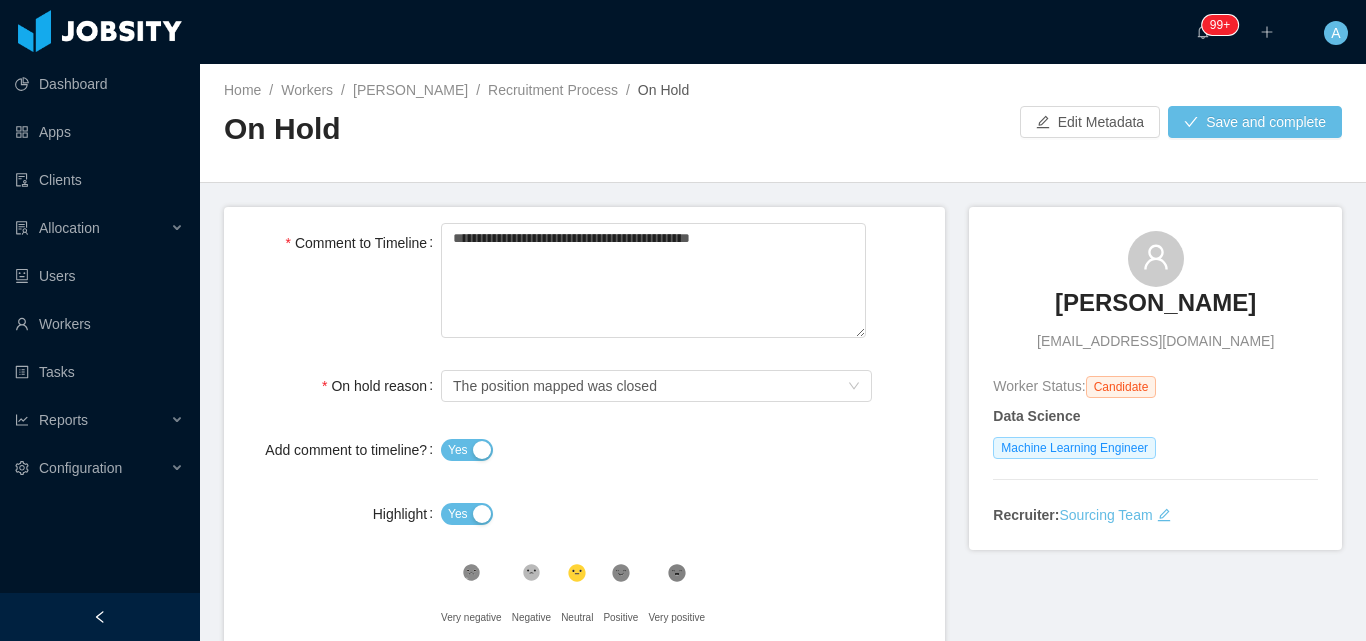 click on "Yes" at bounding box center [467, 514] 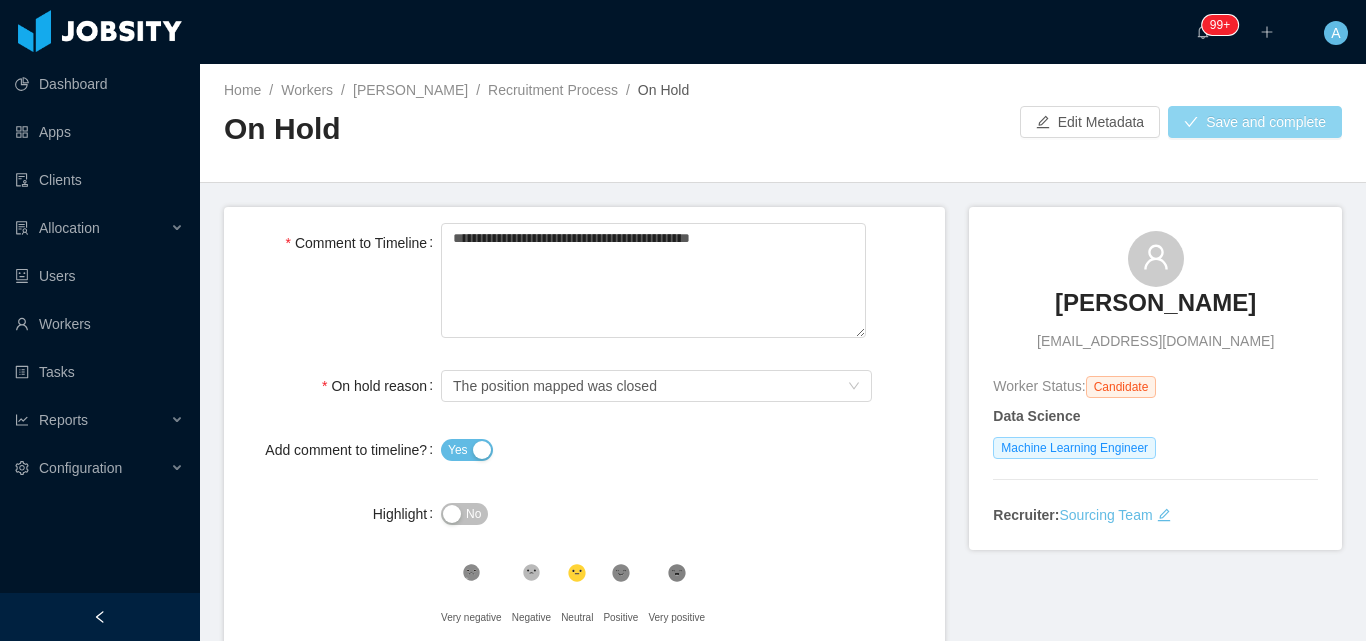 click on "Save and complete" at bounding box center [1255, 122] 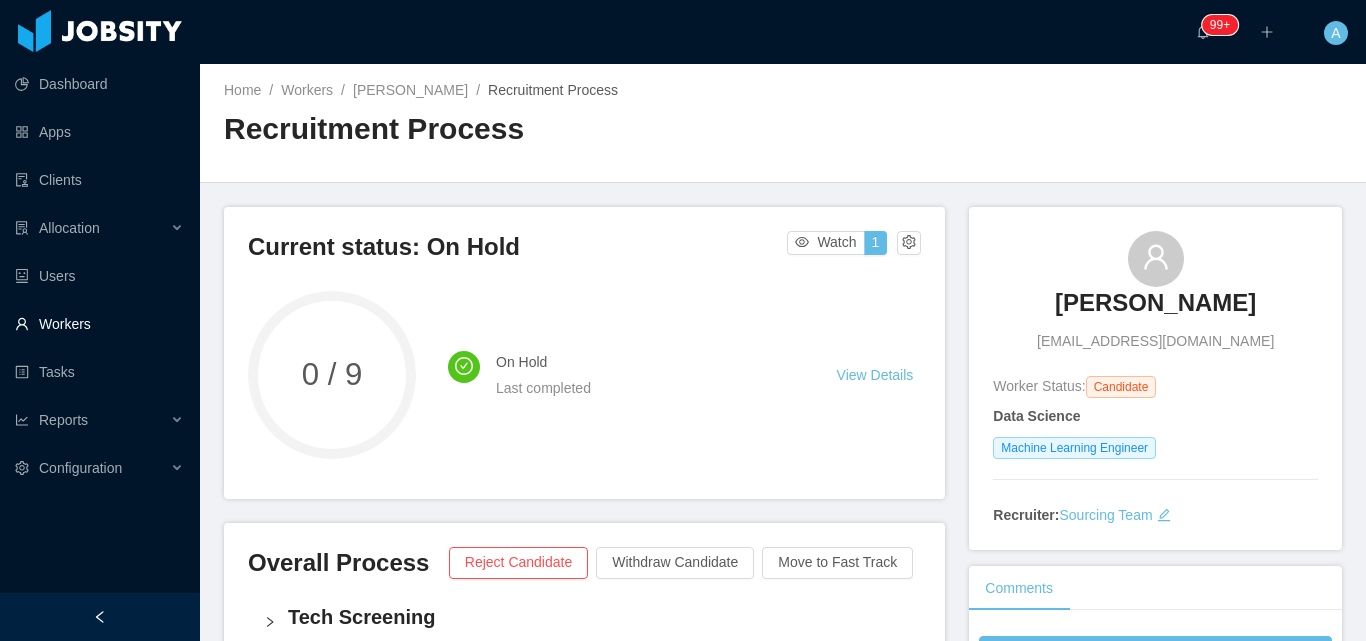 click on "Workers" at bounding box center [99, 324] 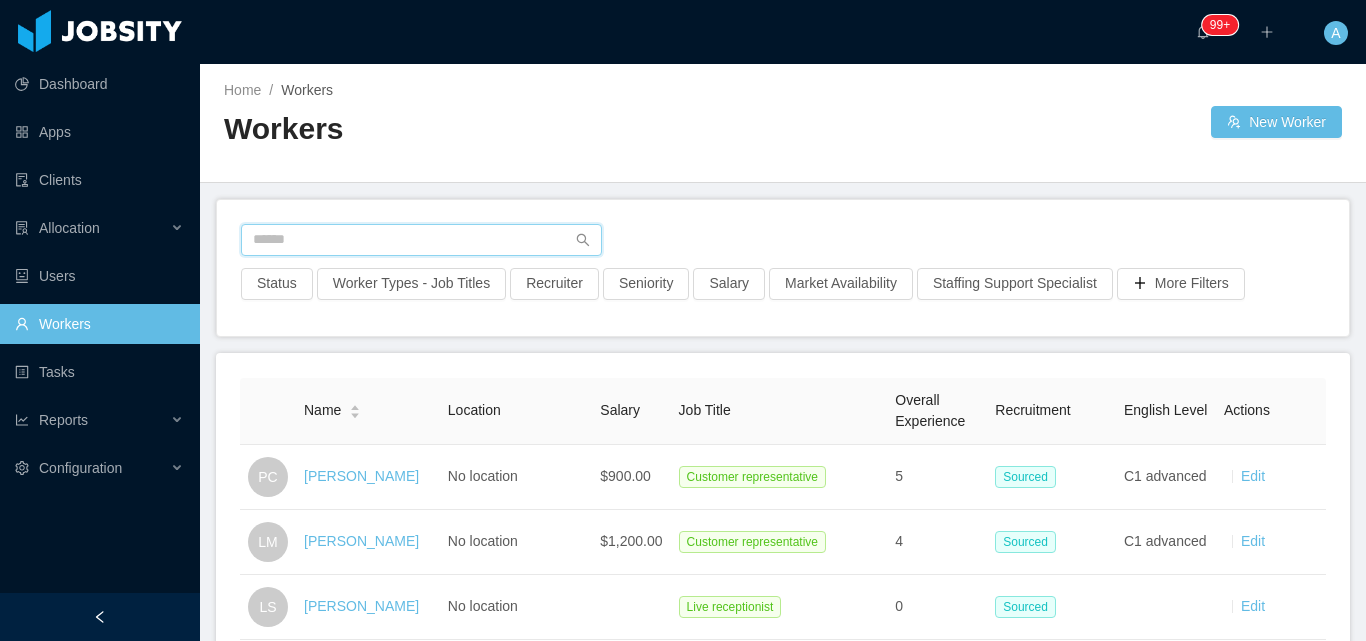 click at bounding box center [421, 240] 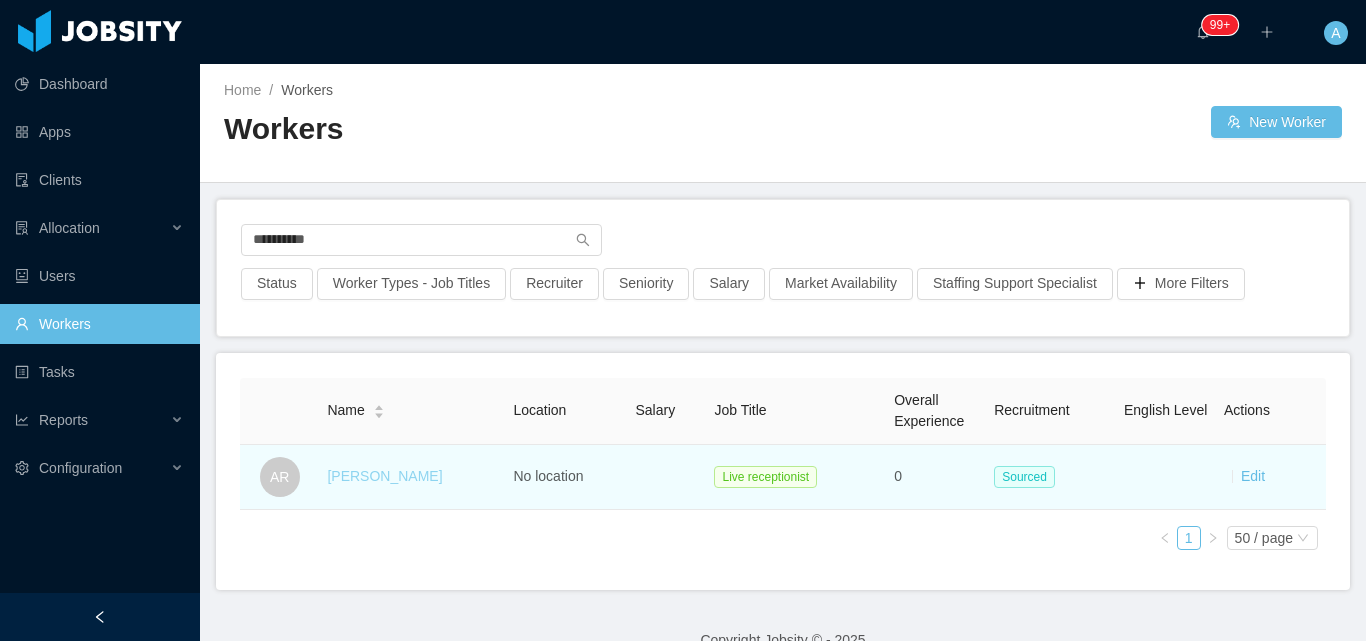 click on "Anna Rojas" at bounding box center (384, 476) 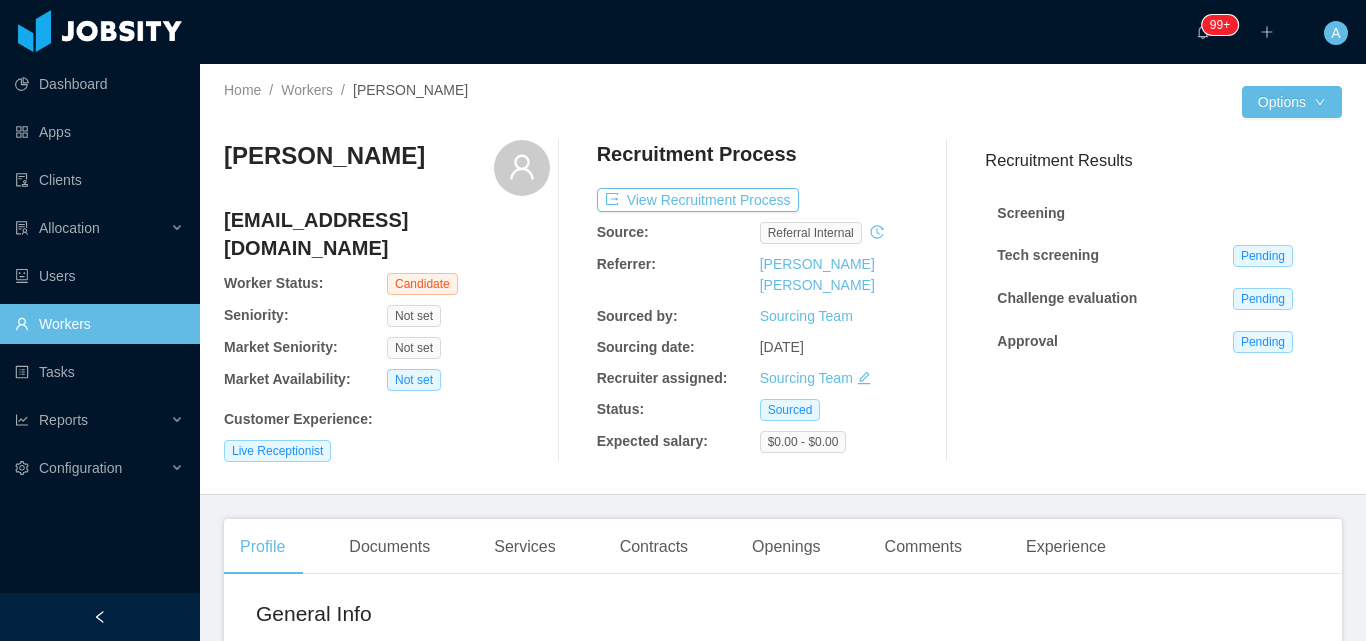 click on "Workers" at bounding box center (99, 324) 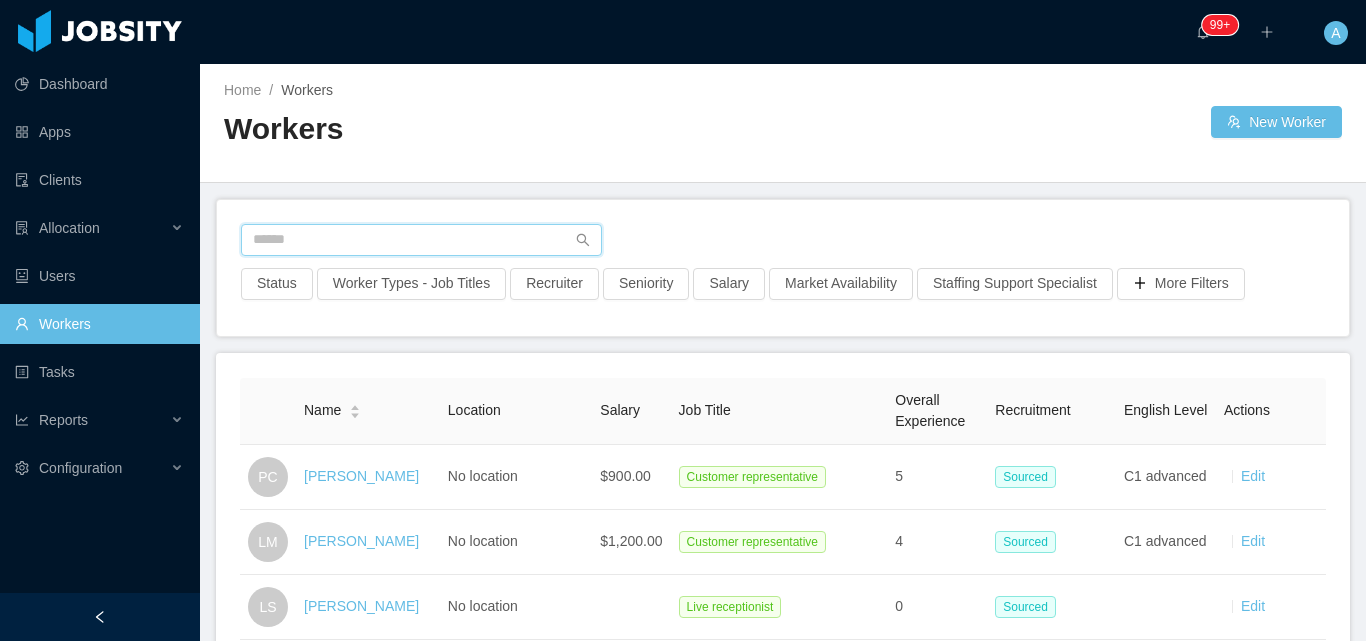 click at bounding box center (421, 240) 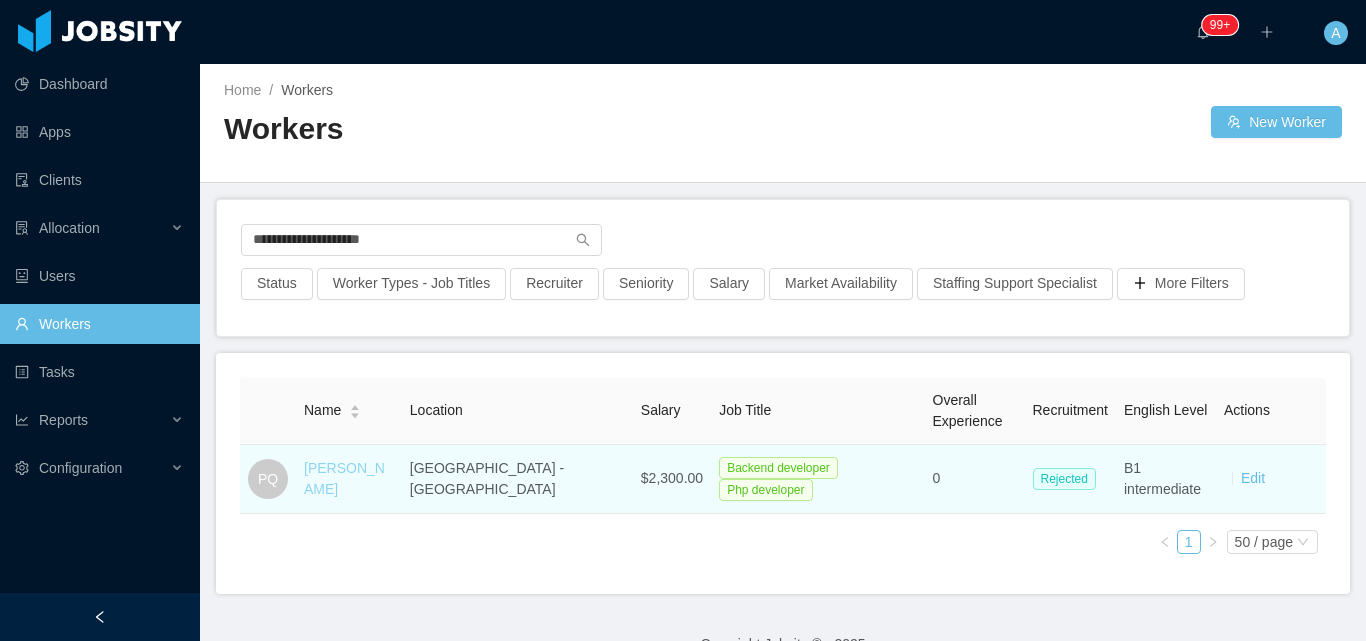 drag, startPoint x: 302, startPoint y: 486, endPoint x: 413, endPoint y: 478, distance: 111.28792 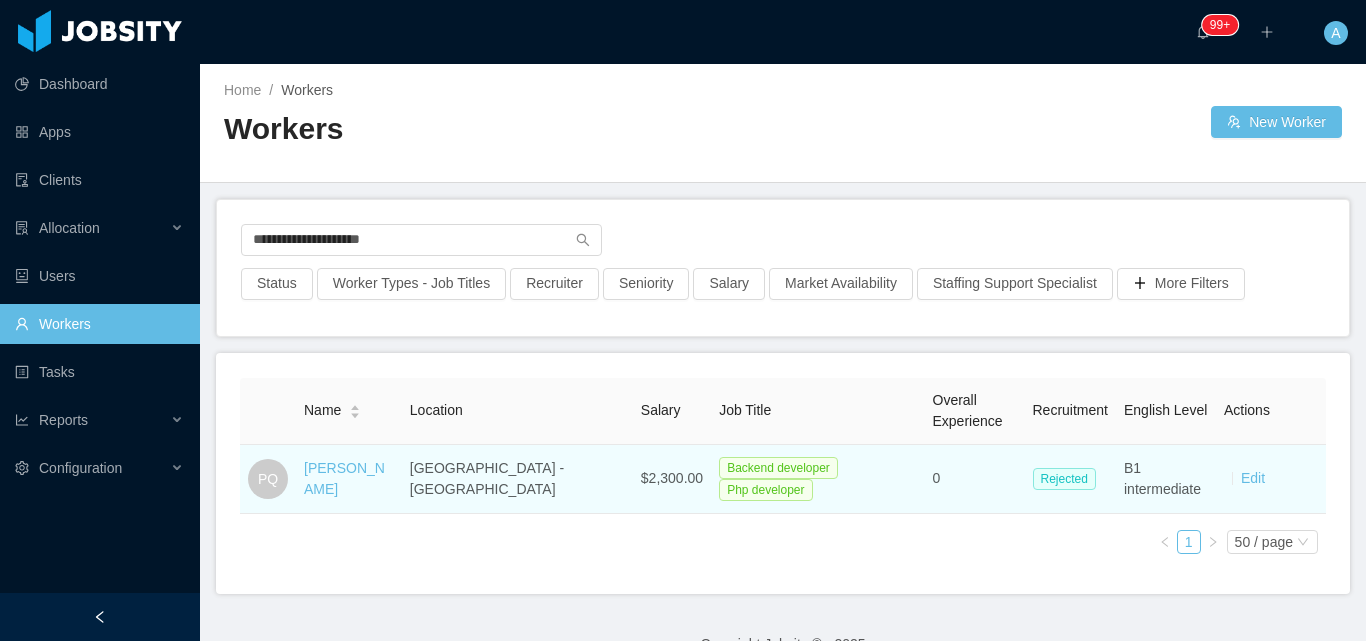 copy on "Pierre Quitiaquez" 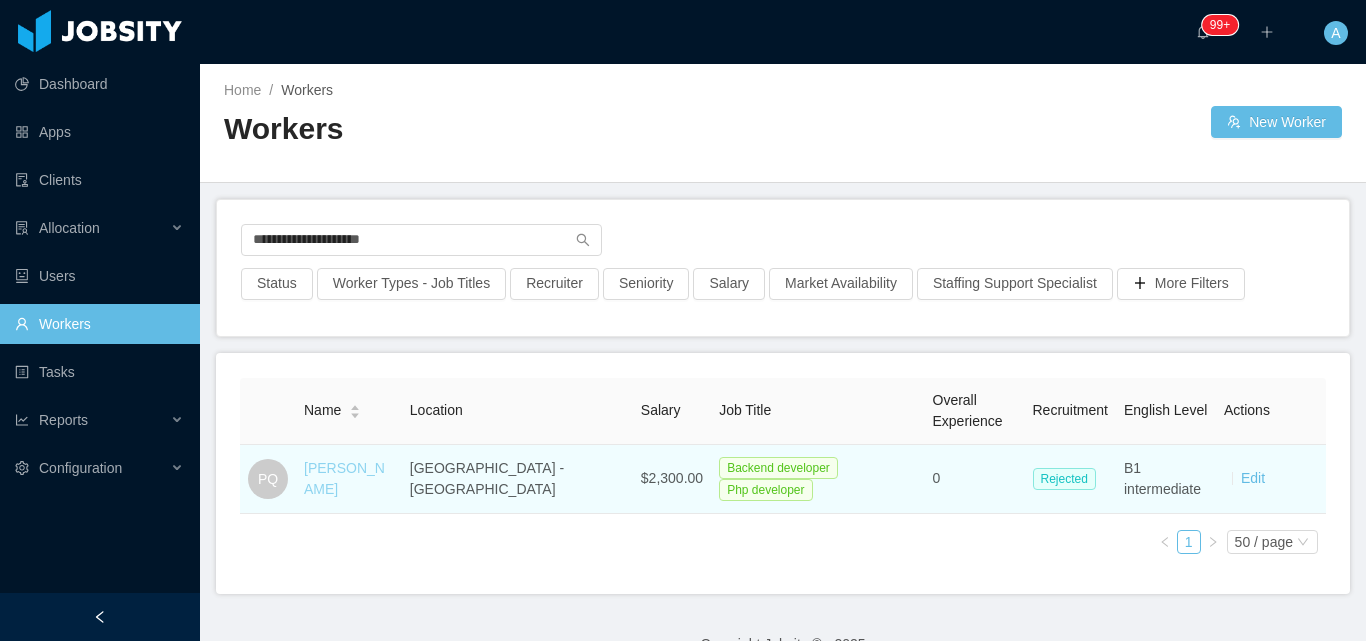 click on "Pierre Quitiaquez" at bounding box center (344, 478) 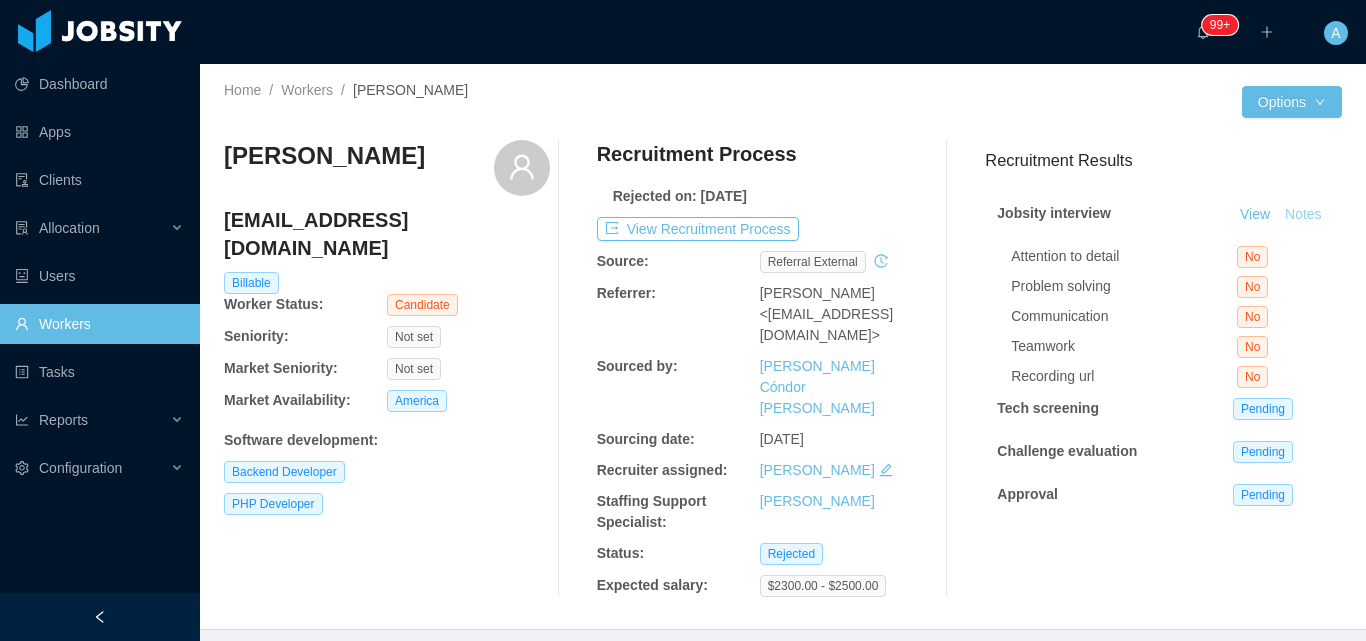 click on "Notes" at bounding box center (1303, 215) 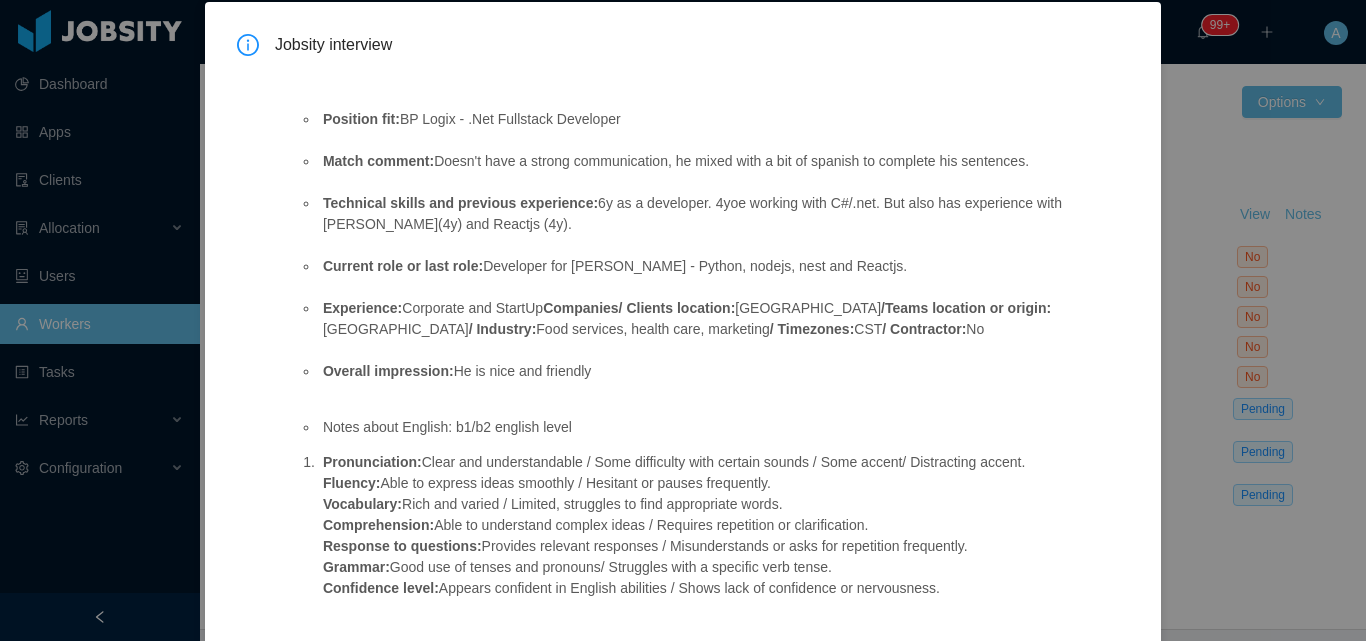 scroll, scrollTop: 198, scrollLeft: 0, axis: vertical 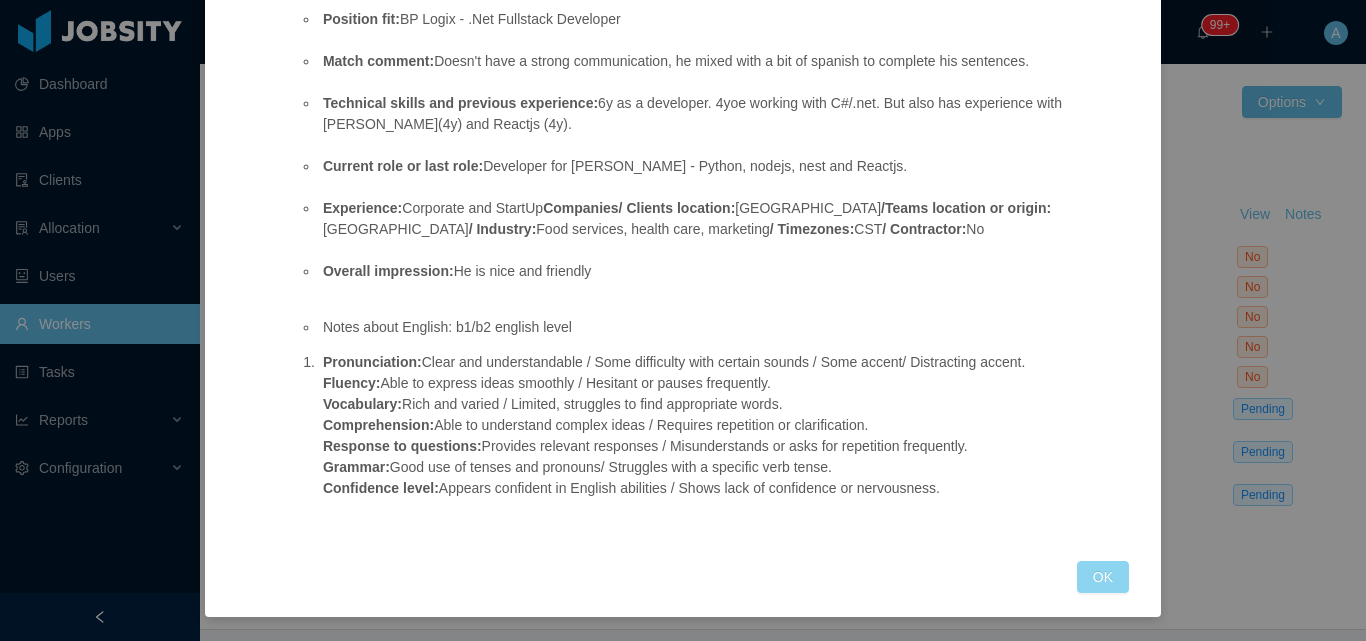 click on "OK" at bounding box center [1103, 577] 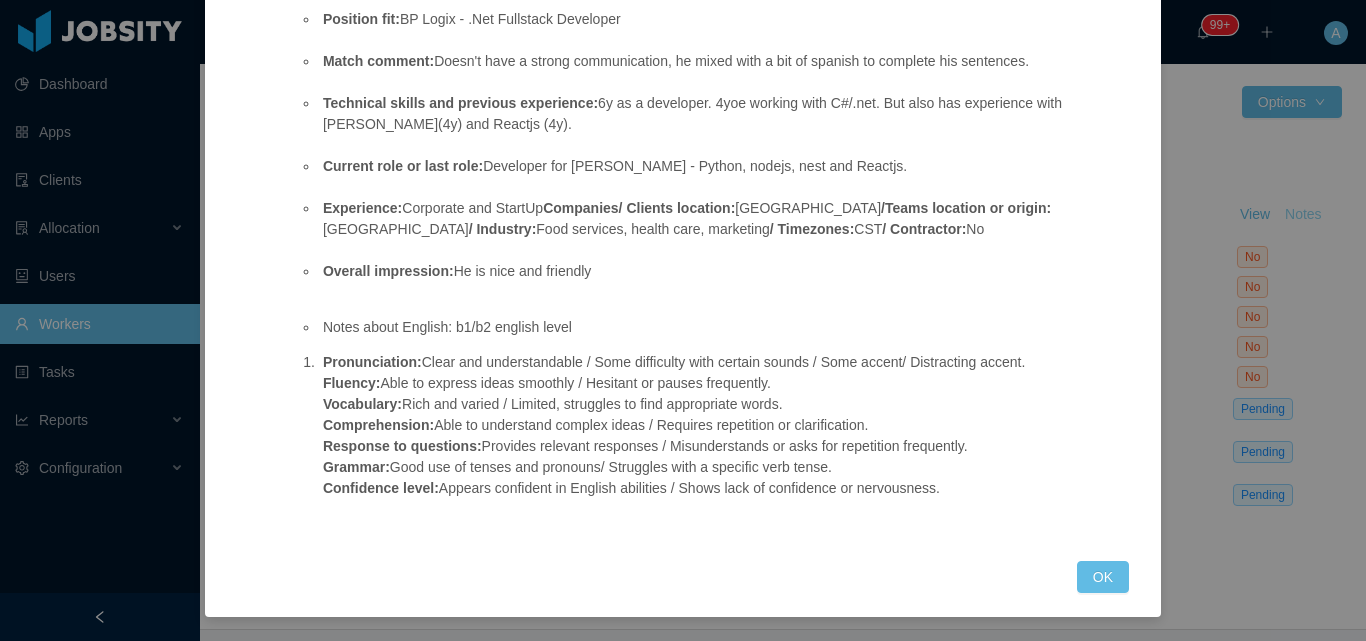 scroll, scrollTop: 98, scrollLeft: 0, axis: vertical 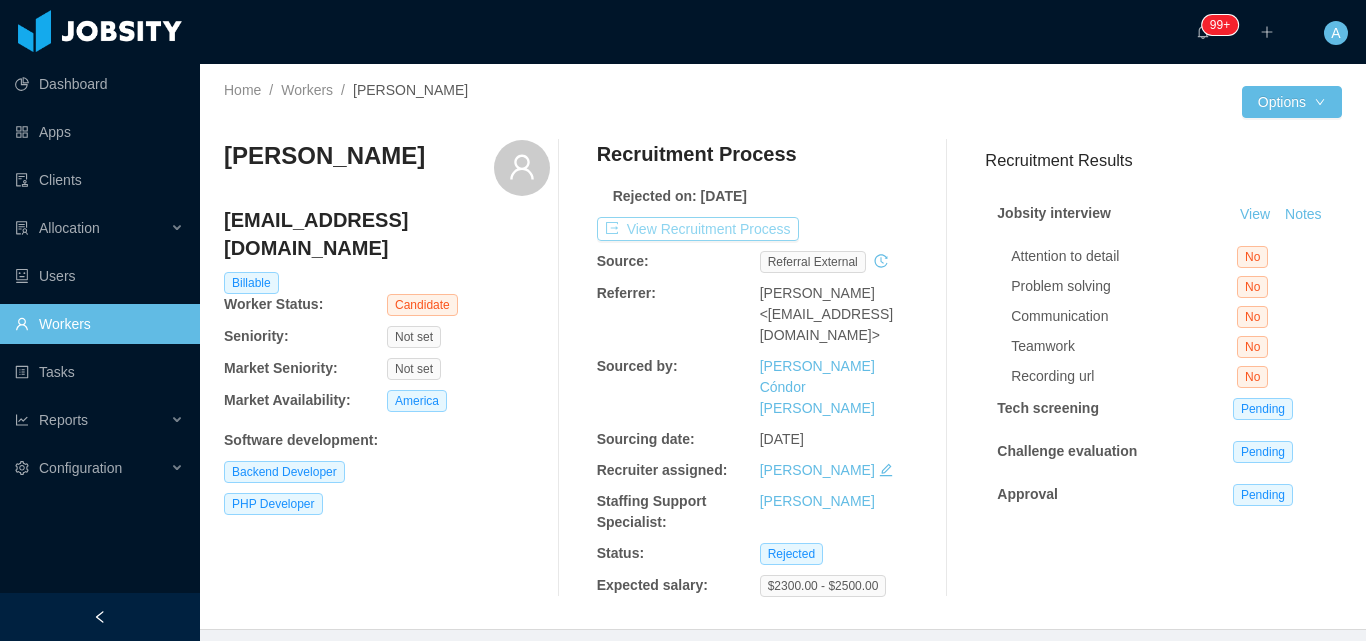 click on "View Recruitment Process" at bounding box center (698, 229) 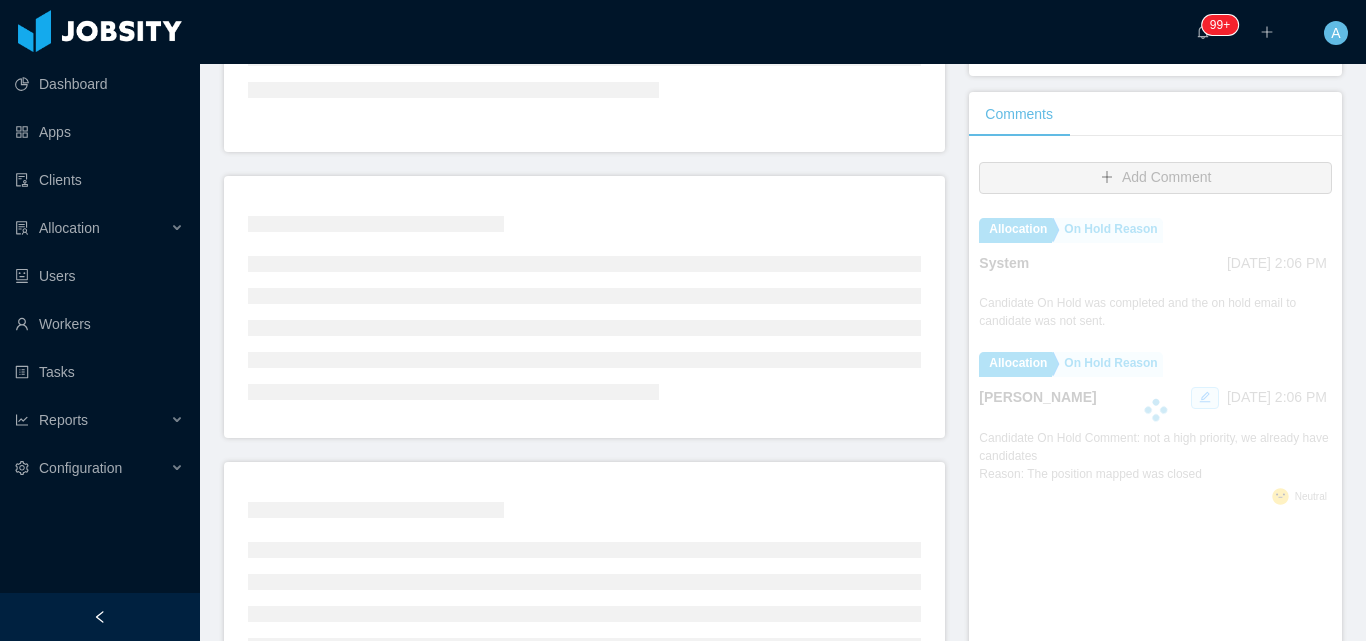 scroll, scrollTop: 400, scrollLeft: 0, axis: vertical 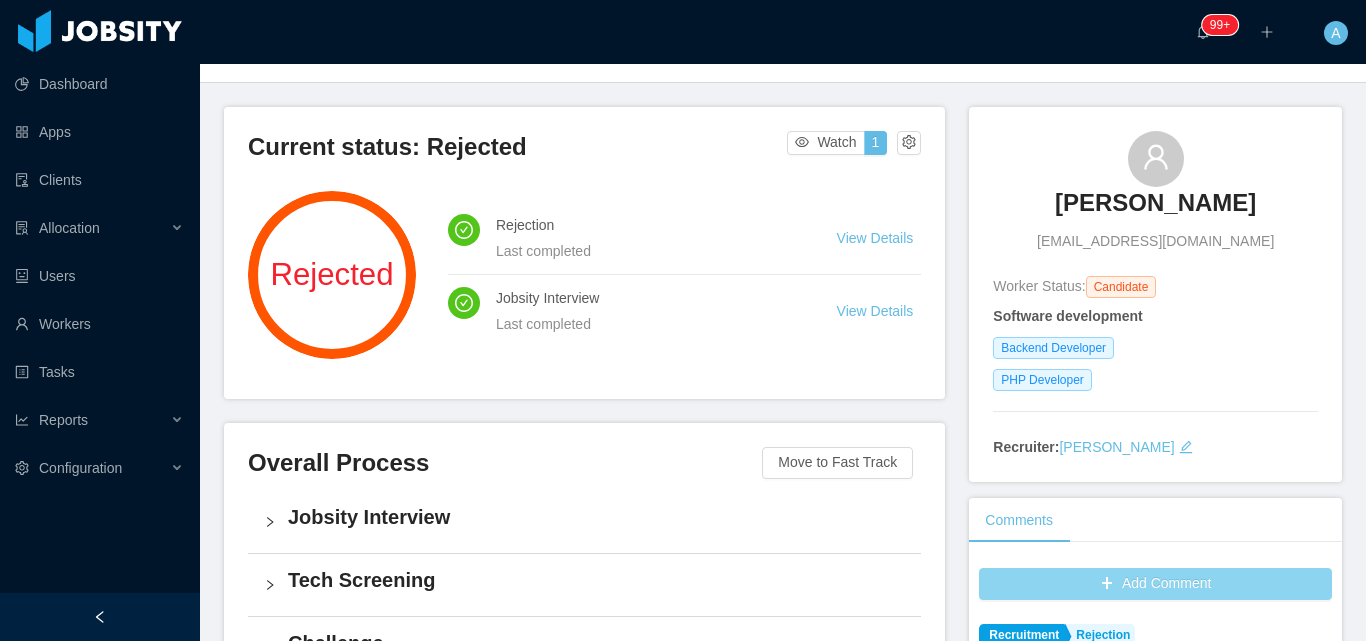click on "Add Comment" at bounding box center [1155, 584] 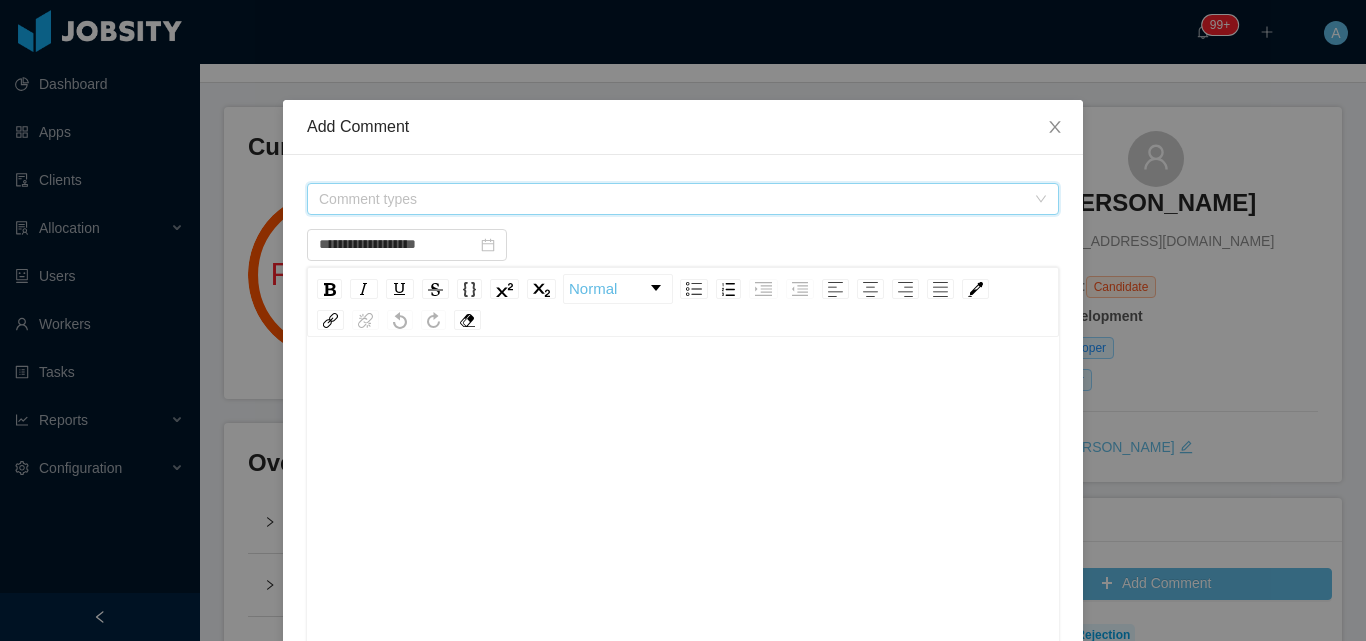 click on "Comment types" at bounding box center [672, 199] 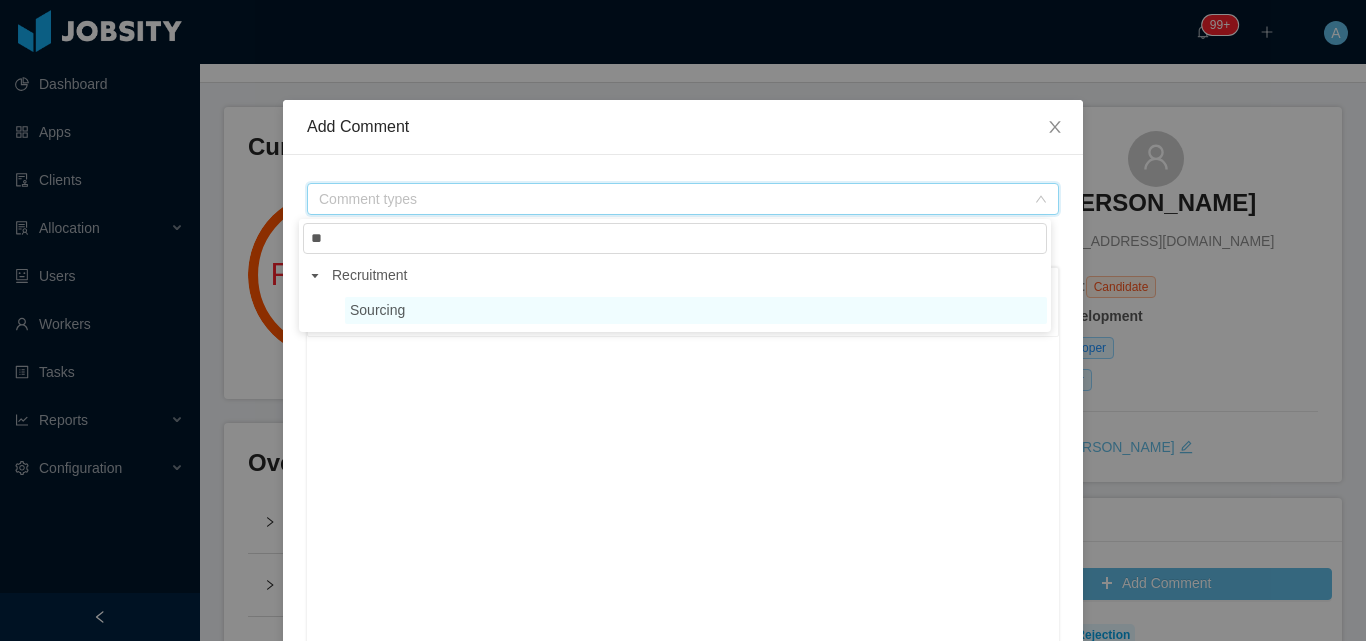 click on "Sourcing" at bounding box center (696, 310) 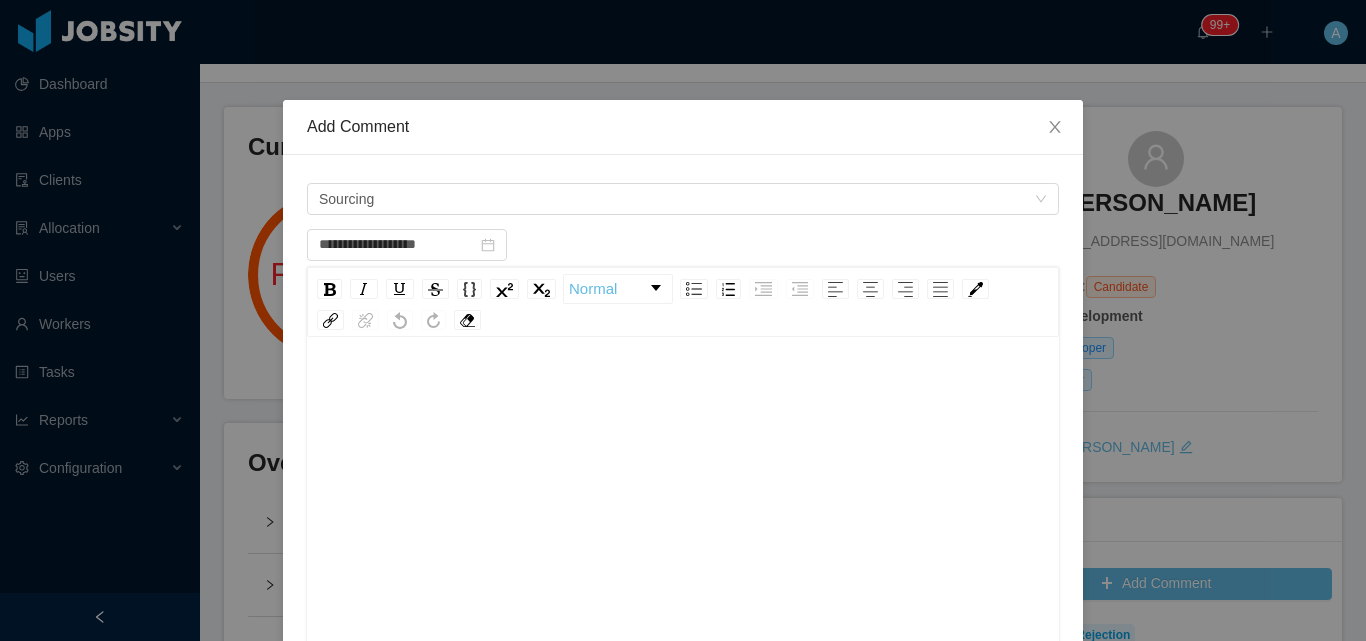 click at bounding box center [683, 391] 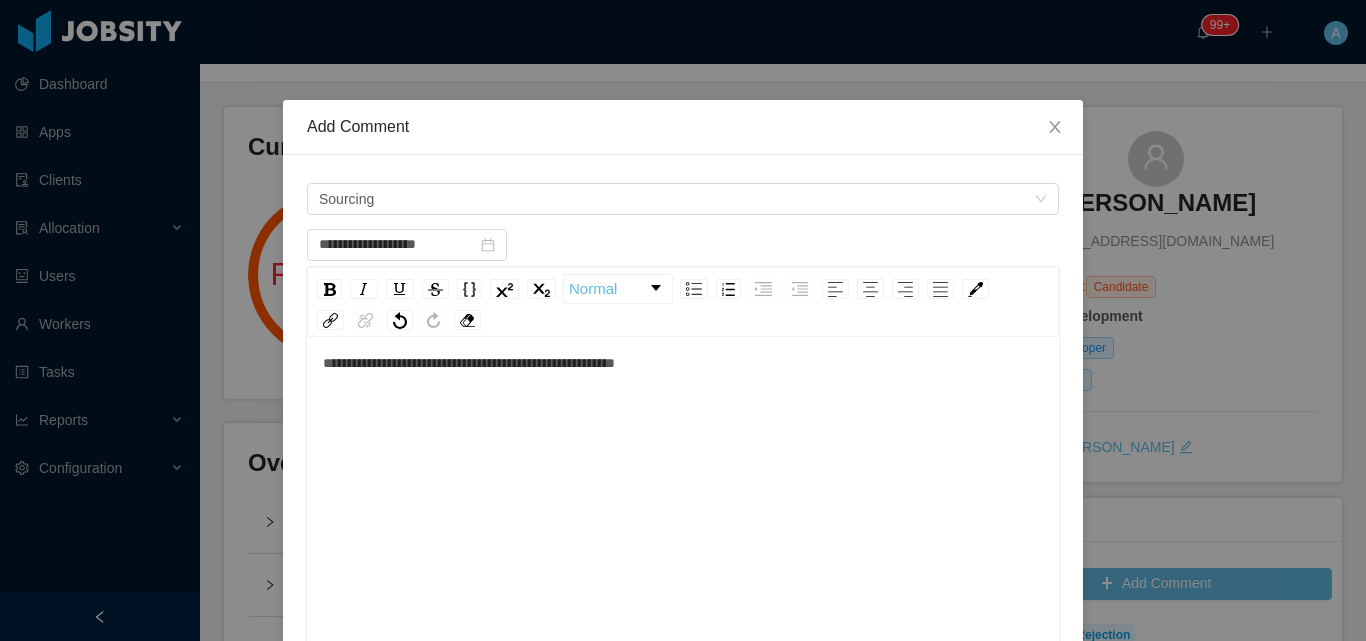 scroll, scrollTop: 44, scrollLeft: 0, axis: vertical 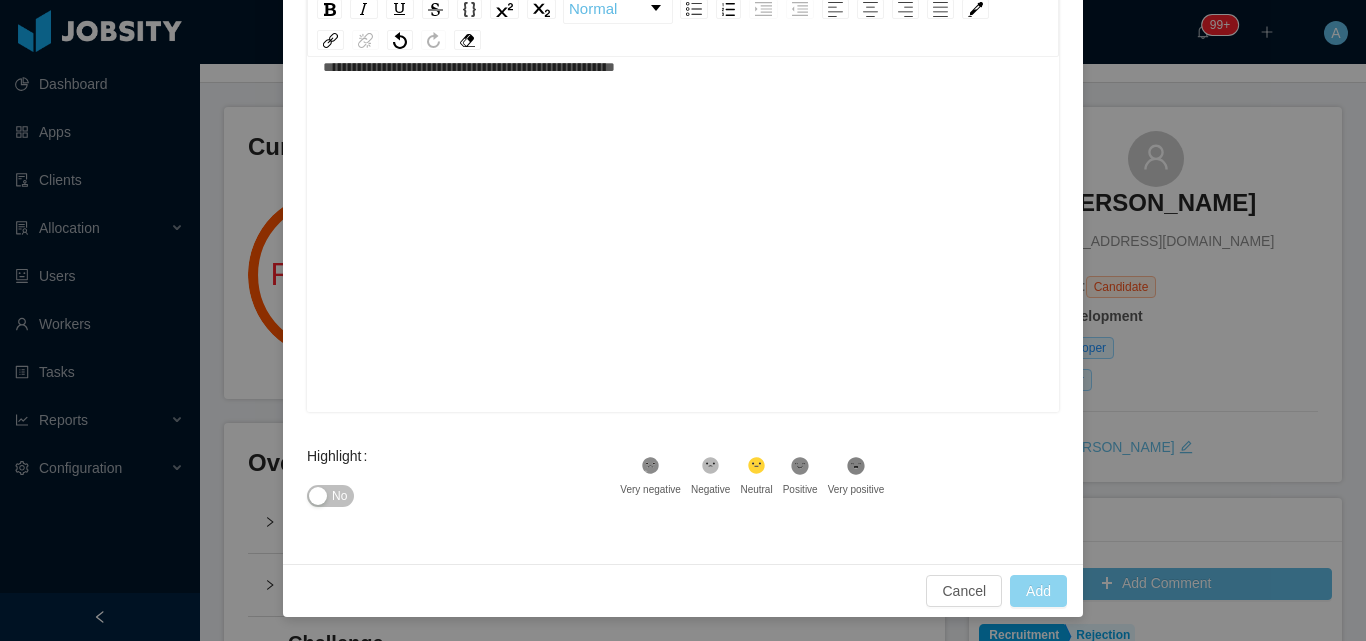 click on "Add" at bounding box center [1038, 591] 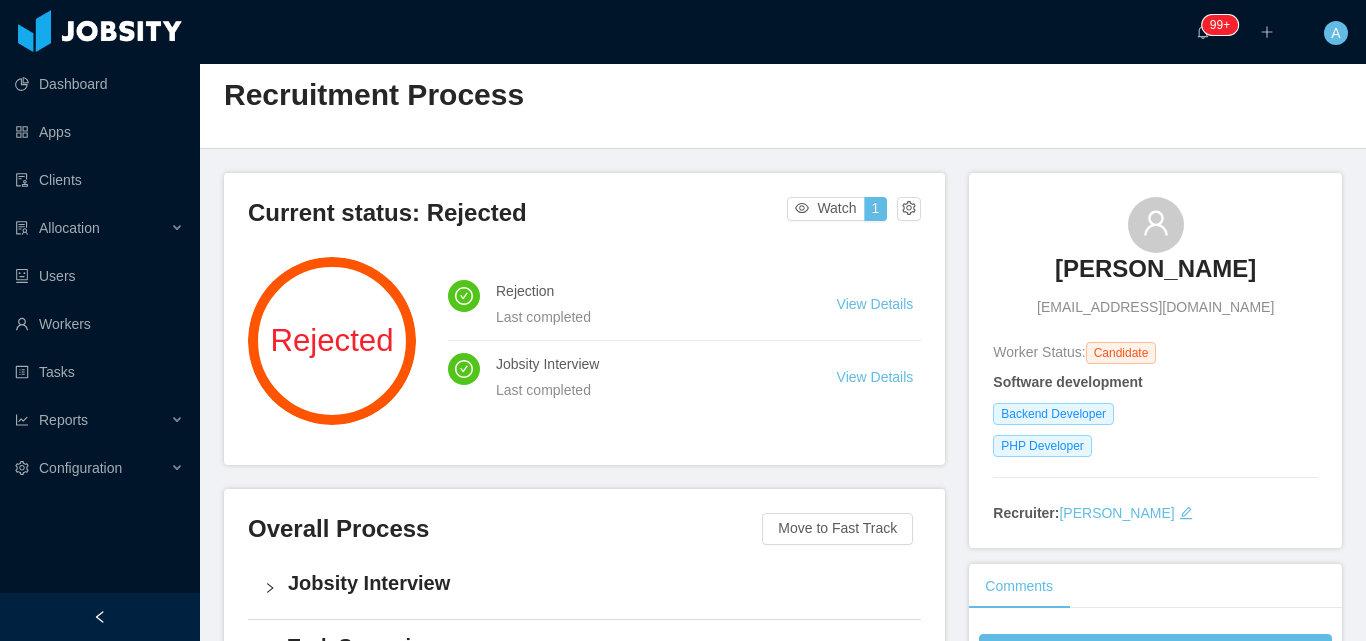 scroll, scrollTop: 0, scrollLeft: 0, axis: both 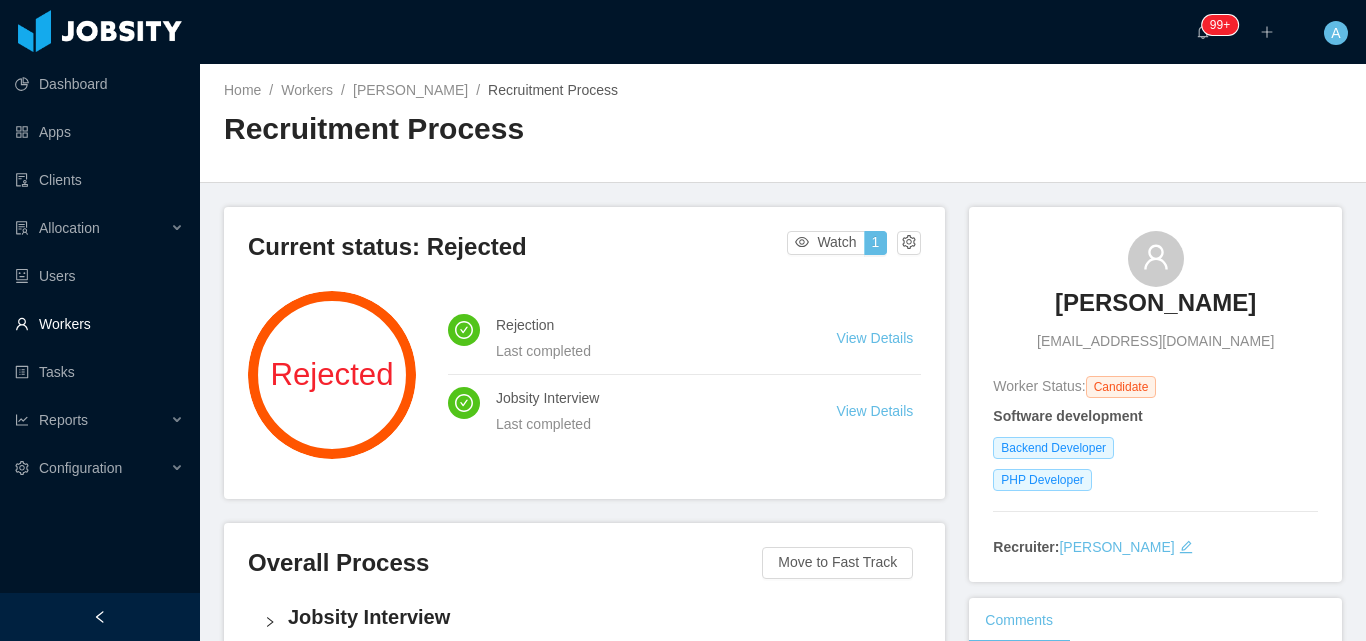 click on "Workers" at bounding box center [99, 324] 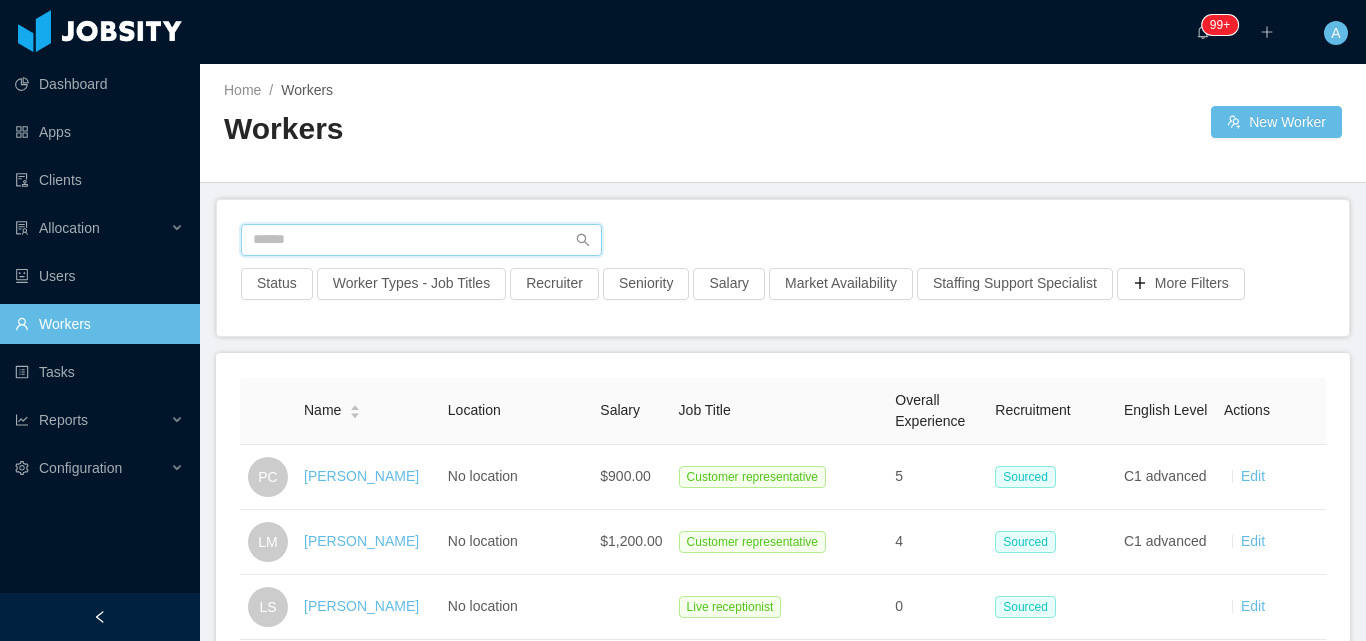 click at bounding box center (421, 240) 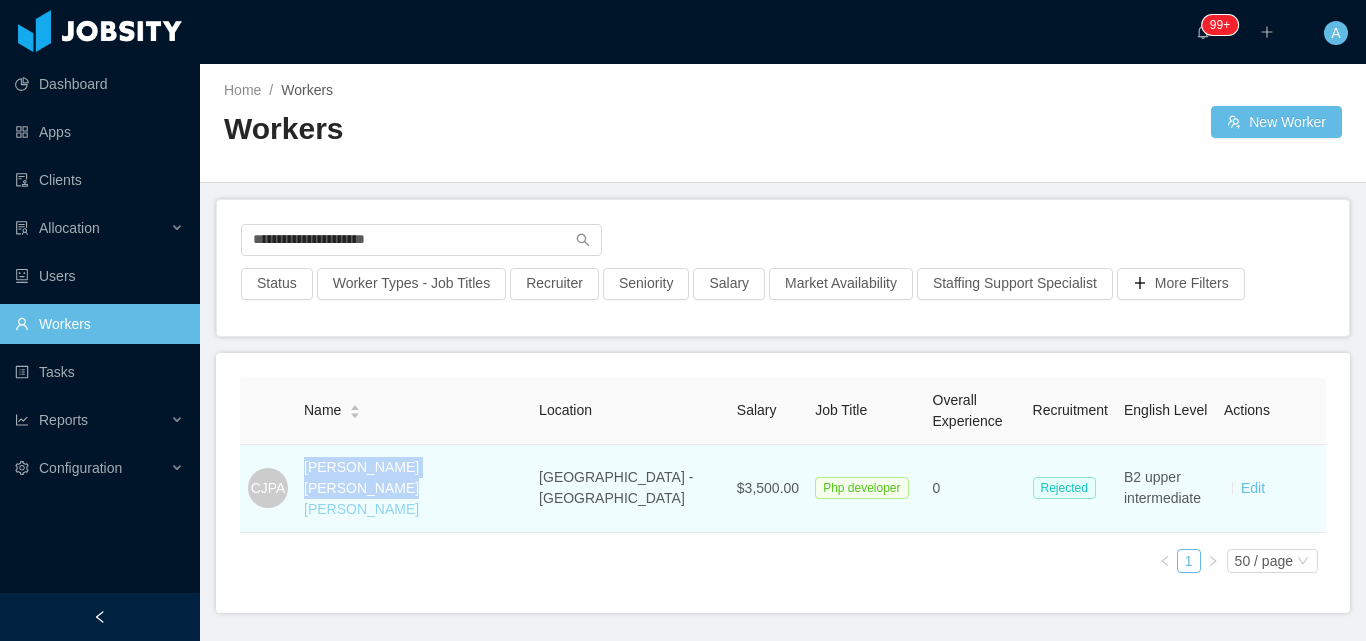 drag, startPoint x: 302, startPoint y: 472, endPoint x: 483, endPoint y: 482, distance: 181.27603 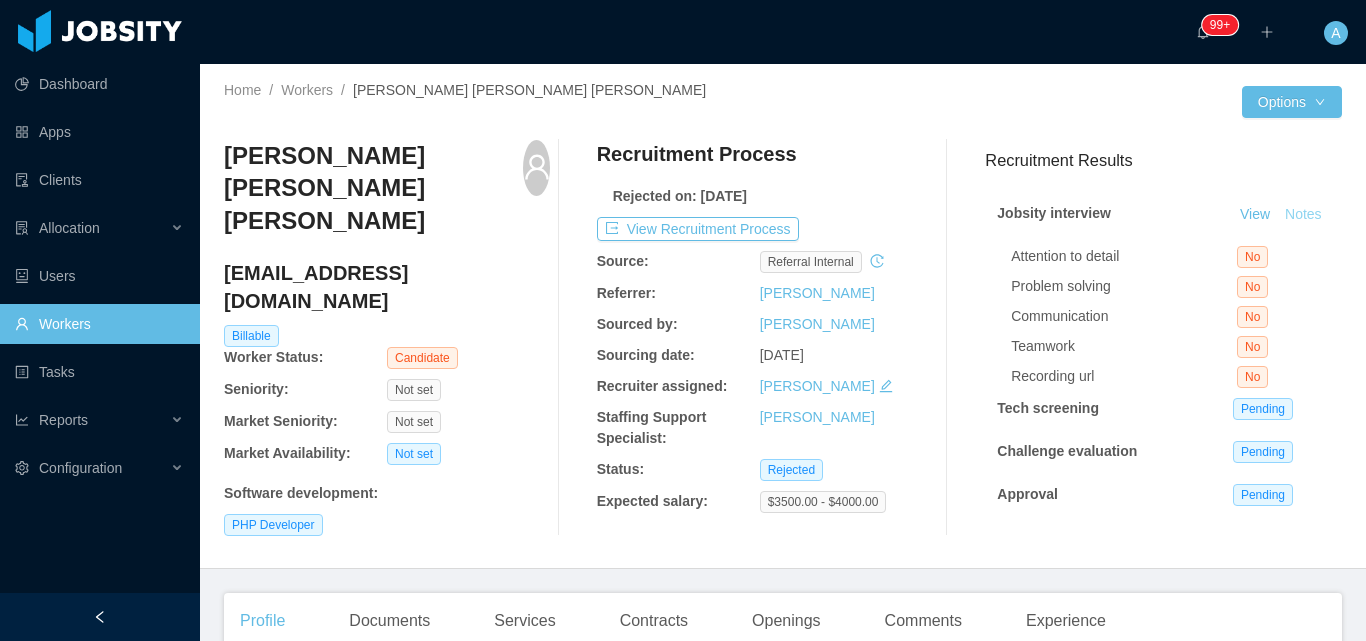click on "Notes" at bounding box center [1303, 215] 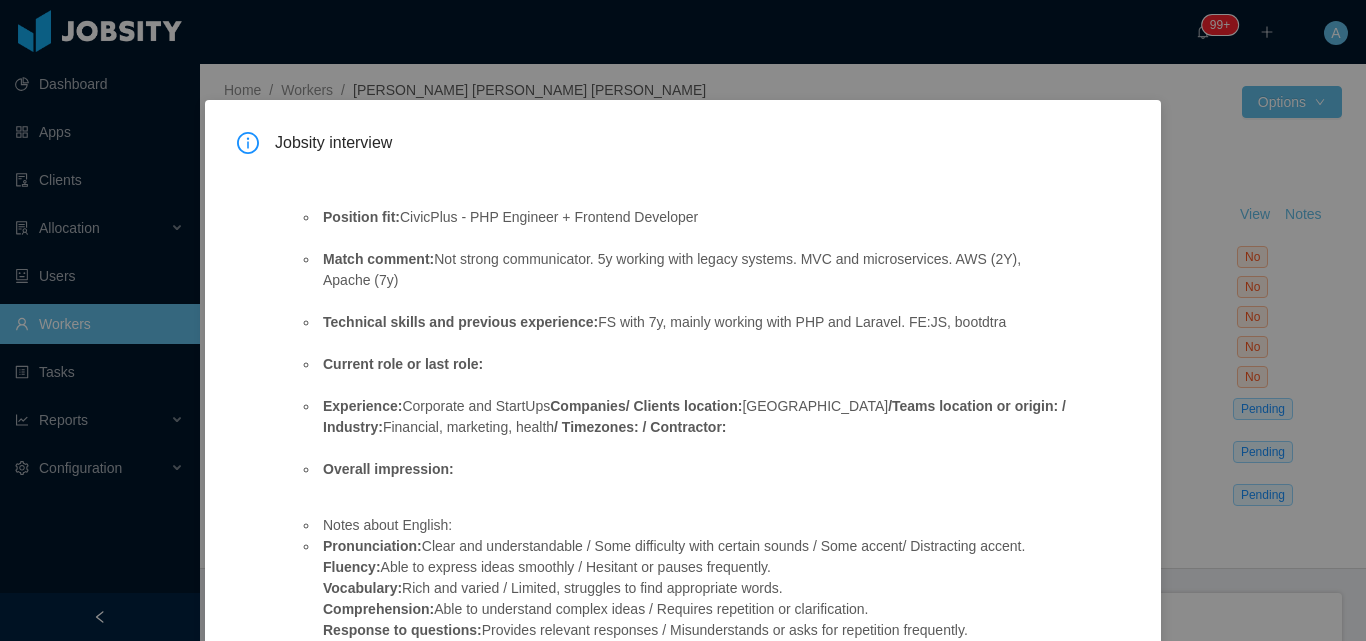 scroll, scrollTop: 84, scrollLeft: 0, axis: vertical 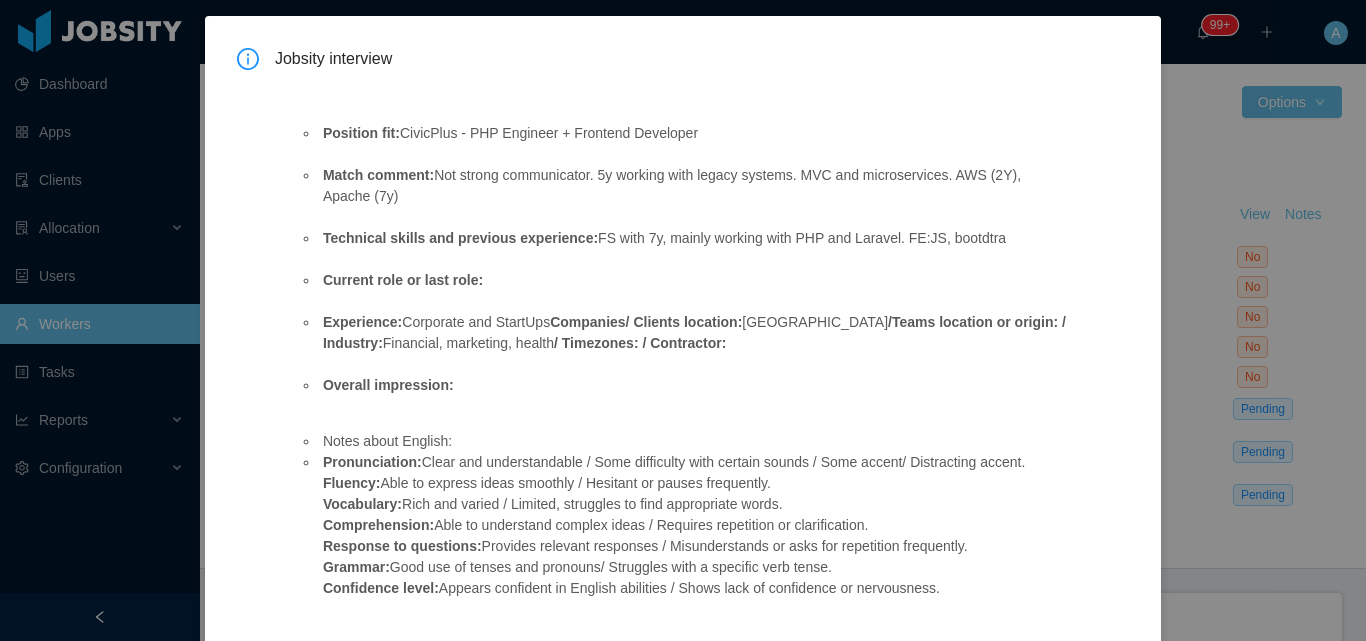 click on "Jobsity interview Position fit:    CivicPlus - PHP Engineer + Frontend Developer Match comment:  Not strong communicator. 5y working with legacy systems. MVC and microservices. AWS (2Y), Apache (7y) Technical skills and previous experience:  FS with 7y, mainly working with PHP and Laravel. FE:JS, bootdtra Current role or last role: Experience:  Corporate and StartUps  Companies/    Clients location:  Bolivia  /Teams location or origin: / Industry:  Financial, marketing, health  / Timezones: / Contractor: Overall impression:
Notes about English:
Pronunciation:  Clear and understandable / Some difficulty with certain sounds / Some accent/ Distracting accent. Fluency:  Able to express ideas smoothly / Hesitant or pauses frequently. Vocabulary:  Rich and varied / Limited, struggles to find appropriate words. Comprehension:  Able to understand complex ideas / Requires repetition or clarification. Response to questions:  Provides relevant responses / Misunderstands or asks for repetition frequently." at bounding box center [683, 320] 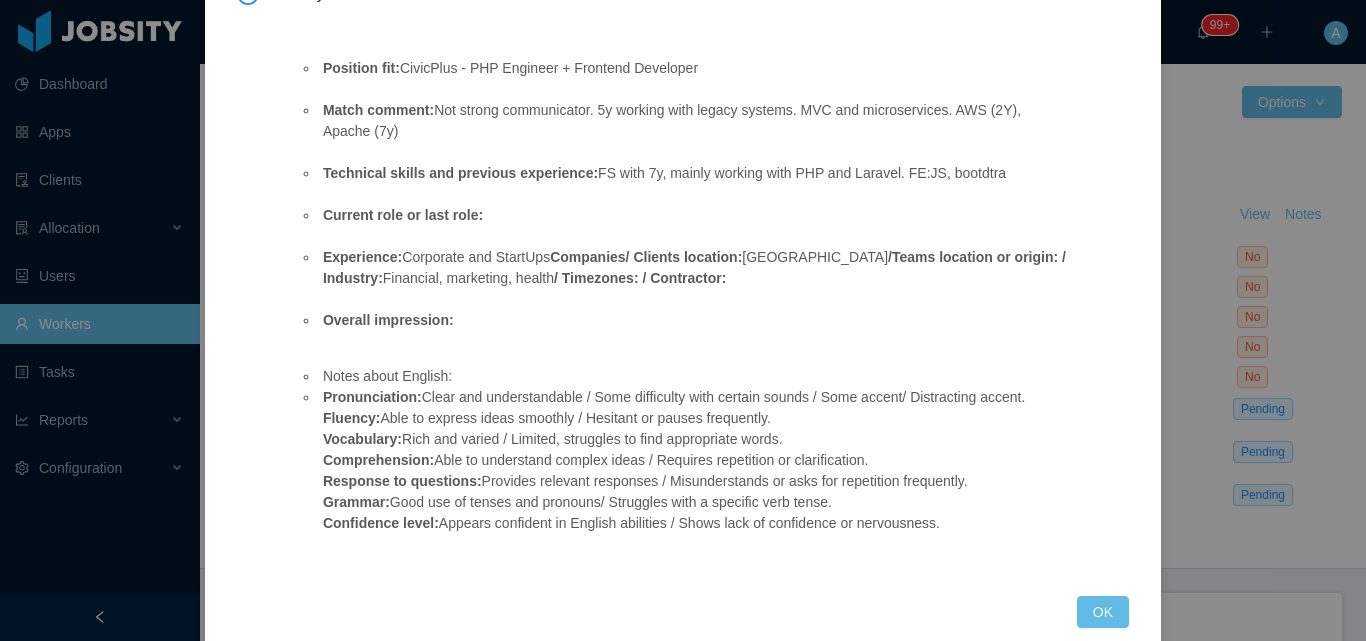 scroll, scrollTop: 184, scrollLeft: 0, axis: vertical 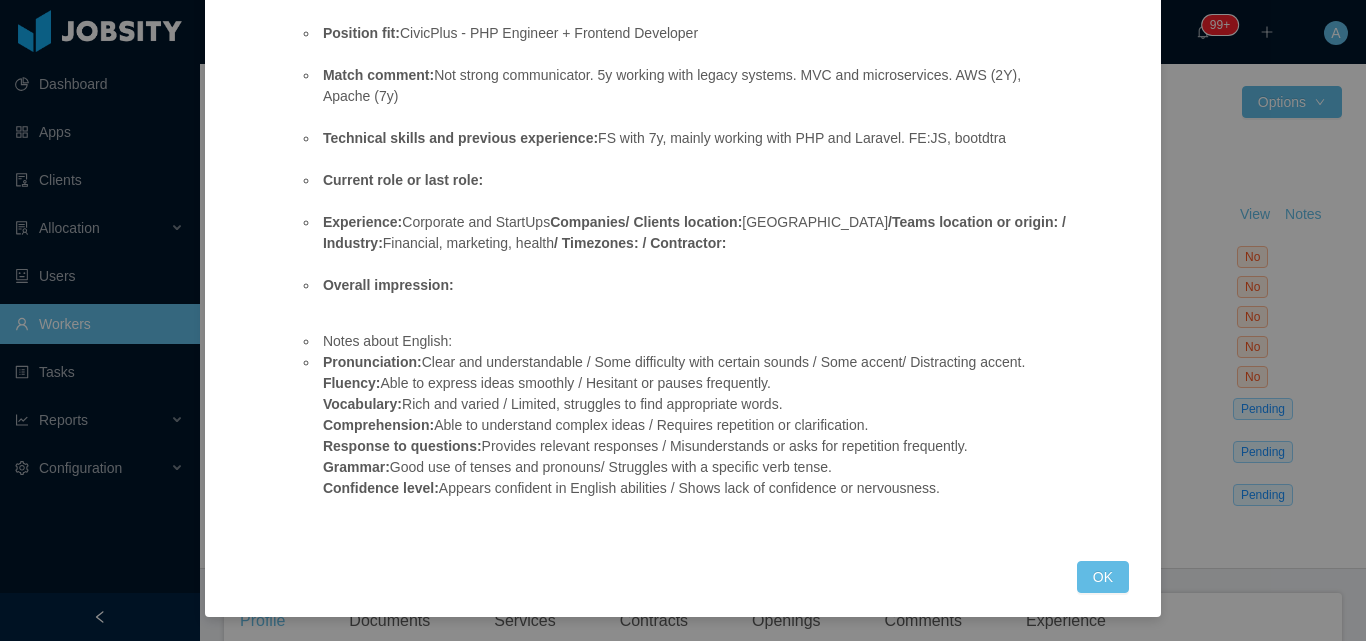click on "Jobsity interview Position fit:    CivicPlus - PHP Engineer + Frontend Developer Match comment:  Not strong communicator. 5y working with legacy systems. MVC and microservices. AWS (2Y), Apache (7y) Technical skills and previous experience:  FS with 7y, mainly working with PHP and Laravel. FE:JS, bootdtra Current role or last role: Experience:  Corporate and StartUps  Companies/    Clients location:  Bolivia  /Teams location or origin: / Industry:  Financial, marketing, health  / Timezones: / Contractor: Overall impression:
Notes about English:
Pronunciation:  Clear and understandable / Some difficulty with certain sounds / Some accent/ Distracting accent. Fluency:  Able to express ideas smoothly / Hesitant or pauses frequently. Vocabulary:  Rich and varied / Limited, struggles to find appropriate words. Comprehension:  Able to understand complex ideas / Requires repetition or clarification. Response to questions:  Provides relevant responses / Misunderstands or asks for repetition frequently." at bounding box center (683, 266) 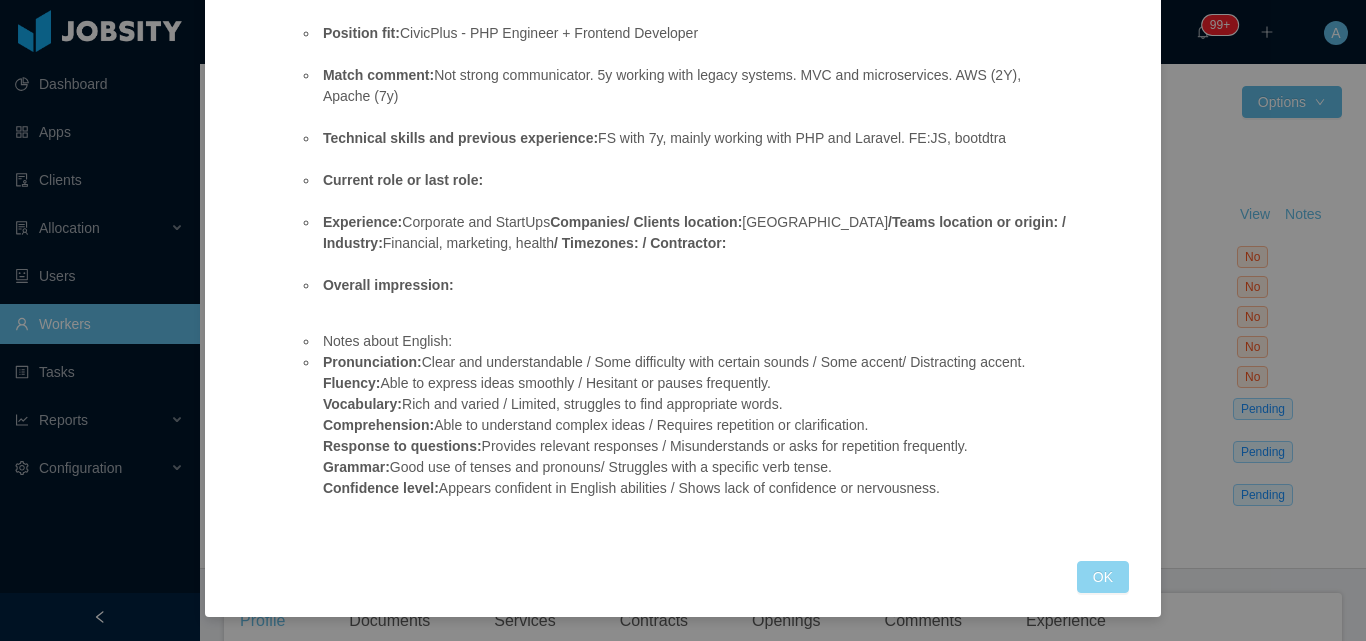 click on "OK" at bounding box center [1103, 577] 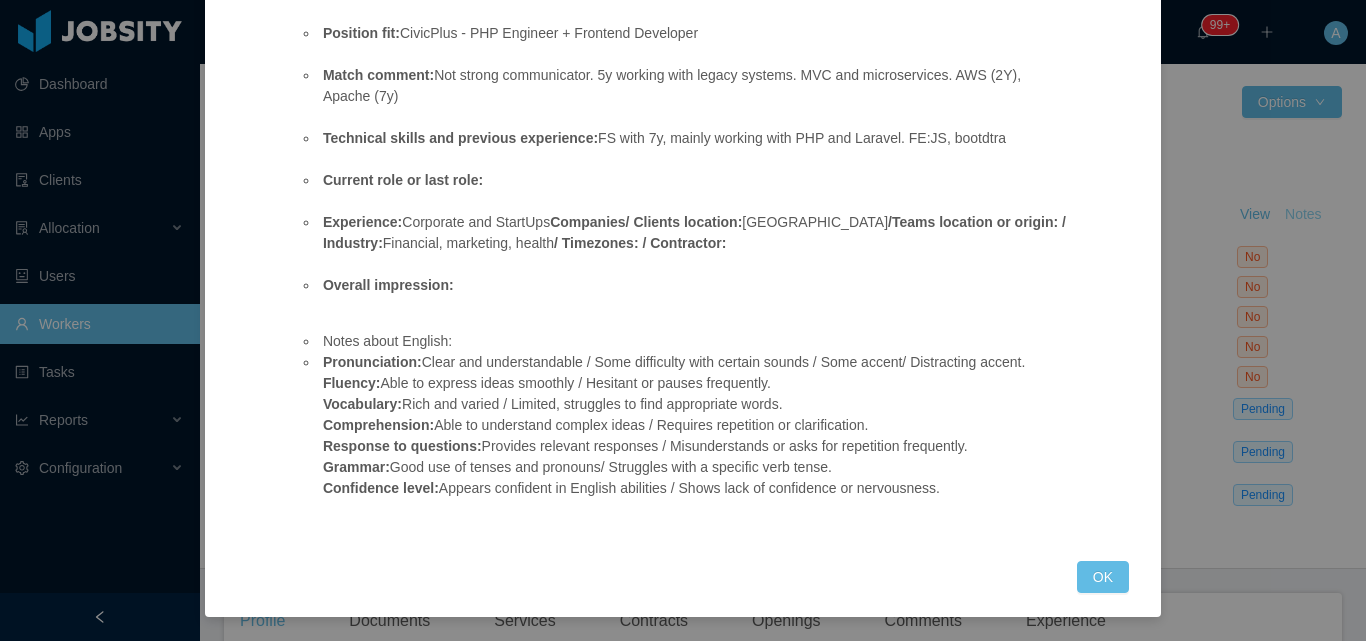 scroll, scrollTop: 84, scrollLeft: 0, axis: vertical 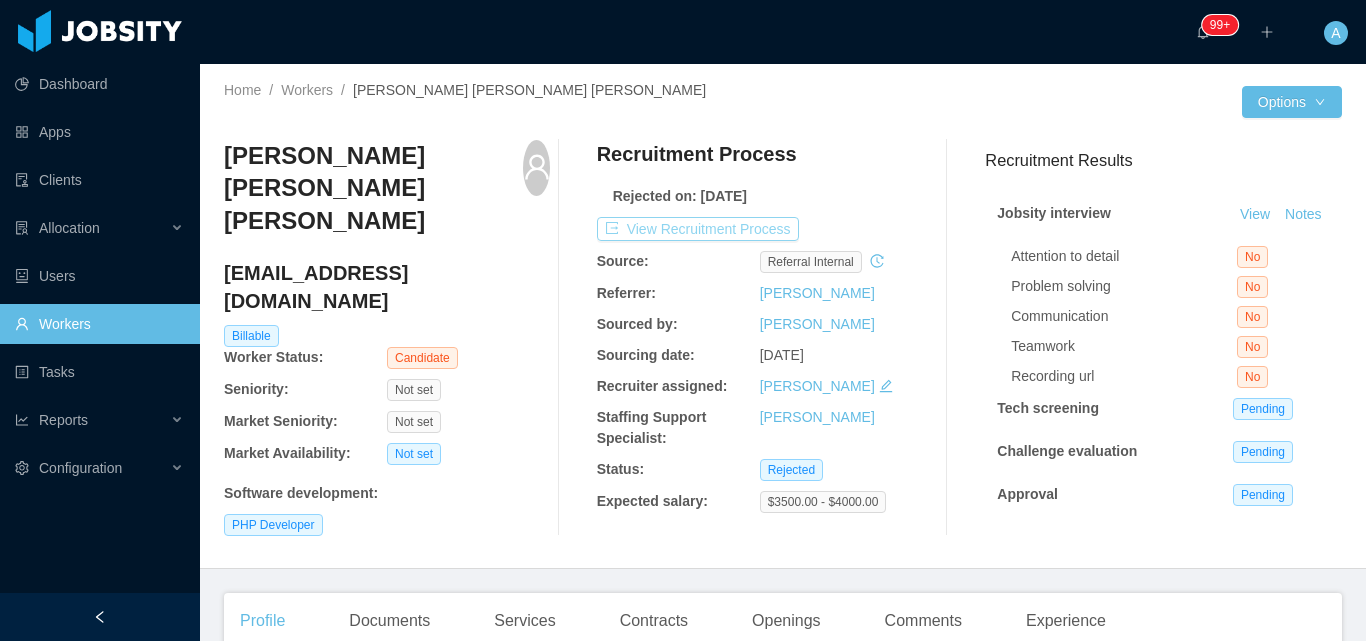 click on "View Recruitment Process" at bounding box center [698, 229] 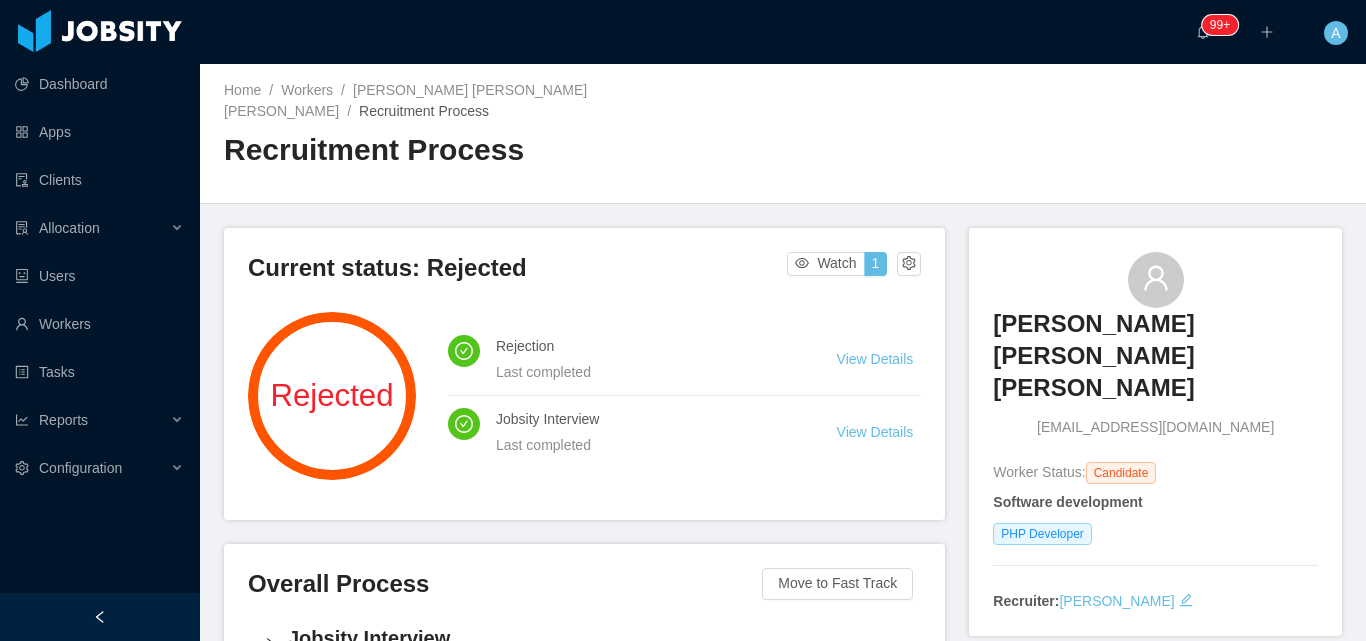 scroll, scrollTop: 600, scrollLeft: 0, axis: vertical 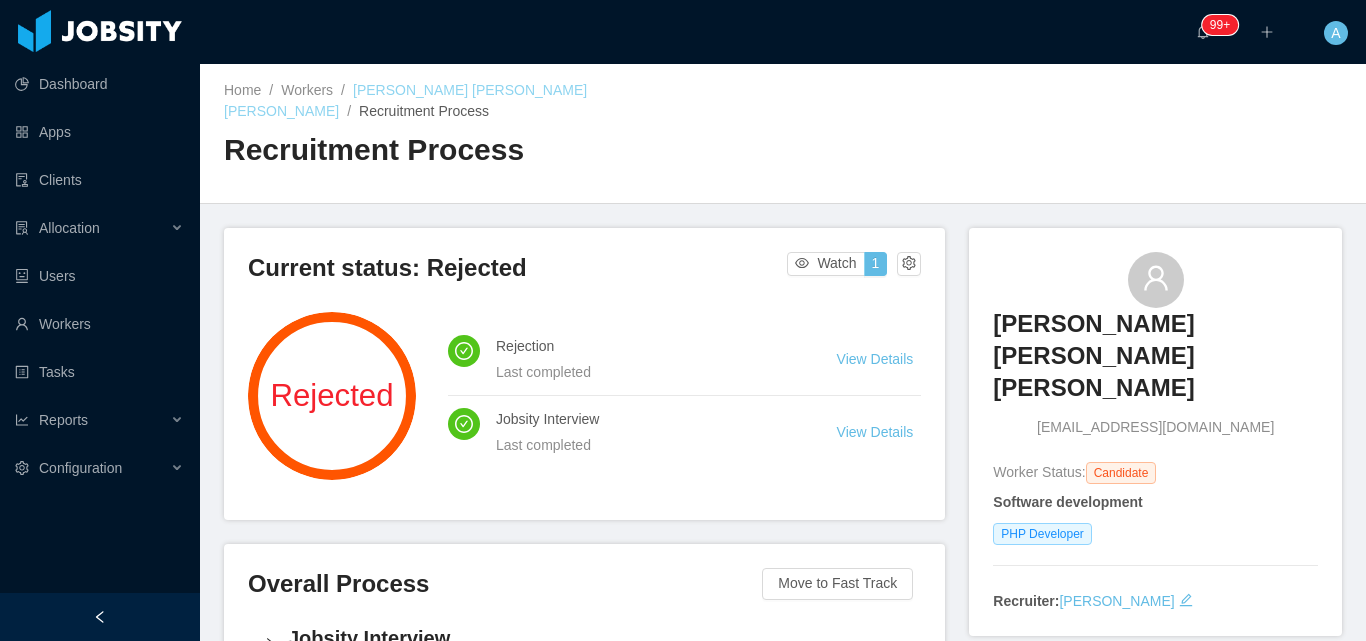 click on "Cristian Jimmy Perez Ardaya" at bounding box center [405, 100] 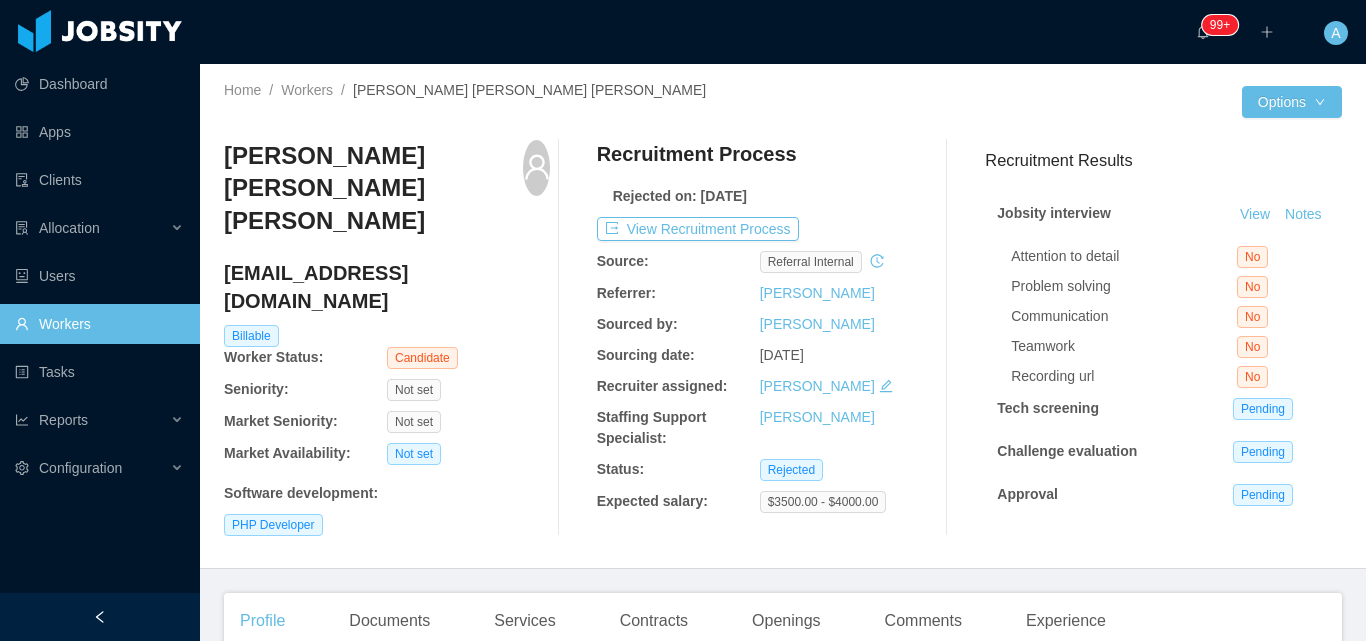 click 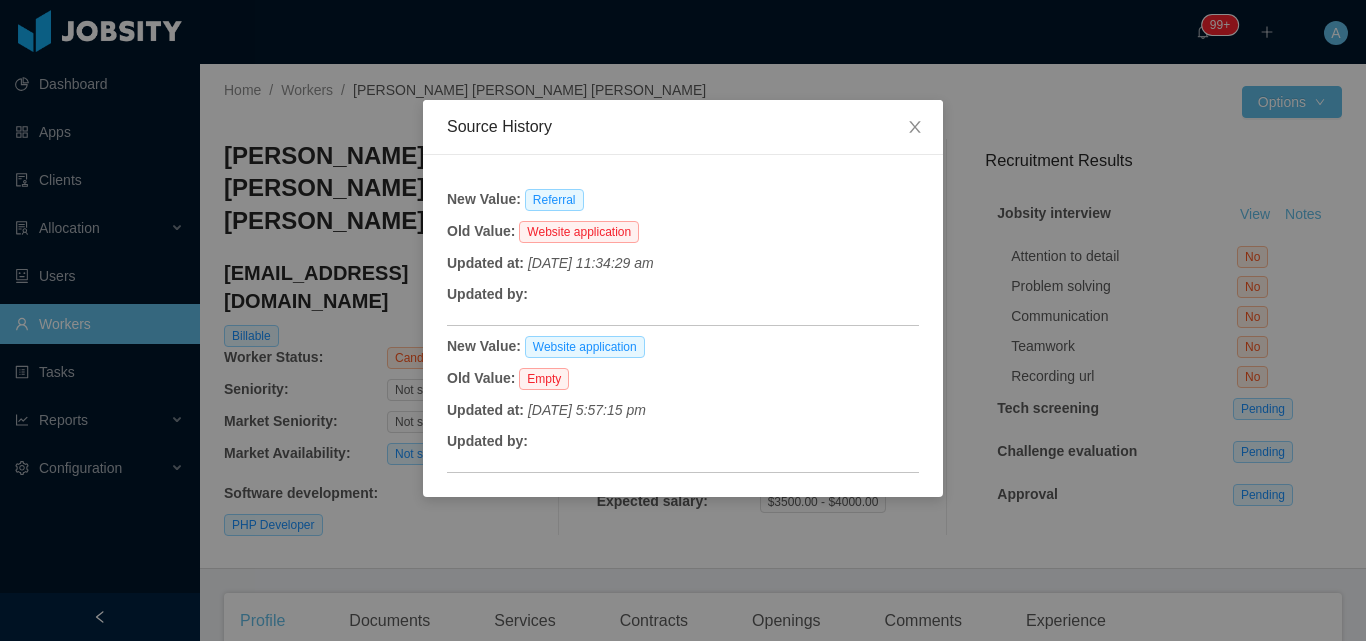 drag, startPoint x: 629, startPoint y: 400, endPoint x: 614, endPoint y: 447, distance: 49.335587 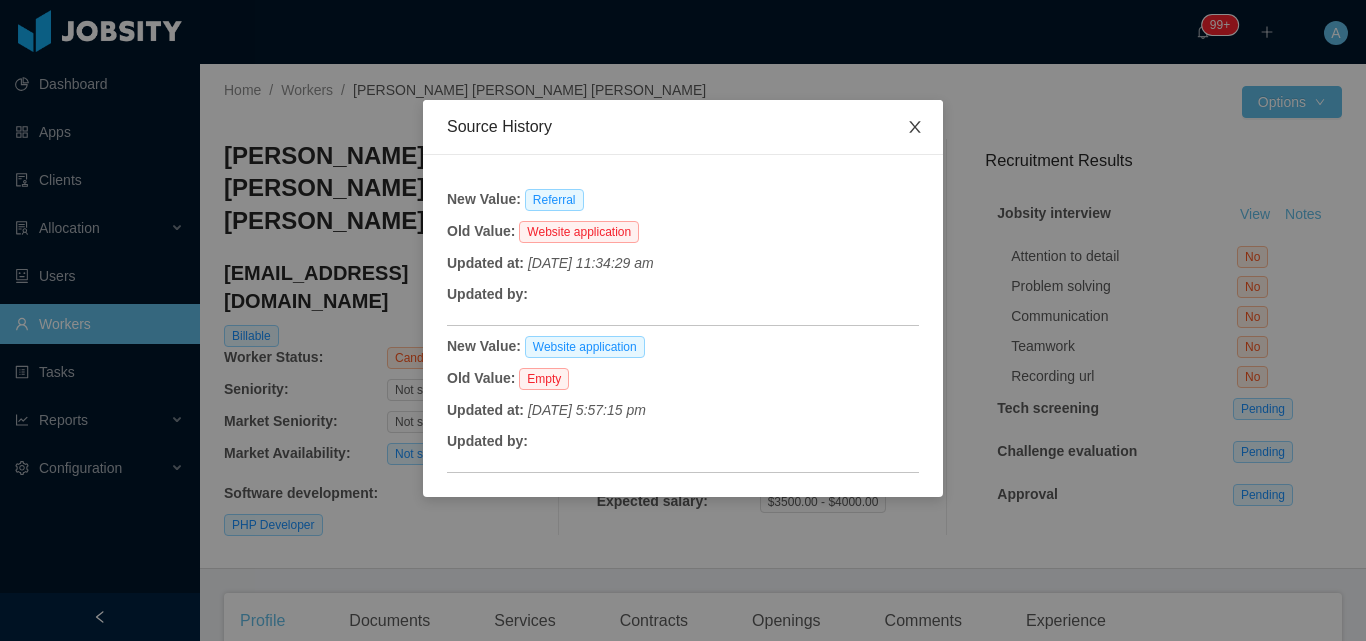 click at bounding box center (915, 128) 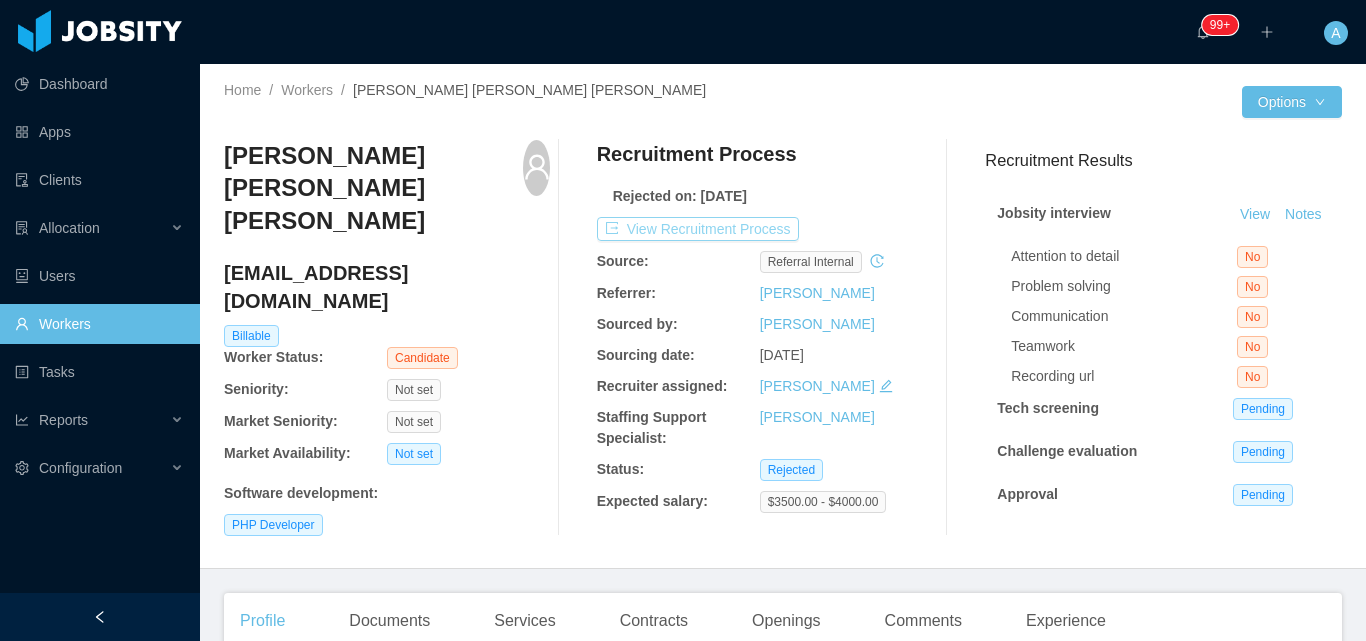 click on "View Recruitment Process" at bounding box center (698, 229) 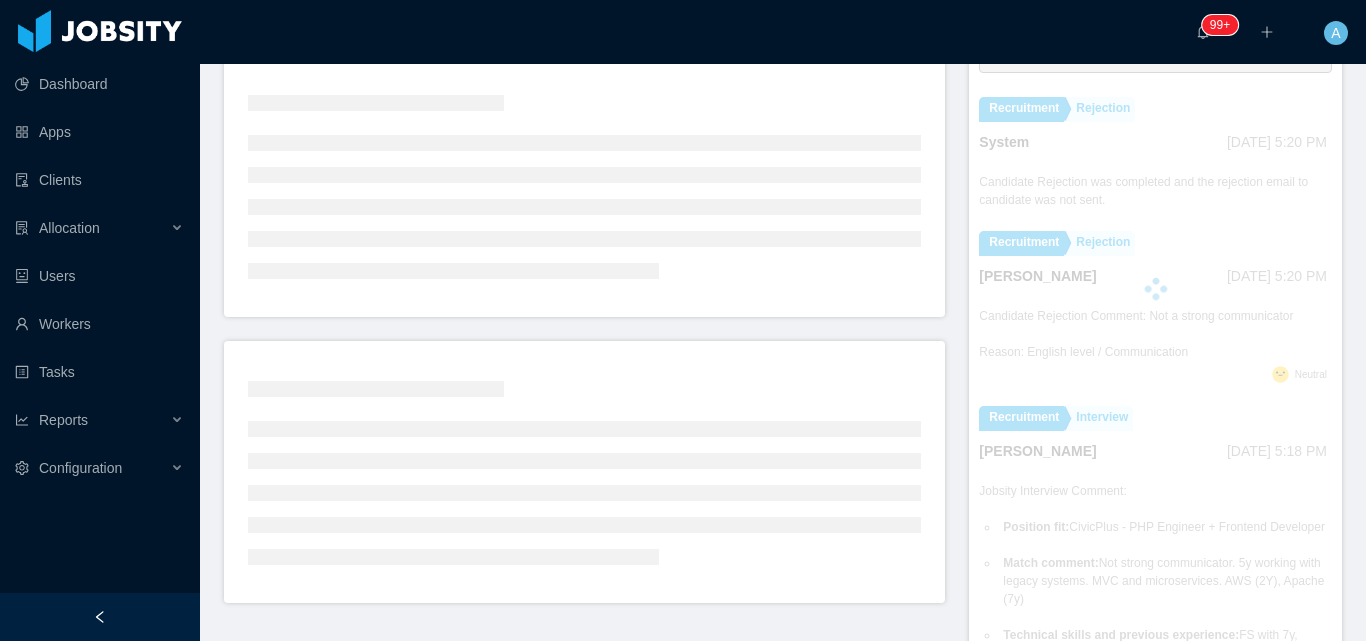 scroll, scrollTop: 500, scrollLeft: 0, axis: vertical 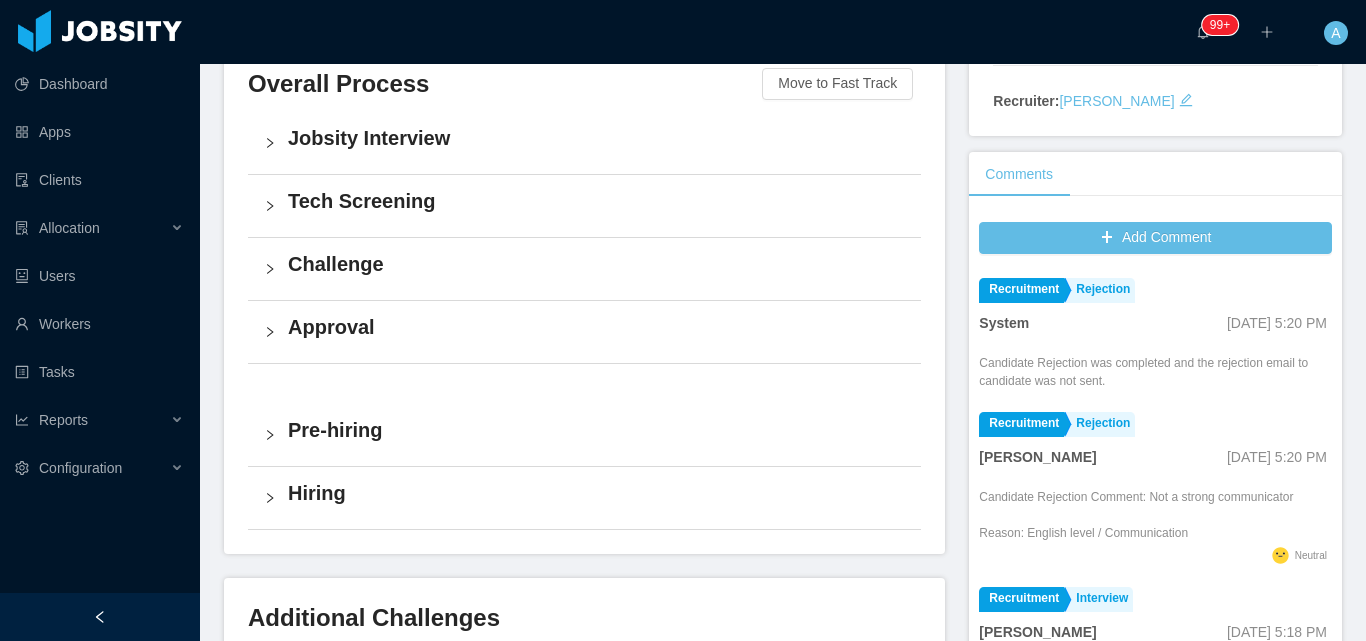 click on "Jobsity Interview" at bounding box center (596, 138) 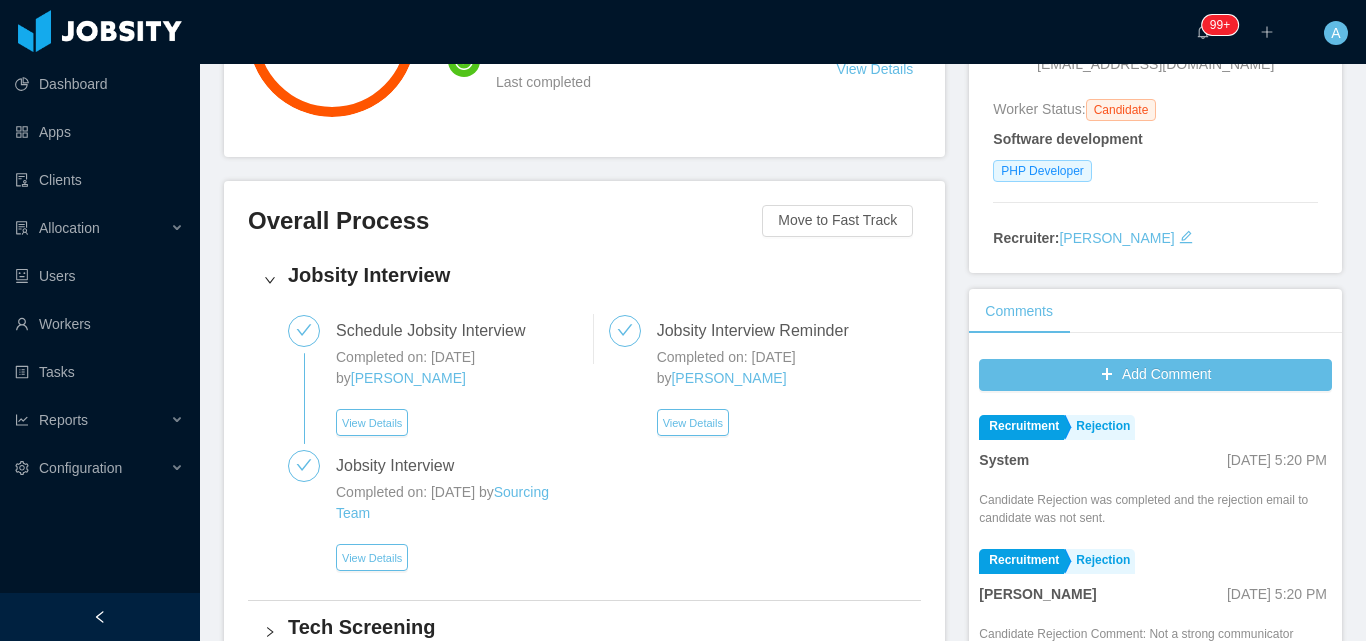 scroll, scrollTop: 600, scrollLeft: 0, axis: vertical 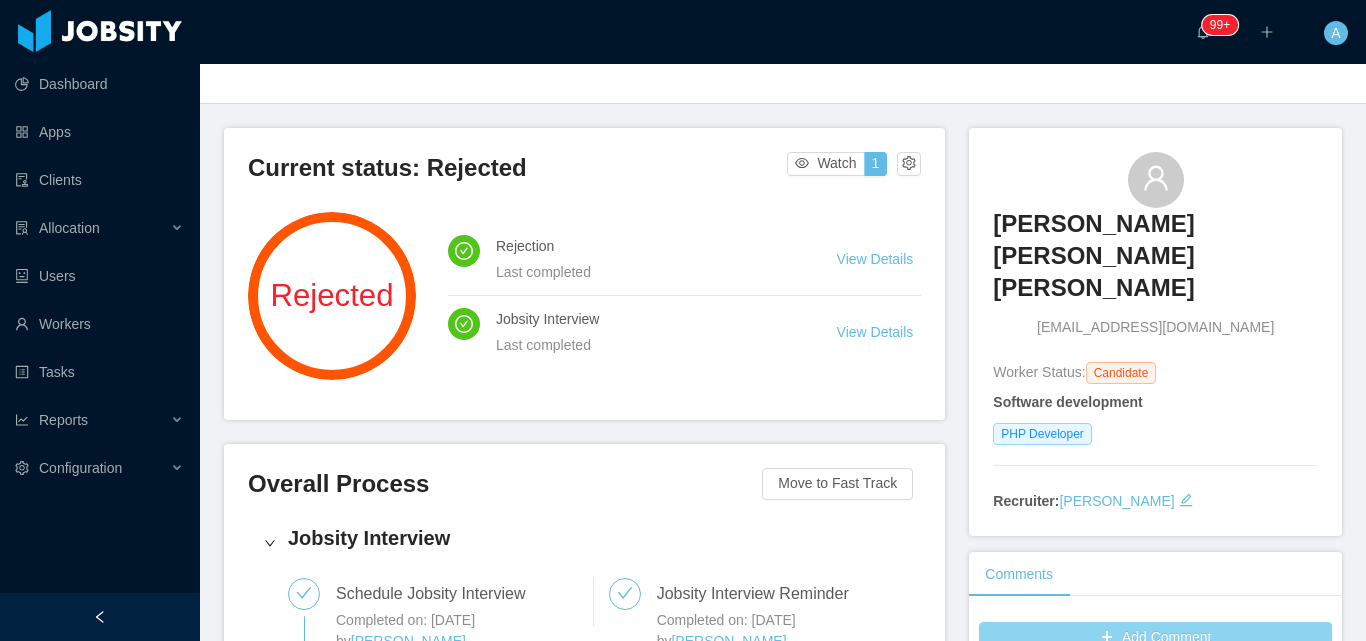 click on "Add Comment" at bounding box center (1155, 638) 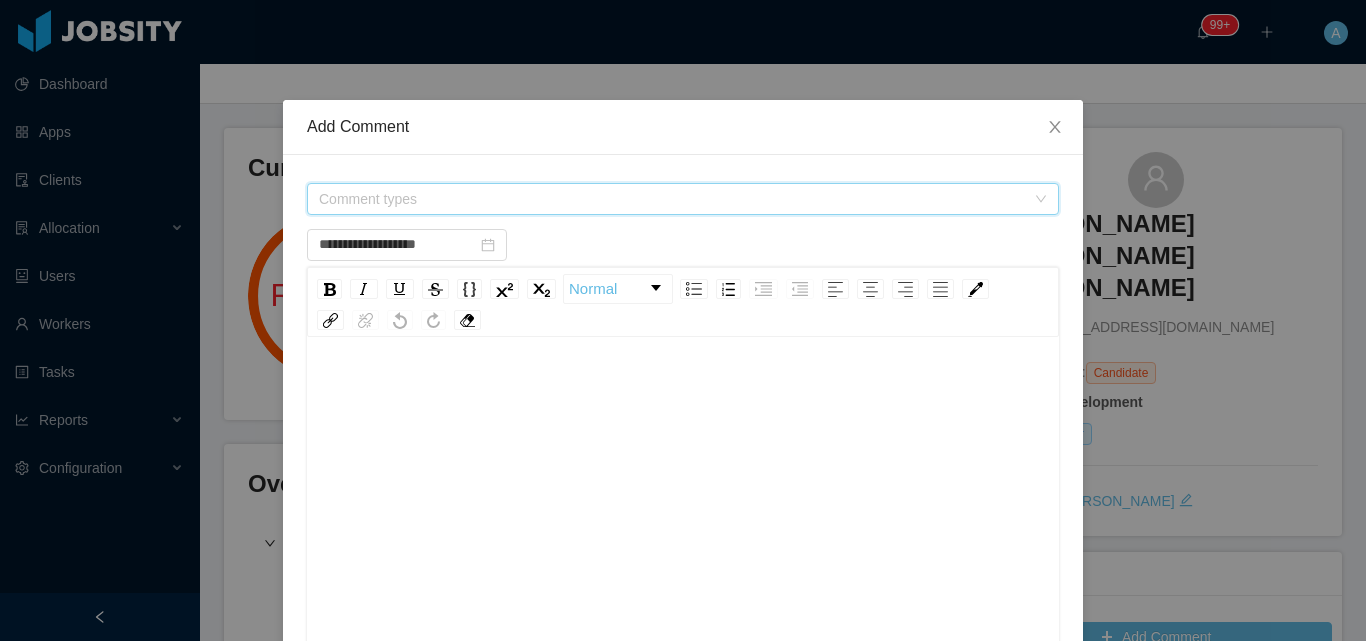 click on "Comment types" at bounding box center [672, 199] 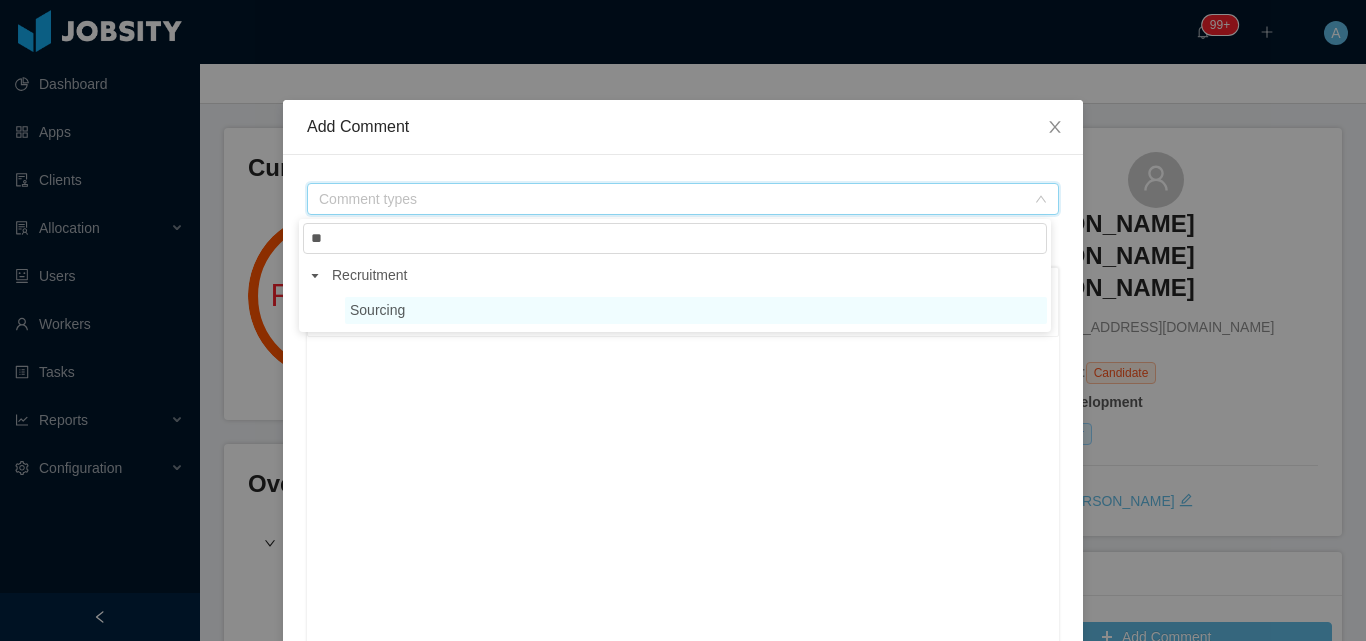 click on "Sourcing" at bounding box center (696, 310) 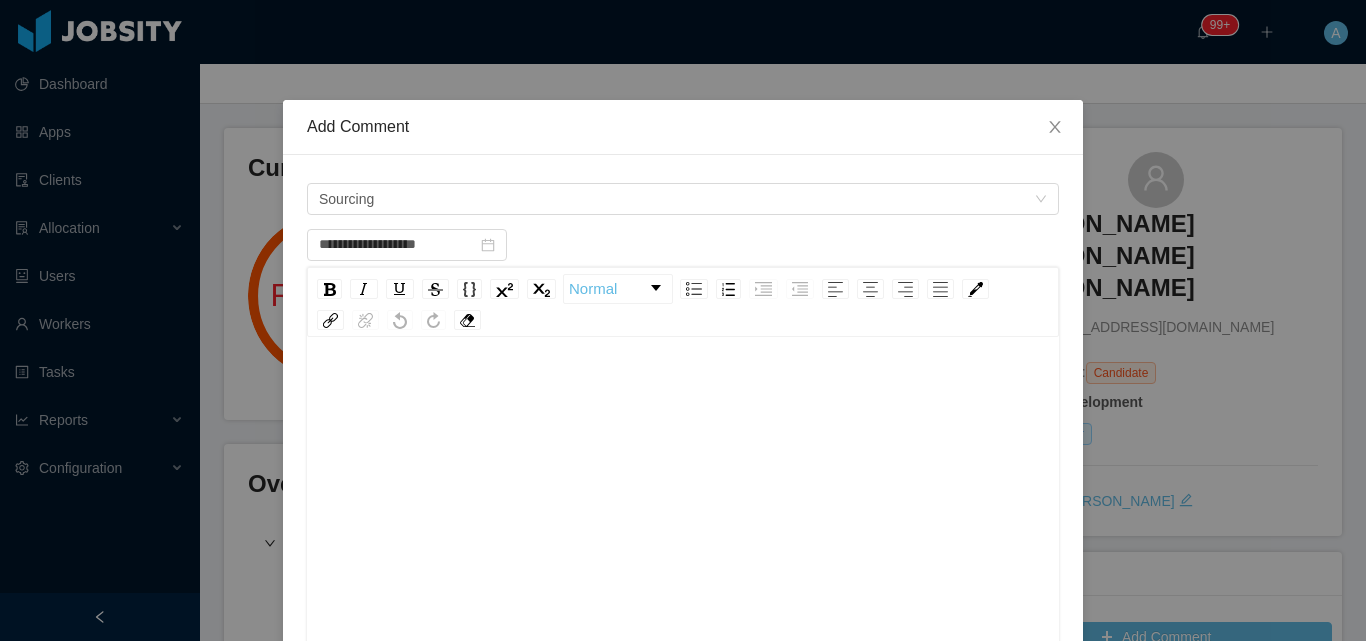 click at bounding box center [683, 517] 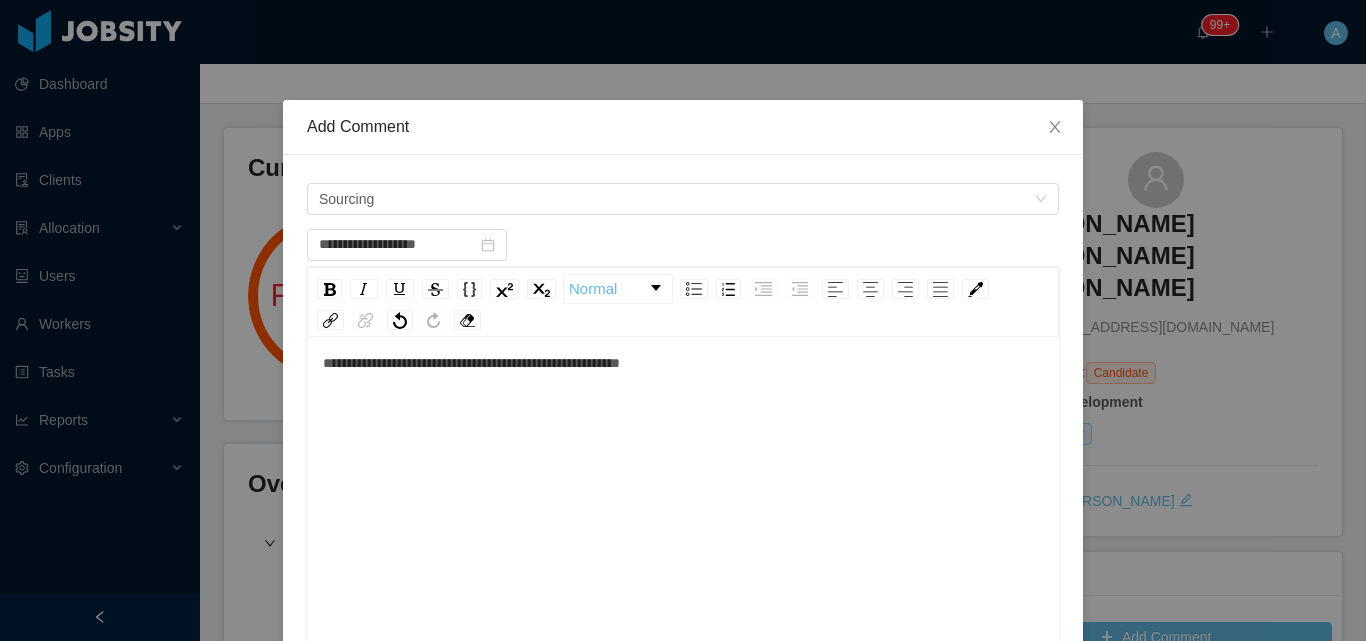 scroll, scrollTop: 44, scrollLeft: 0, axis: vertical 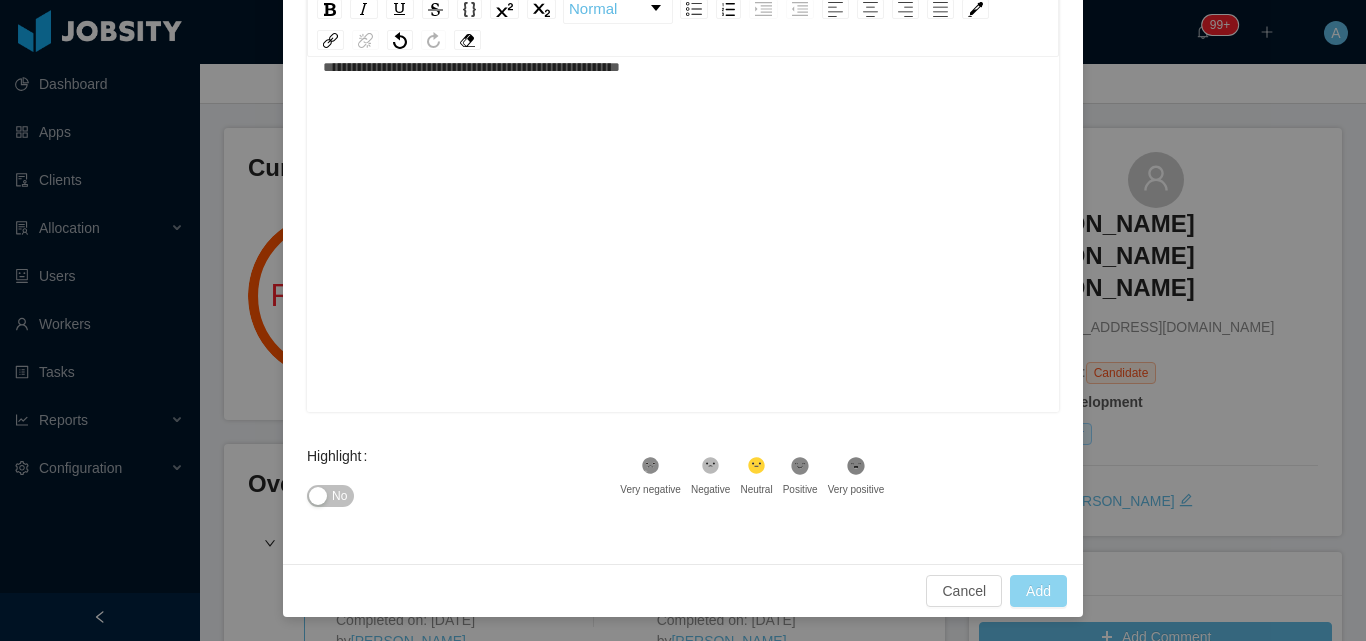 click on "Add" at bounding box center (1038, 591) 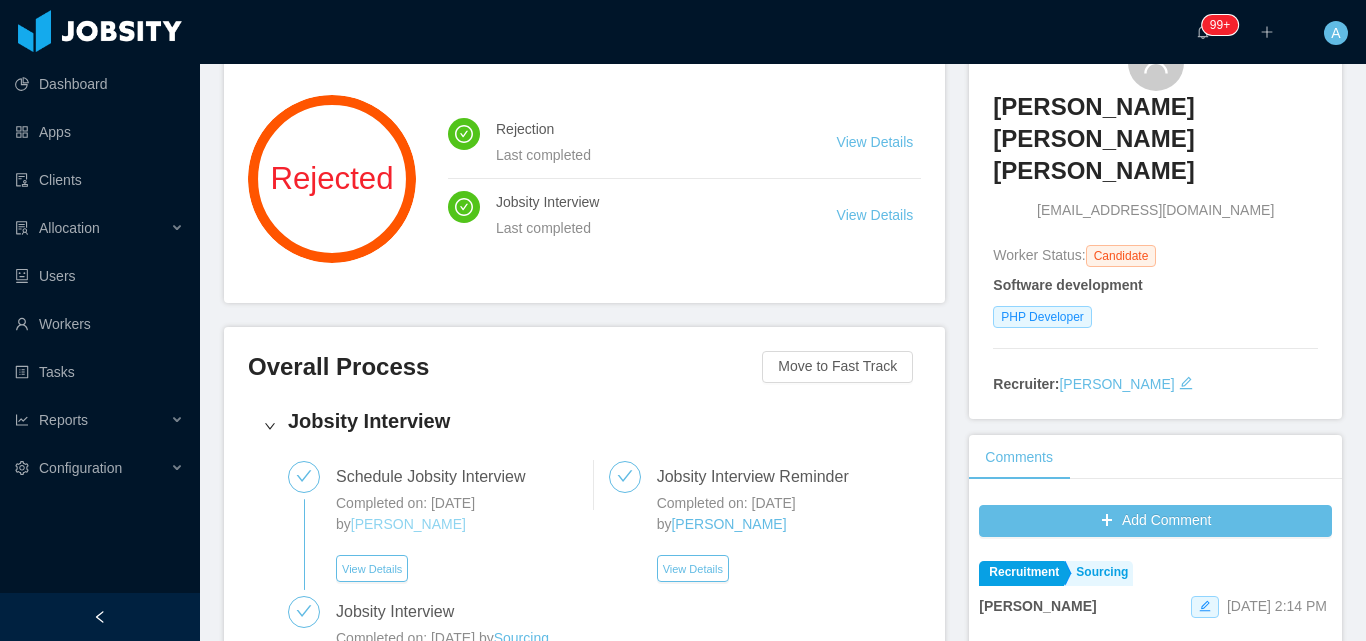 scroll, scrollTop: 400, scrollLeft: 0, axis: vertical 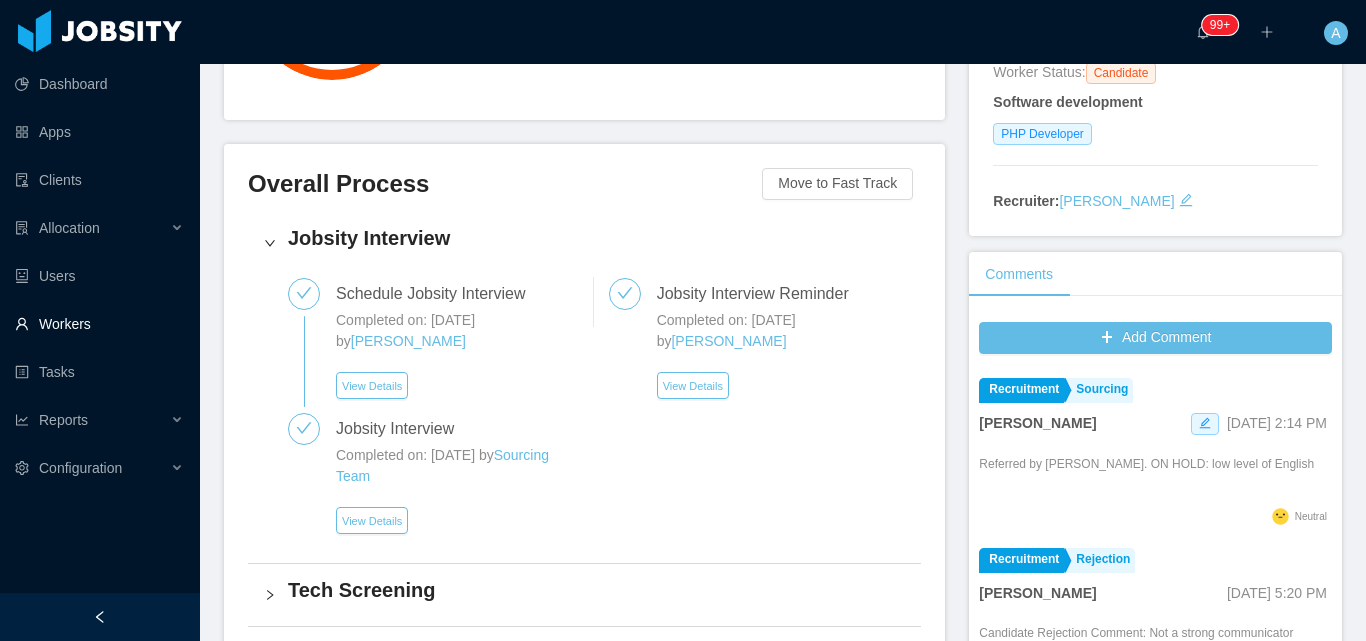 click on "Workers" at bounding box center (99, 324) 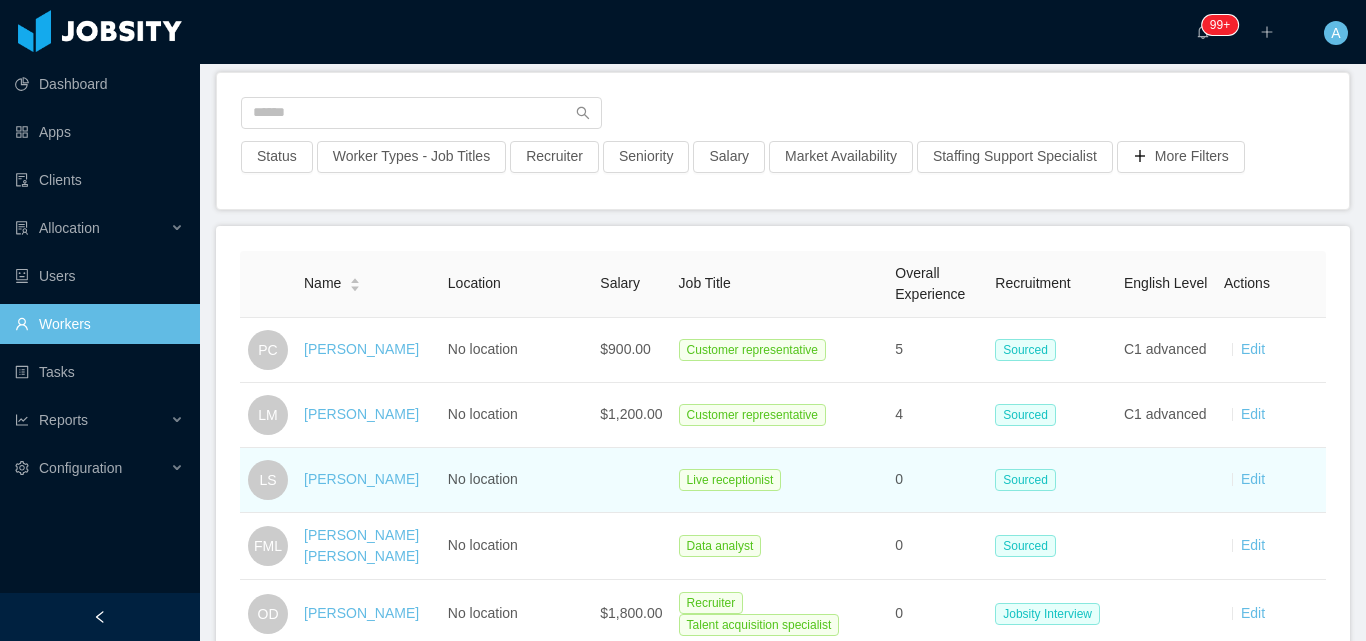 scroll, scrollTop: 0, scrollLeft: 0, axis: both 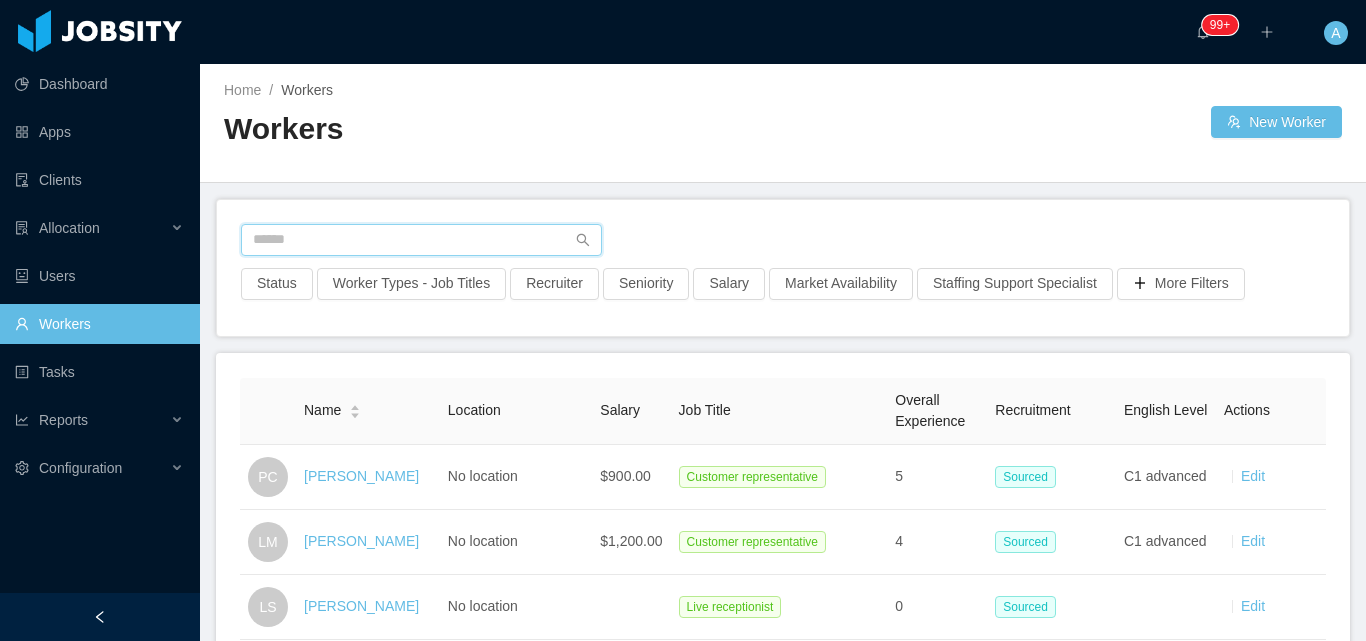 click at bounding box center [421, 240] 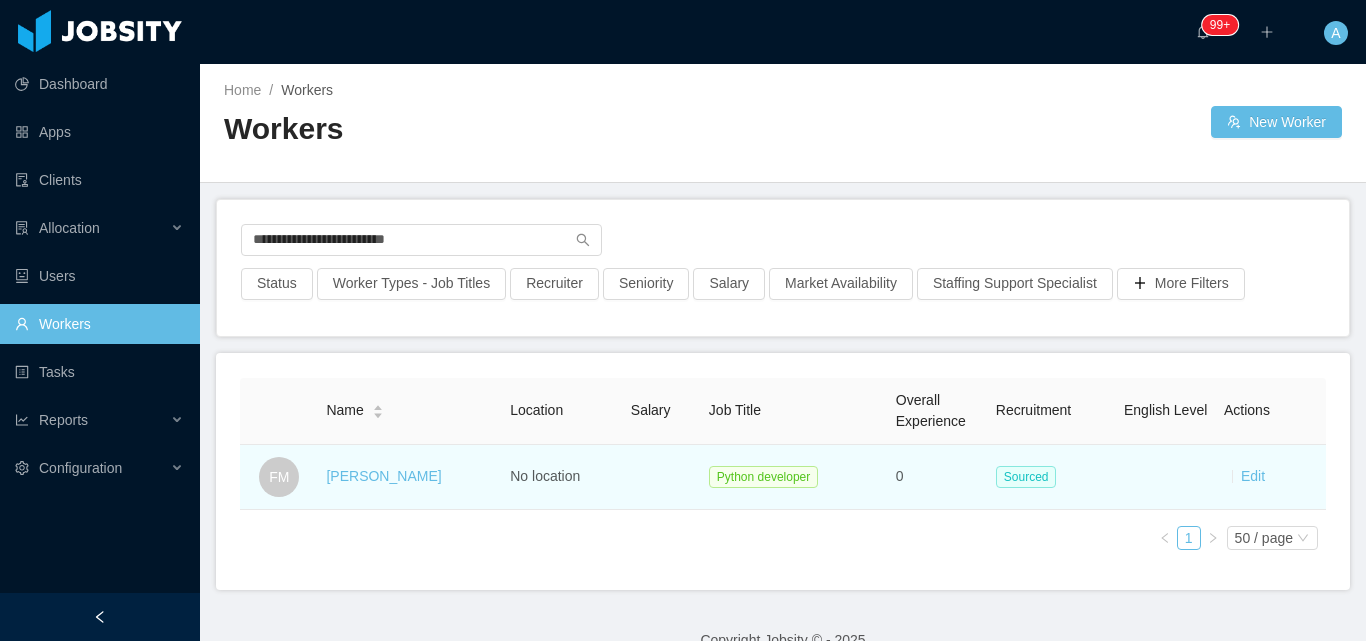 drag, startPoint x: 313, startPoint y: 485, endPoint x: 441, endPoint y: 487, distance: 128.01562 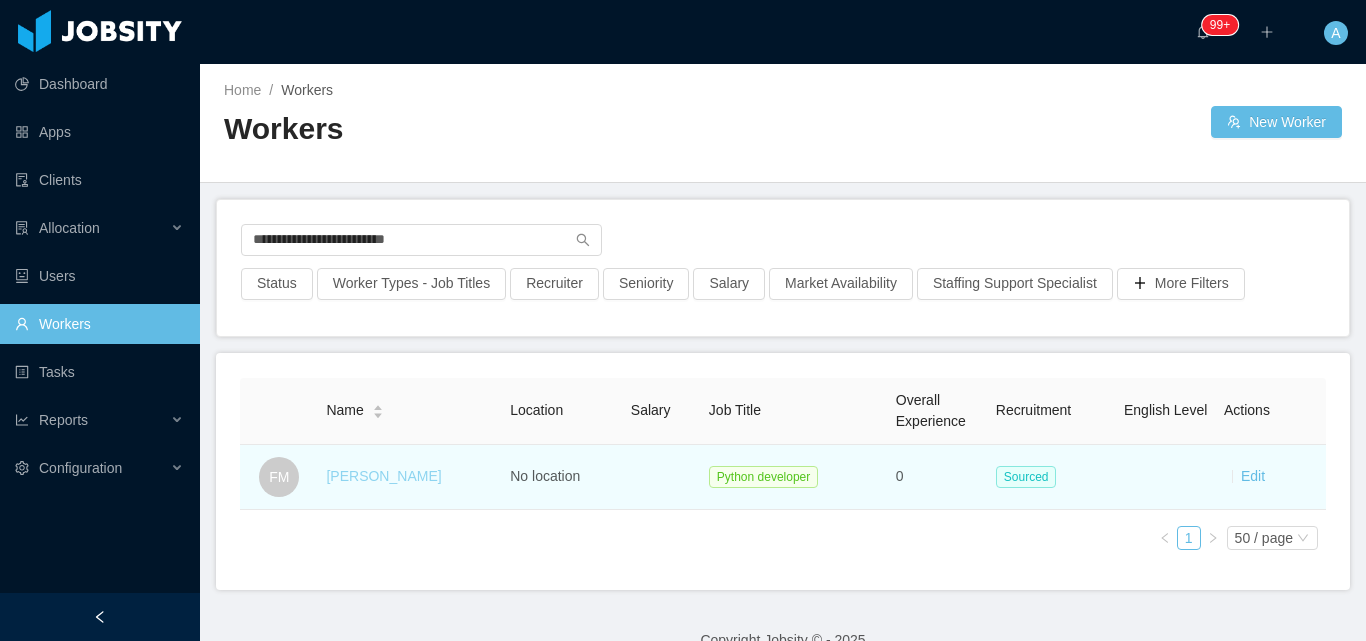 click on "Fabrício Mazzola" at bounding box center [383, 476] 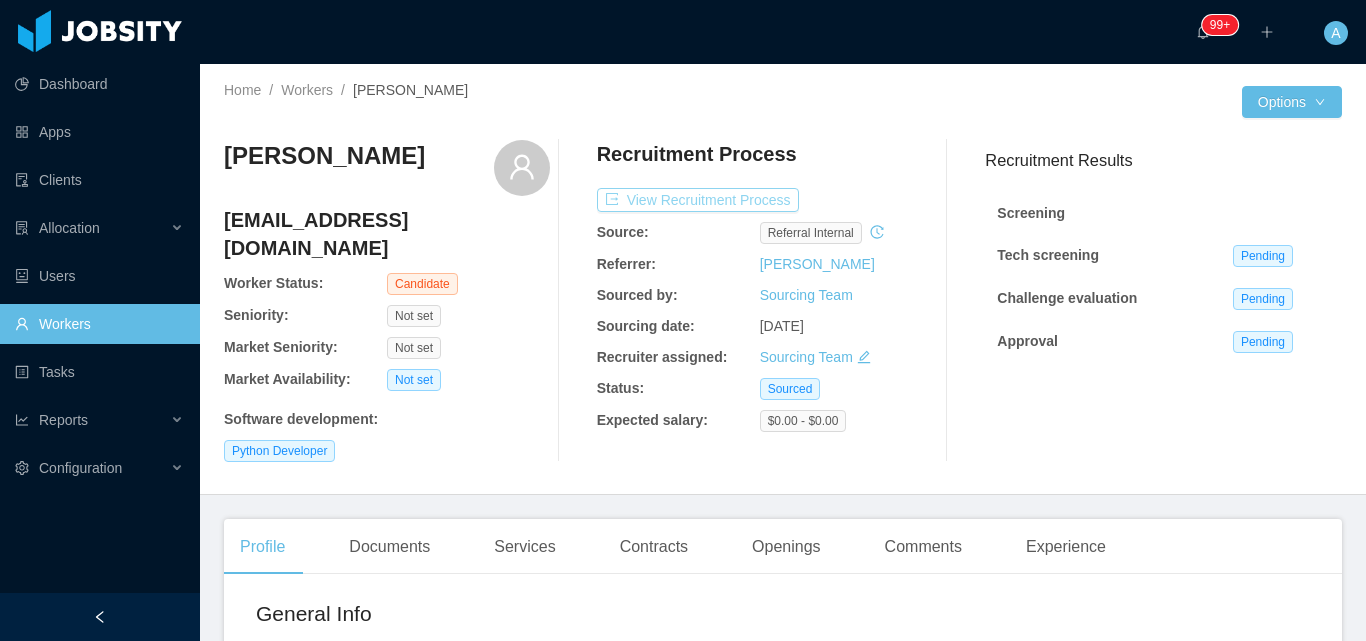 click on "View Recruitment Process" at bounding box center [698, 200] 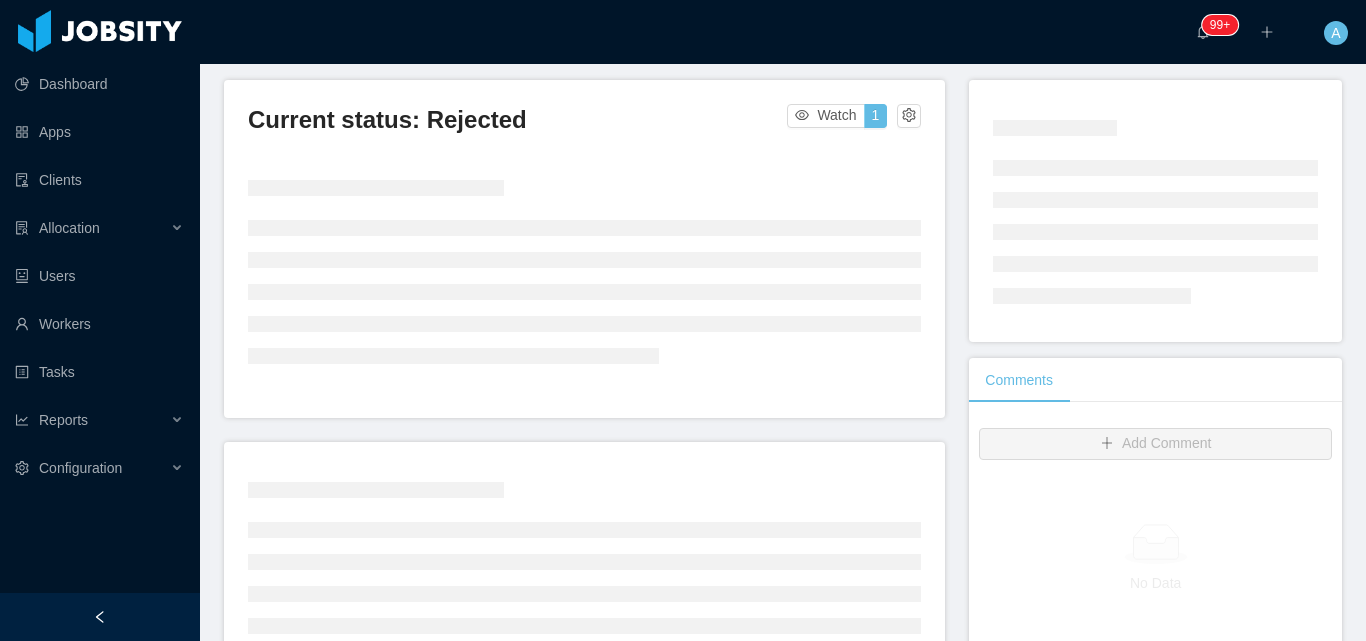 scroll, scrollTop: 400, scrollLeft: 0, axis: vertical 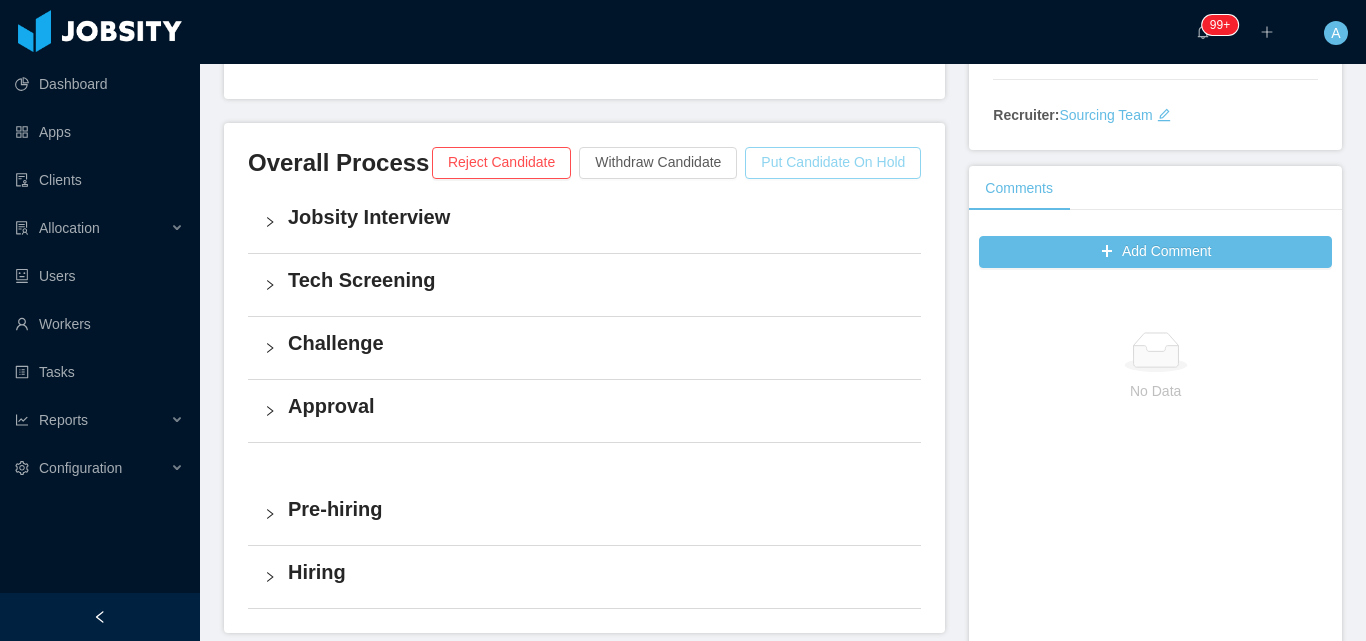 click on "Put Candidate On Hold" at bounding box center (833, 163) 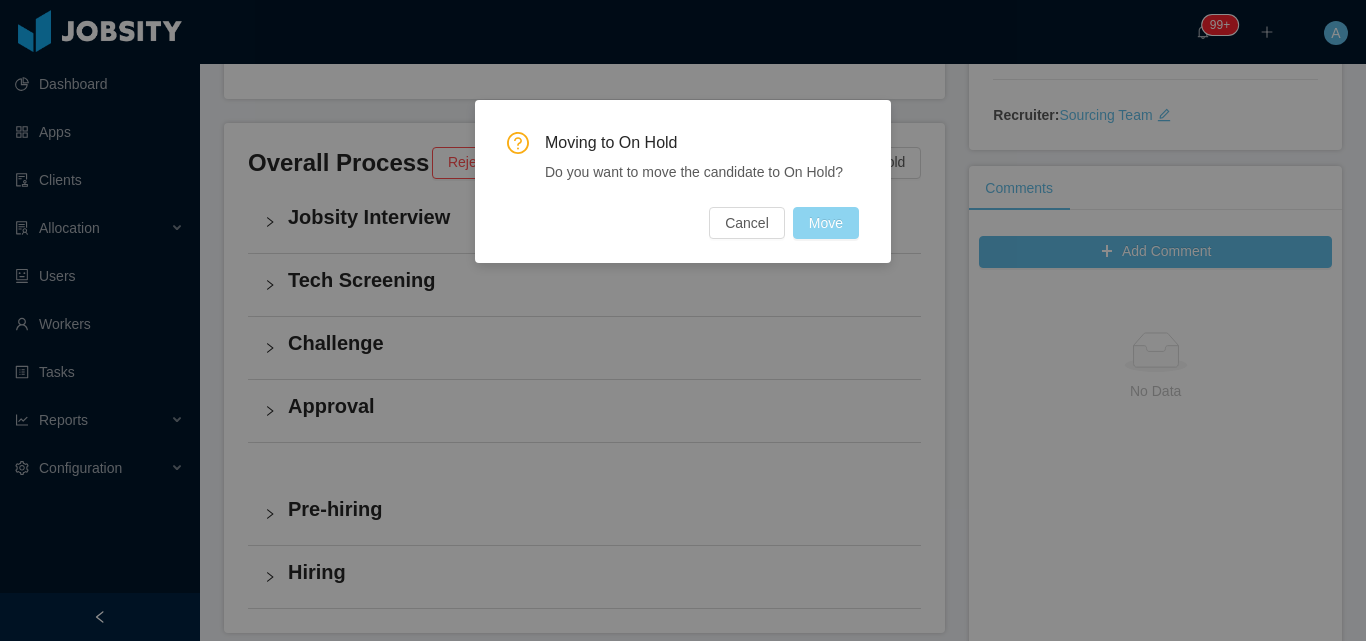 click on "Move" at bounding box center (826, 223) 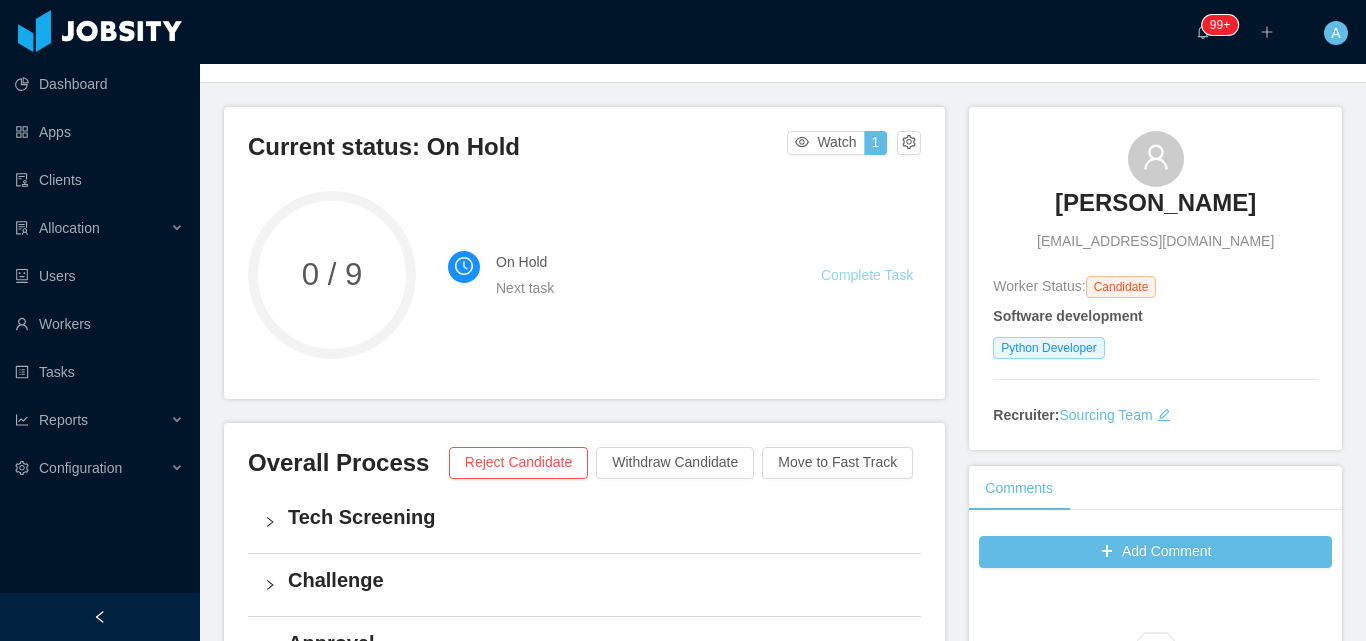 click on "Complete Task" at bounding box center [867, 275] 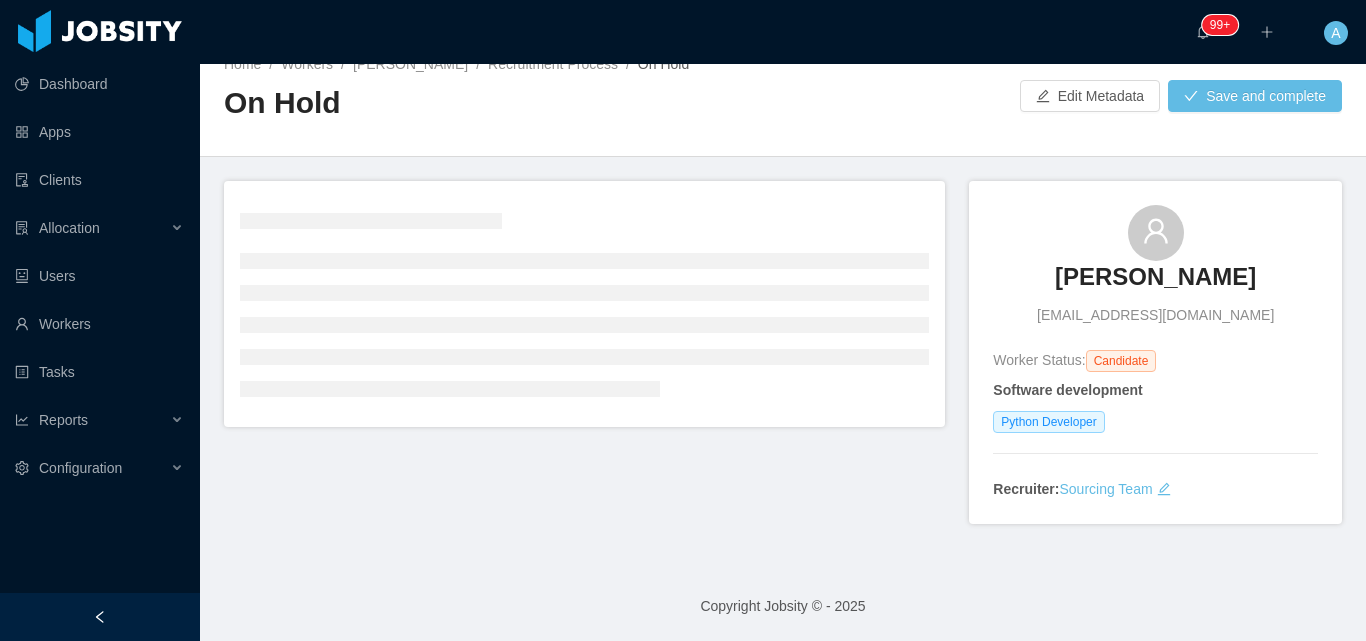 scroll, scrollTop: 100, scrollLeft: 0, axis: vertical 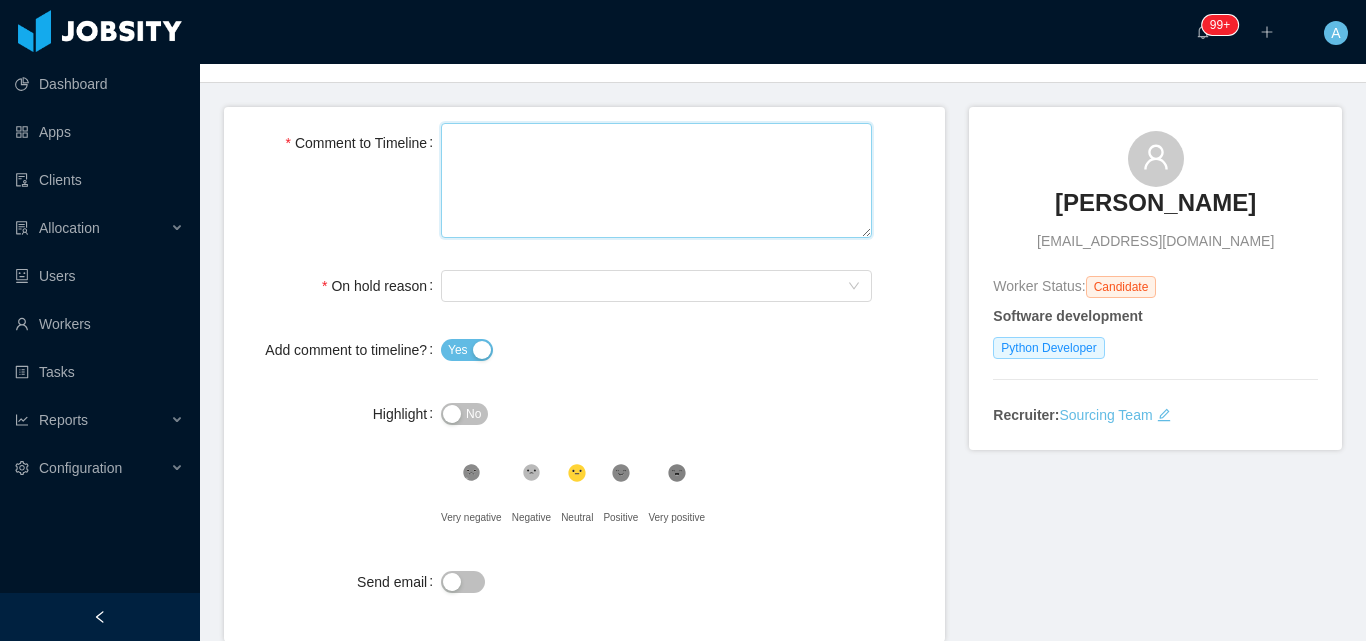click on "Comment to Timeline" at bounding box center (656, 180) 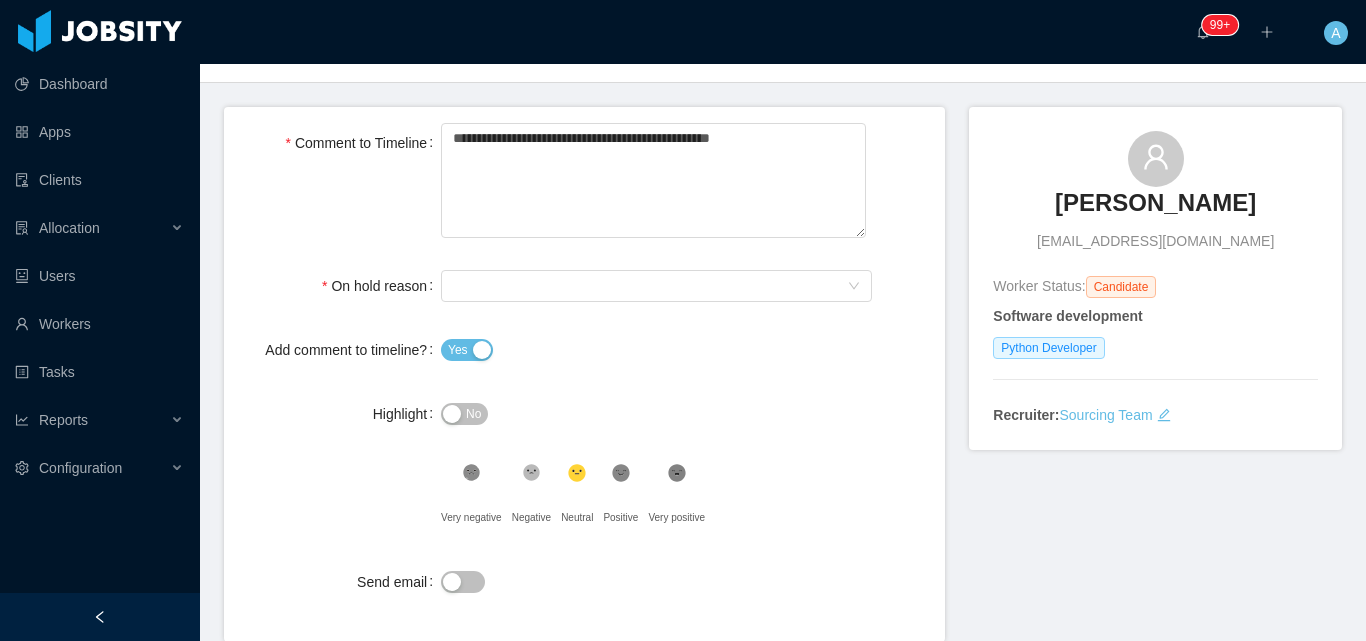 click on "**********" at bounding box center [584, 374] 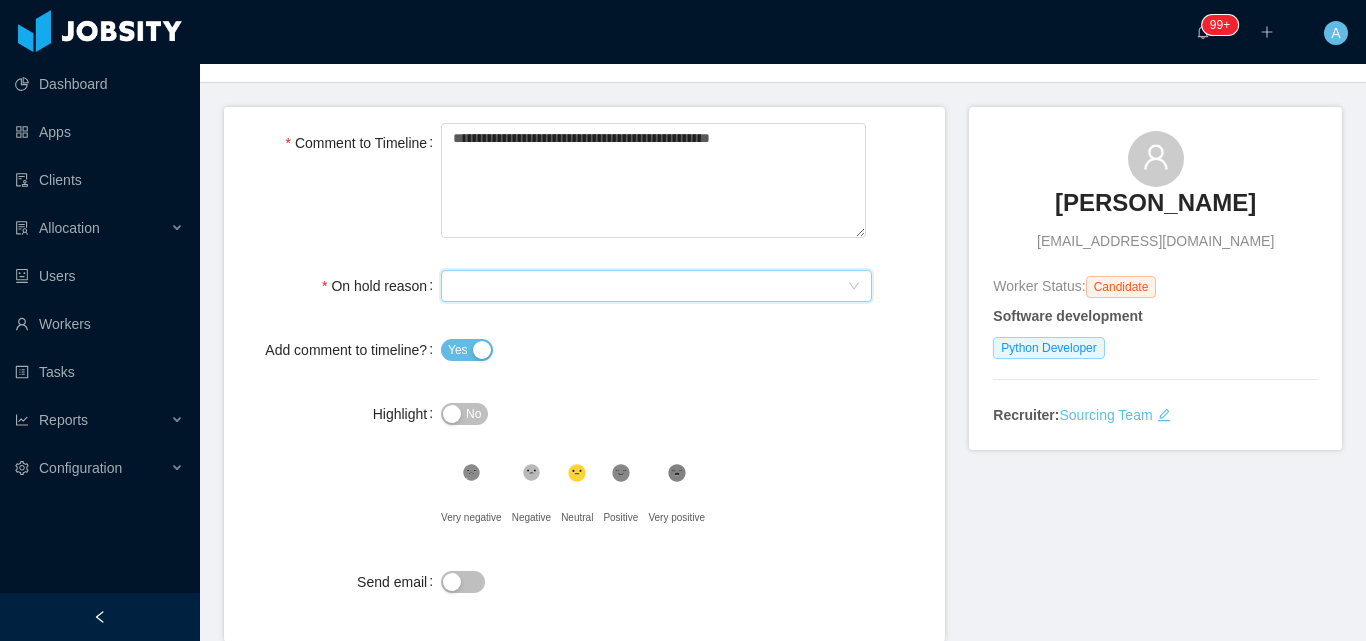 click on "Select On Hold reason" at bounding box center [650, 286] 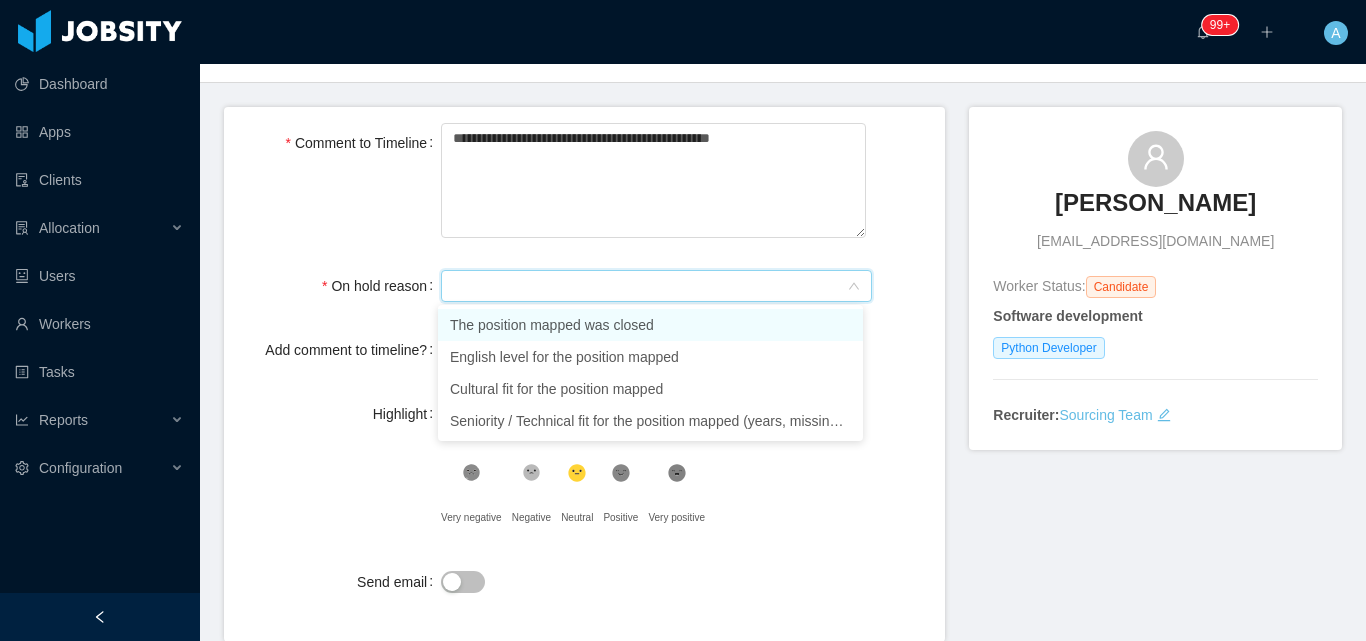 click on "The position mapped was closed" at bounding box center [650, 325] 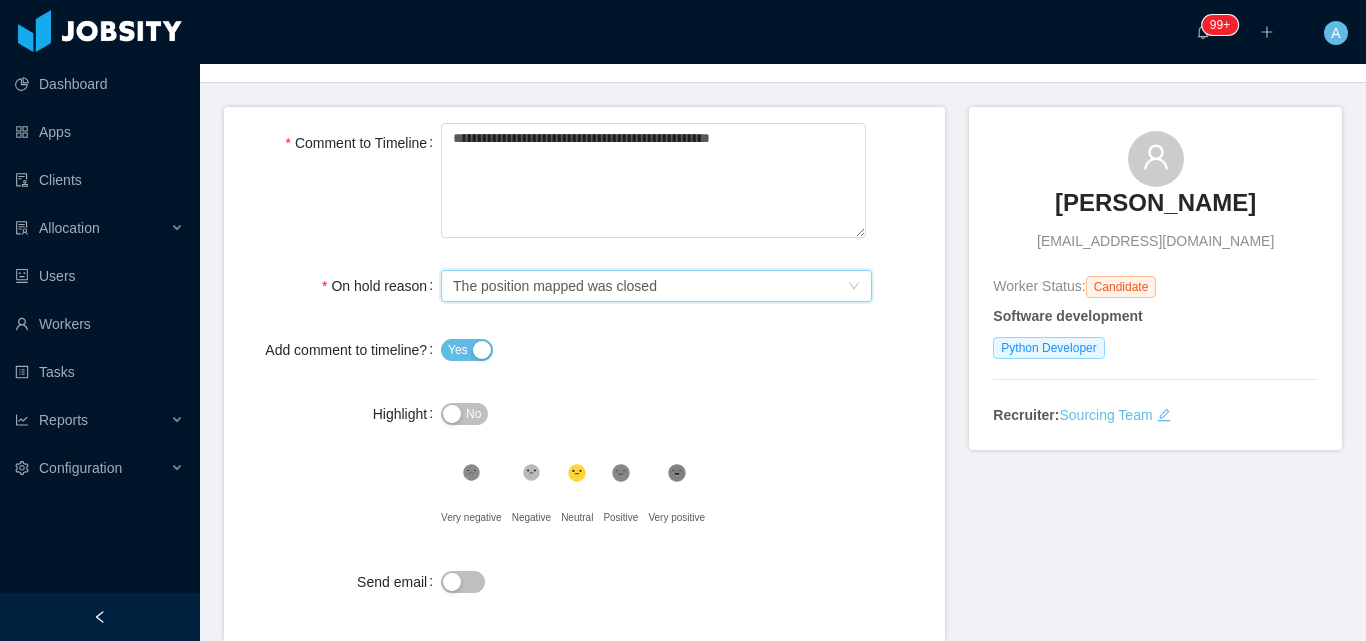 click on "**********" at bounding box center [584, 374] 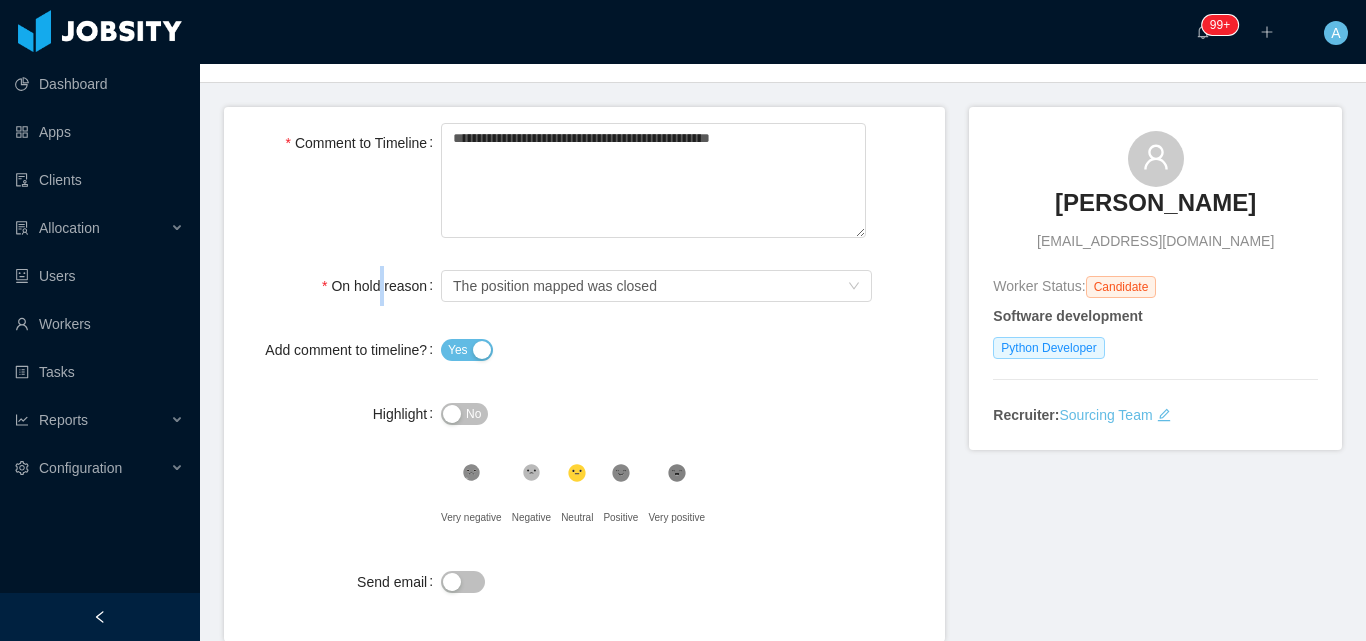 scroll, scrollTop: 0, scrollLeft: 0, axis: both 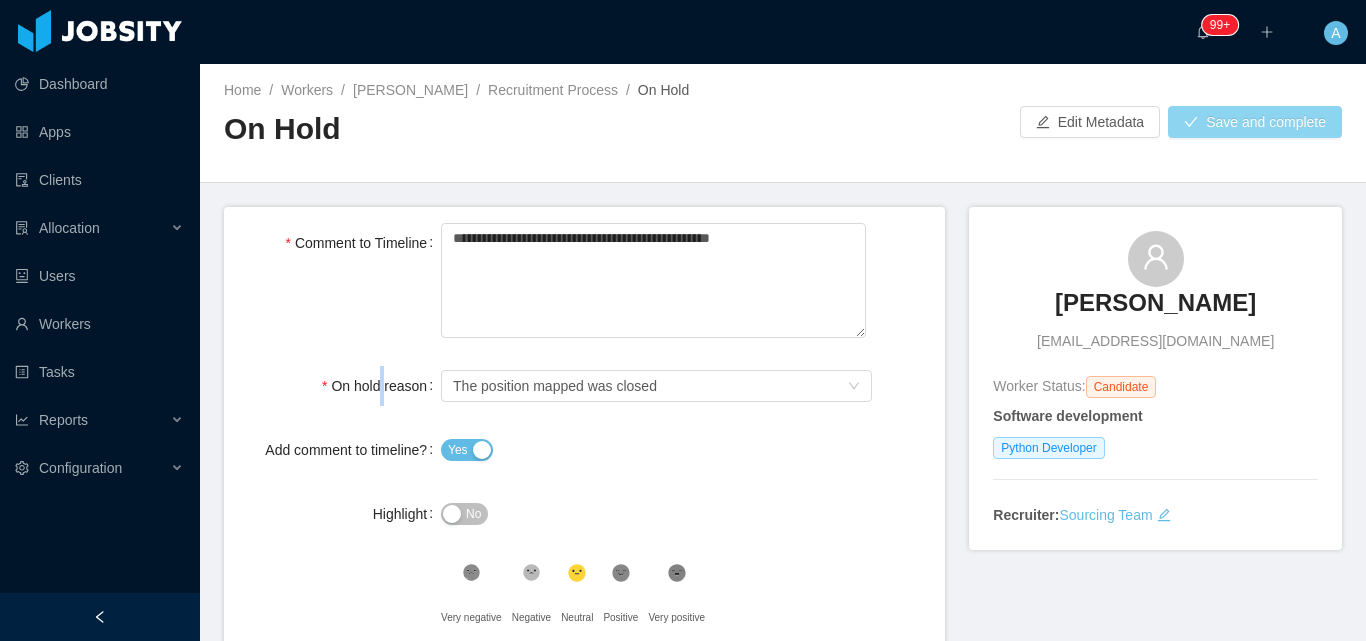click on "Save and complete" at bounding box center [1255, 122] 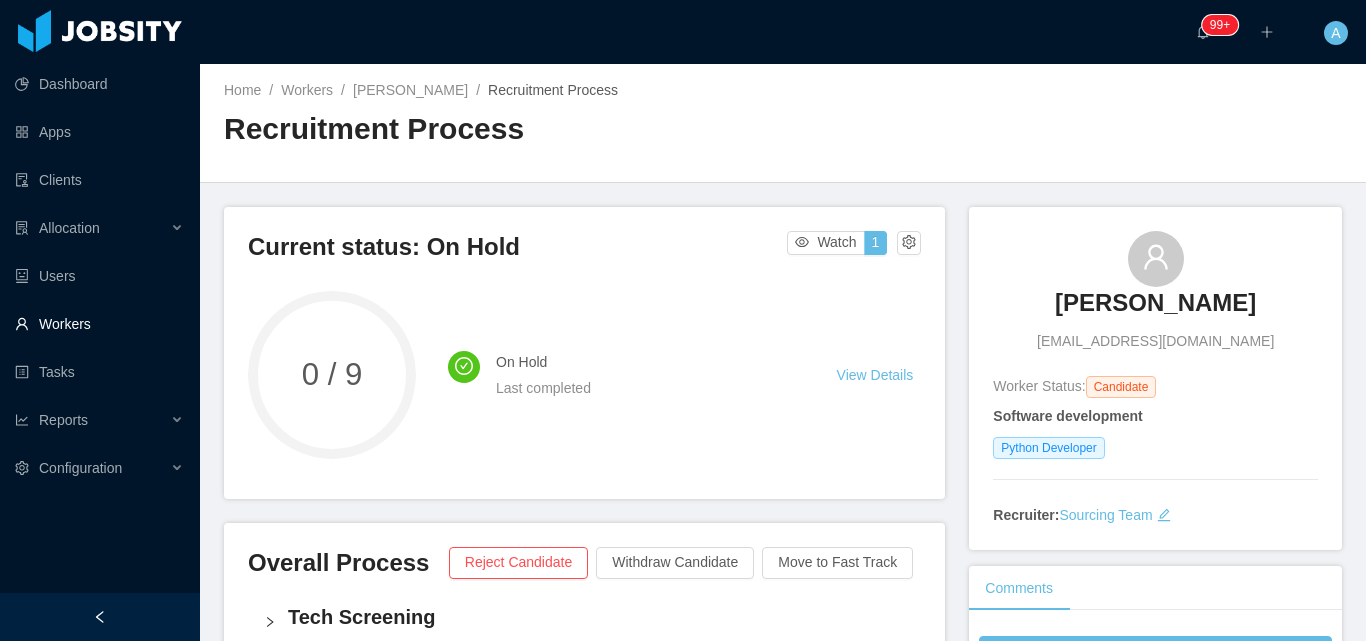 click on "Workers" at bounding box center [99, 324] 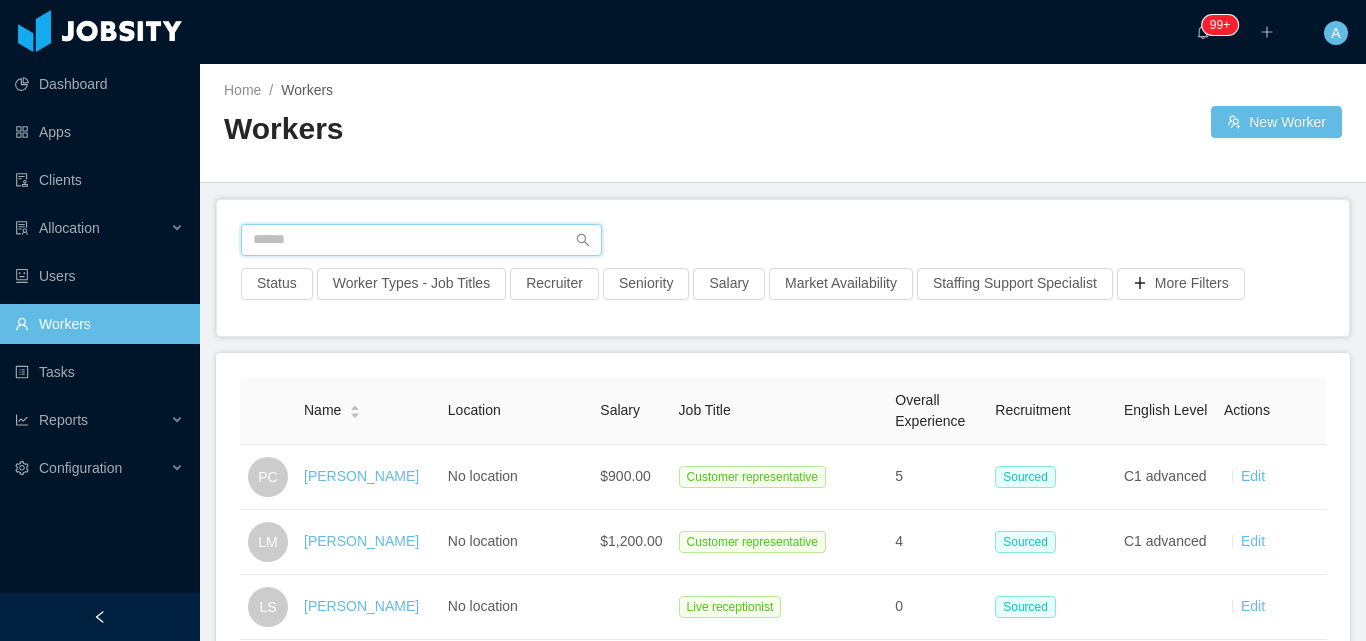 click at bounding box center (421, 240) 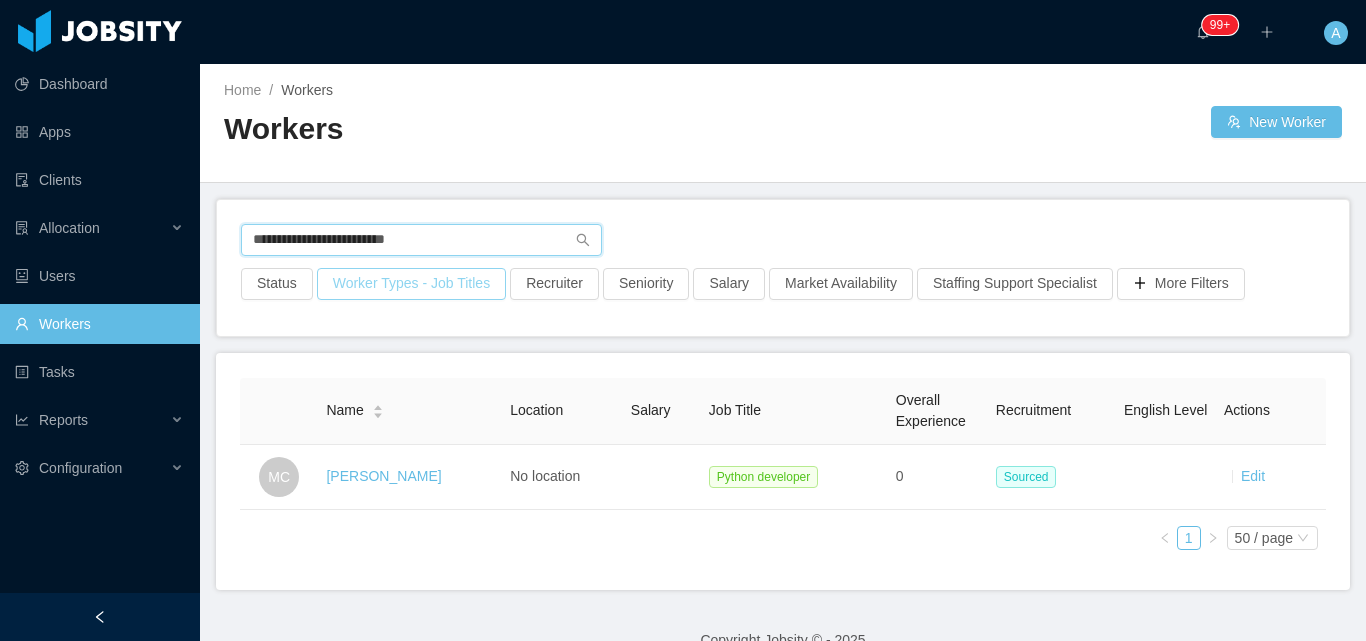 scroll, scrollTop: 49, scrollLeft: 0, axis: vertical 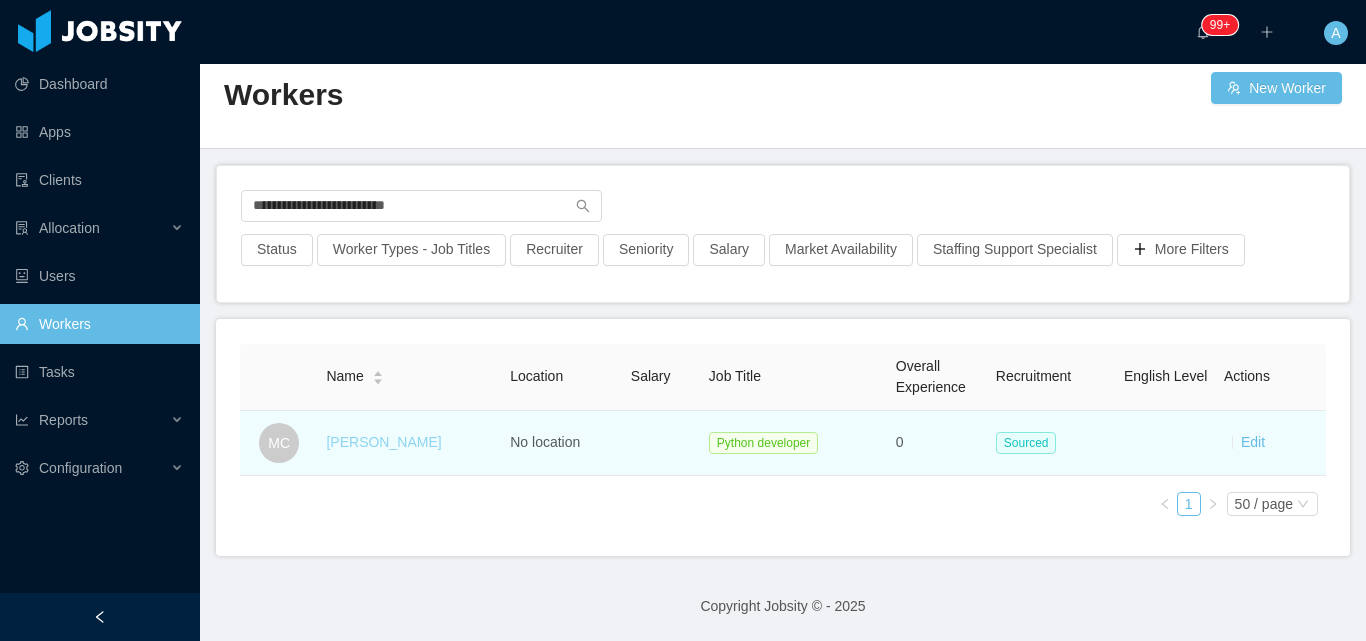 drag, startPoint x: 326, startPoint y: 435, endPoint x: 423, endPoint y: 427, distance: 97.32934 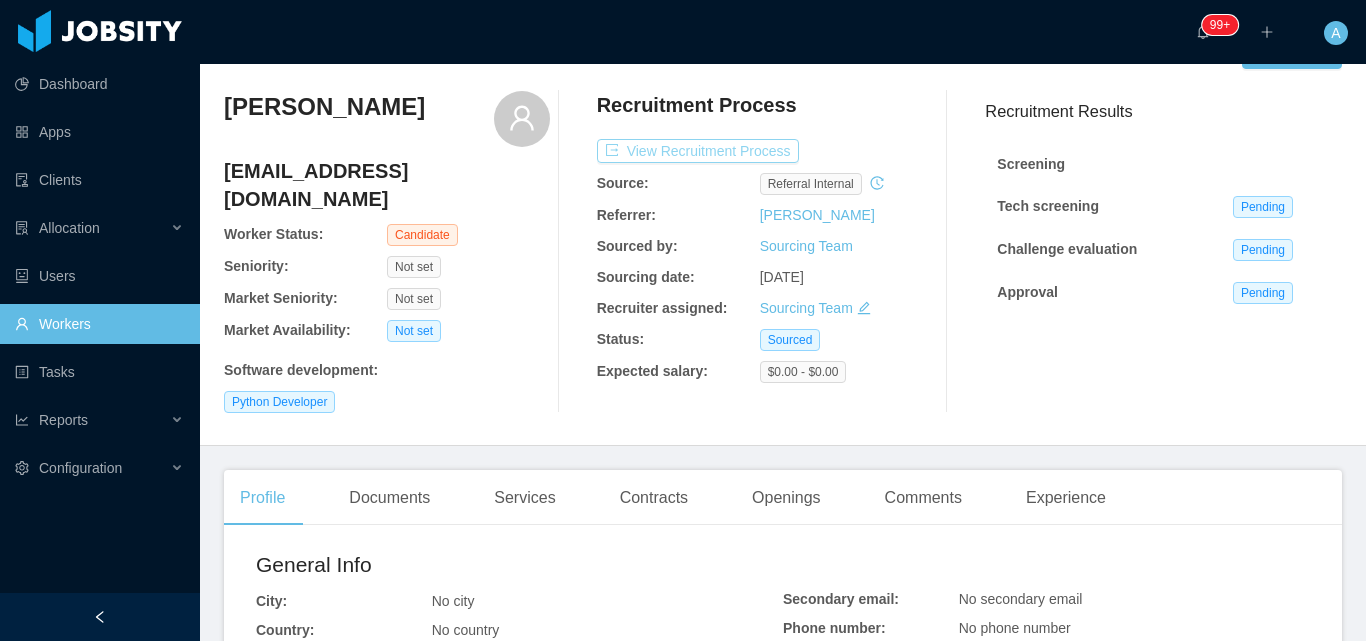 click on "View Recruitment Process" at bounding box center (698, 151) 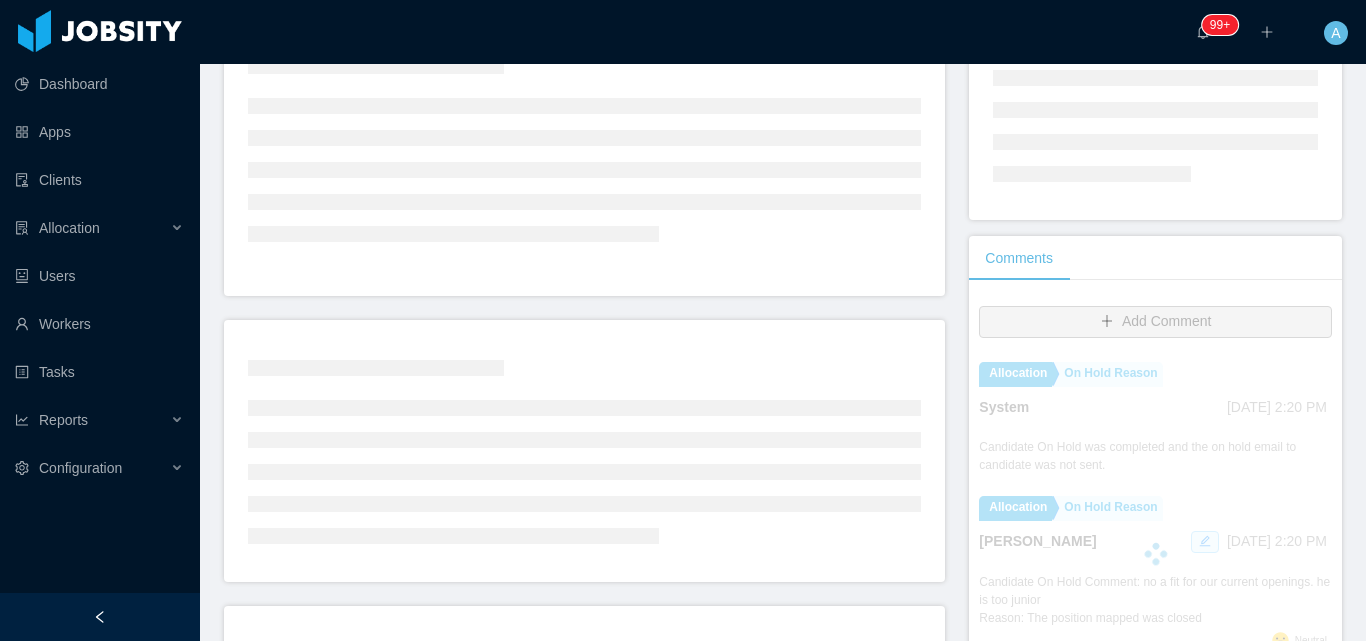 scroll, scrollTop: 349, scrollLeft: 0, axis: vertical 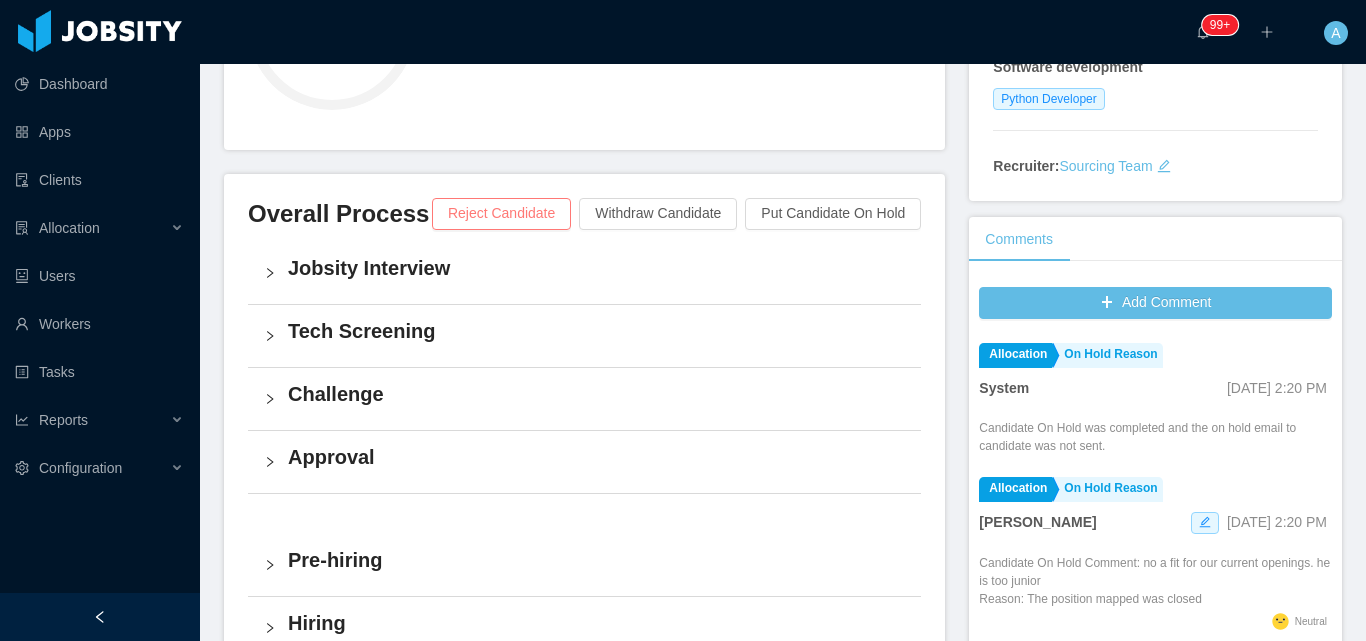 click on "Reject Candidate" at bounding box center (501, 214) 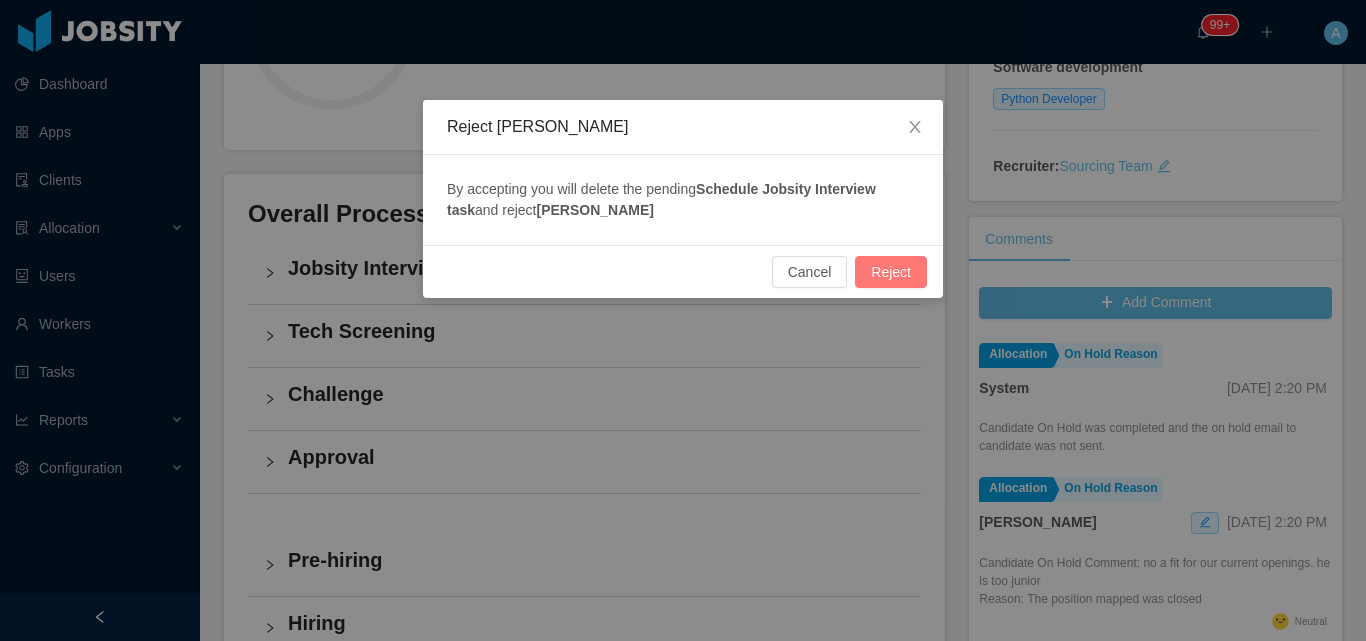 click on "Reject" at bounding box center (891, 272) 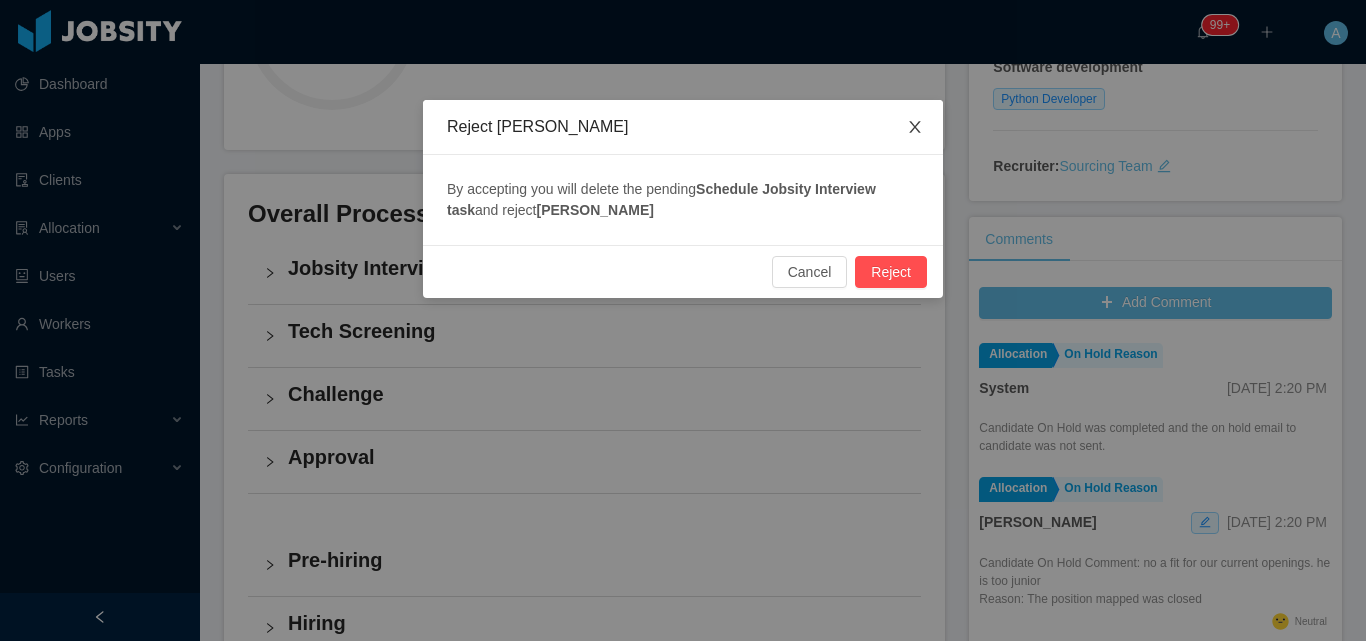 click 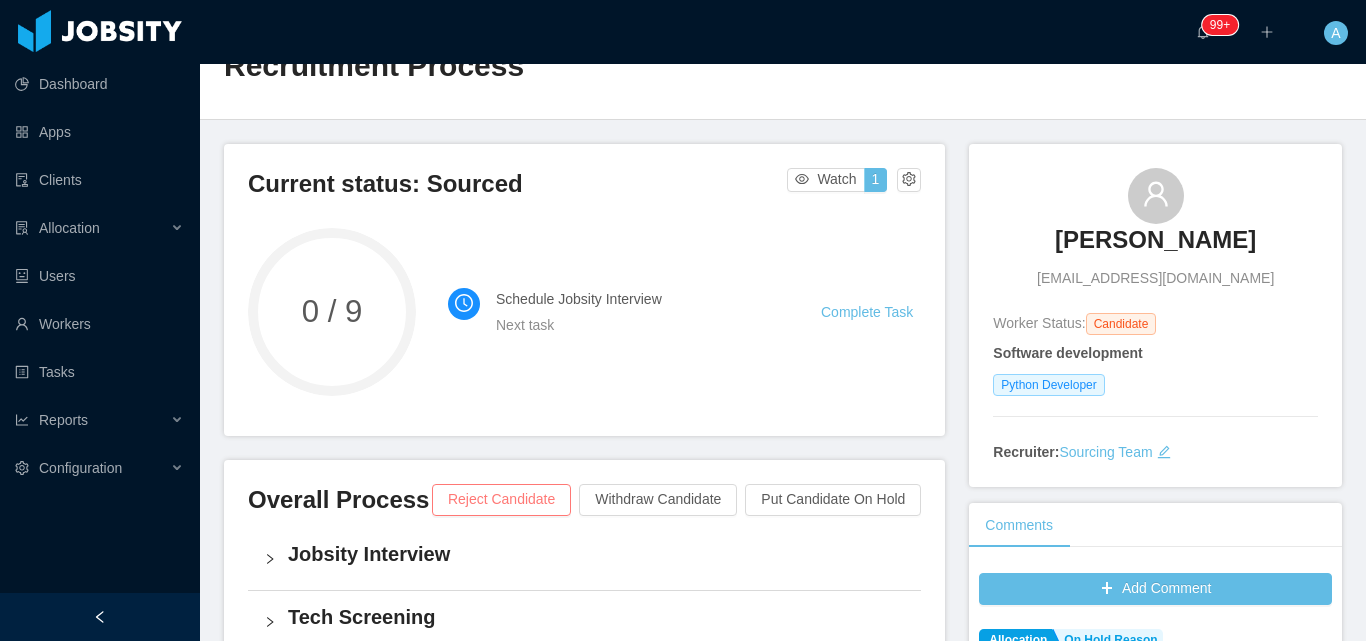 scroll, scrollTop: 0, scrollLeft: 0, axis: both 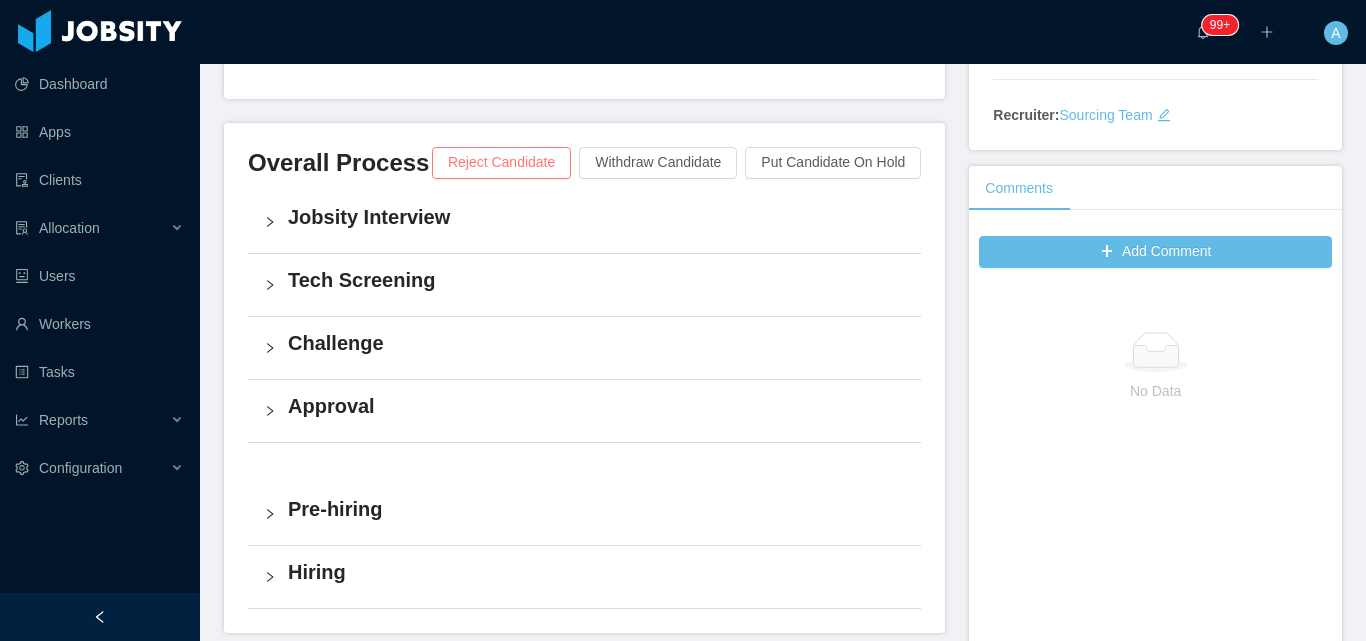 click on "Reject Candidate" at bounding box center [501, 163] 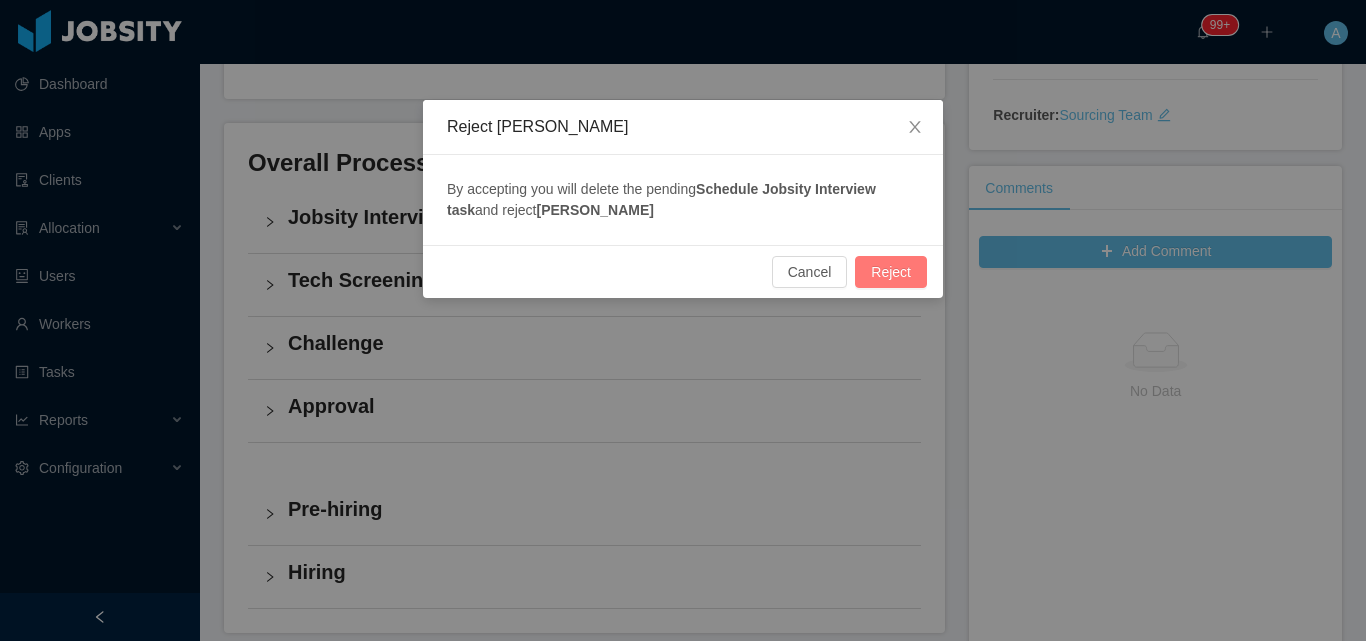 click on "Reject" at bounding box center [891, 272] 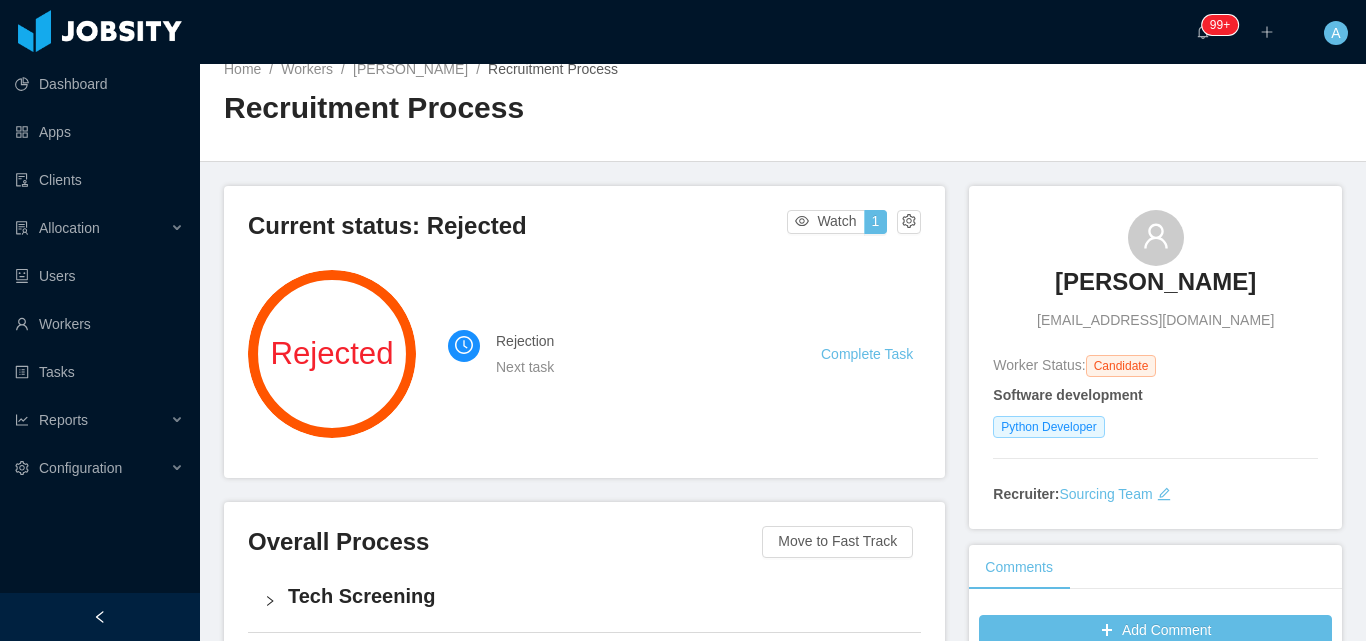 scroll, scrollTop: 0, scrollLeft: 0, axis: both 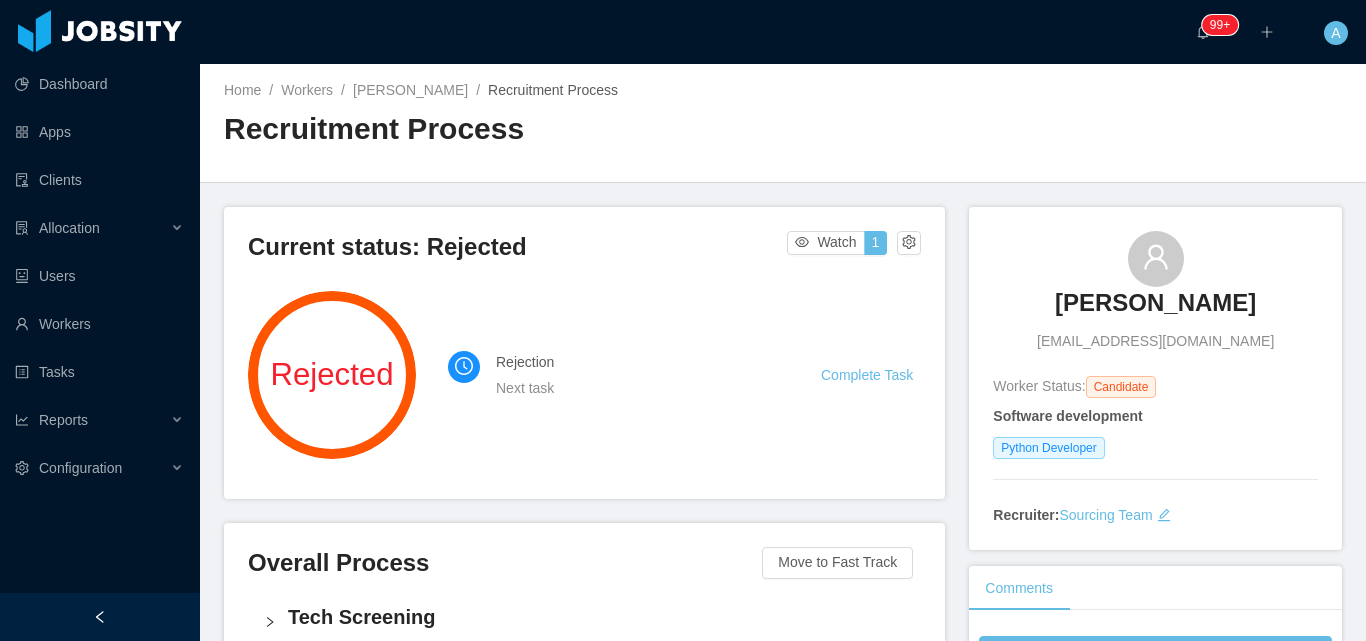 click on "Complete Task" at bounding box center [871, 375] 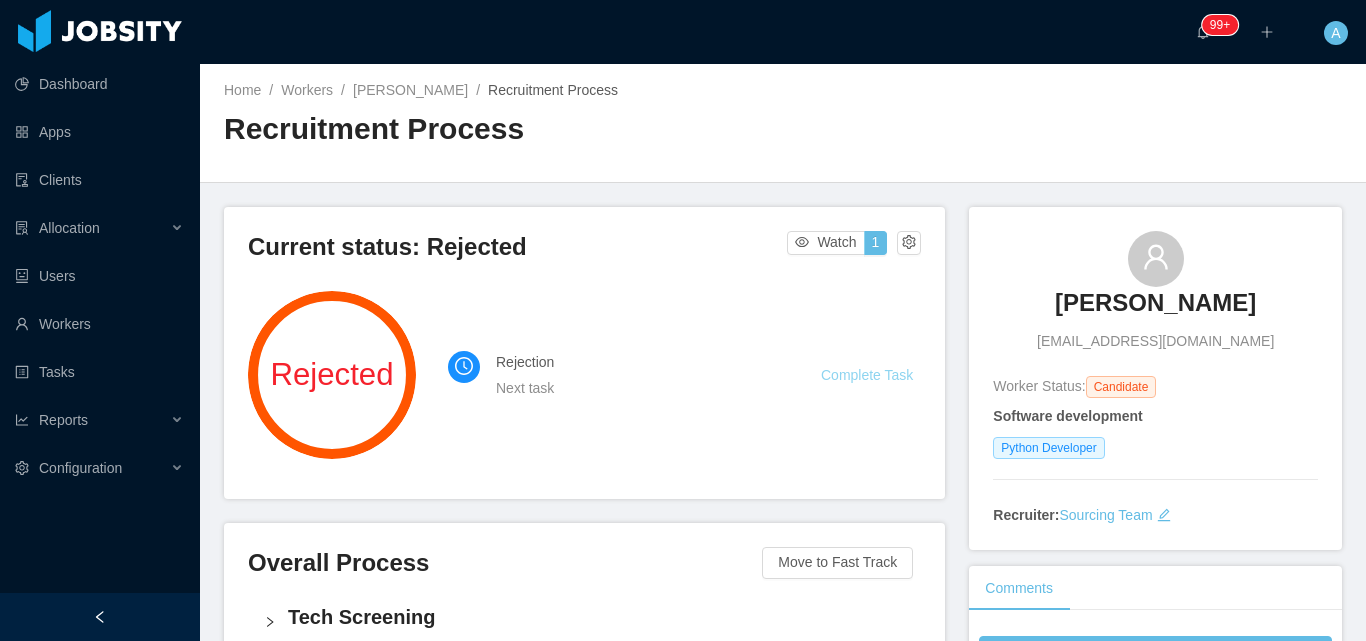 click on "Complete Task" at bounding box center (867, 375) 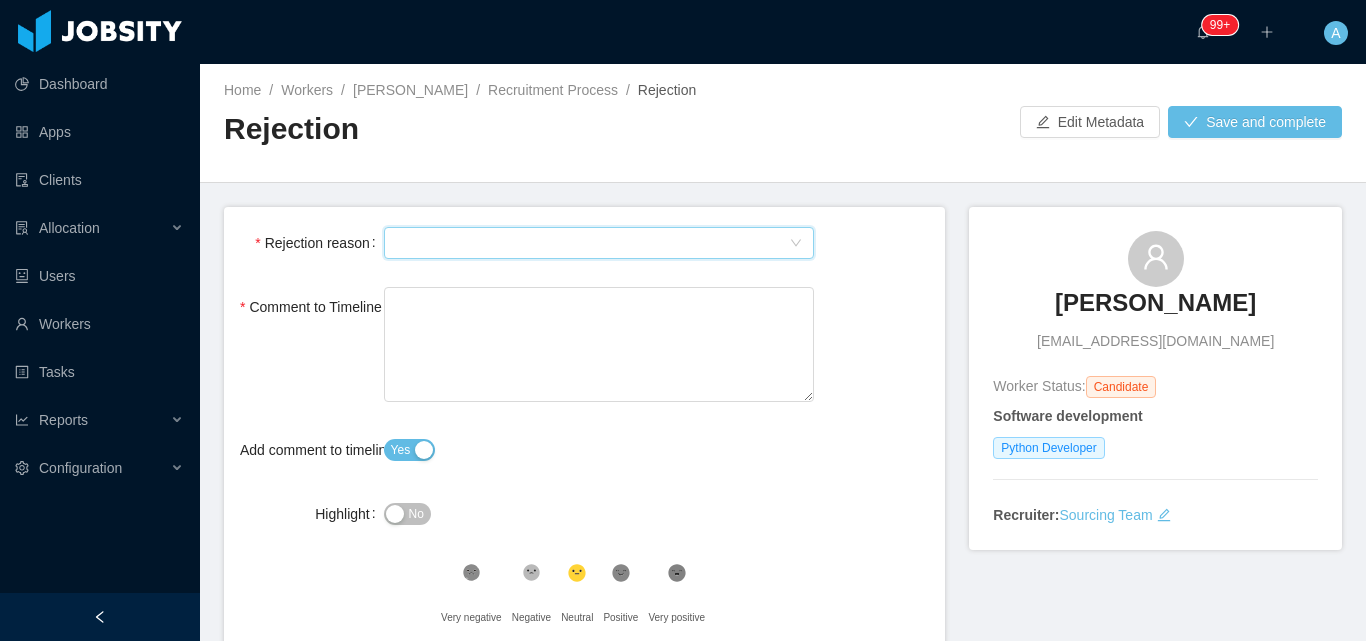 click on "Select Type" at bounding box center (593, 243) 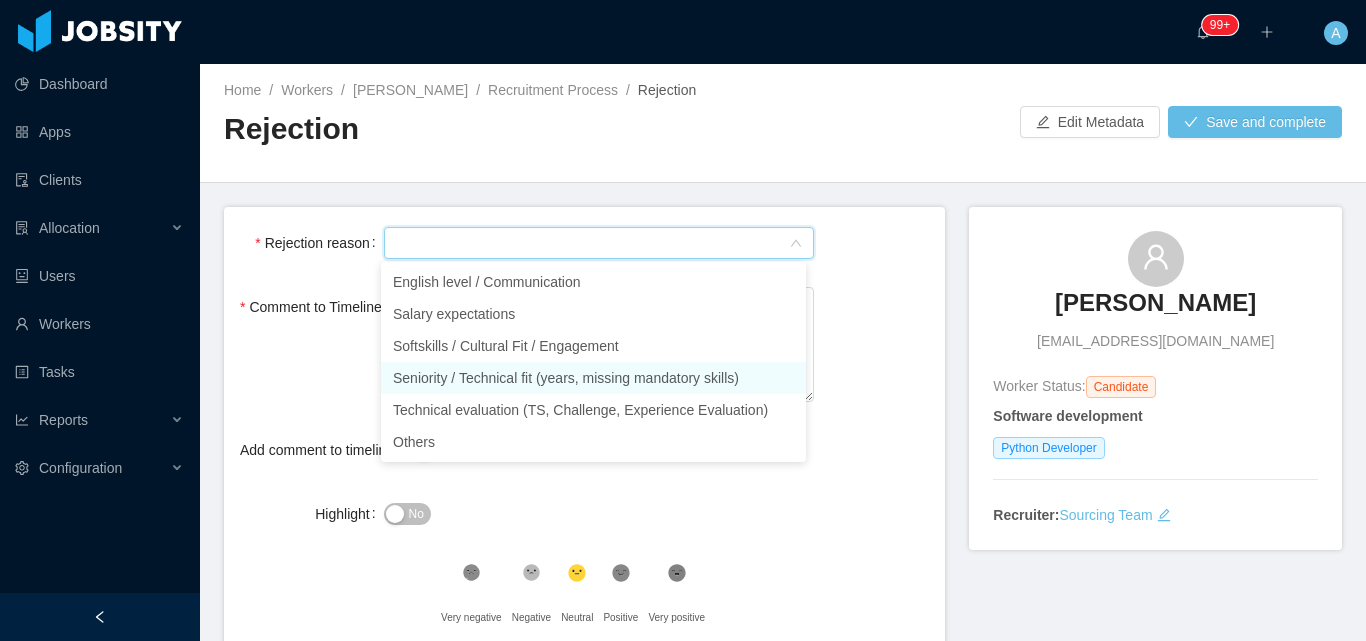 click on "Seniority / Technical fit (years, missing mandatory skills)" at bounding box center [593, 378] 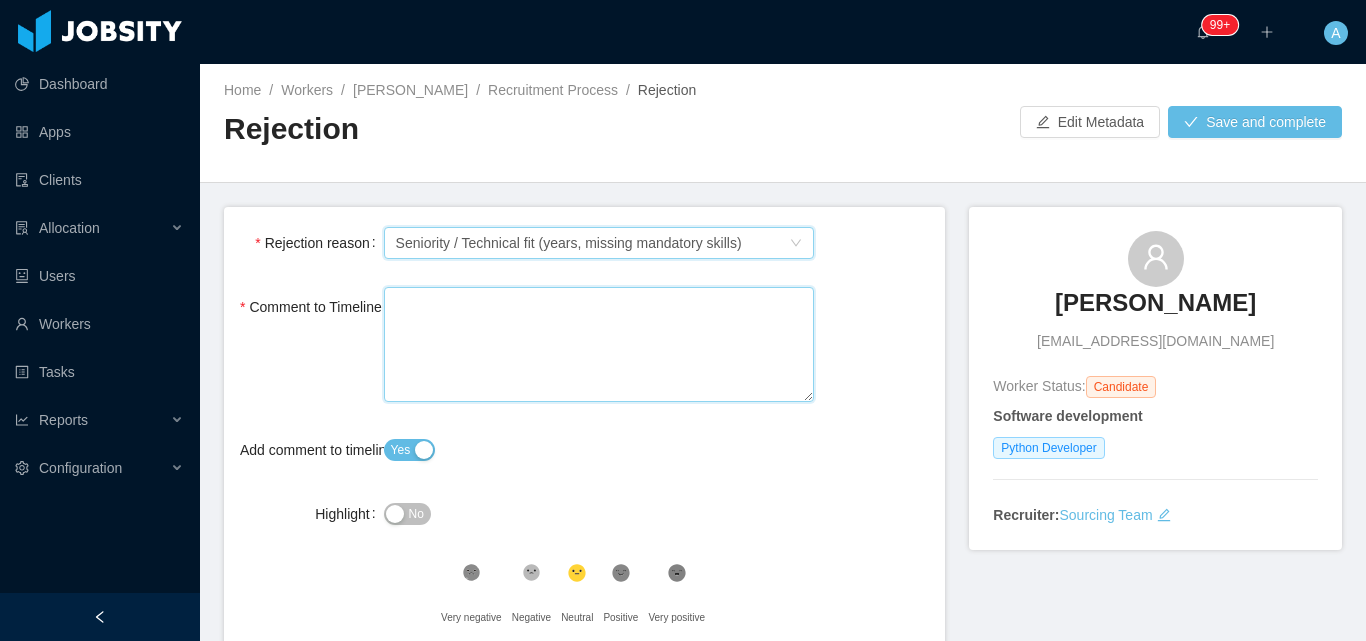 click on "Comment to Timeline" at bounding box center [599, 344] 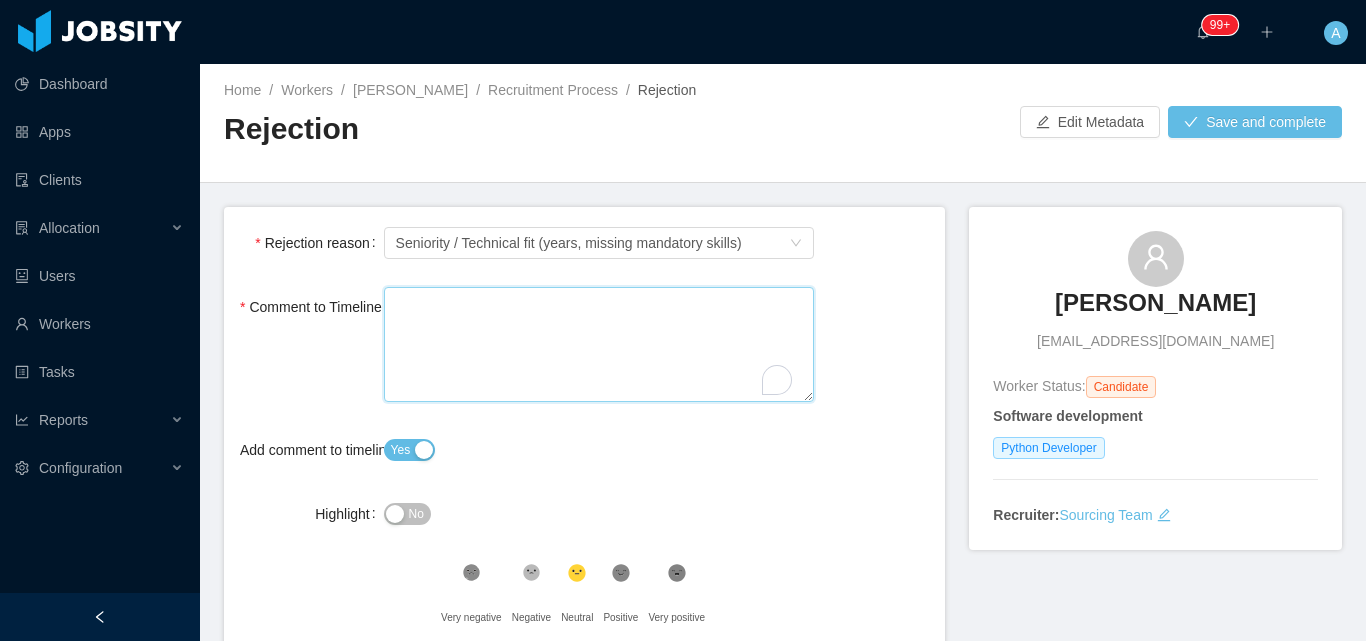 type 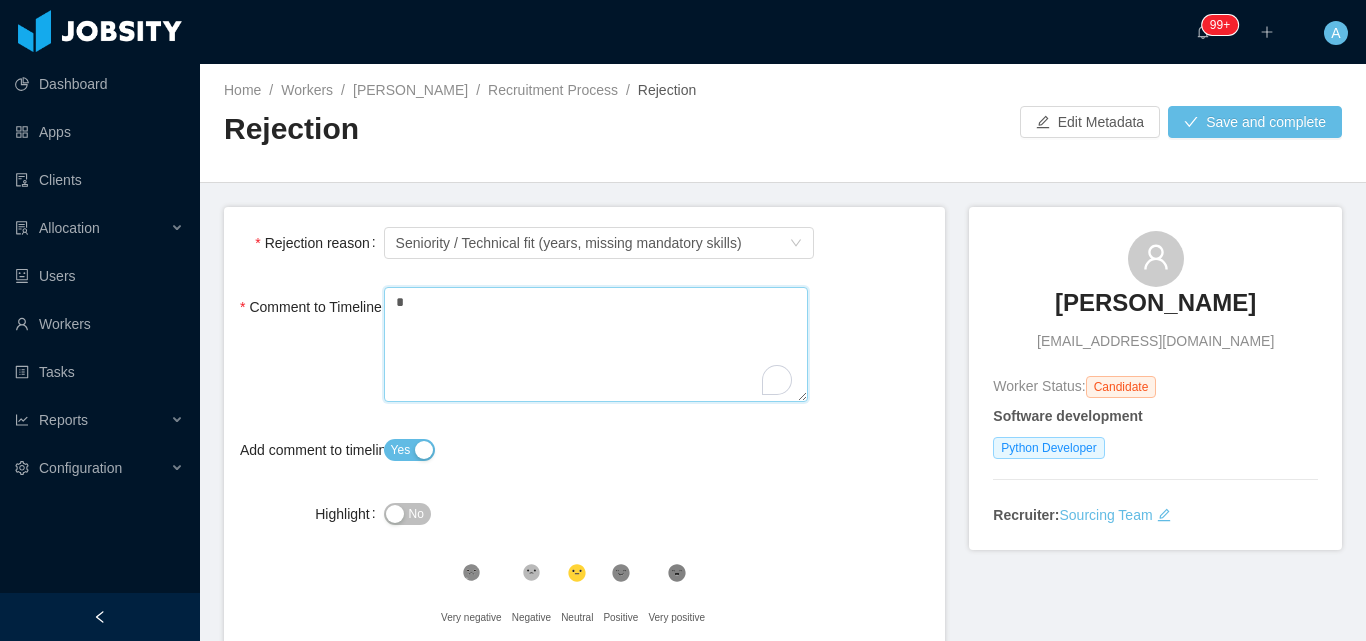type 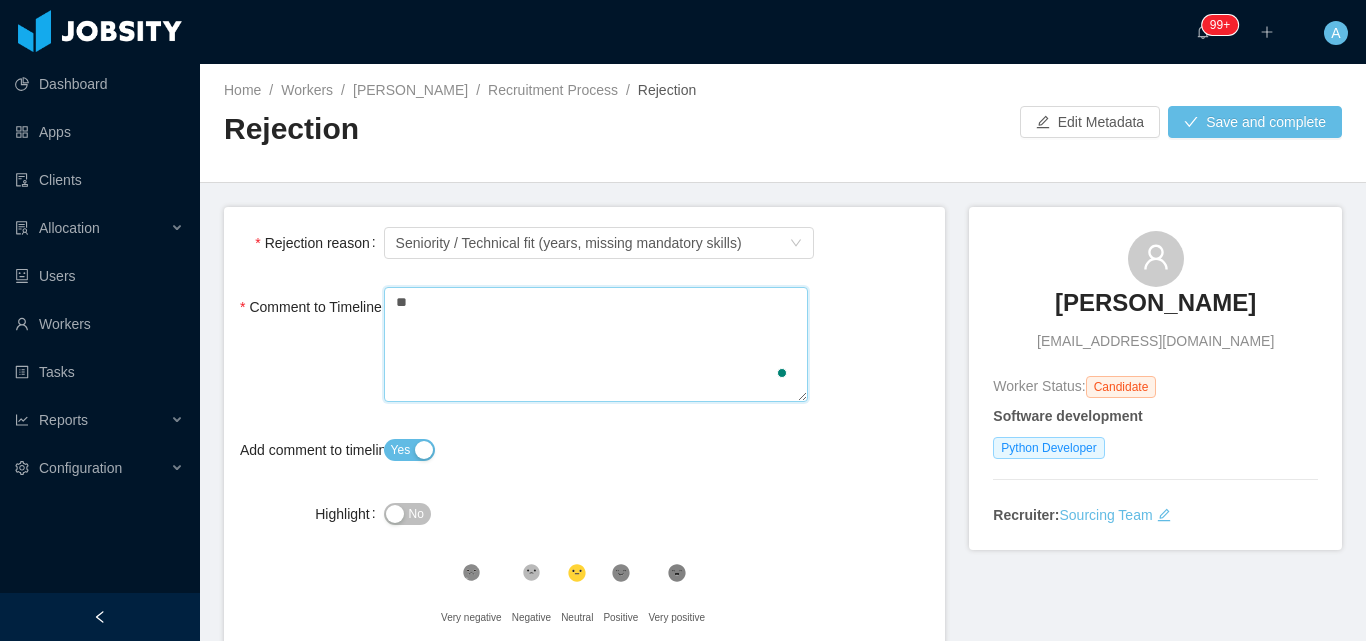 type 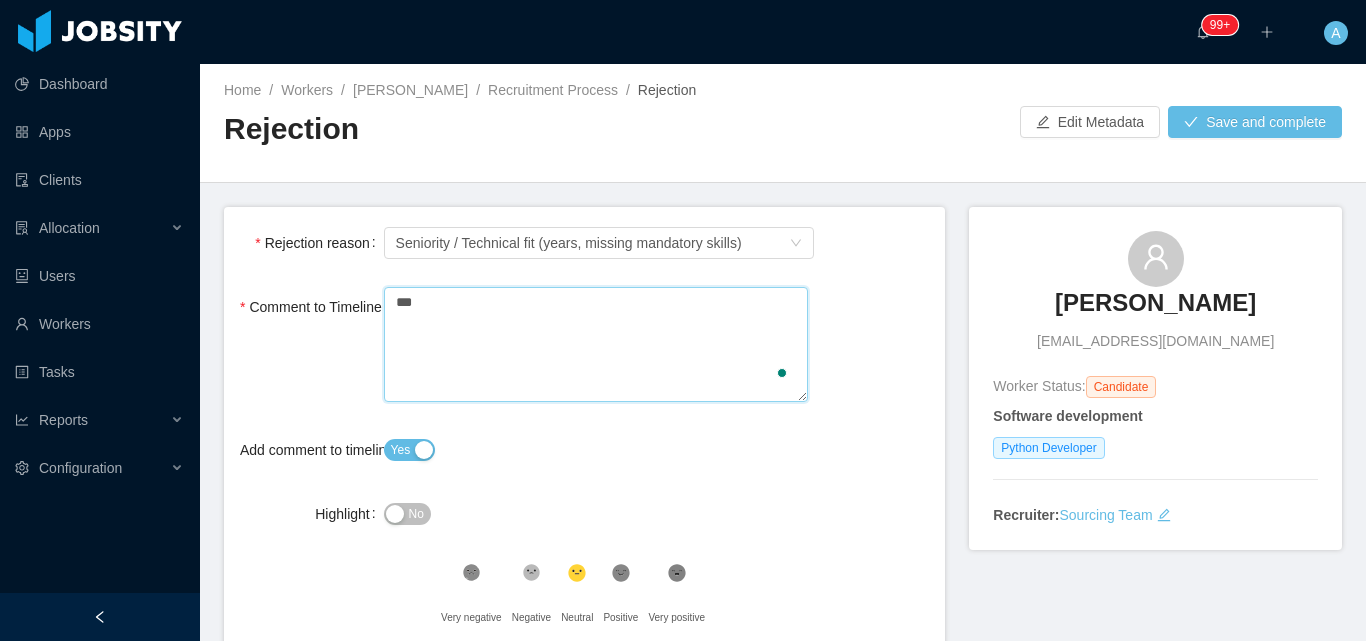 type 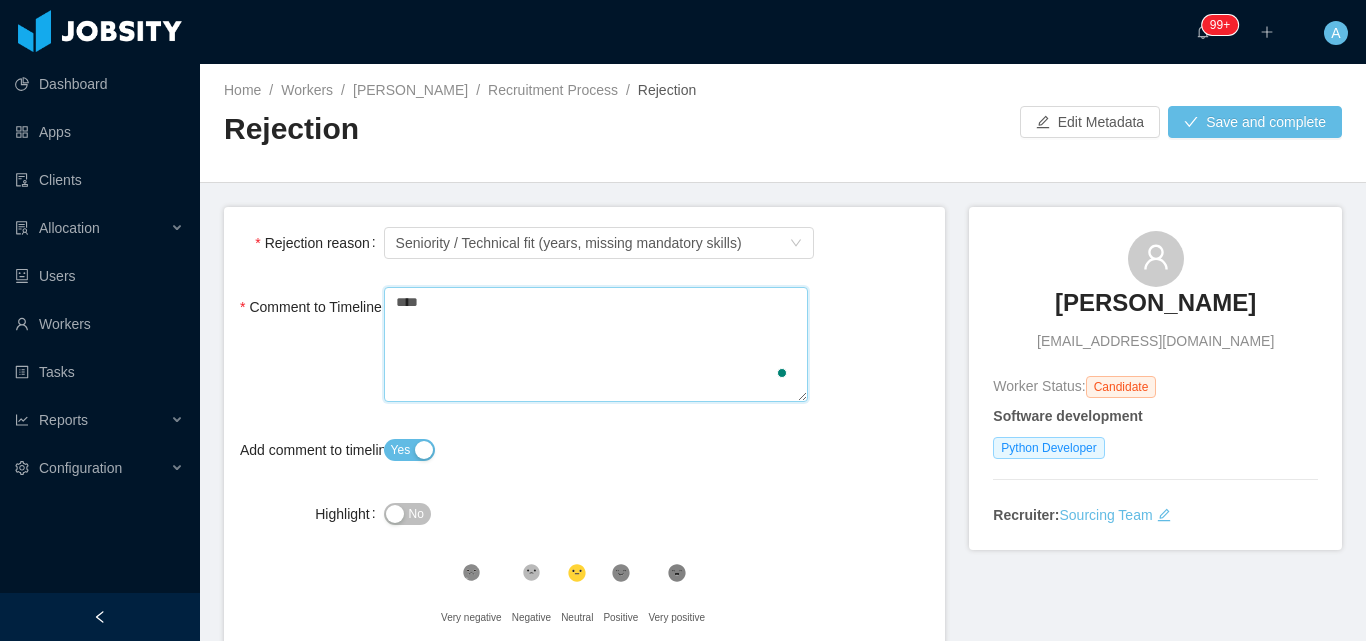 type 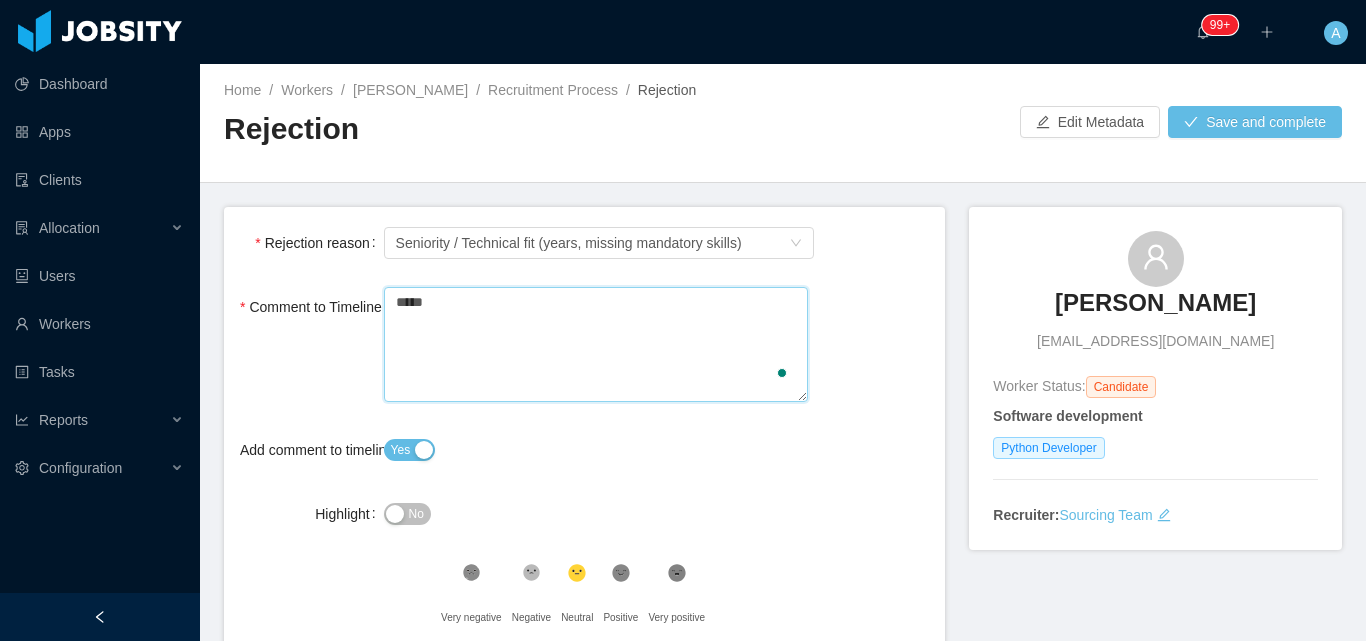 type 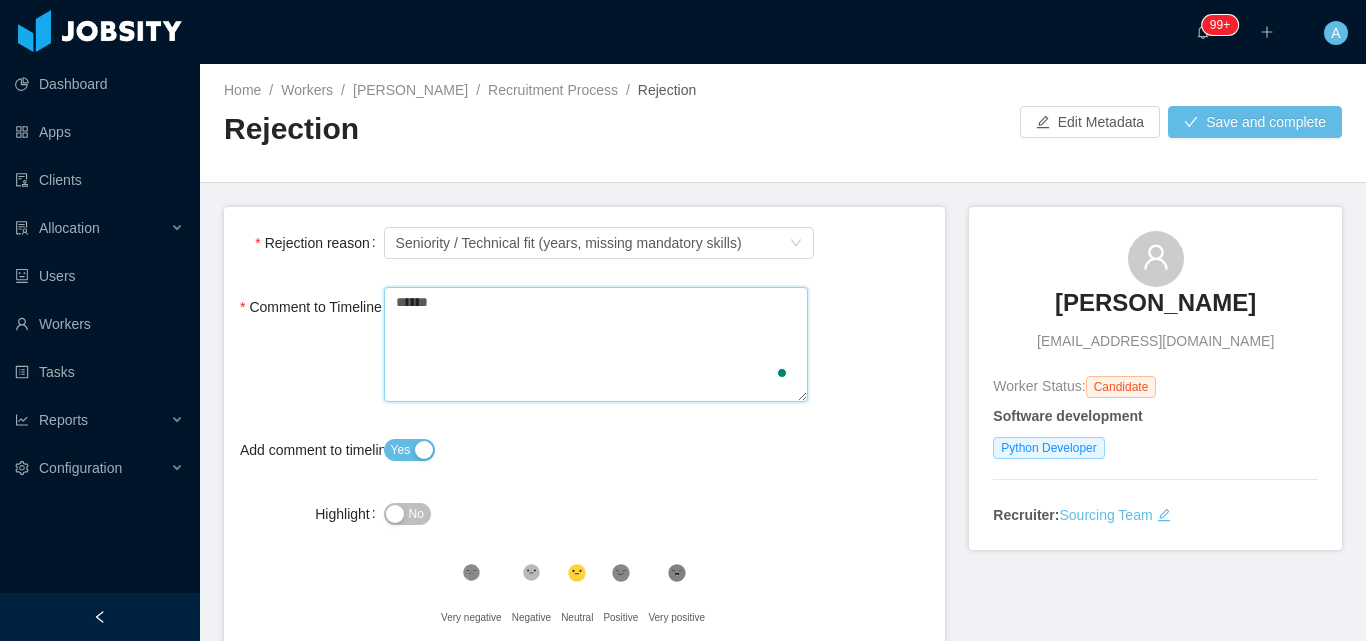 type 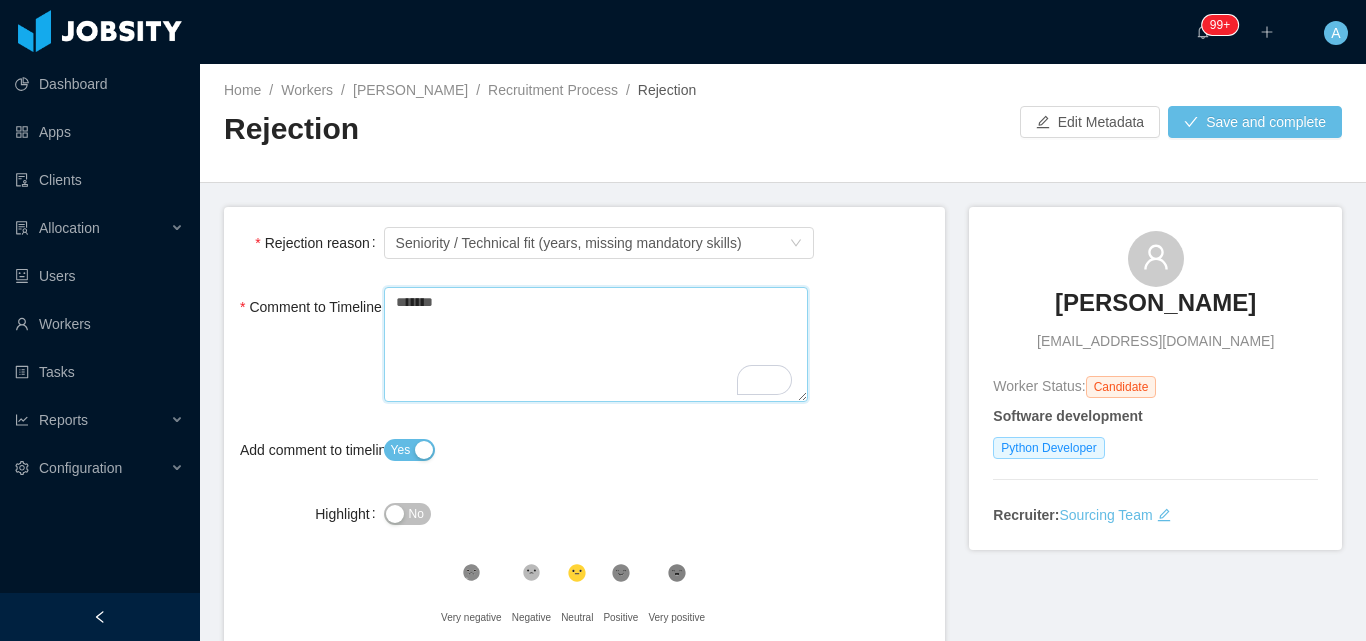 type 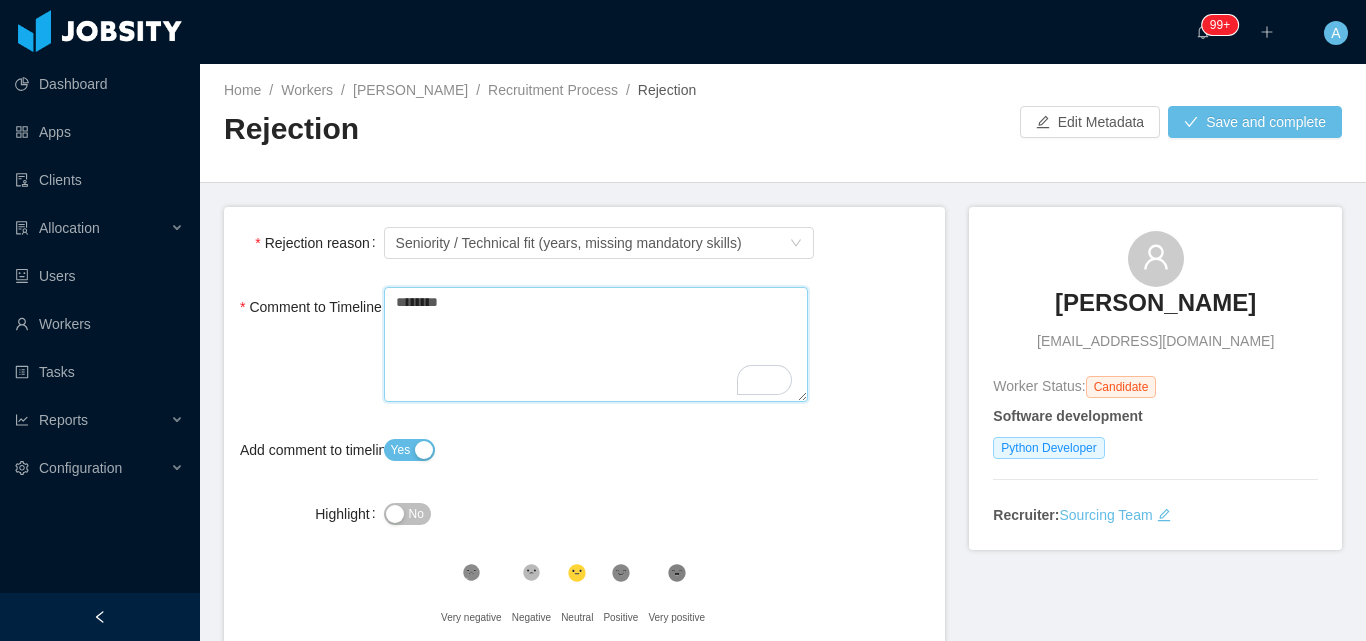 type 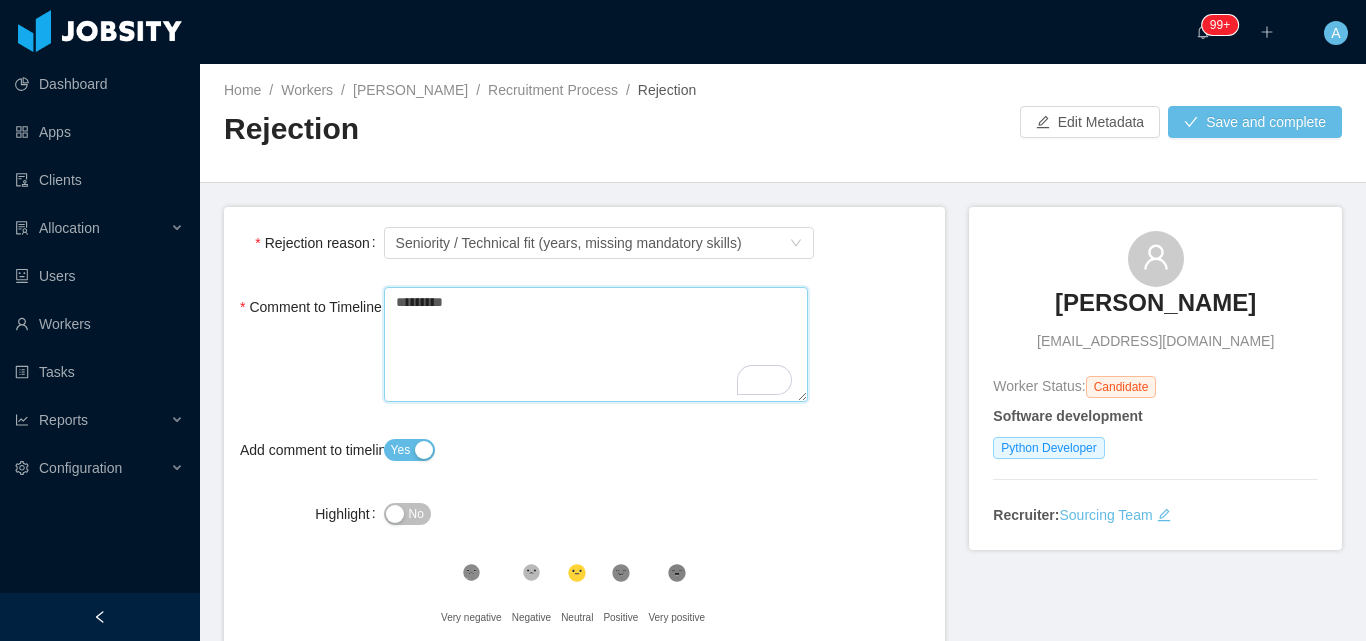 type 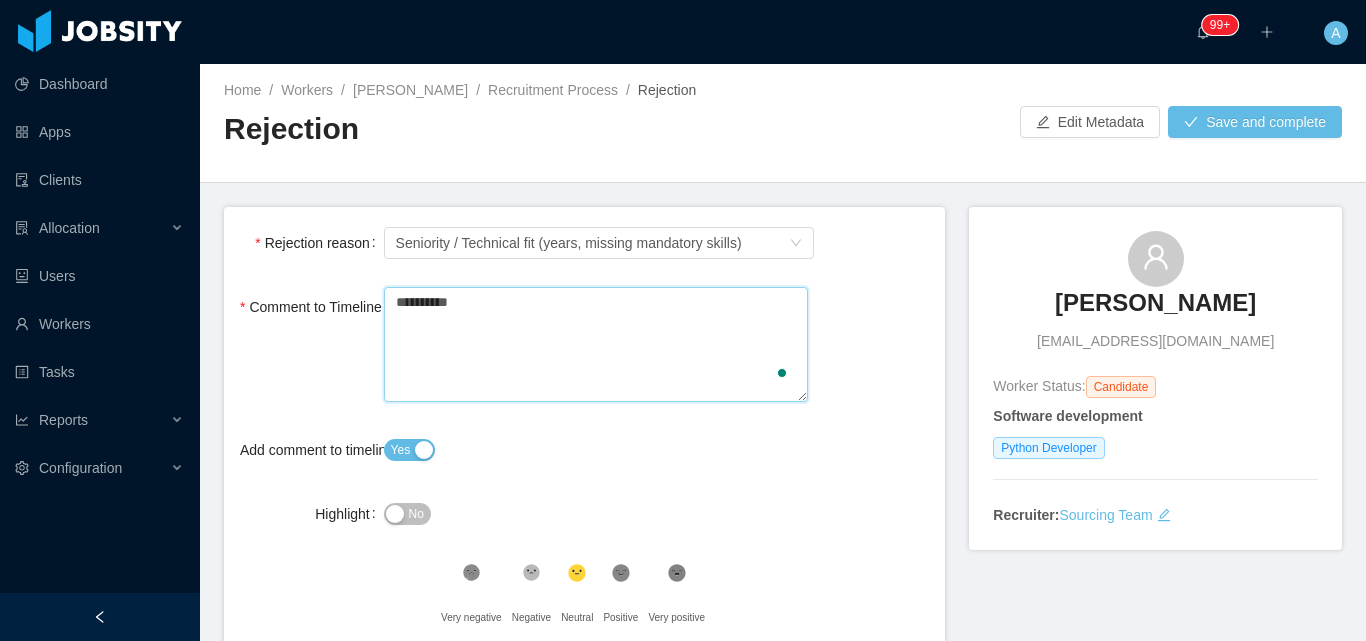type 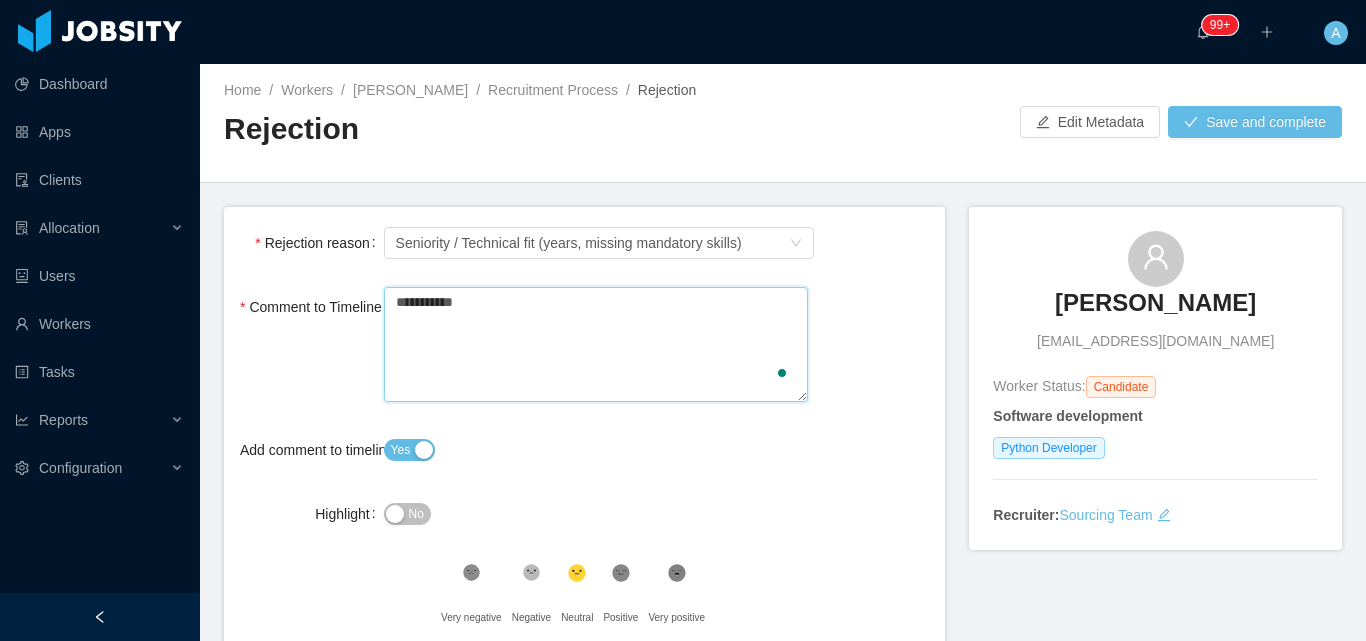 type 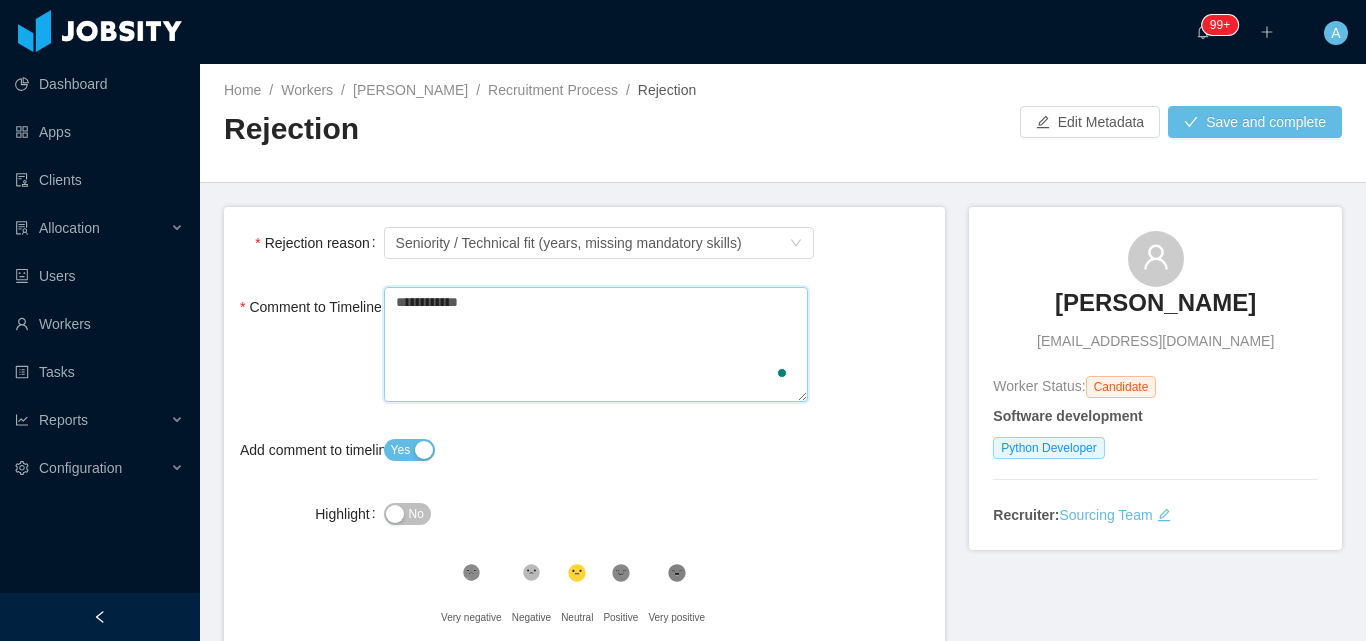 type 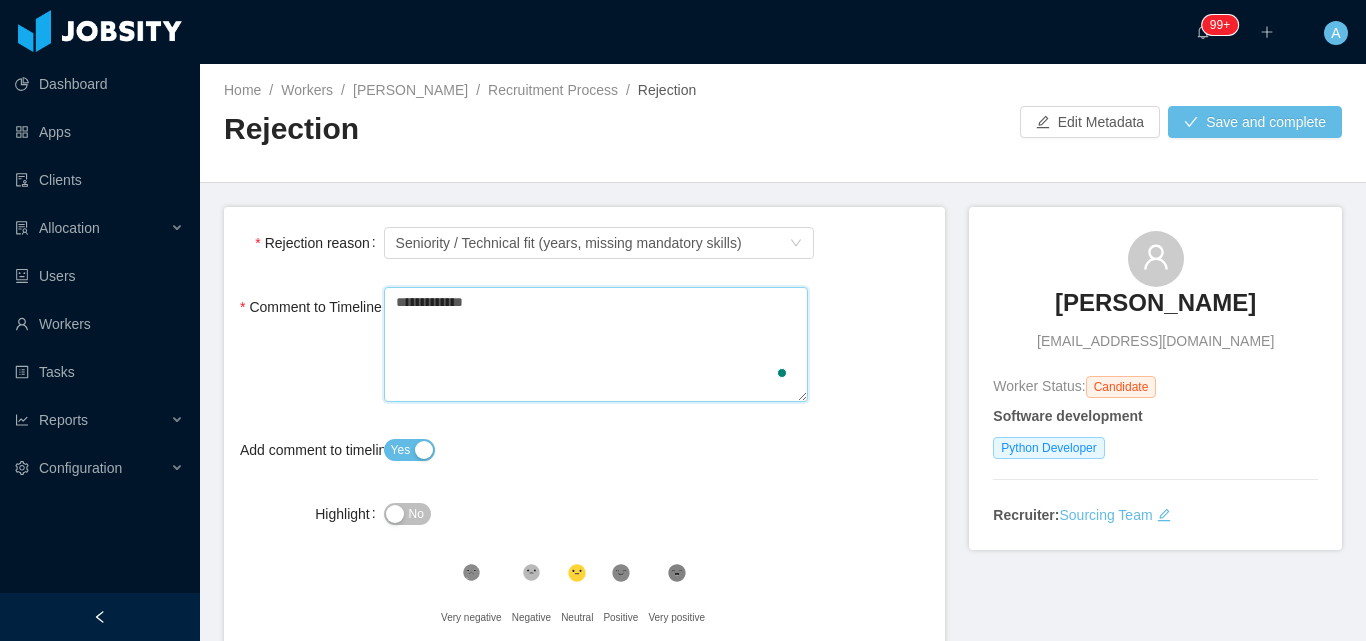 type 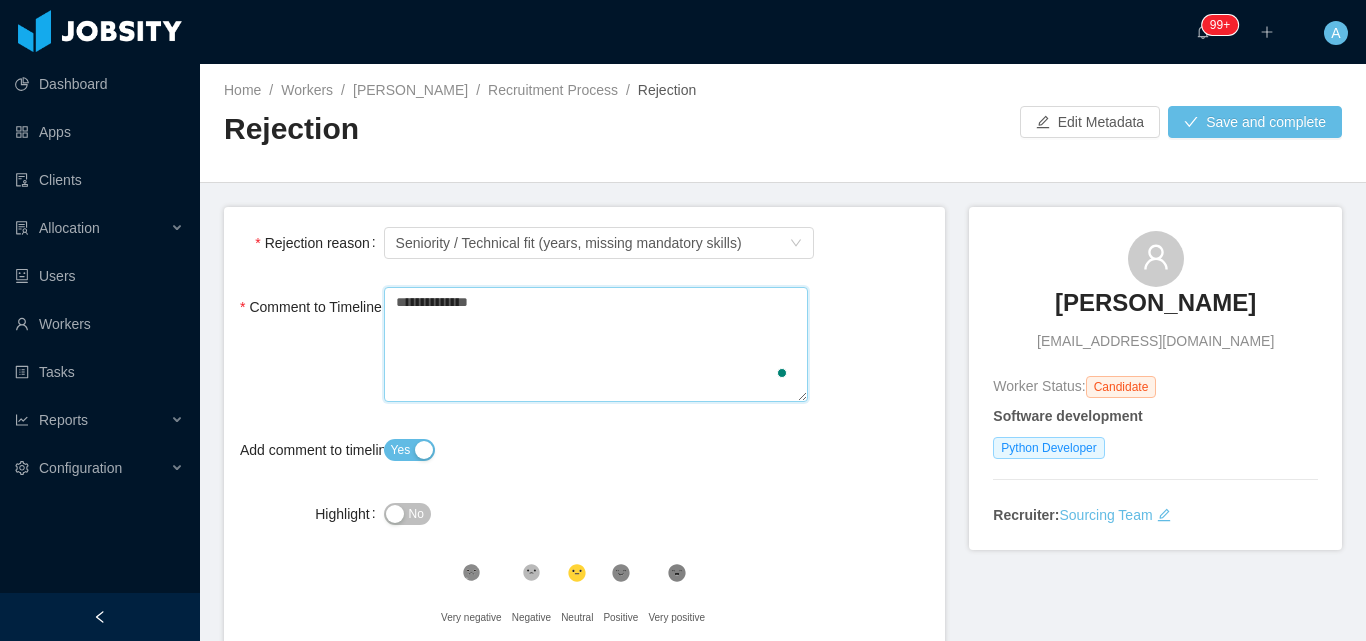 type 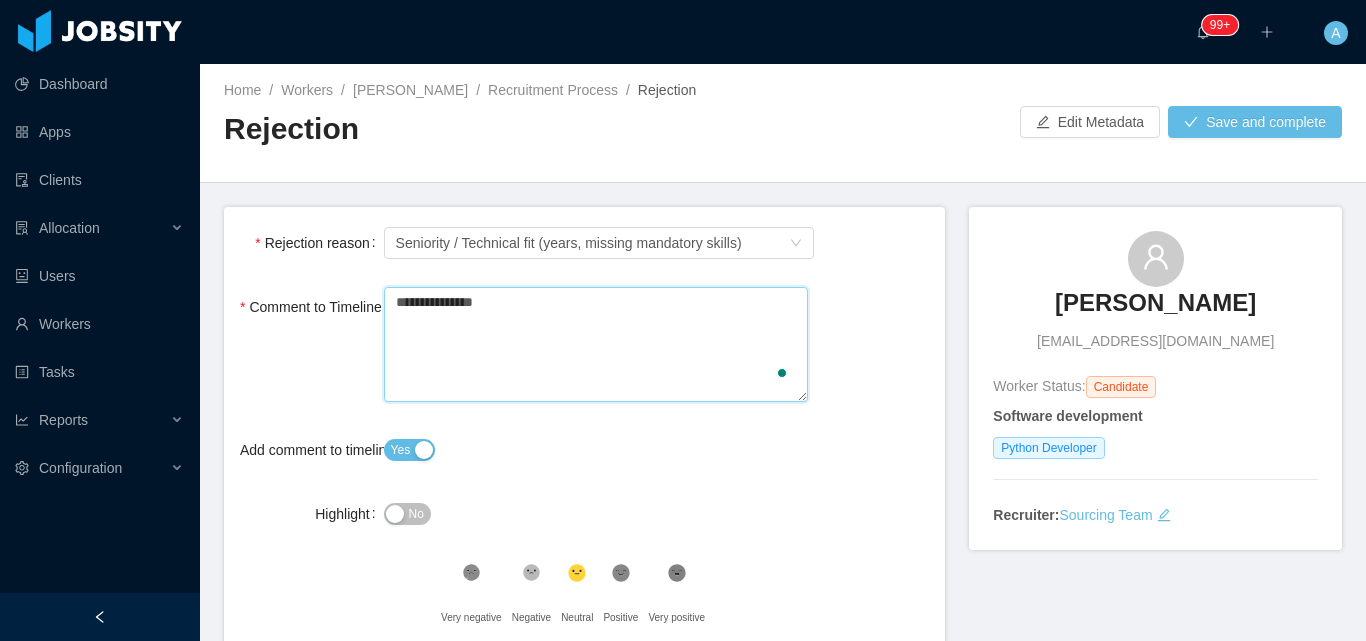 type 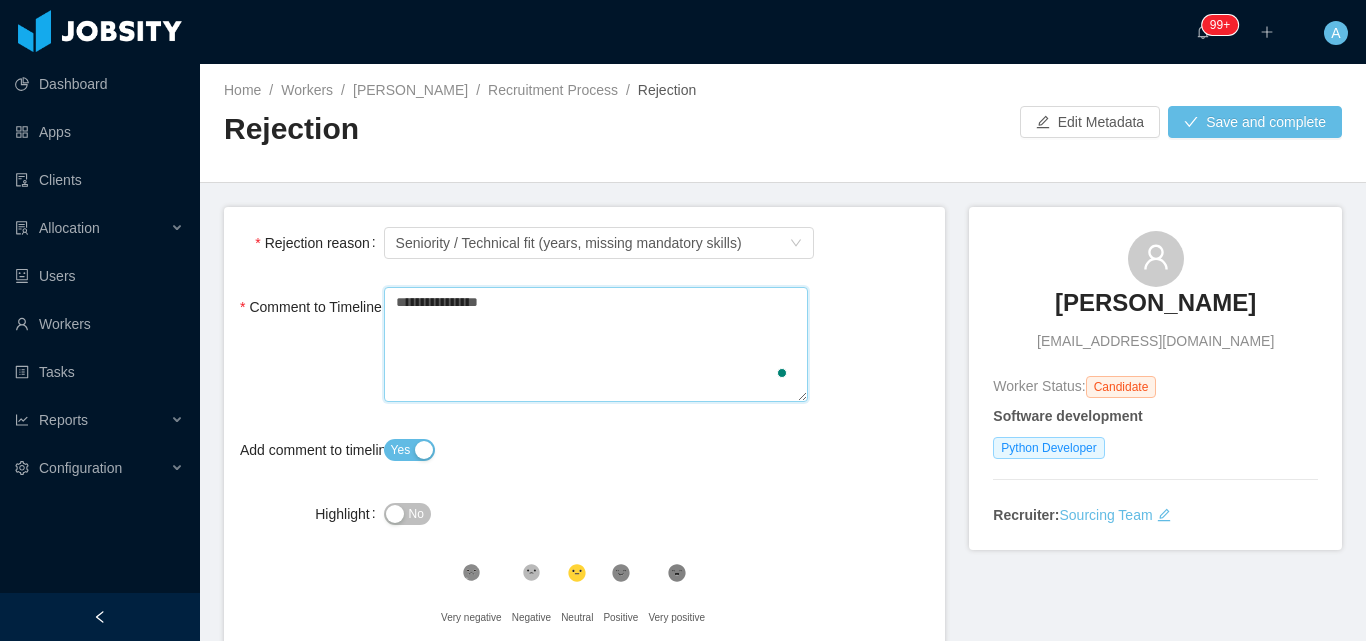type on "**********" 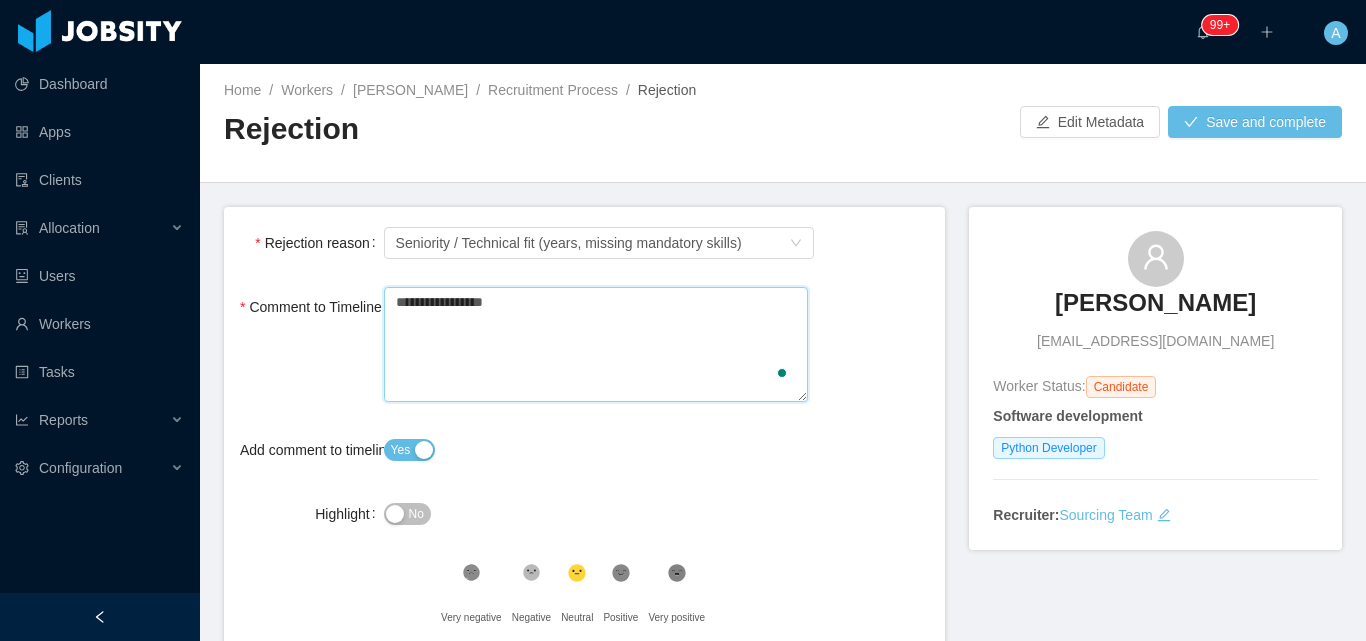 type 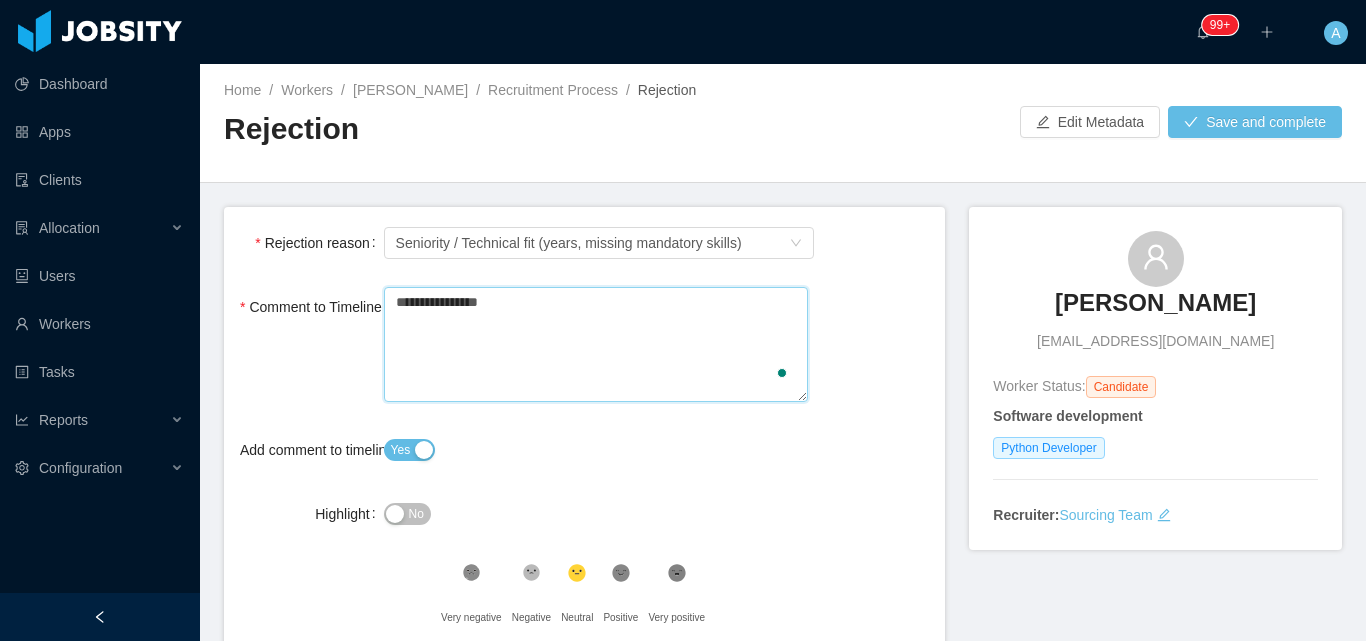 type 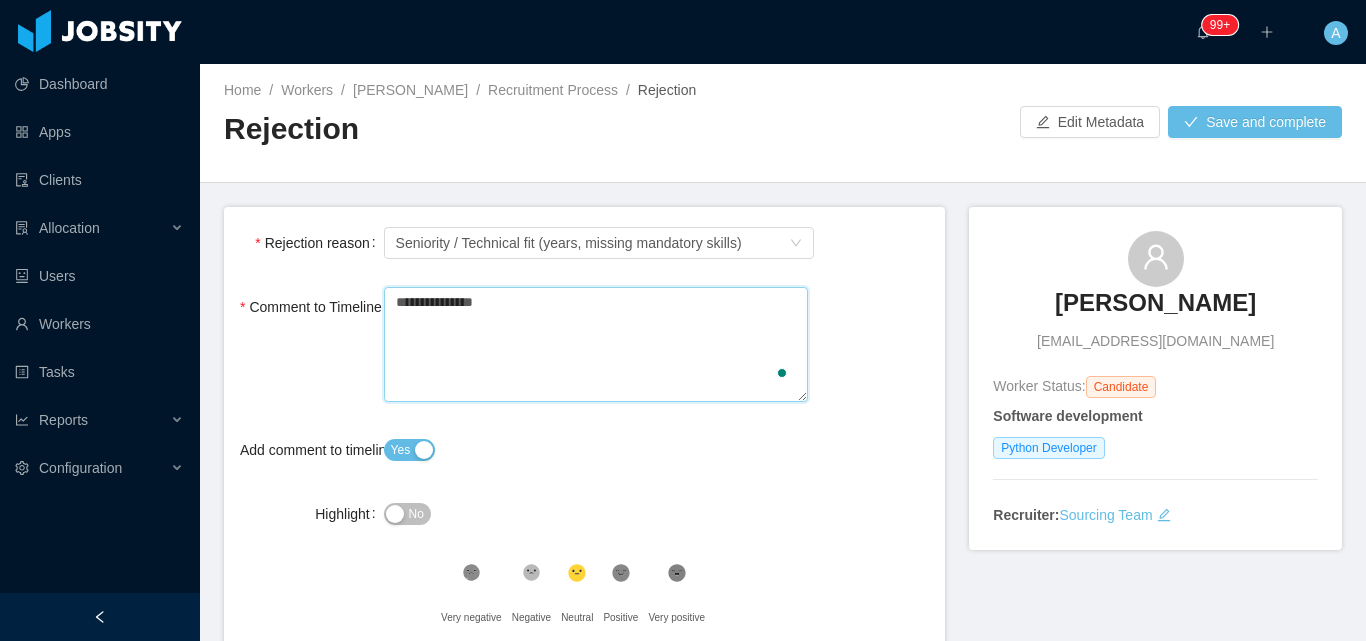 type 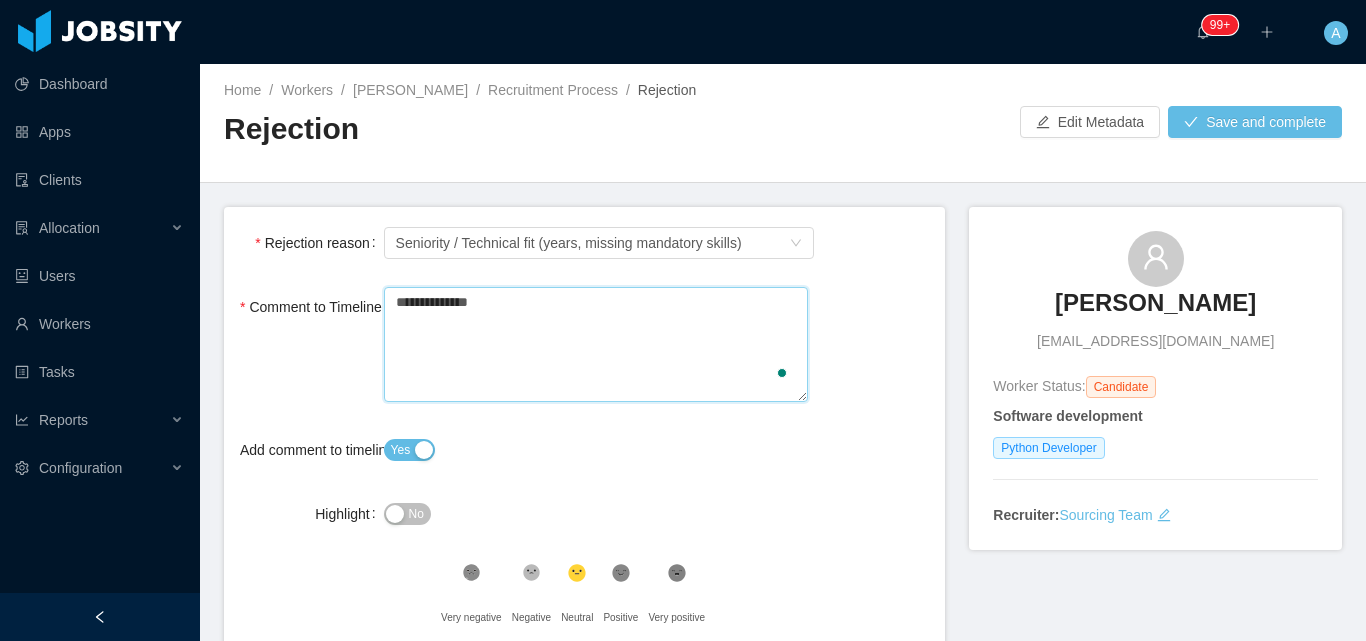 type 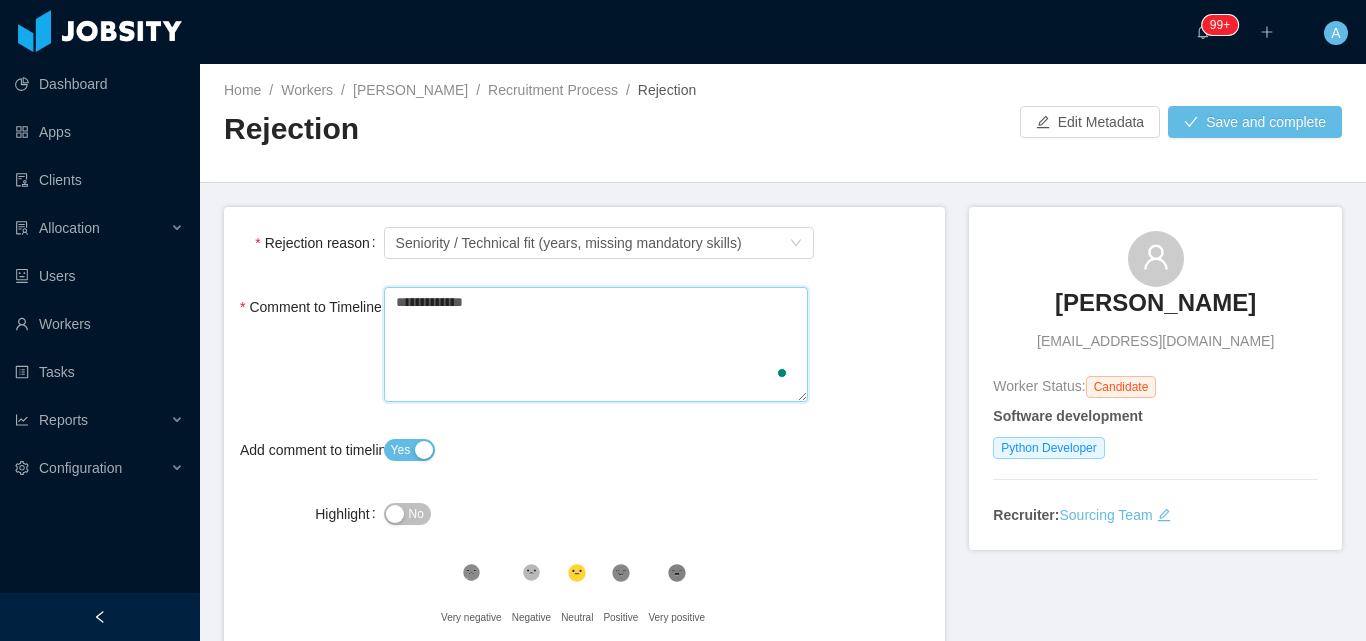 type 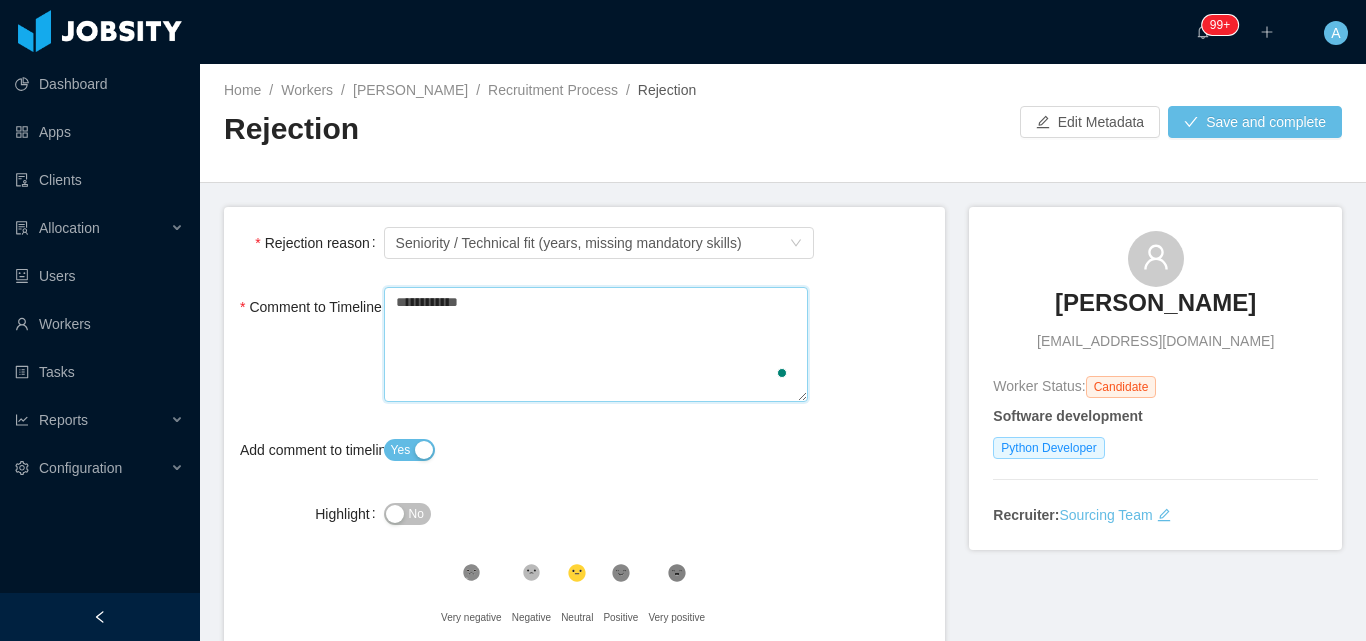 type 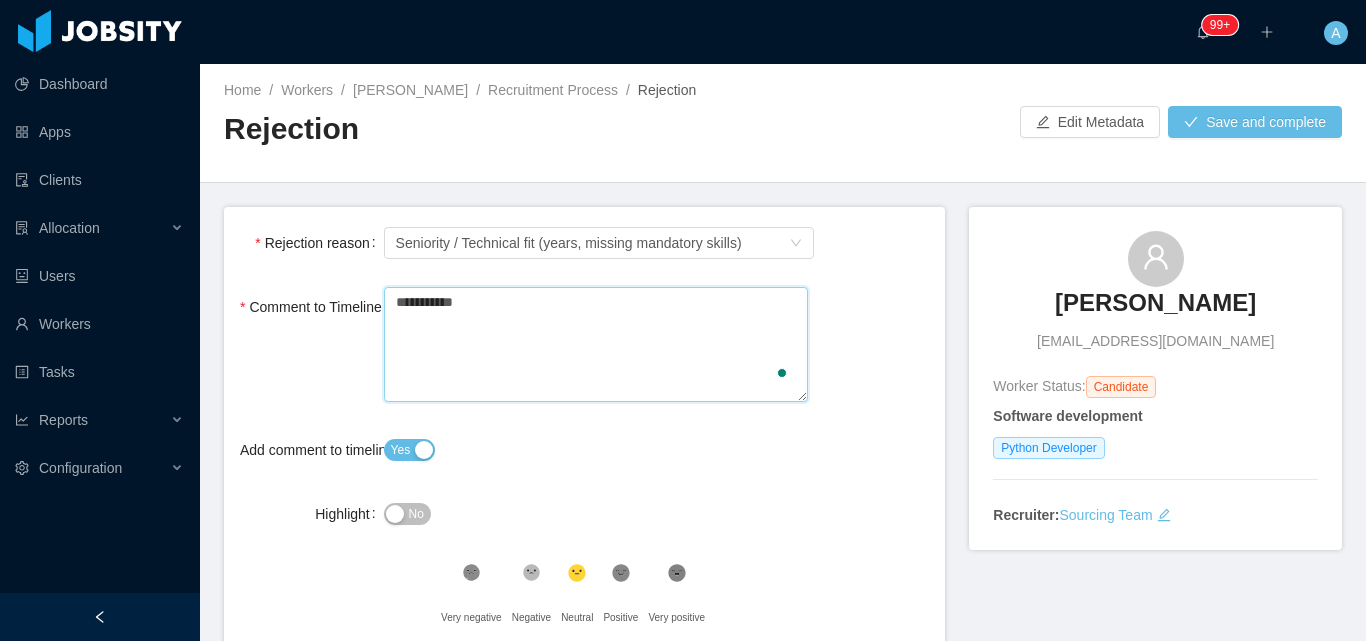 type 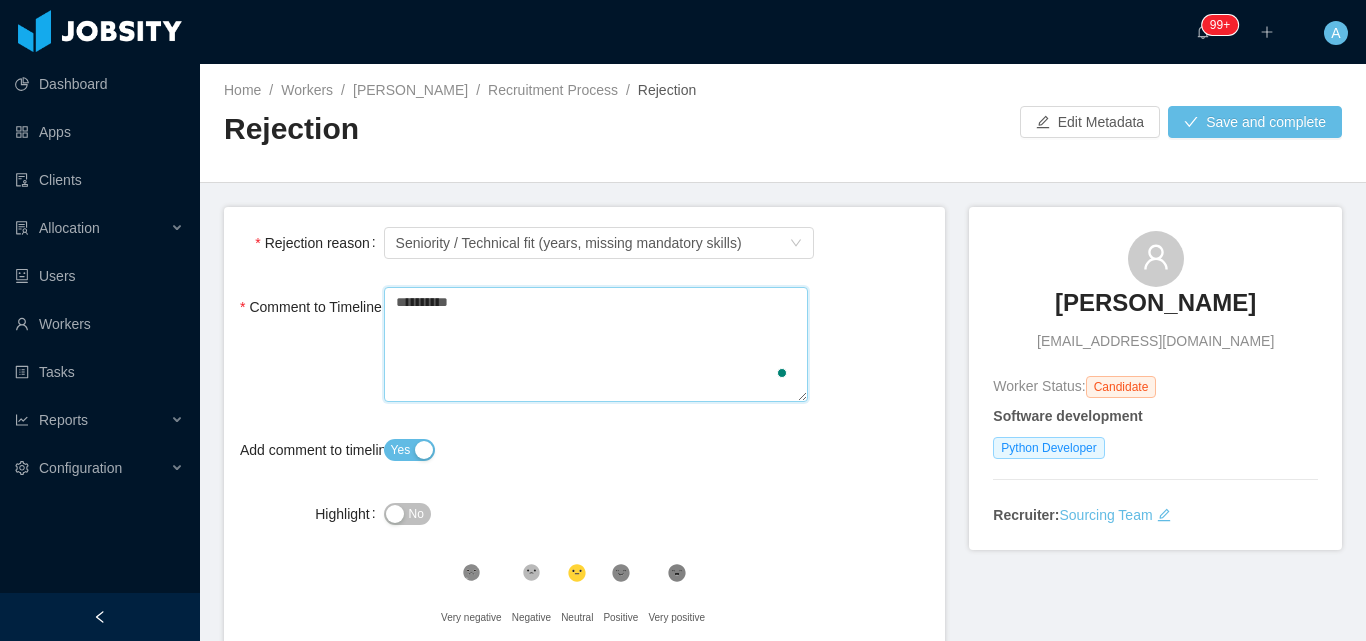 type 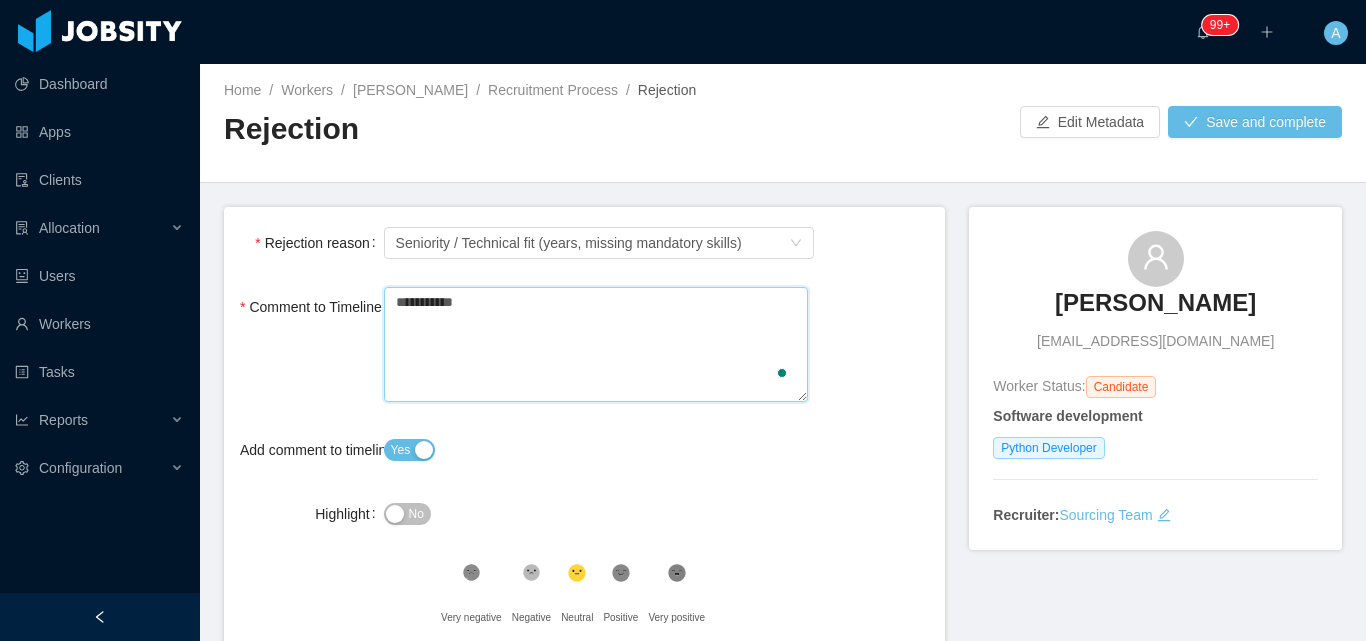 type 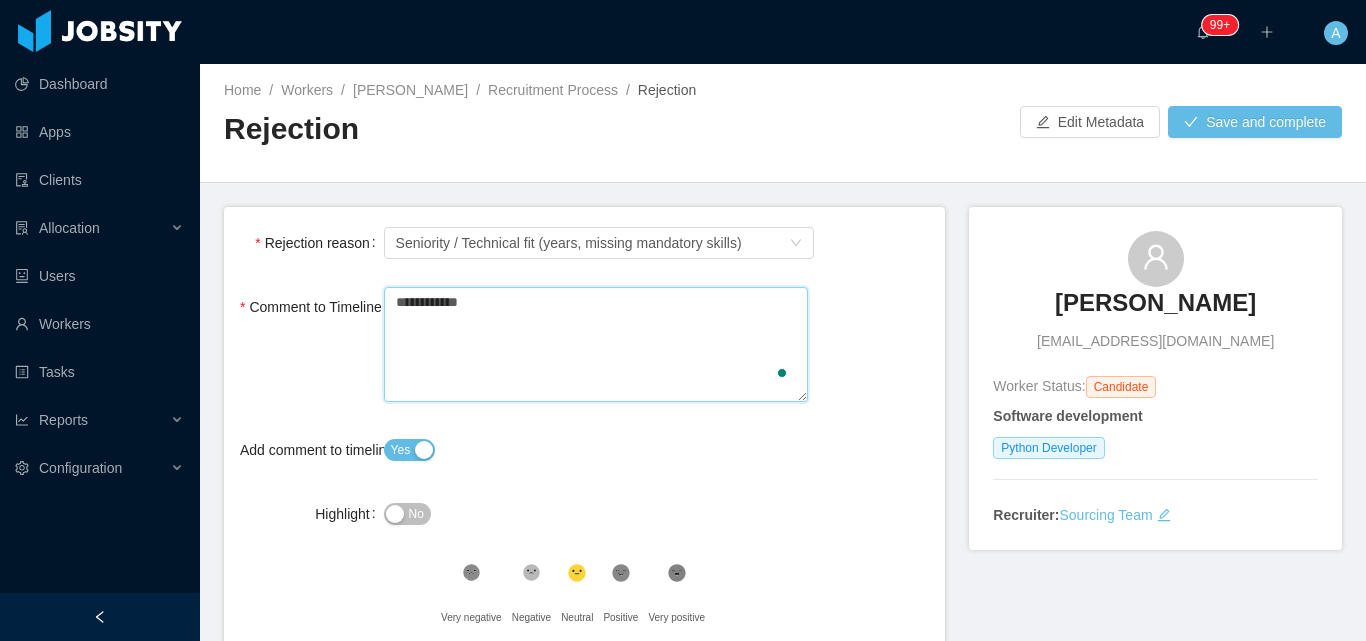 type 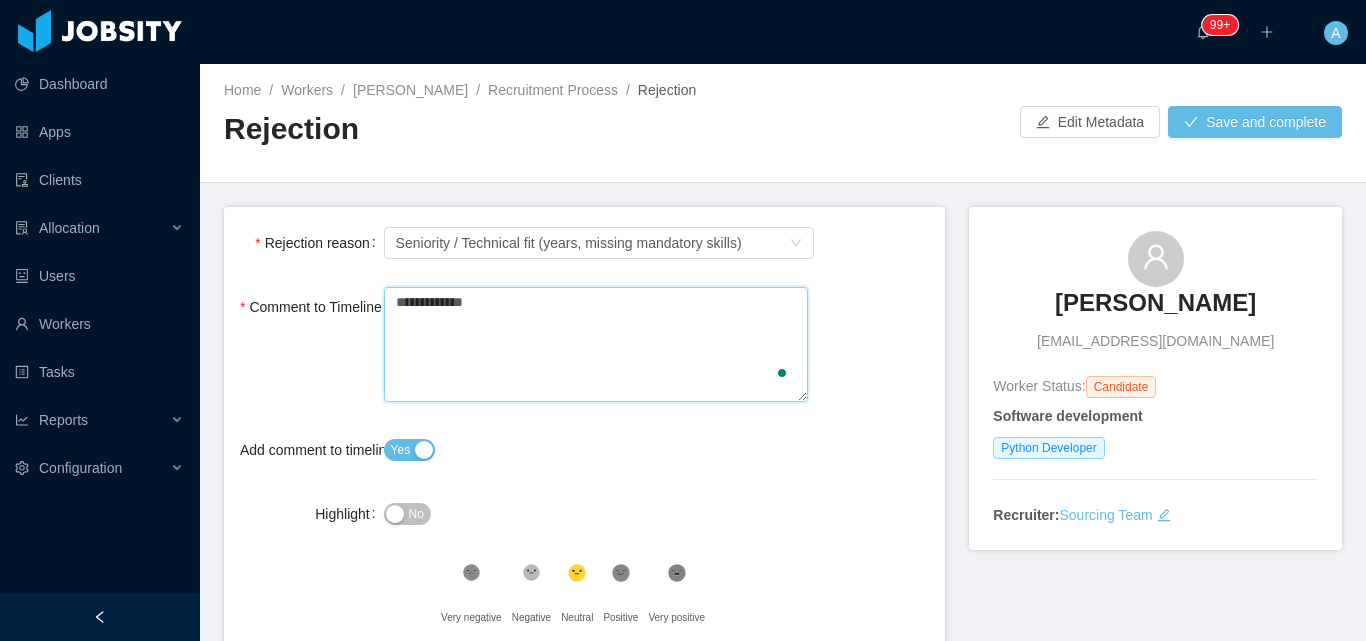 type 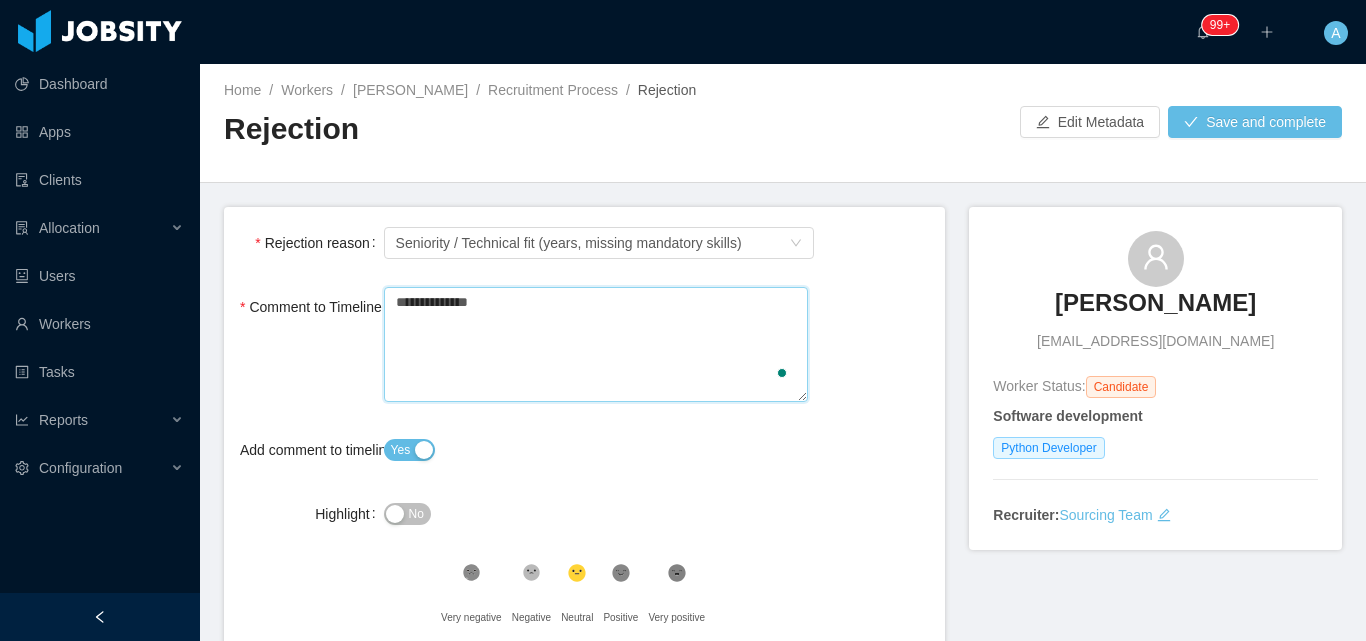 type 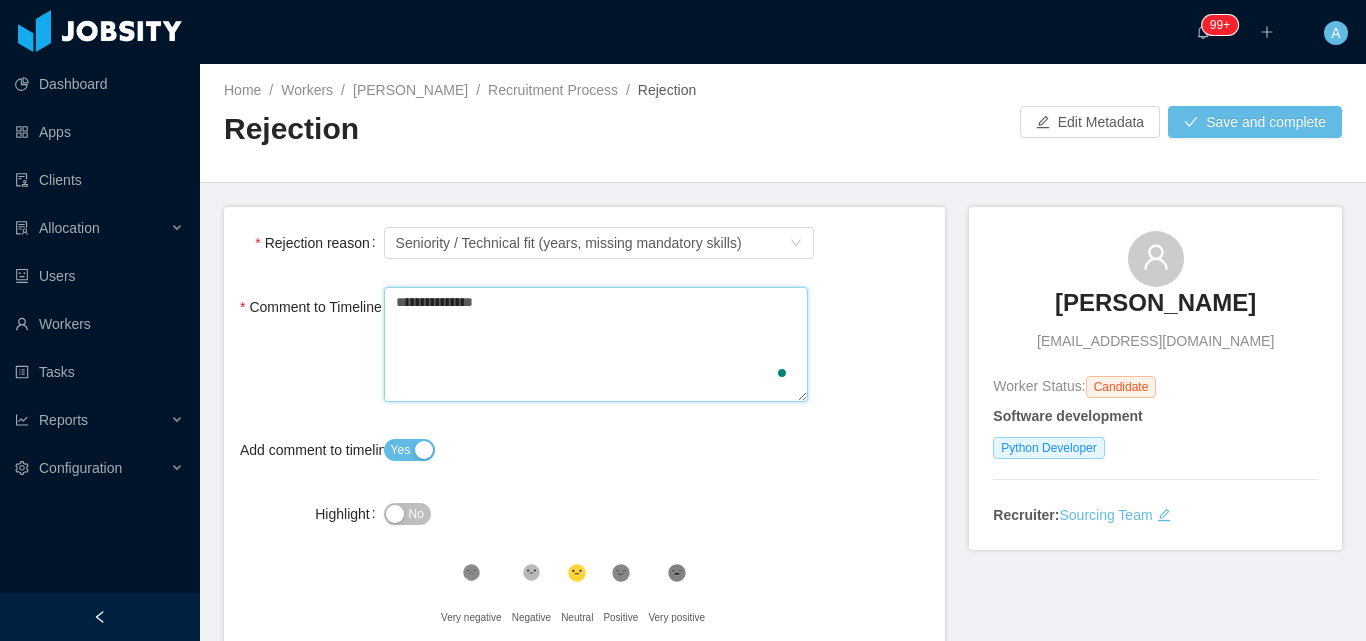 type 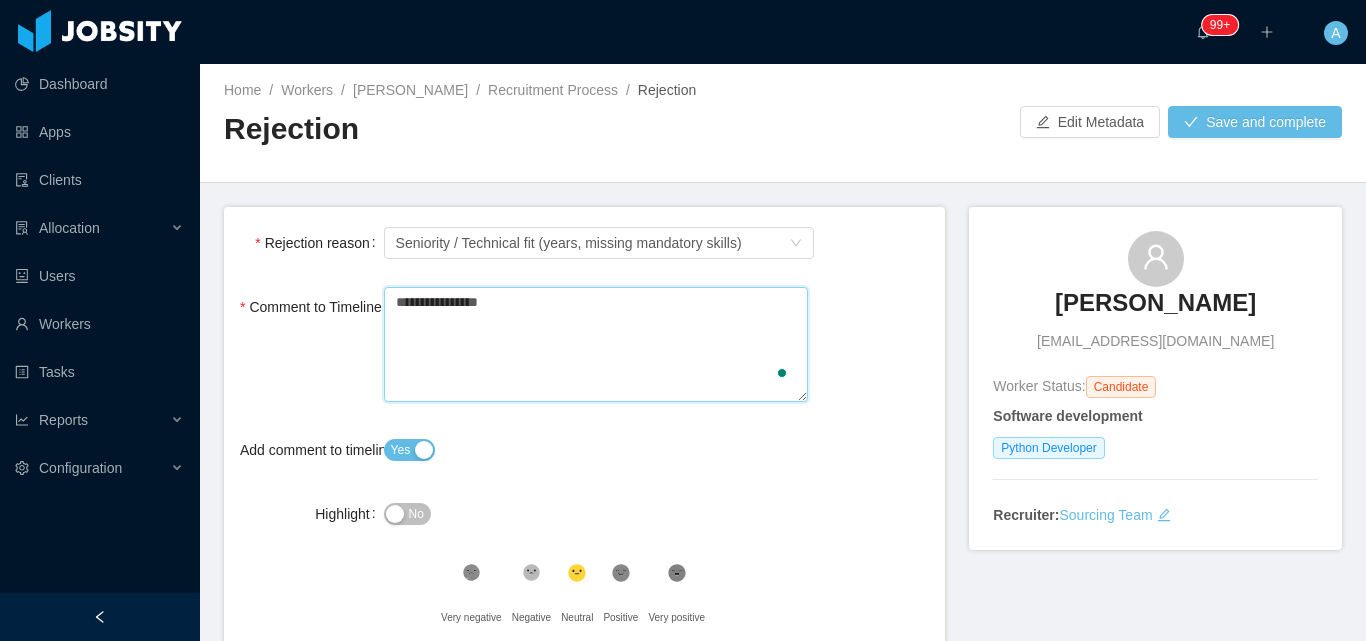 type 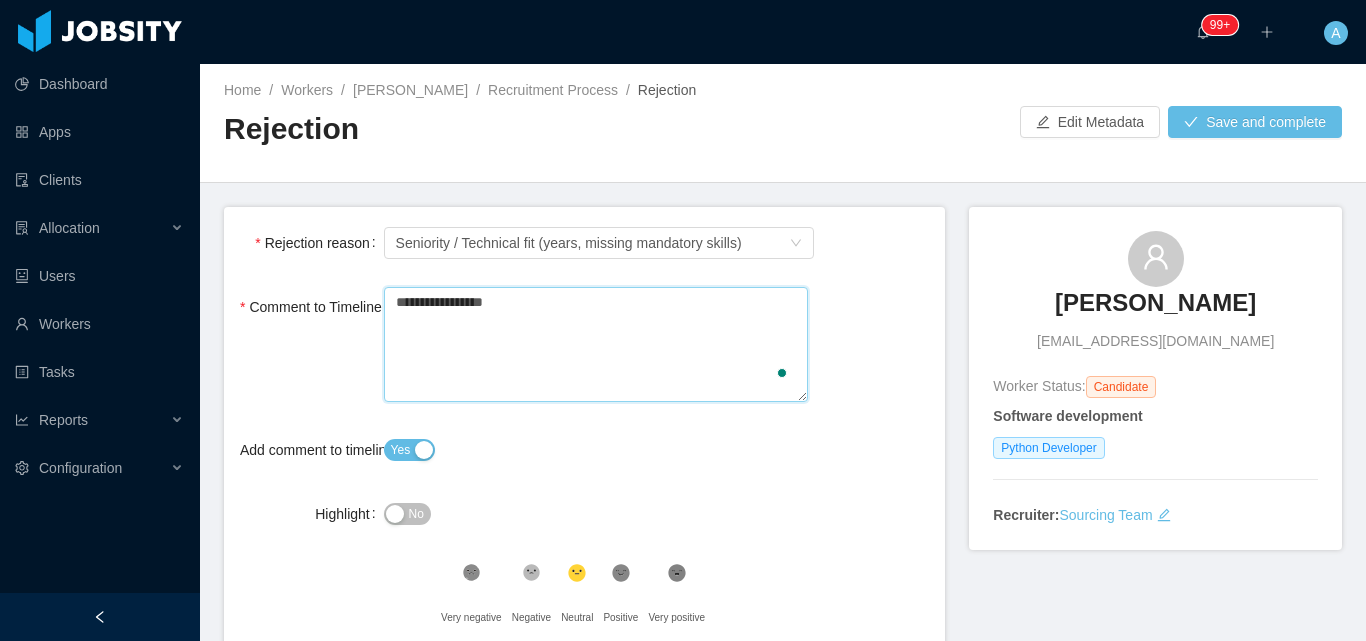 type on "**********" 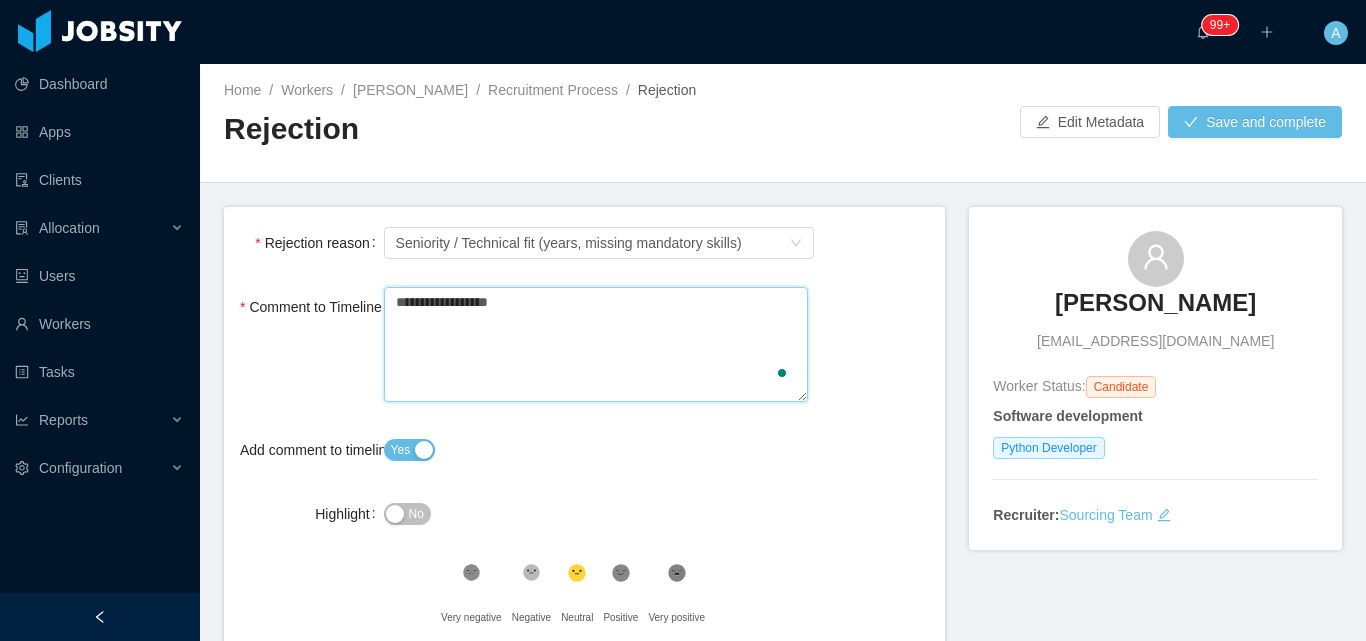 type 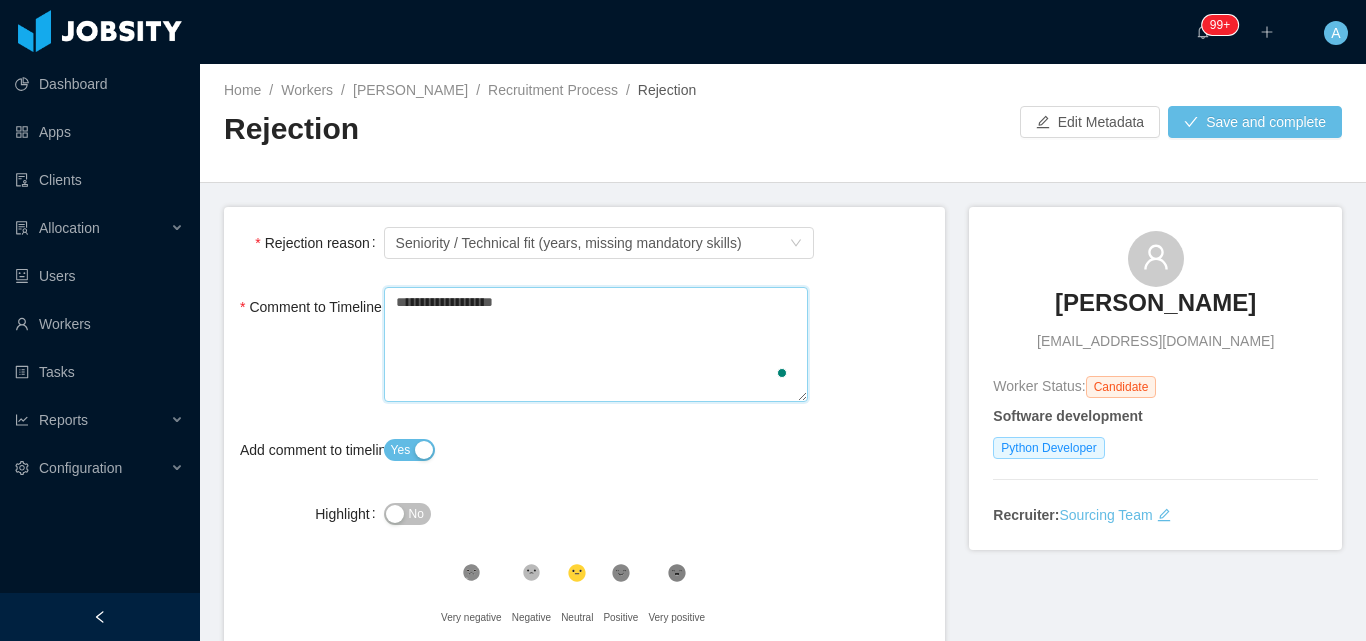 type 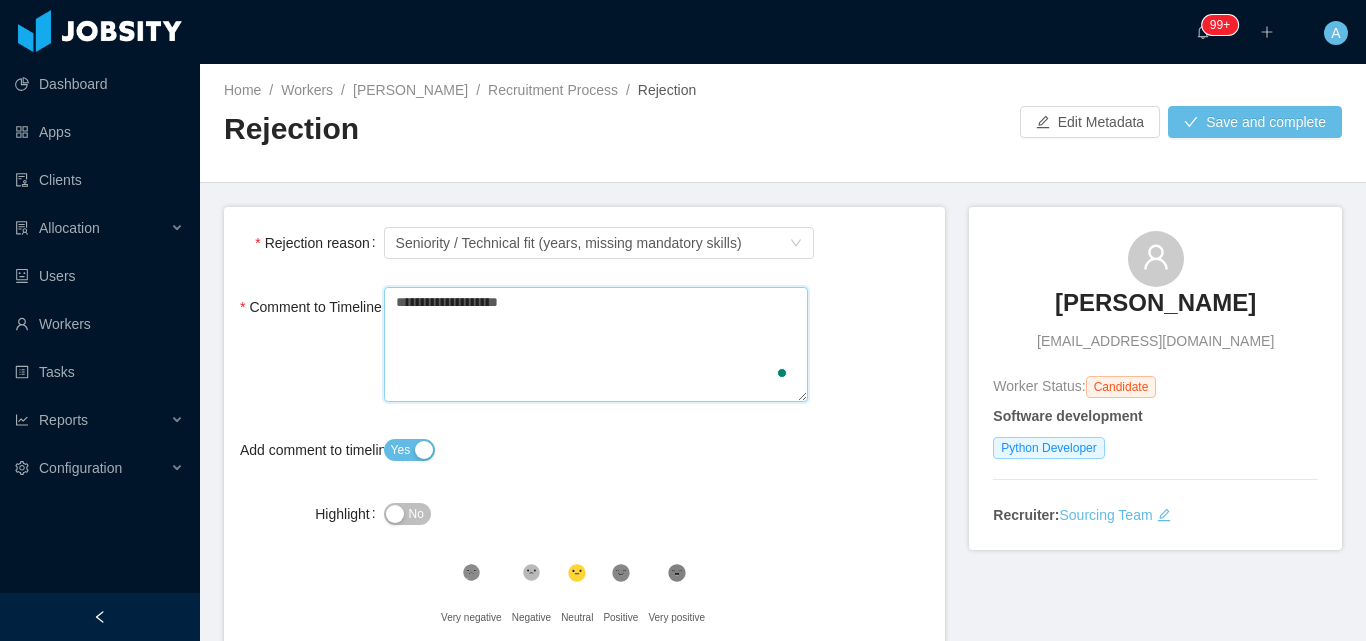 type 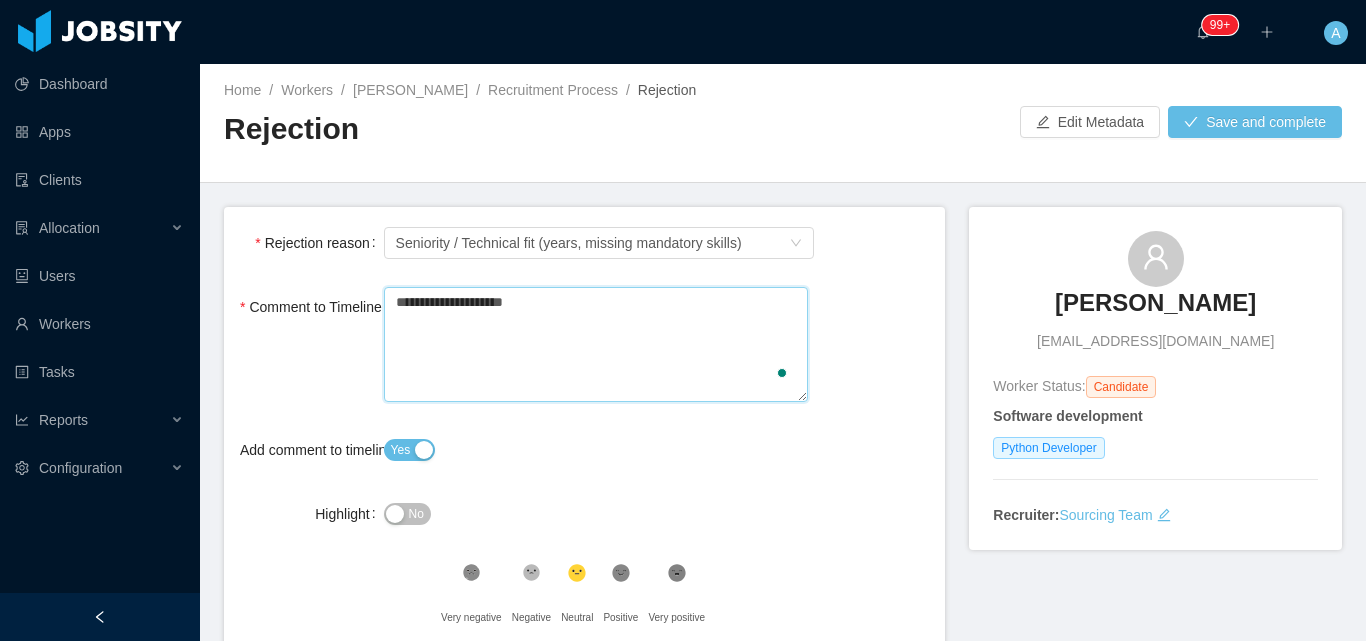 type 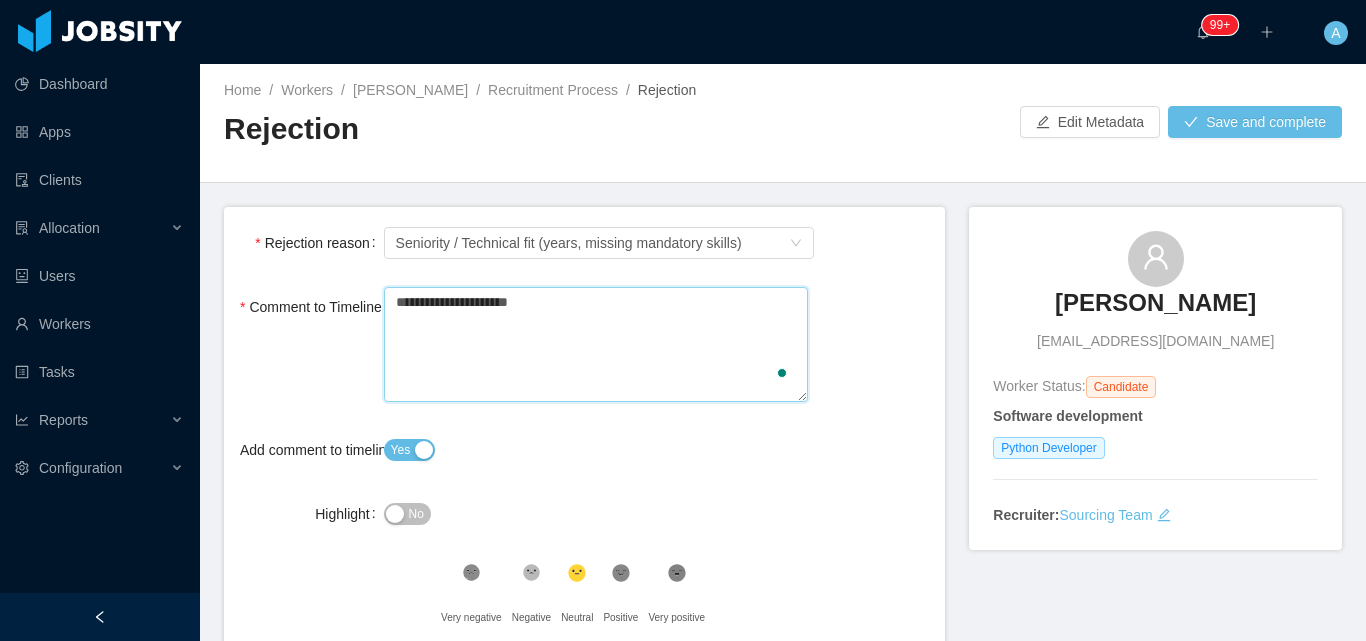 type 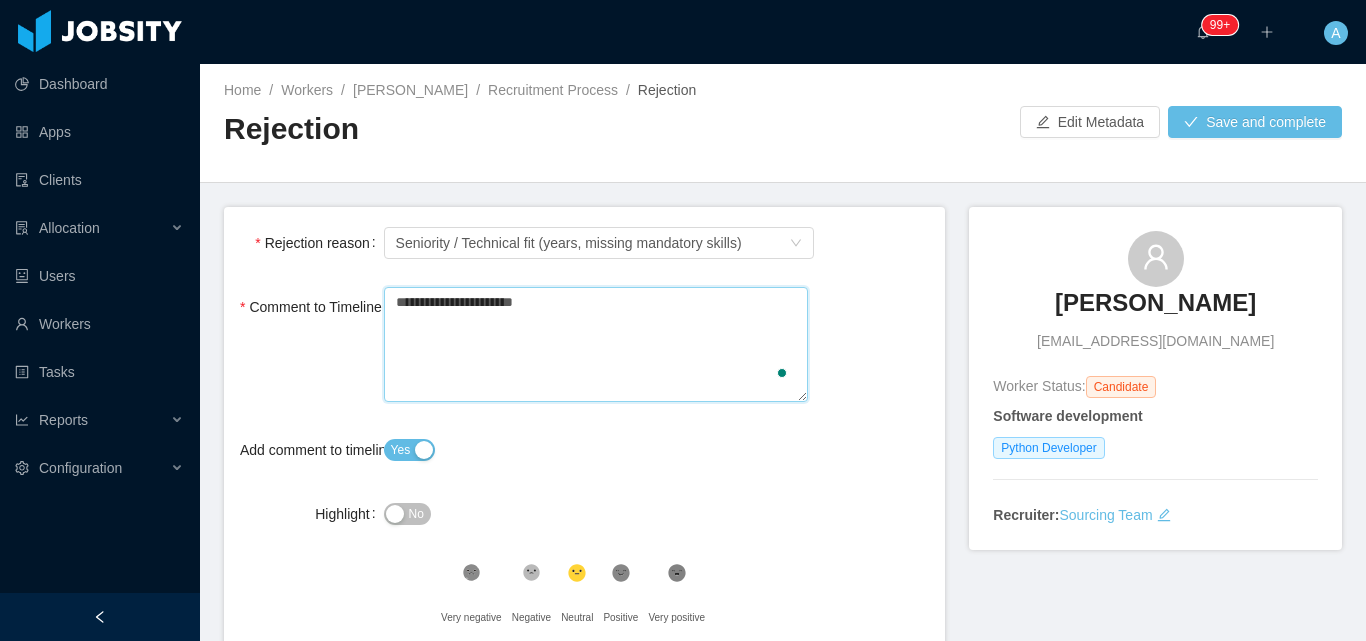type 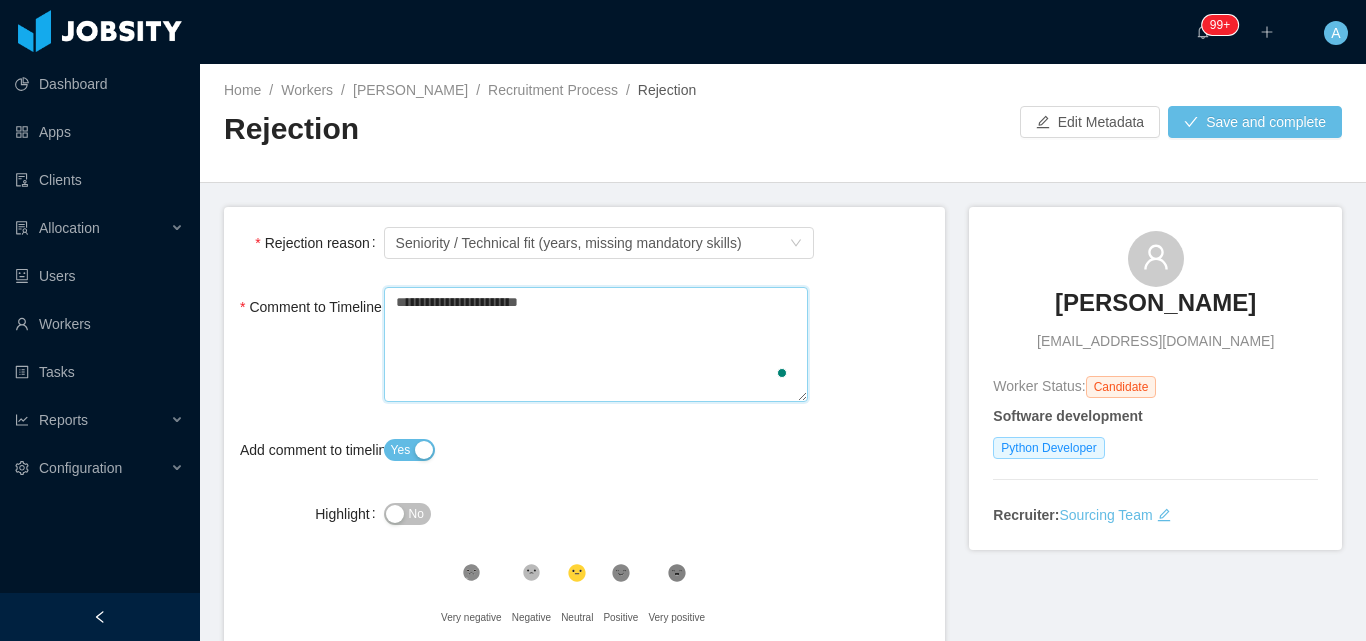 type 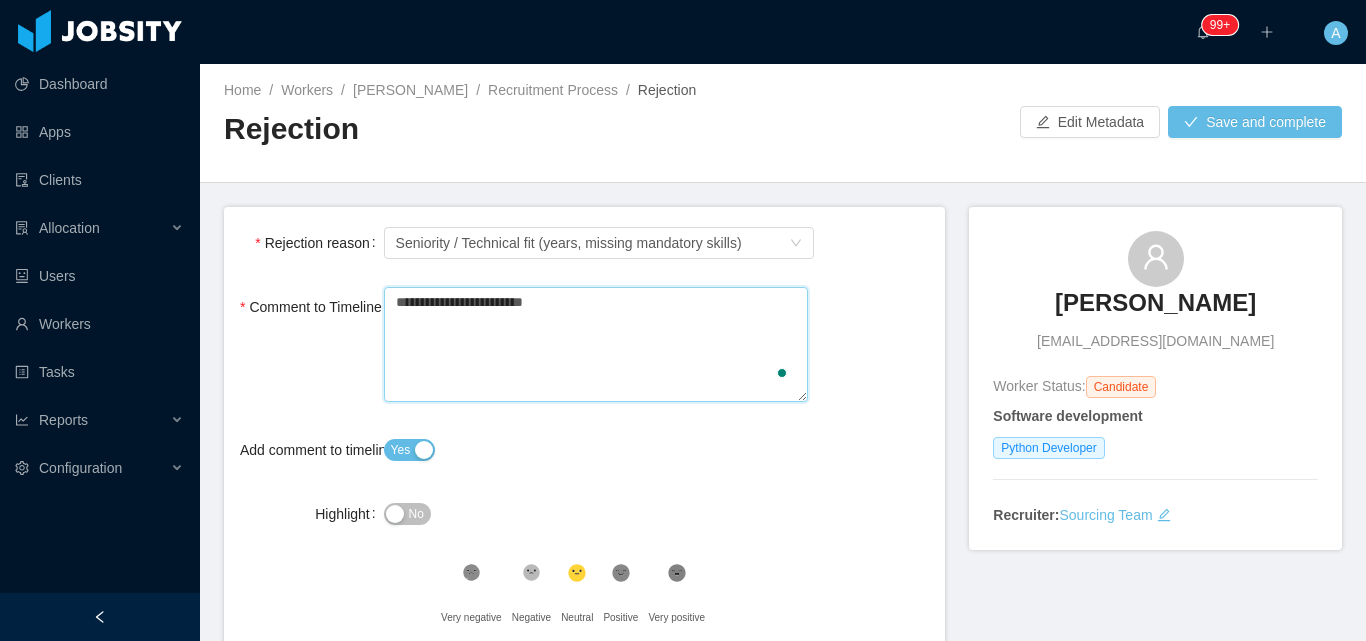 type 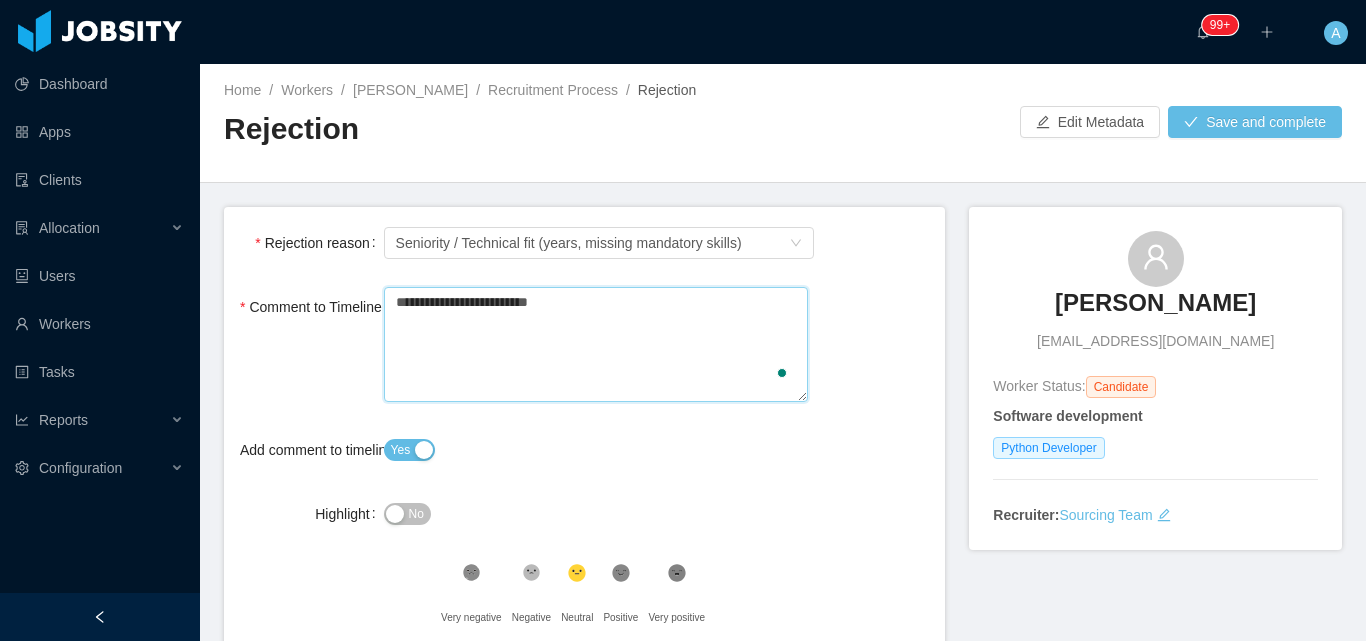 type 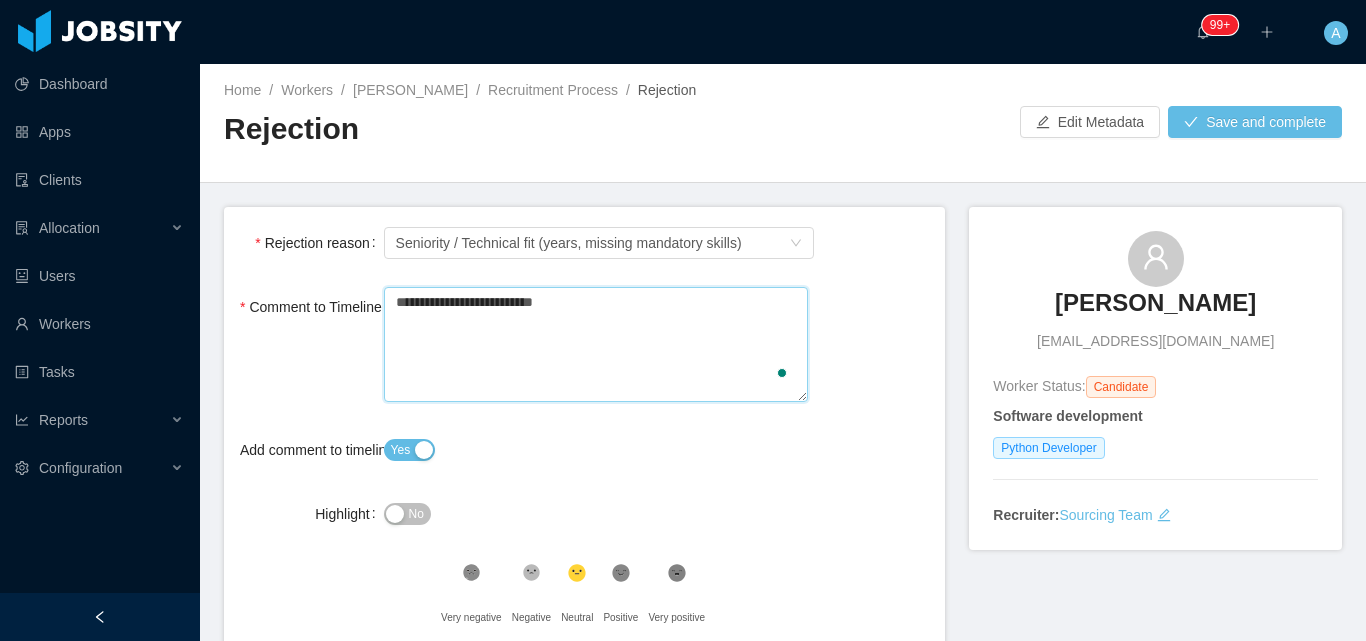 type 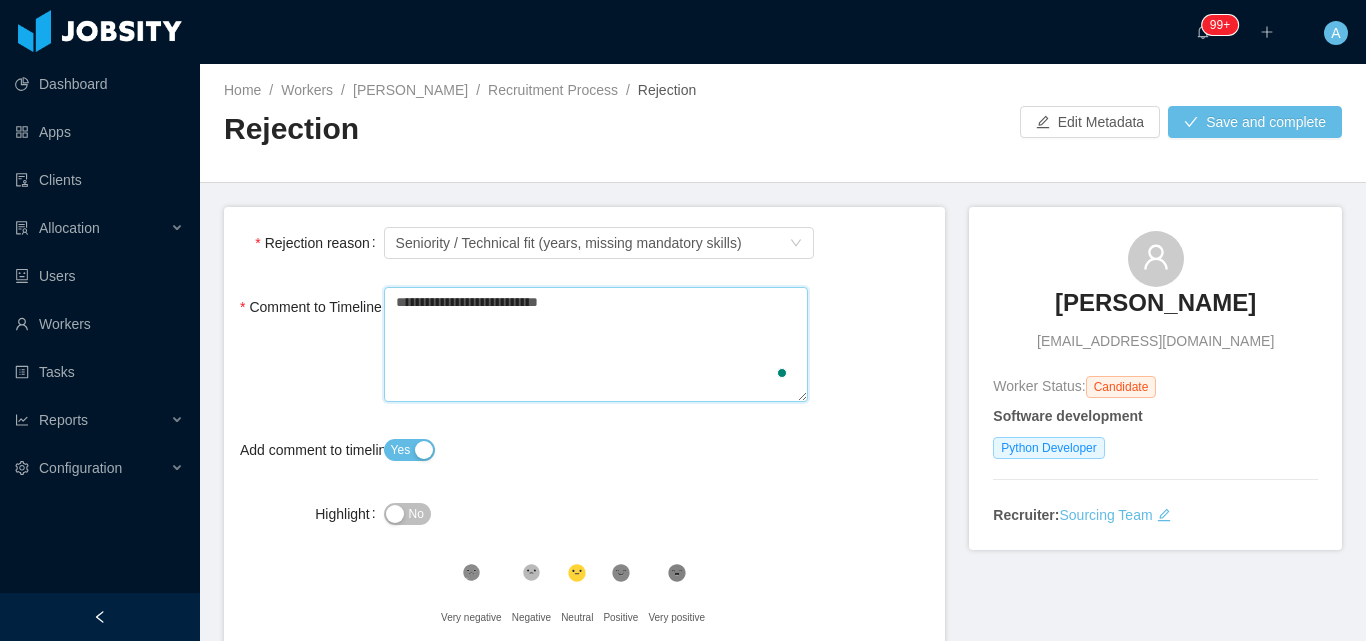 type 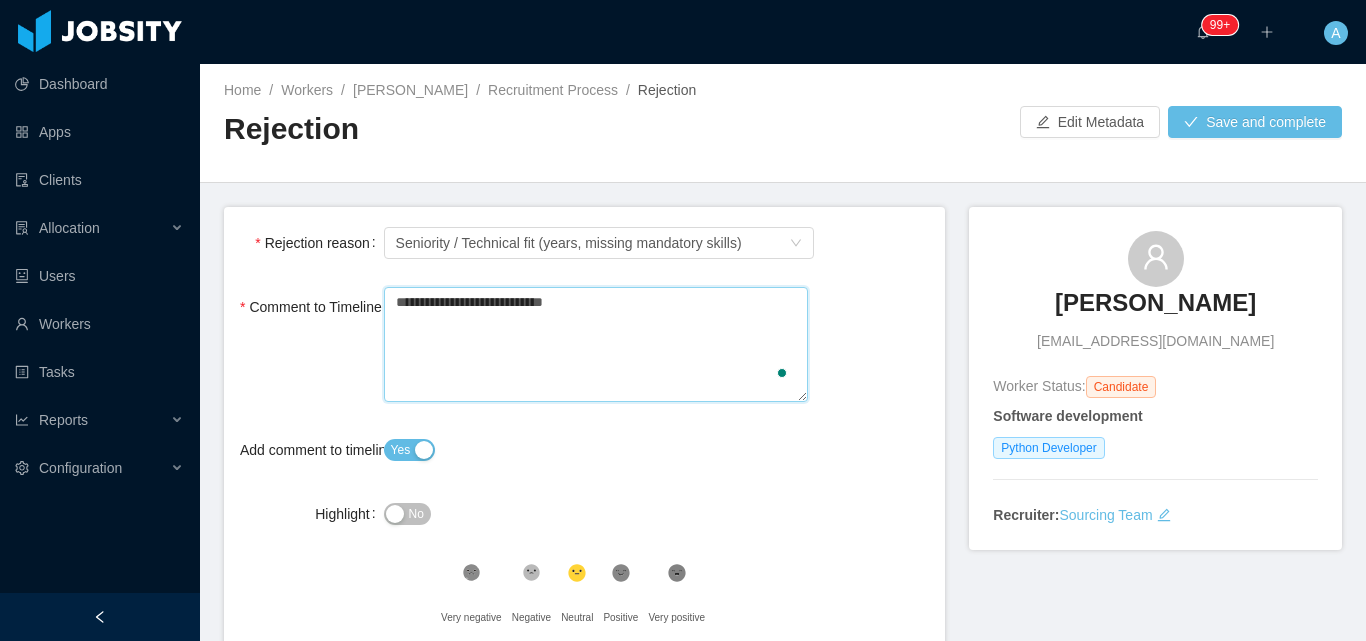 type 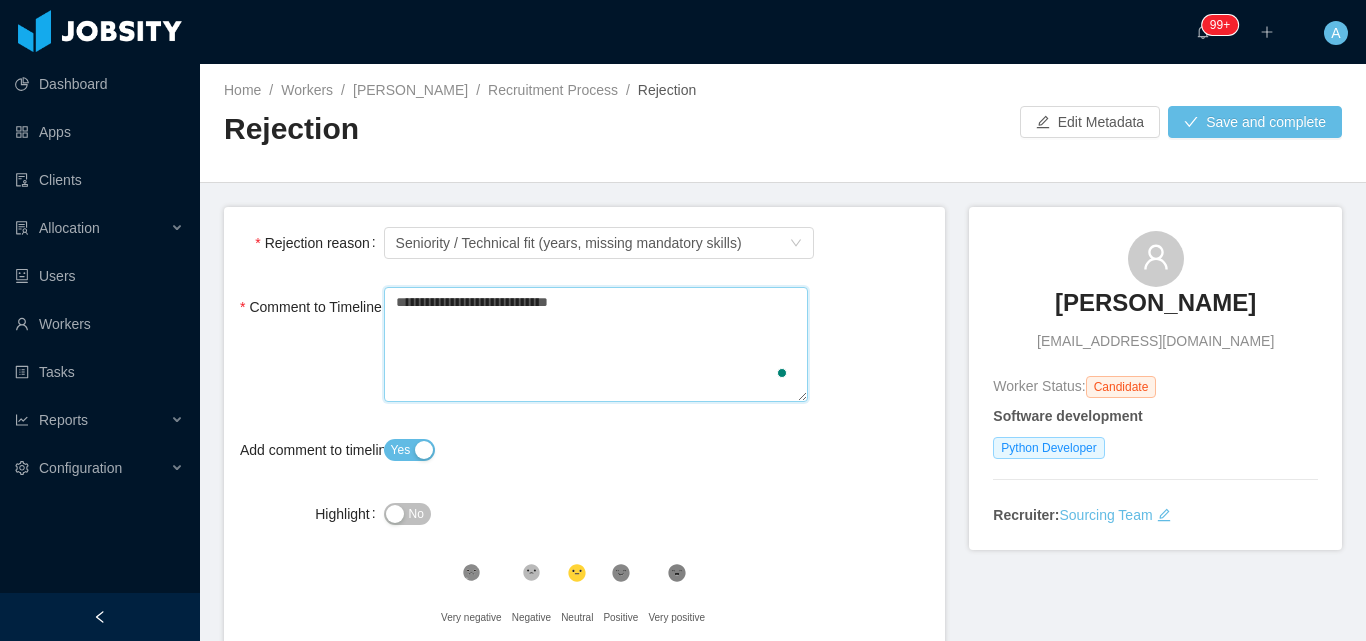 type 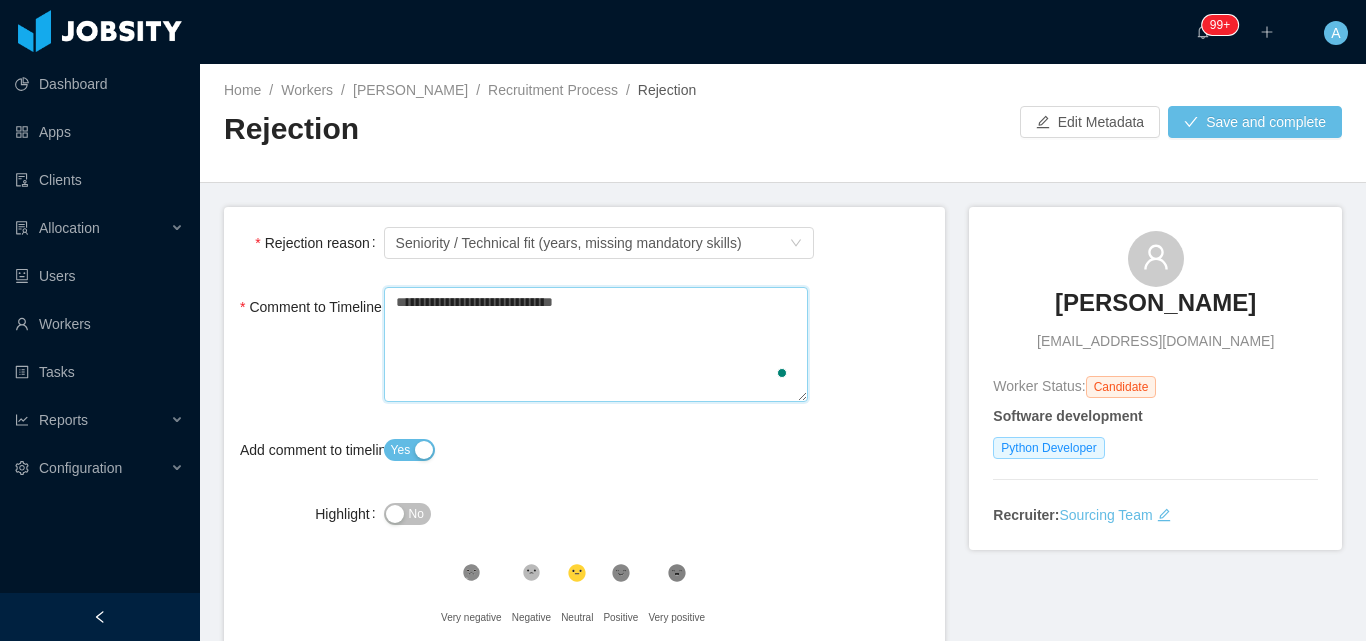 type 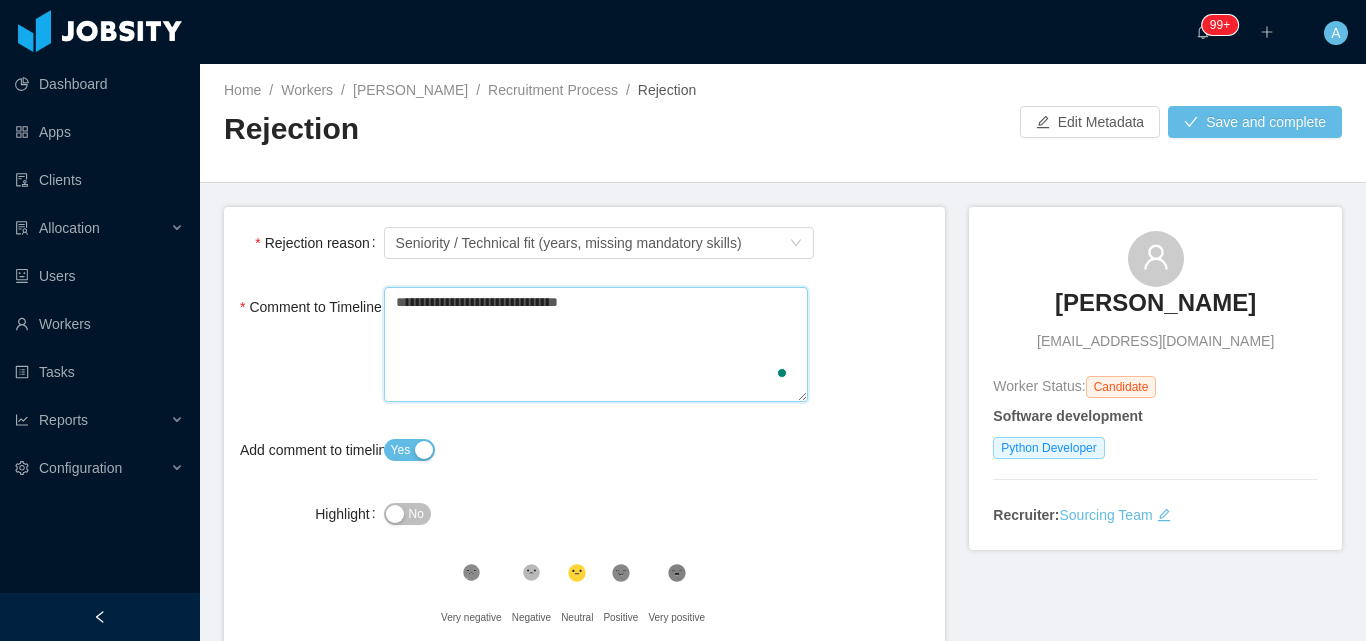 type on "**********" 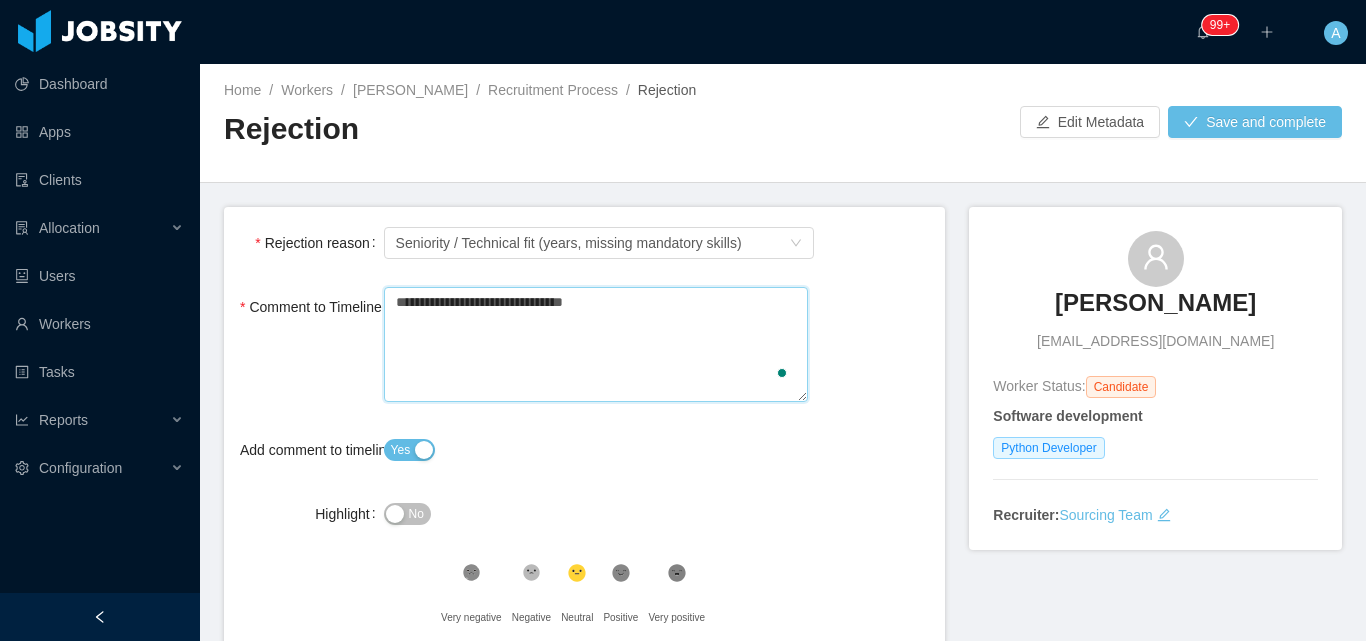 type 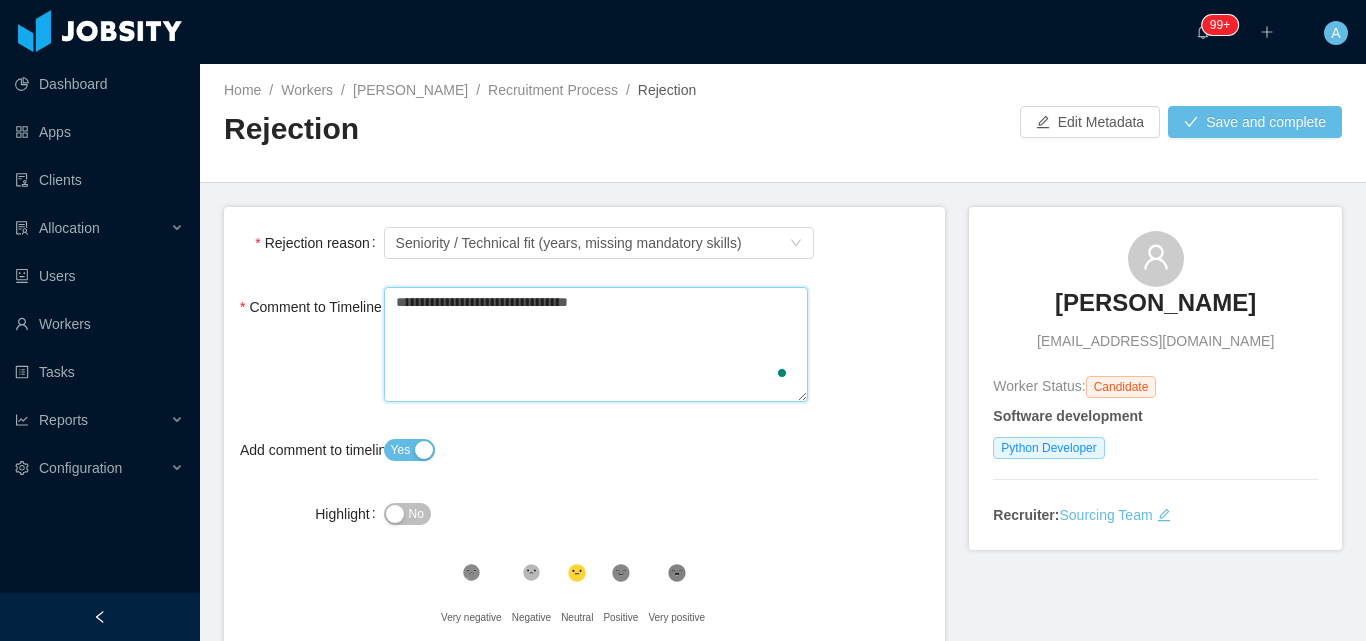 type 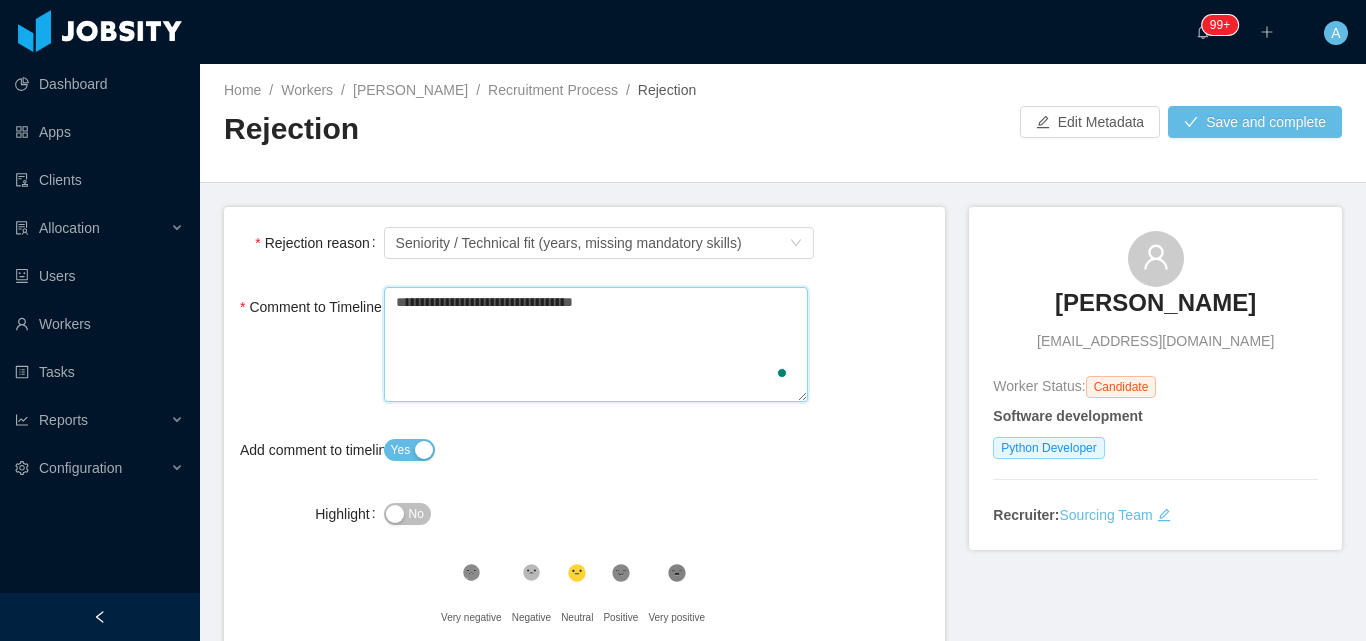 type 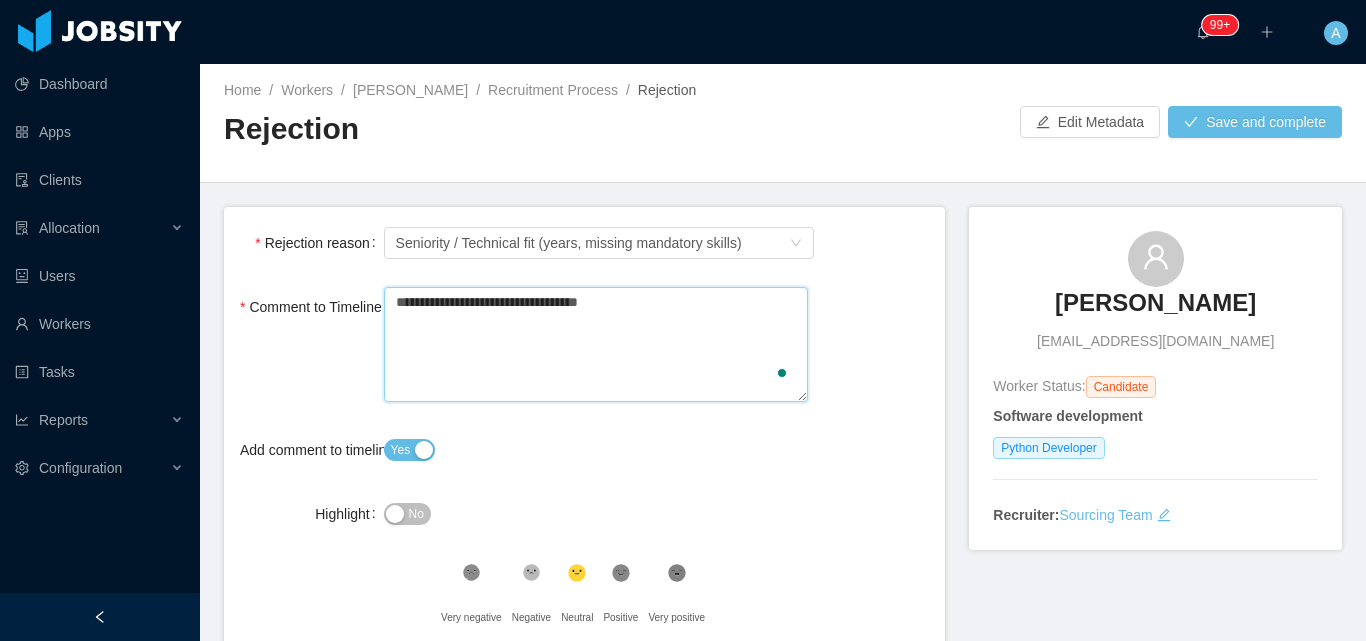 type 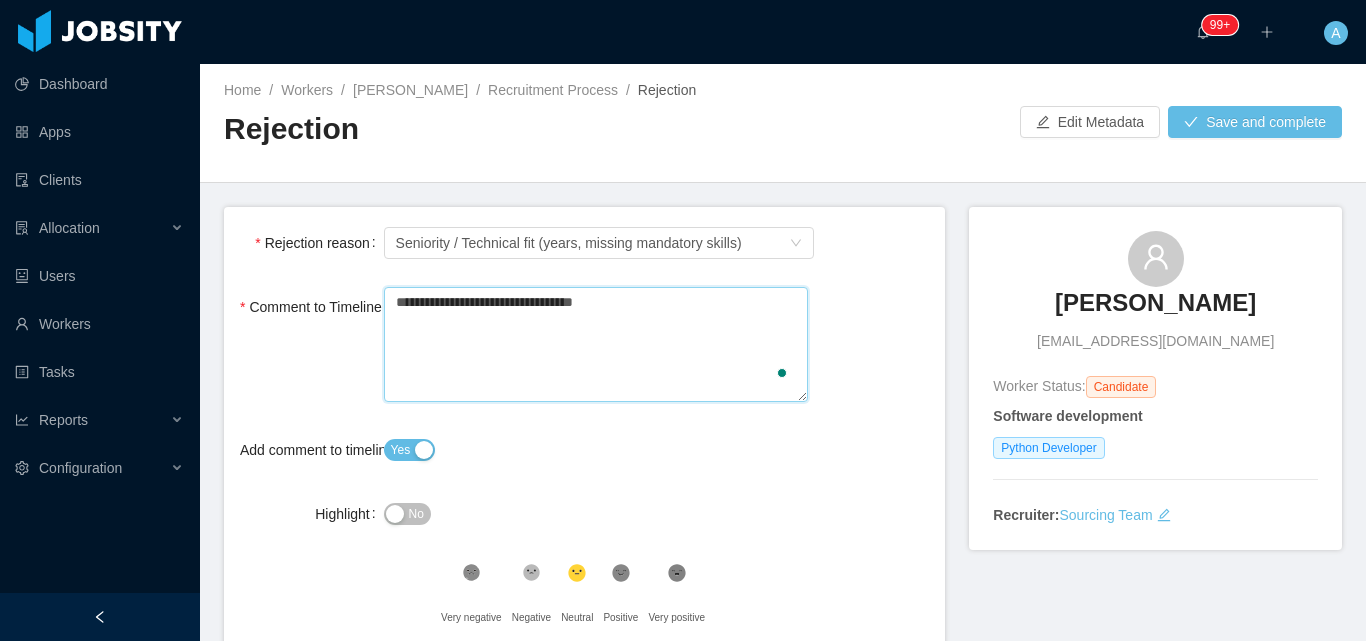 type 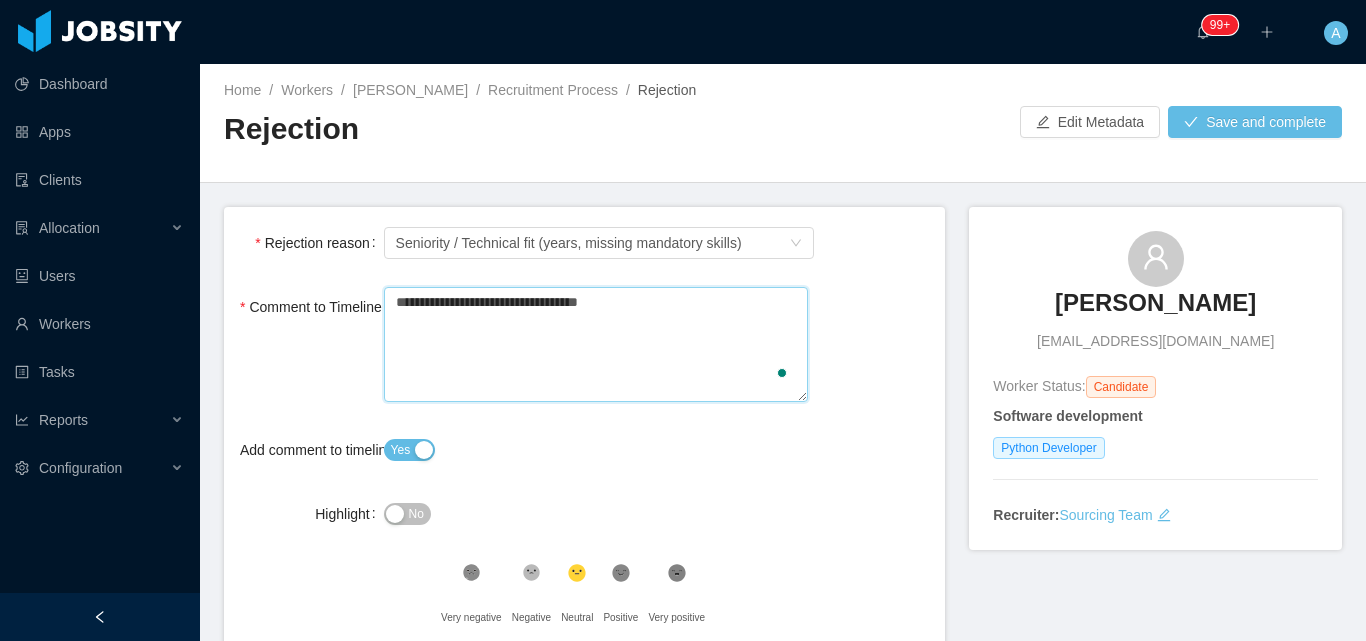 type 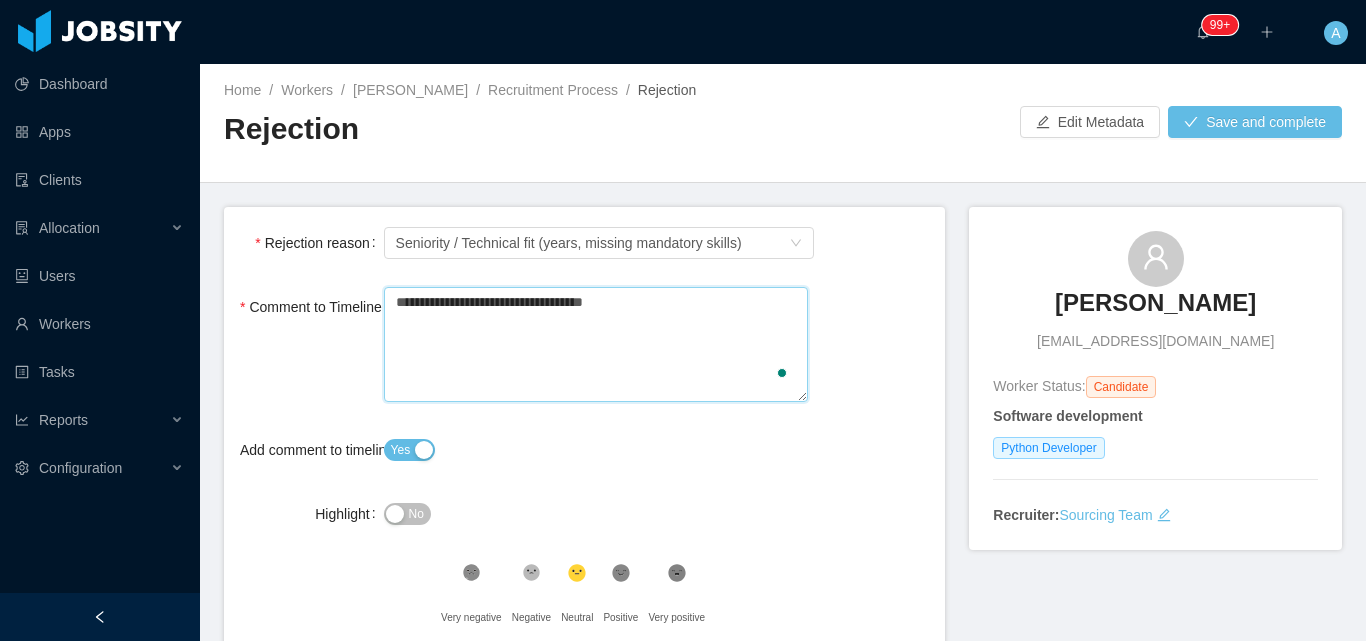type 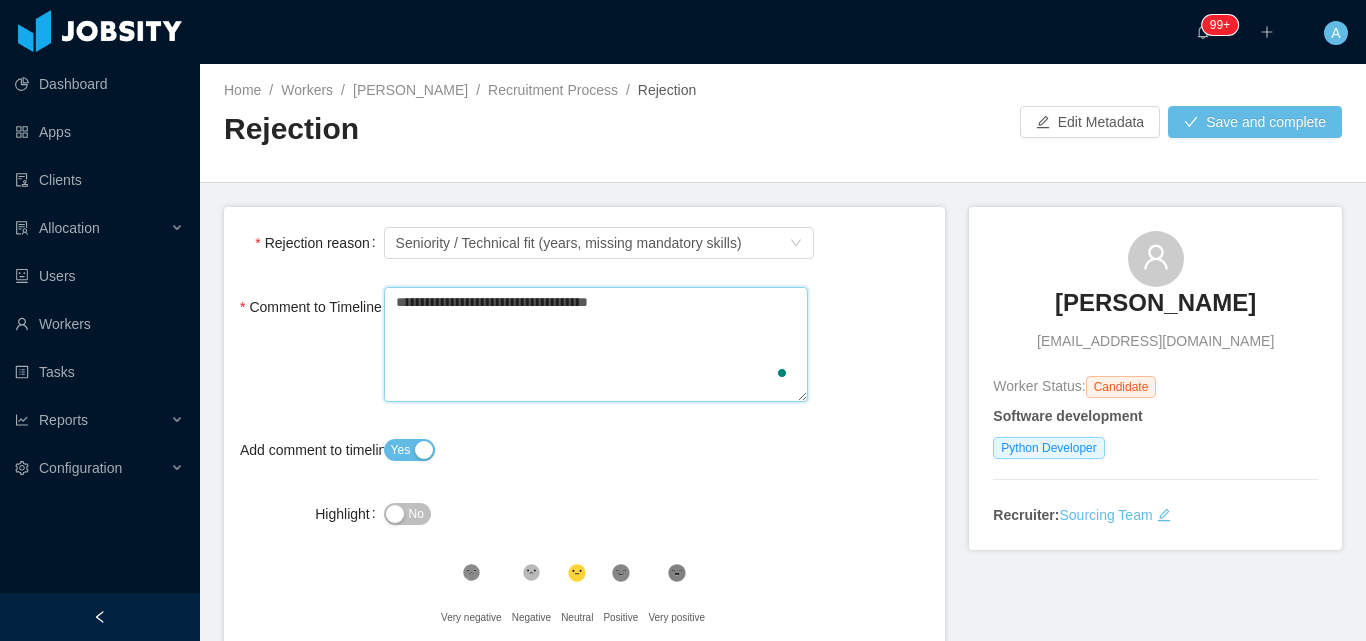 type 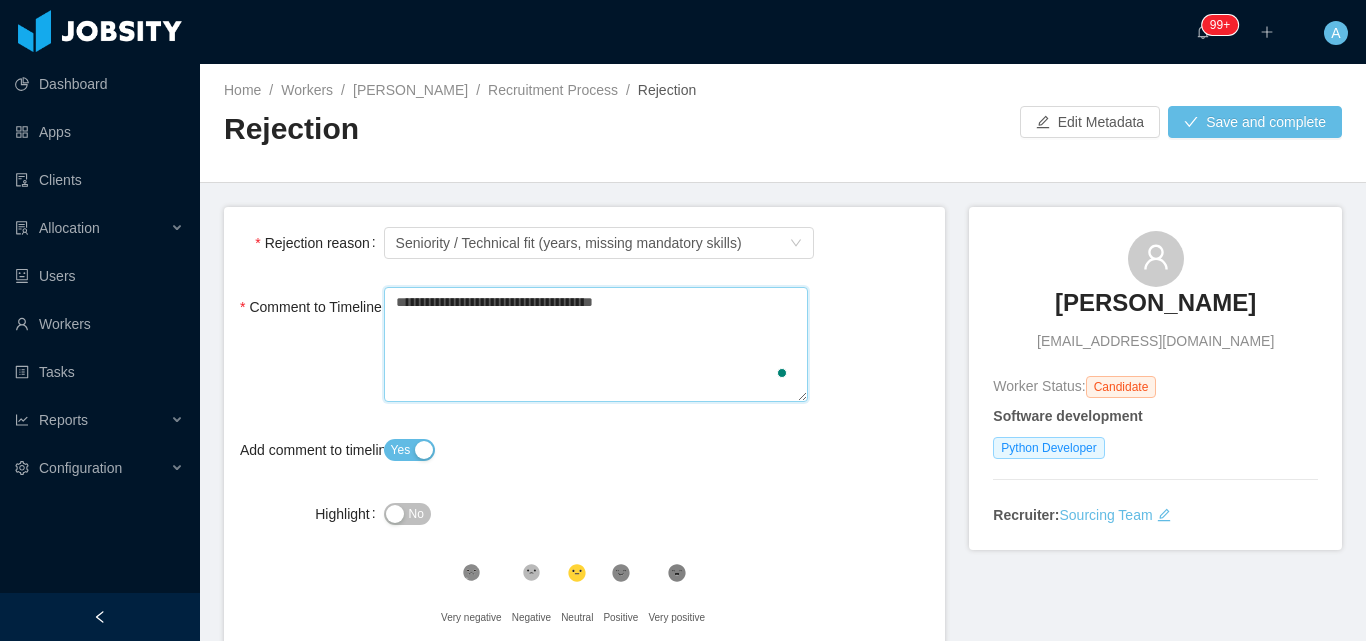 type 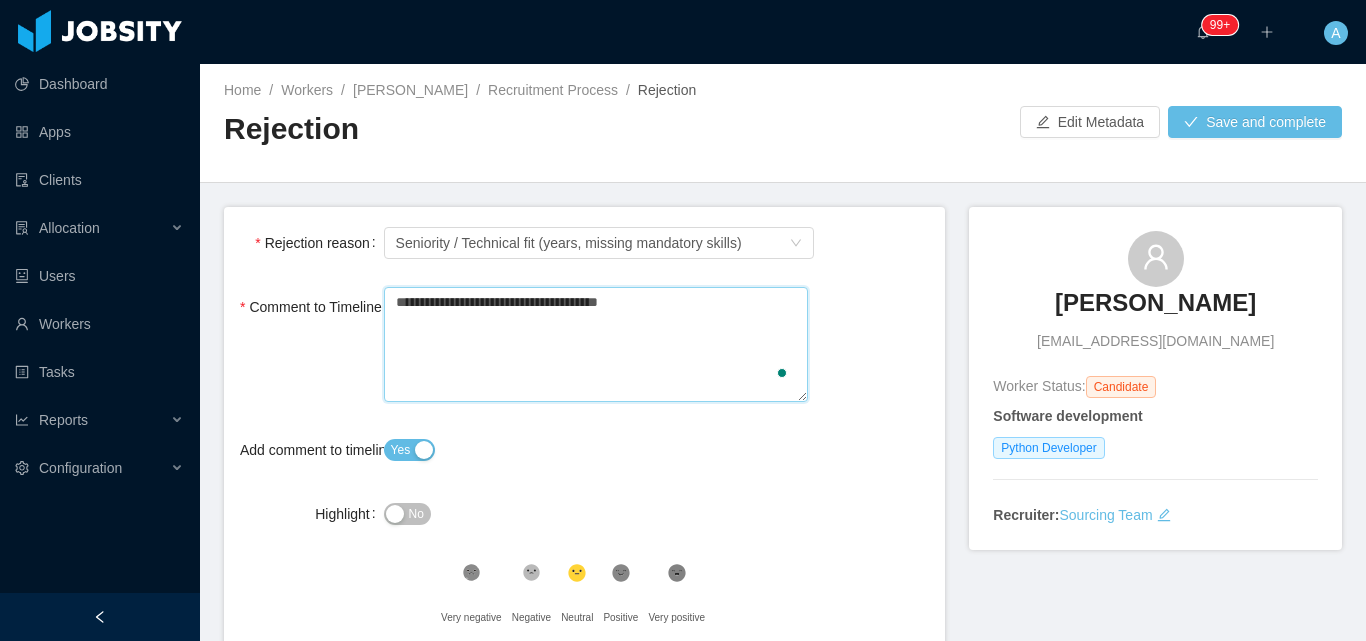 type 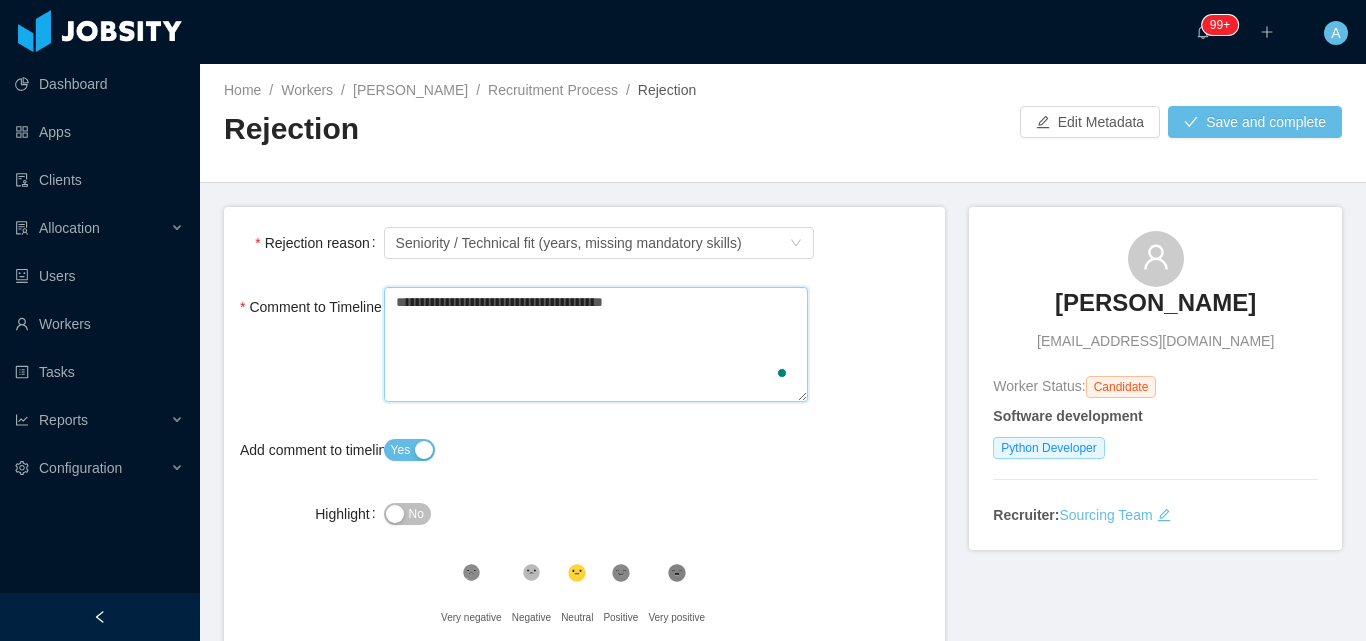 type 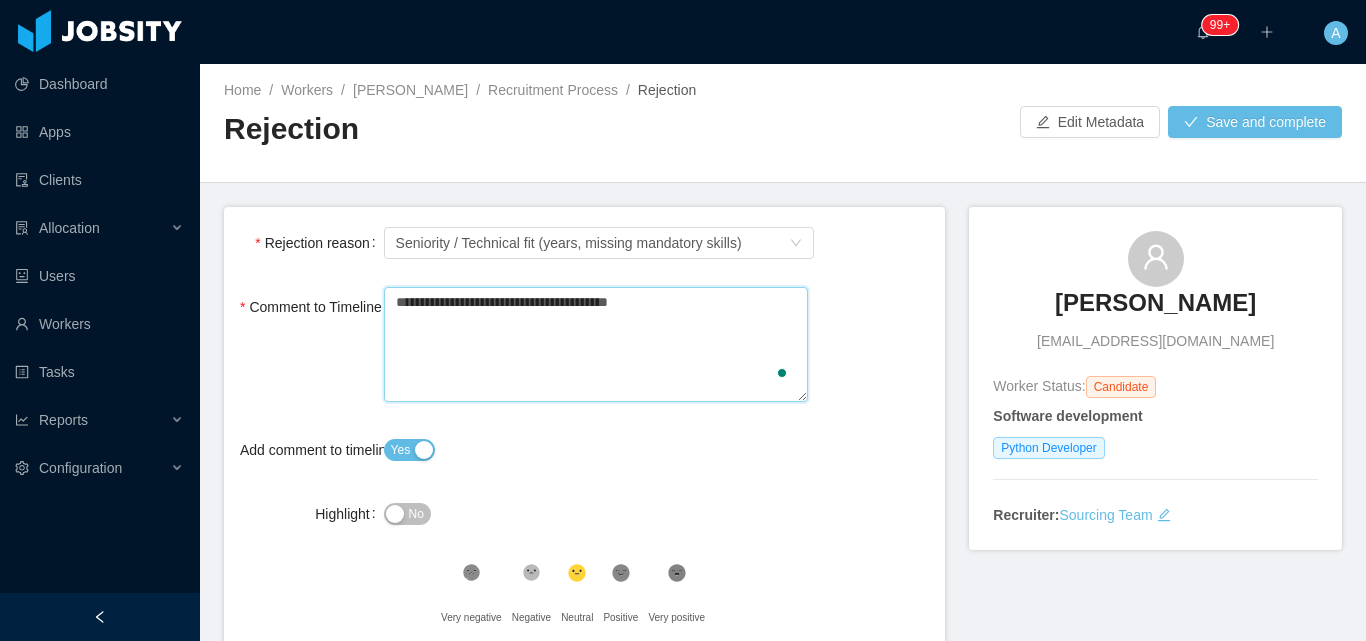 type 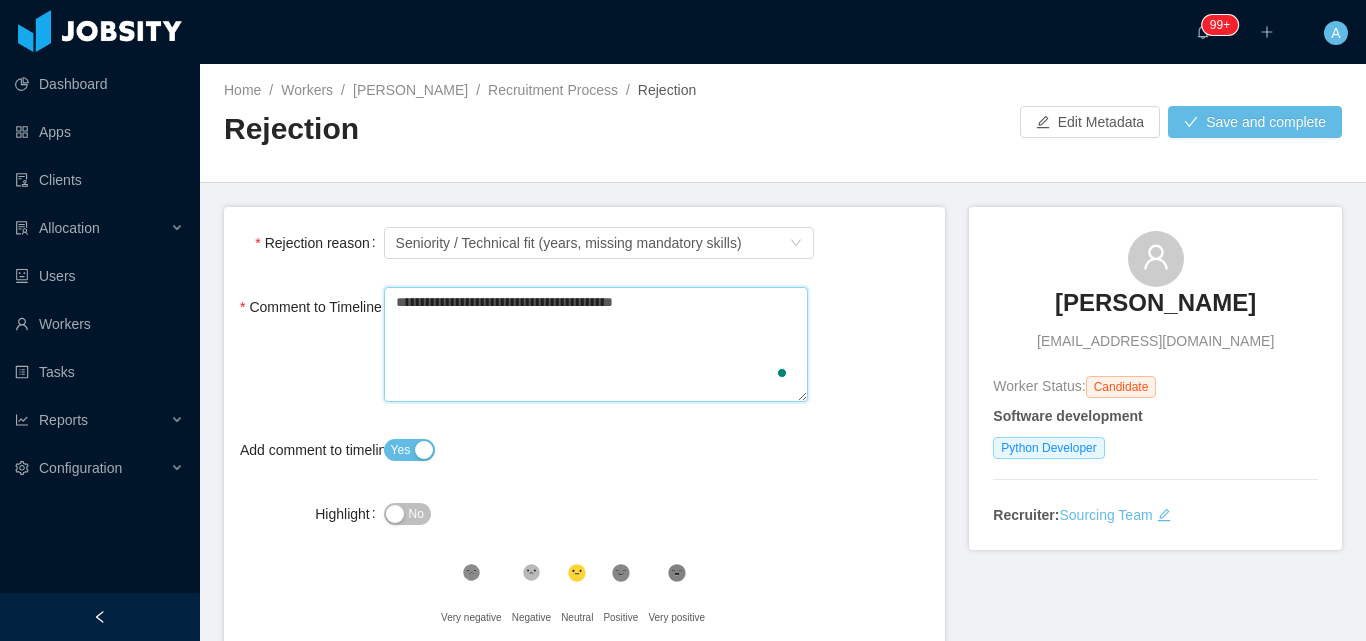 type 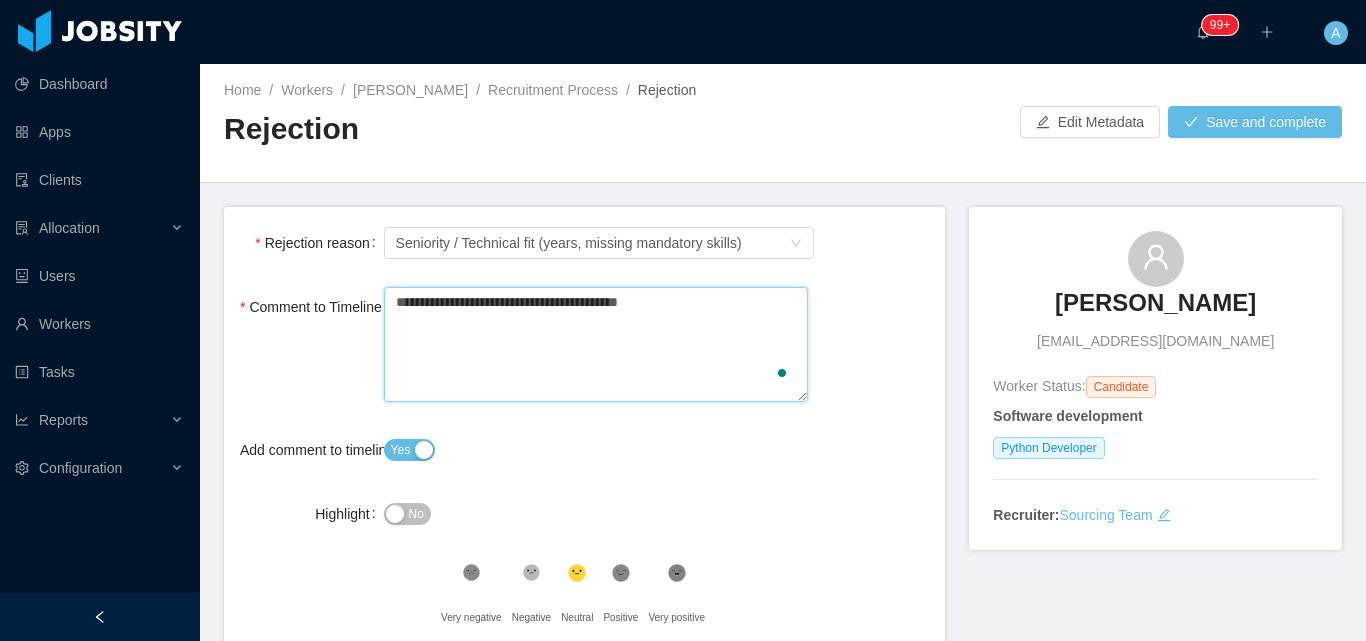 type 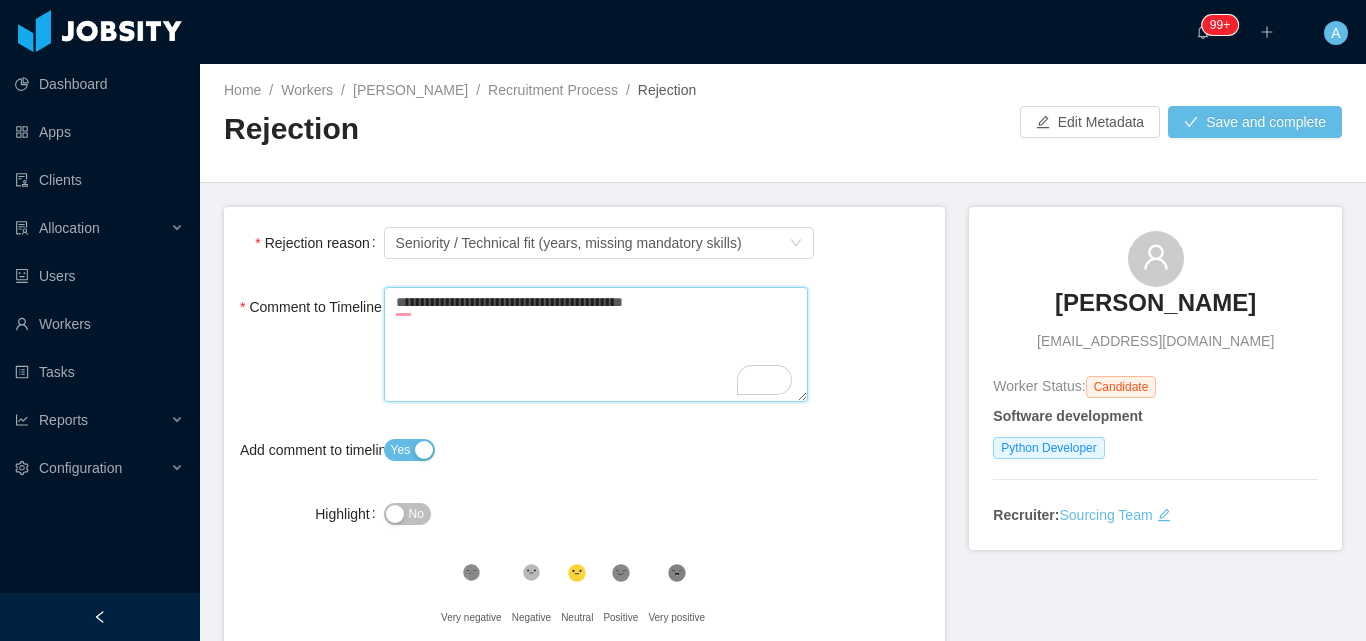 click on "**********" at bounding box center [596, 344] 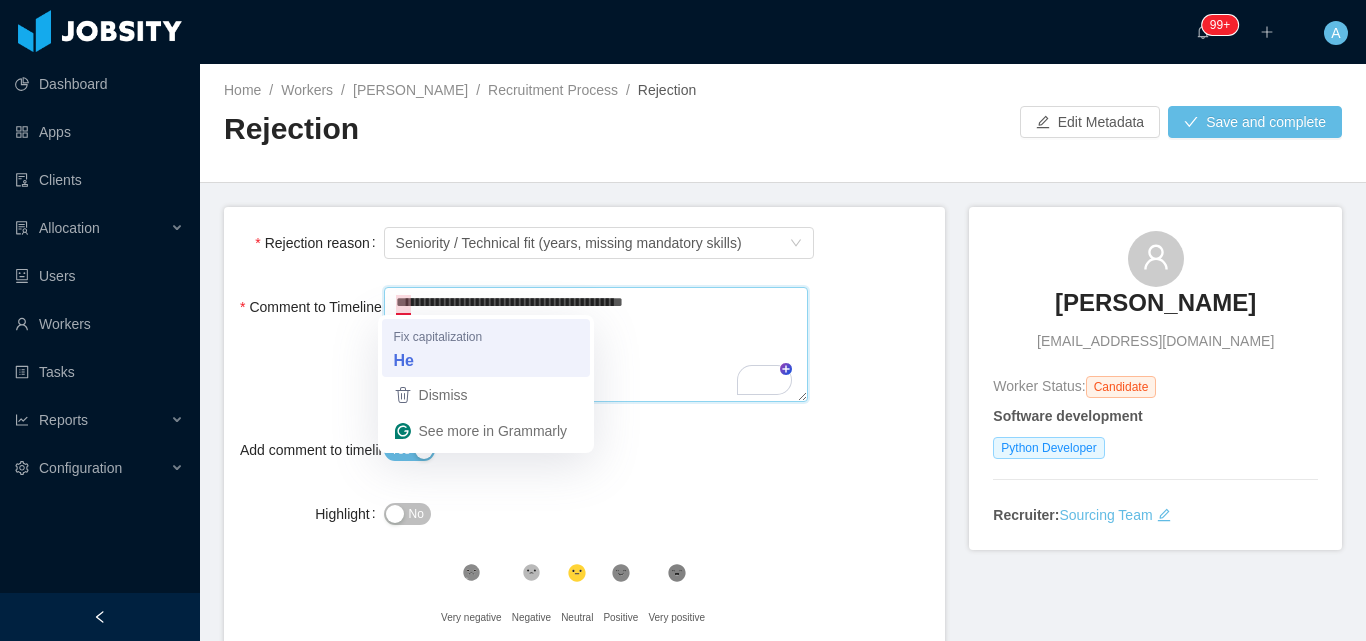 type on "**********" 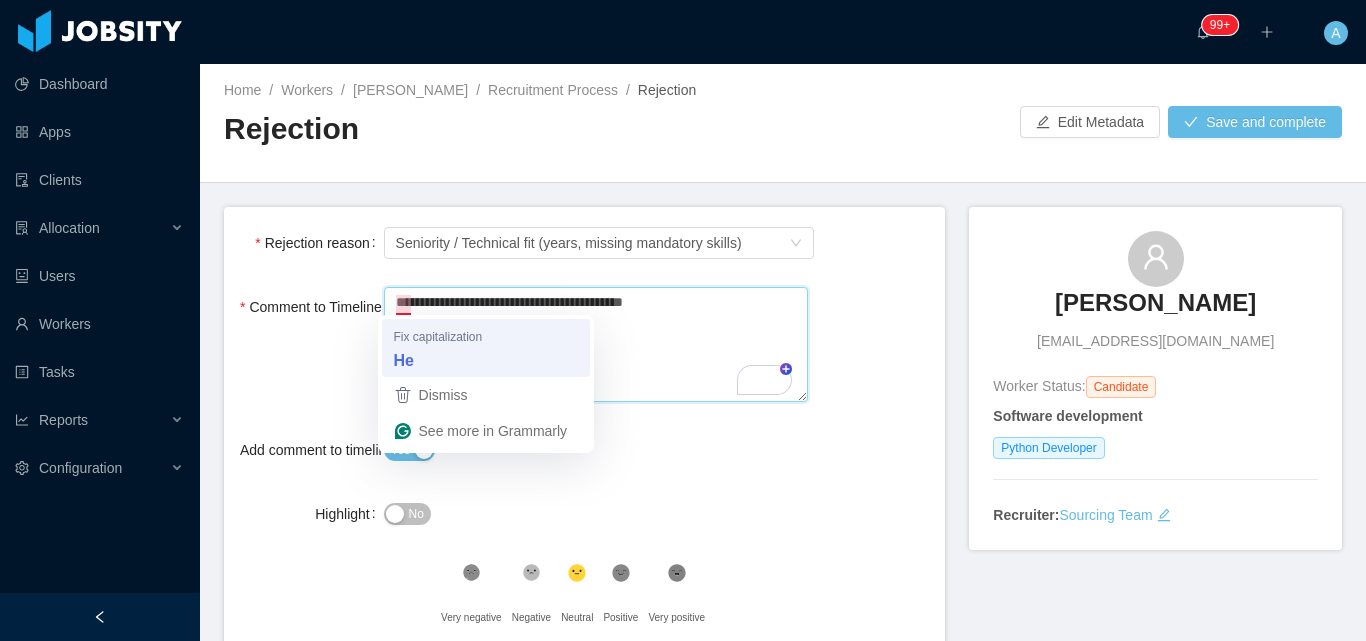 type on "**********" 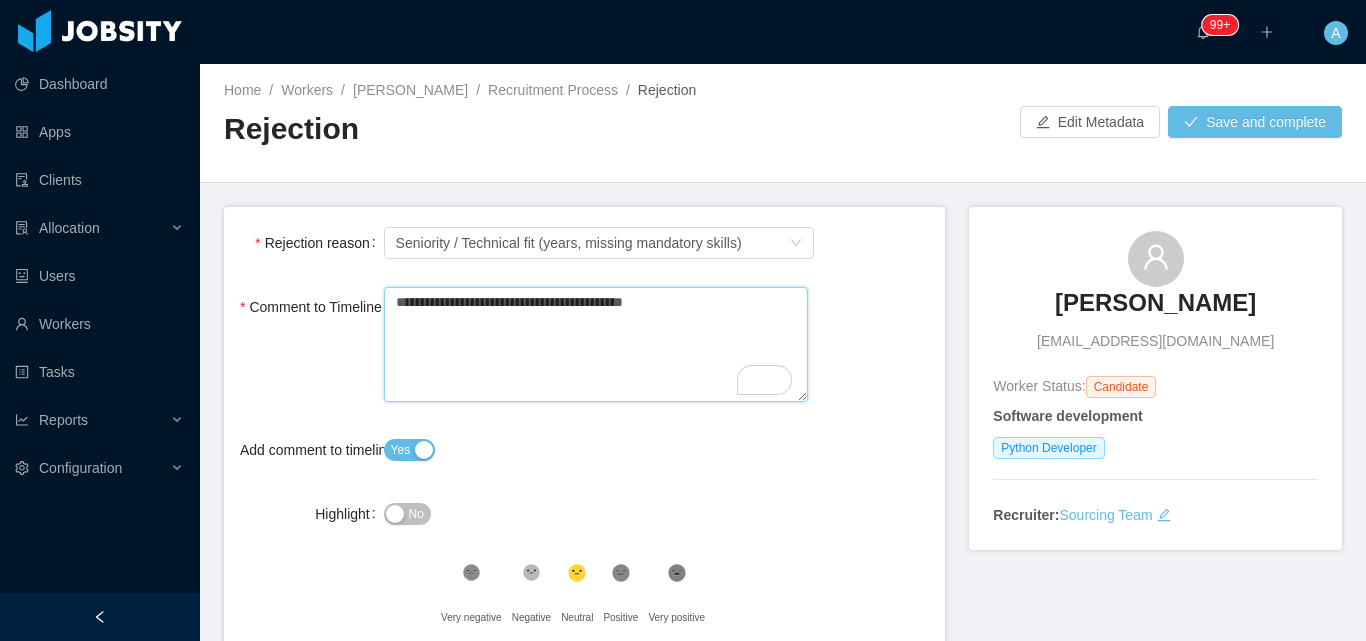 click on "**********" at bounding box center (596, 344) 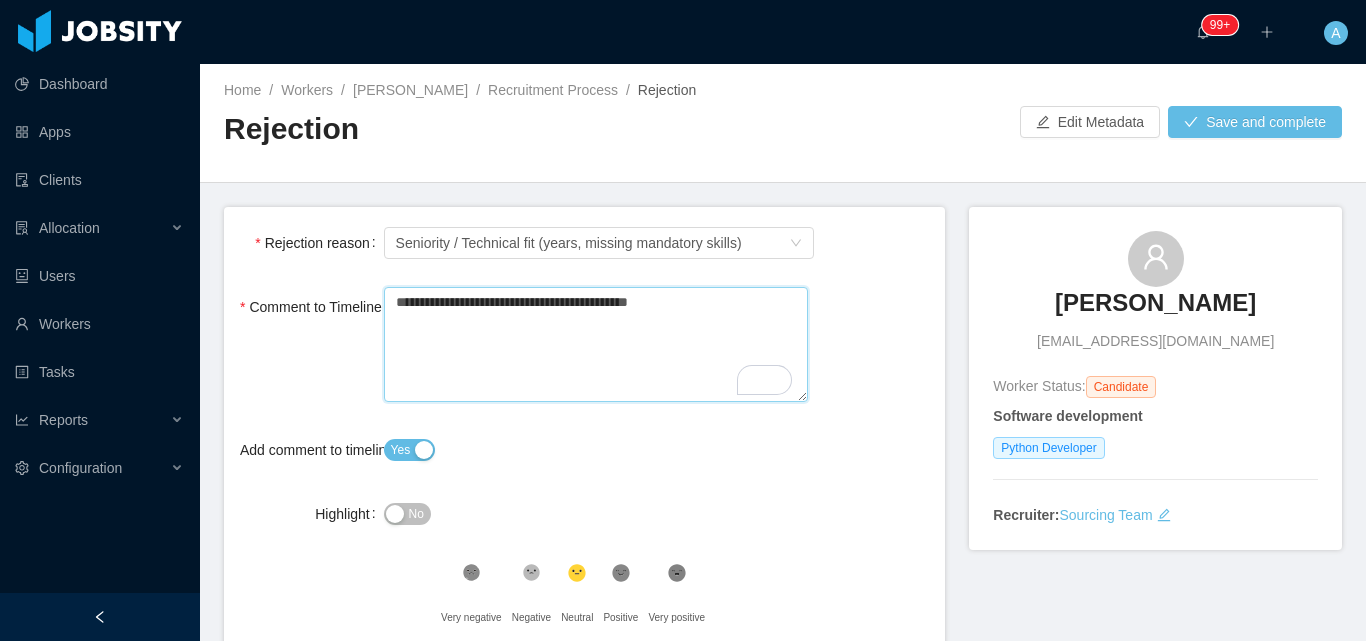 type 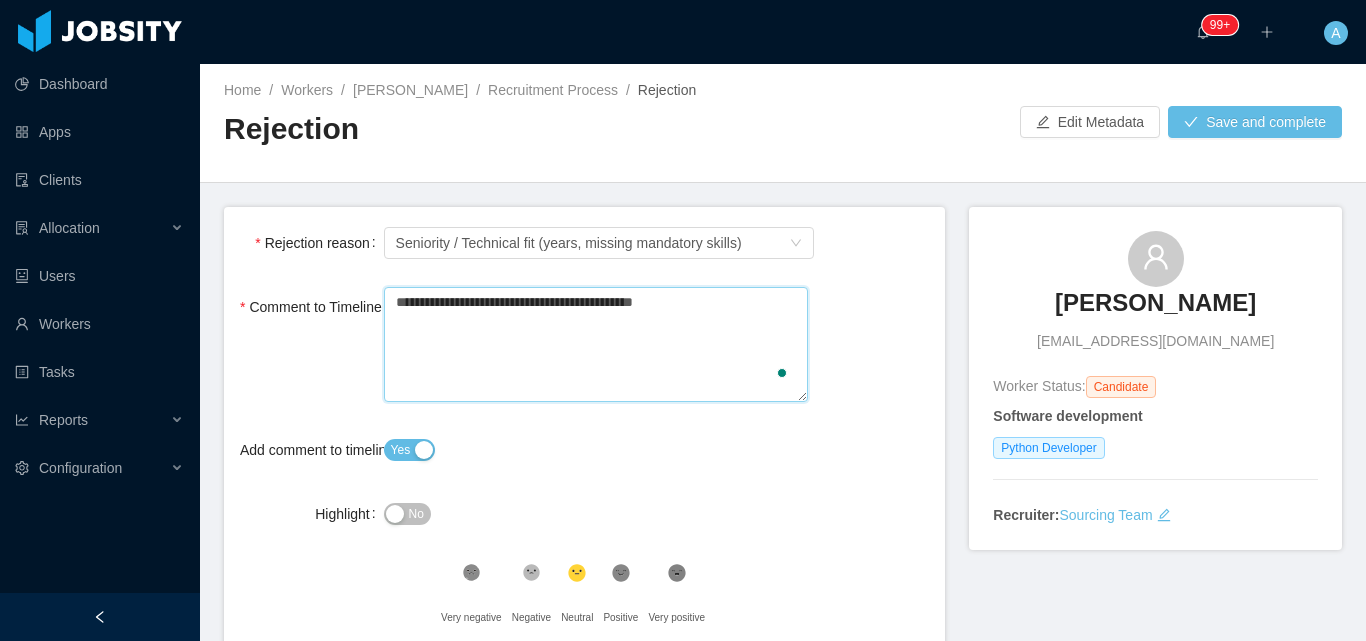 type on "**********" 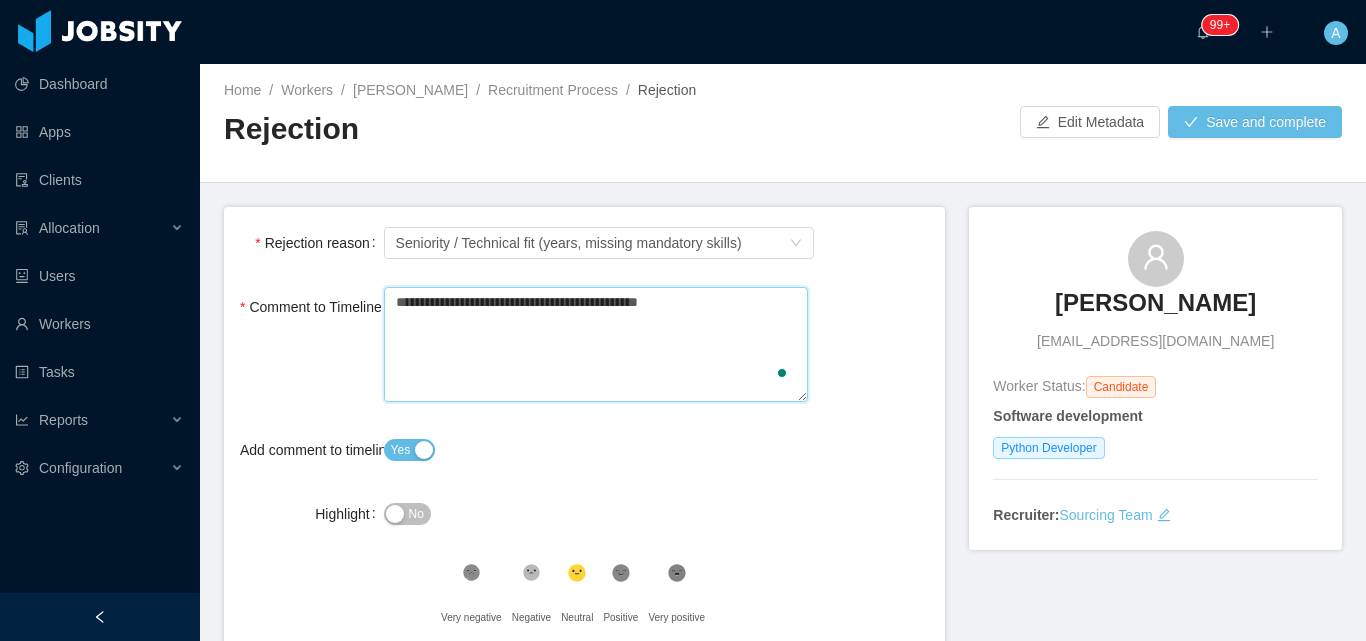 type 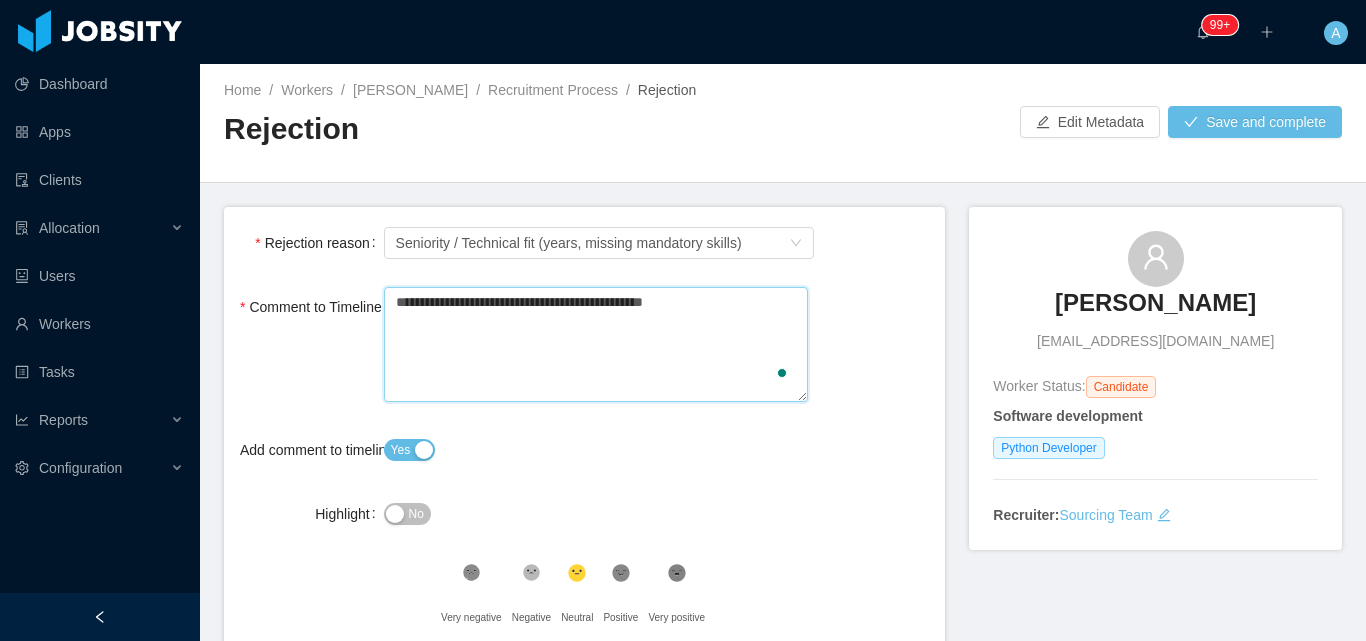 type 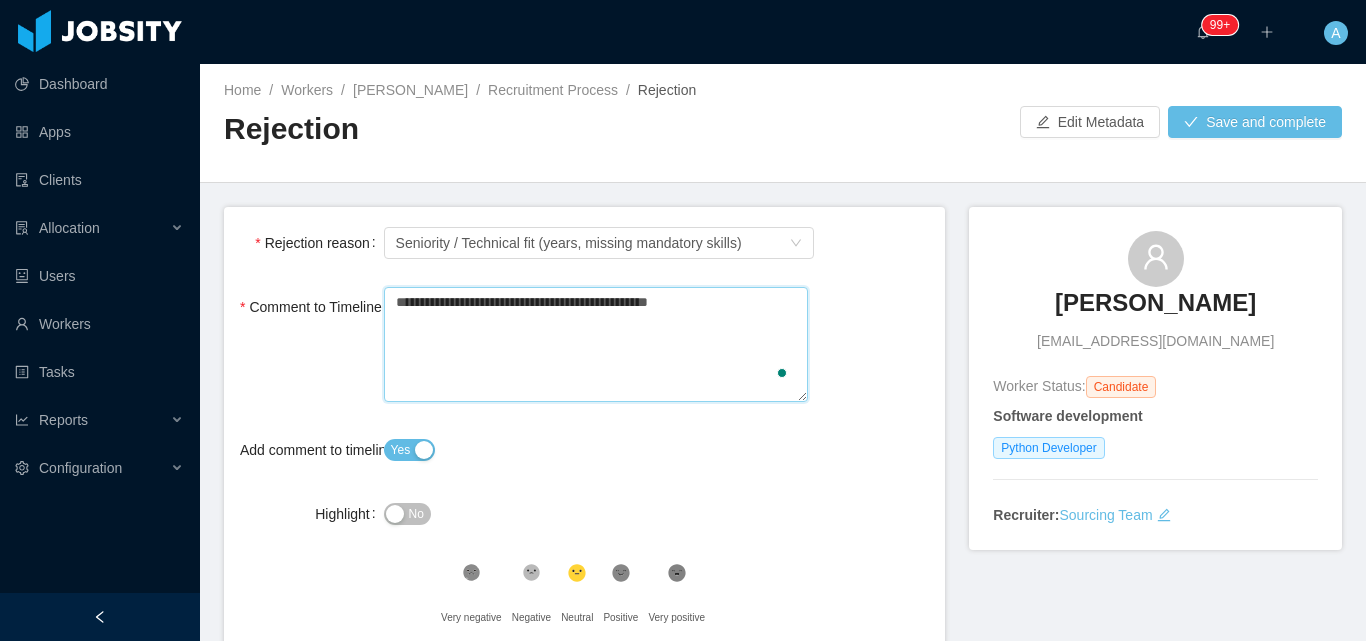 type 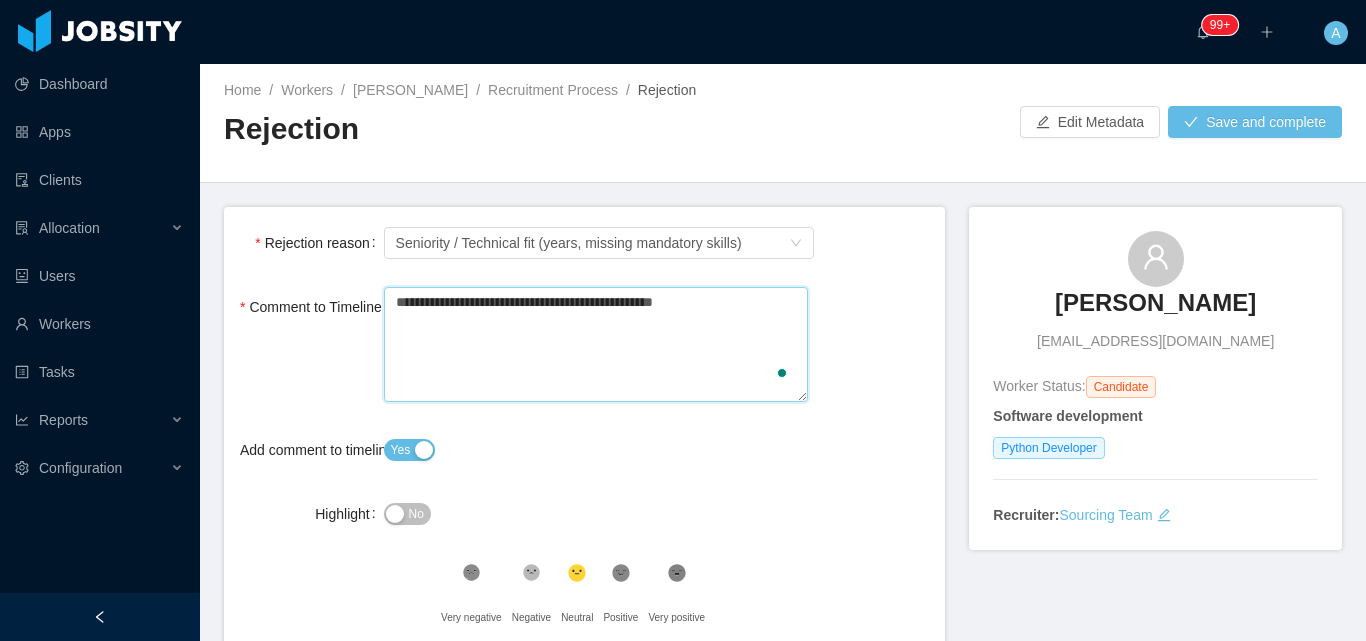 type 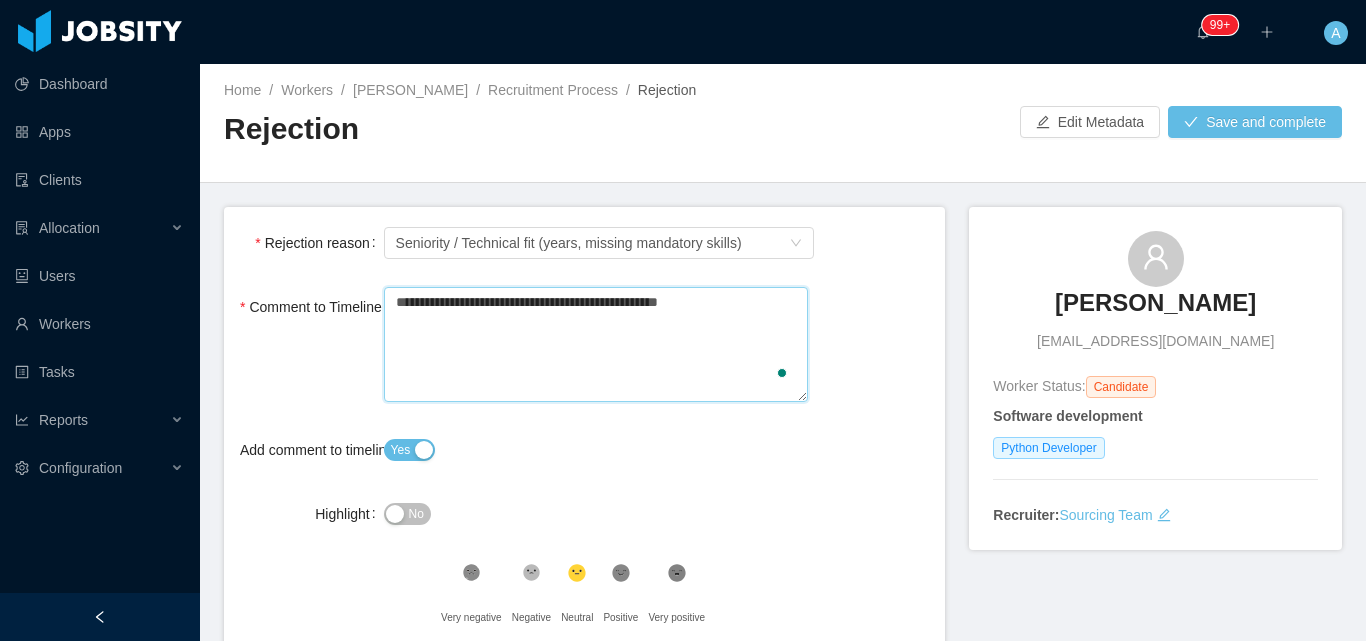 type on "**********" 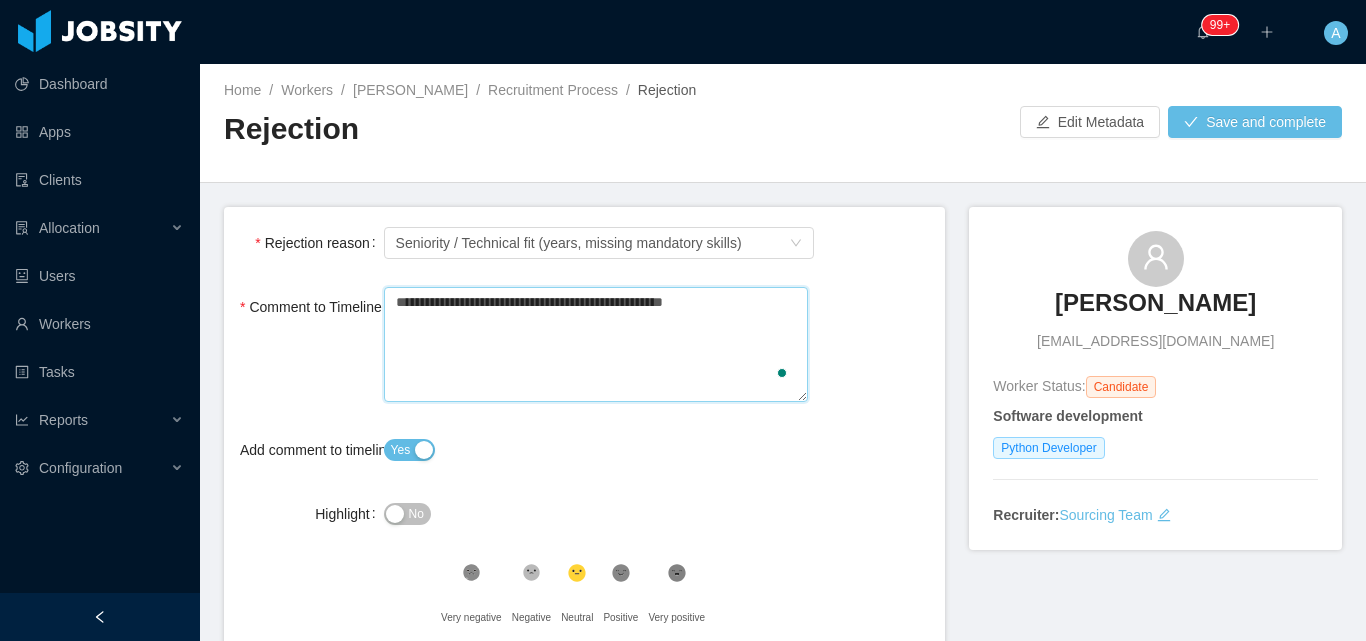 type 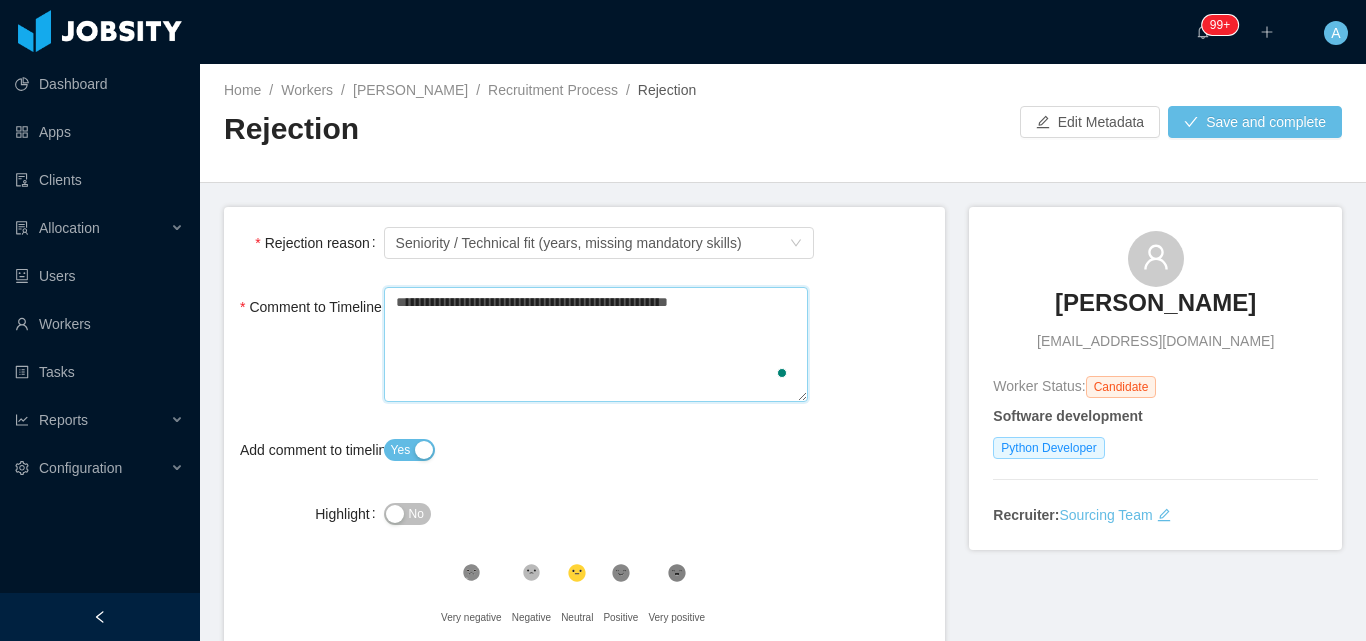 type 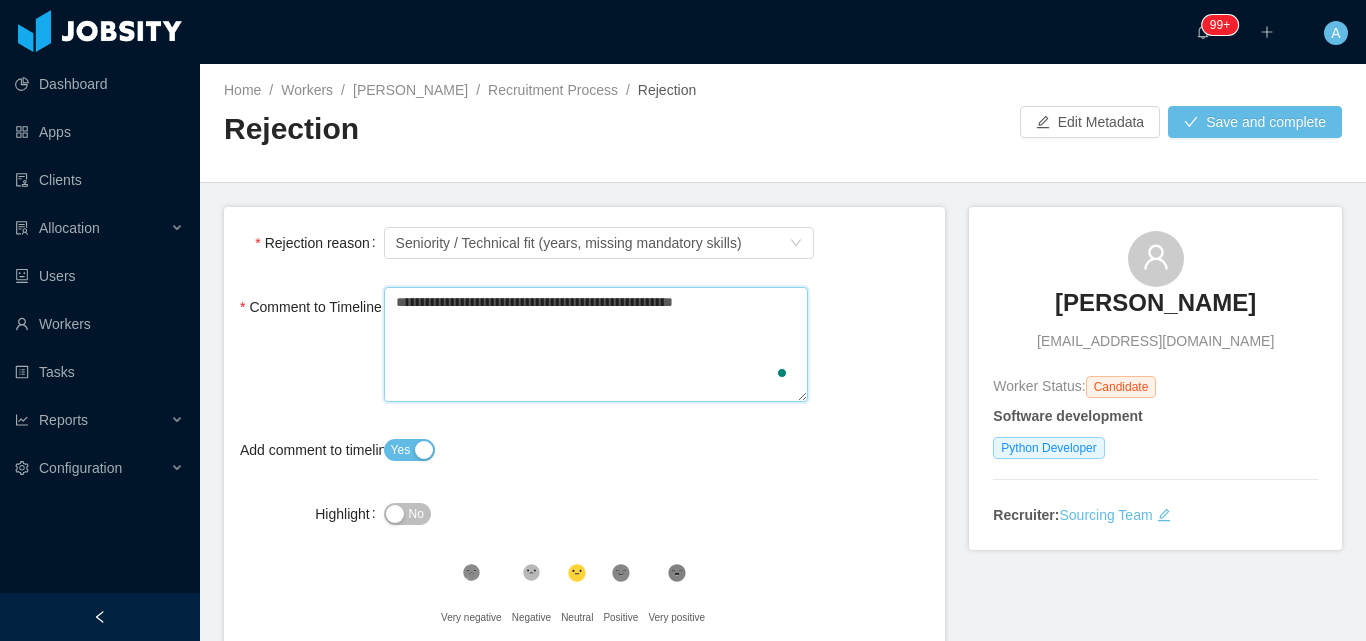 type 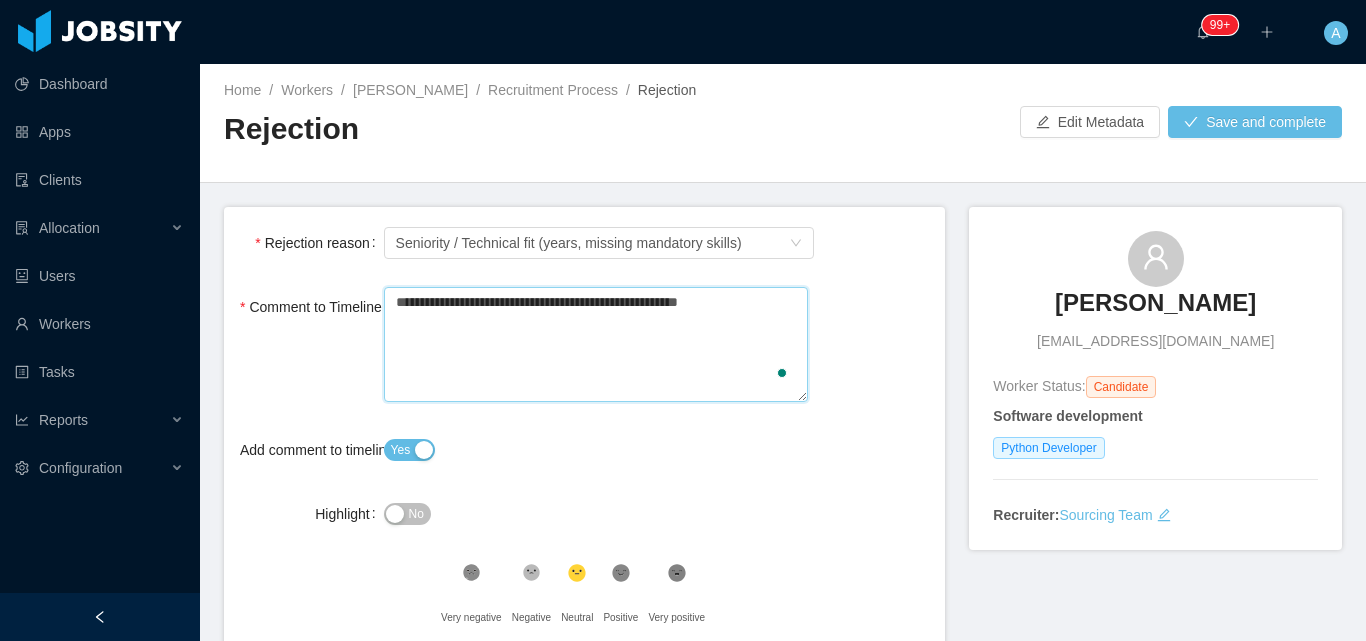 type 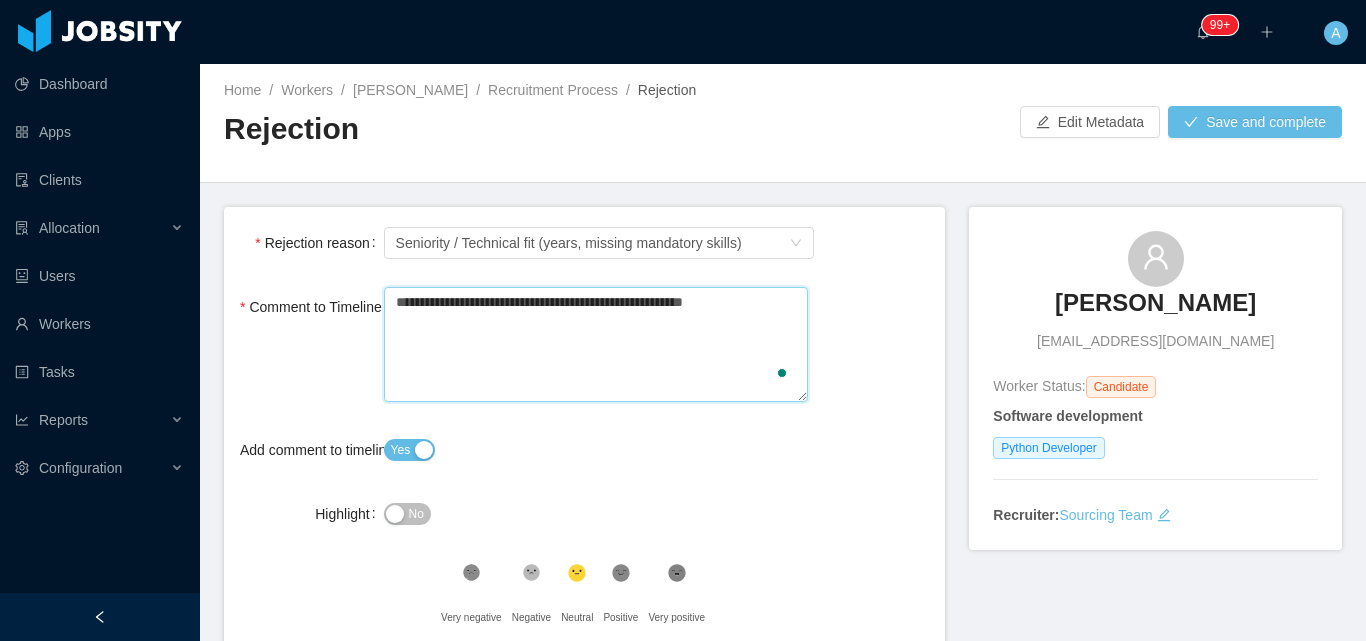 type 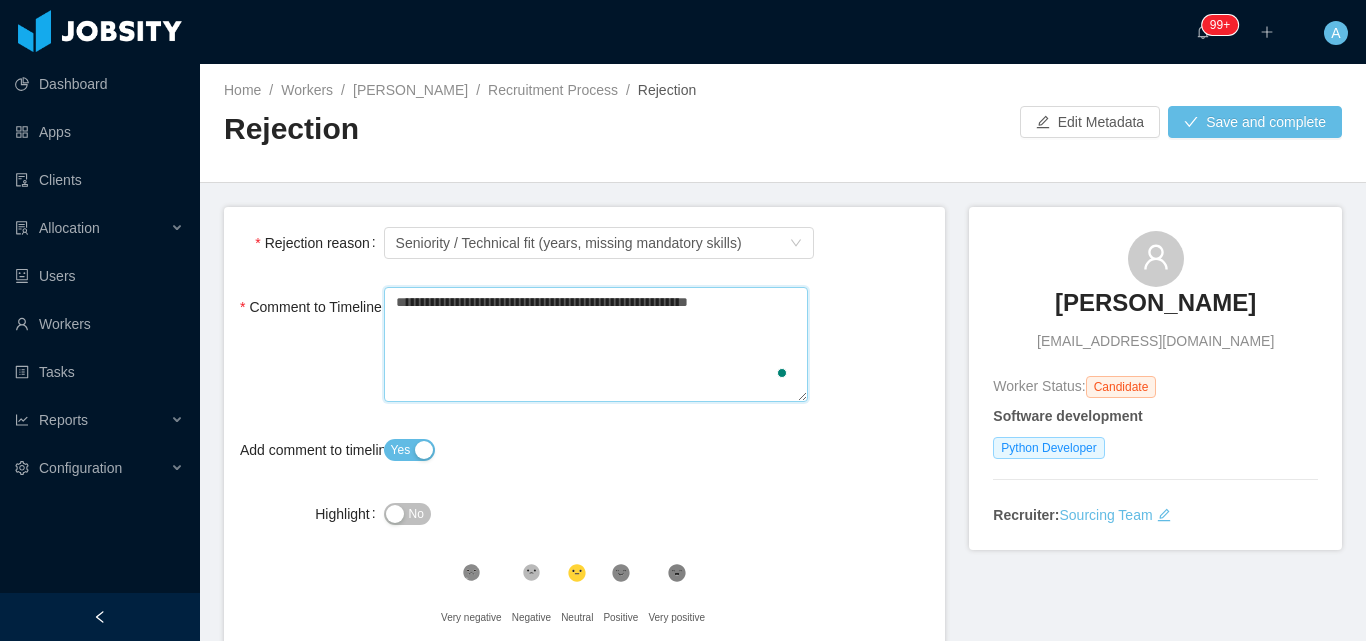 type 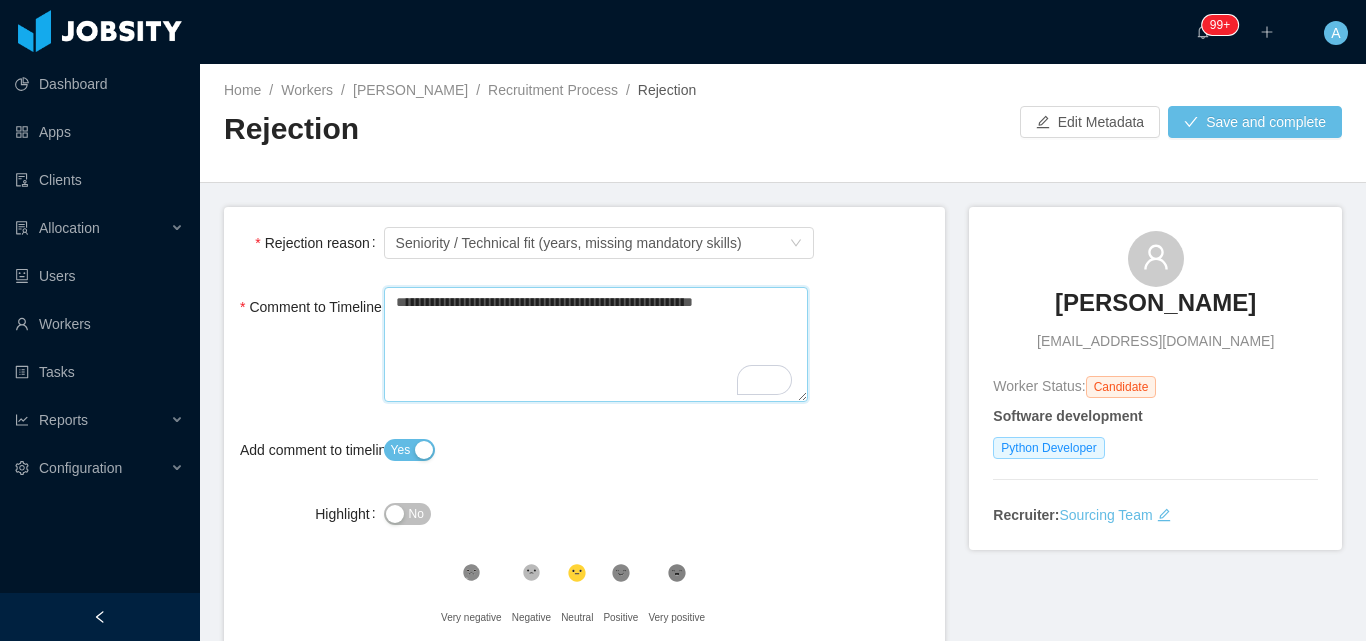 click on "**********" at bounding box center (596, 344) 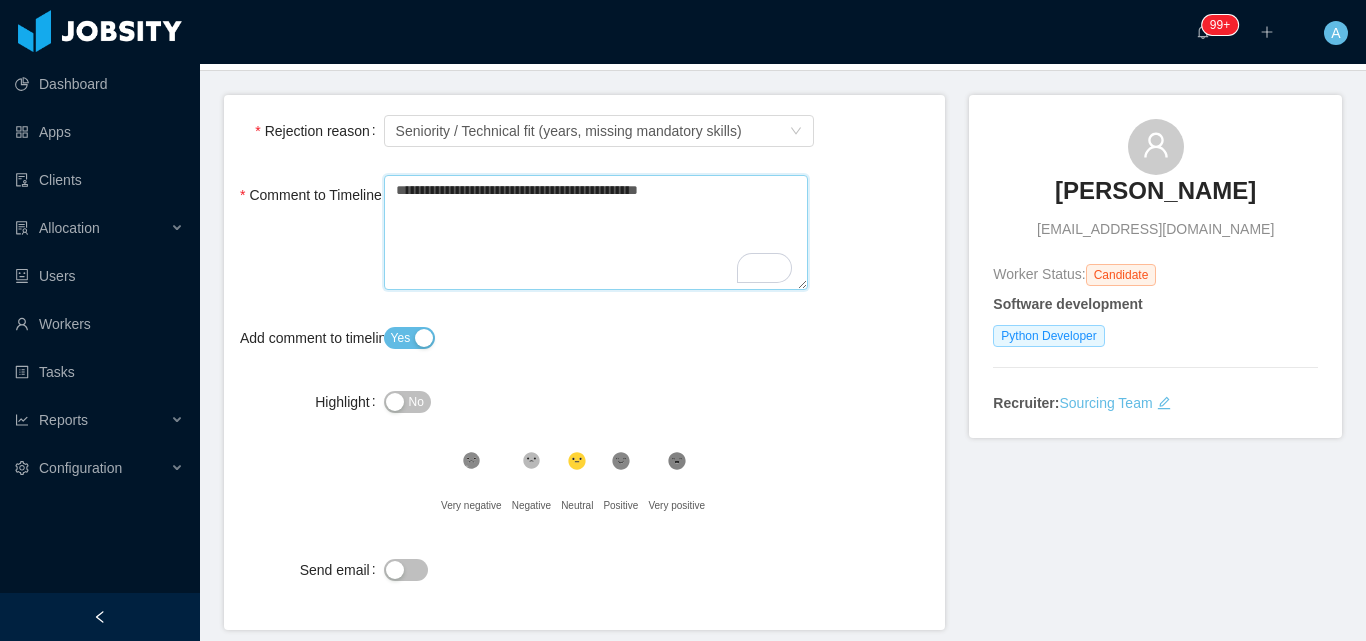 scroll, scrollTop: 194, scrollLeft: 0, axis: vertical 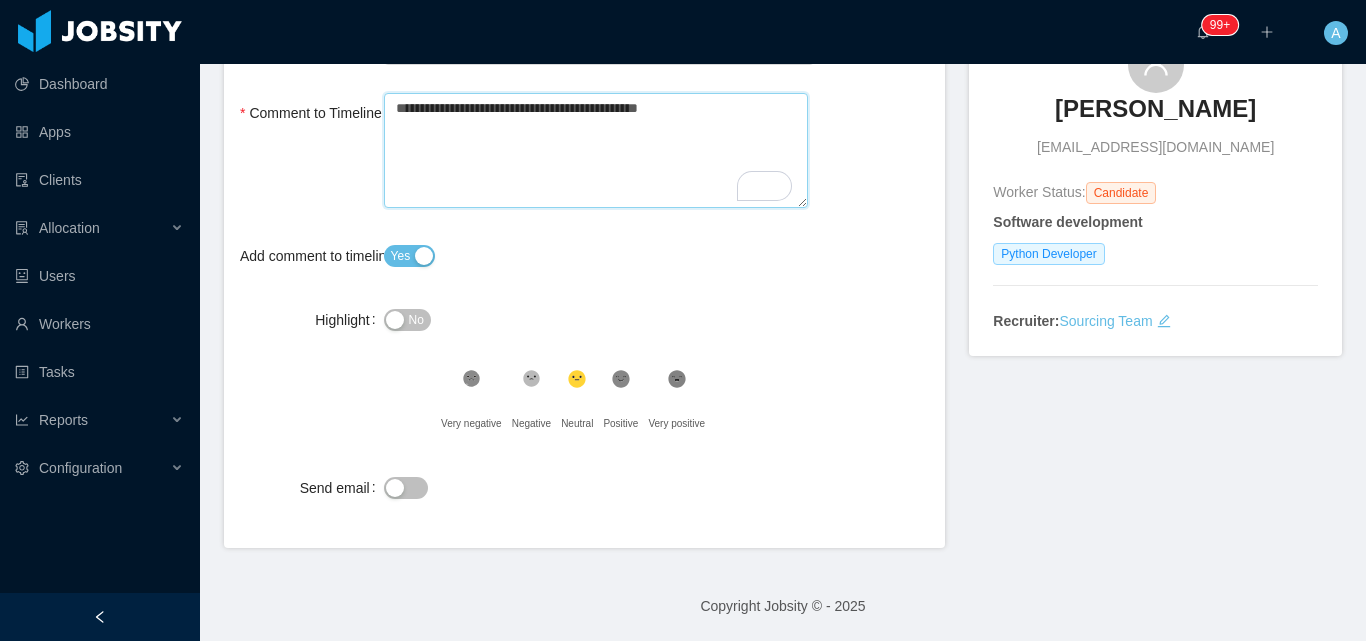 type on "**********" 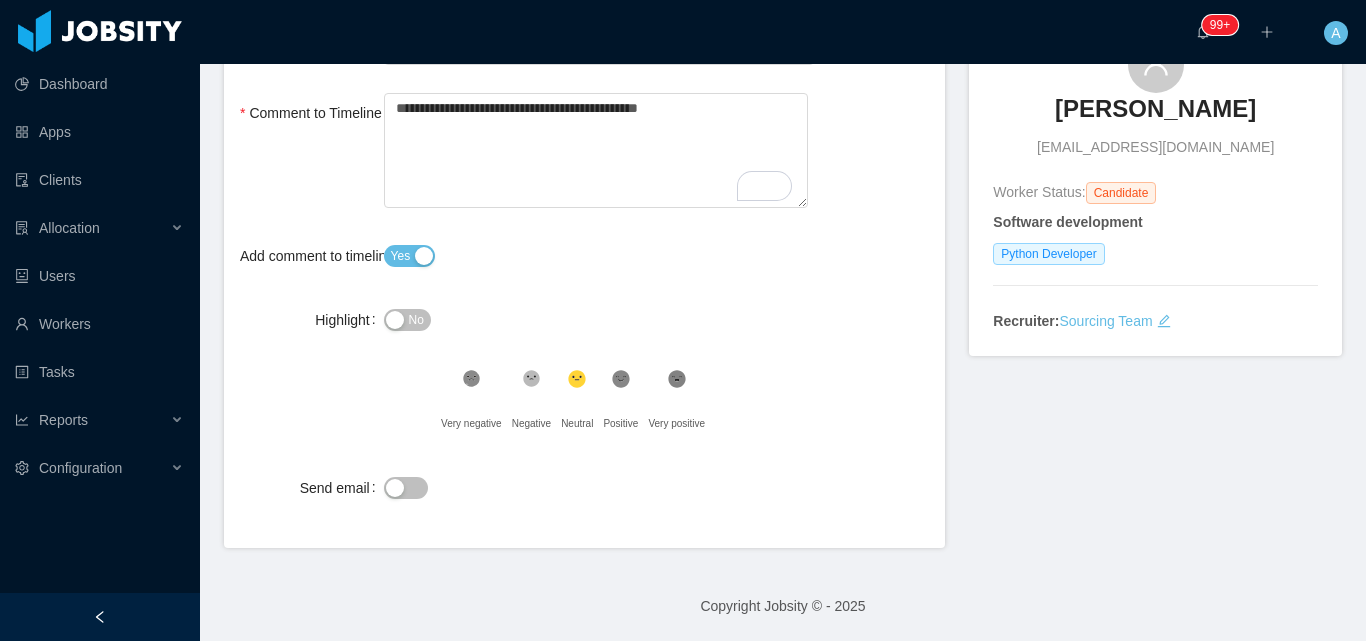 click on "No" at bounding box center [407, 320] 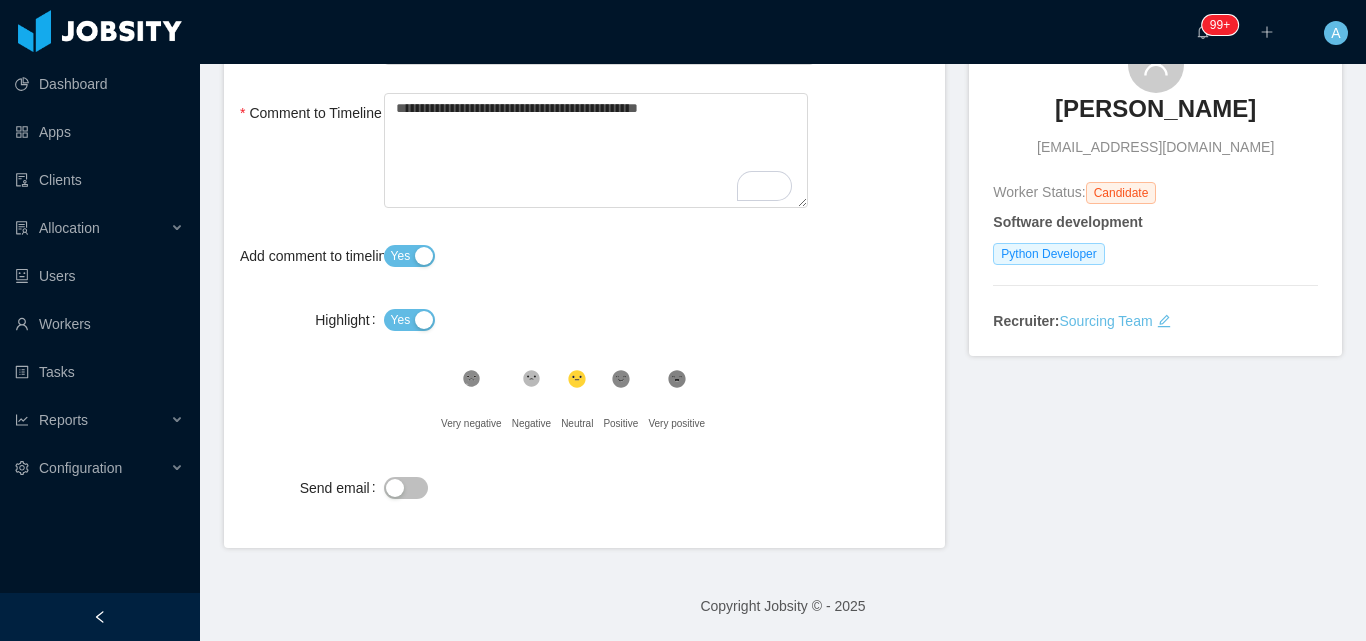 click on "Yes" at bounding box center (599, 320) 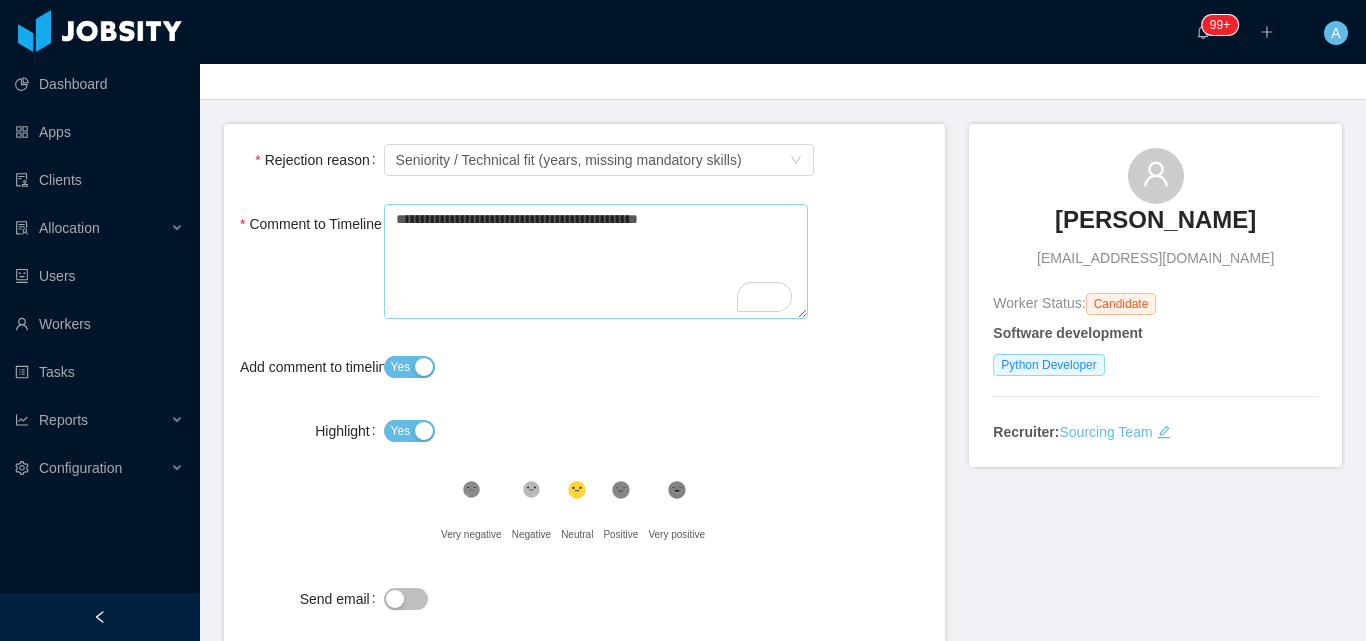 scroll, scrollTop: 0, scrollLeft: 0, axis: both 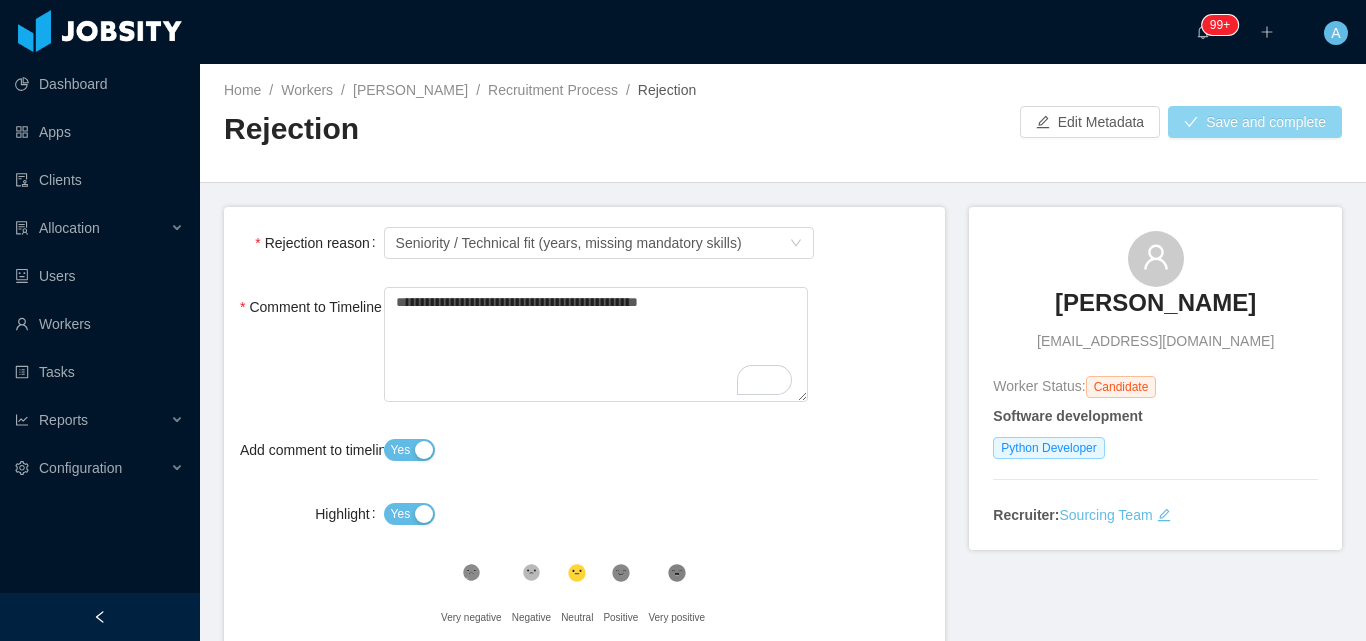 click on "Save and complete" at bounding box center (1255, 122) 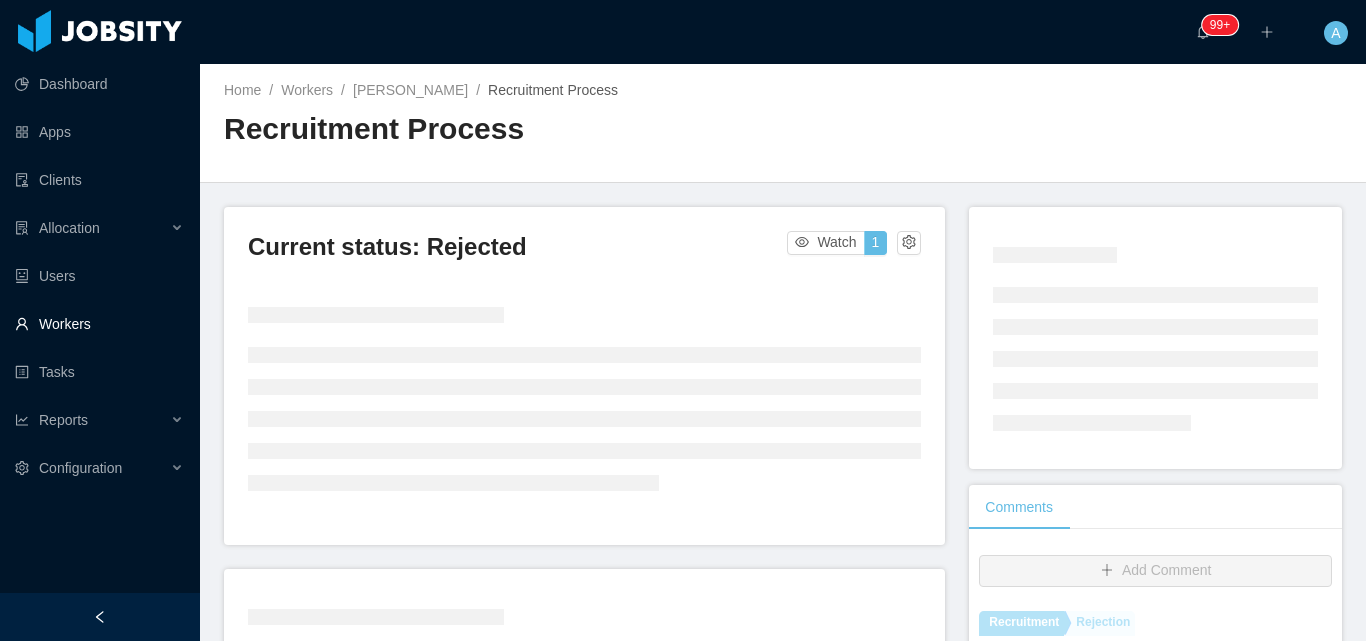click on "Workers" at bounding box center [99, 324] 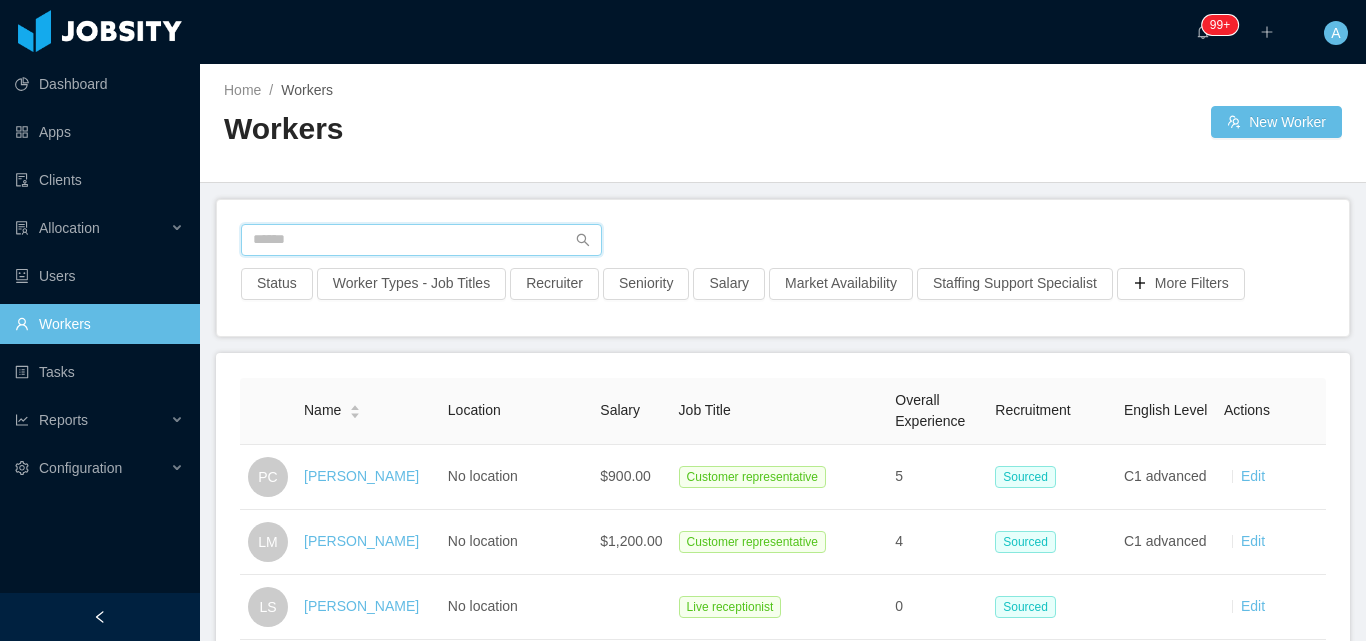 click at bounding box center [421, 240] 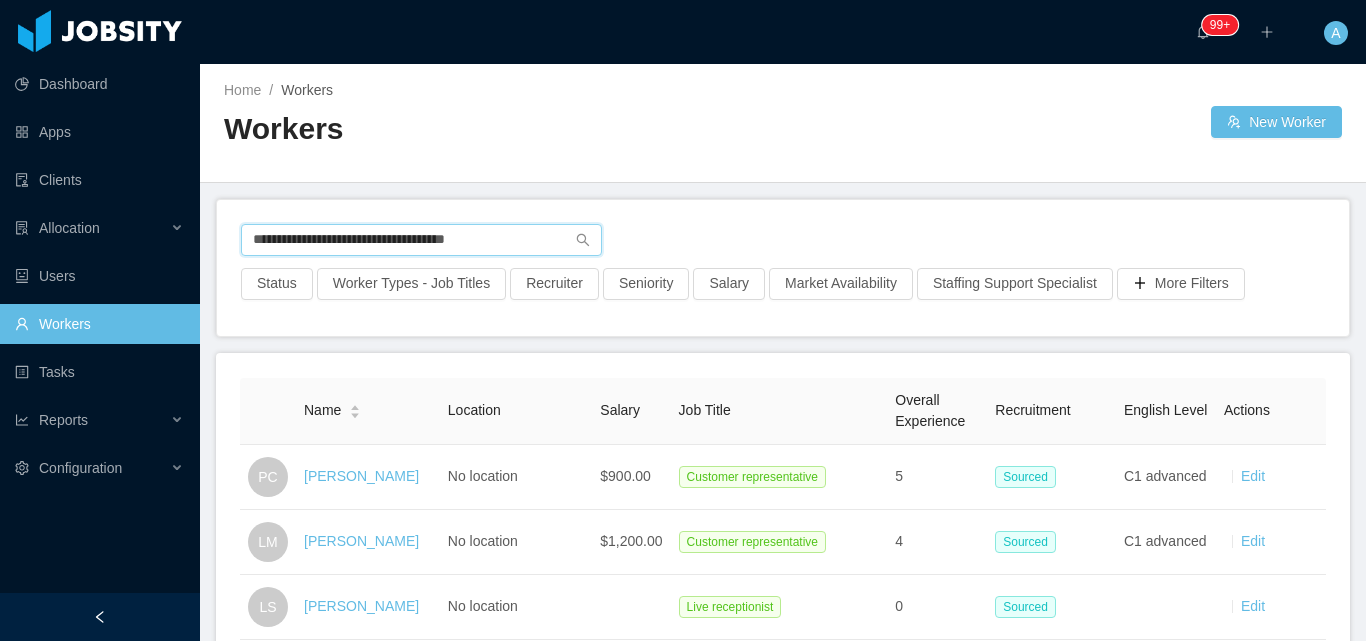 type on "**********" 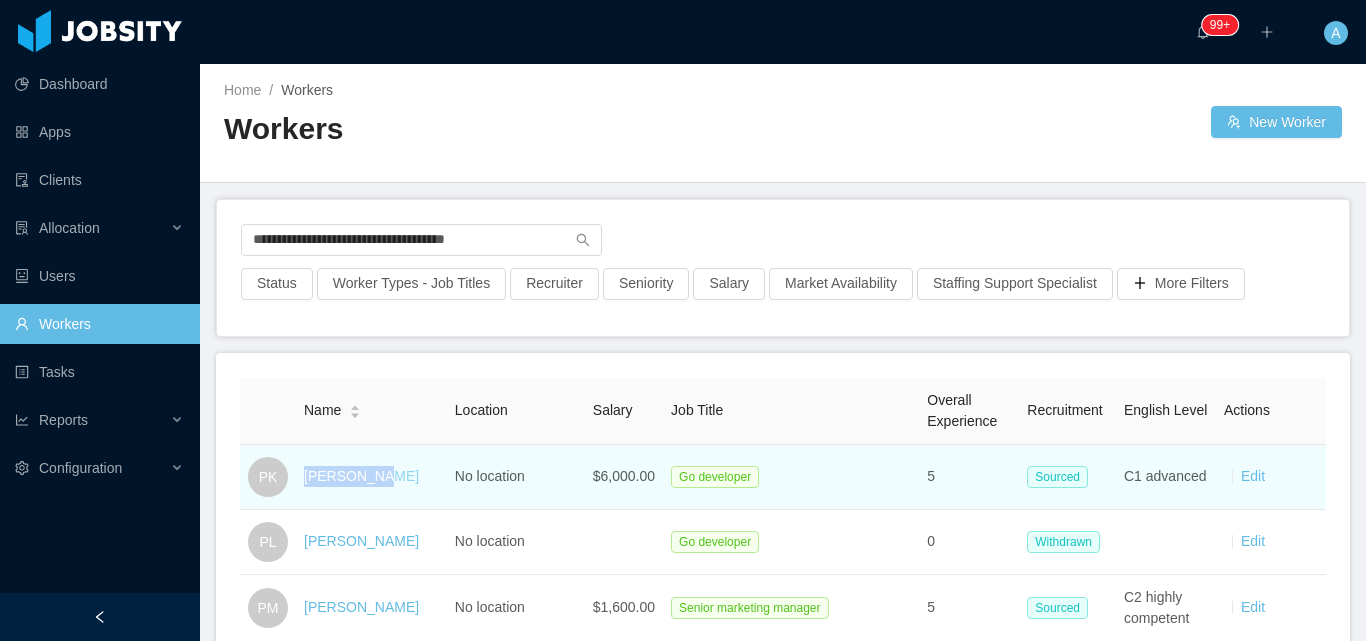 drag, startPoint x: 392, startPoint y: 465, endPoint x: 307, endPoint y: 472, distance: 85.28775 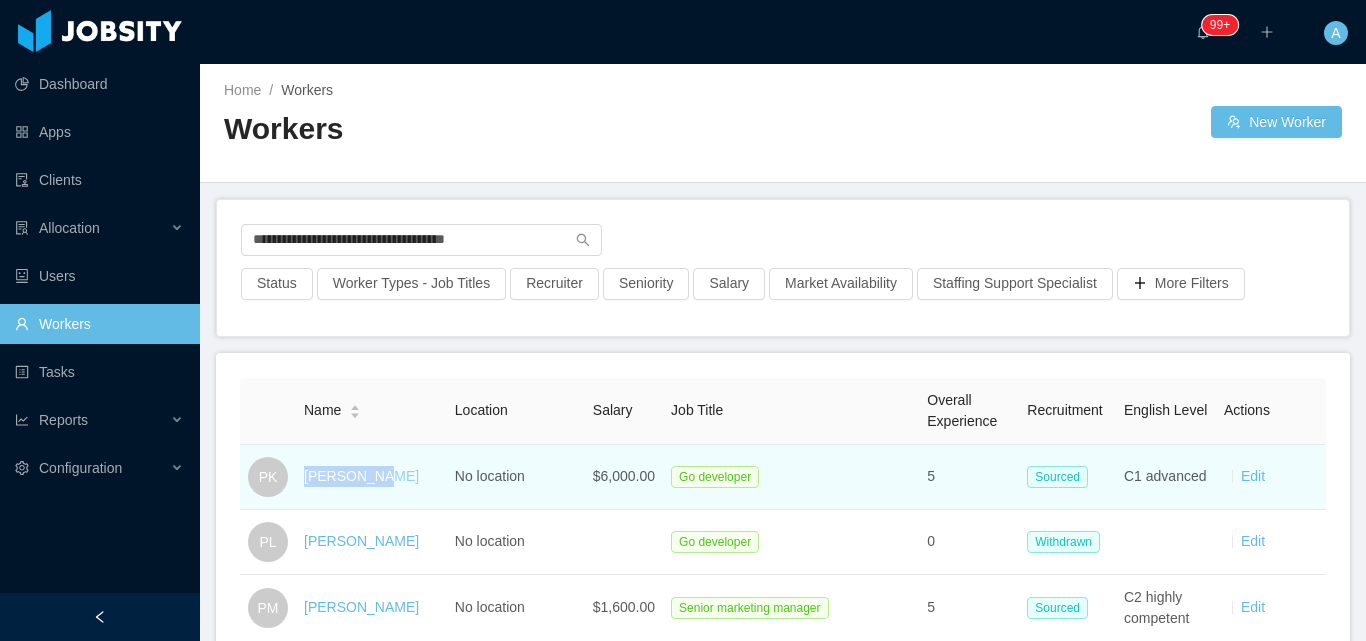 click on "Pedro Kunz" at bounding box center (361, 476) 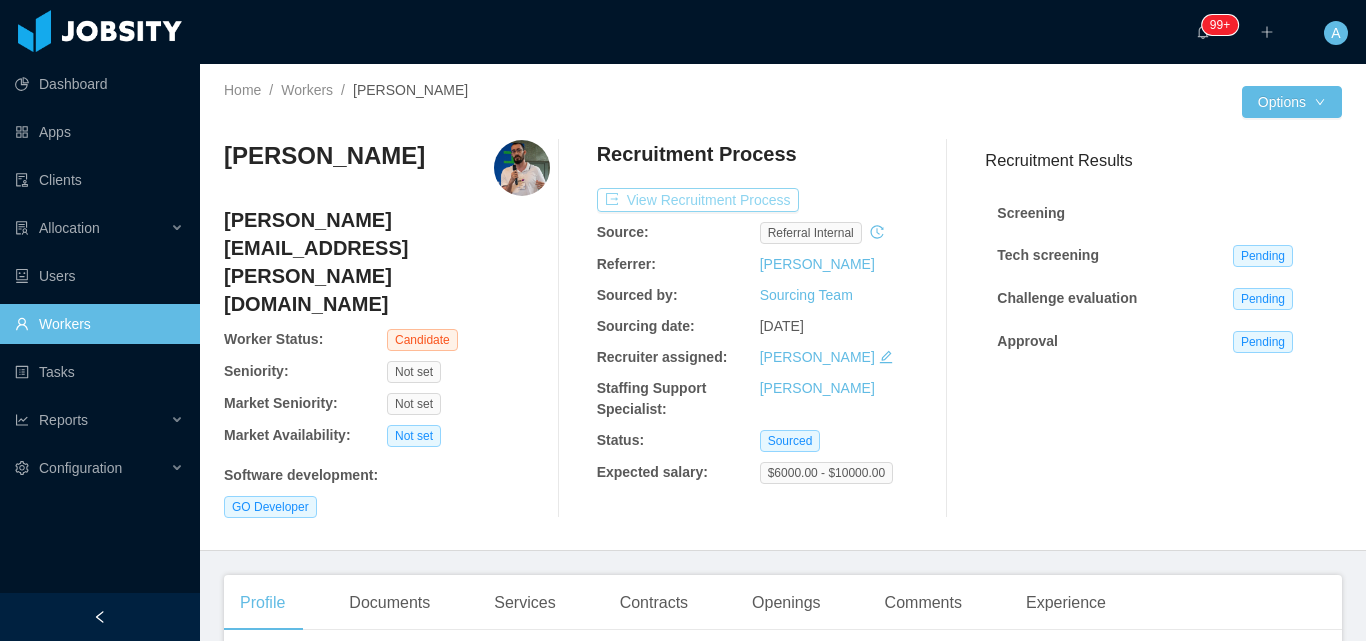 click on "View Recruitment Process" at bounding box center (698, 200) 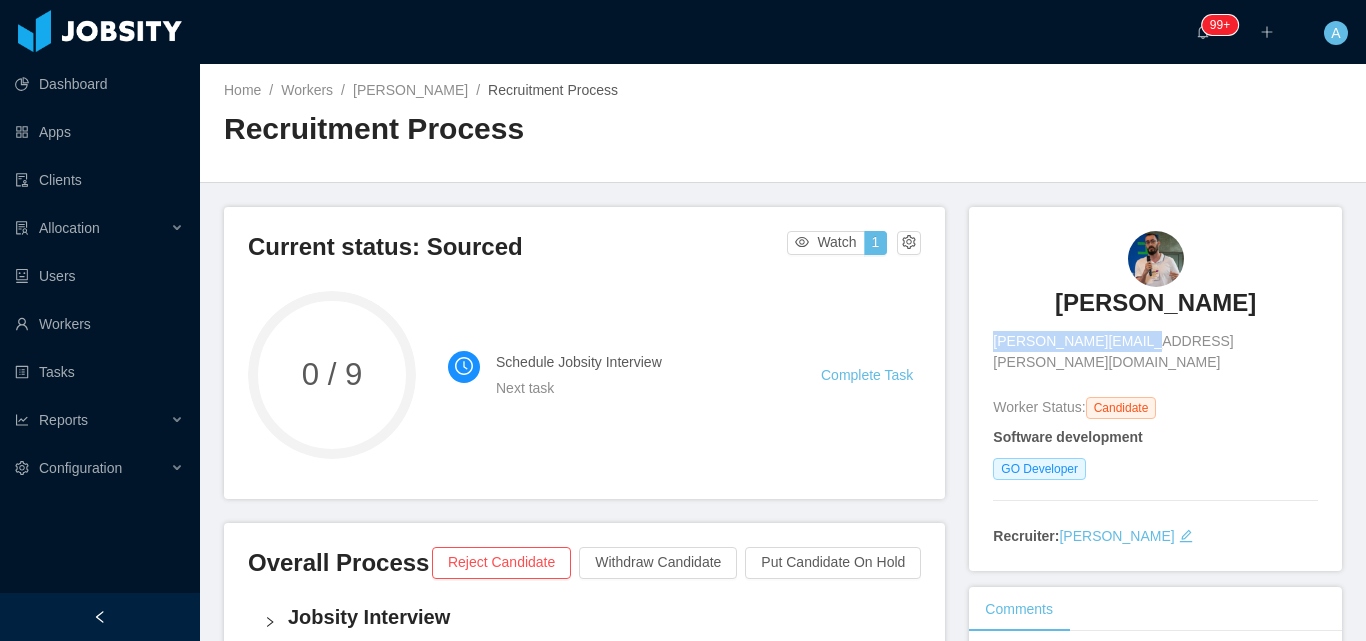 drag, startPoint x: 1069, startPoint y: 339, endPoint x: 1249, endPoint y: 342, distance: 180.025 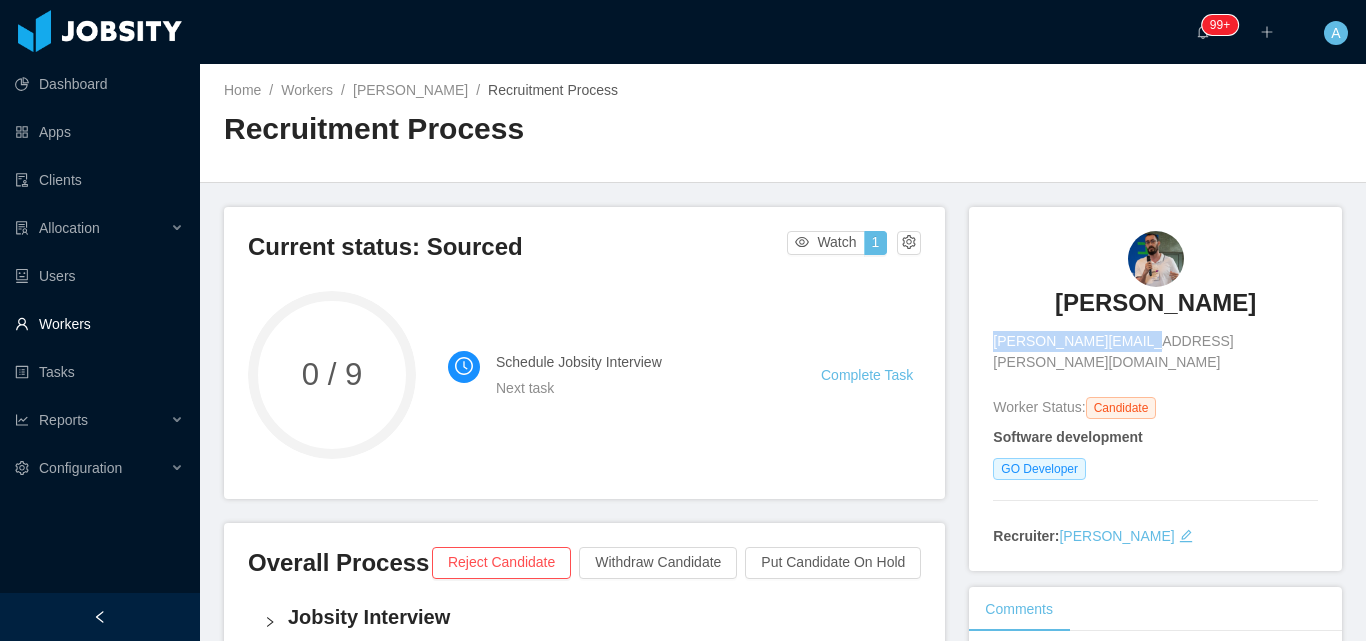 click on "Workers" at bounding box center (99, 324) 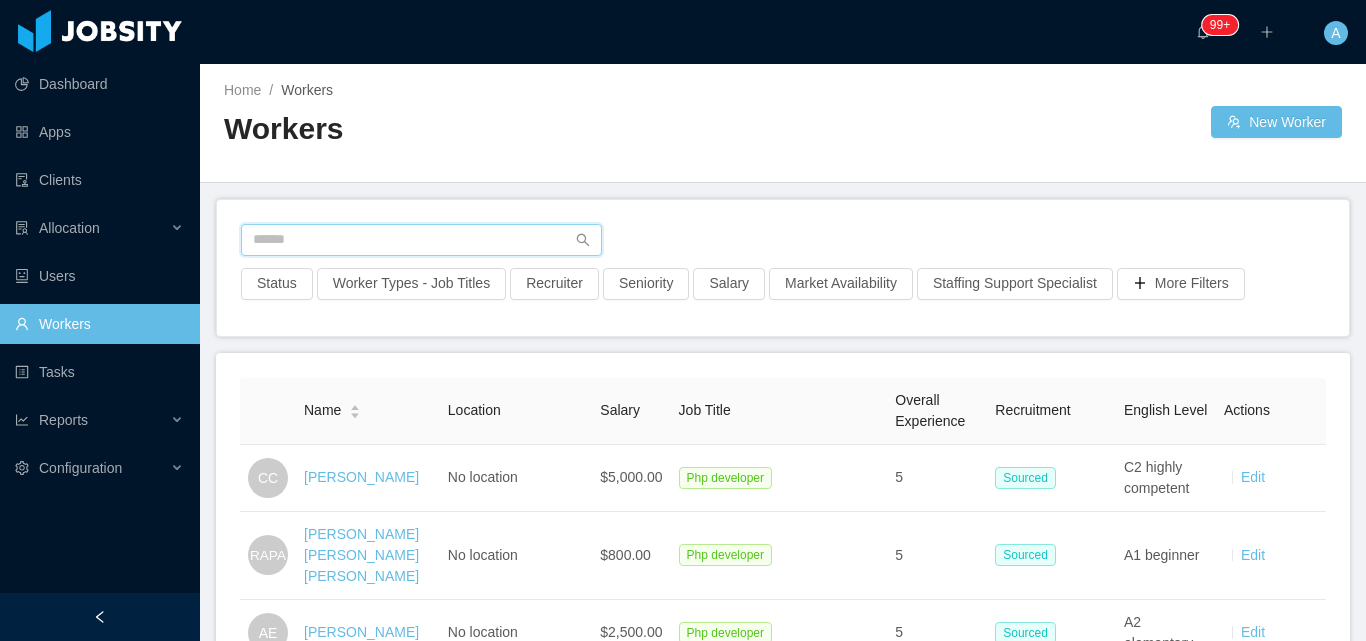 click at bounding box center (421, 240) 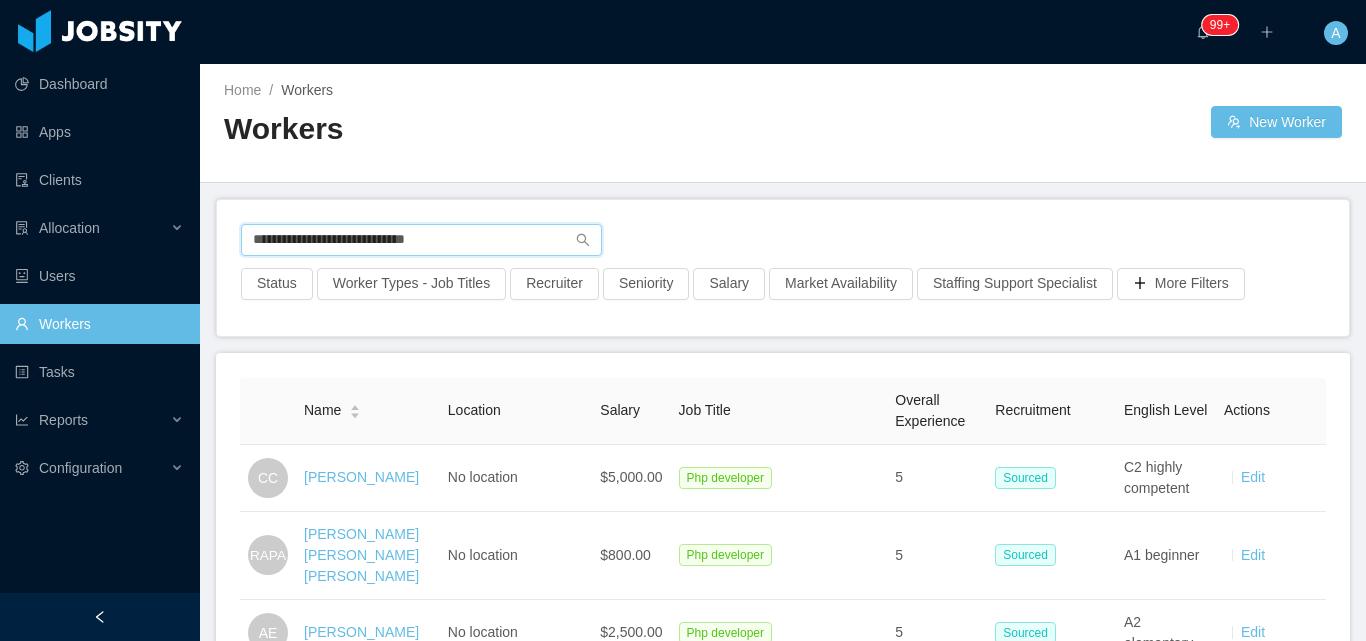 type on "**********" 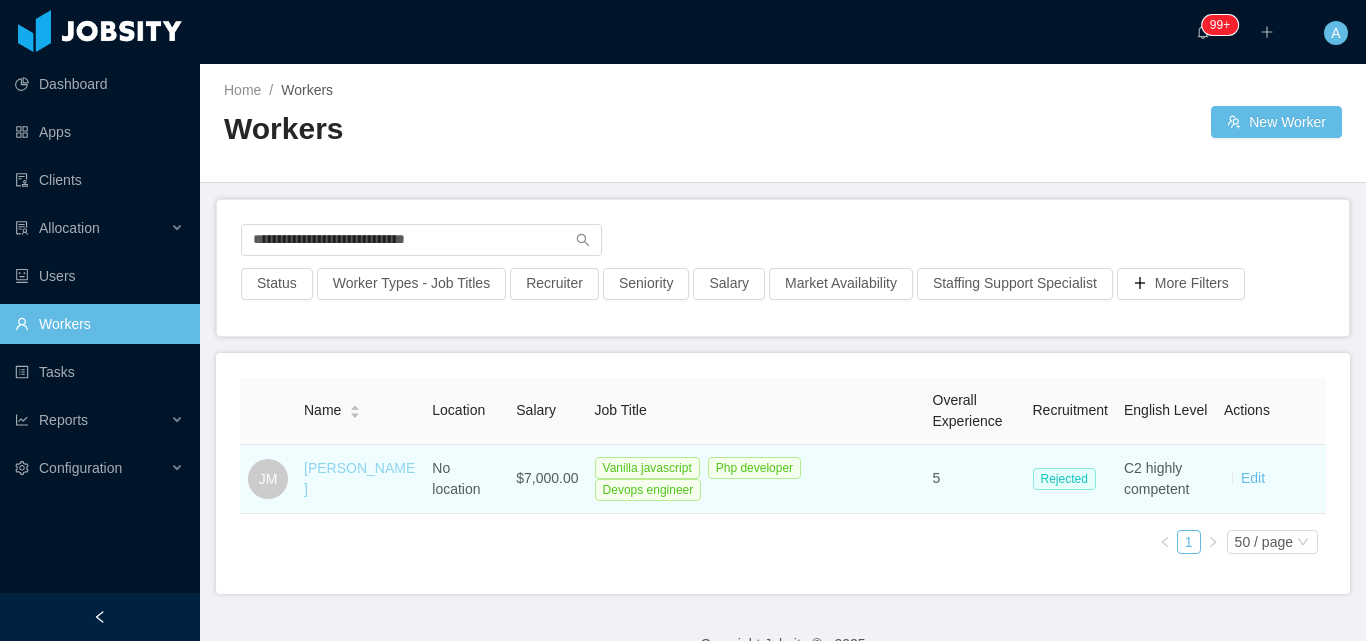 click on "Juan Montilla" at bounding box center (359, 478) 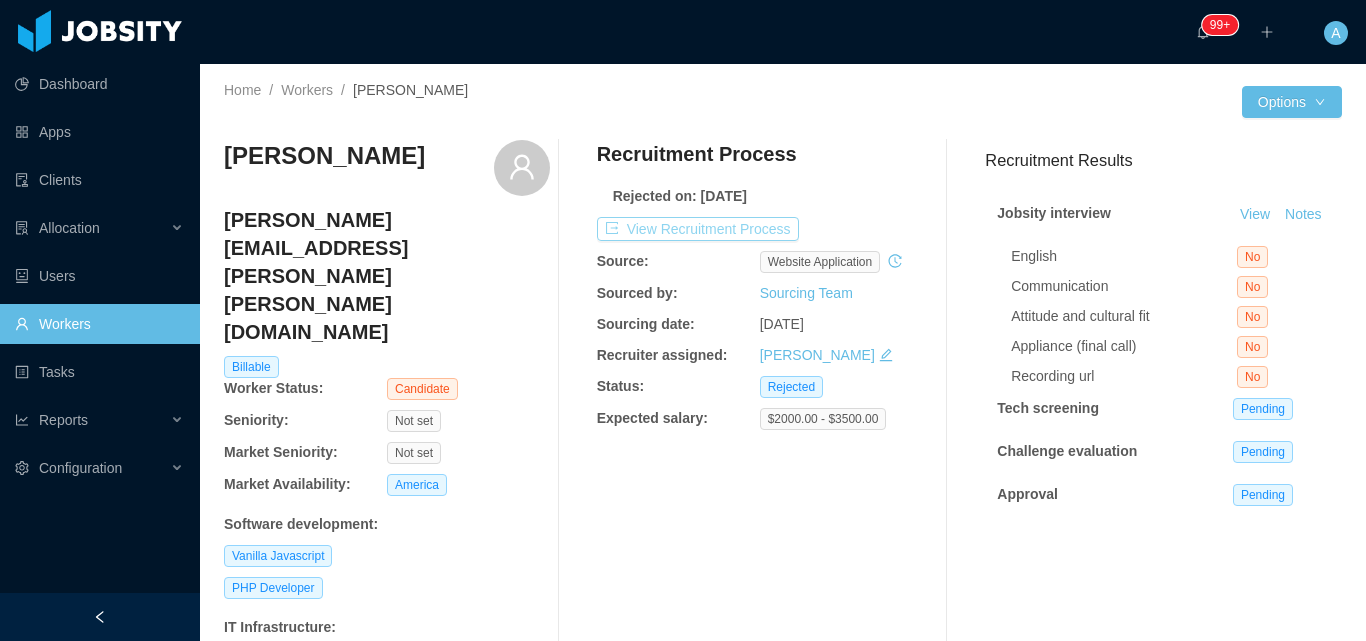 click on "View Recruitment Process" at bounding box center [698, 229] 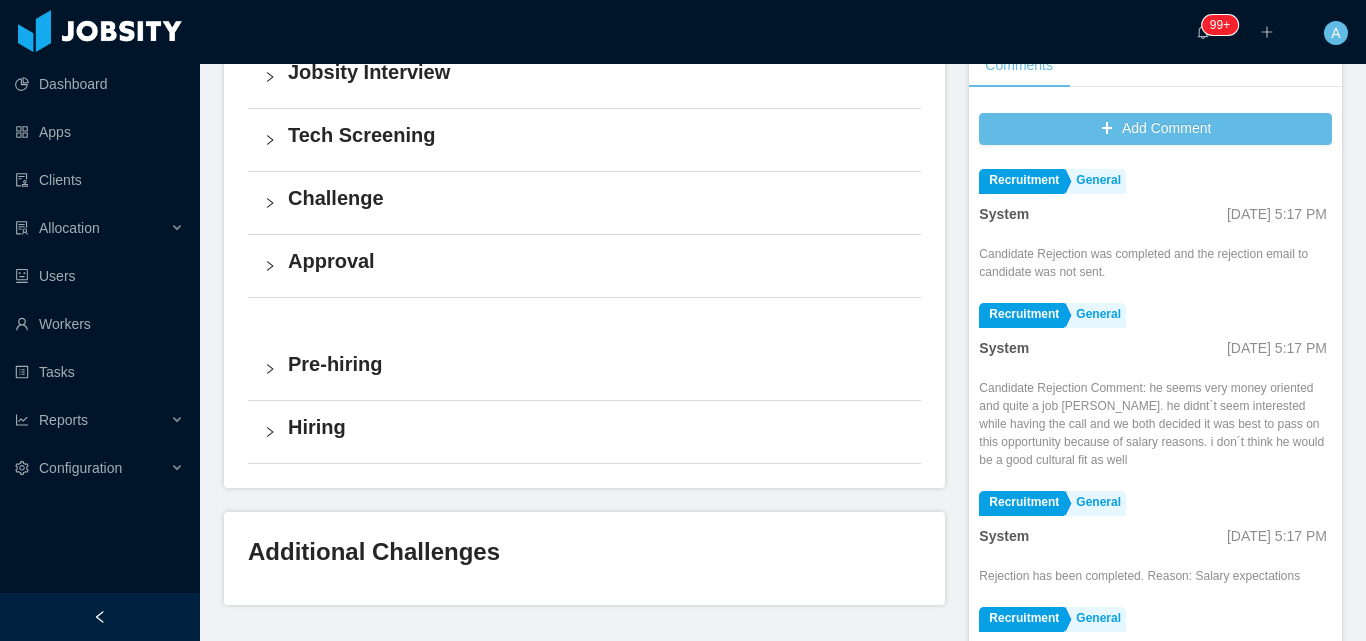 scroll, scrollTop: 700, scrollLeft: 0, axis: vertical 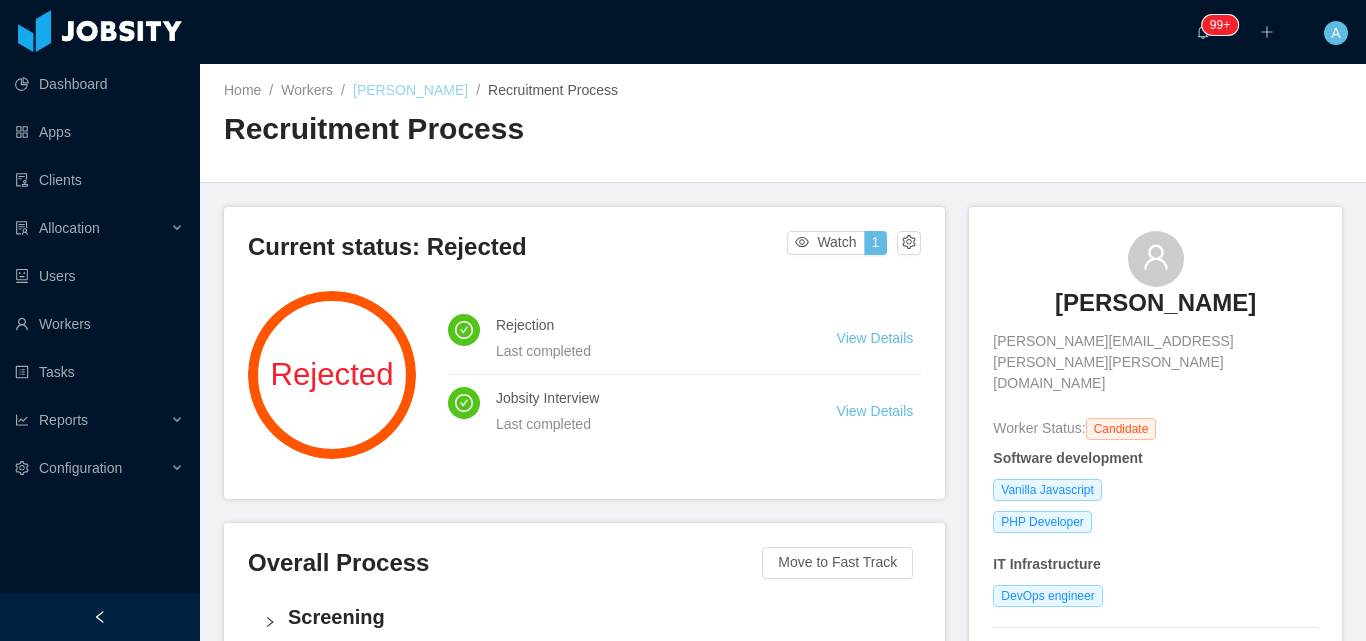 click on "Juan Montilla" at bounding box center [410, 90] 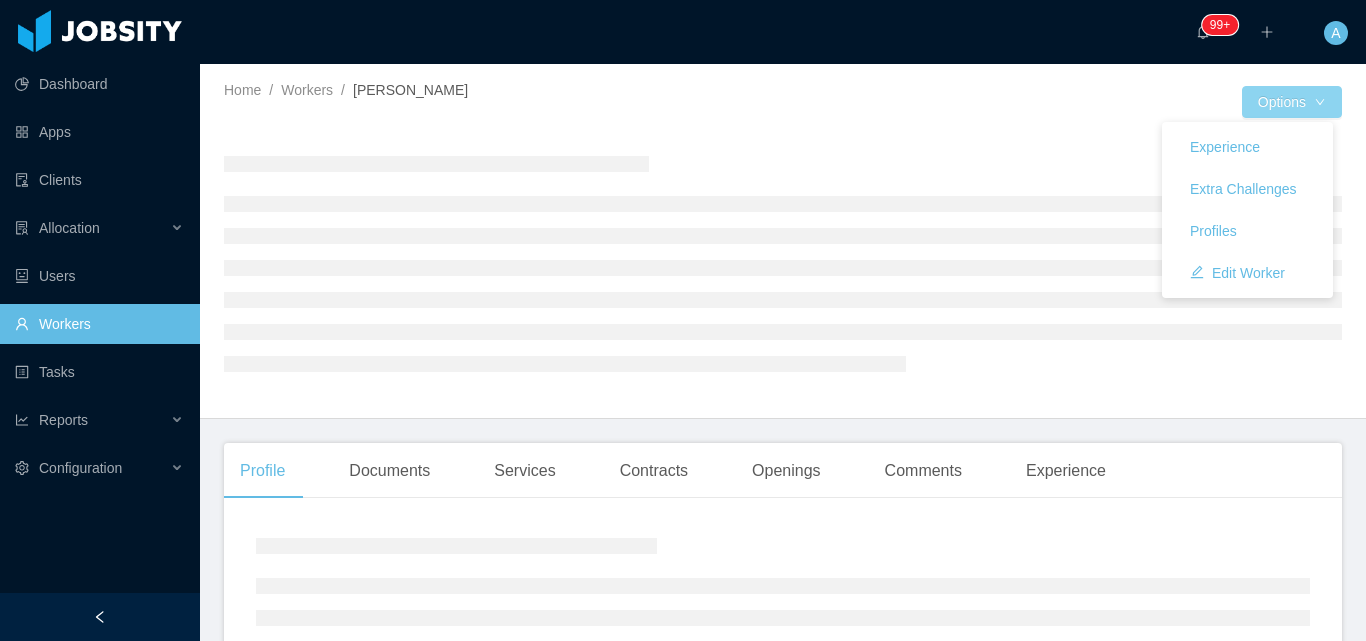 click on "Options" at bounding box center (1292, 102) 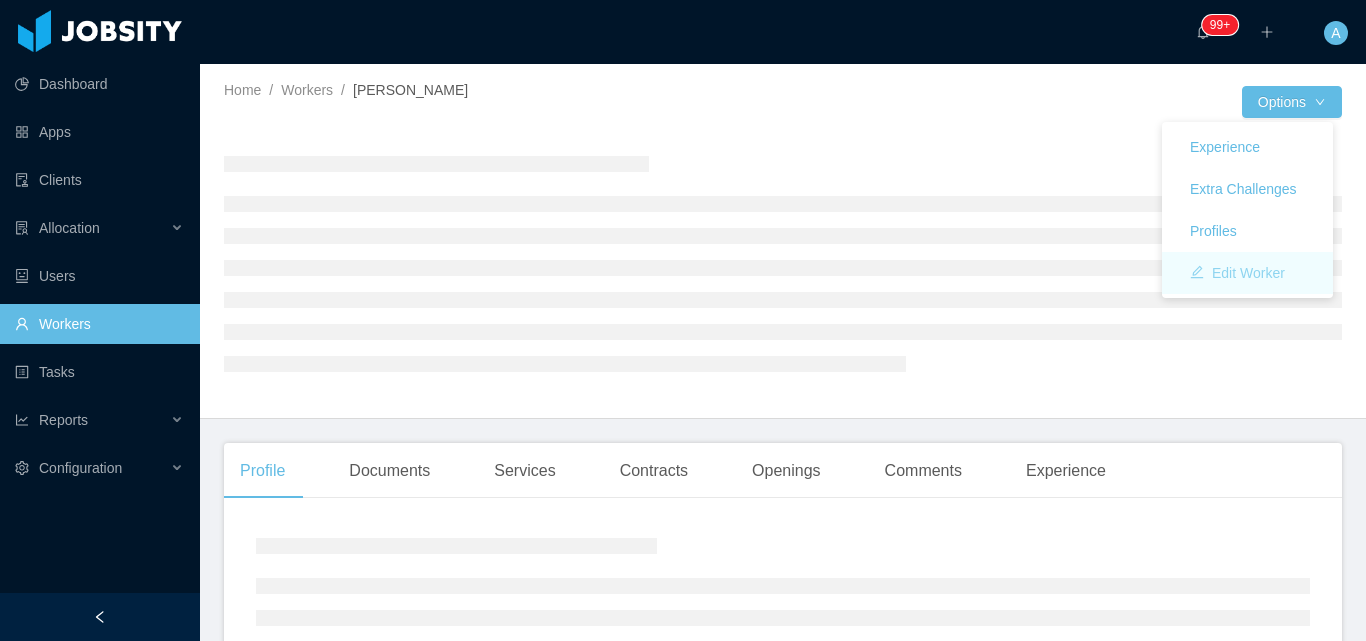 click on "Edit Worker" at bounding box center [1237, 273] 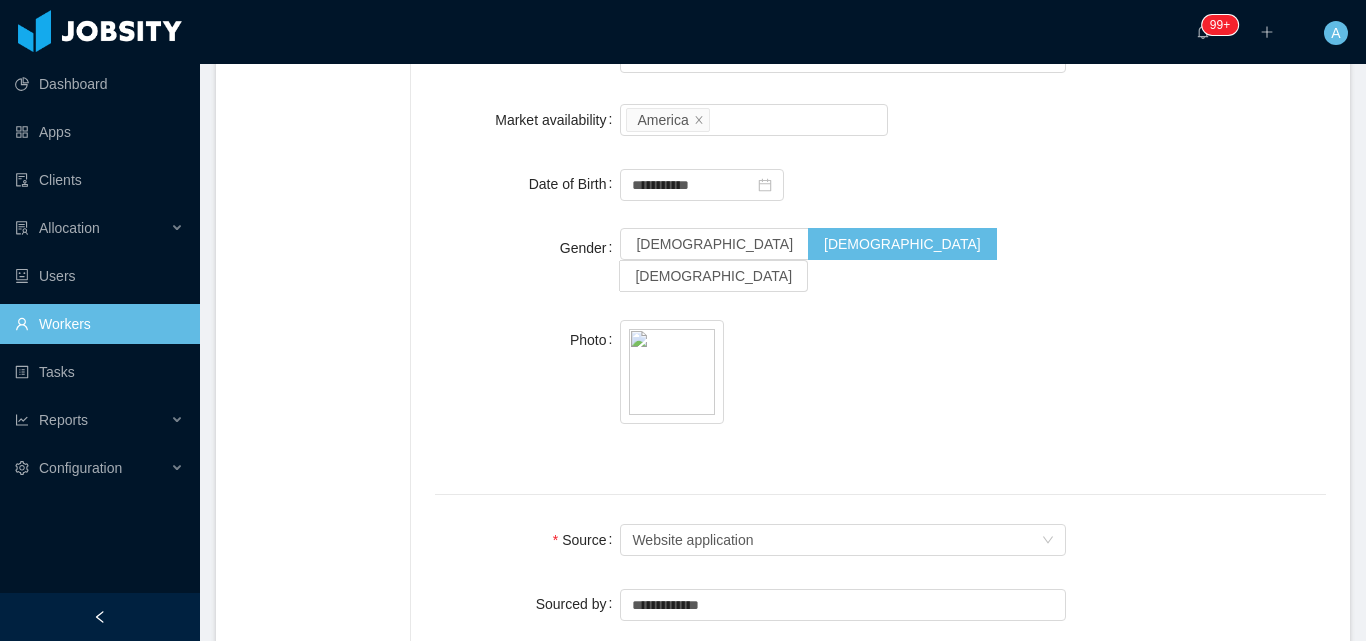 scroll, scrollTop: 1300, scrollLeft: 0, axis: vertical 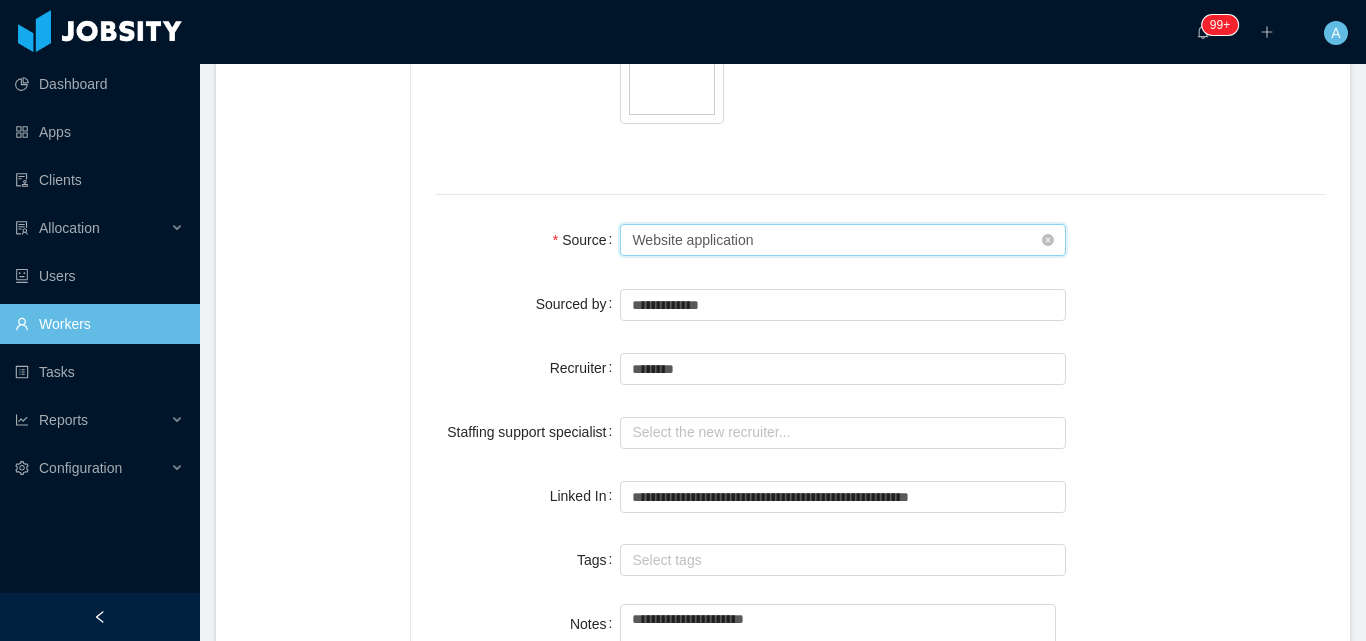 click on "Seniority Website application" at bounding box center [836, 240] 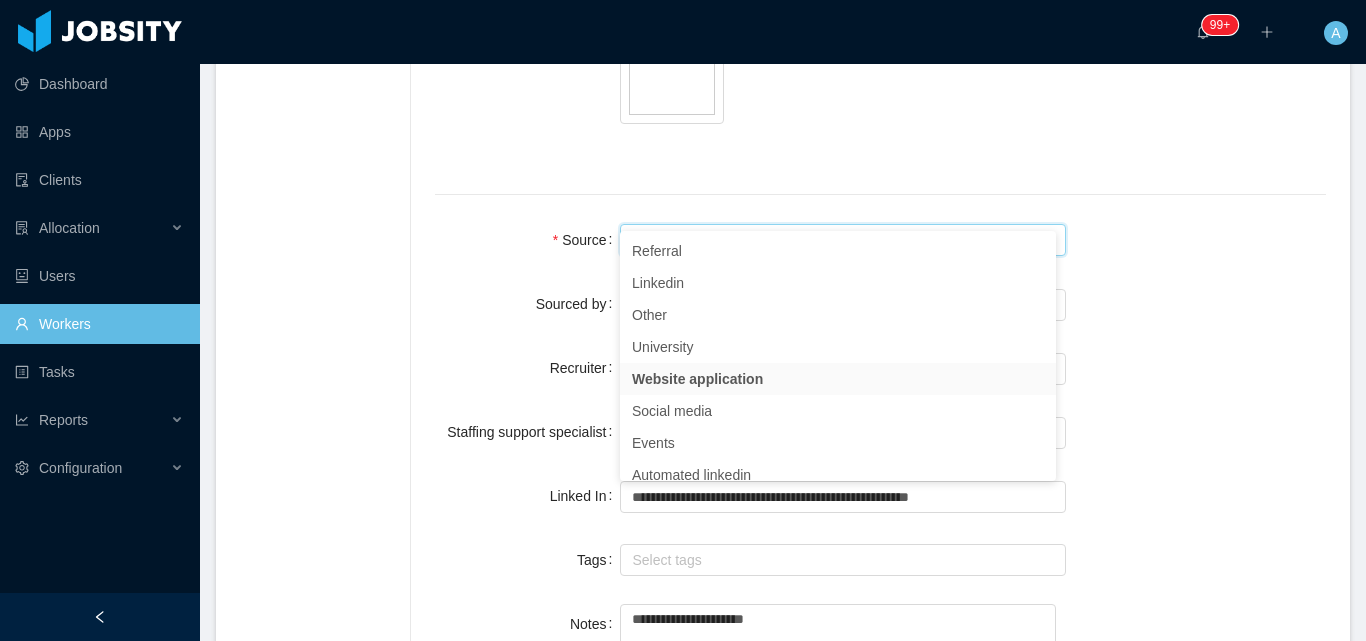 type on "*" 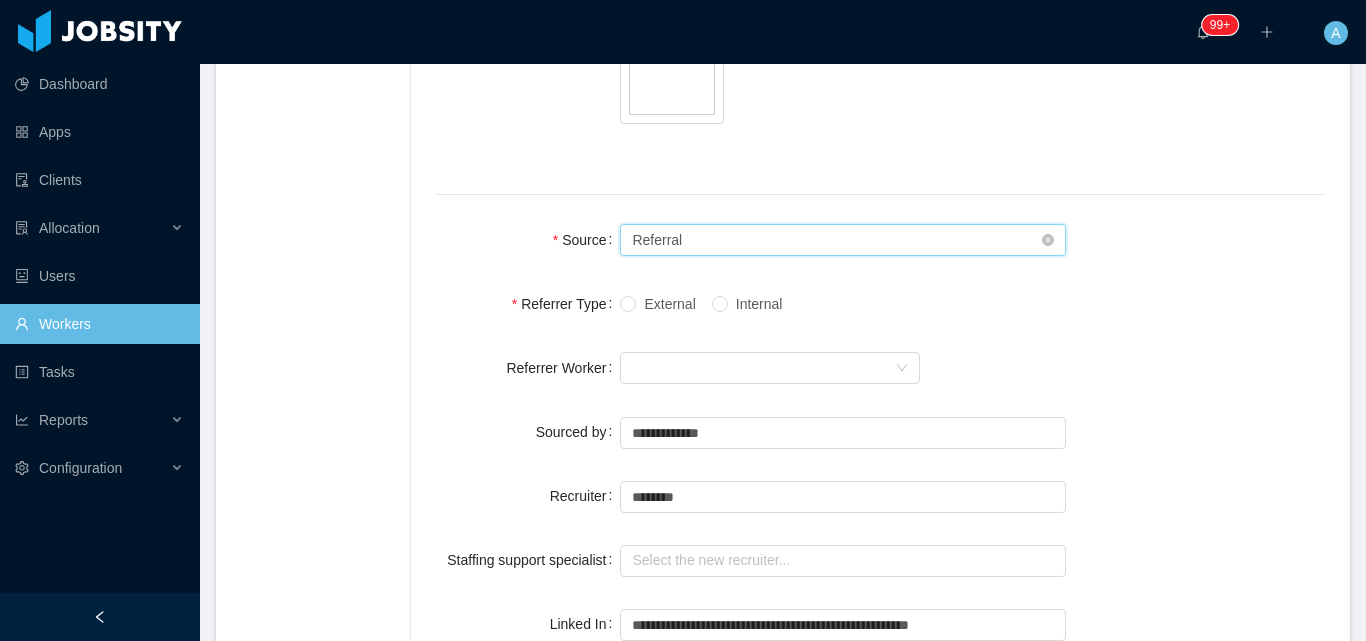 click on "Seniority Referral" at bounding box center [836, 240] 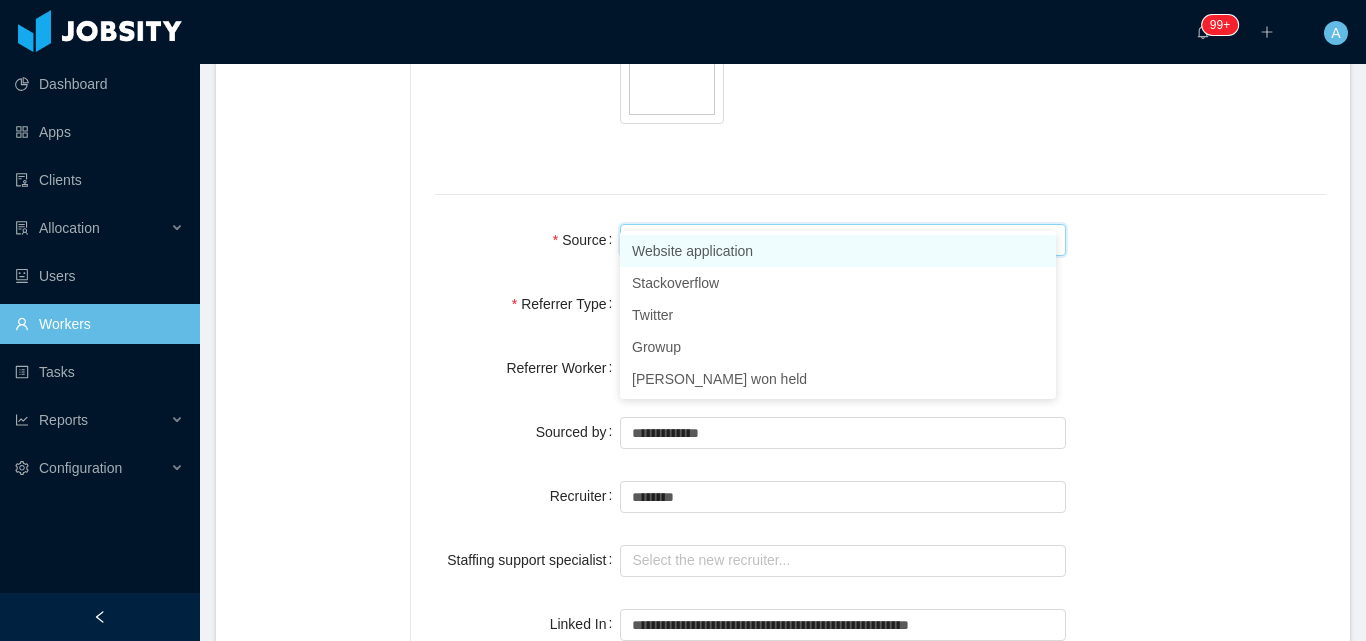 type on "***" 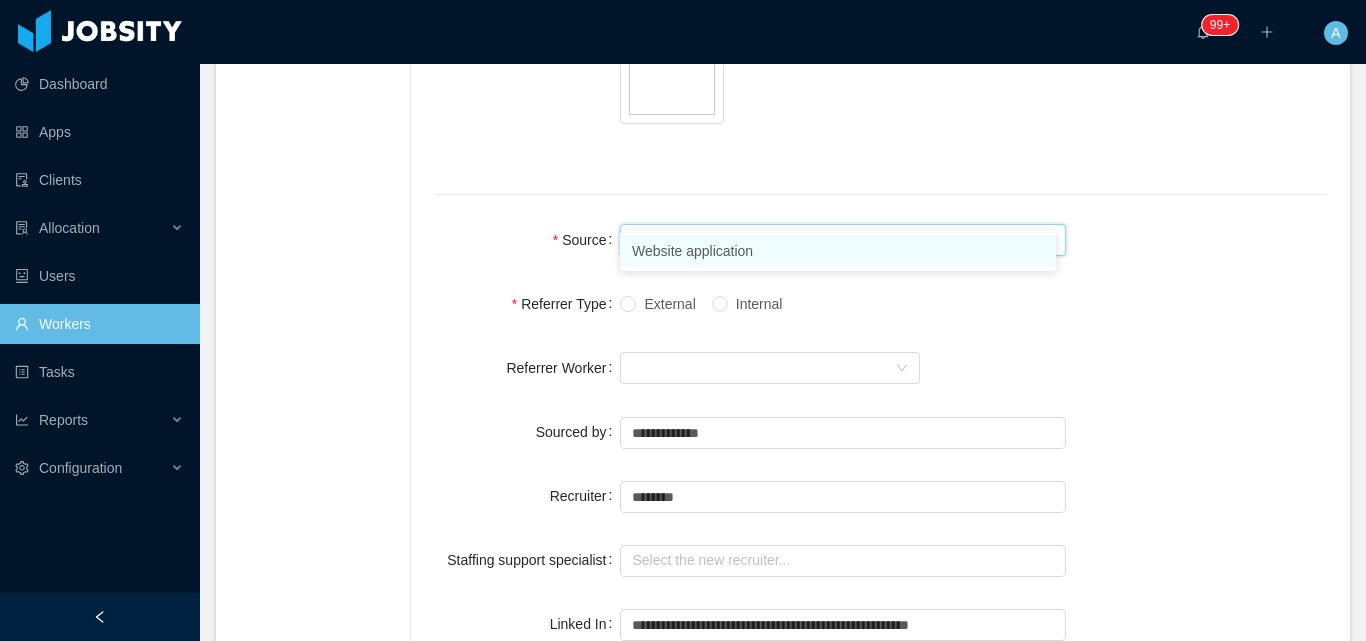 click on "Website application" at bounding box center [838, 251] 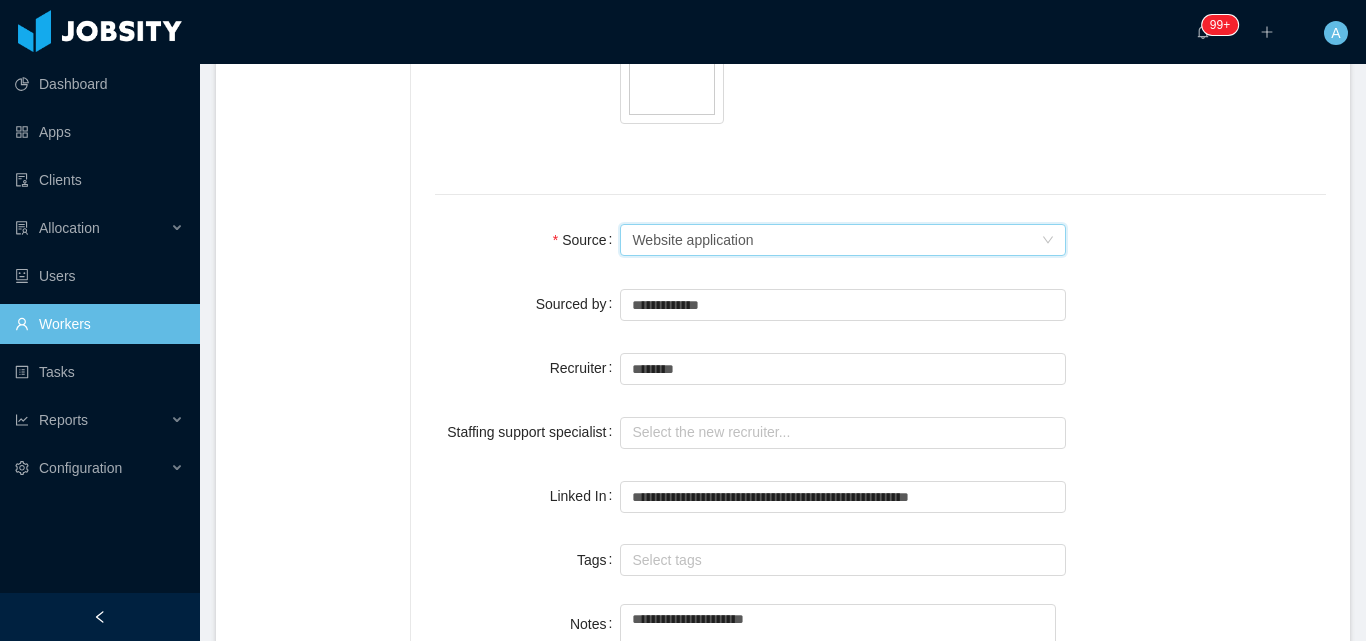 click on "**********" at bounding box center [880, -112] 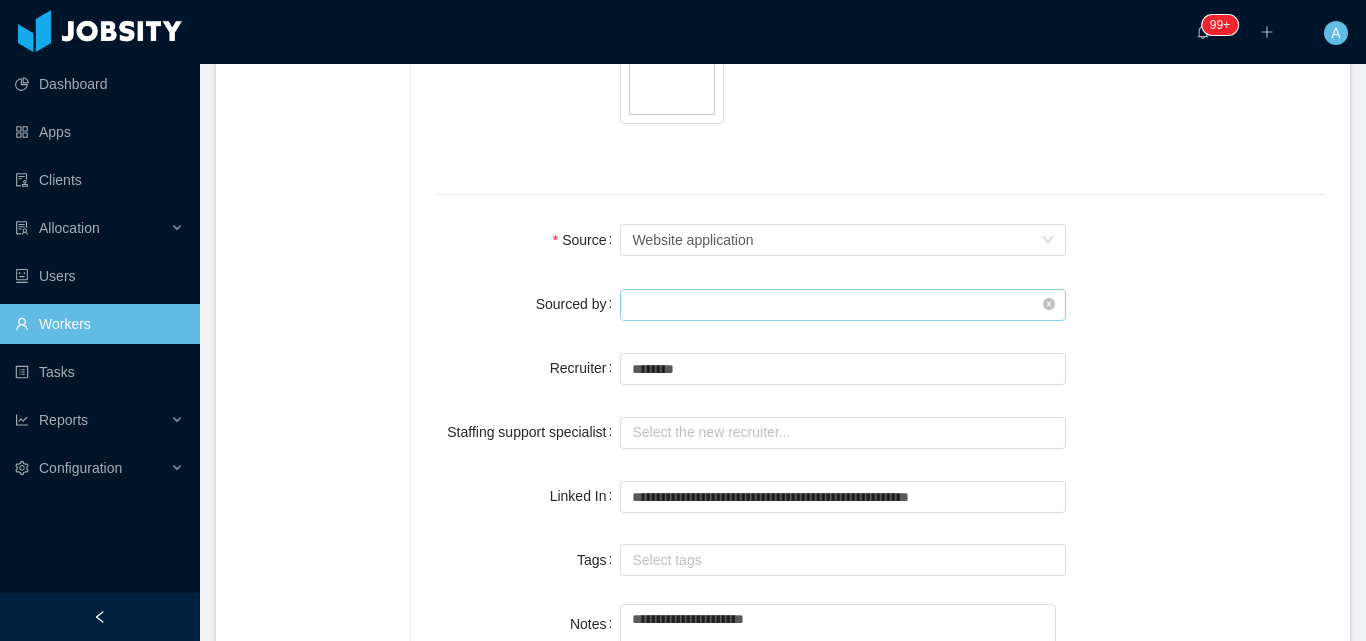 click at bounding box center [843, 305] 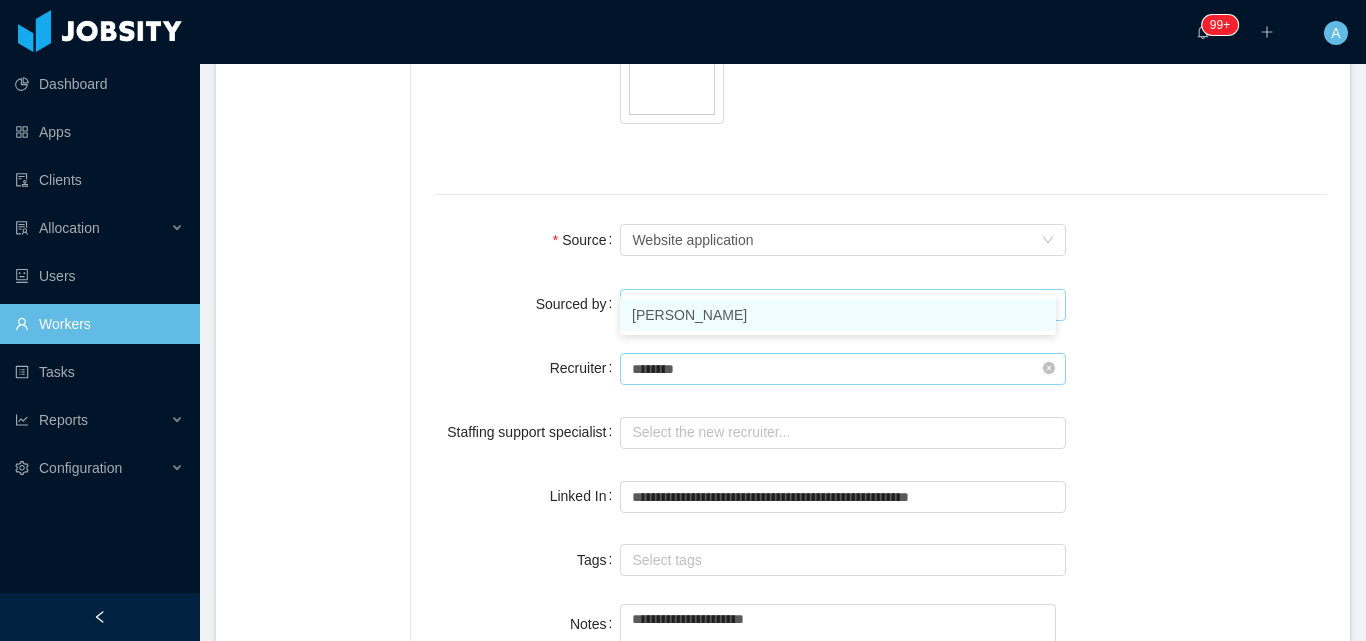 click on "[PERSON_NAME]" at bounding box center (838, 315) 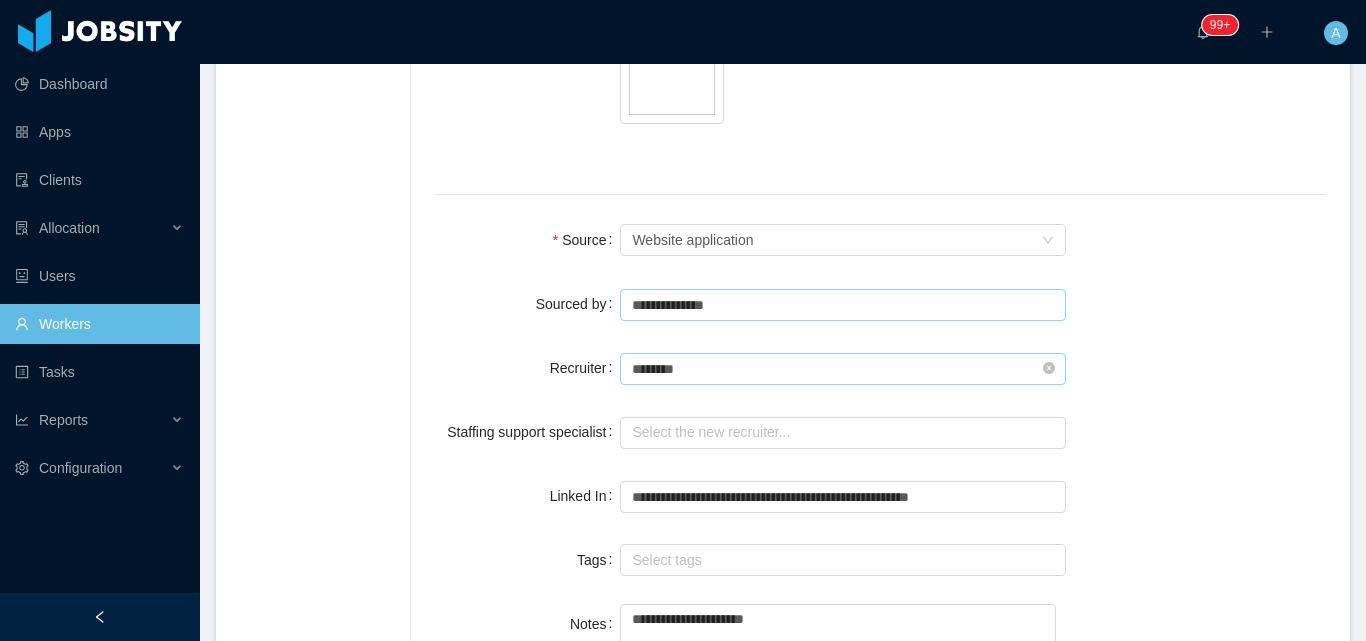 type on "**********" 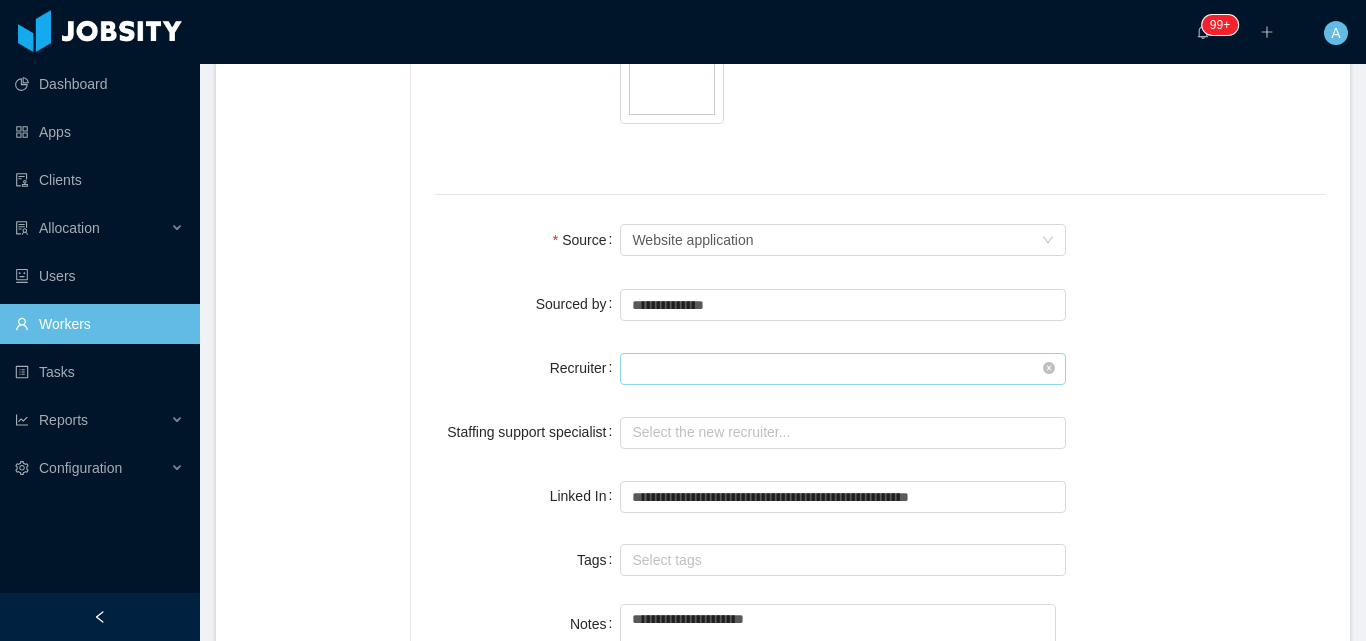 click at bounding box center [843, 369] 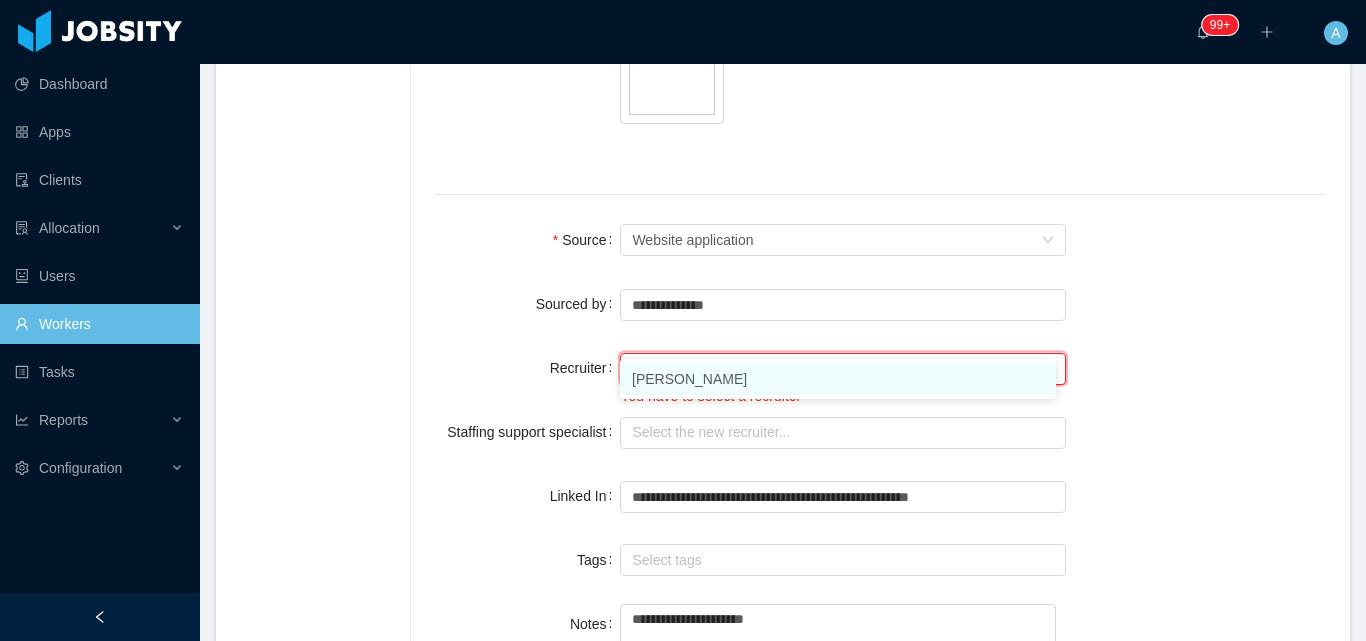 drag, startPoint x: 683, startPoint y: 375, endPoint x: 683, endPoint y: 403, distance: 28 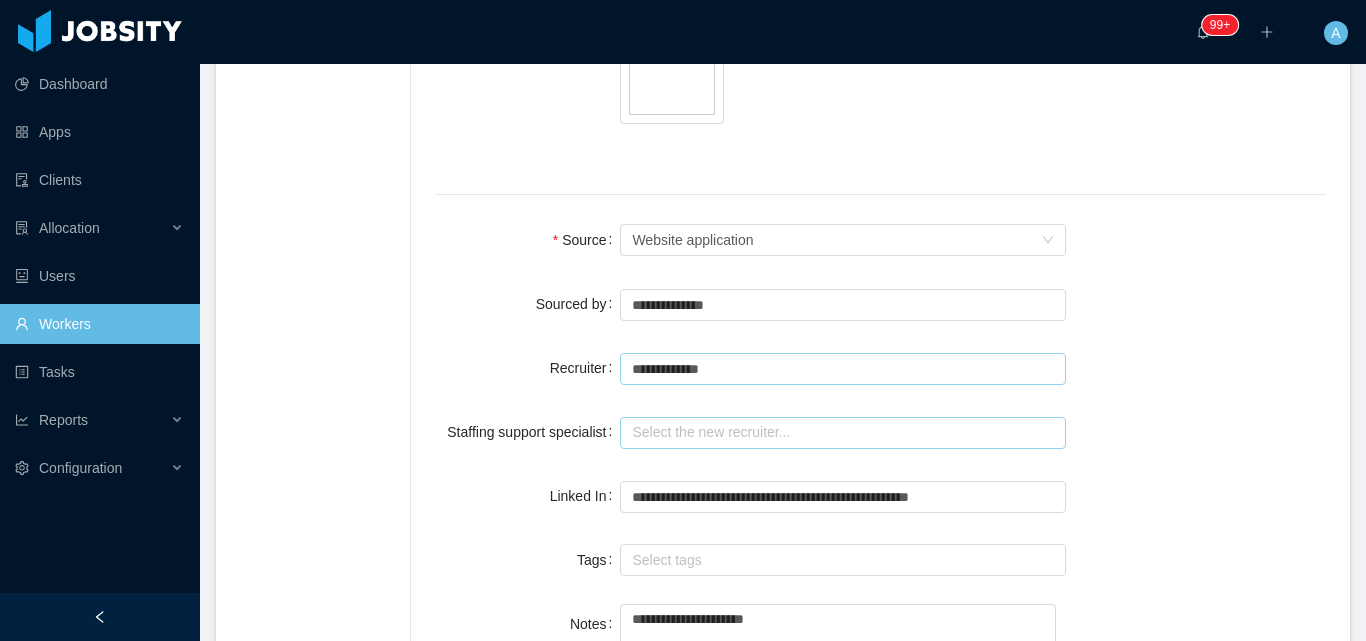 type on "**********" 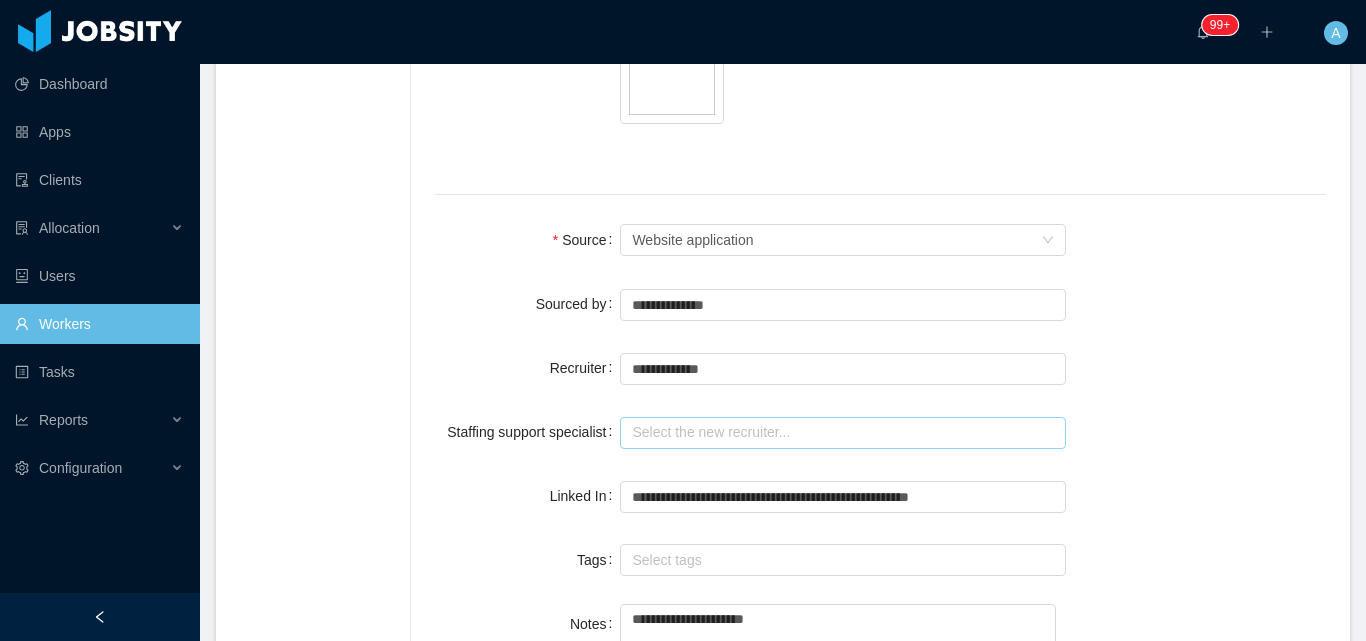 click at bounding box center (843, 433) 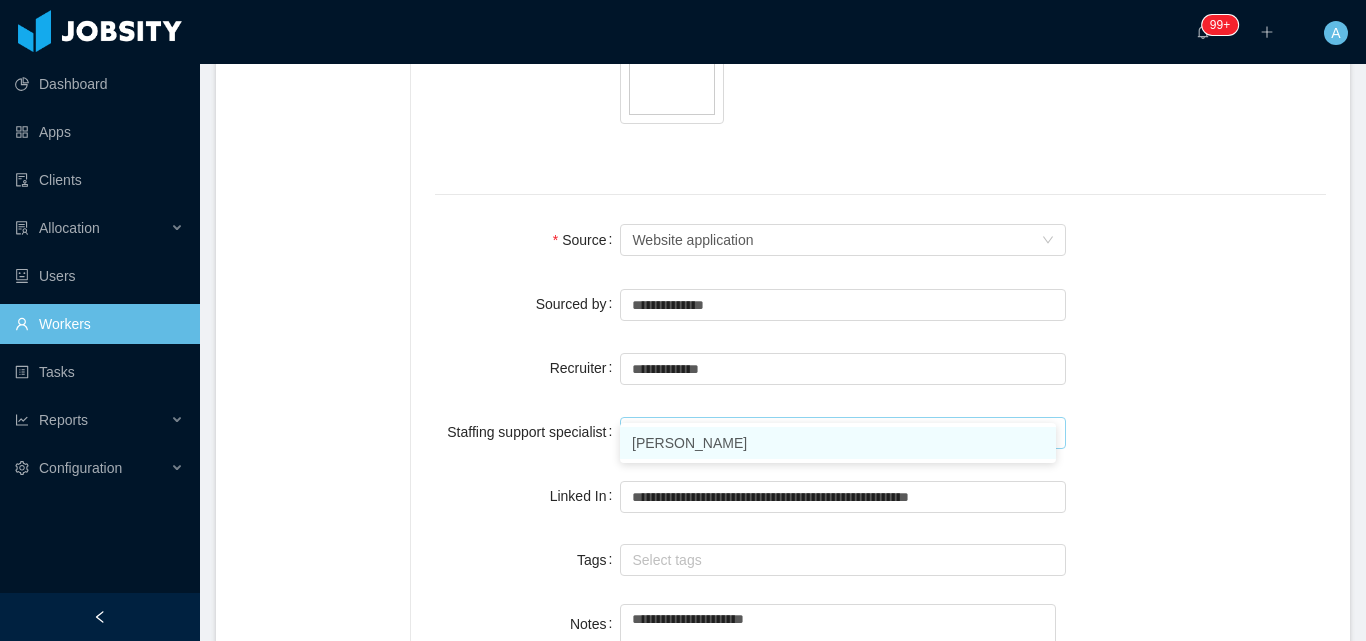 drag, startPoint x: 717, startPoint y: 445, endPoint x: 520, endPoint y: 505, distance: 205.93445 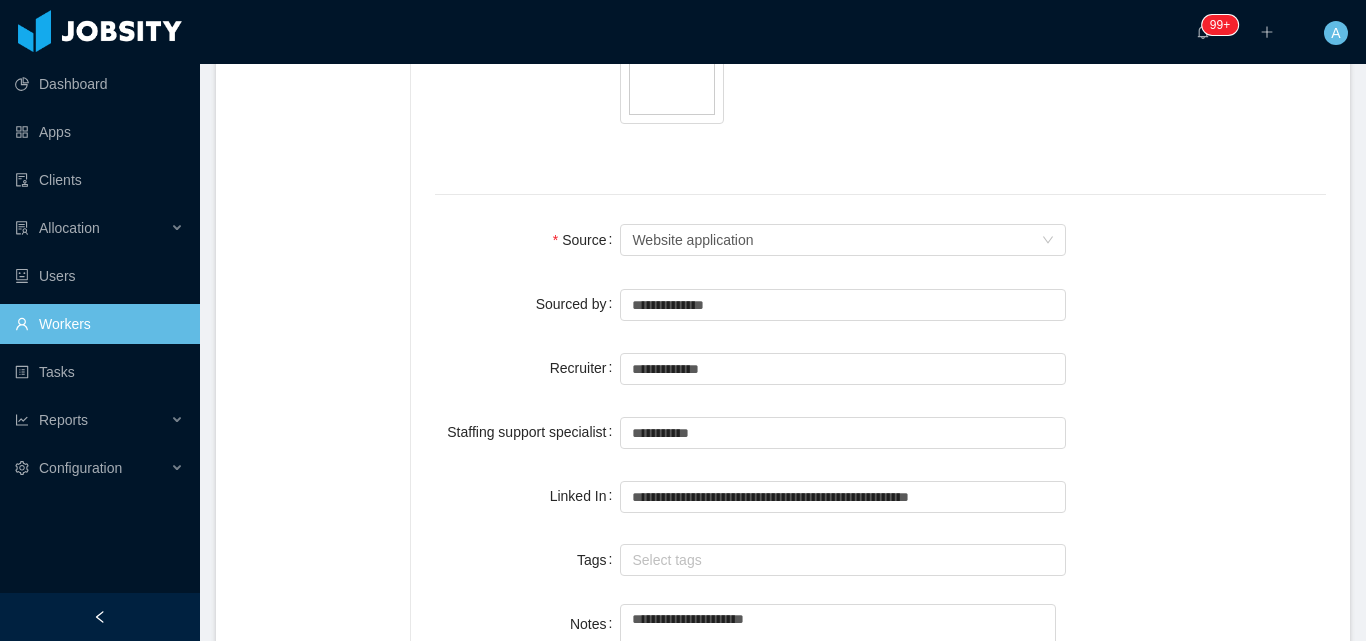 click on "**********" at bounding box center [880, -112] 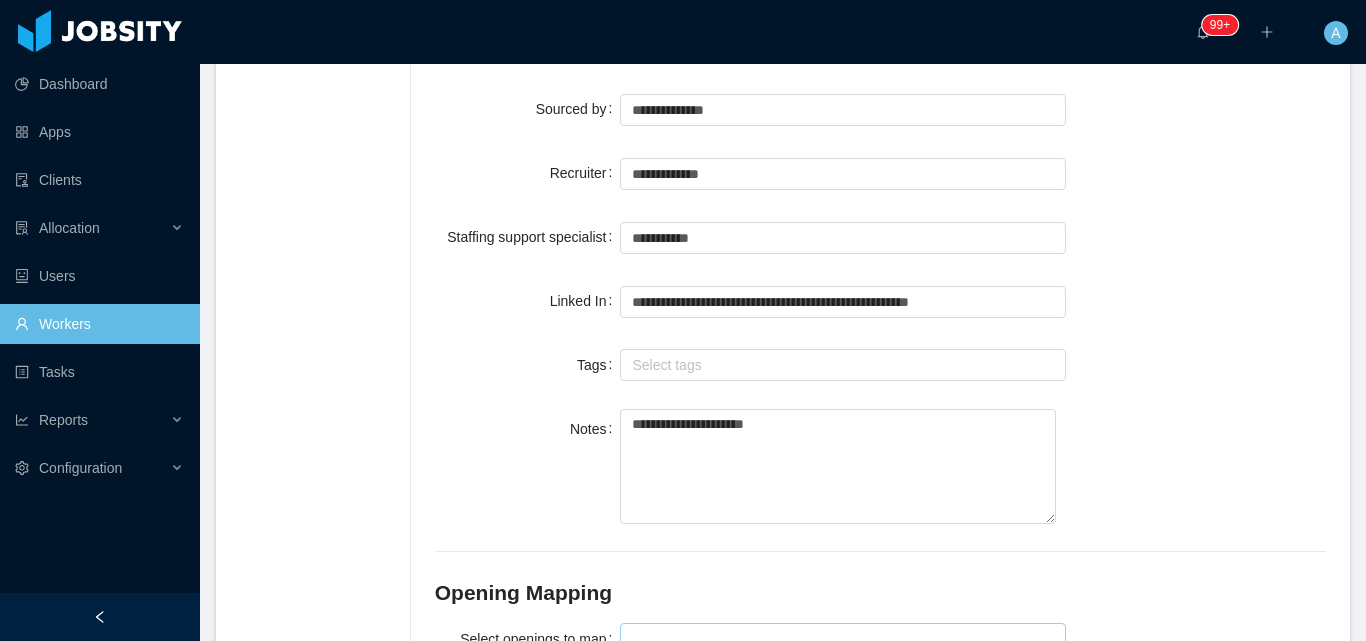 scroll, scrollTop: 1618, scrollLeft: 0, axis: vertical 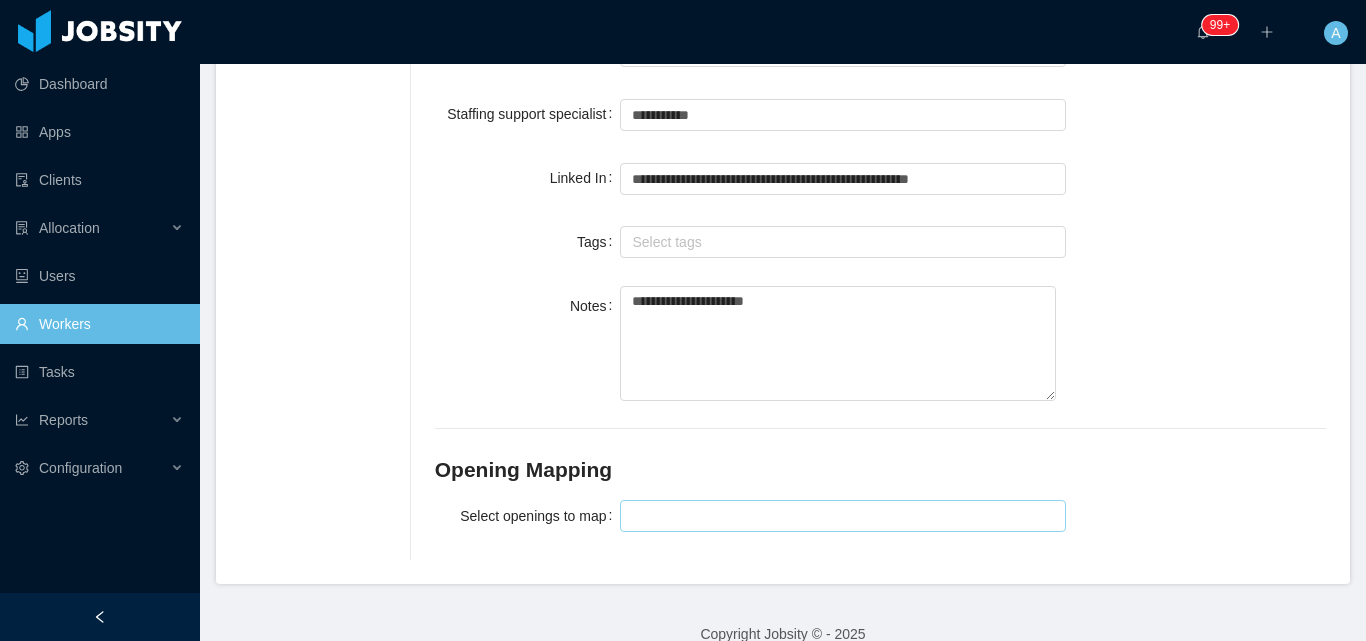 click at bounding box center (840, 516) 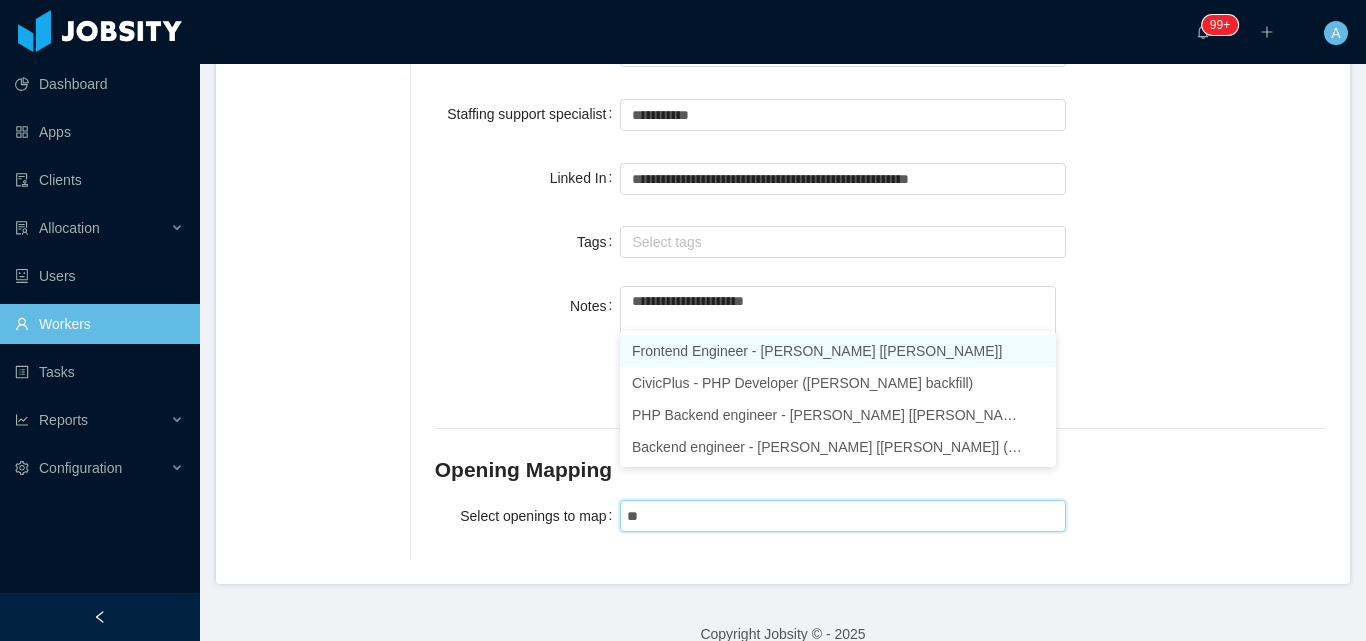 type on "***" 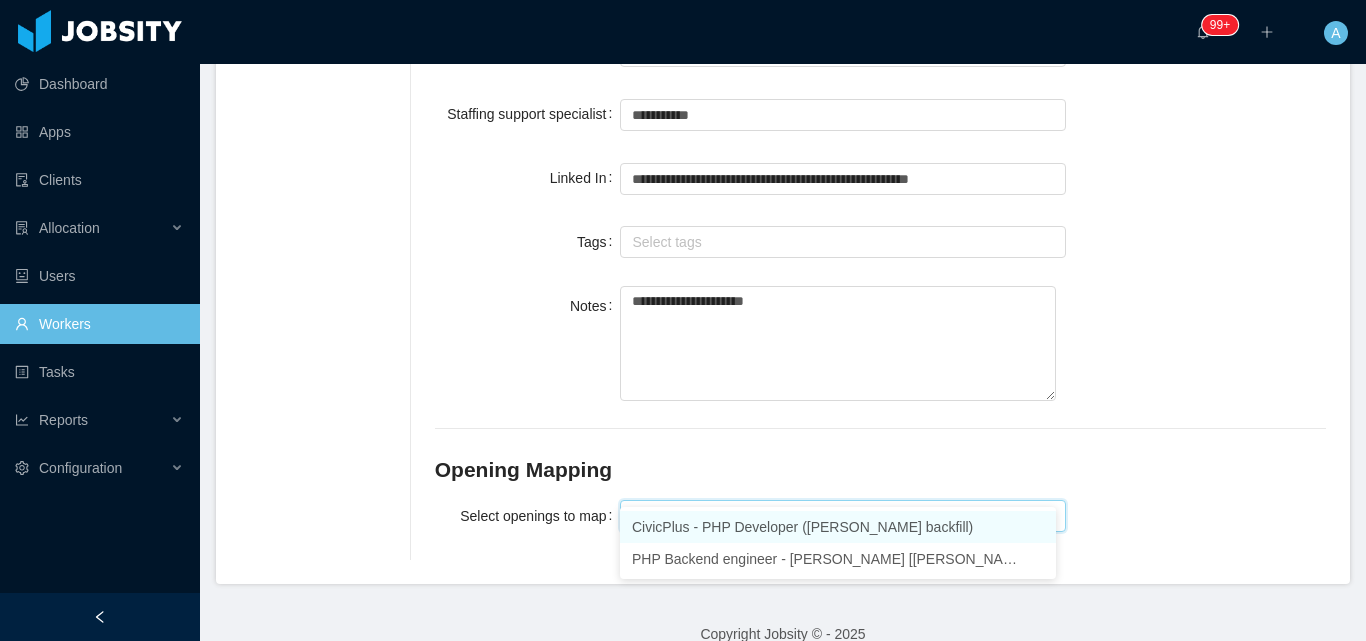 click on "CivicPlus - PHP Developer (Jorgen Ordonez's backfill)" at bounding box center (838, 527) 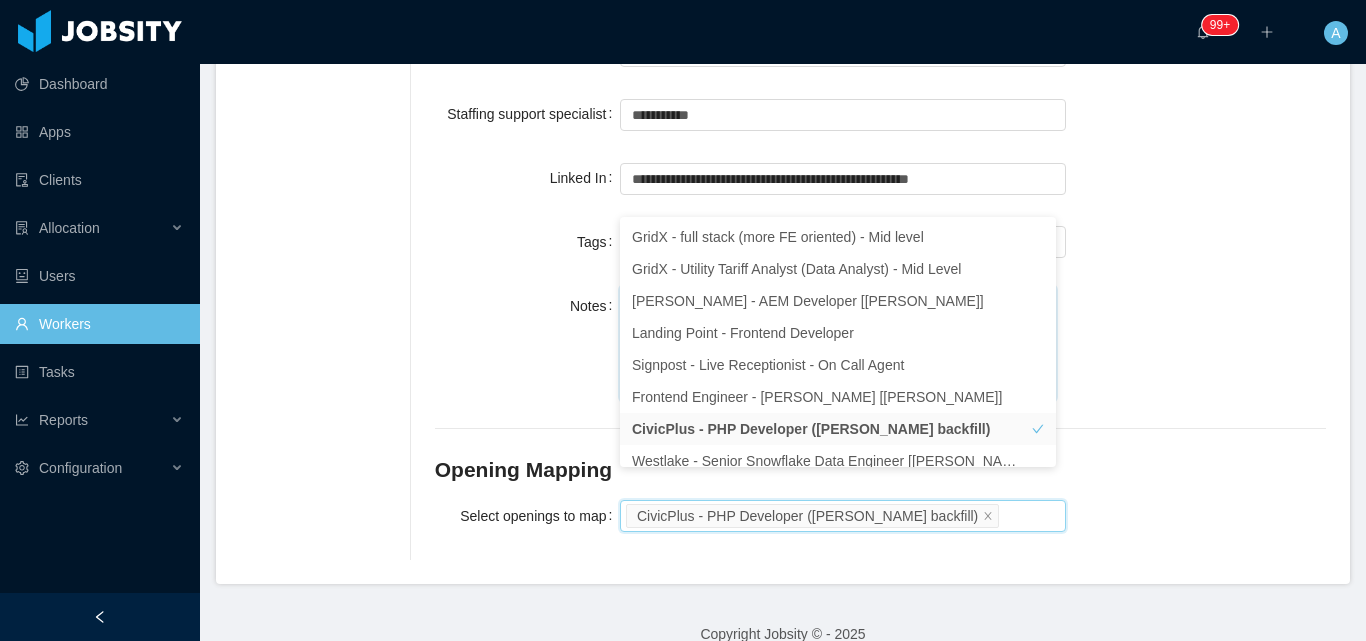 click on "**********" at bounding box center (880, 345) 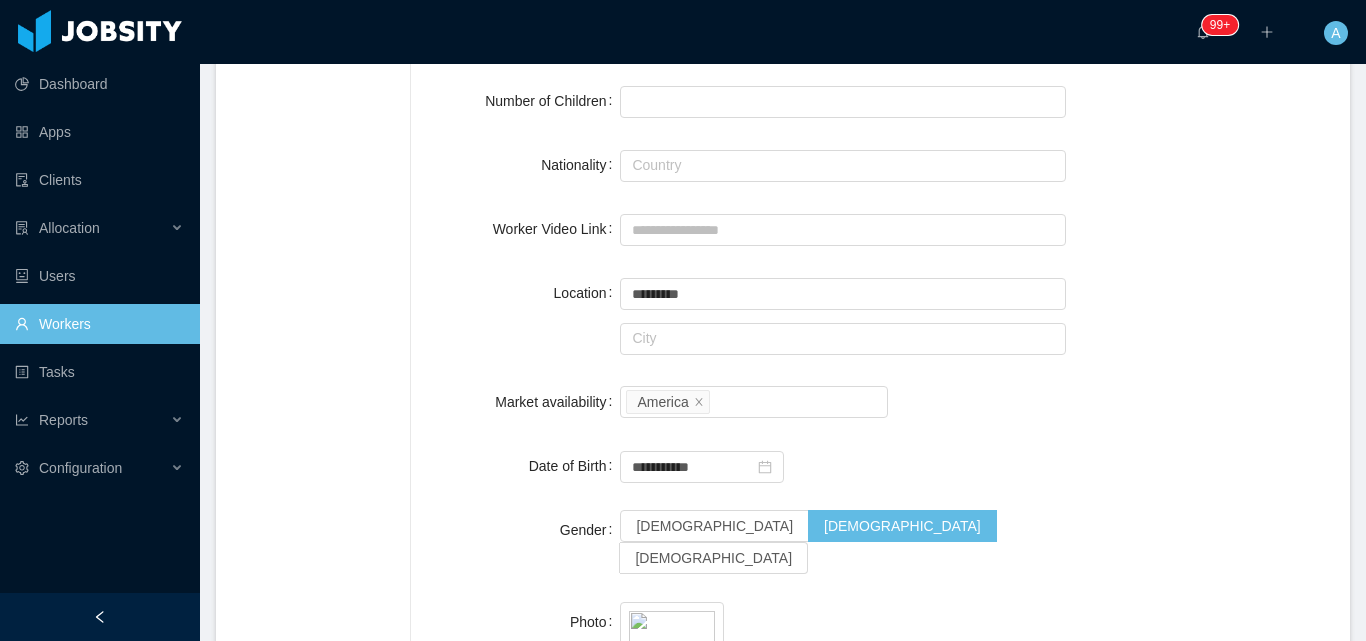 scroll, scrollTop: 18, scrollLeft: 0, axis: vertical 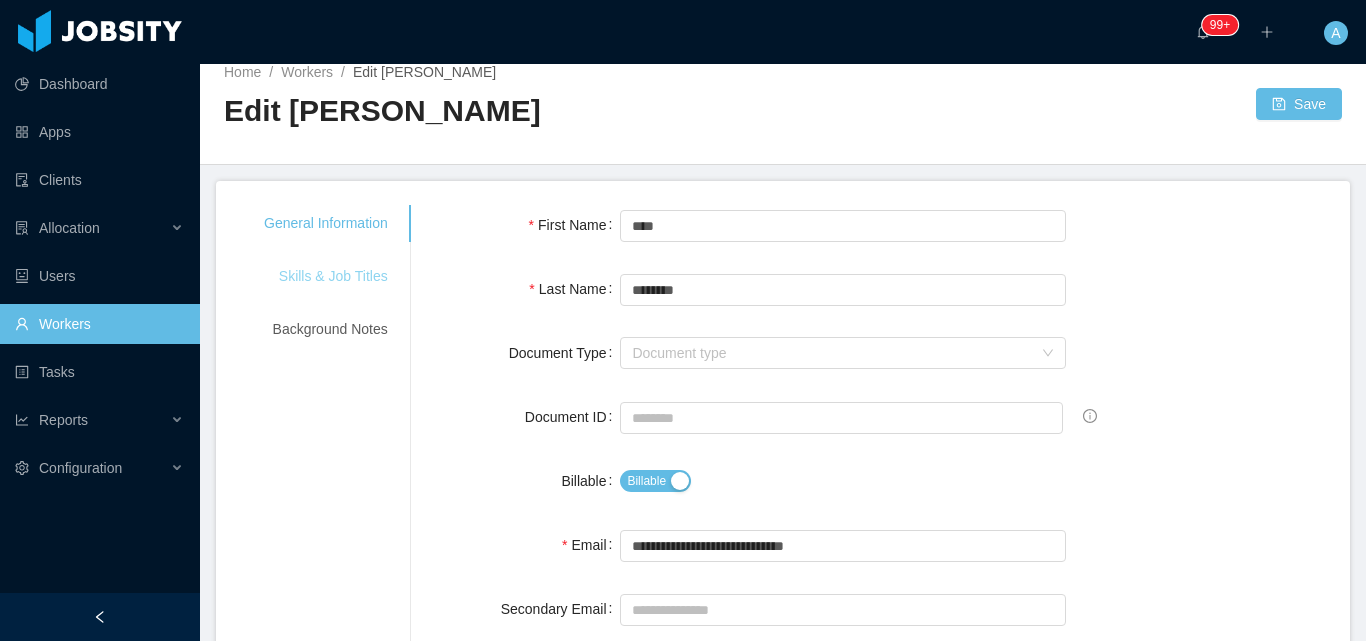 click on "Skills & Job Titles" at bounding box center [326, 276] 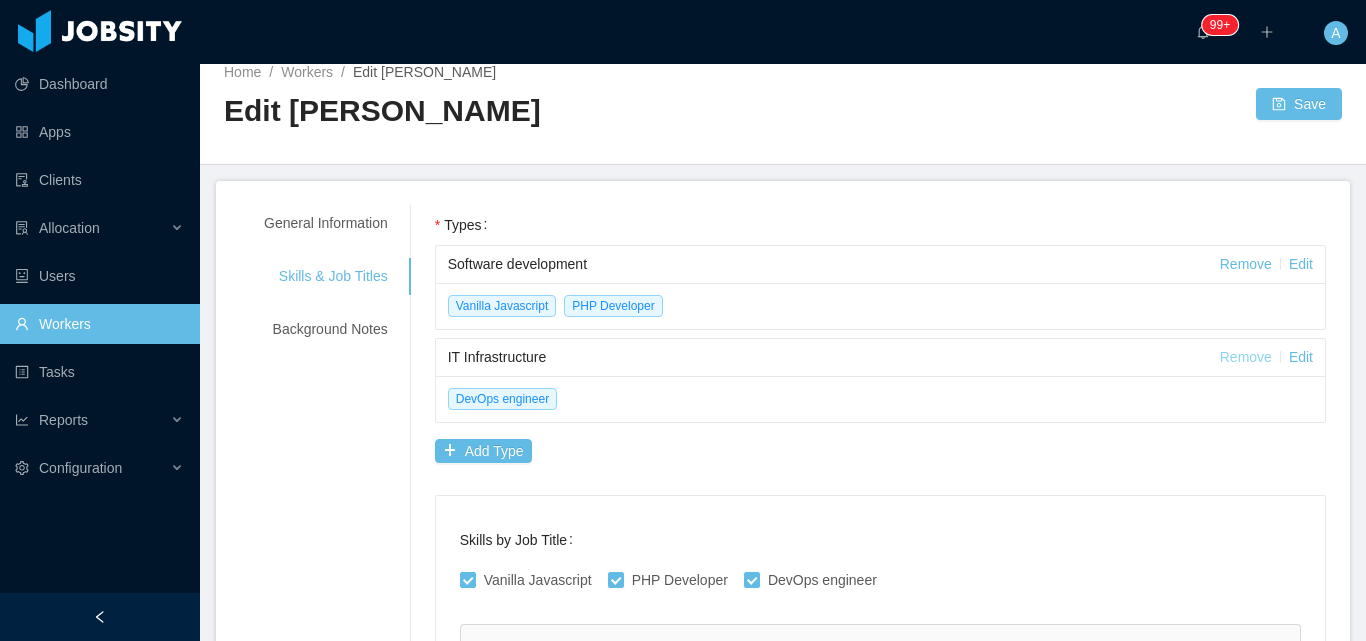 click on "Remove" at bounding box center [1246, 357] 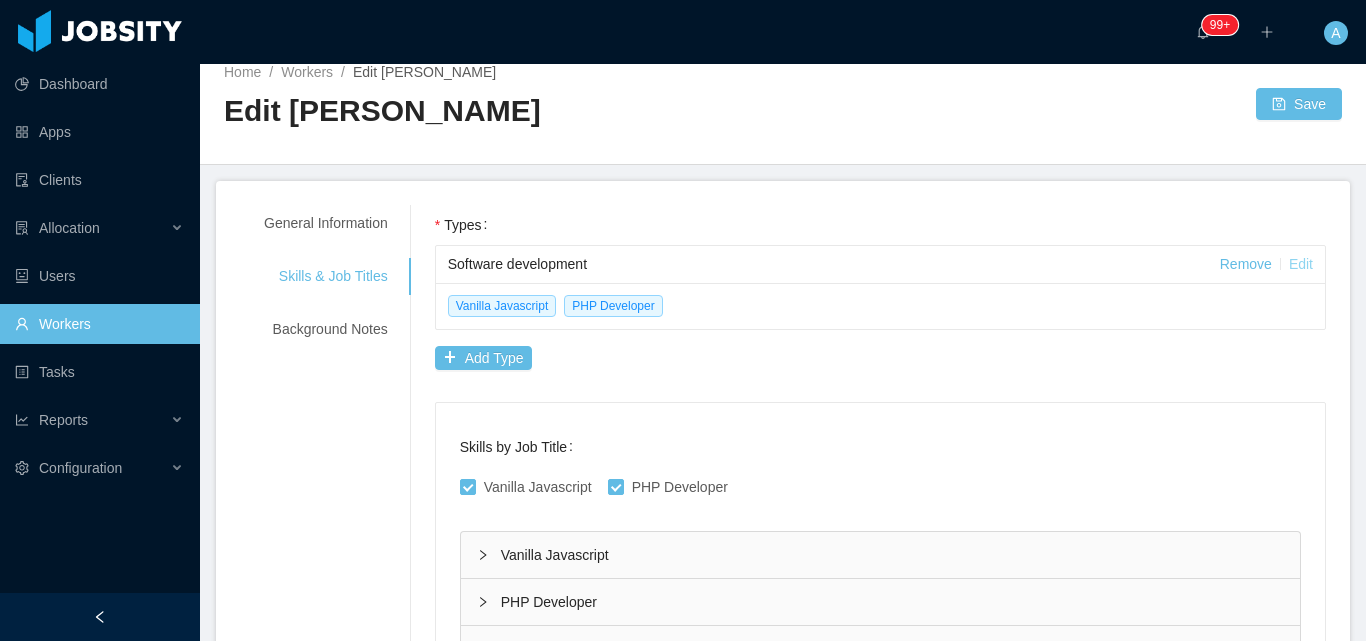 click on "Edit" at bounding box center [1301, 264] 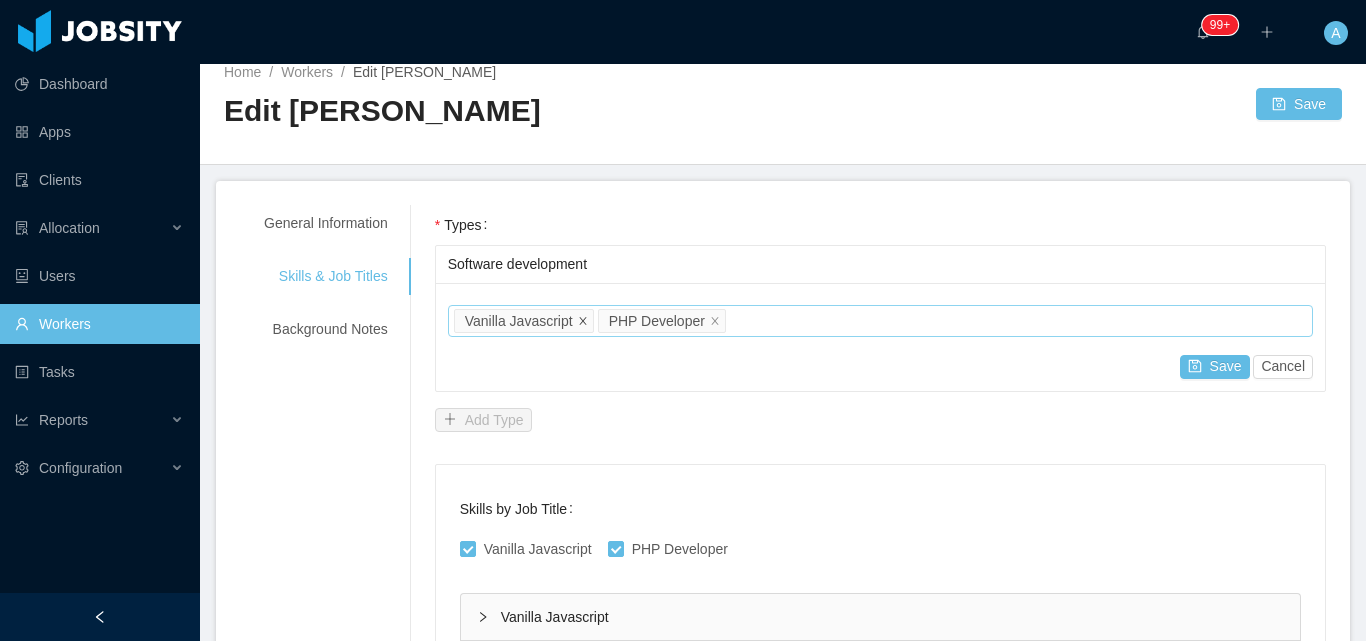 click 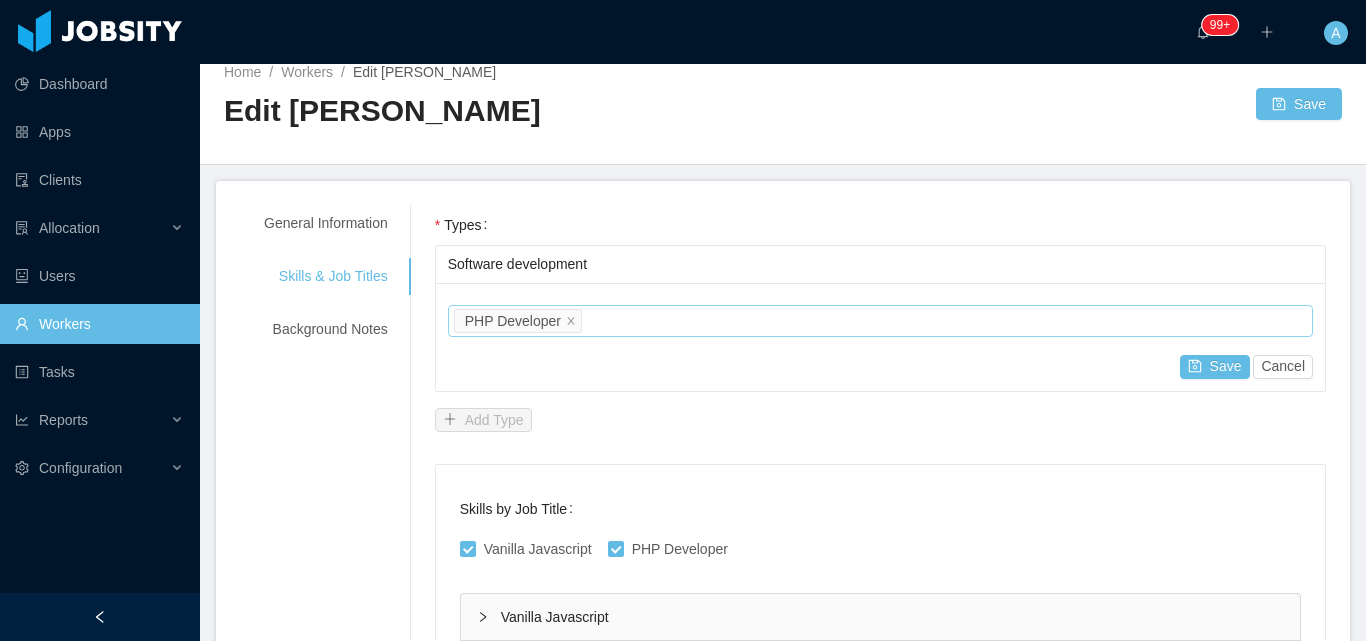 click on "Job titles PHP Developer" at bounding box center (877, 321) 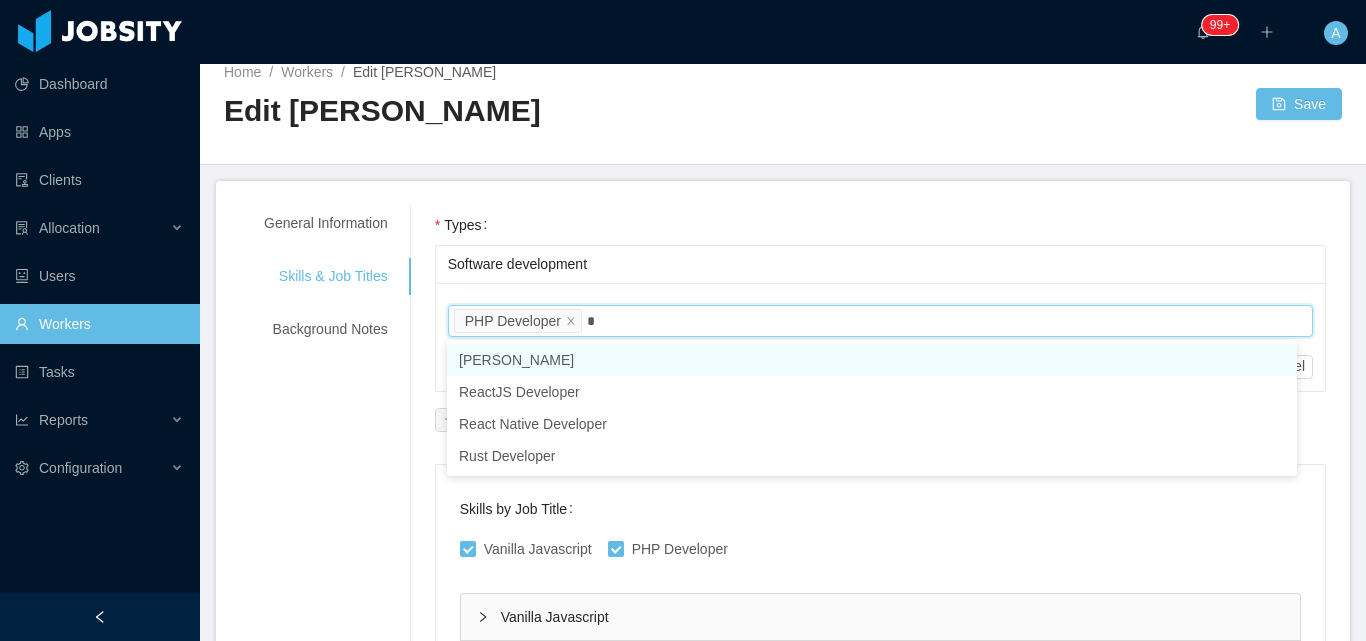 type on "**" 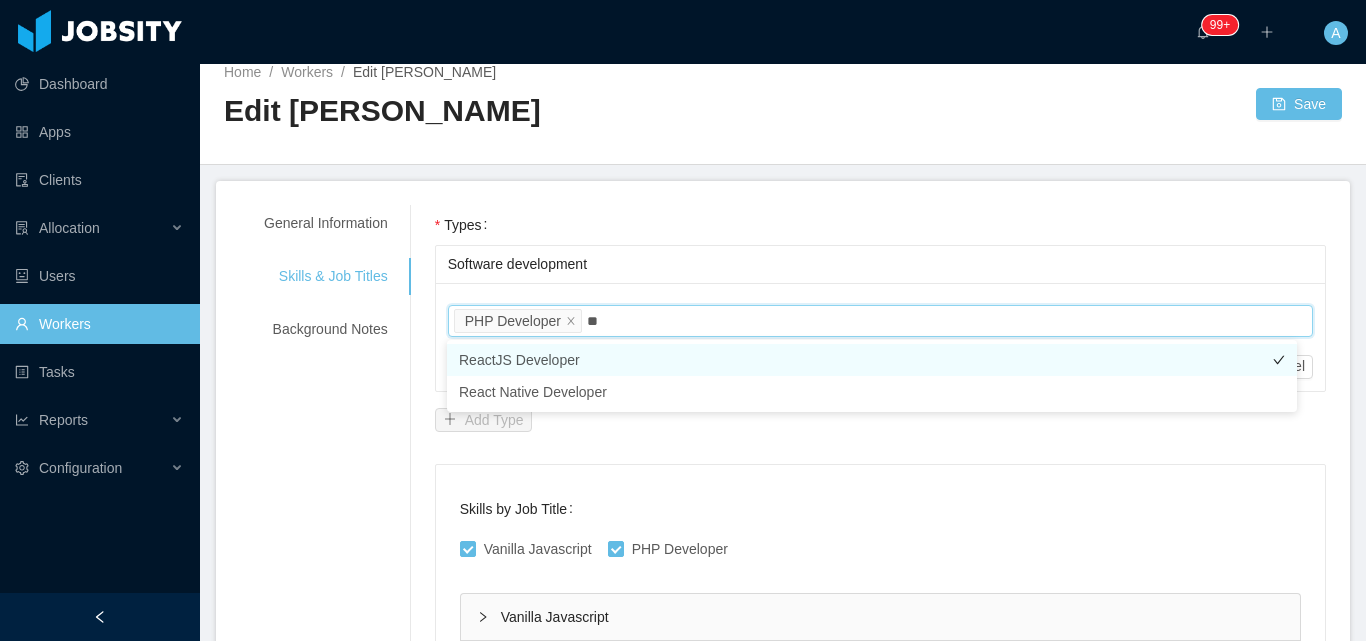 click on "ReactJS Developer" at bounding box center (872, 360) 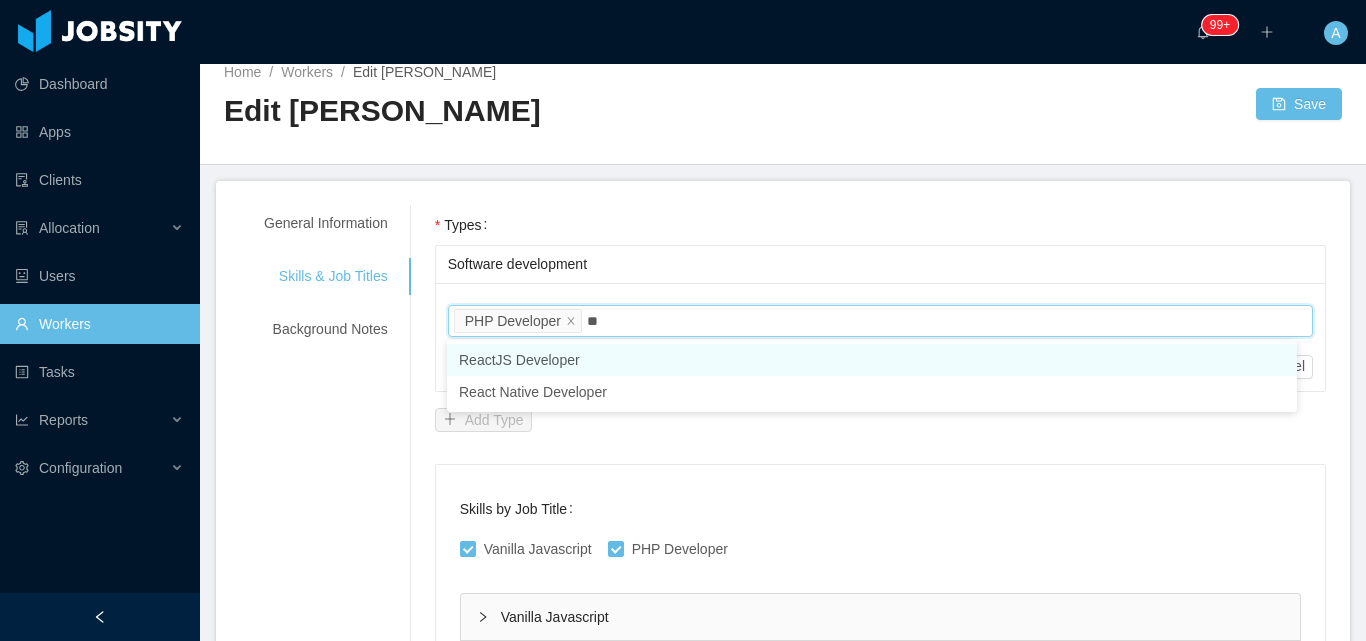type 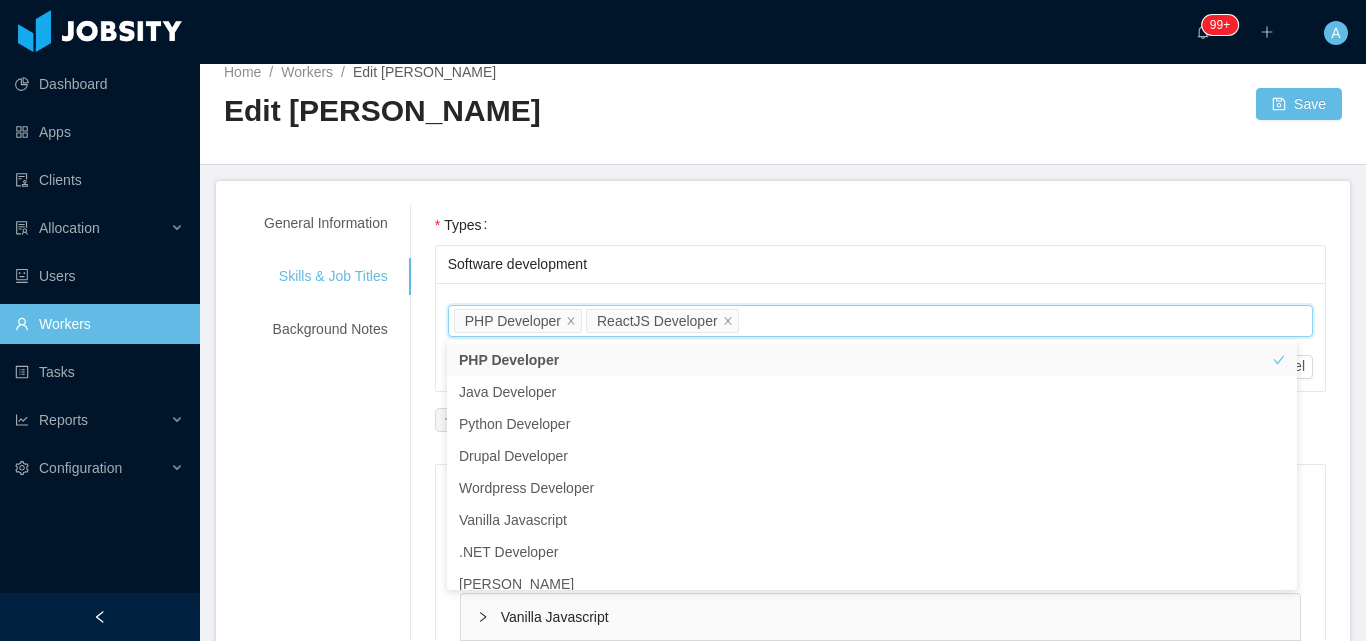 click on "**********" at bounding box center [783, 427] 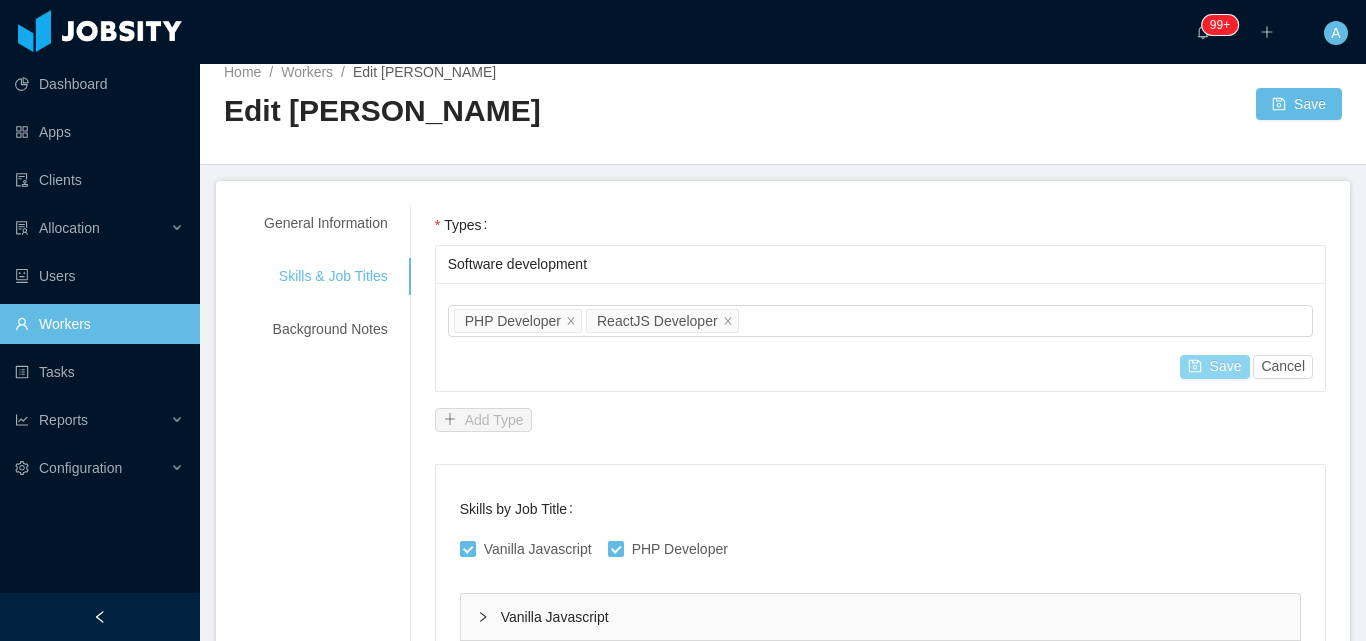 drag, startPoint x: 1192, startPoint y: 364, endPoint x: 829, endPoint y: 294, distance: 369.6877 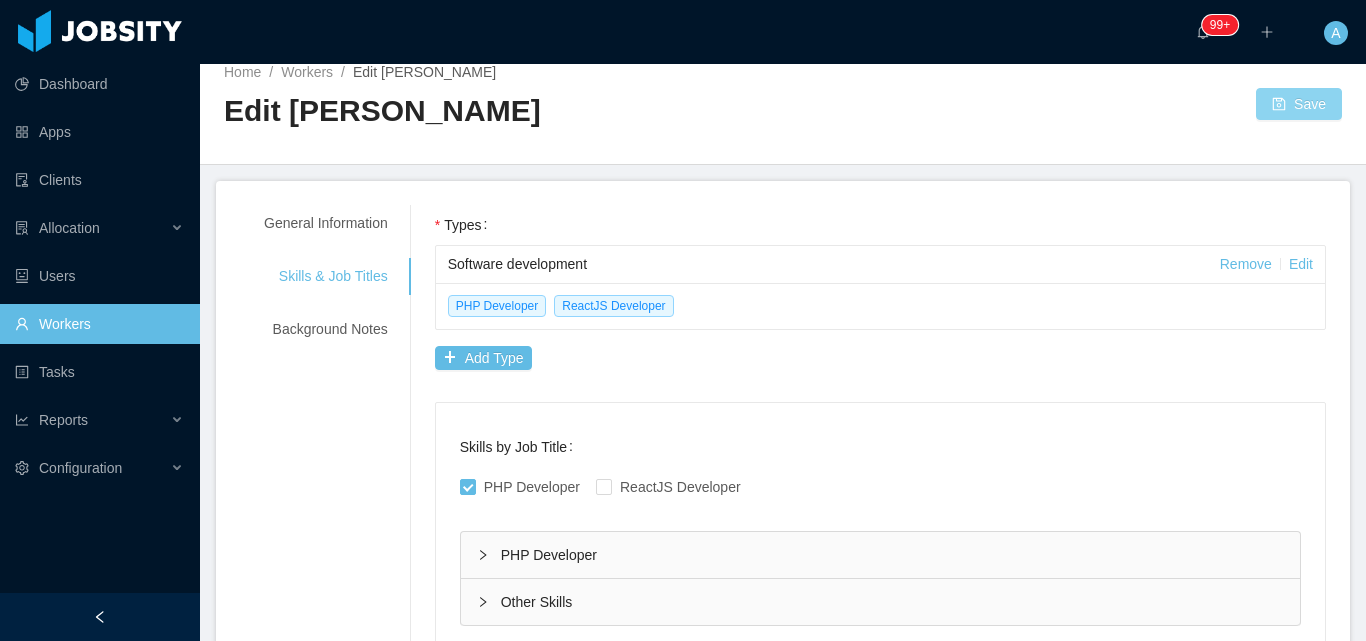 click on "Save" at bounding box center (1299, 104) 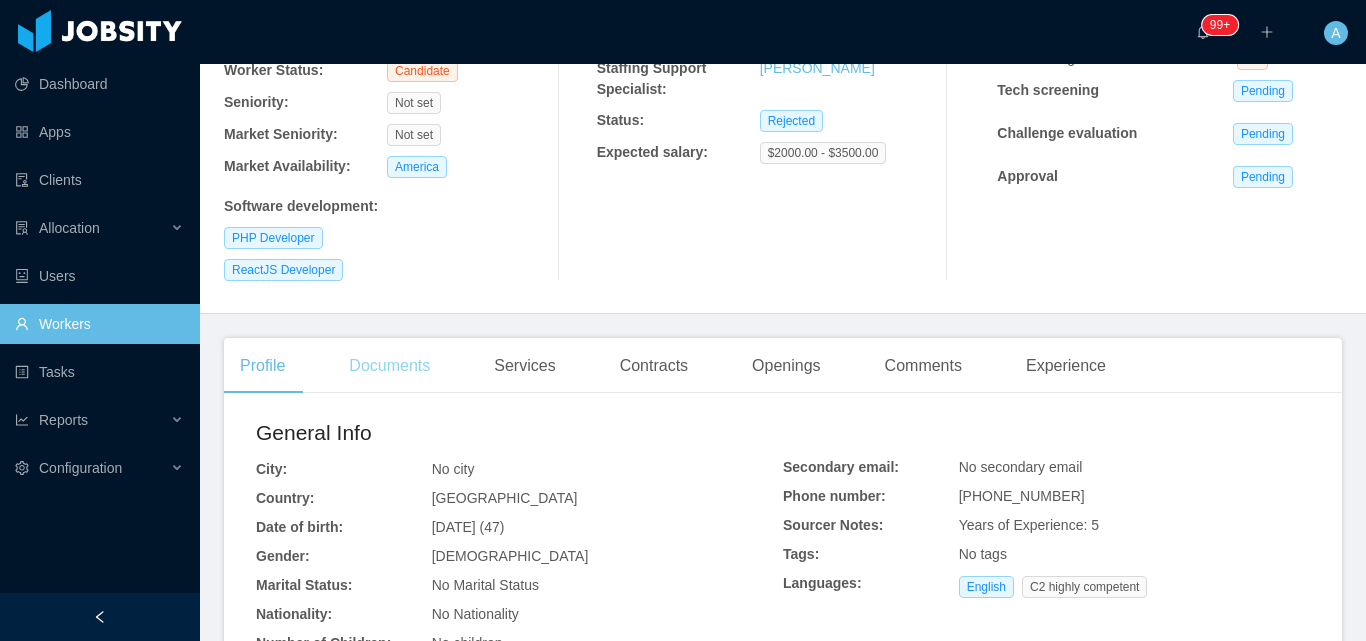 click on "Documents" at bounding box center (389, 366) 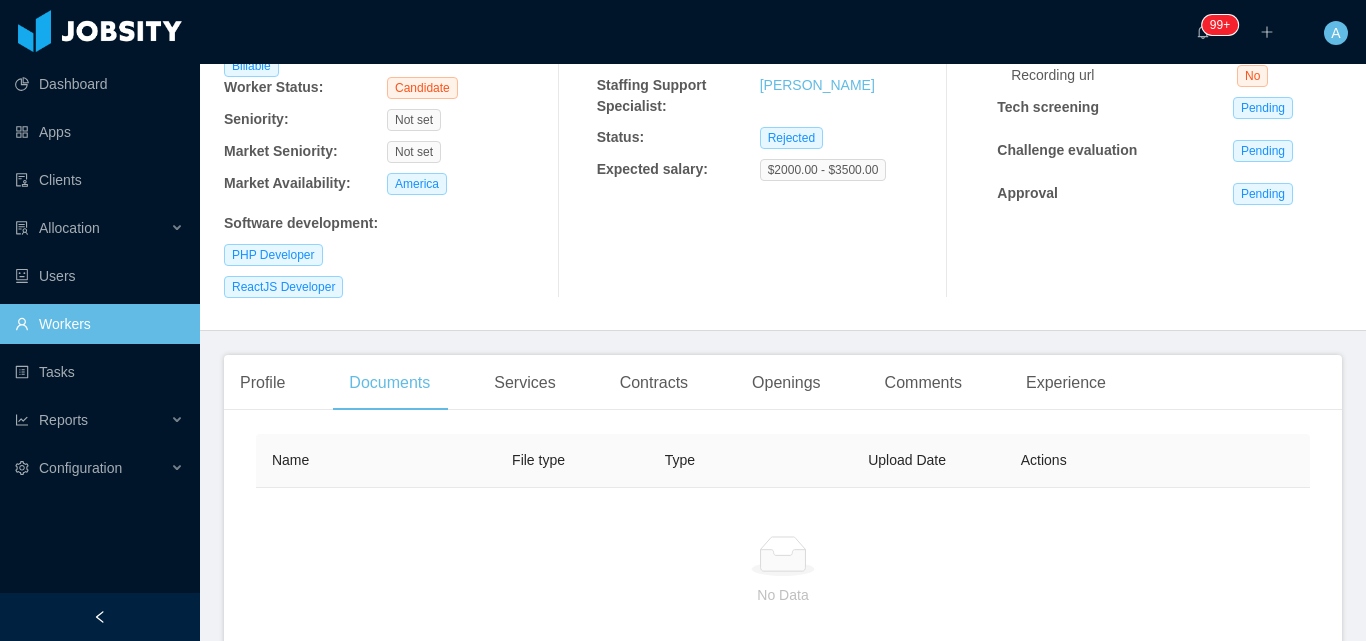 scroll, scrollTop: 318, scrollLeft: 0, axis: vertical 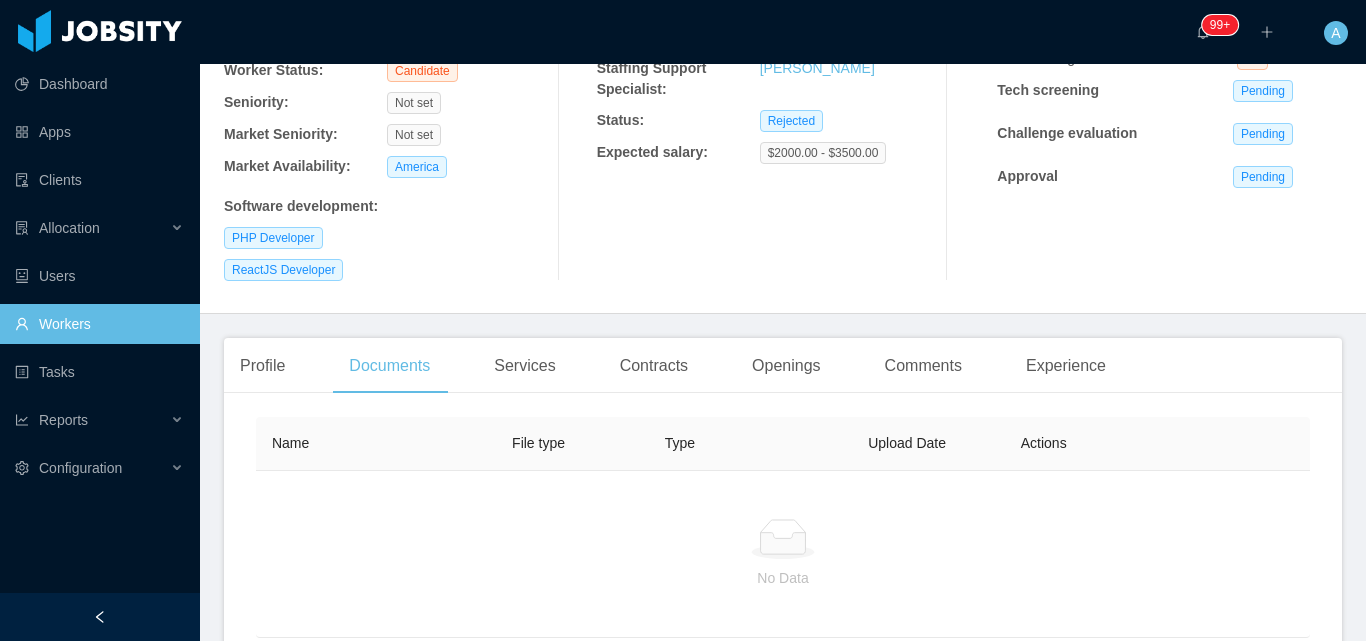 click on "Name File type Type Upload Date Actions No Data Upload Document" at bounding box center (783, 563) 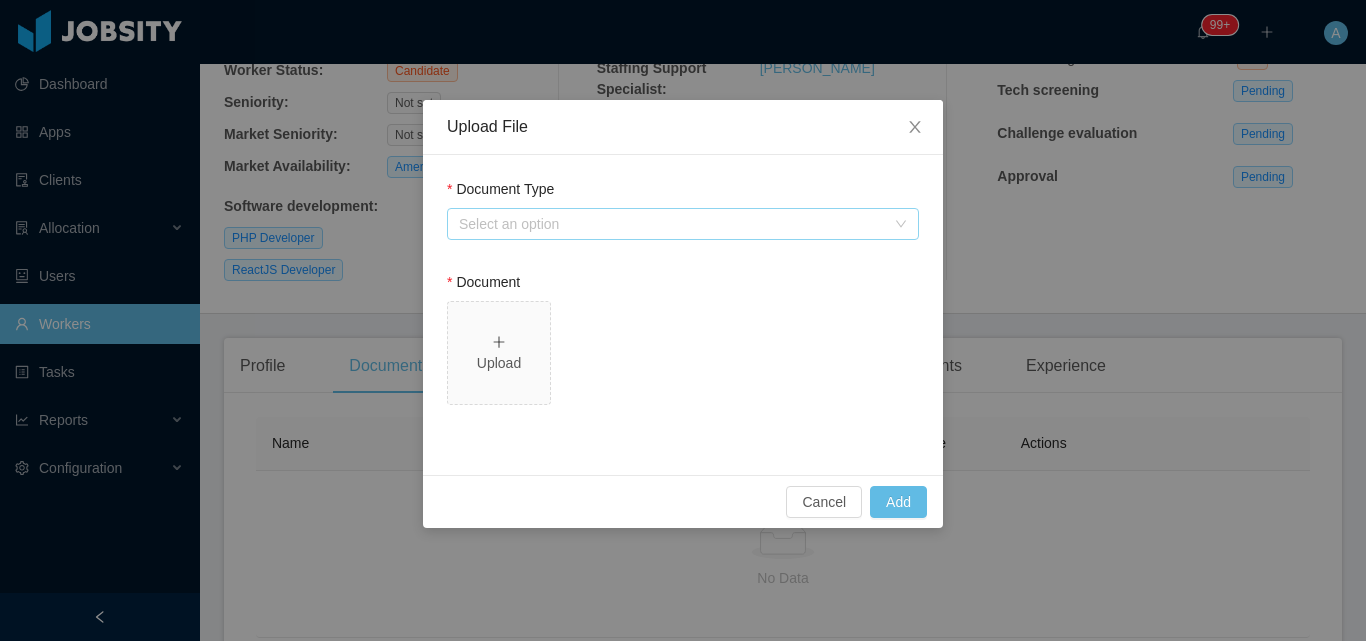 click on "Select an option" at bounding box center [672, 224] 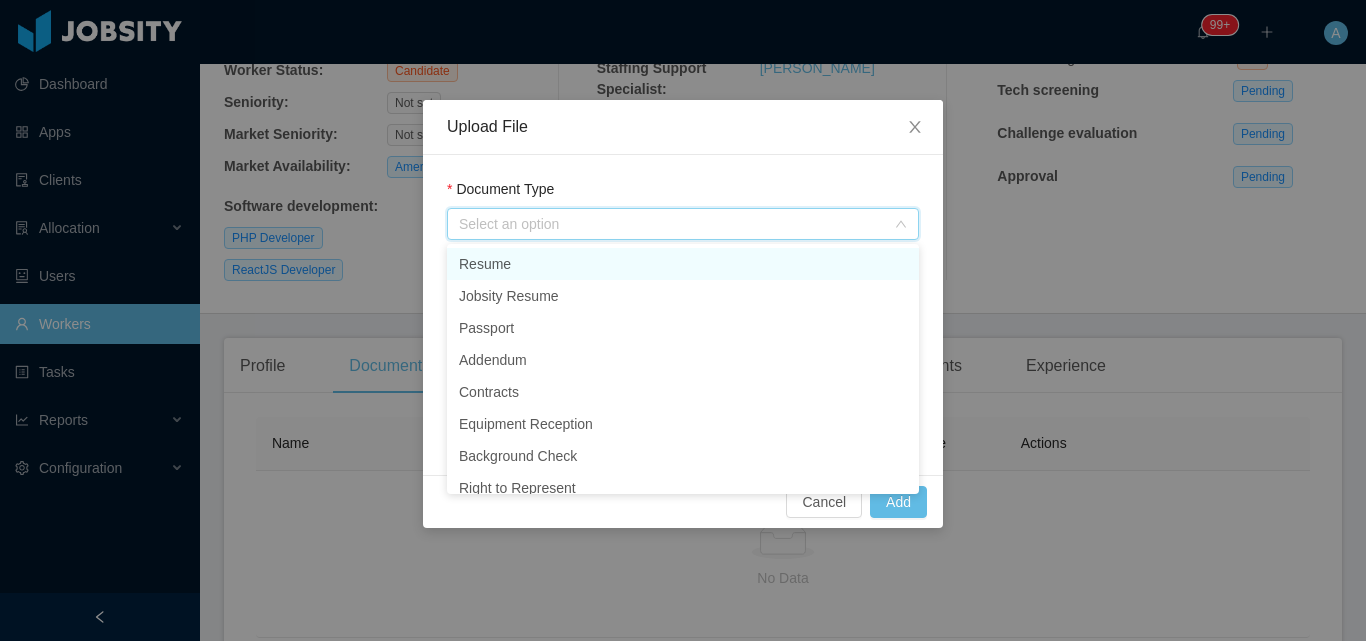 click on "Resume" at bounding box center [683, 264] 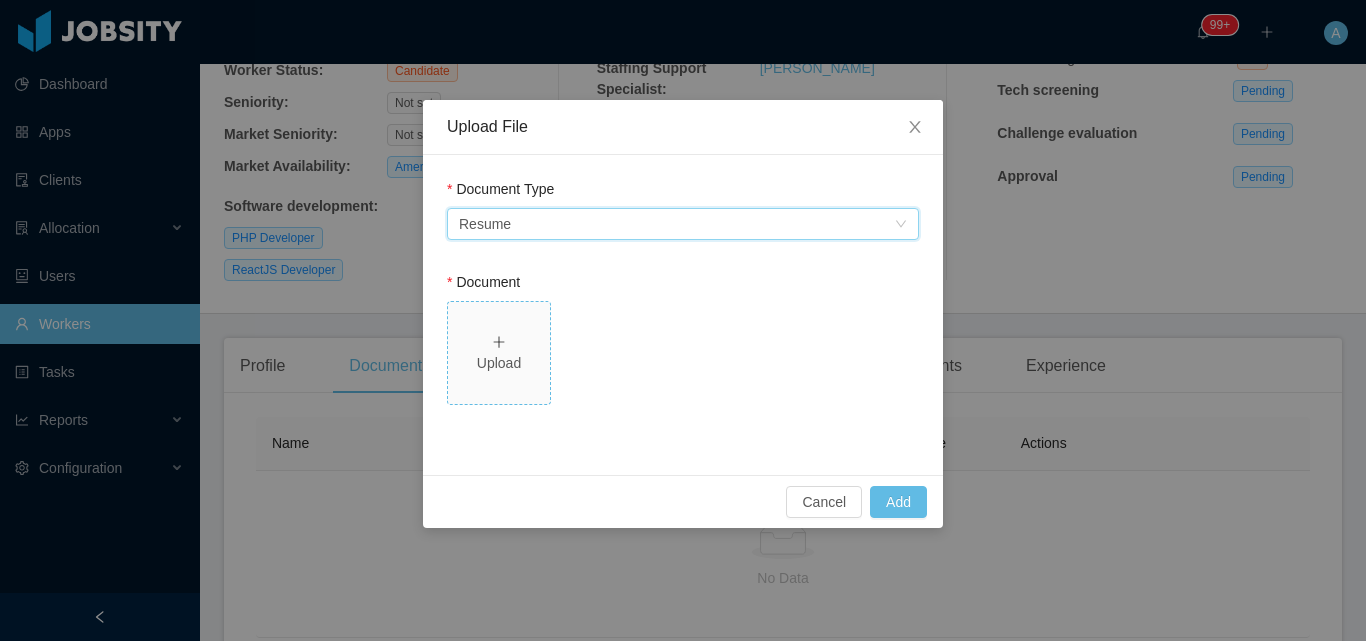 click on "Upload" at bounding box center [499, 353] 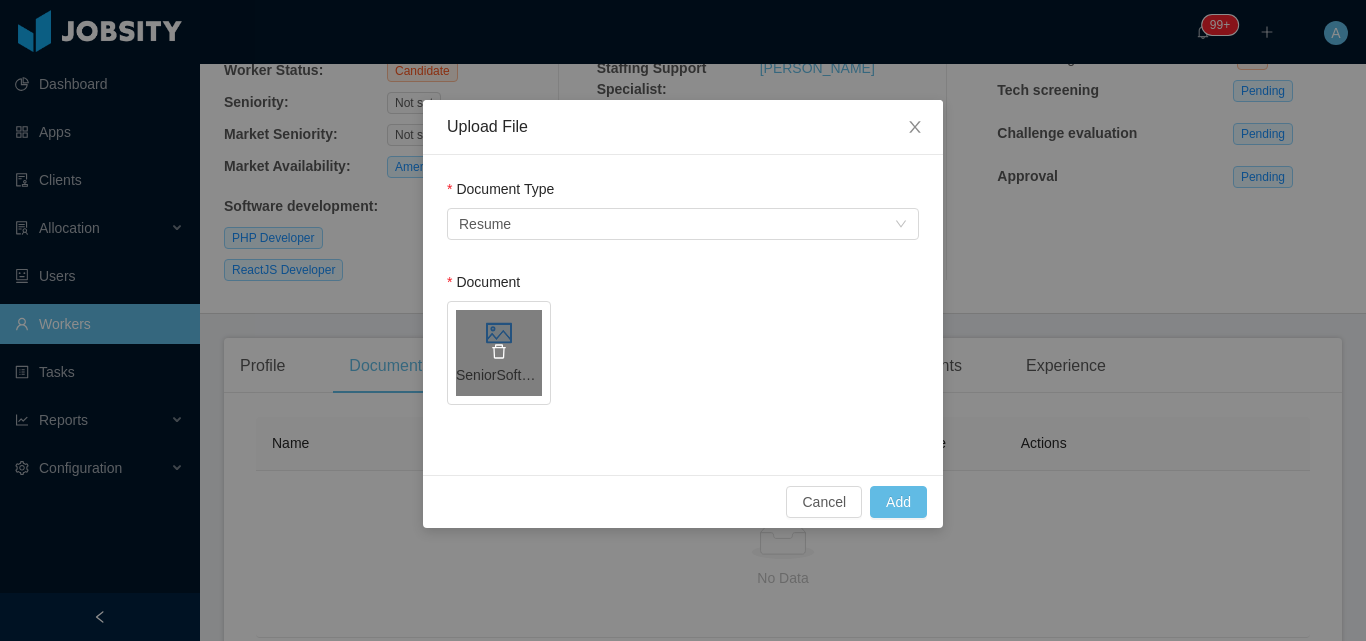 click 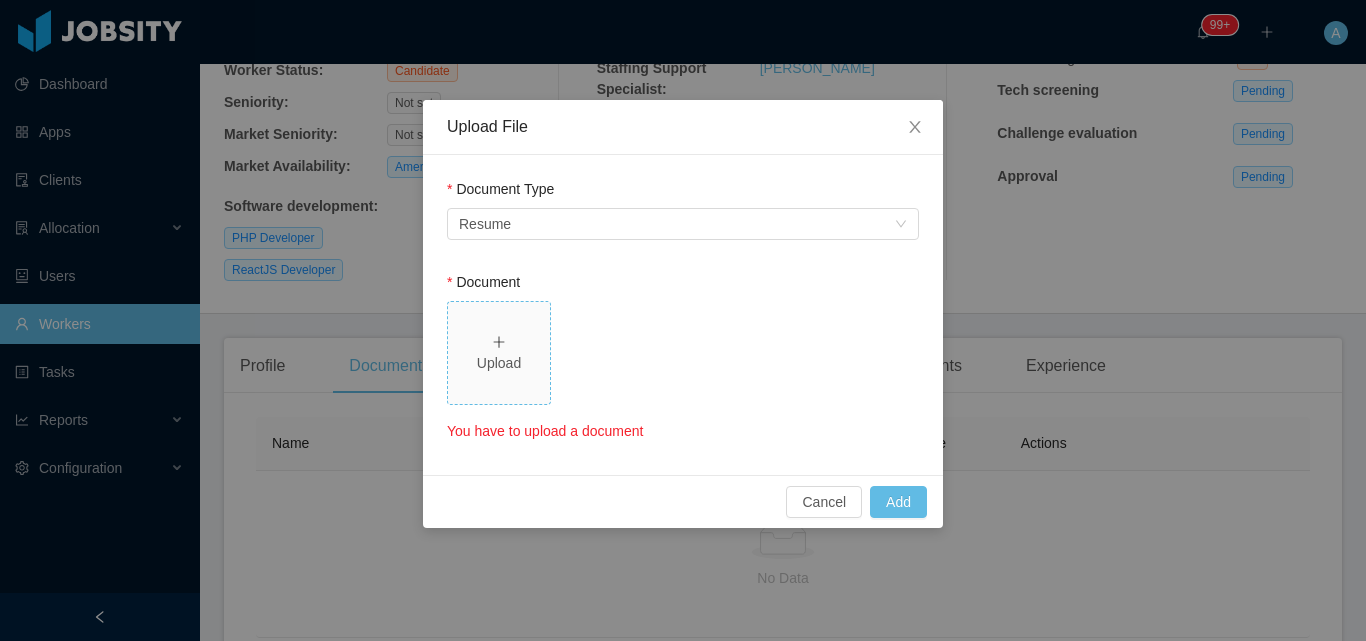 click on "Upload" at bounding box center [499, 353] 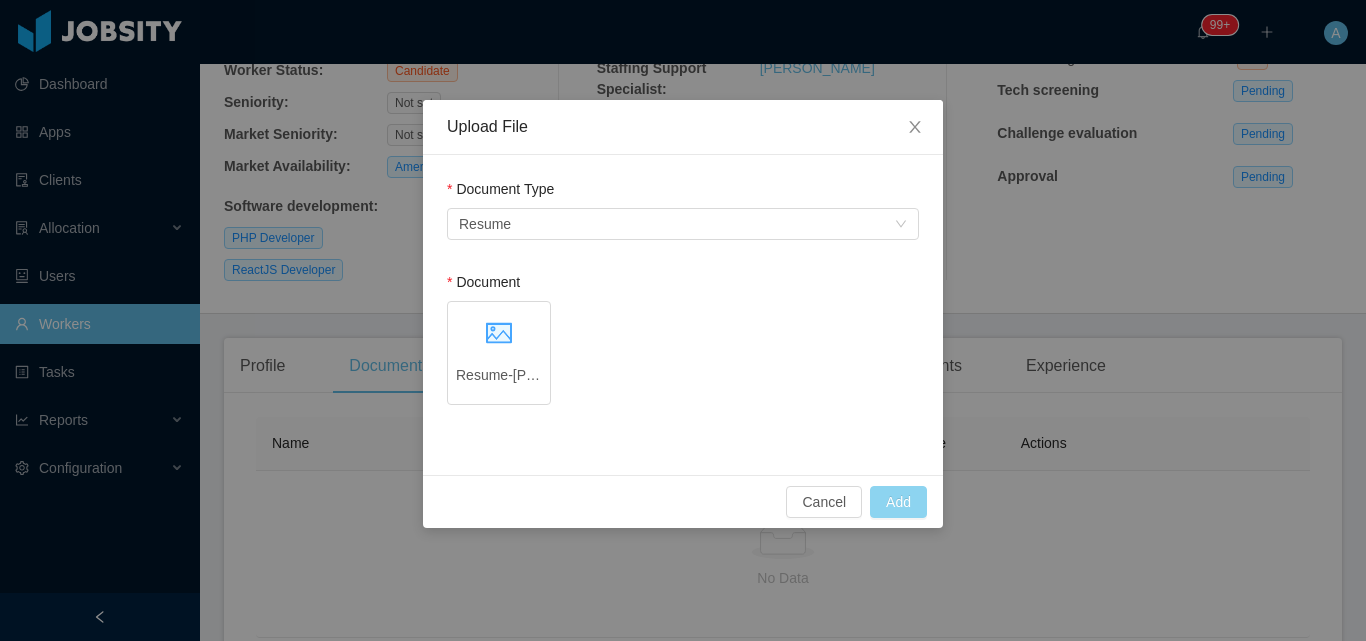 click on "Add" at bounding box center (898, 502) 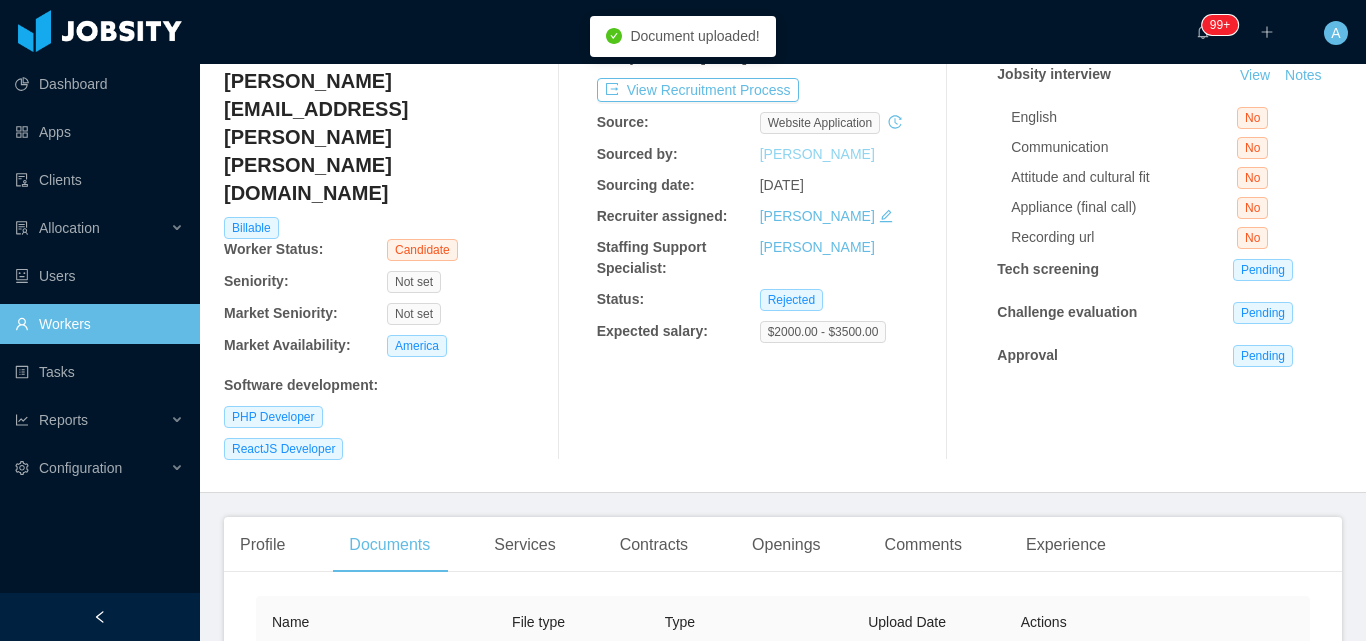 scroll, scrollTop: 0, scrollLeft: 0, axis: both 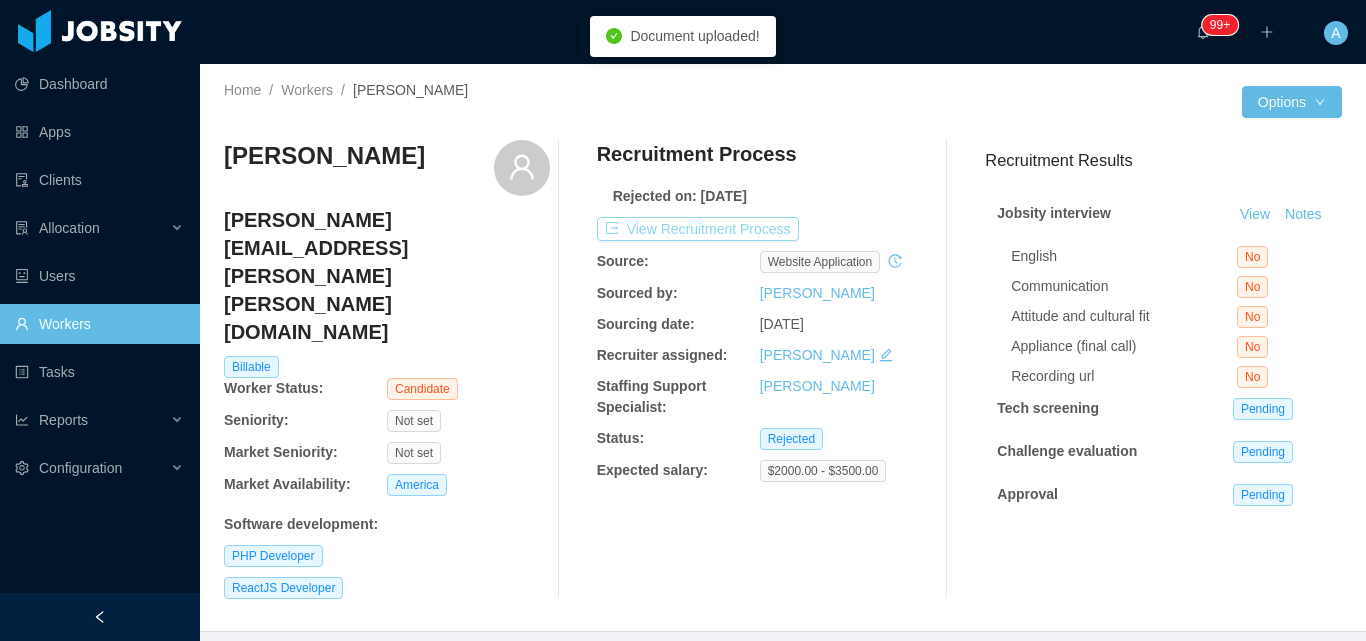 click on "View Recruitment Process" at bounding box center [698, 229] 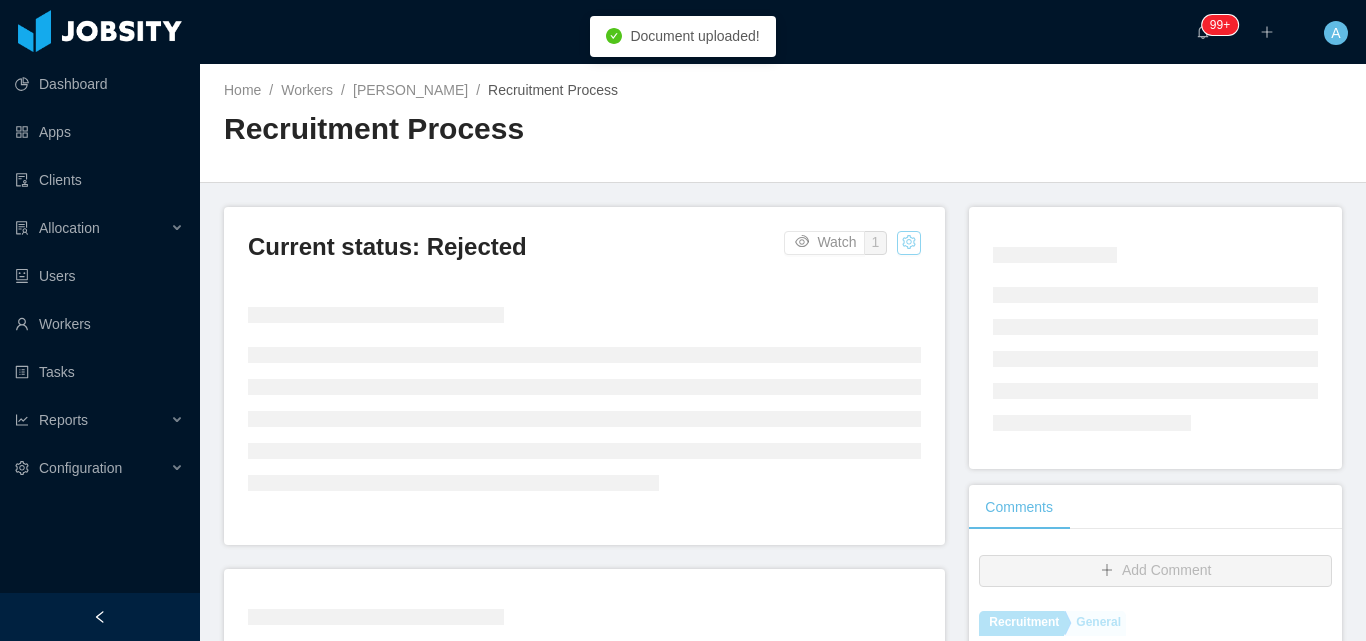 click at bounding box center (909, 243) 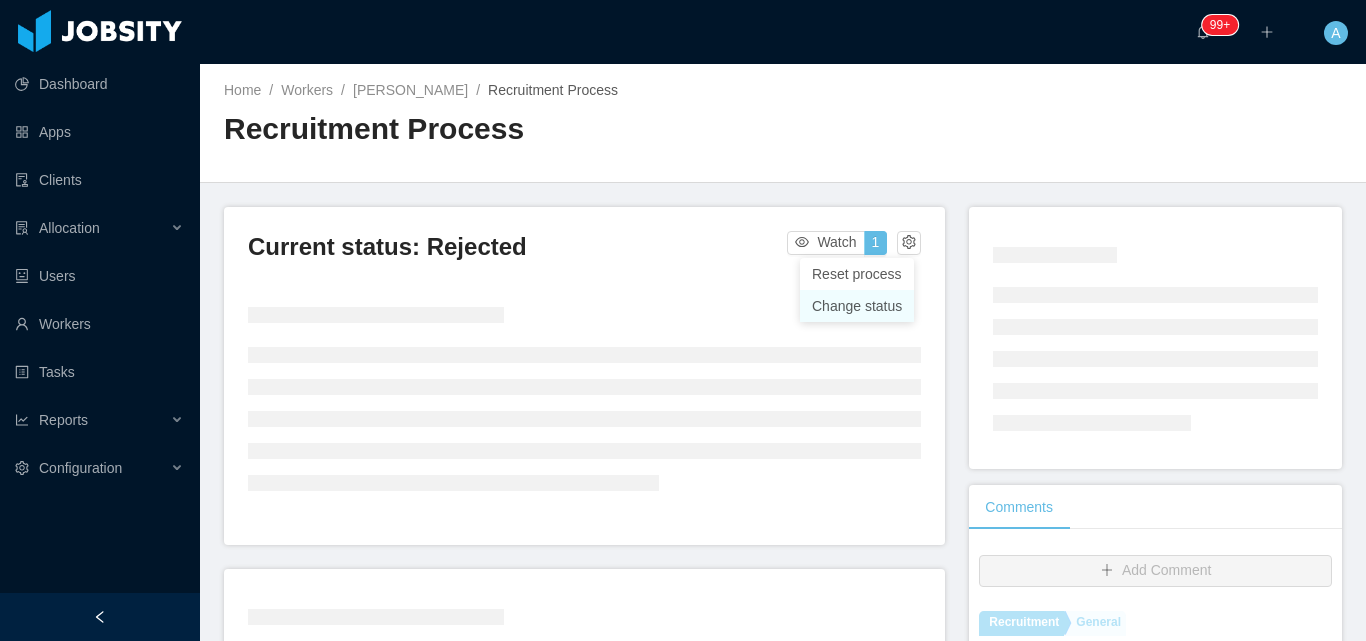 click on "Change status" at bounding box center (857, 306) 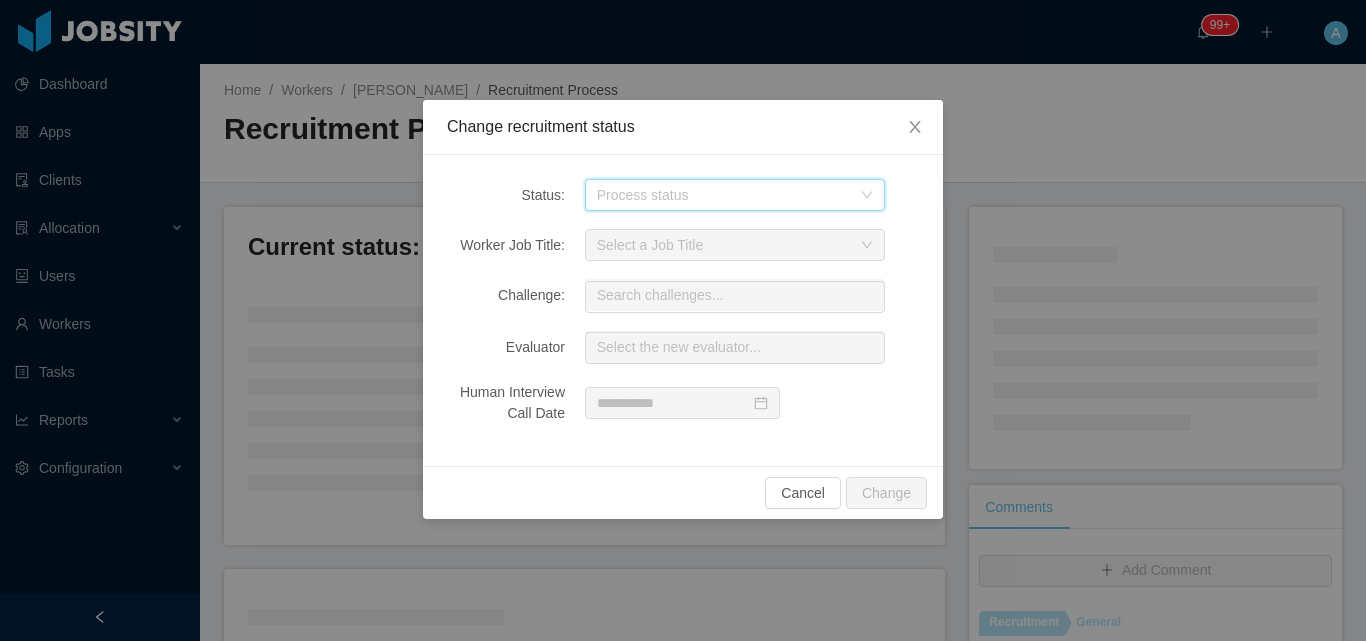 click on "Process status" at bounding box center [728, 195] 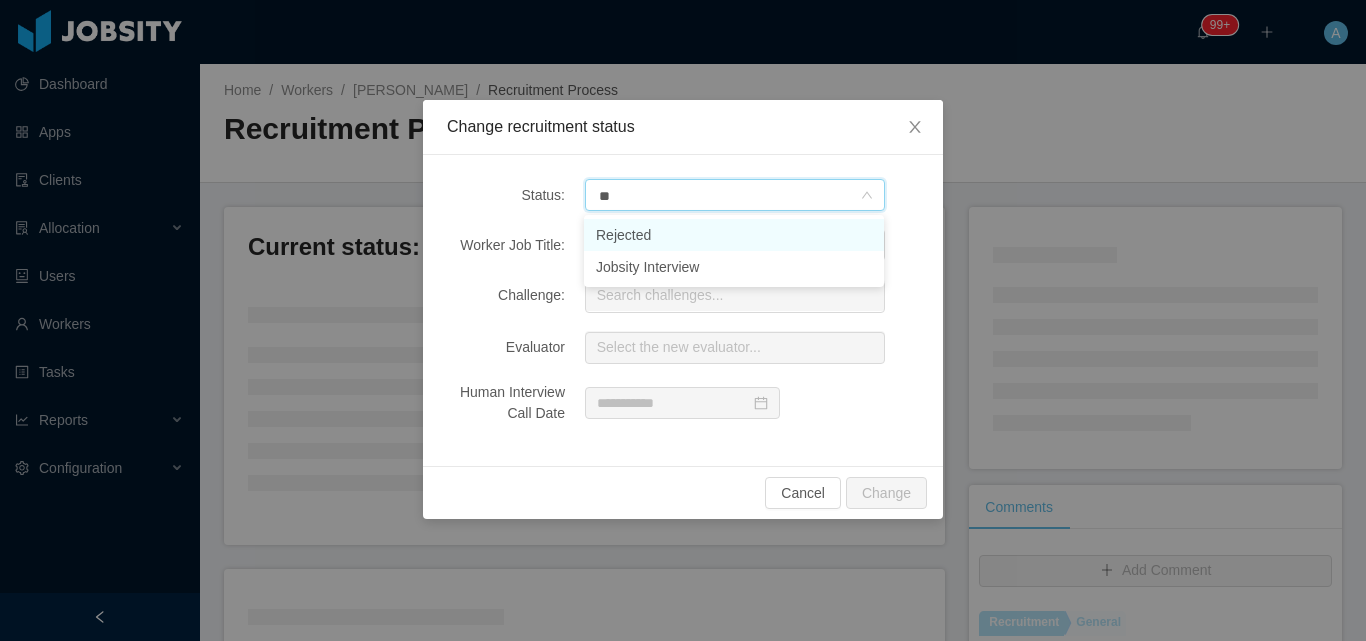 type on "***" 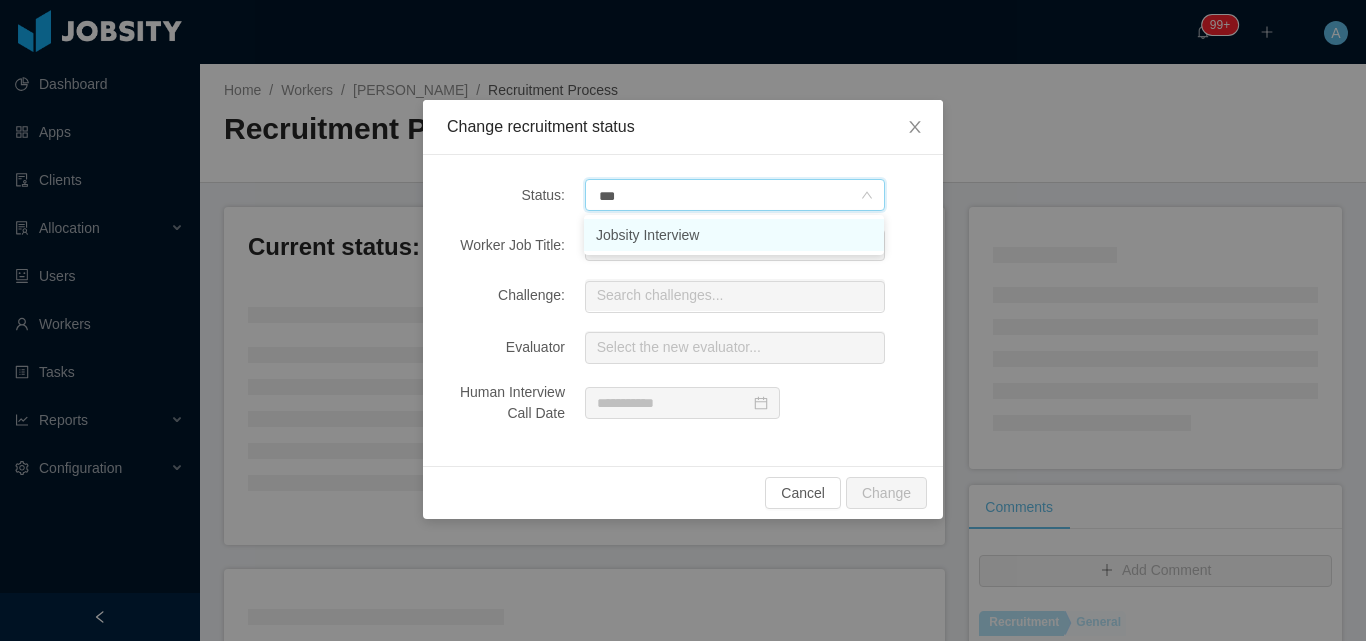 click on "Jobsity Interview" at bounding box center (734, 235) 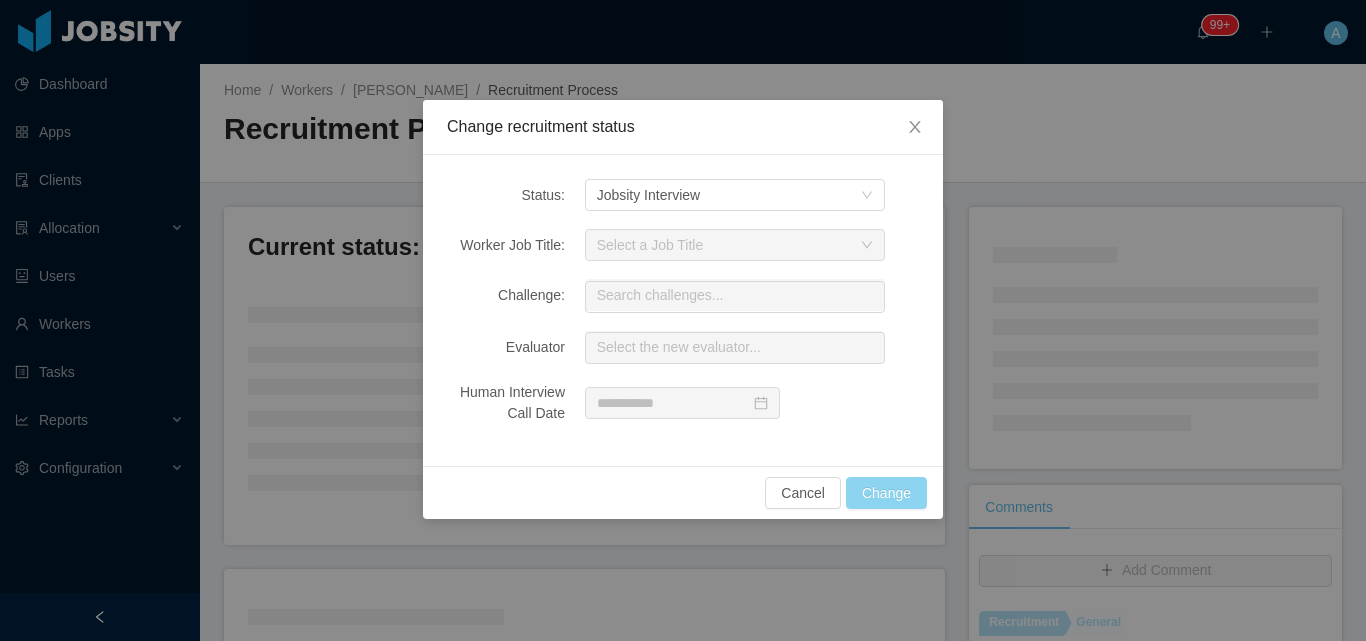 click on "Change" at bounding box center [886, 493] 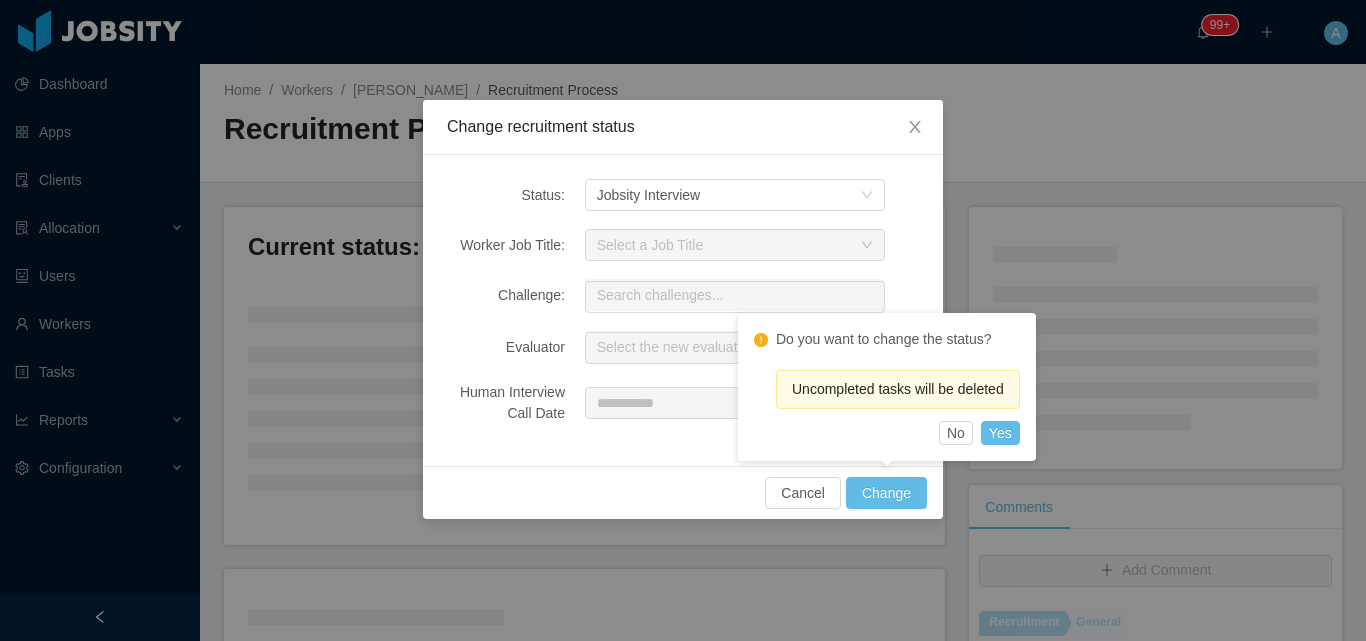 click on "Do you want to change the status? Uncompleted tasks will be deleted No Yes" at bounding box center (887, 392) 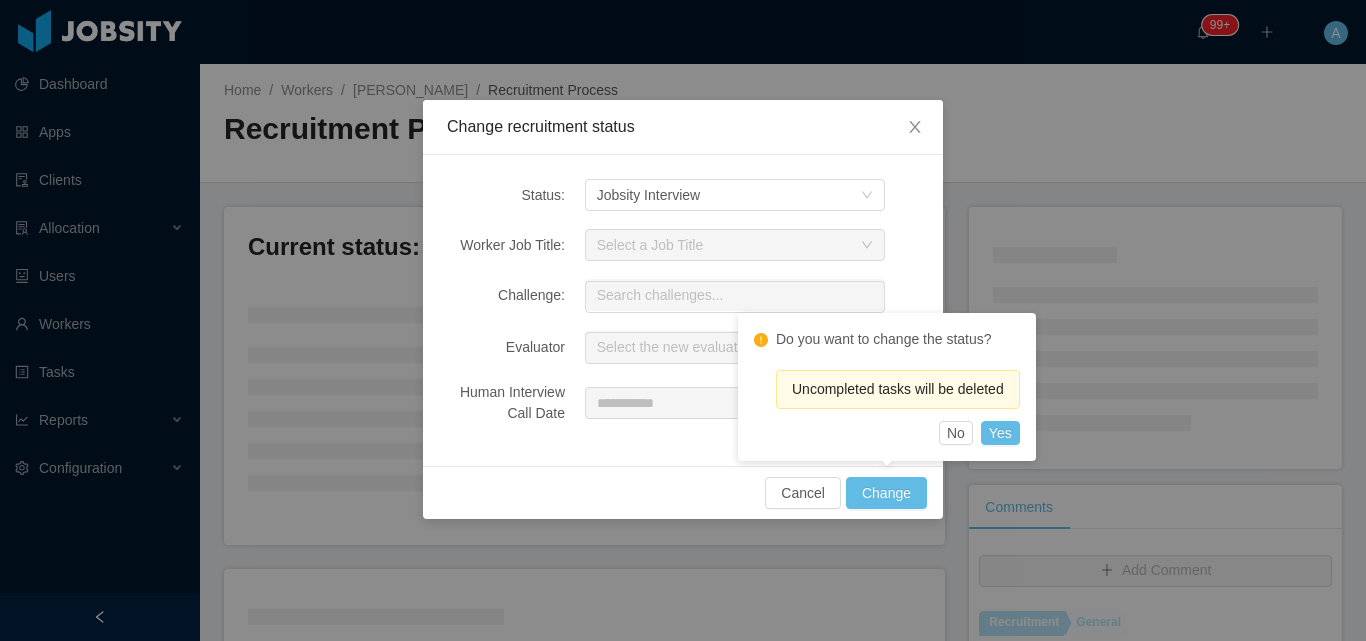 click on "Do you want to change the status? Uncompleted tasks will be deleted No Yes" at bounding box center [887, 387] 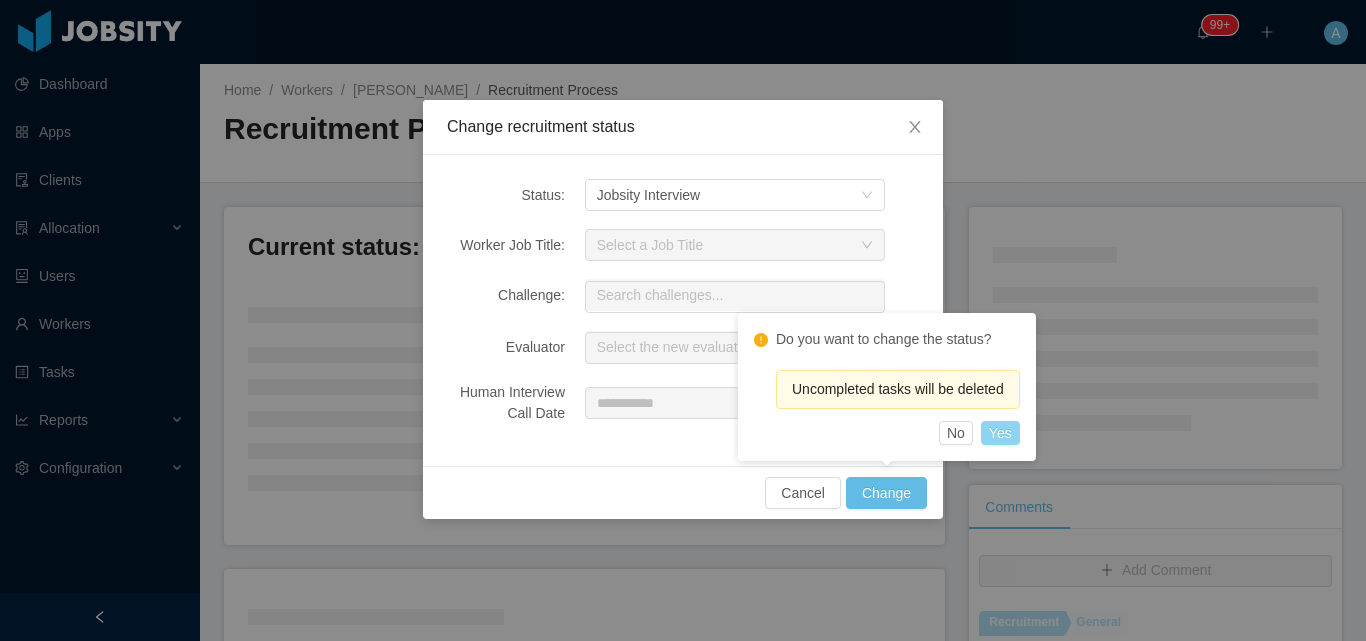 click on "Yes" at bounding box center (1000, 433) 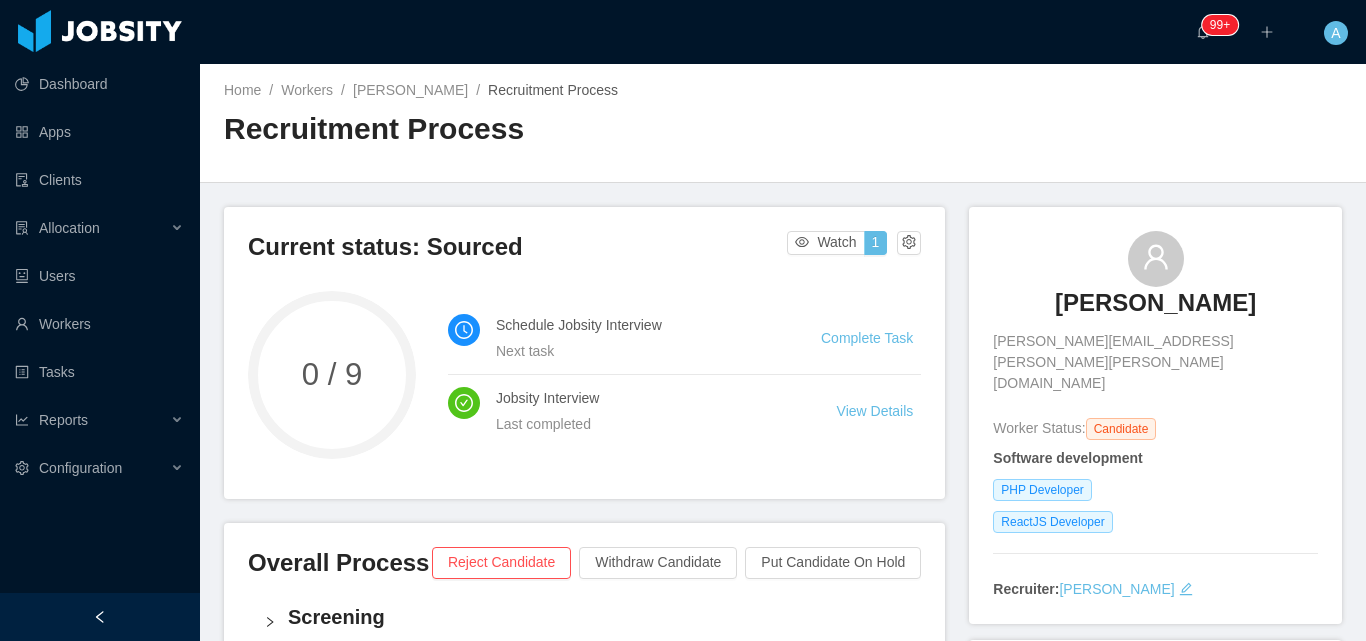 scroll, scrollTop: 300, scrollLeft: 0, axis: vertical 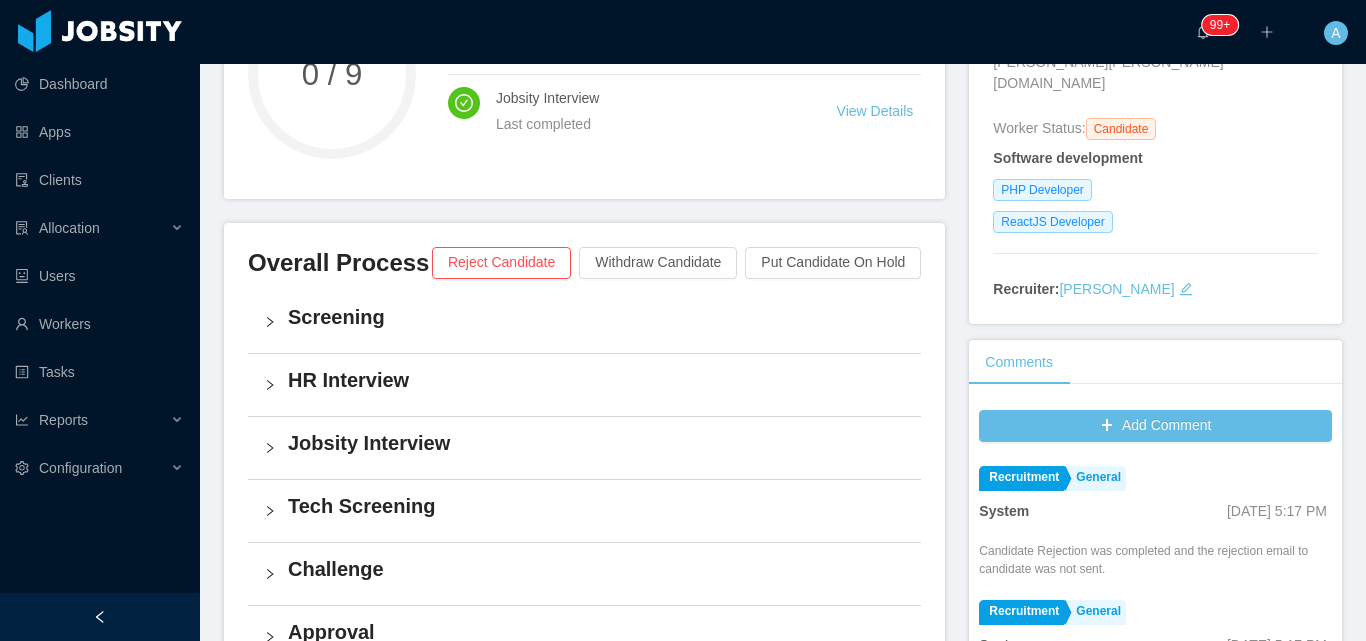 click on "Jobsity Interview" at bounding box center (596, 443) 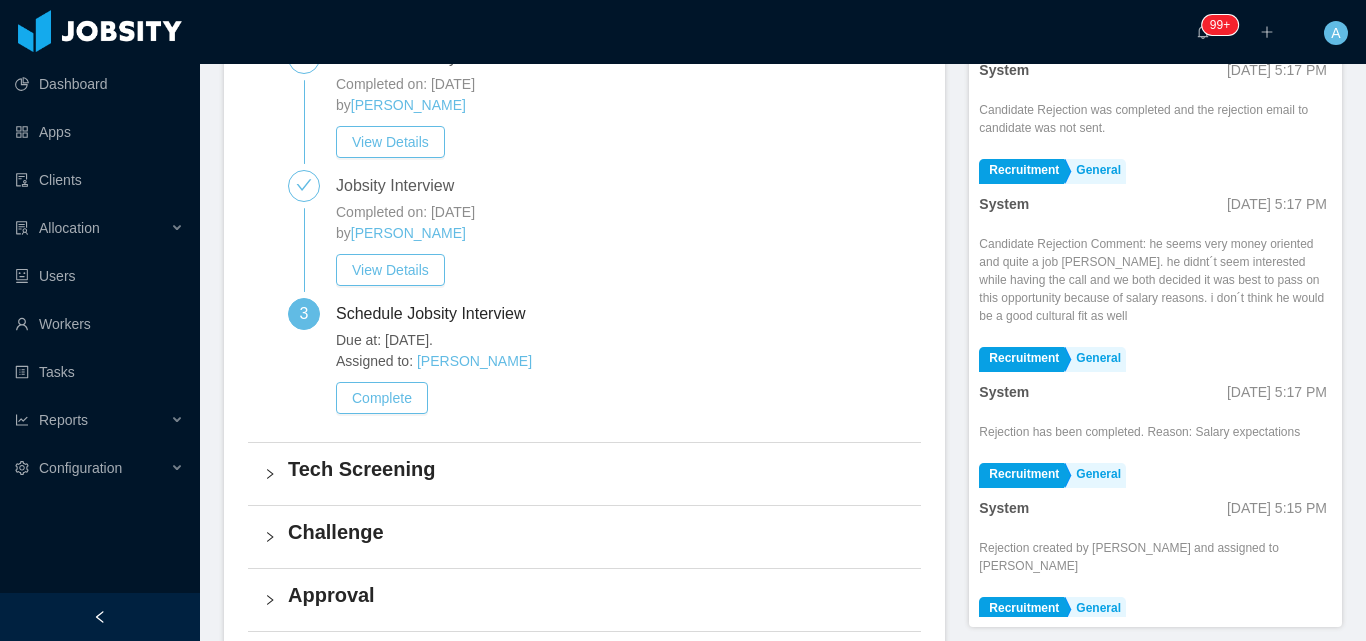 scroll, scrollTop: 800, scrollLeft: 0, axis: vertical 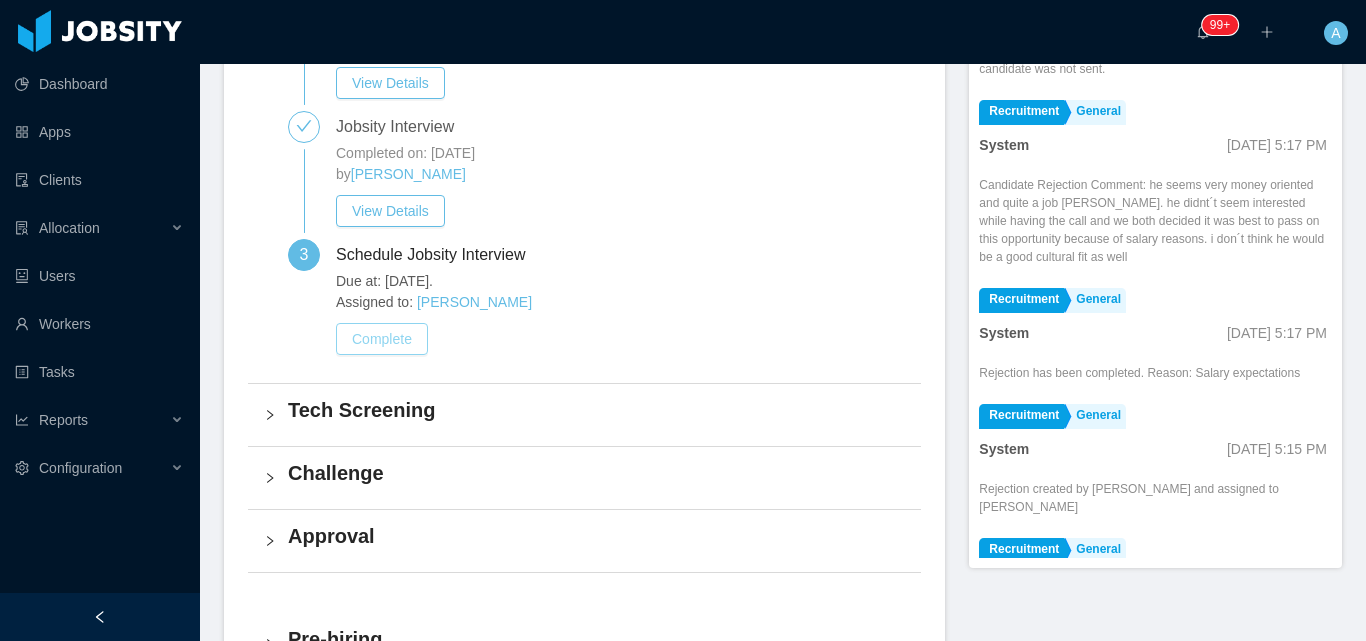 click on "Complete" at bounding box center [382, 339] 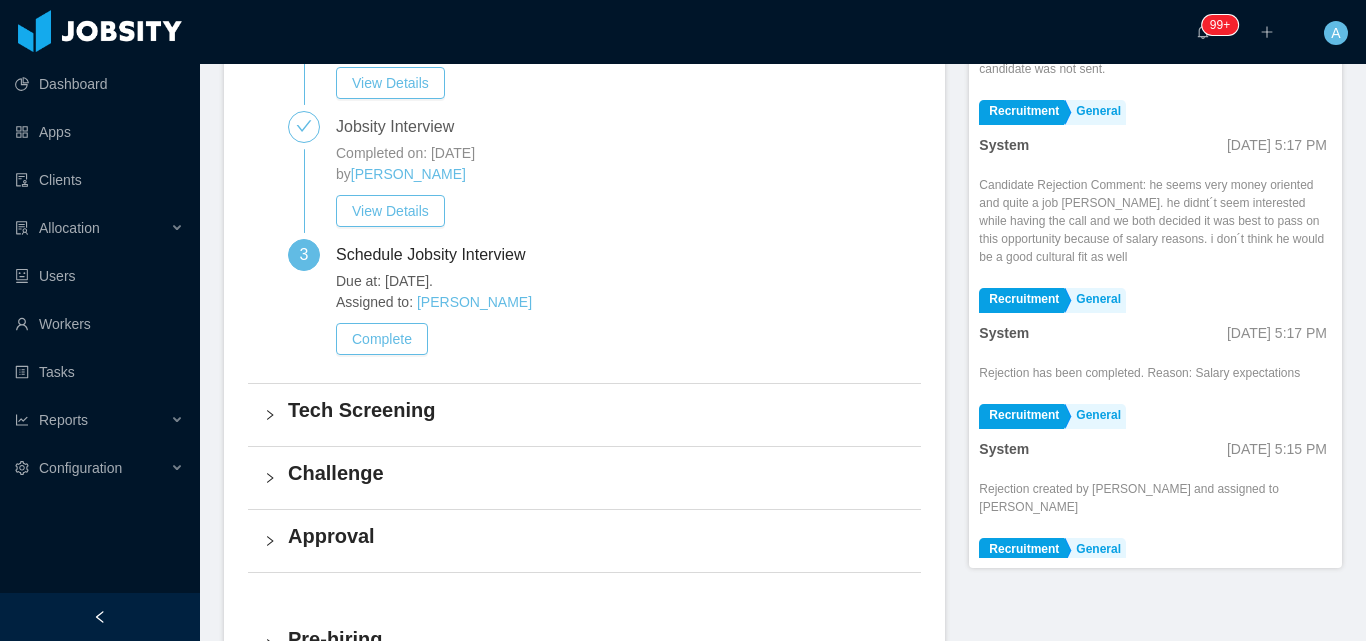 scroll, scrollTop: 0, scrollLeft: 0, axis: both 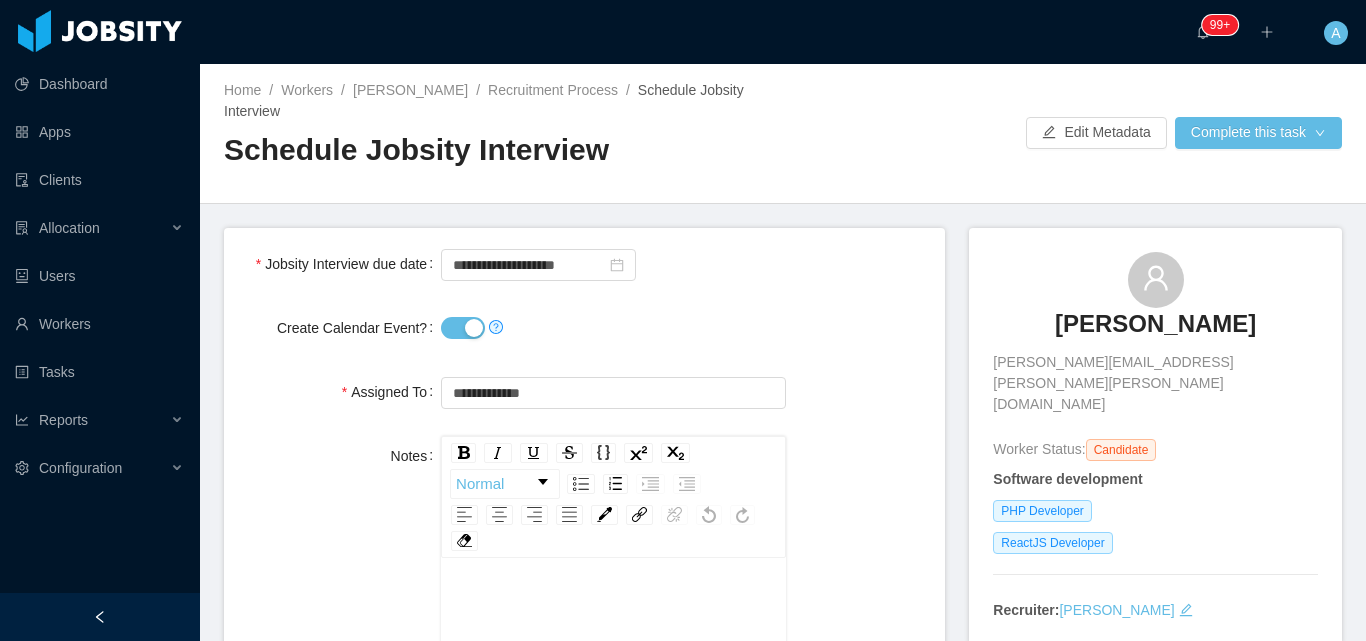 click on "Create Calendar Event?" at bounding box center (463, 328) 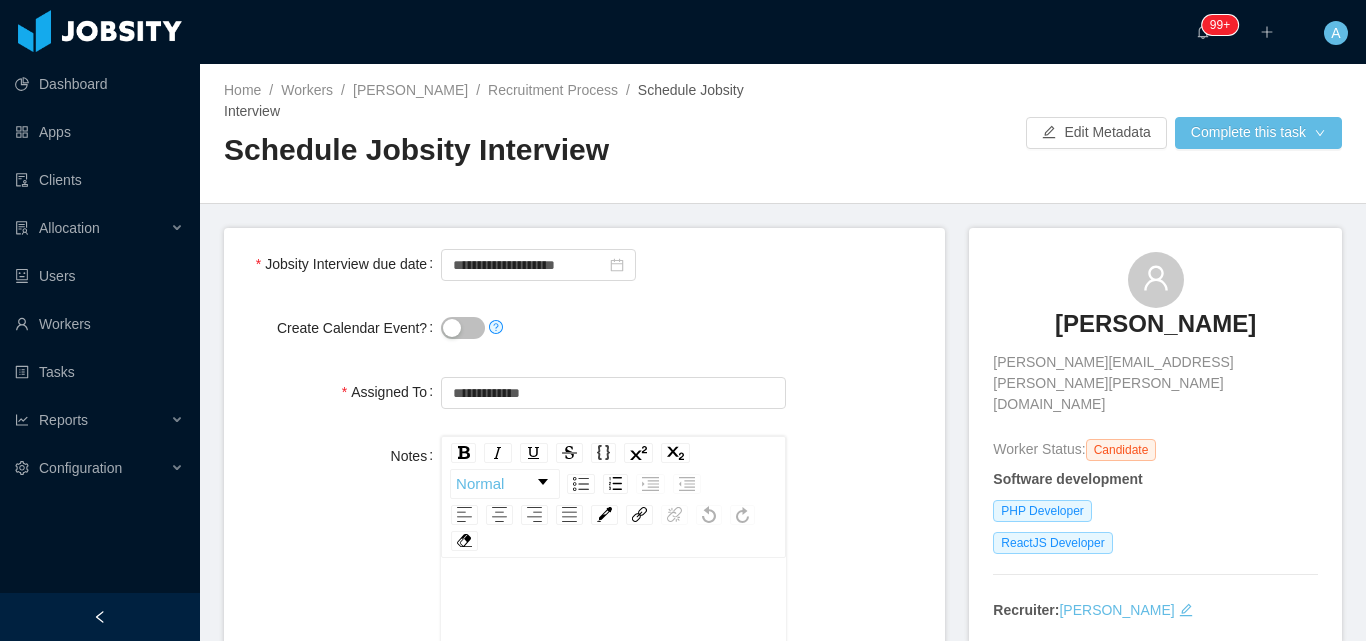 click at bounding box center [613, 328] 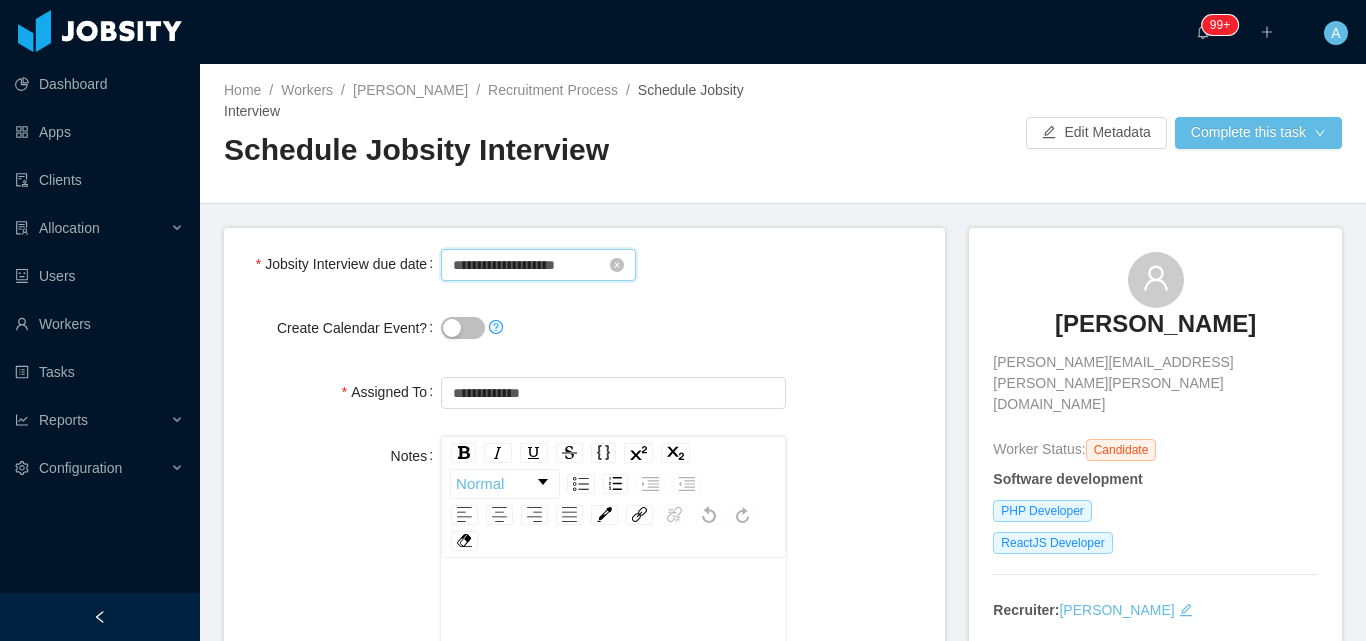 click on "**********" at bounding box center [538, 265] 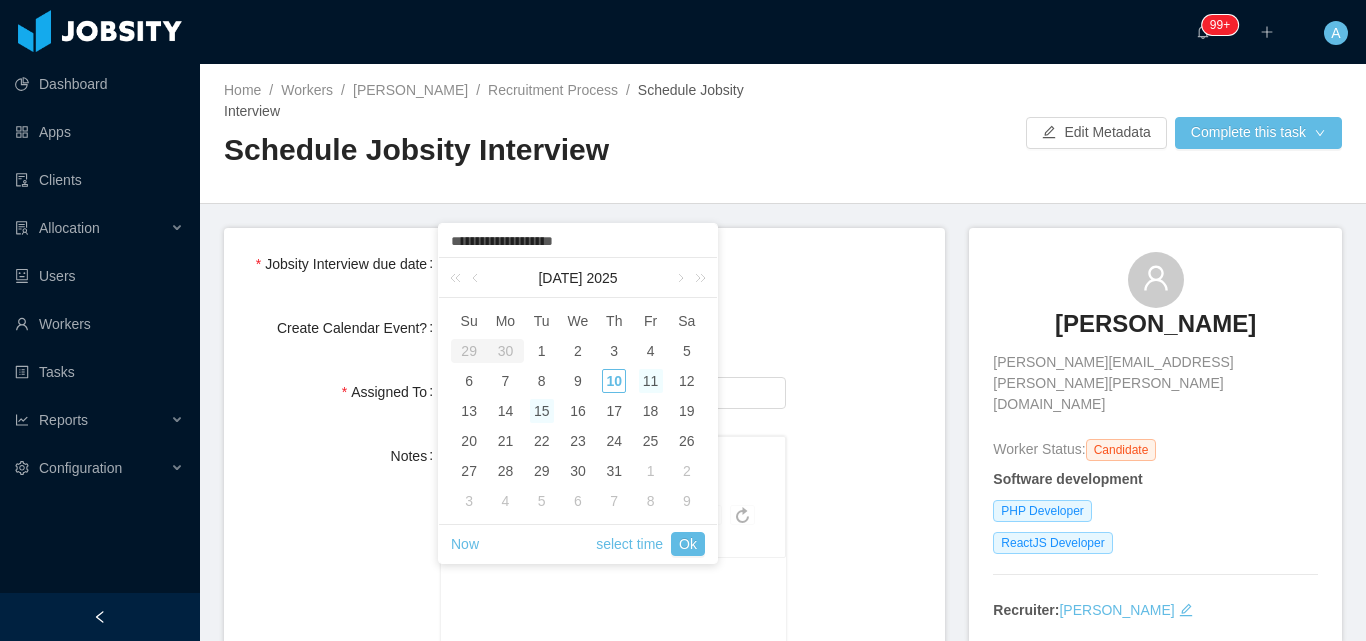 click on "11" at bounding box center (651, 381) 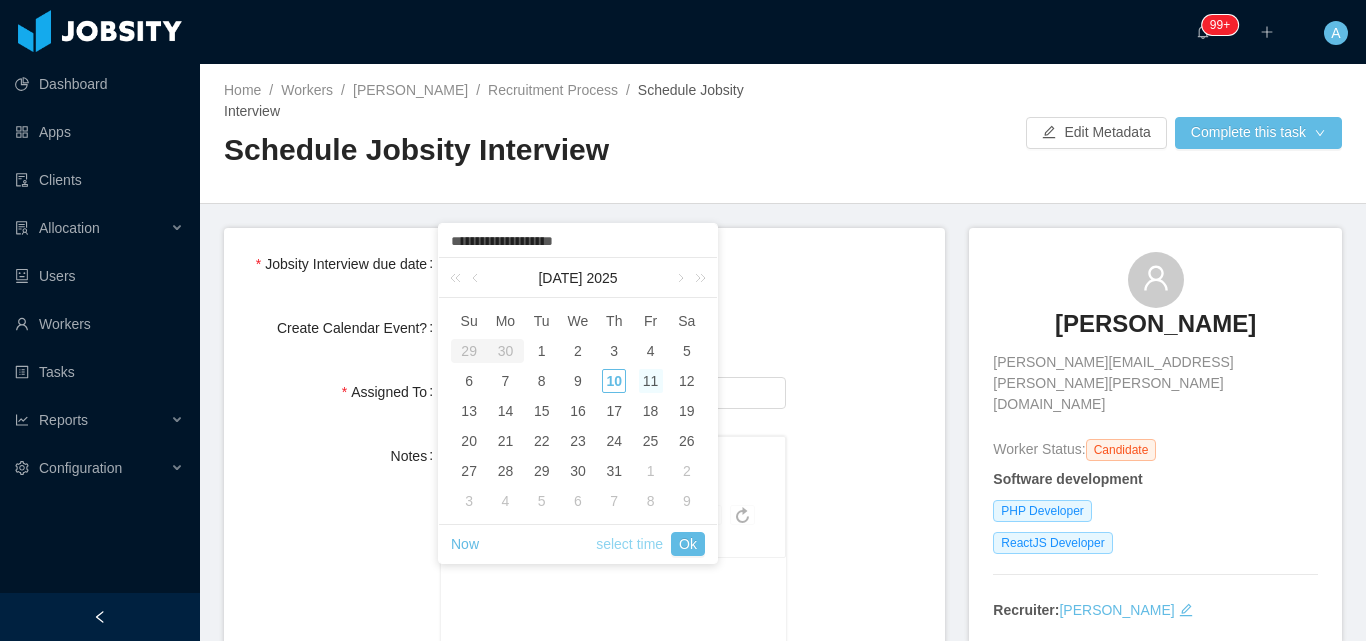 click on "select time" at bounding box center (629, 544) 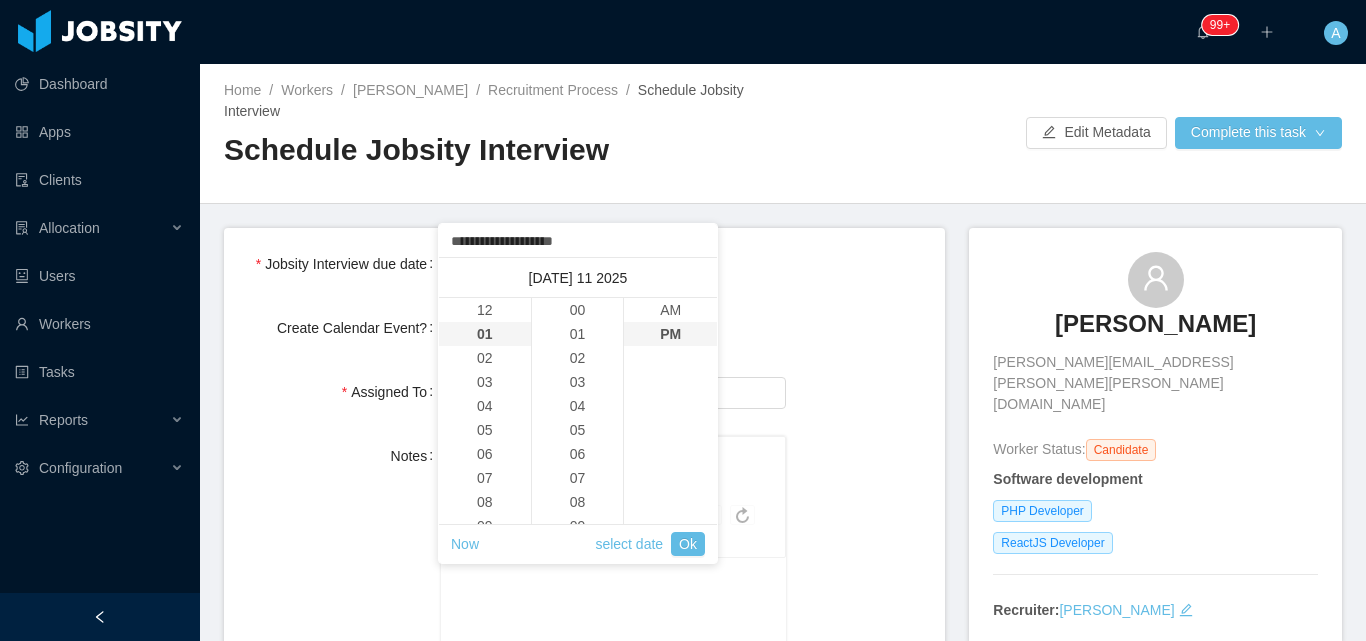 scroll, scrollTop: 24, scrollLeft: 0, axis: vertical 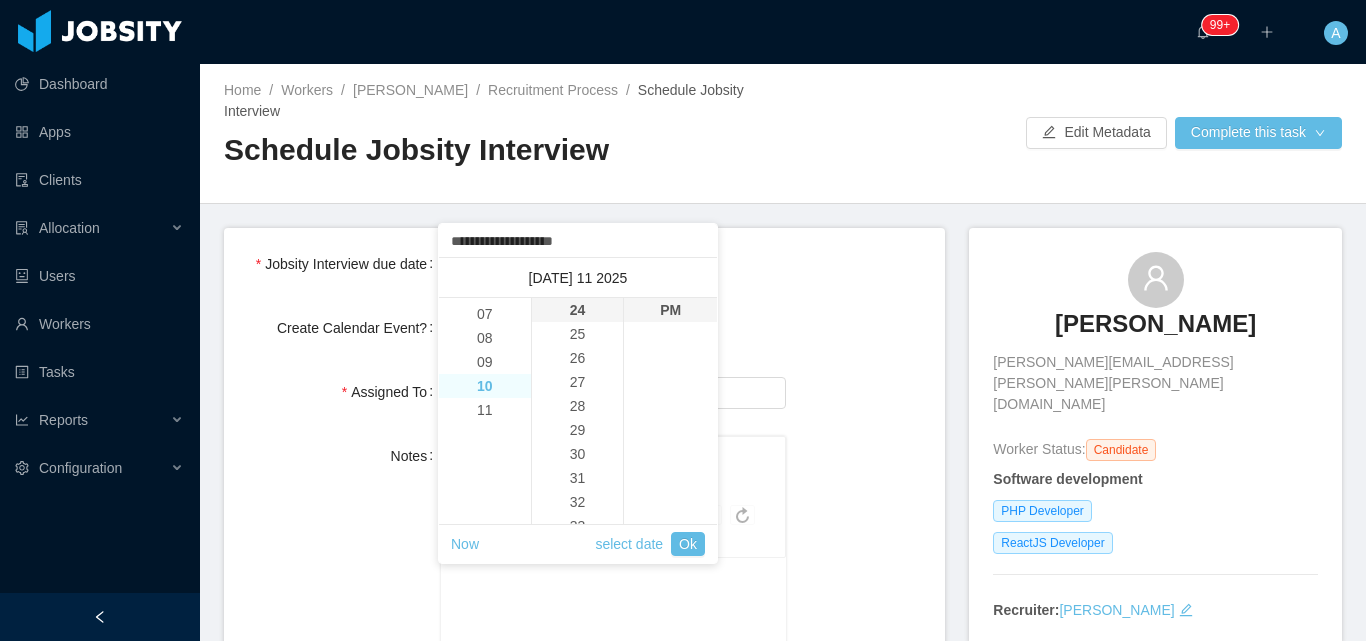 click on "10" at bounding box center [485, 386] 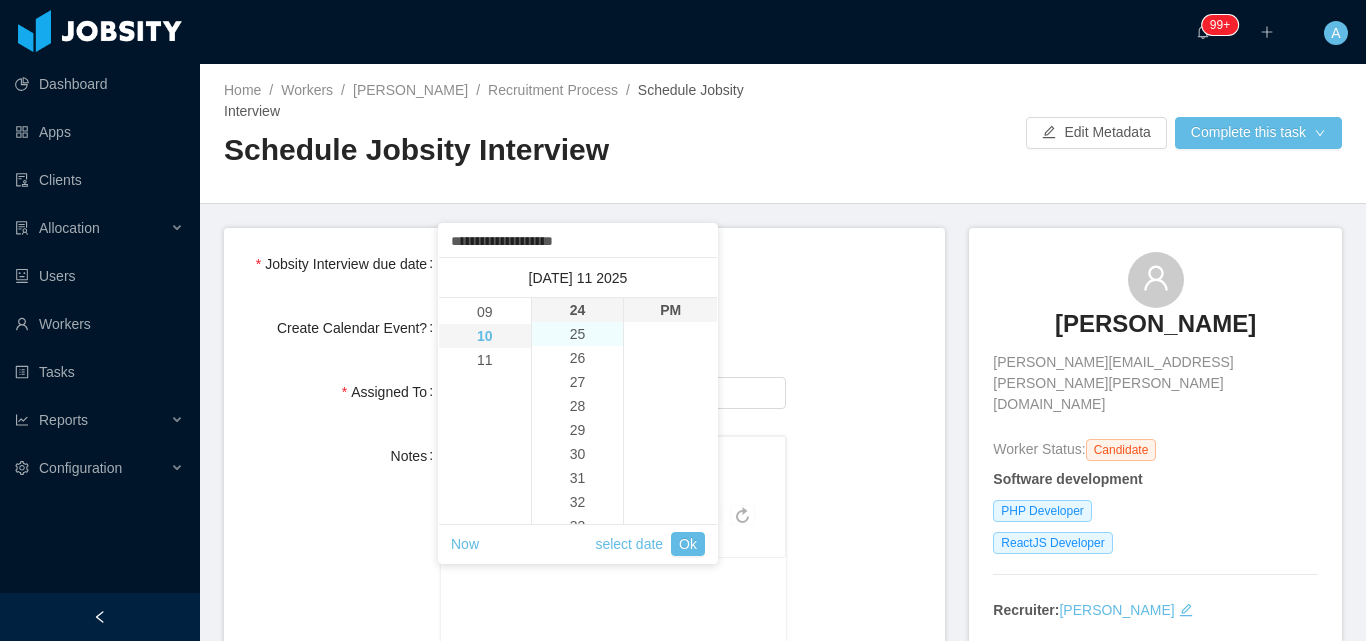 scroll, scrollTop: 240, scrollLeft: 0, axis: vertical 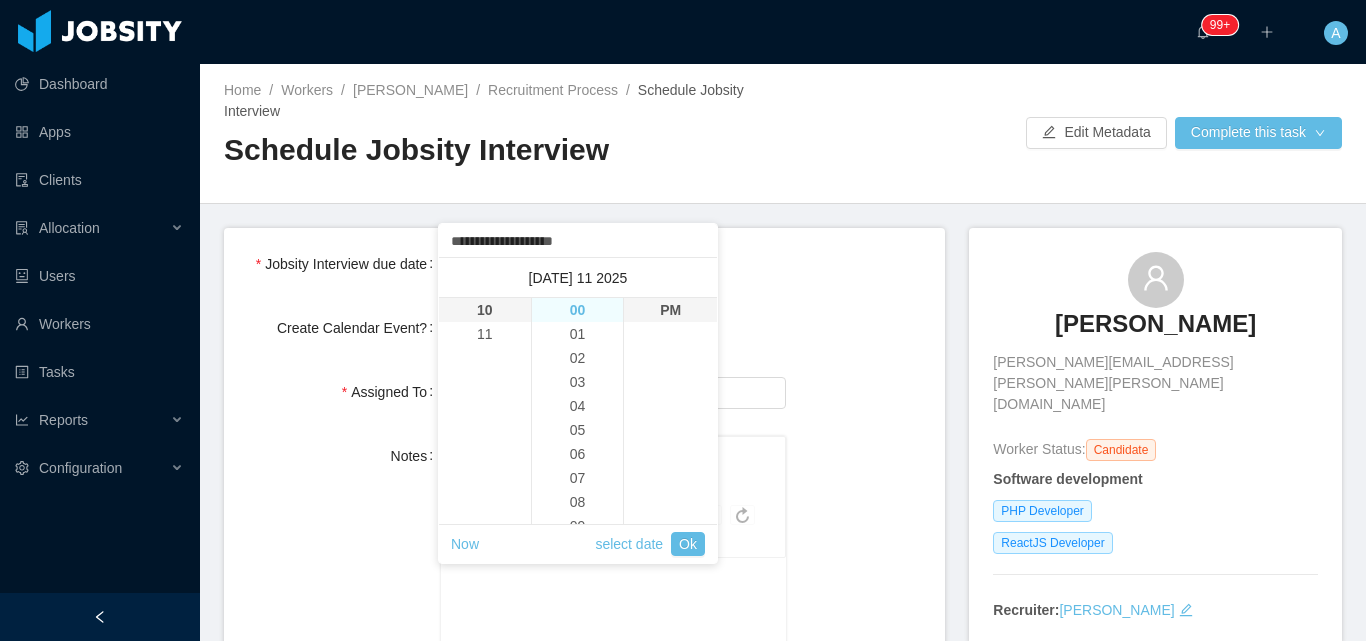 drag, startPoint x: 566, startPoint y: 313, endPoint x: 646, endPoint y: 307, distance: 80.224686 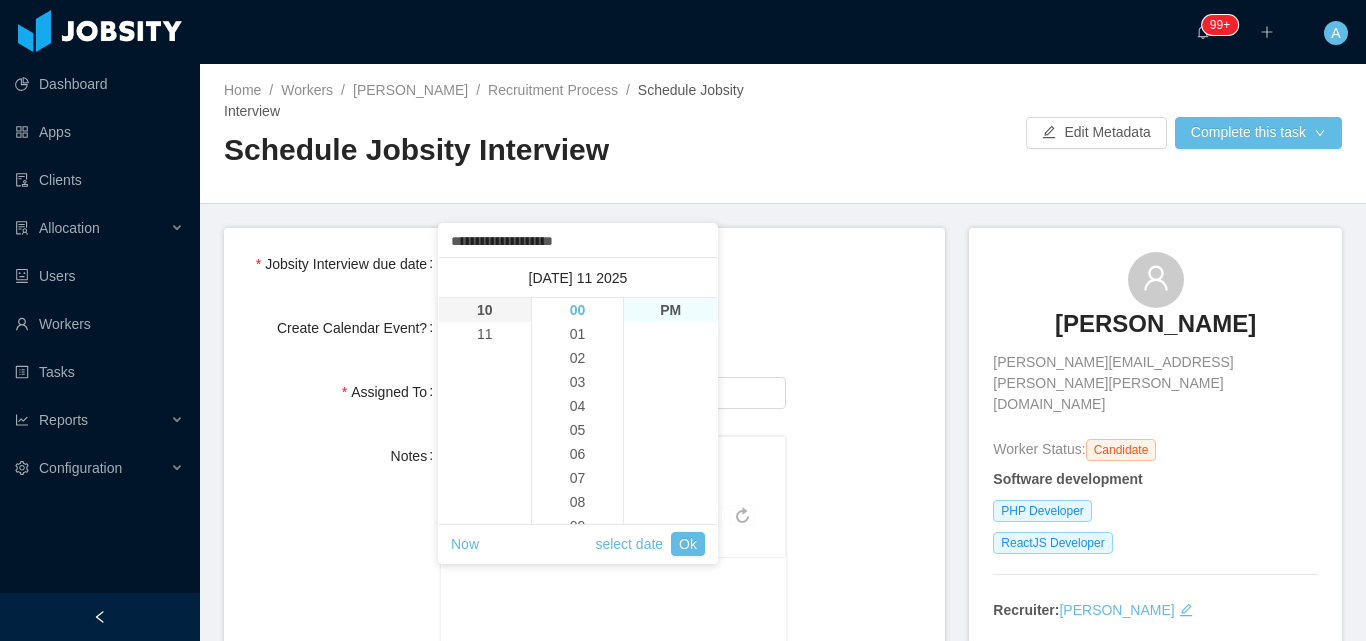 type on "**********" 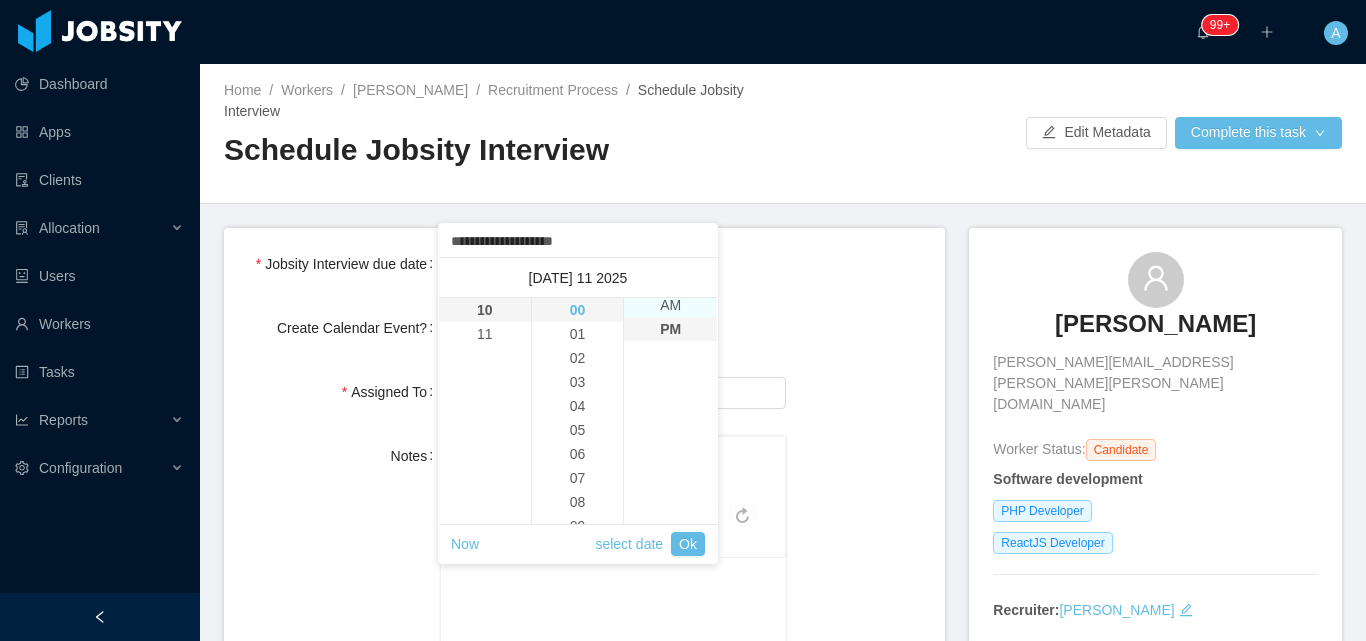 scroll, scrollTop: 0, scrollLeft: 0, axis: both 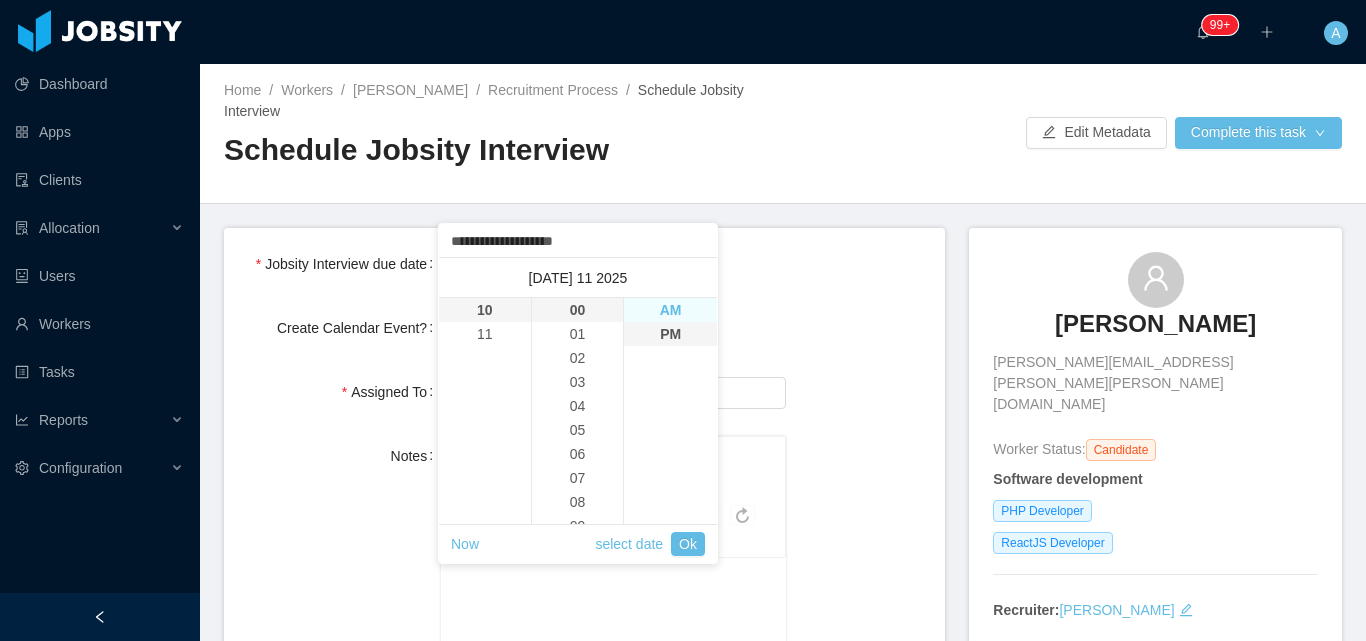 click on "AM" at bounding box center (670, 310) 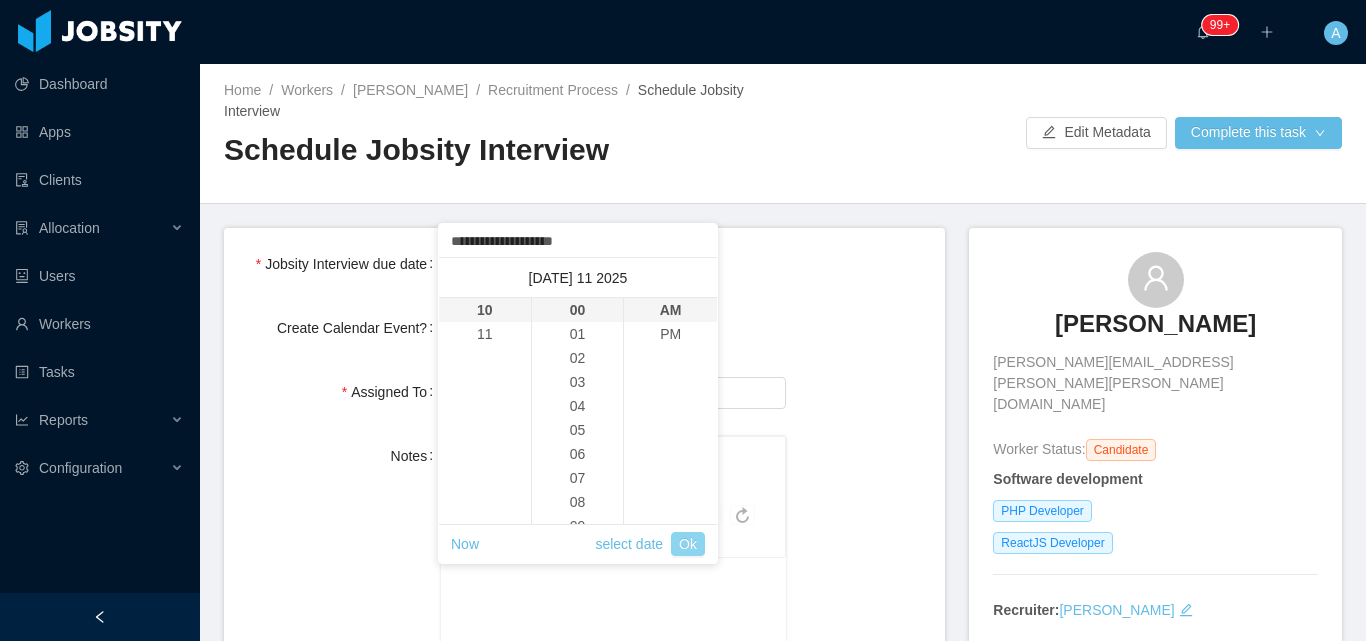 click on "Ok" at bounding box center (688, 544) 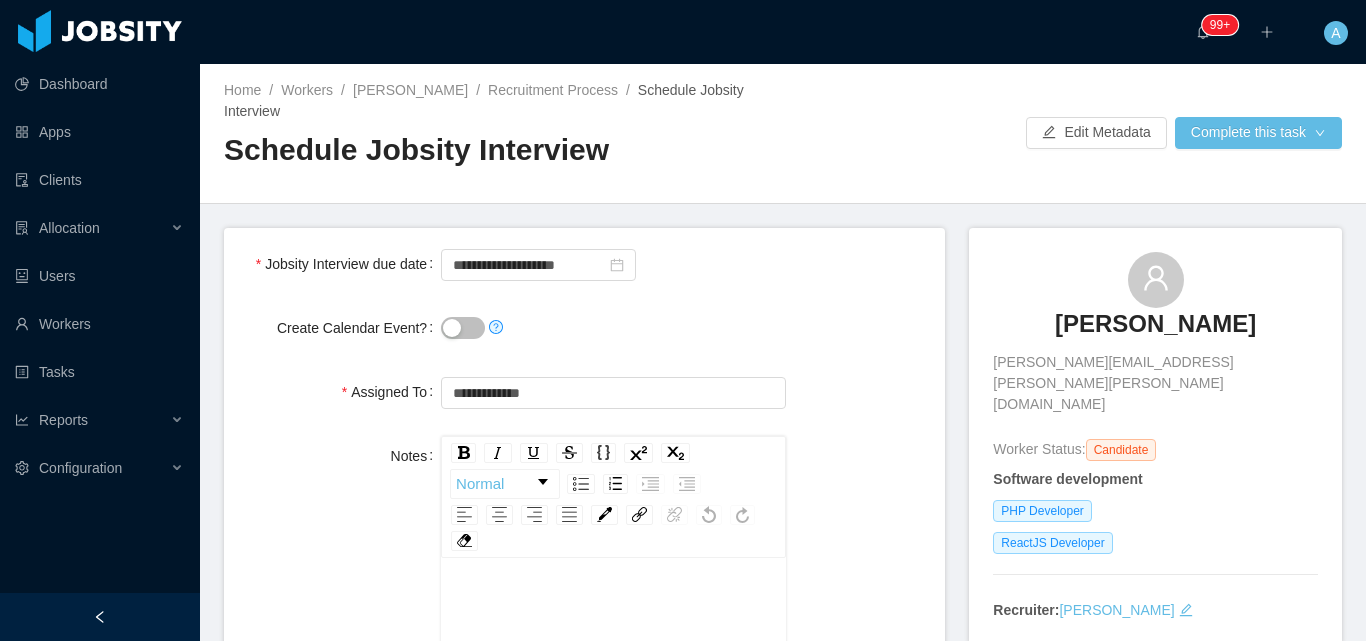click on "Worker Status:" at bounding box center [1039, 449] 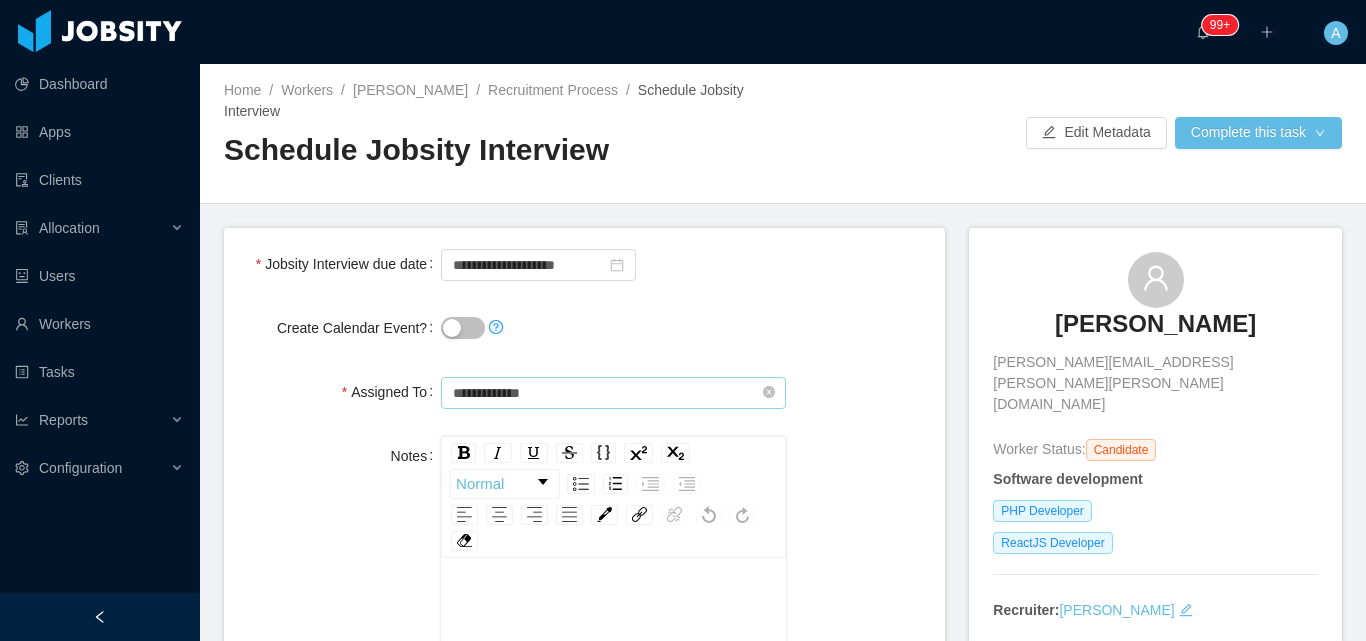 scroll, scrollTop: 300, scrollLeft: 0, axis: vertical 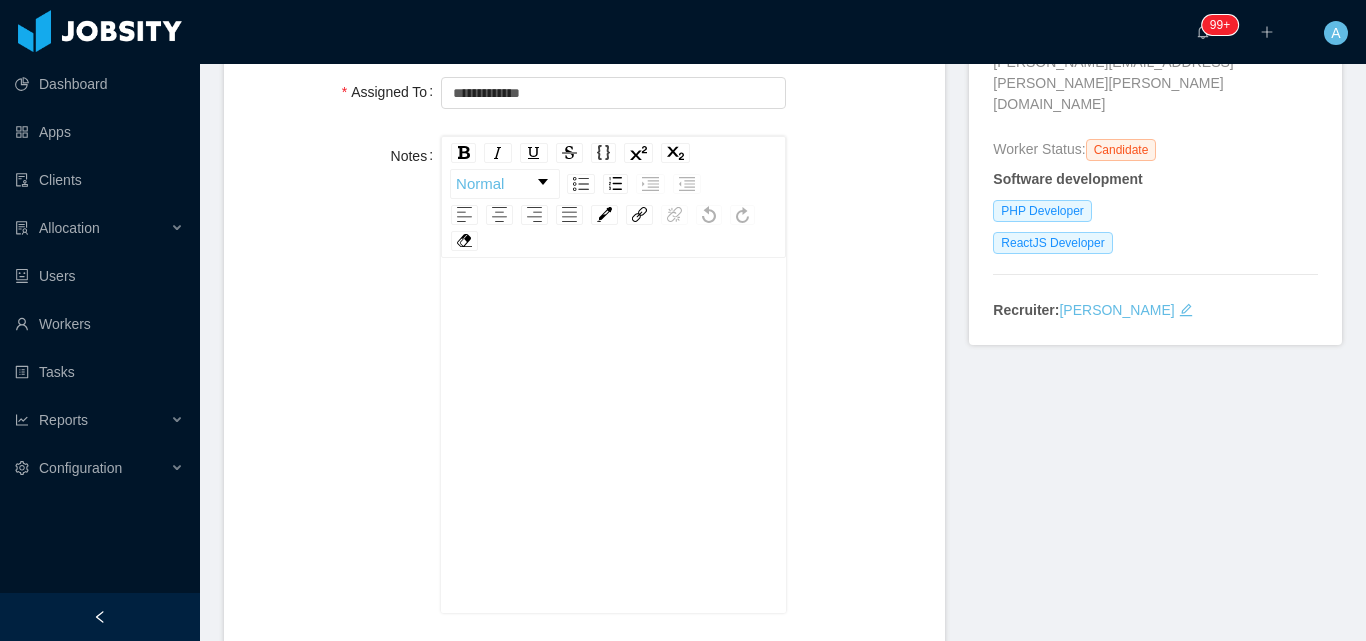 click at bounding box center (614, 312) 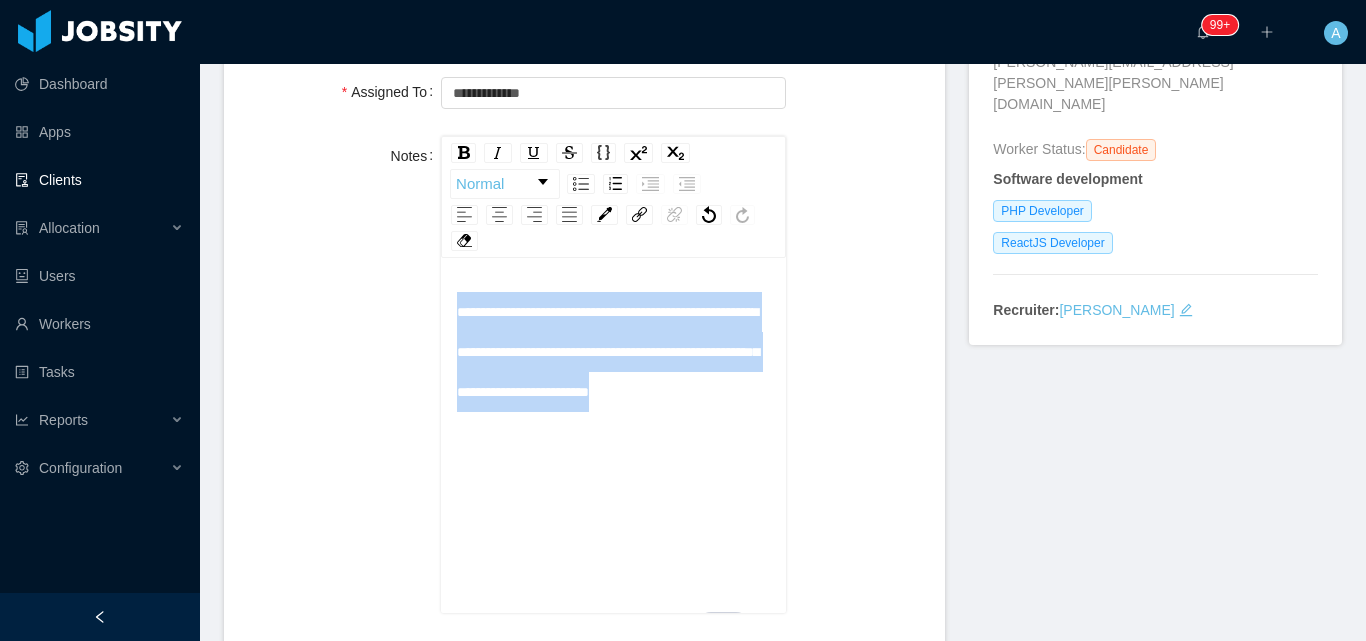 drag, startPoint x: 649, startPoint y: 435, endPoint x: 186, endPoint y: 192, distance: 522.89386 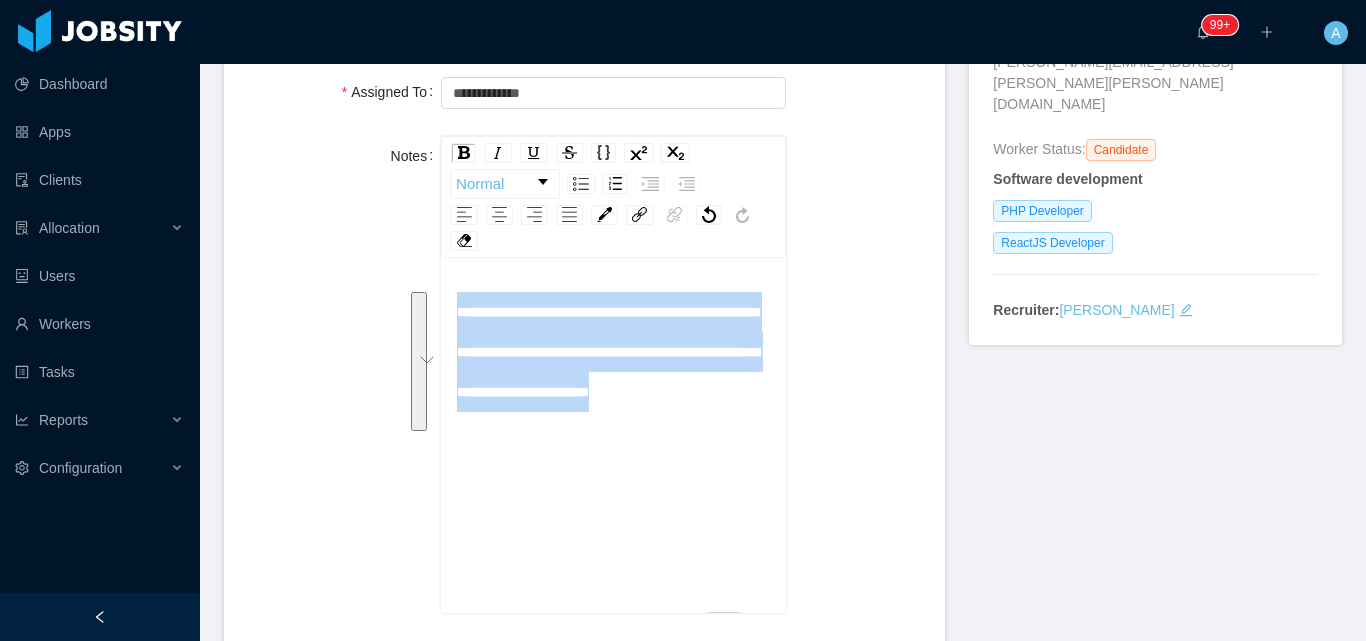 click on "**********" at bounding box center [608, 352] 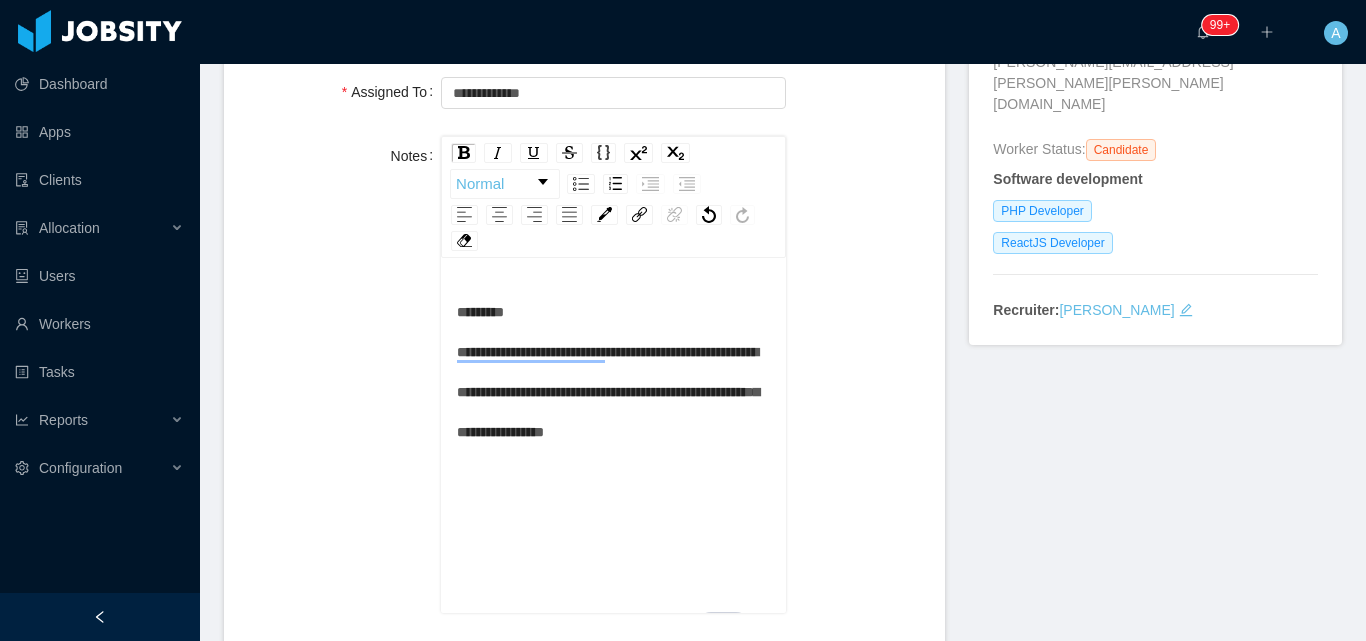 click on "**********" at bounding box center [614, 372] 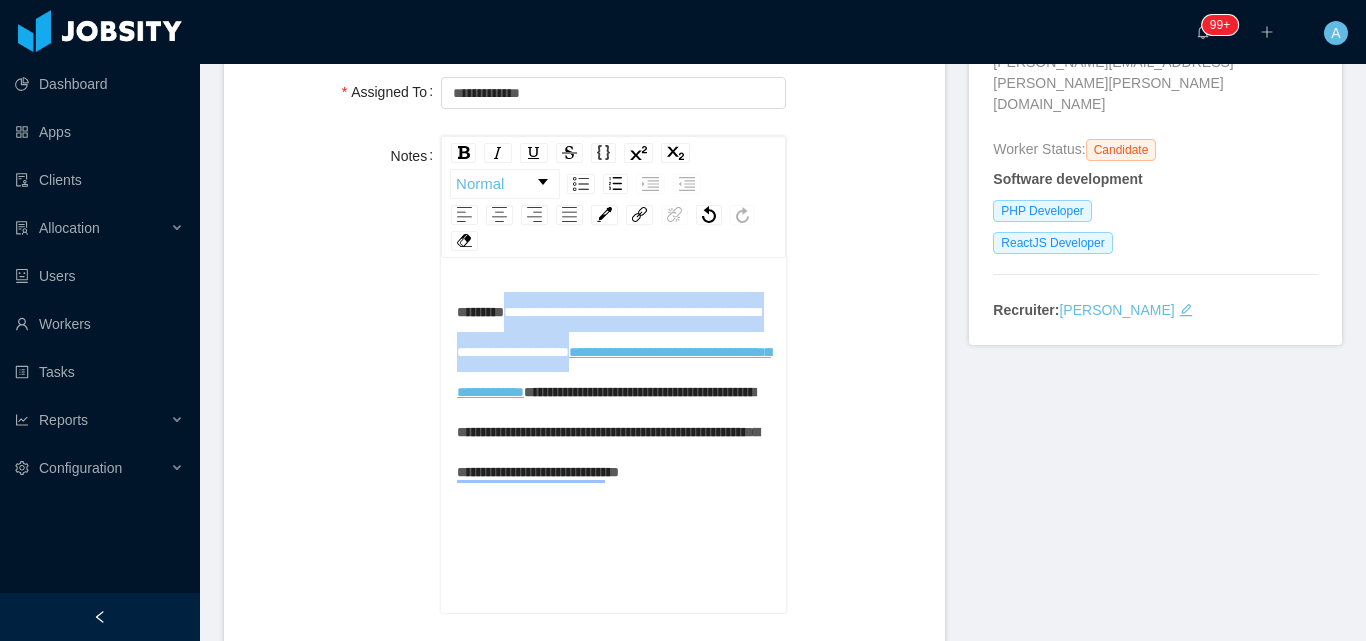 drag, startPoint x: 460, startPoint y: 381, endPoint x: 526, endPoint y: 300, distance: 104.48445 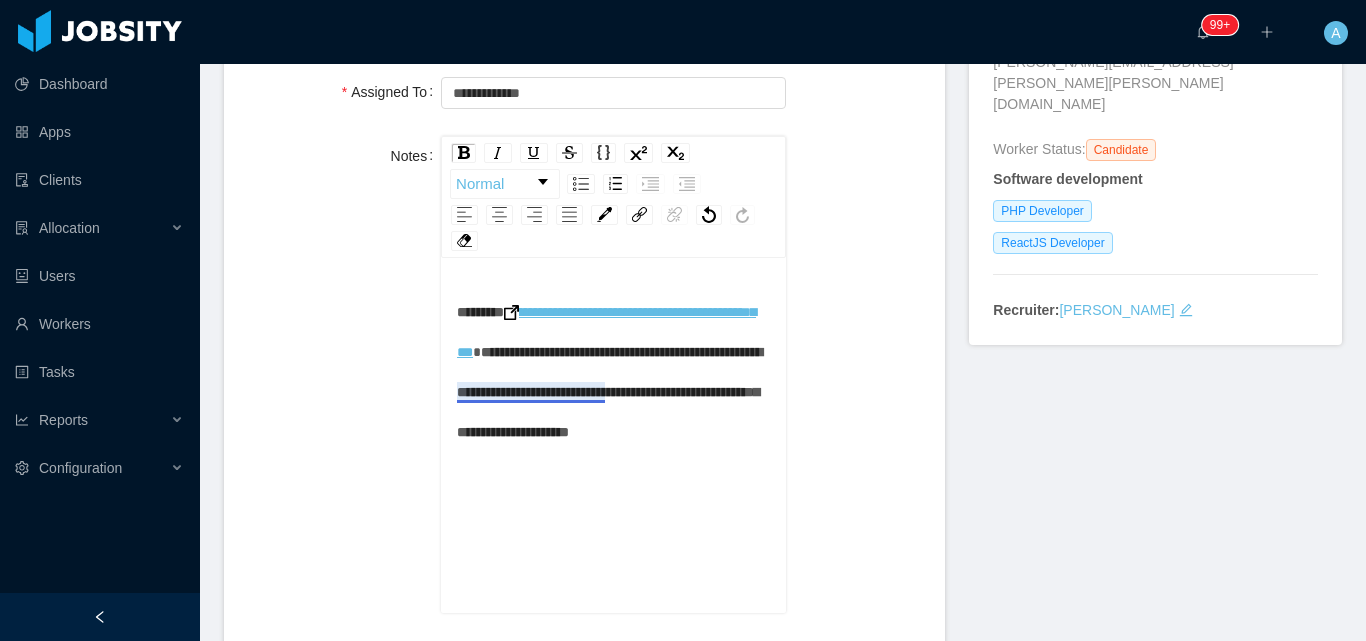 click on "**********" at bounding box center [609, 392] 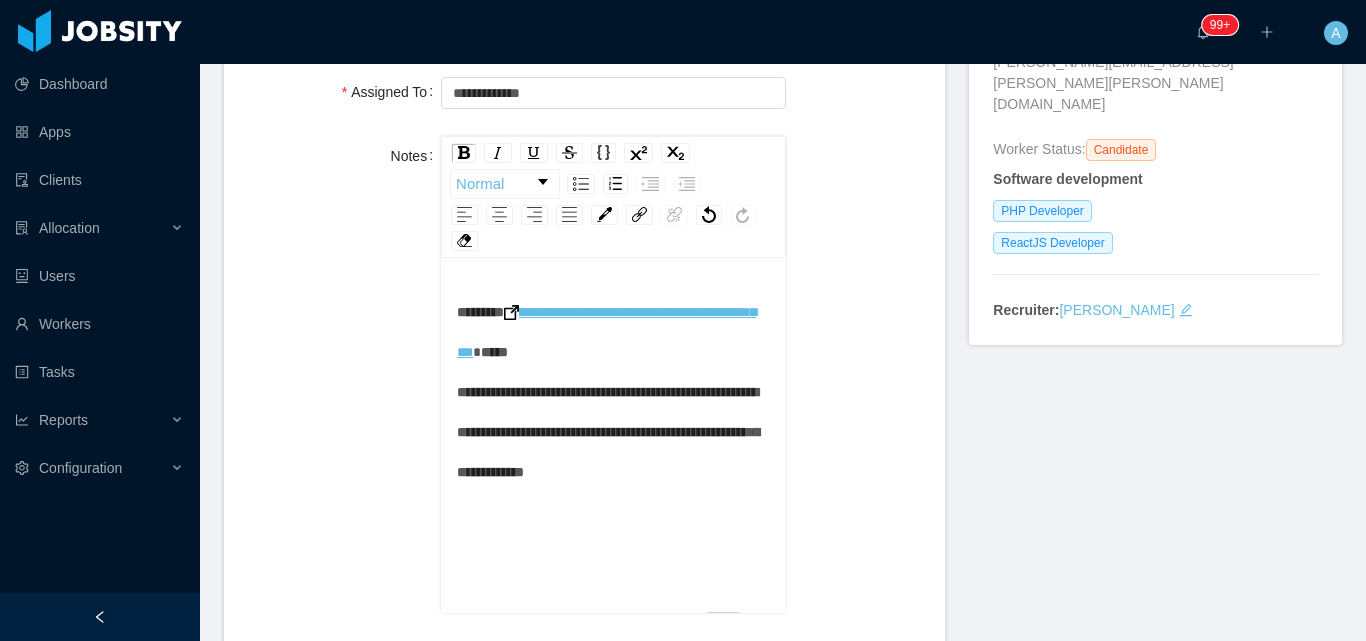 click on "**********" at bounding box center (608, 412) 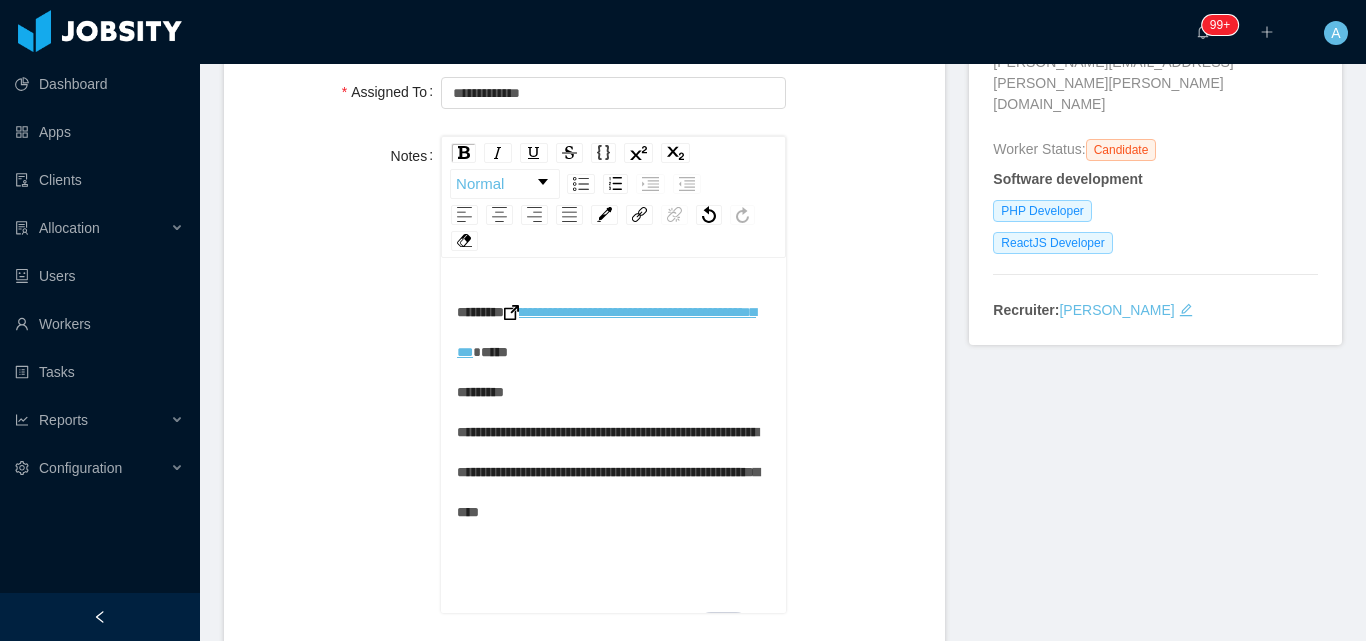 click on "**********" at bounding box center (608, 432) 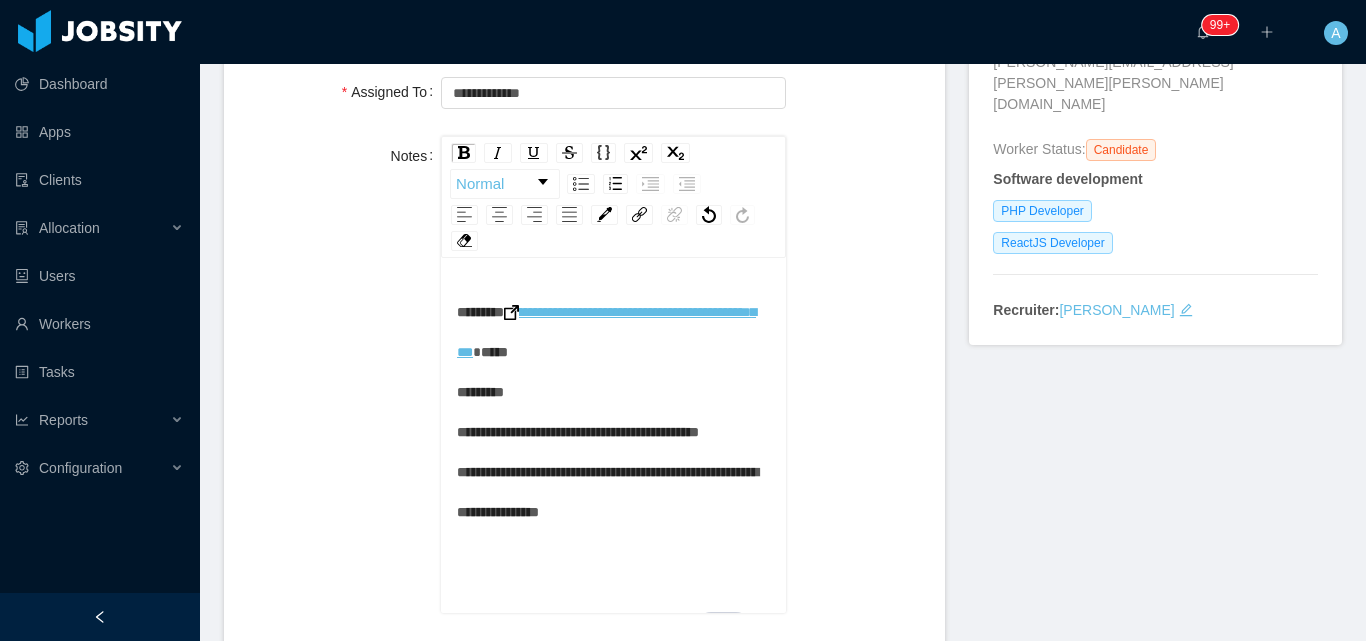 click on "**********" at bounding box center (607, 432) 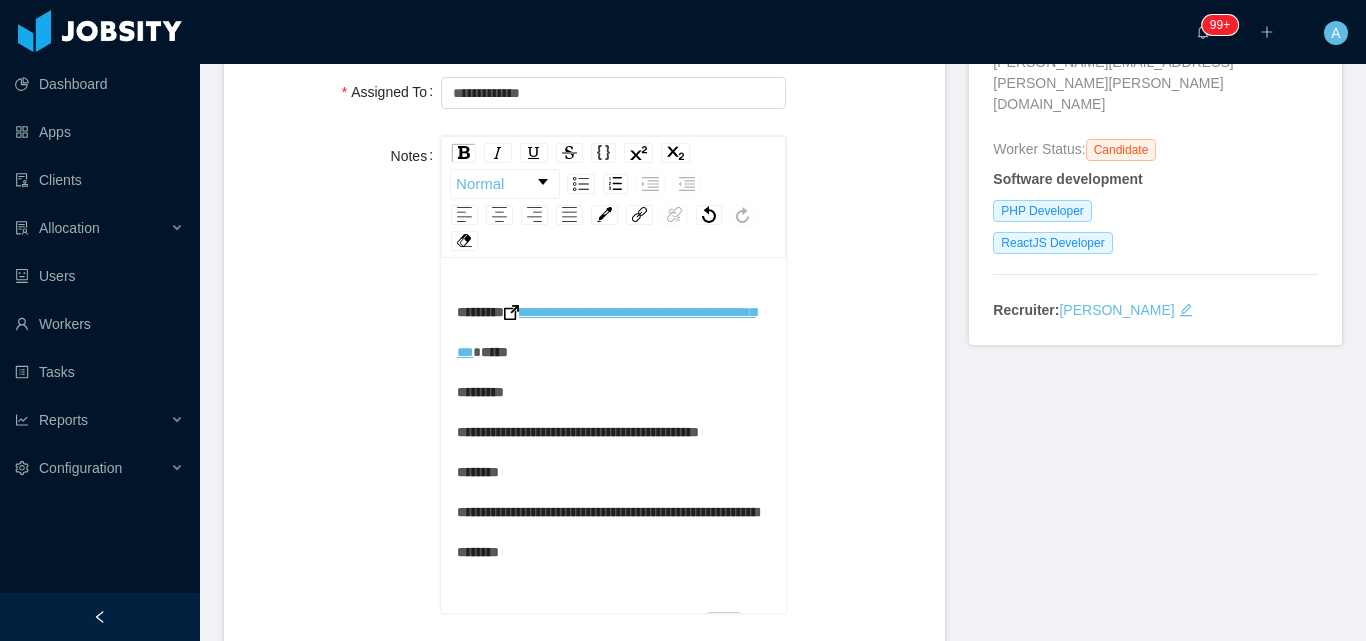 scroll, scrollTop: 44, scrollLeft: 0, axis: vertical 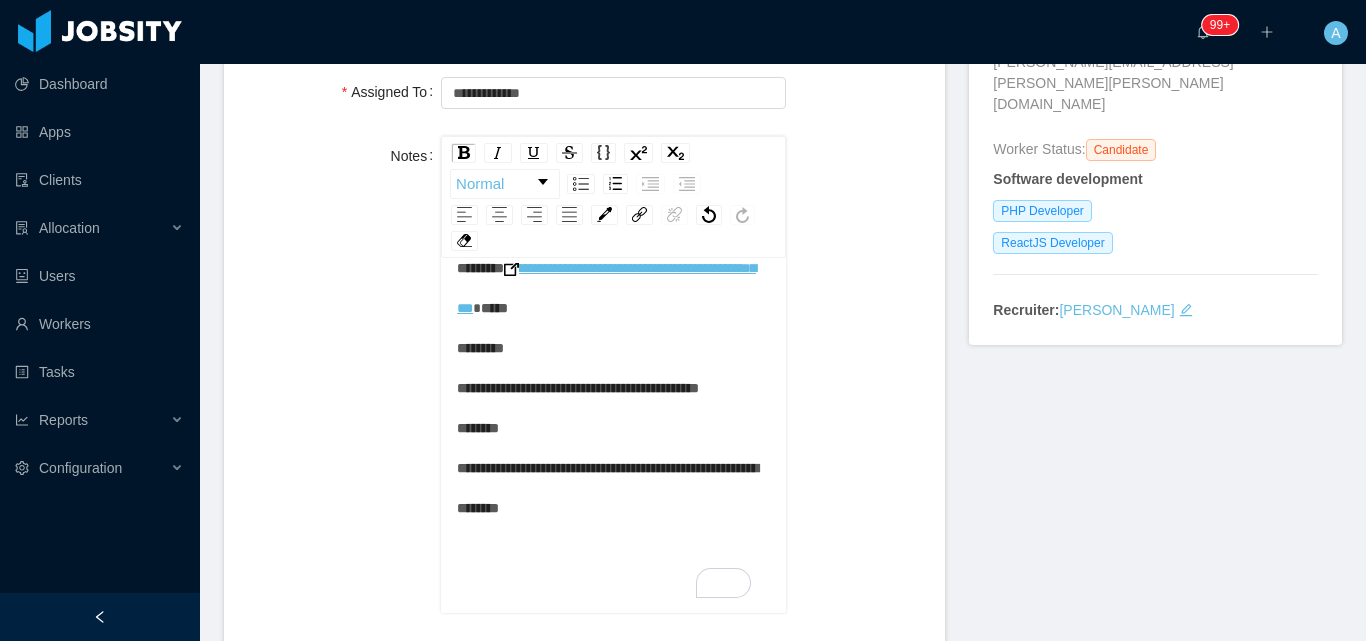 click on "**********" at bounding box center [607, 408] 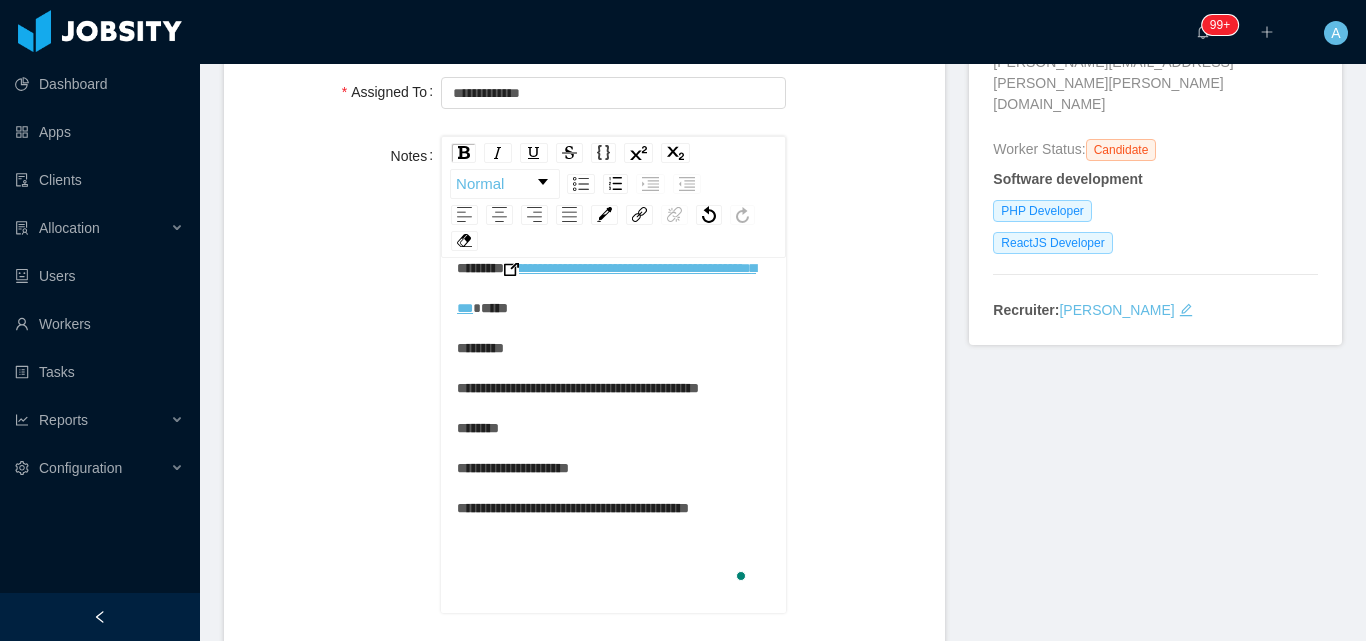 click on "**********" at bounding box center [614, 388] 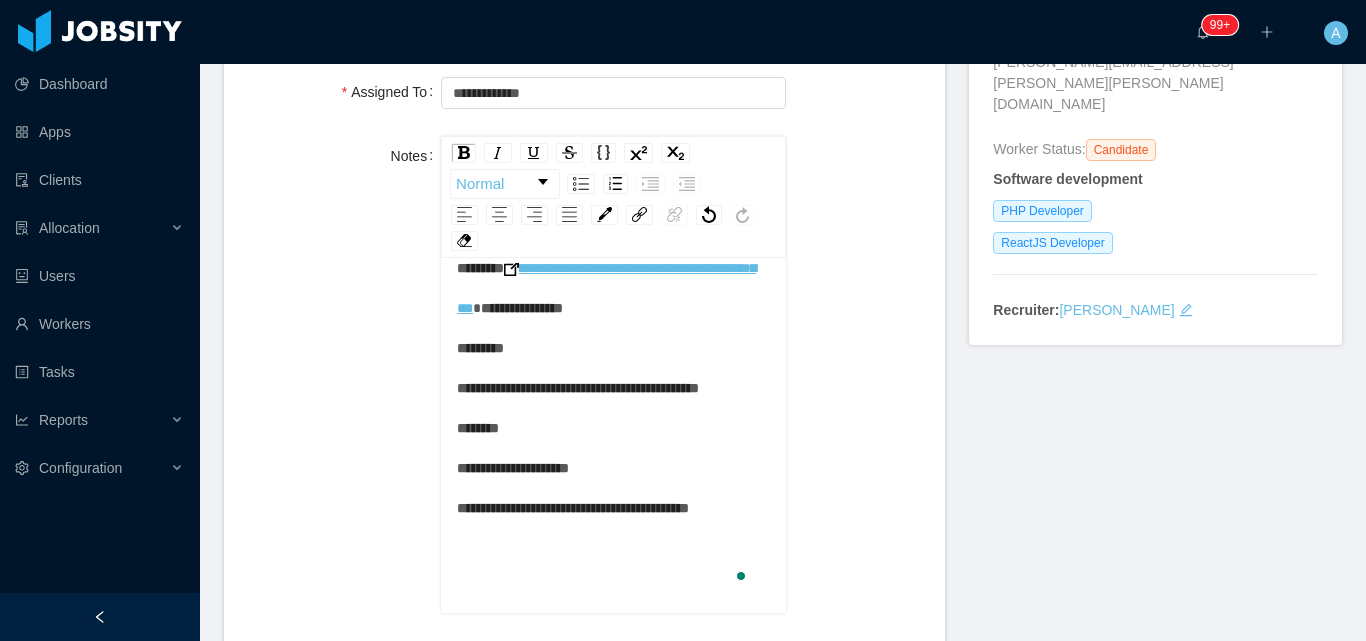click on "**********" at bounding box center (614, 388) 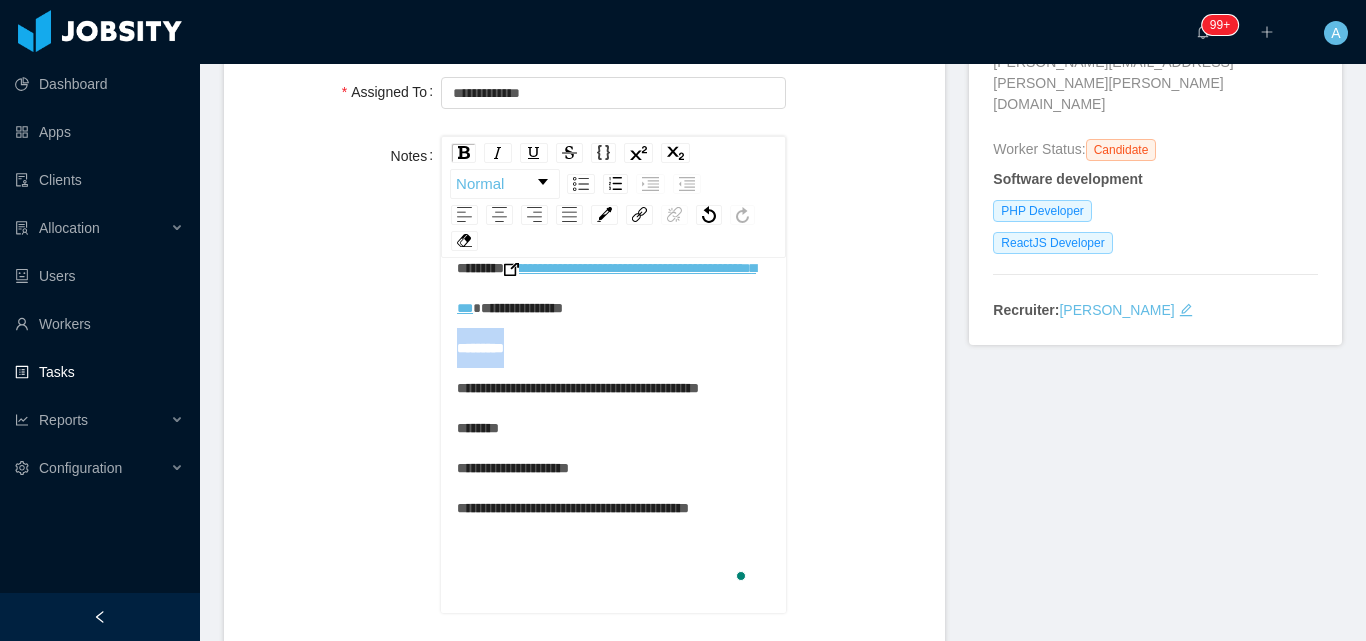 drag, startPoint x: 633, startPoint y: 351, endPoint x: 189, endPoint y: 374, distance: 444.5953 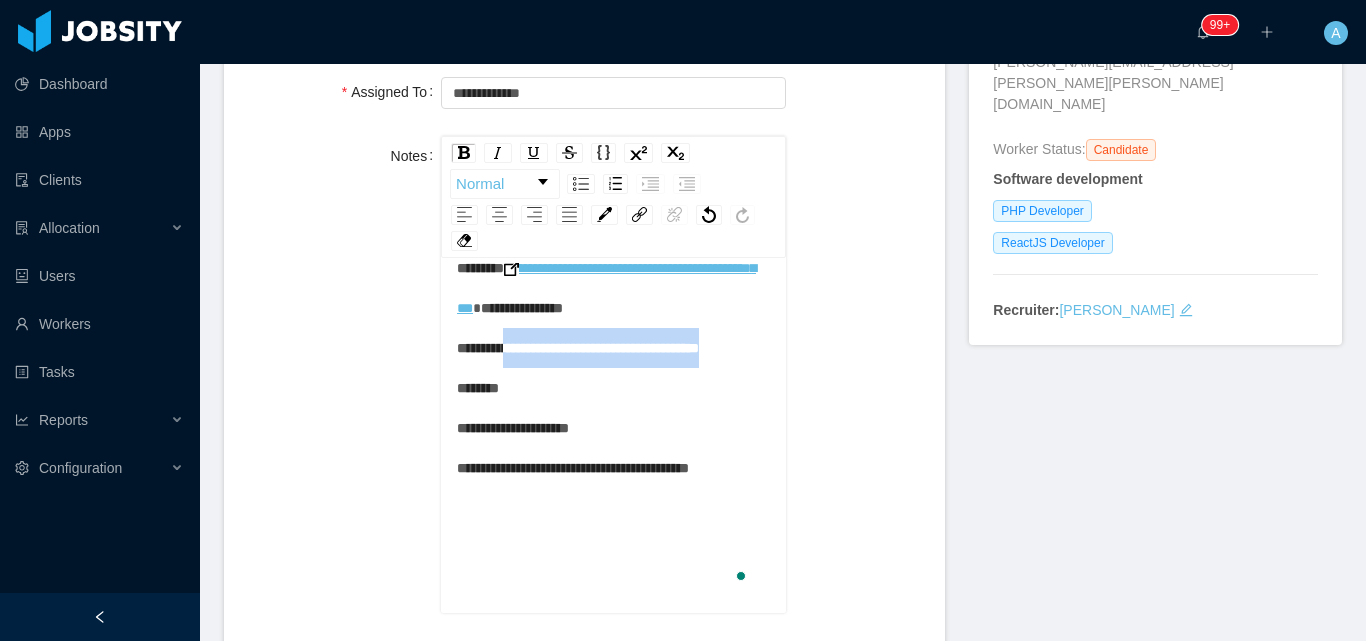 drag, startPoint x: 521, startPoint y: 376, endPoint x: 529, endPoint y: 407, distance: 32.01562 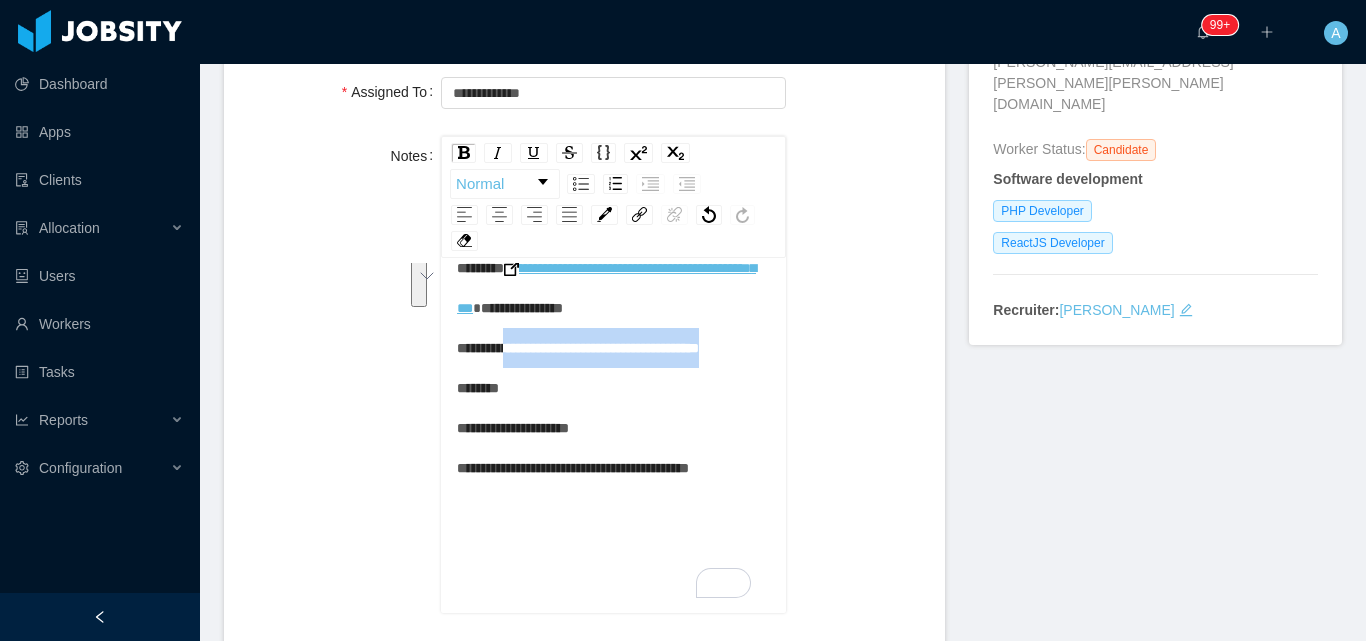 type 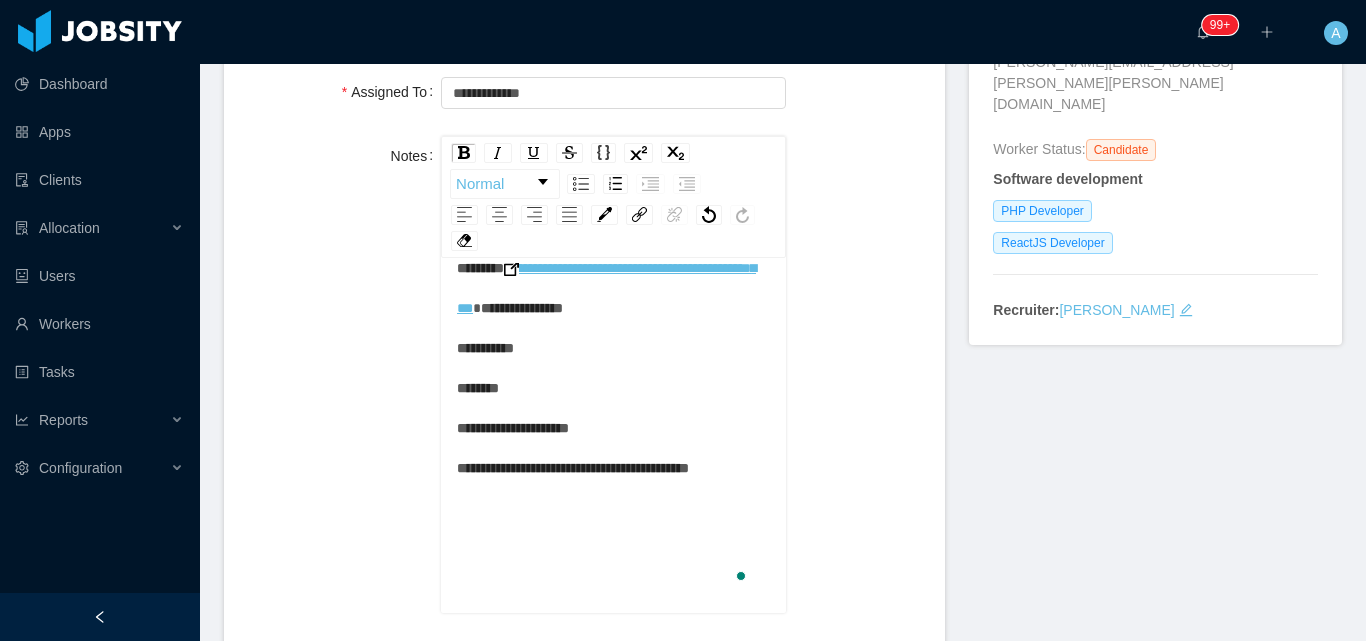 click on "**********" at bounding box center [573, 388] 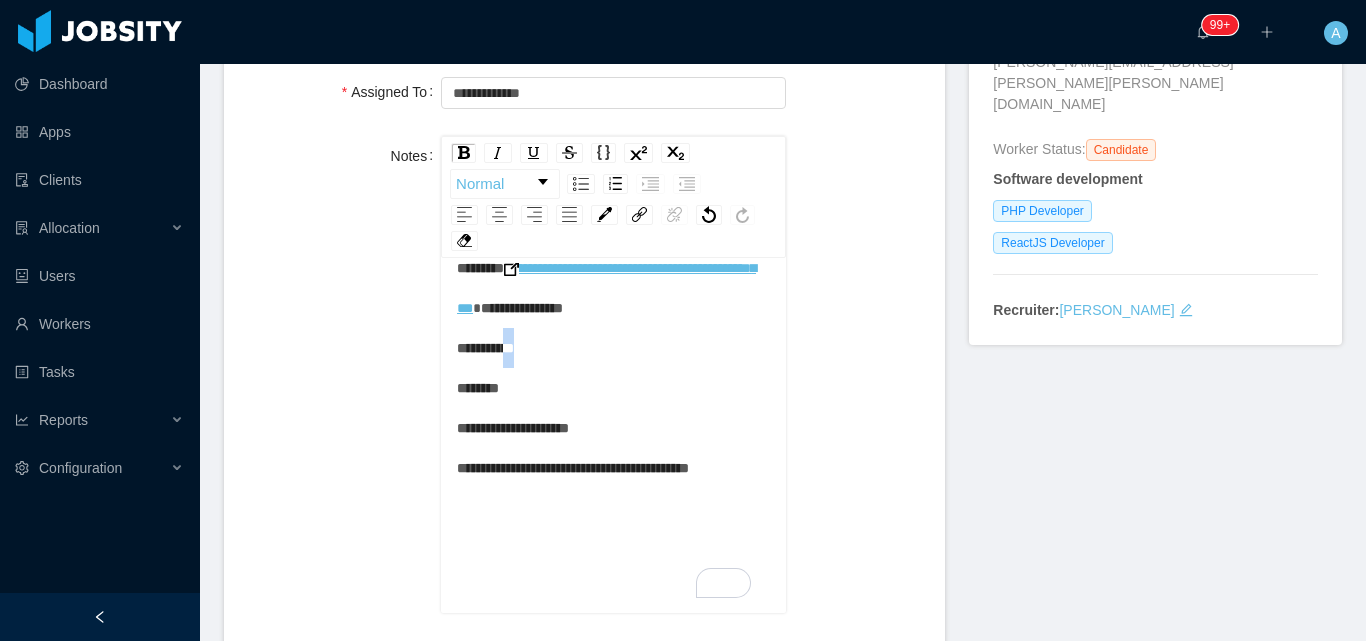 click on "**********" at bounding box center (573, 388) 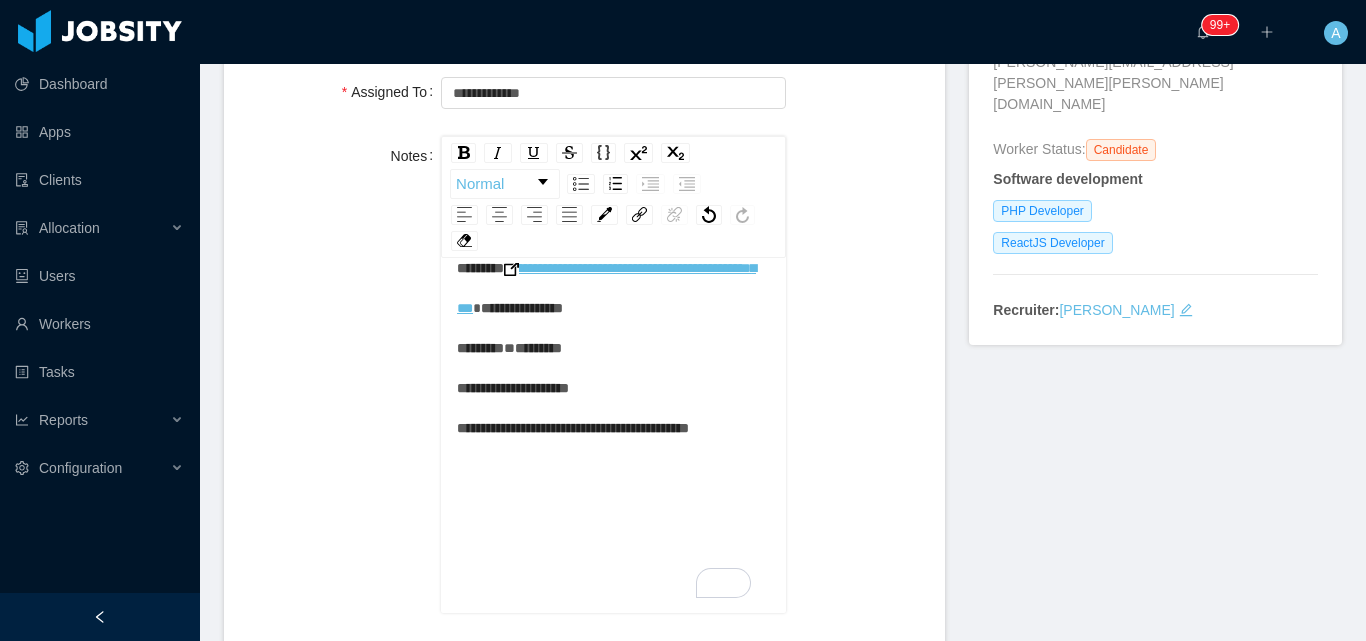click on "**********" at bounding box center (614, 348) 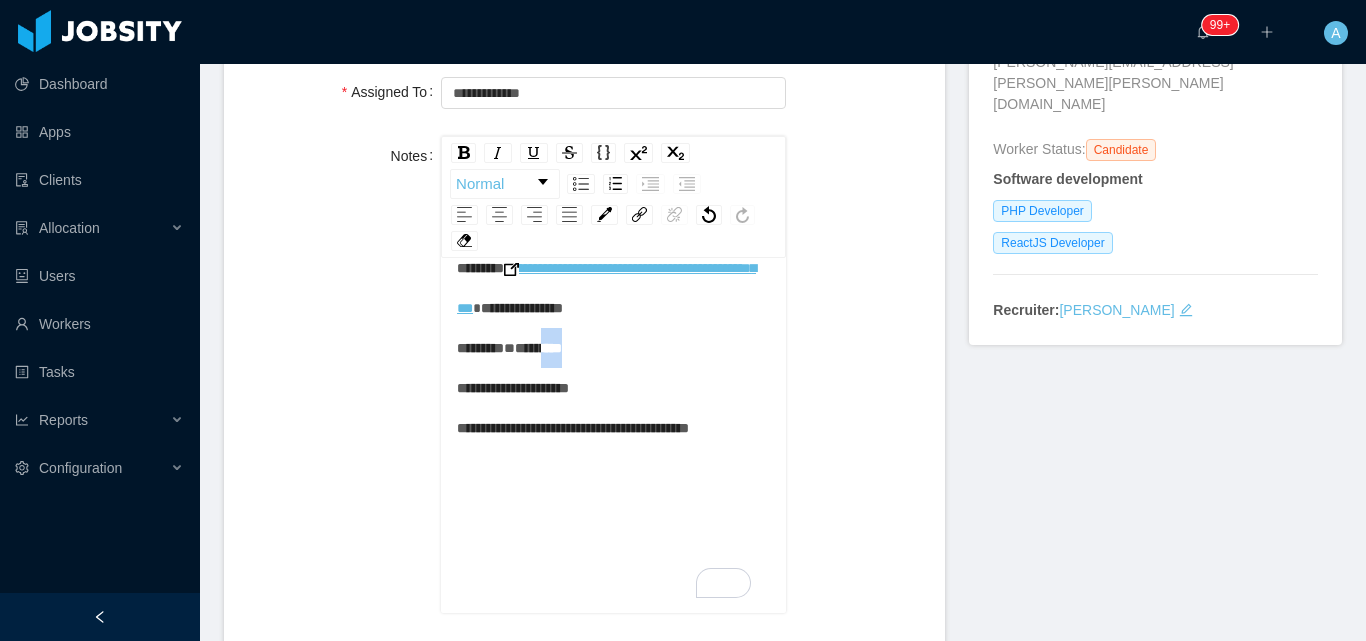 click on "**********" at bounding box center [614, 348] 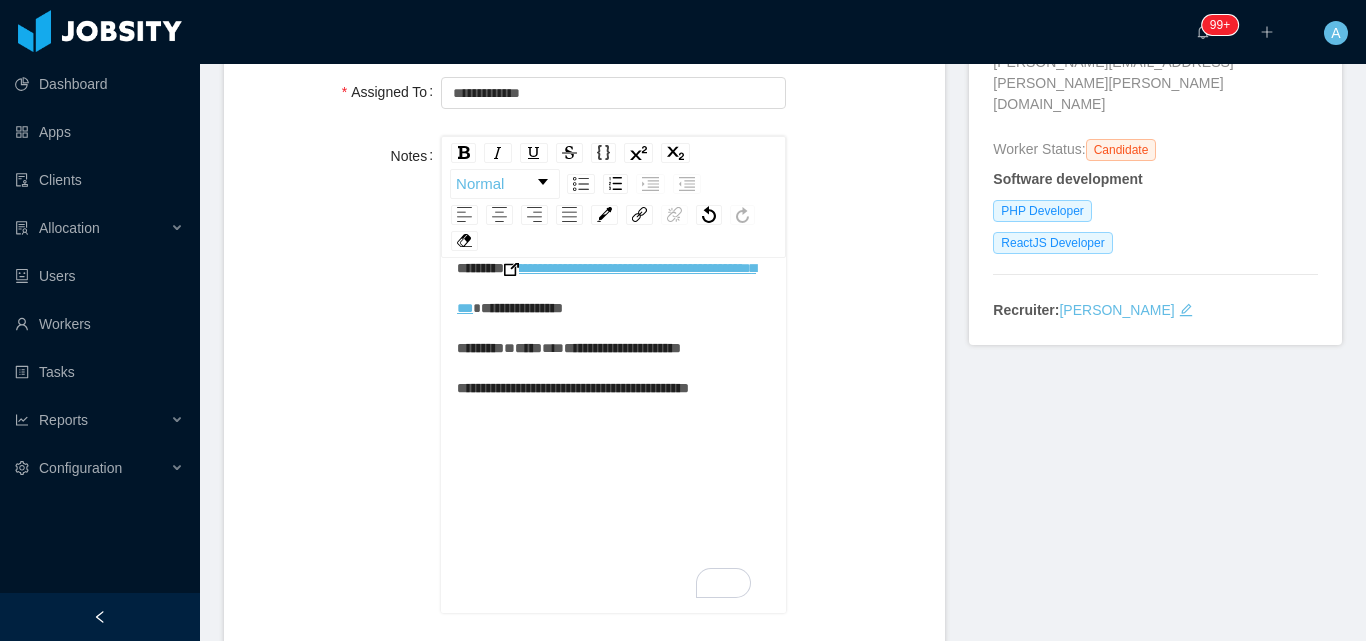 click on "**********" at bounding box center (573, 368) 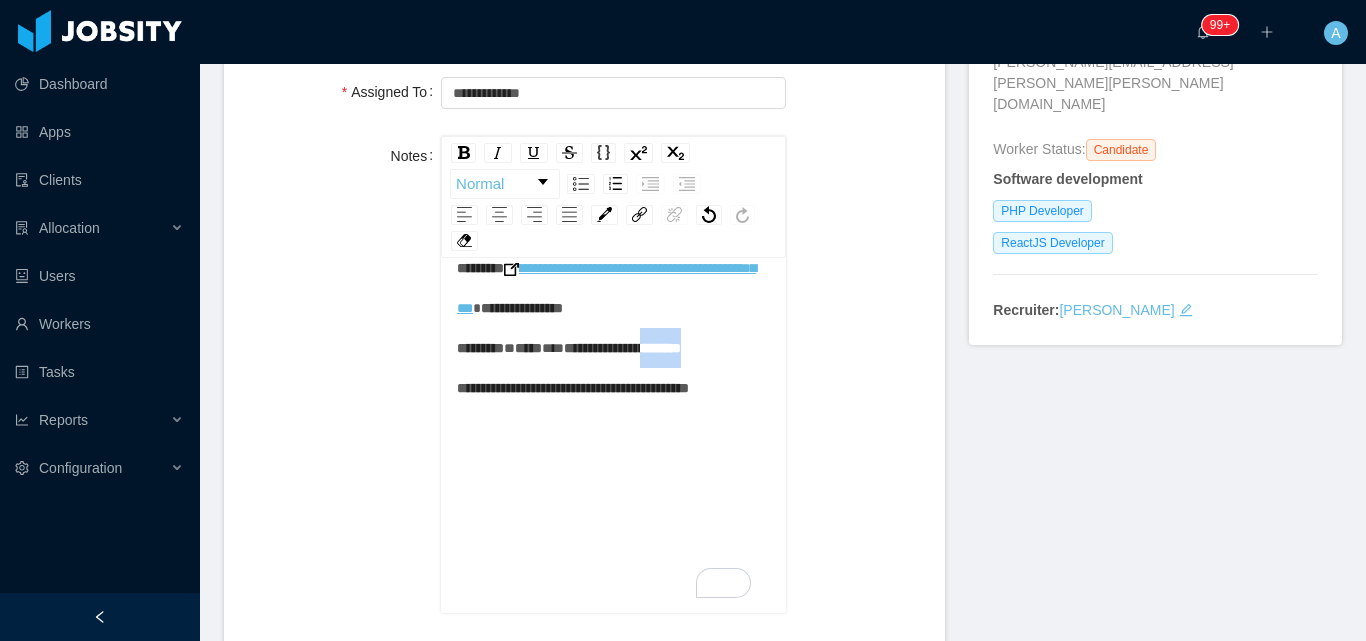 click on "**********" at bounding box center (573, 368) 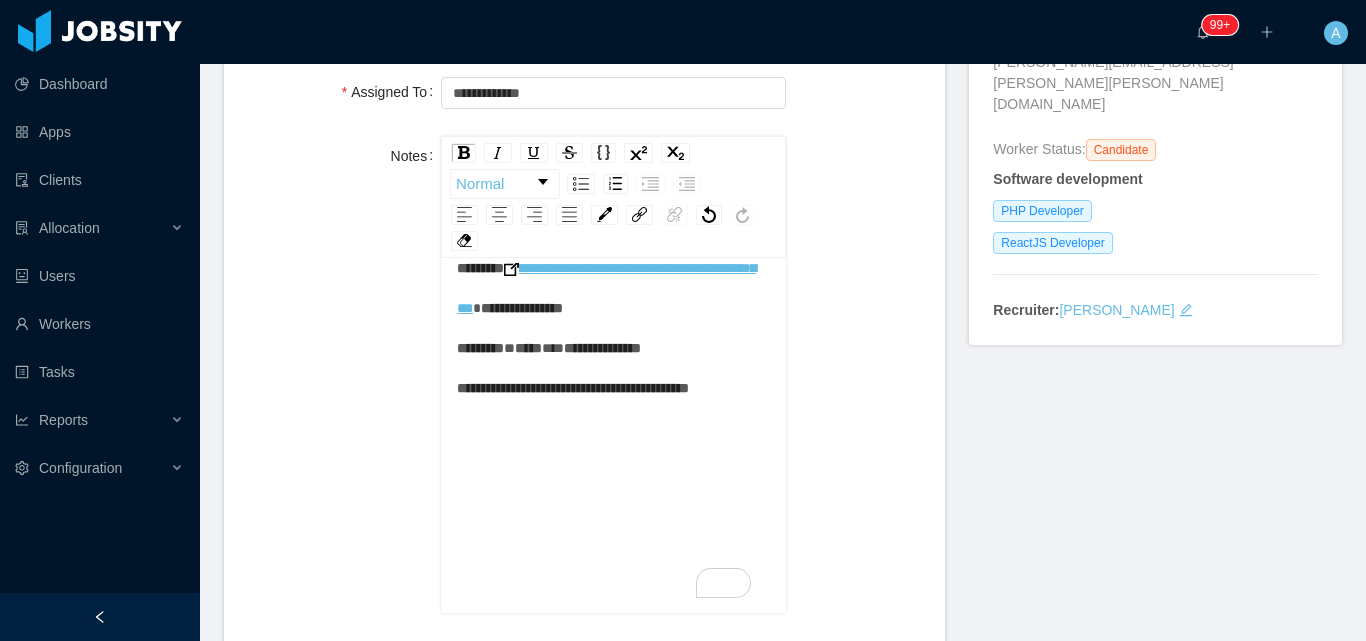 click on "**********" at bounding box center (614, 328) 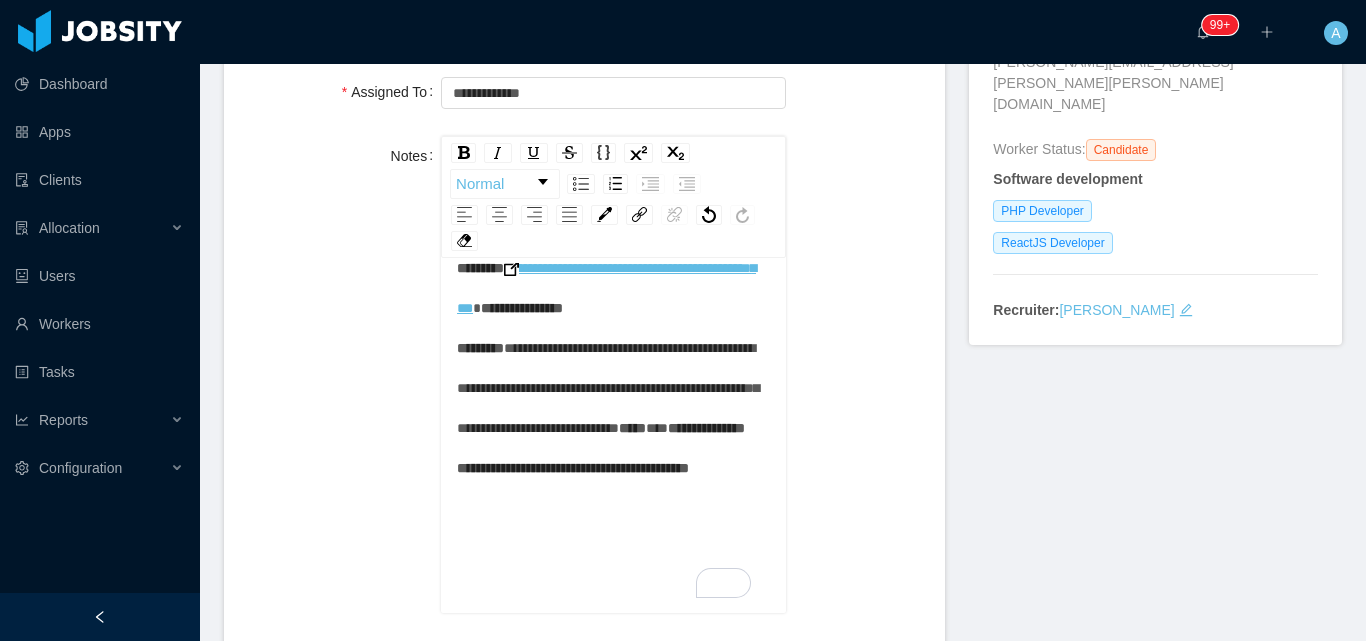 scroll, scrollTop: 99, scrollLeft: 0, axis: vertical 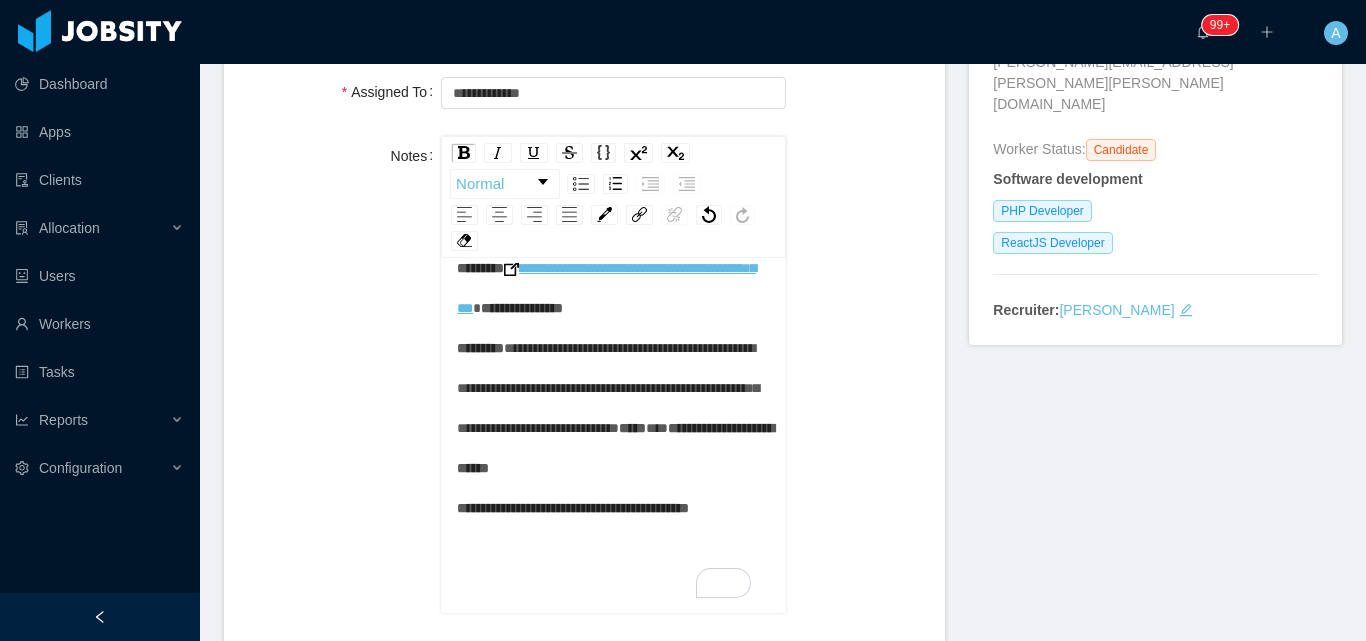 click on "**********" at bounding box center (615, 468) 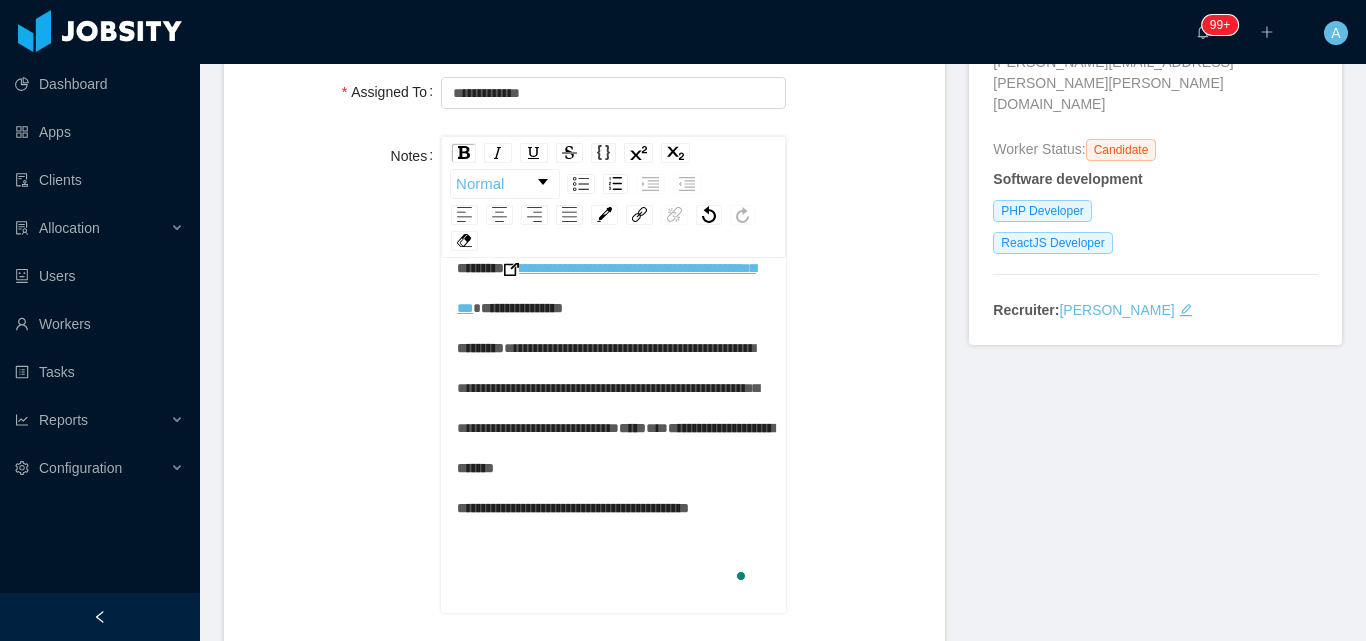 click on "**********" at bounding box center [614, 388] 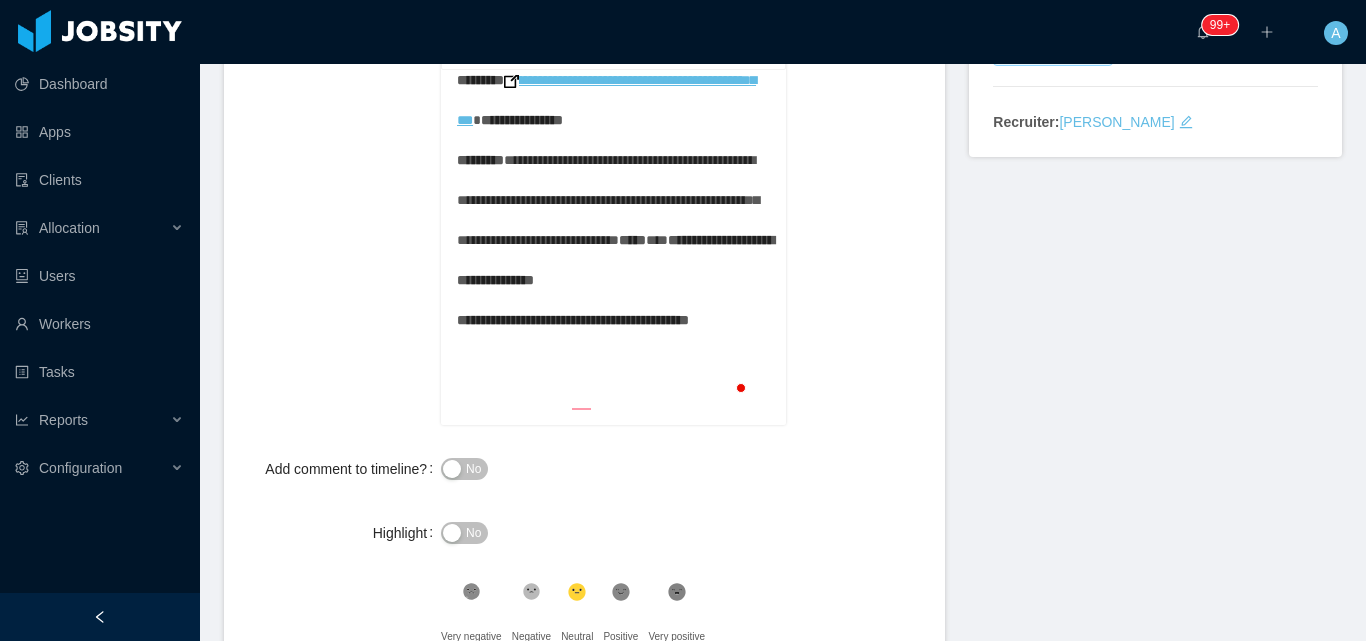 scroll, scrollTop: 500, scrollLeft: 0, axis: vertical 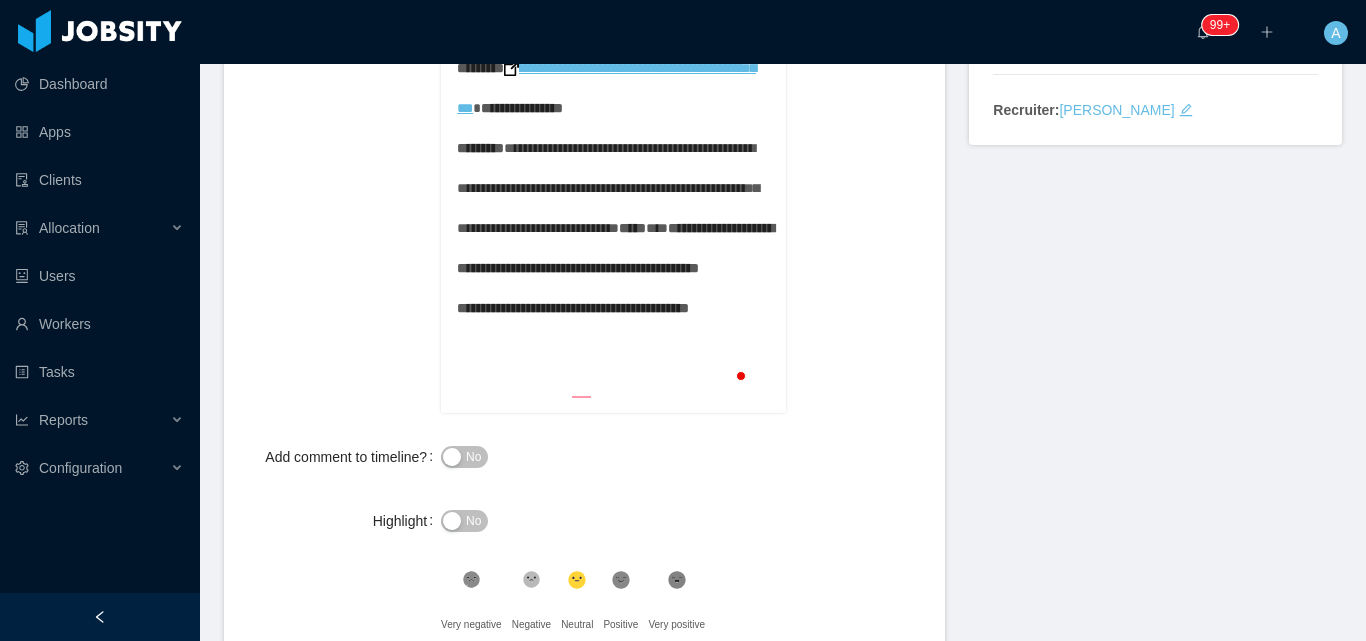 click on "**********" at bounding box center [614, 188] 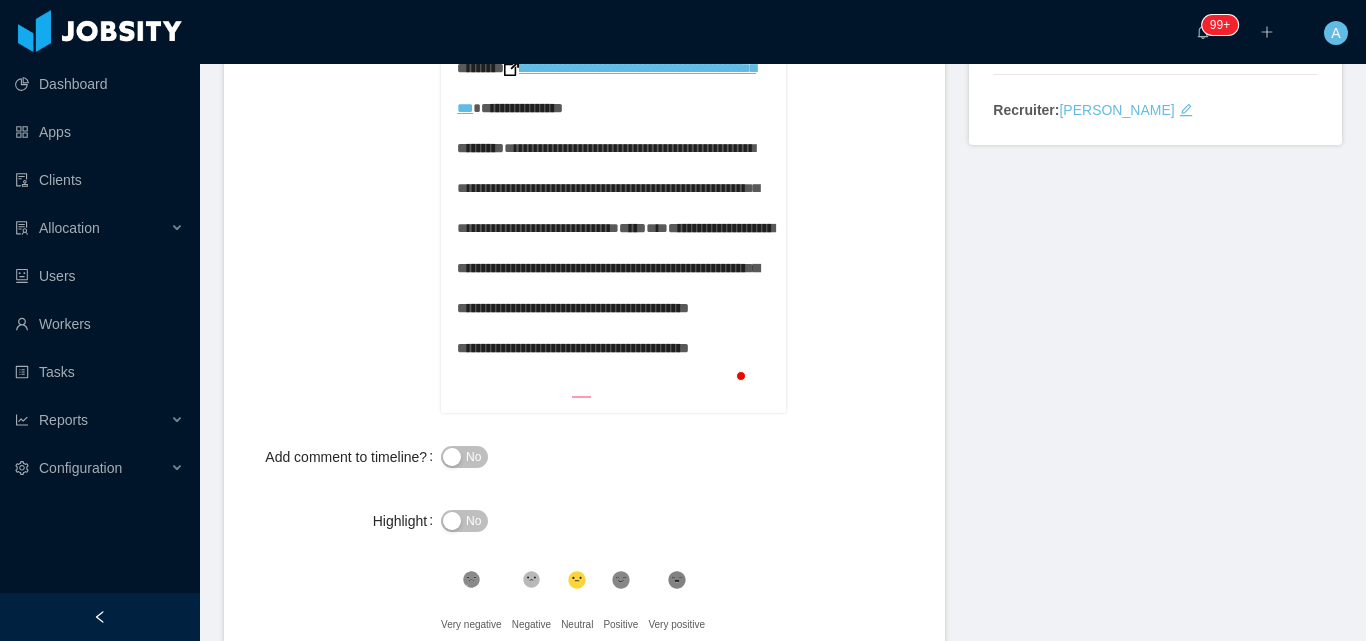 scroll, scrollTop: 149, scrollLeft: 0, axis: vertical 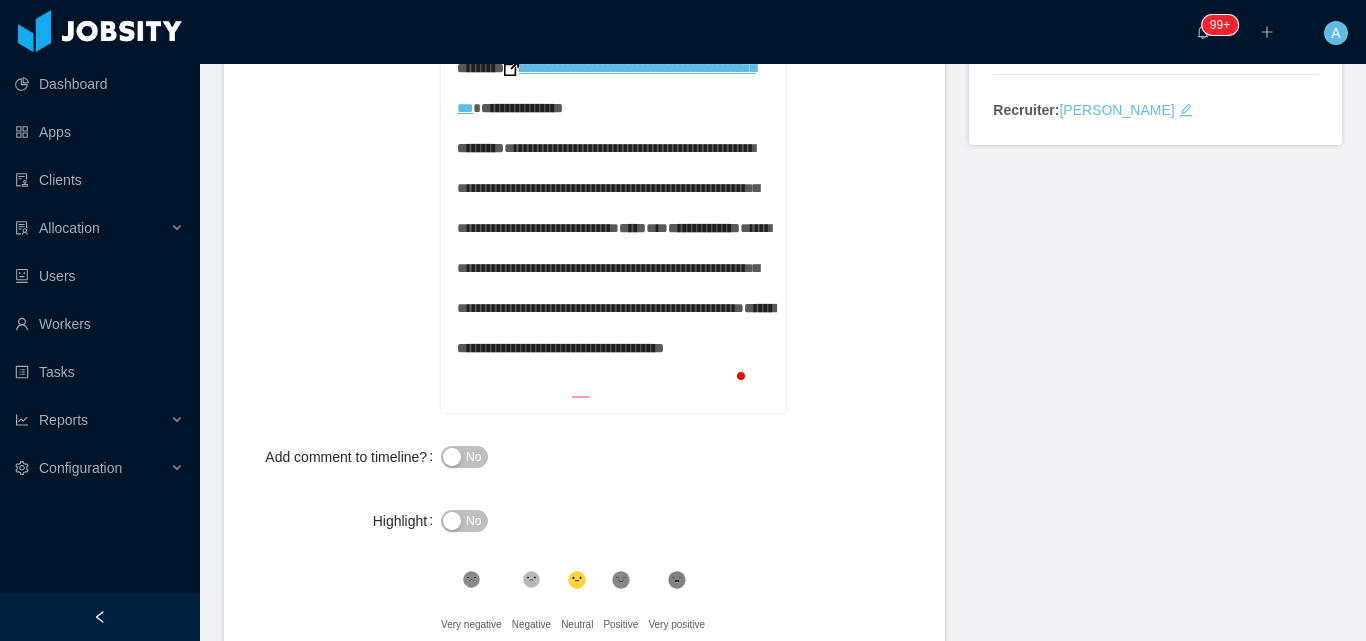 click on "**********" at bounding box center [614, 268] 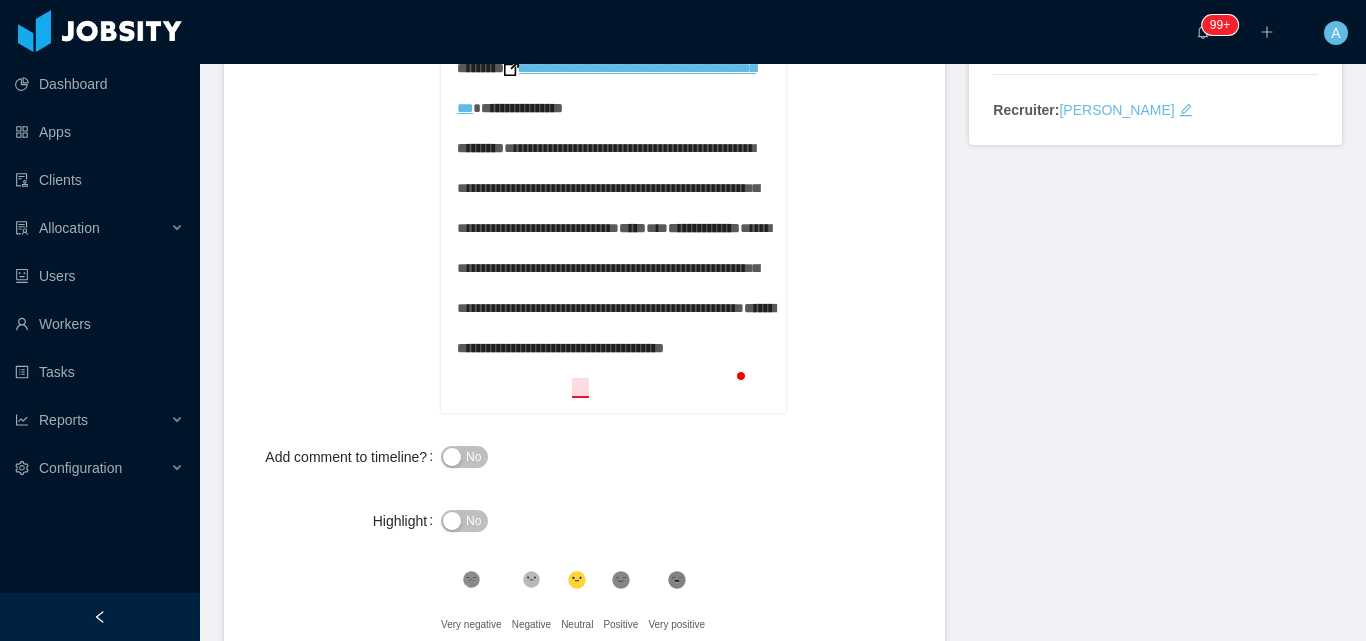 click on "**********" at bounding box center (614, 268) 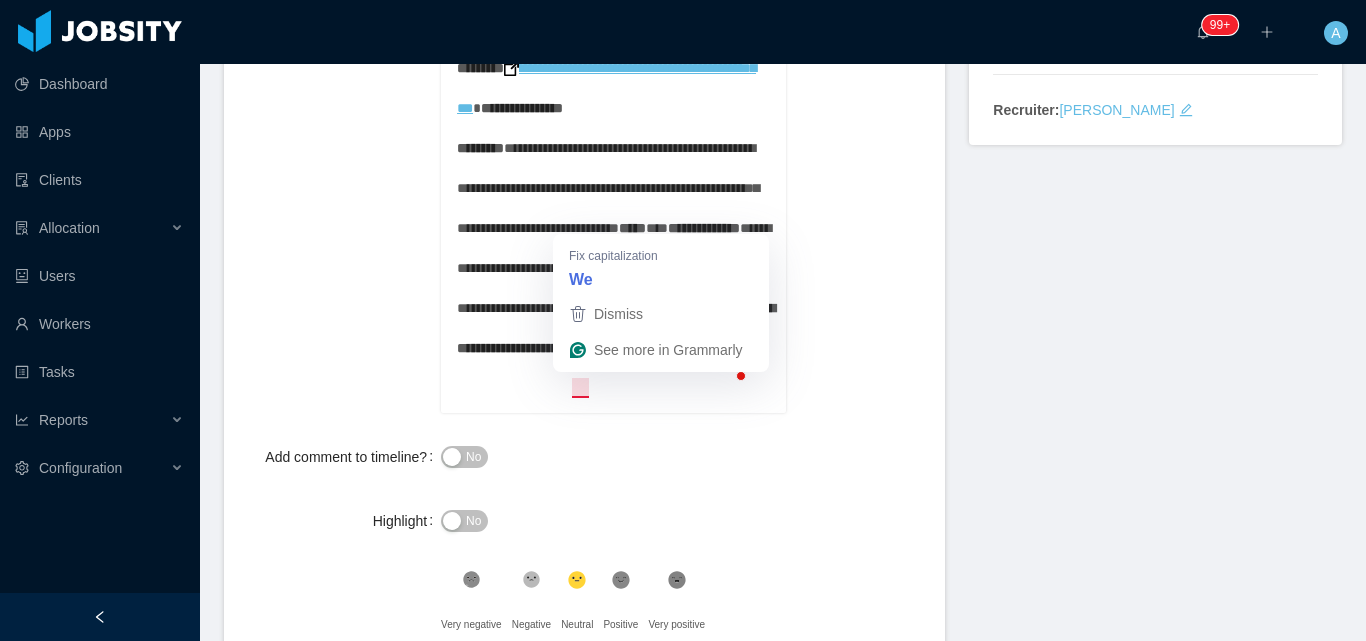 scroll, scrollTop: 0, scrollLeft: 0, axis: both 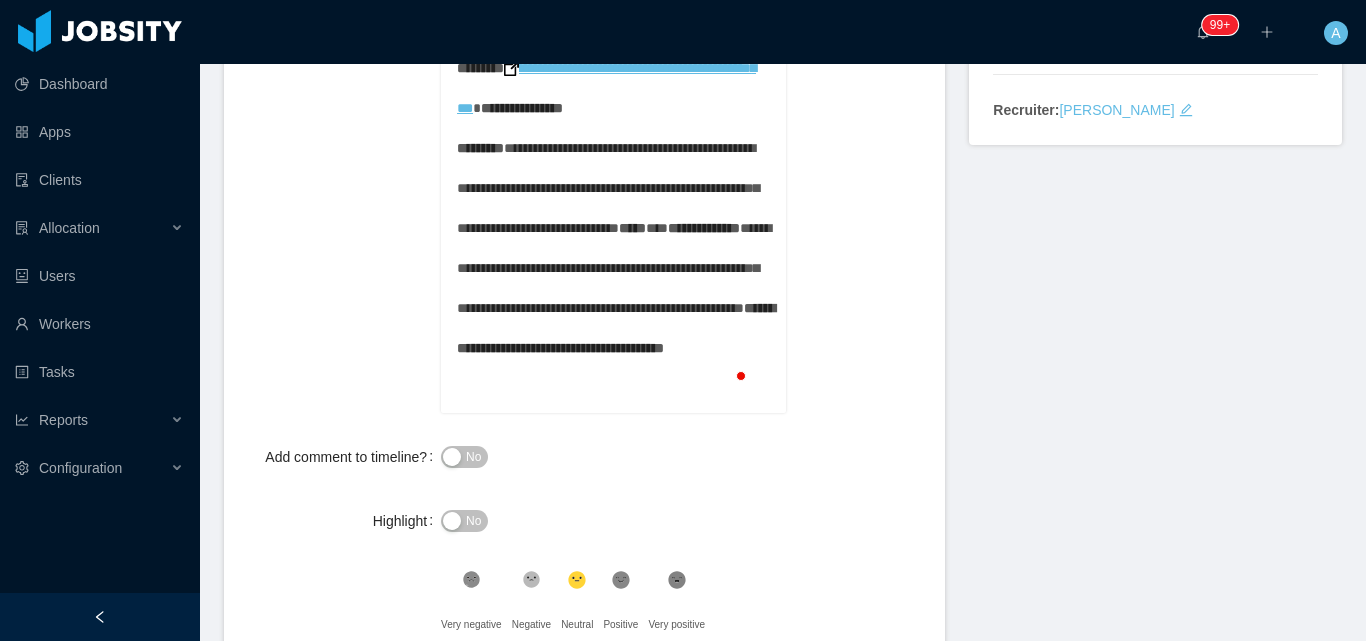 click on "**********" at bounding box center [614, 268] 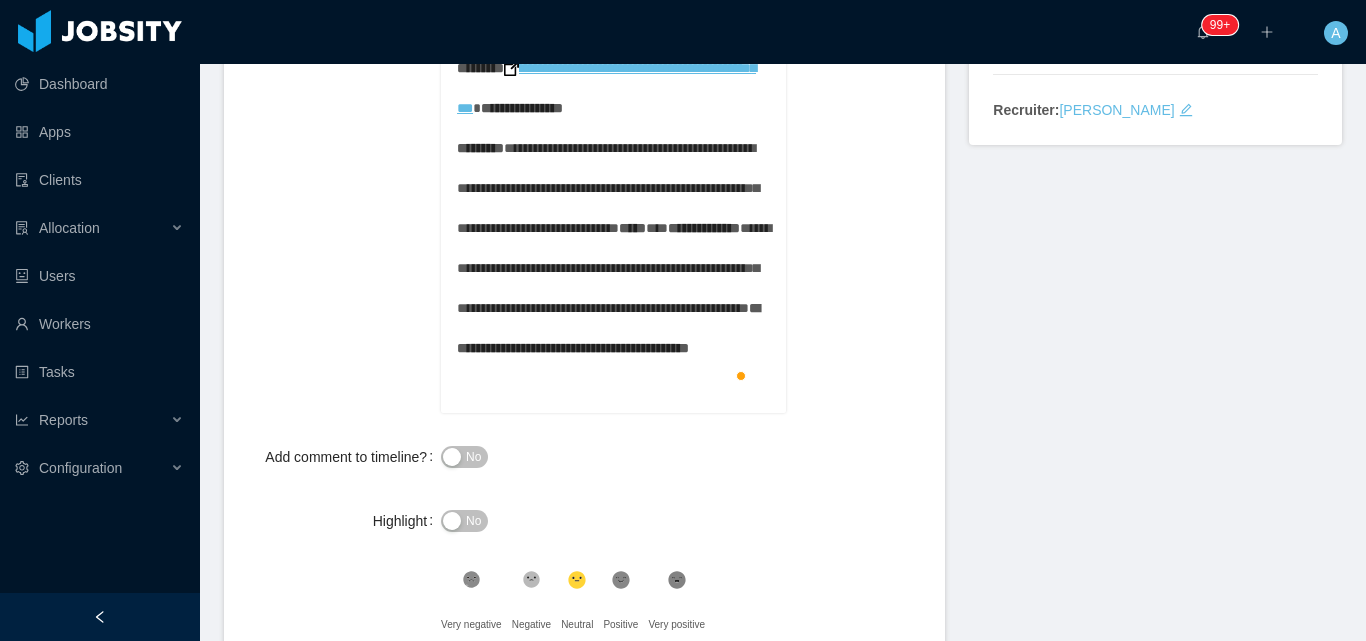 click on "**********" at bounding box center [614, 268] 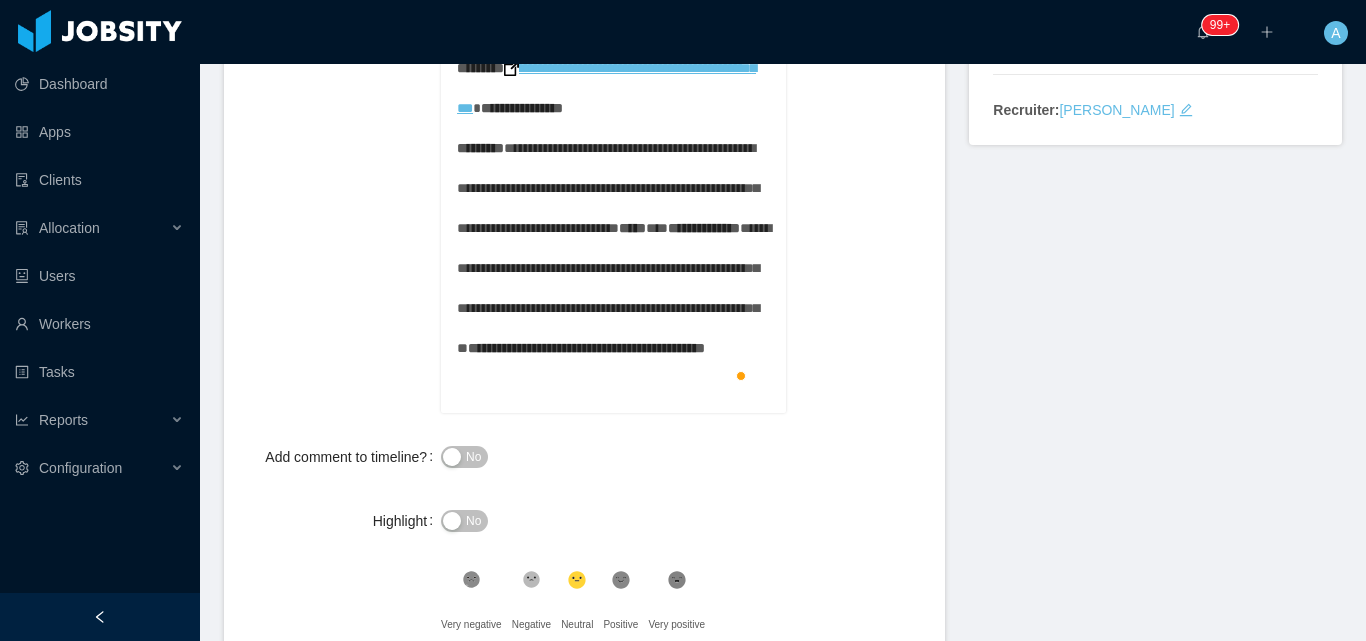 scroll, scrollTop: 226, scrollLeft: 0, axis: vertical 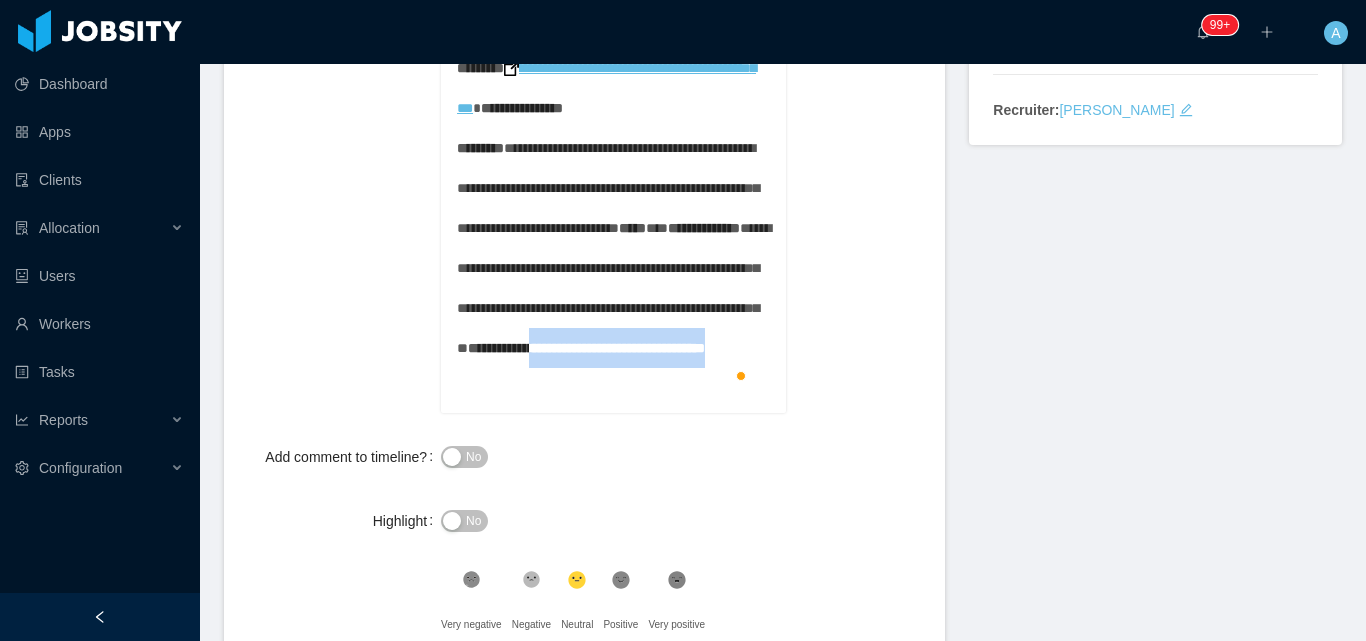 drag, startPoint x: 546, startPoint y: 342, endPoint x: 571, endPoint y: 379, distance: 44.65423 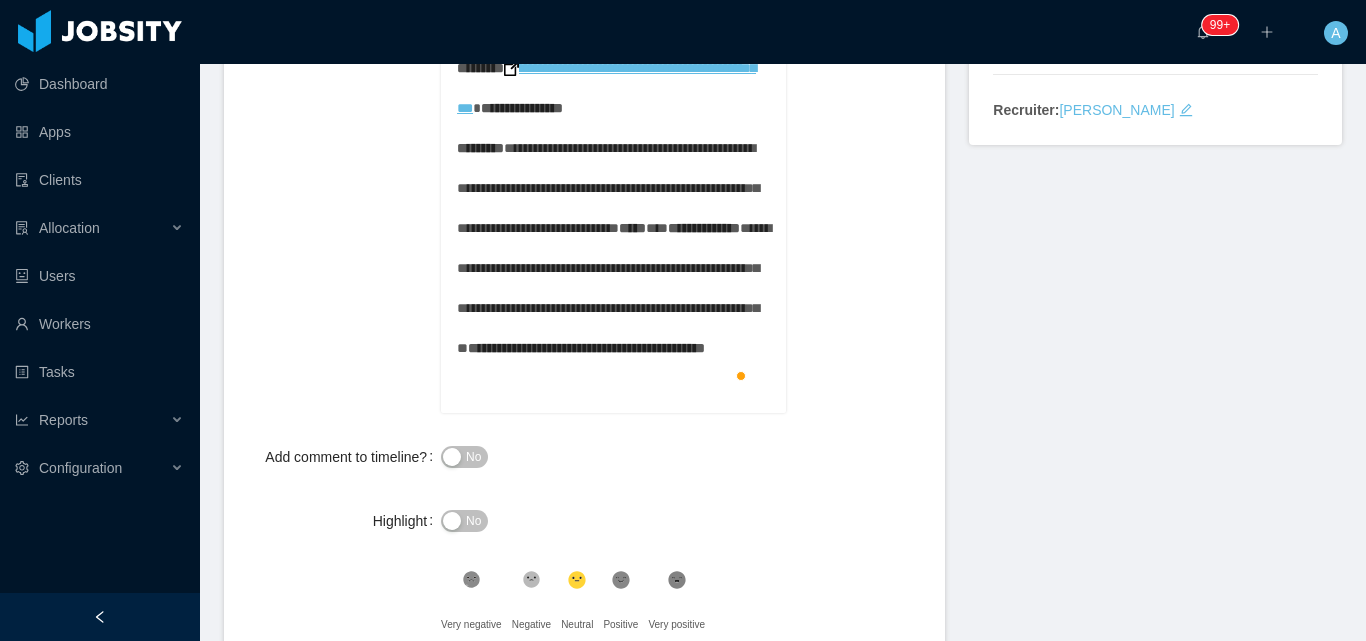 scroll, scrollTop: 199, scrollLeft: 0, axis: vertical 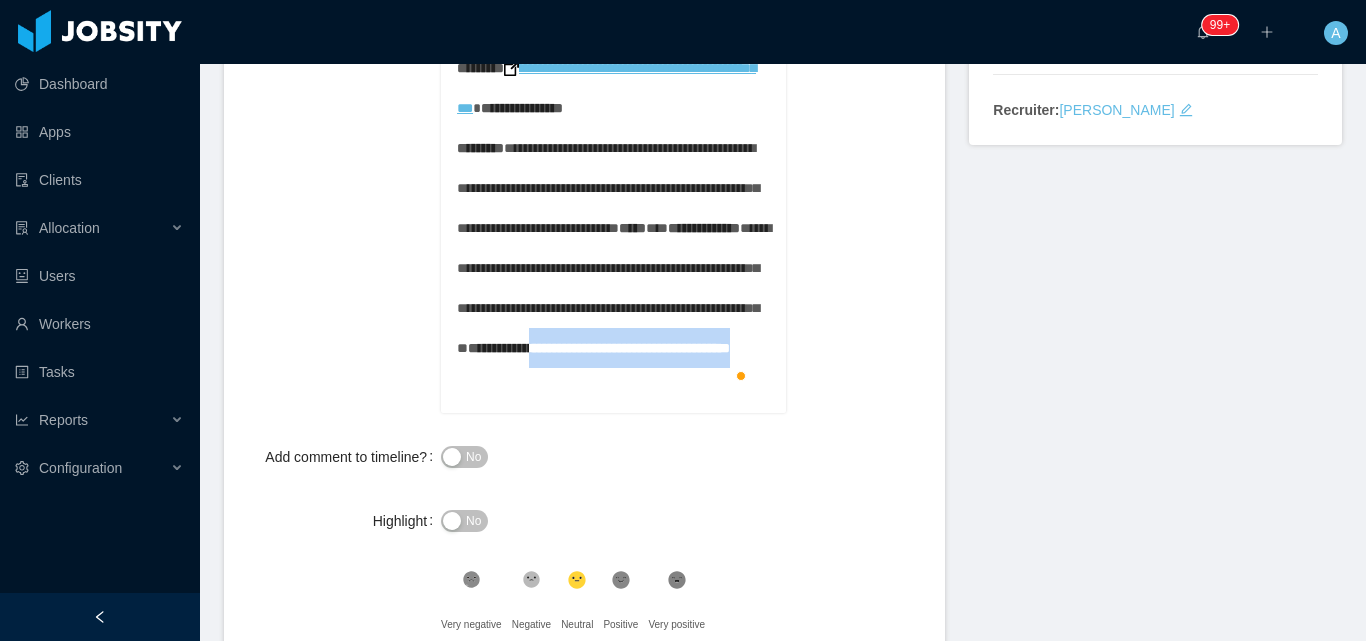 drag, startPoint x: 536, startPoint y: 339, endPoint x: 583, endPoint y: 375, distance: 59.20304 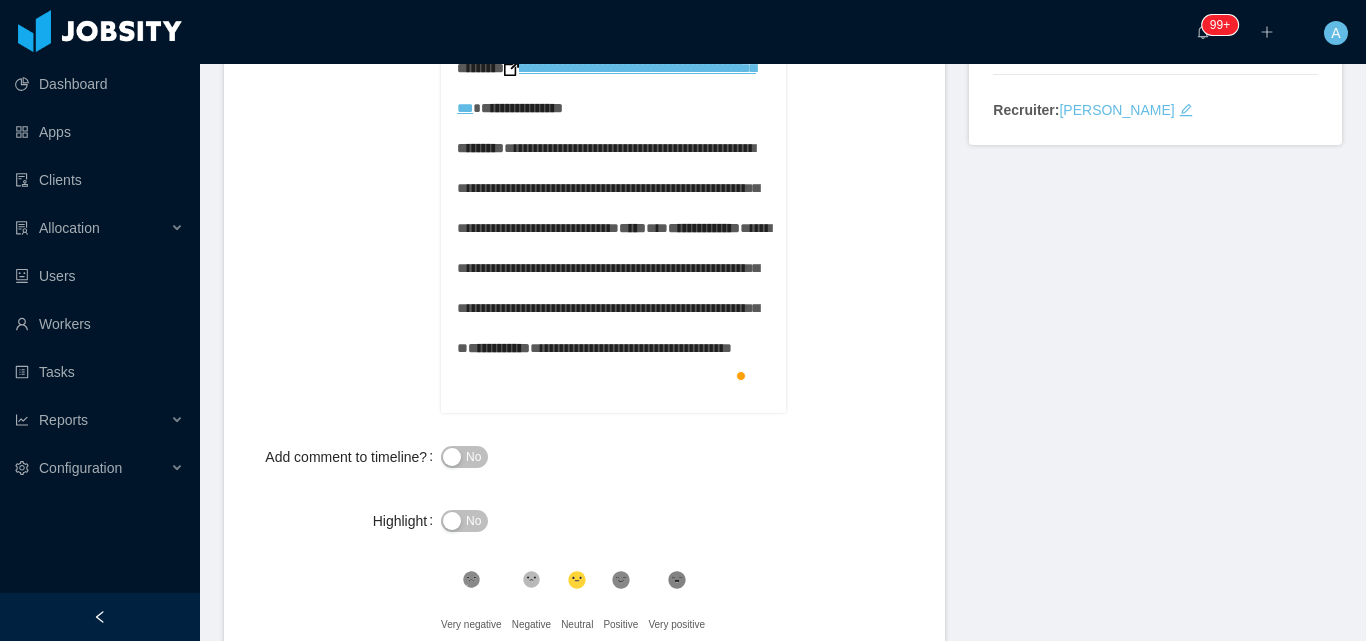 click on "**********" at bounding box center [614, 208] 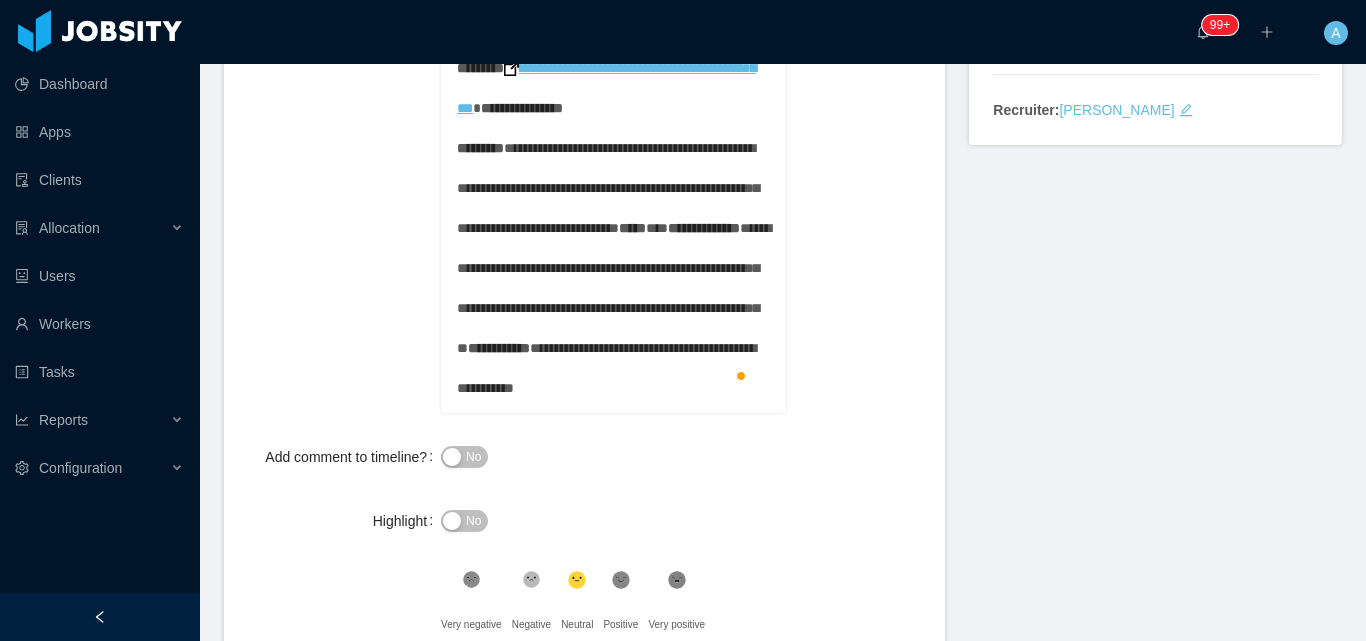 drag, startPoint x: 482, startPoint y: 500, endPoint x: 467, endPoint y: 455, distance: 47.434166 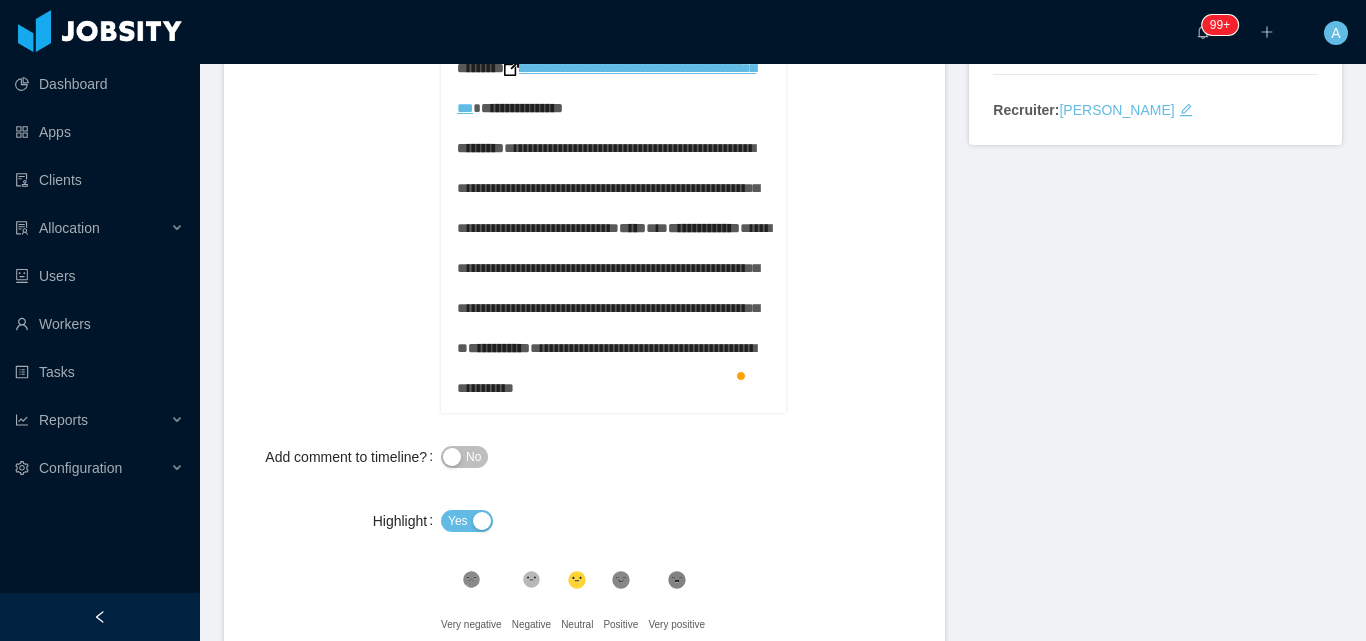 click on "No" at bounding box center [473, 457] 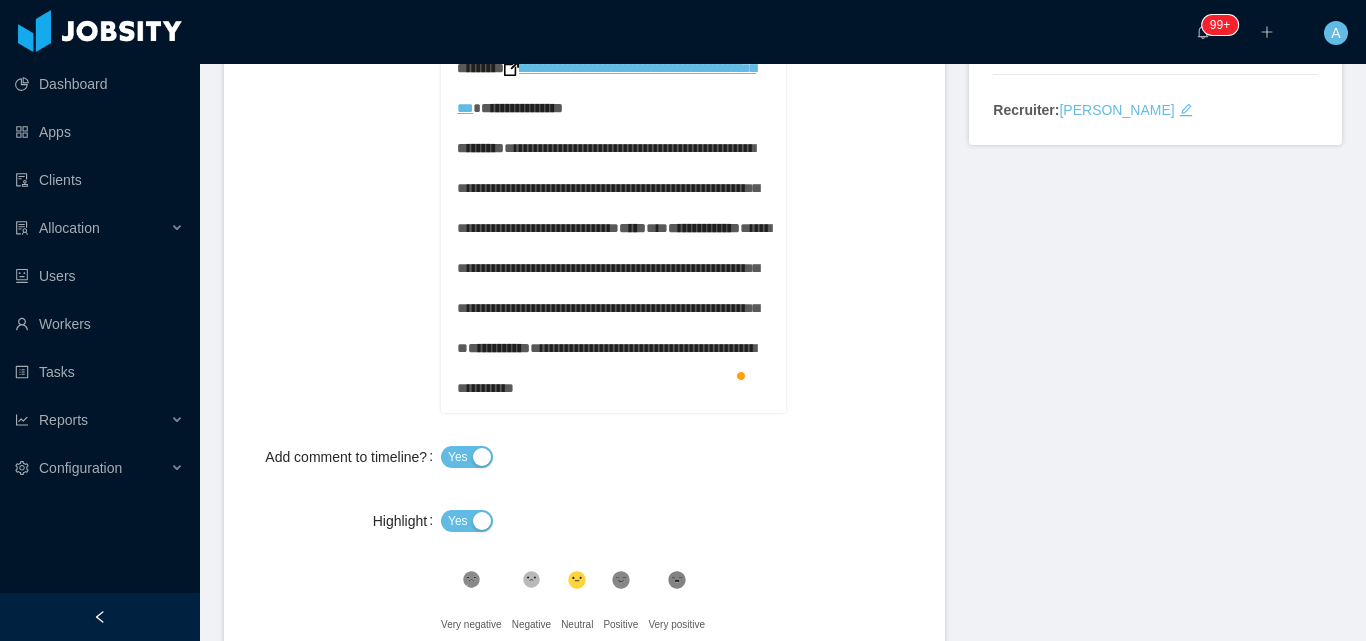 scroll, scrollTop: 89, scrollLeft: 0, axis: vertical 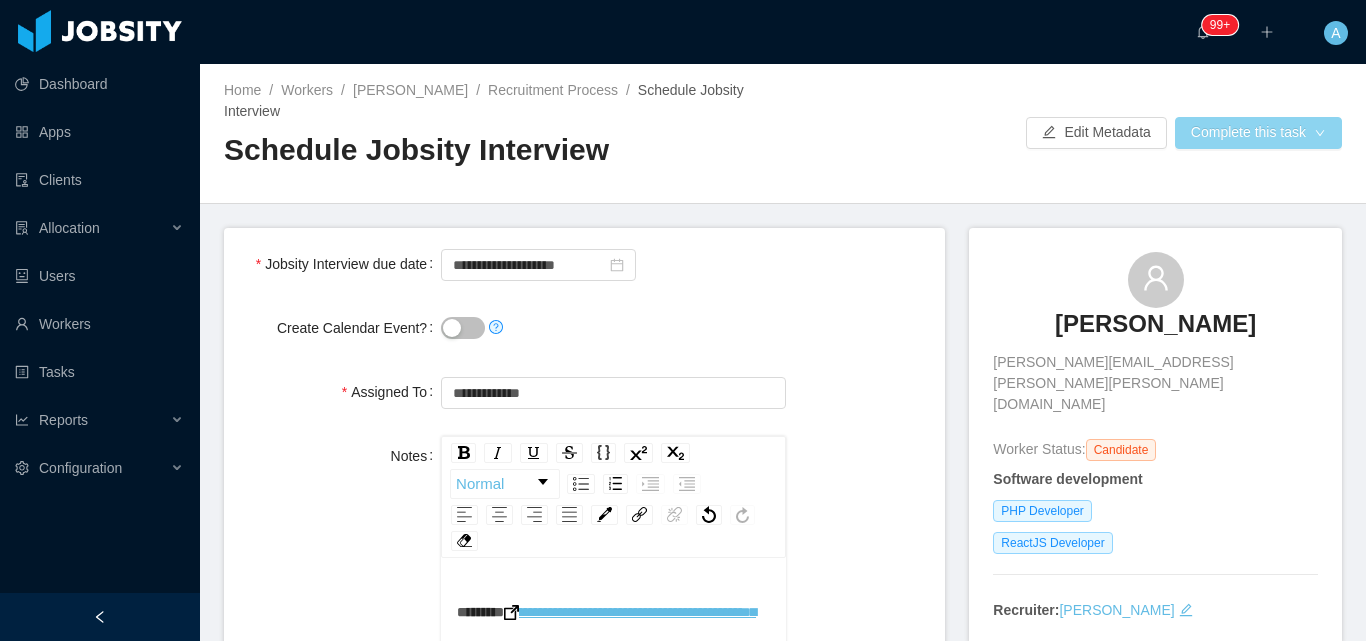 click on "Complete this task" at bounding box center [1258, 133] 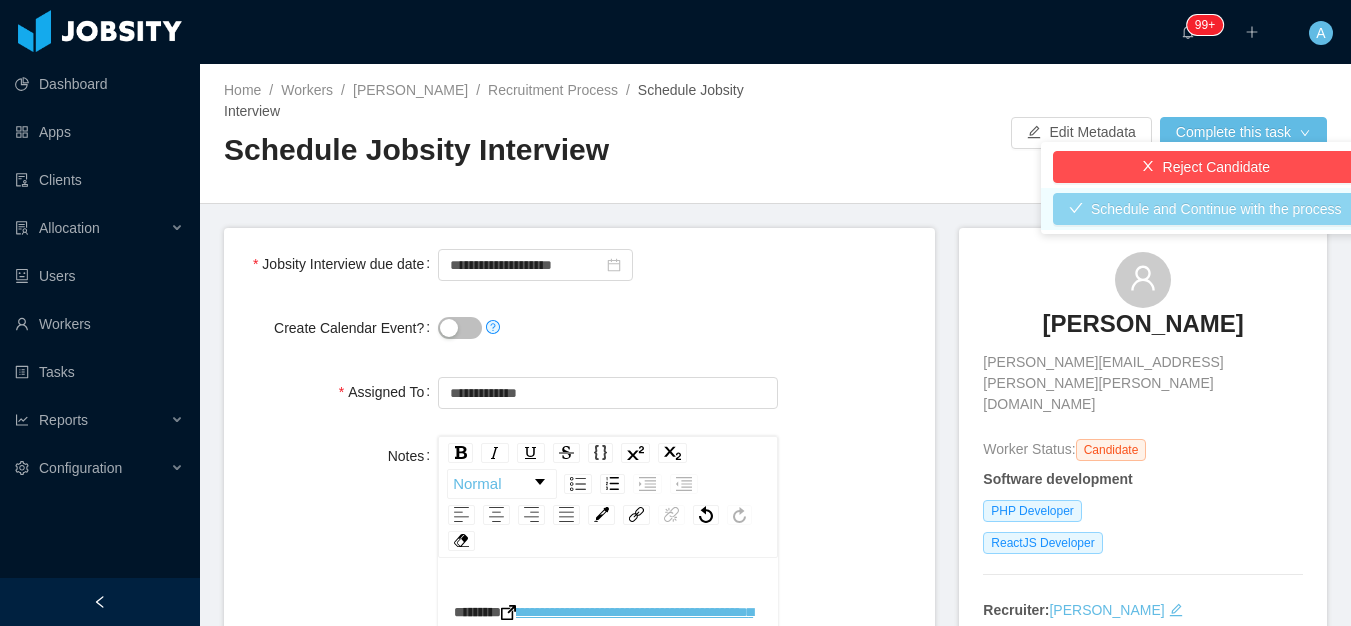 click on "Schedule and Continue with the process" at bounding box center [1205, 209] 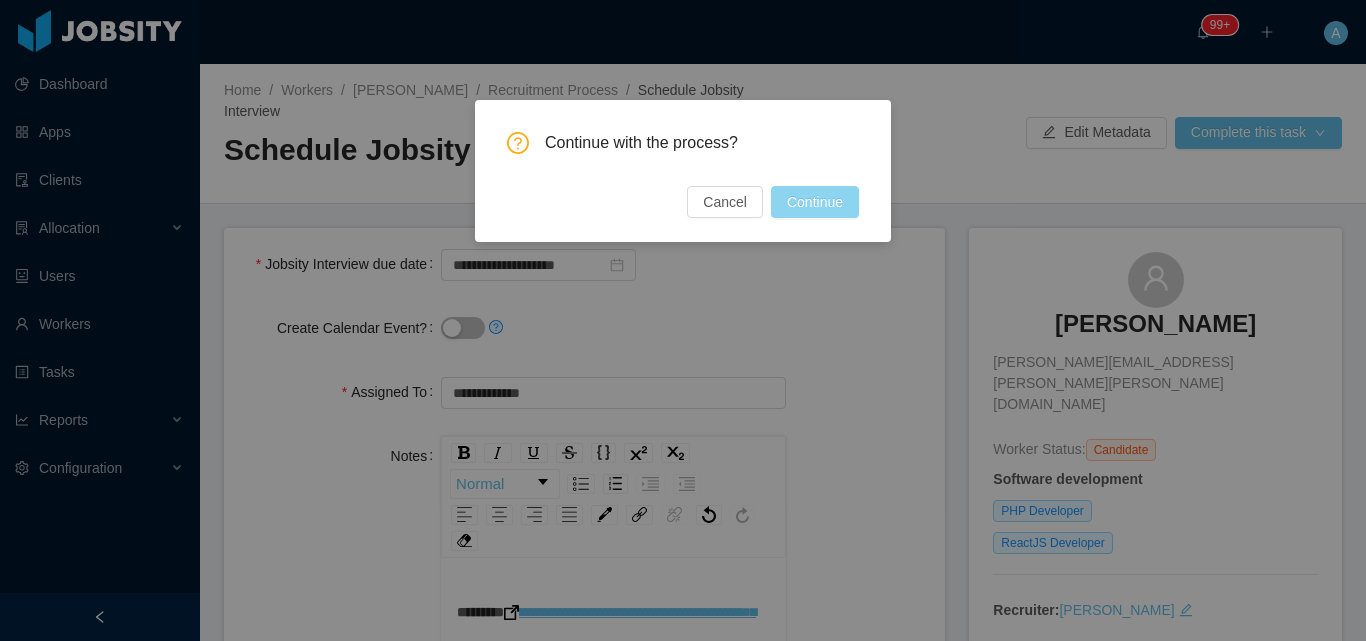 click on "Continue" at bounding box center [815, 202] 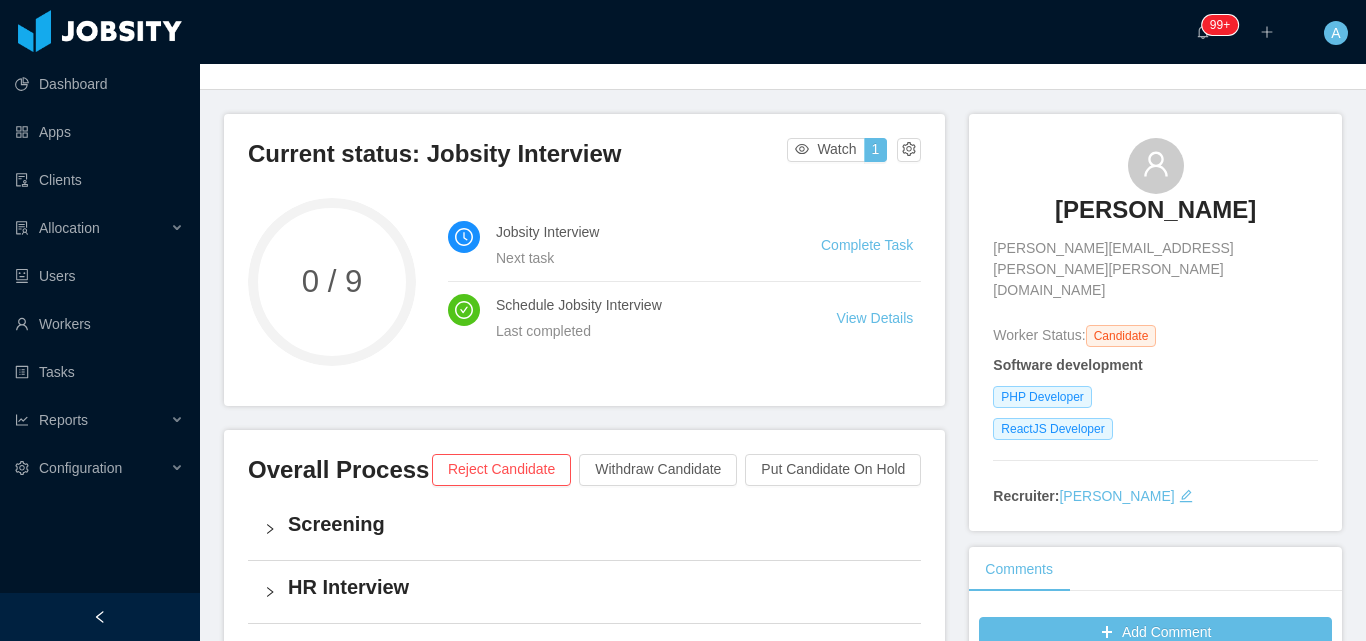 scroll, scrollTop: 600, scrollLeft: 0, axis: vertical 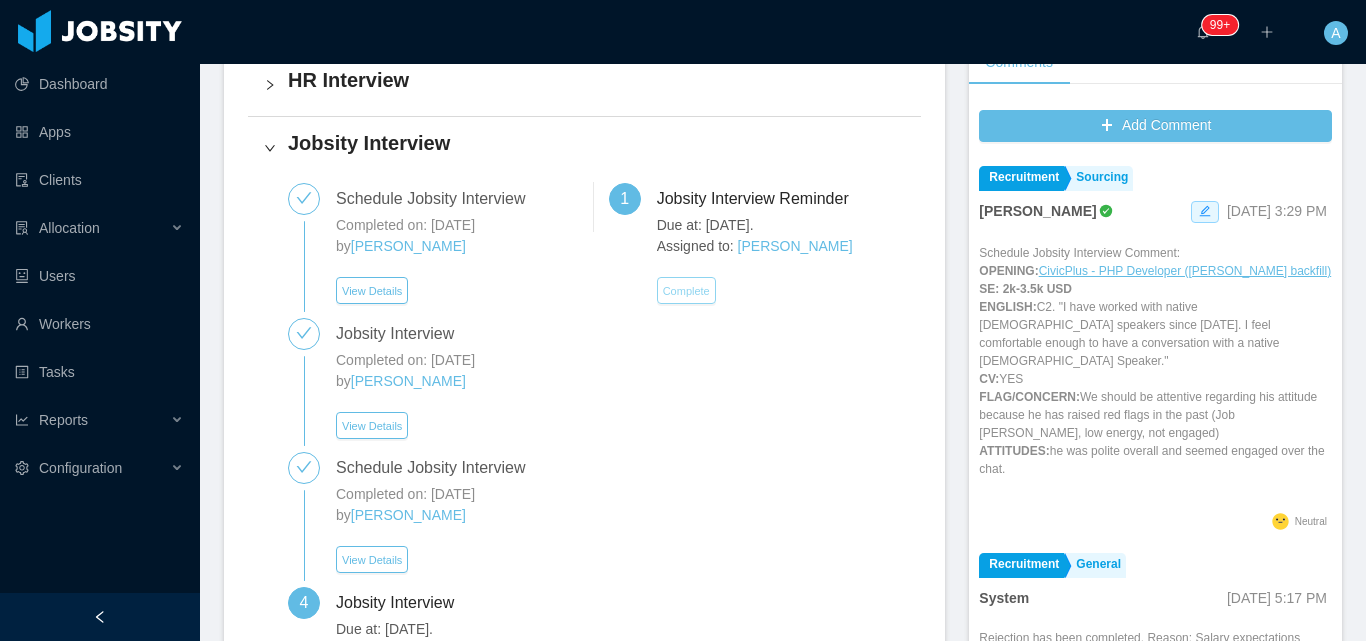 click on "Complete" at bounding box center [686, 290] 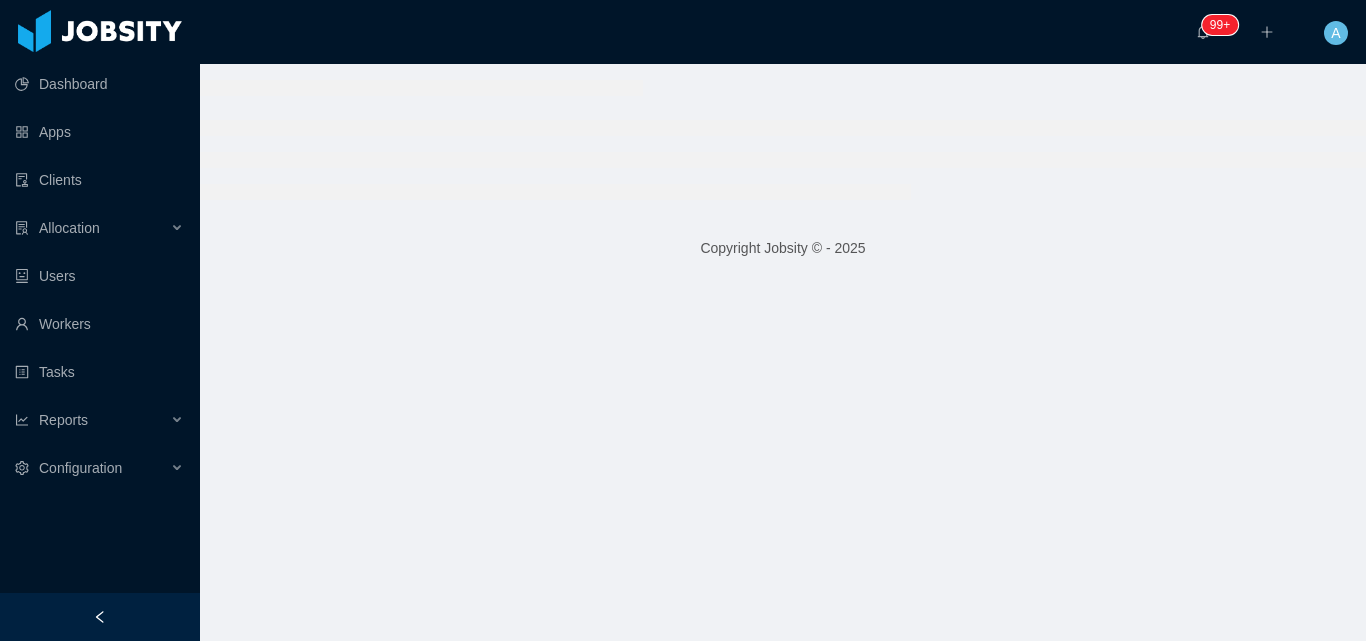 scroll, scrollTop: 0, scrollLeft: 0, axis: both 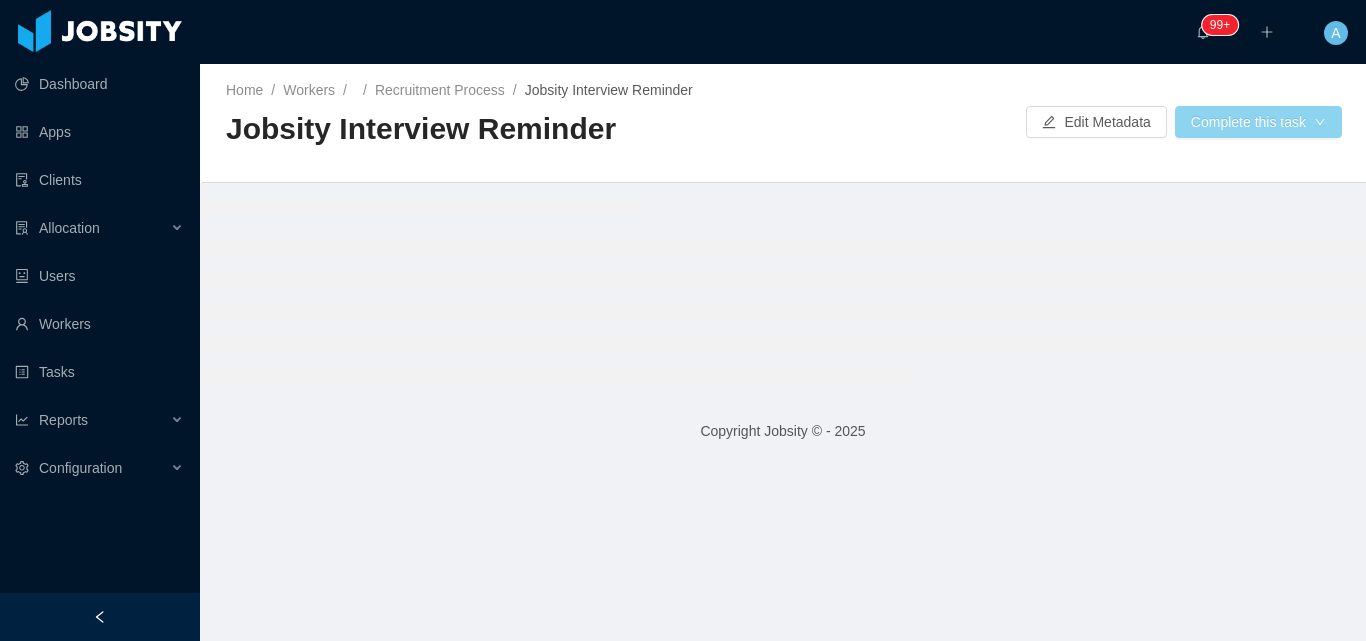 click on "Complete this task" at bounding box center [1258, 122] 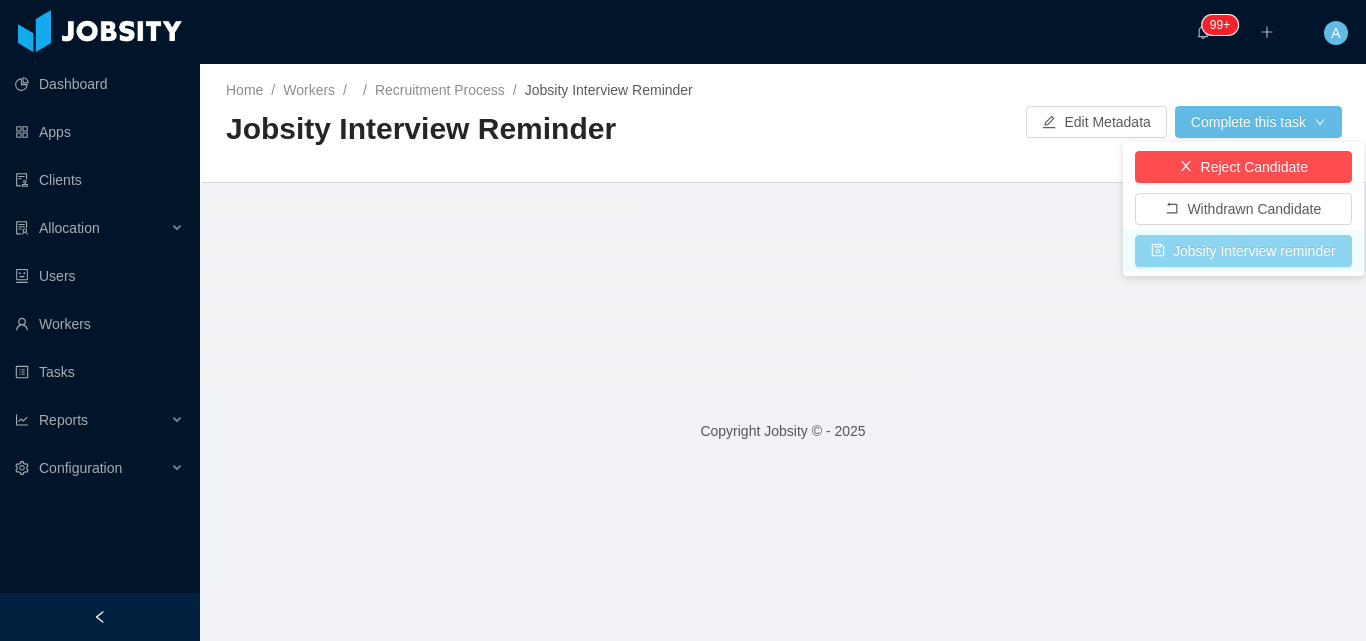 click on "Jobsity Interview reminder" at bounding box center [1243, 251] 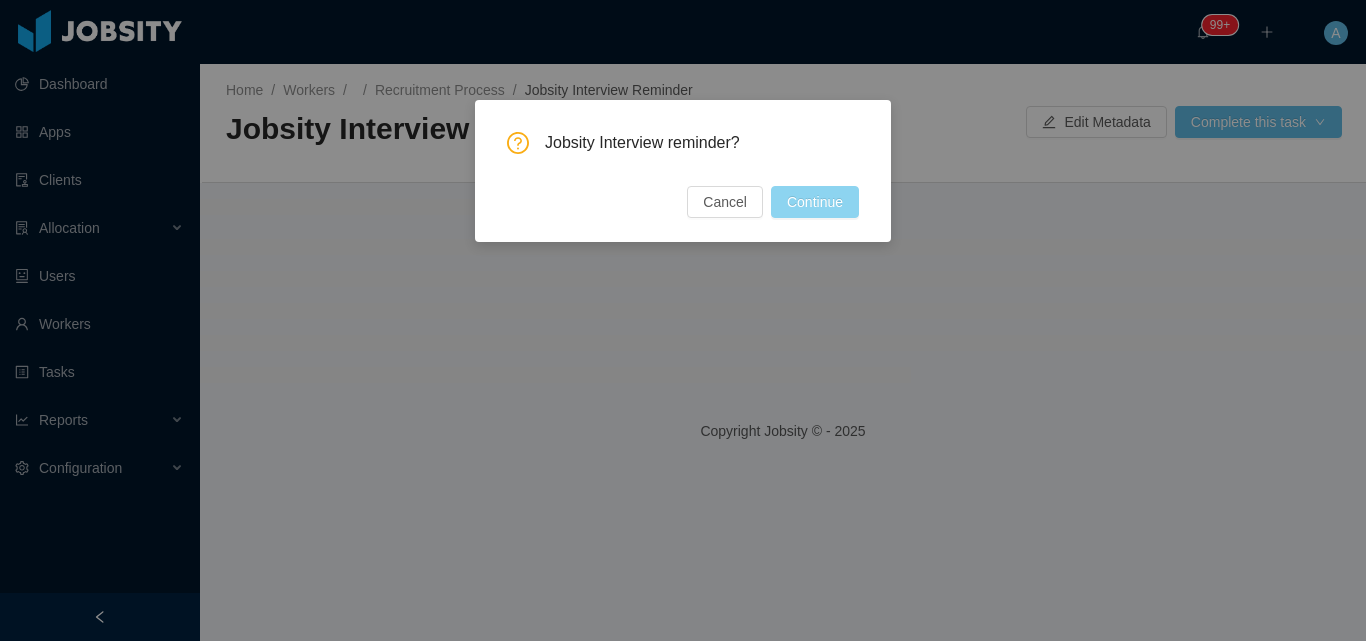 click on "Continue" at bounding box center (815, 202) 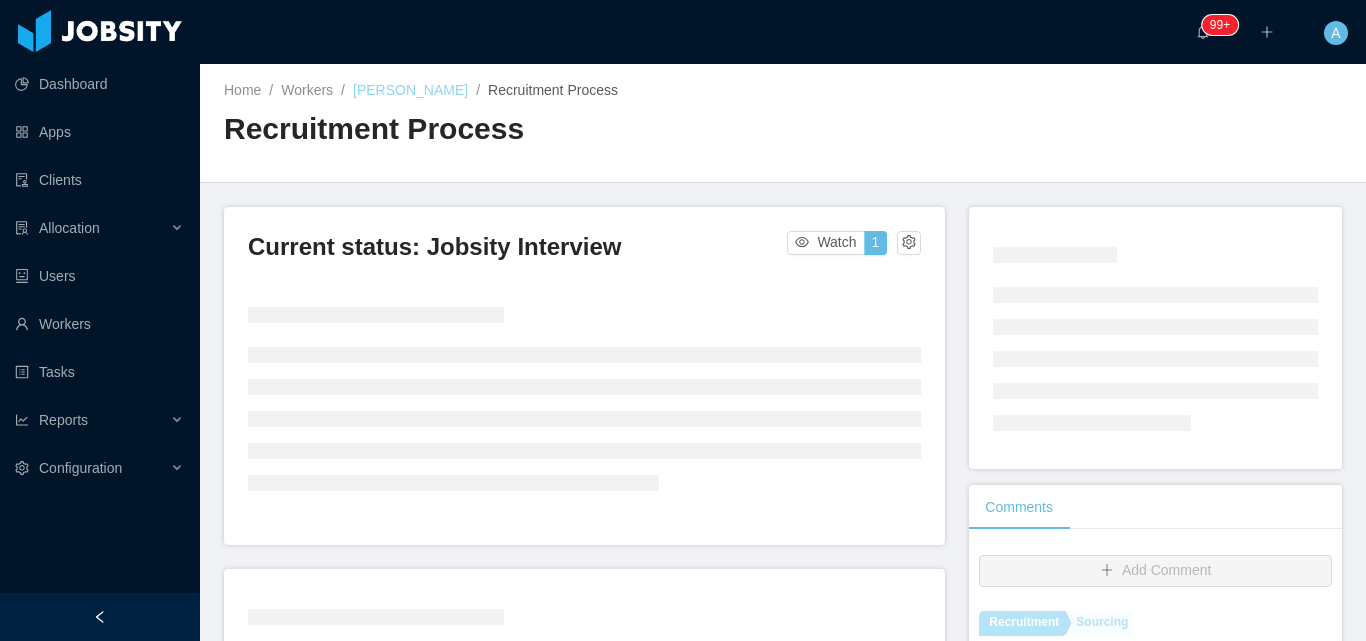 click on "Juan Montilla" at bounding box center [410, 90] 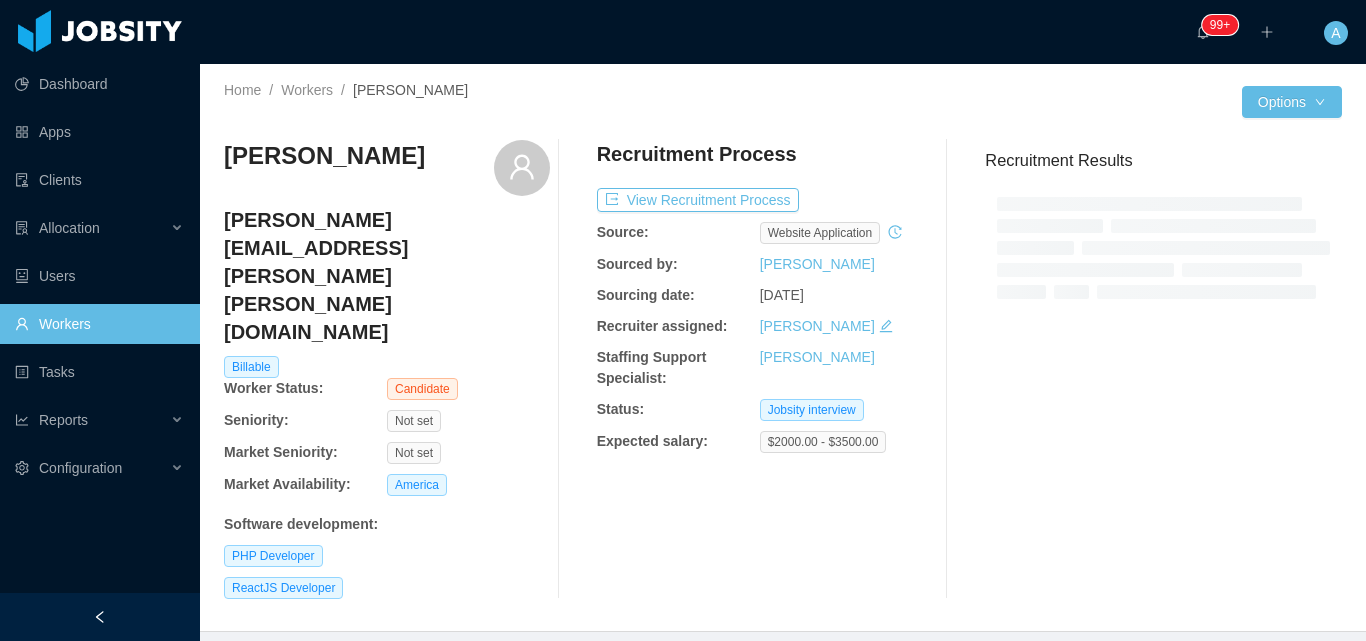 click on "ReactJS Developer" at bounding box center (387, 588) 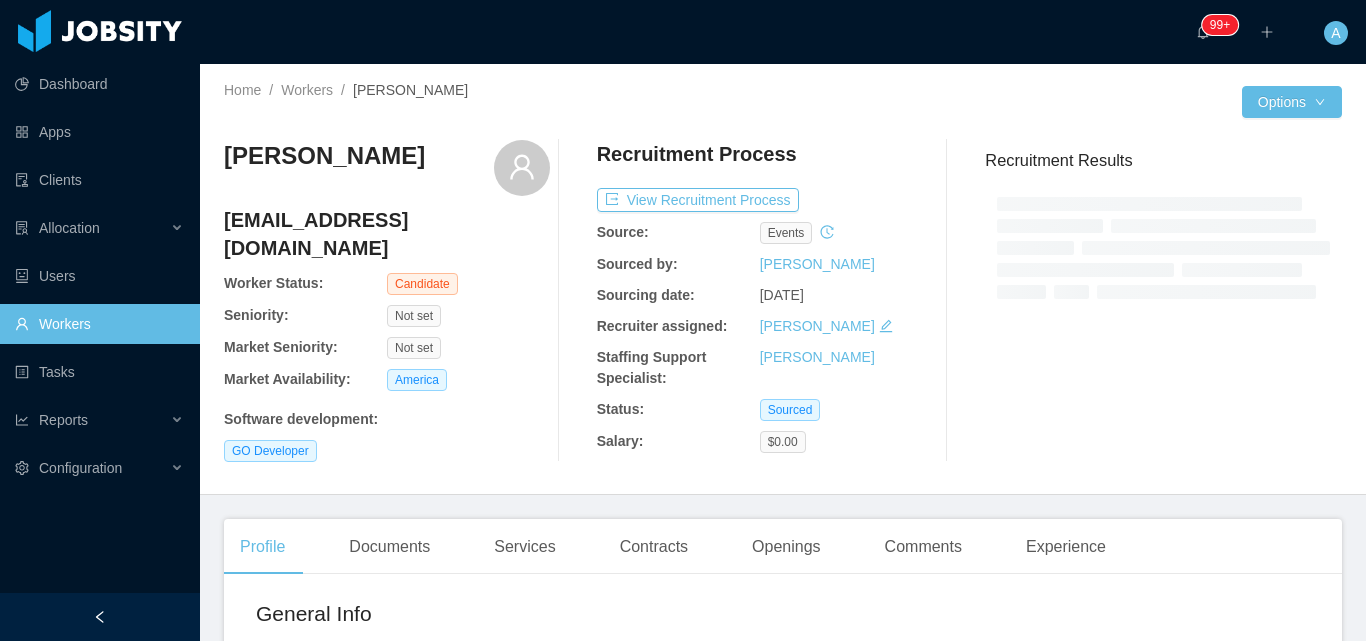 scroll, scrollTop: 0, scrollLeft: 0, axis: both 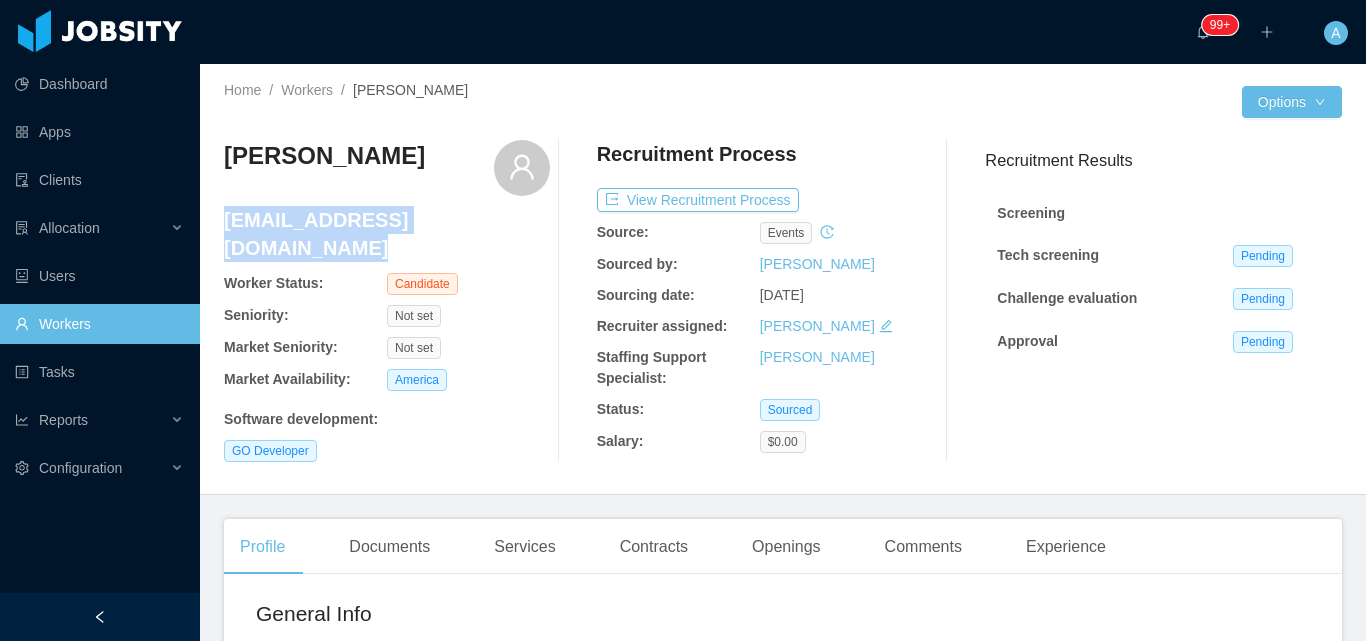 click on "Home / Workers / Felipe Cooper /   Options Felipe Cooper felipecardoso323@hotmail.com Worker Status: Candidate Seniority:  Not set  Market Seniority:  Not set  Market Availability: America Software development : GO Developer Recruitment Process View Recruitment Process  Source: events Sourced by: Angela Barboza Sourcing date: Jun 16th, 2025 Recruiter assigned: Angela Barboza   Staffing Support Specialist: Angela Barboza Status: Sourced Salary: $0.00 Recruitment Results Screening
Tech screening
Pending Challenge evaluation
Pending Approval
Pending" at bounding box center (783, 279) 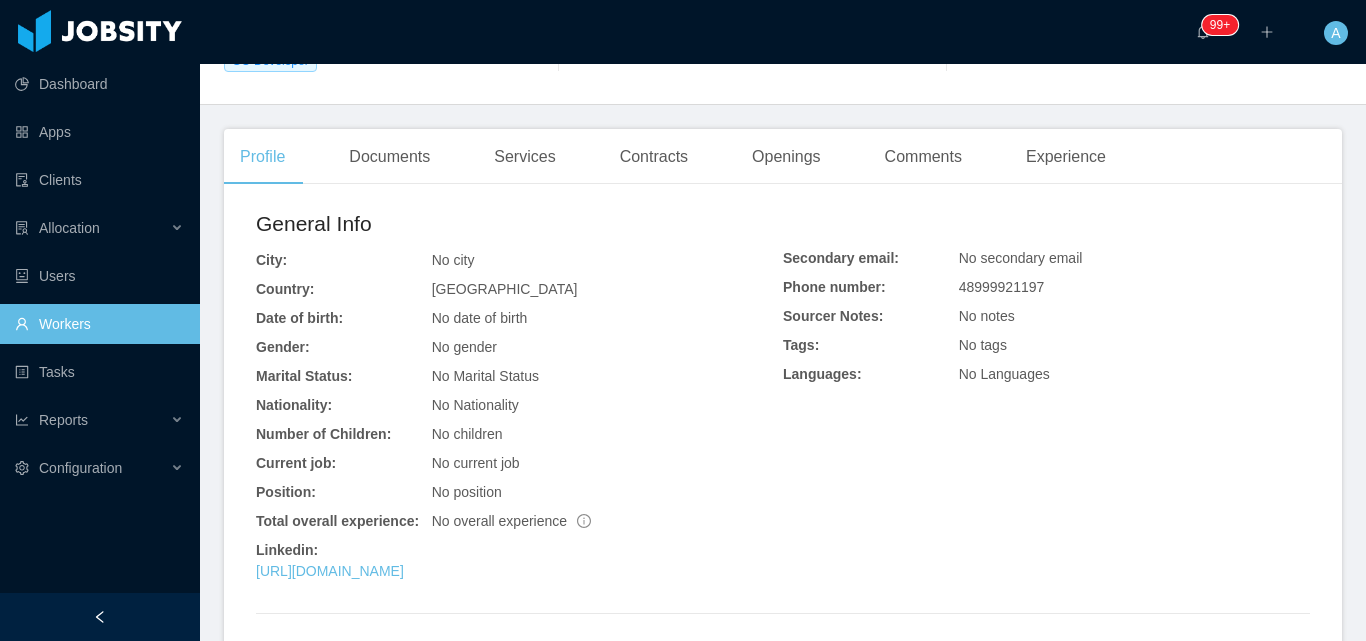 scroll, scrollTop: 504, scrollLeft: 0, axis: vertical 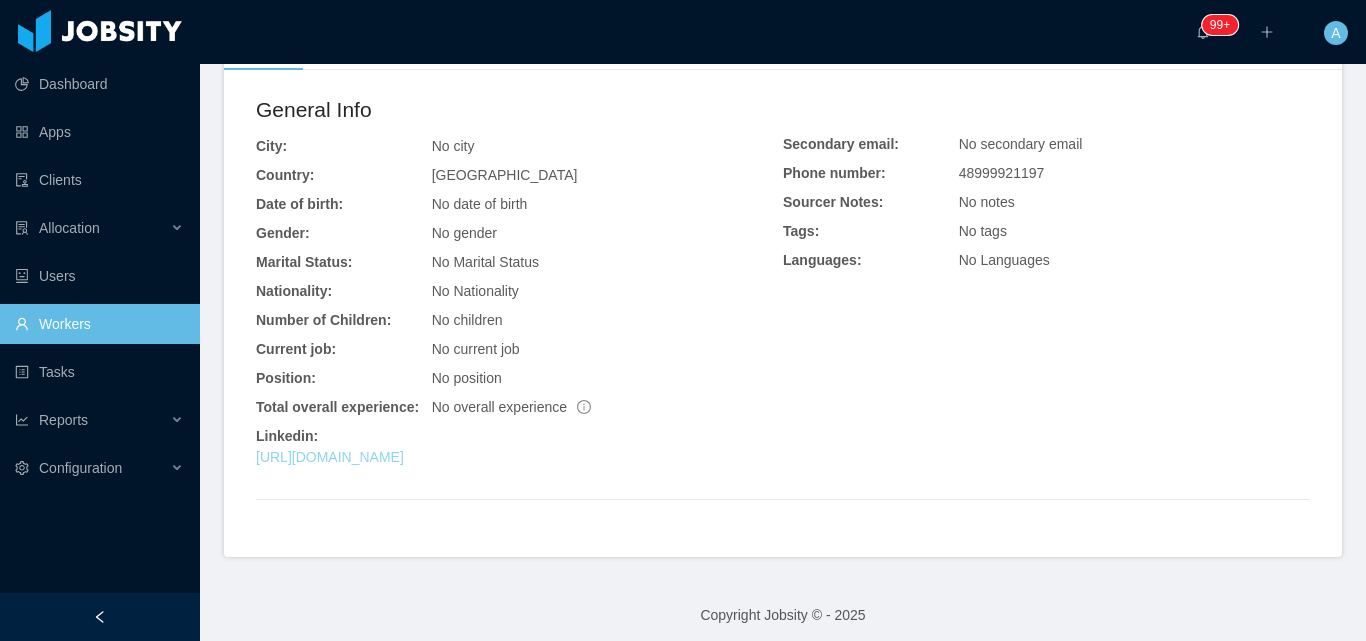 click on "https://www.linkedin.com/in/felipecooper" at bounding box center (330, 457) 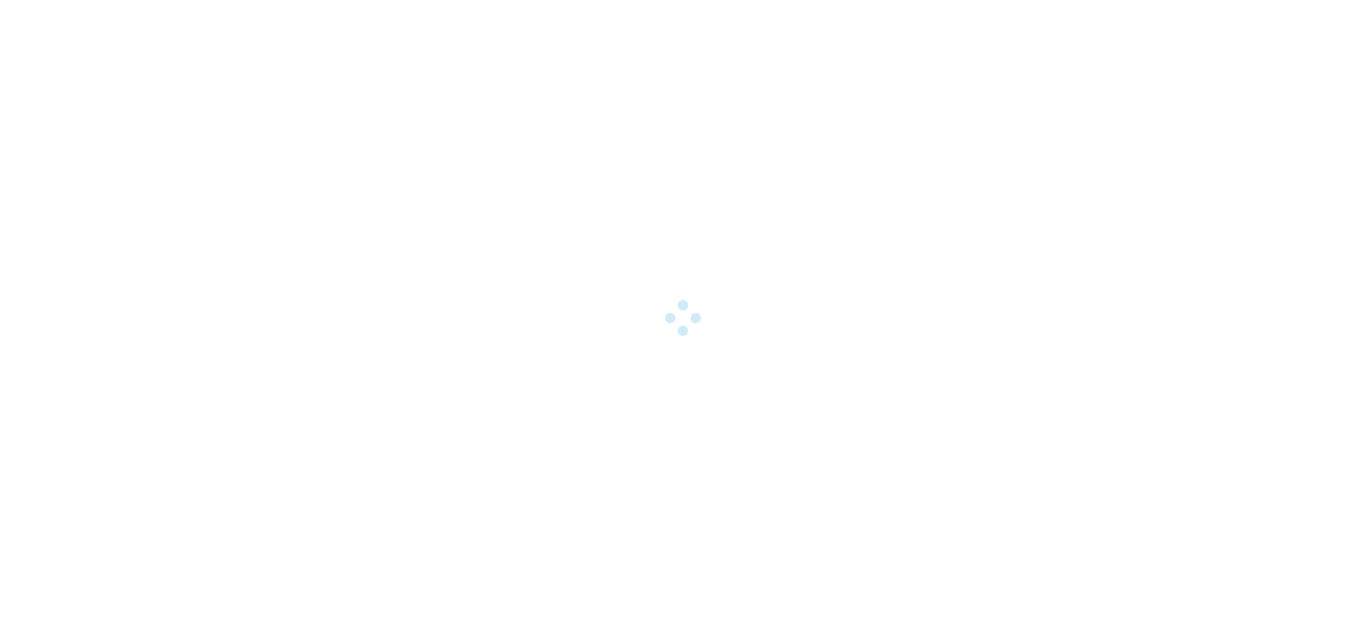 scroll, scrollTop: 0, scrollLeft: 0, axis: both 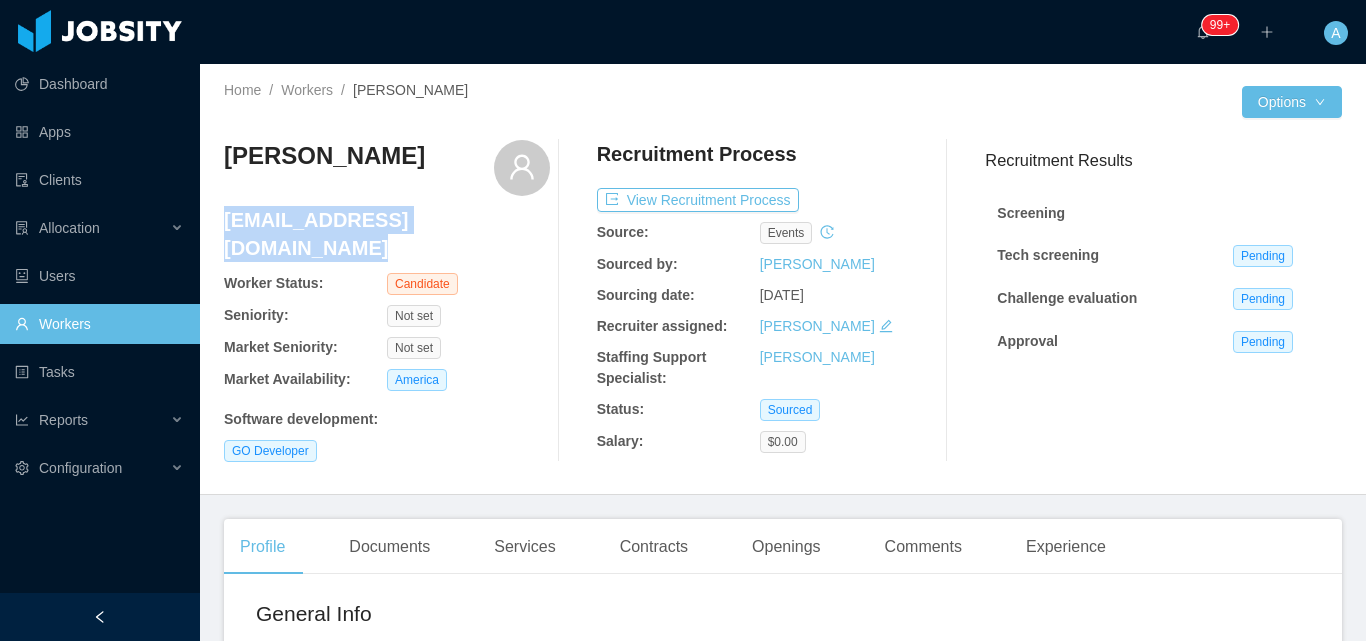 click on "Home / Workers / [PERSON_NAME] /   Options [PERSON_NAME] [EMAIL_ADDRESS][DOMAIN_NAME] Worker Status: Candidate Seniority:  Not set  Market Seniority:  Not set  Market Availability: America Software development : GO Developer Recruitment Process View Recruitment Process  Source: events Sourced by: [PERSON_NAME] Sourcing date: [DATE] Recruiter assigned: [PERSON_NAME]   Staffing Support Specialist: [PERSON_NAME] Status: Sourced Salary: $0.00 Recruitment Results Screening
Tech screening
Pending Challenge evaluation
Pending Approval
Pending" at bounding box center (783, 279) 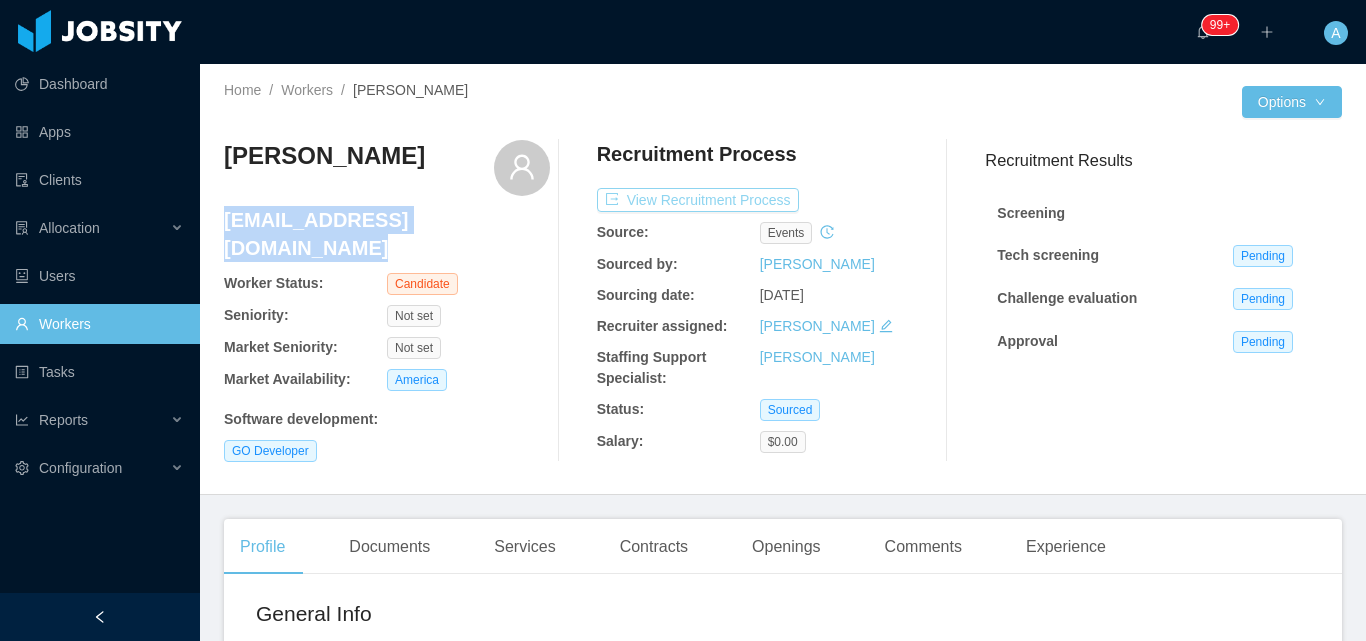 click on "View Recruitment Process" at bounding box center [698, 200] 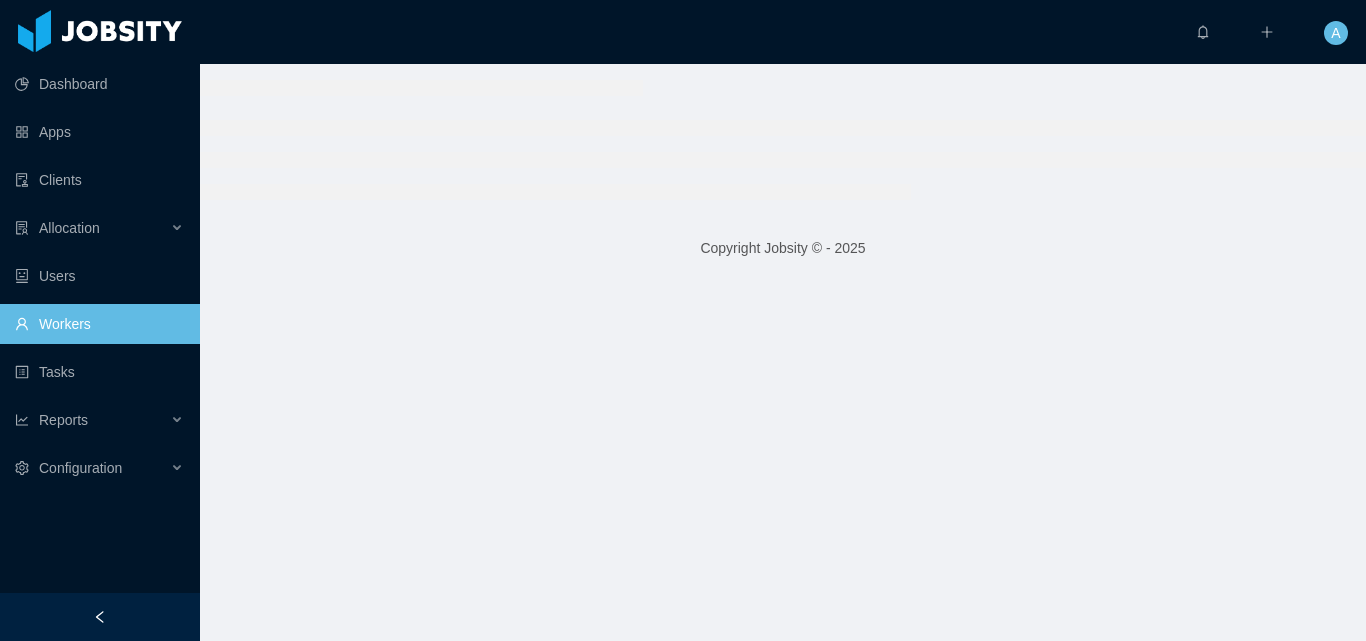 scroll, scrollTop: 0, scrollLeft: 0, axis: both 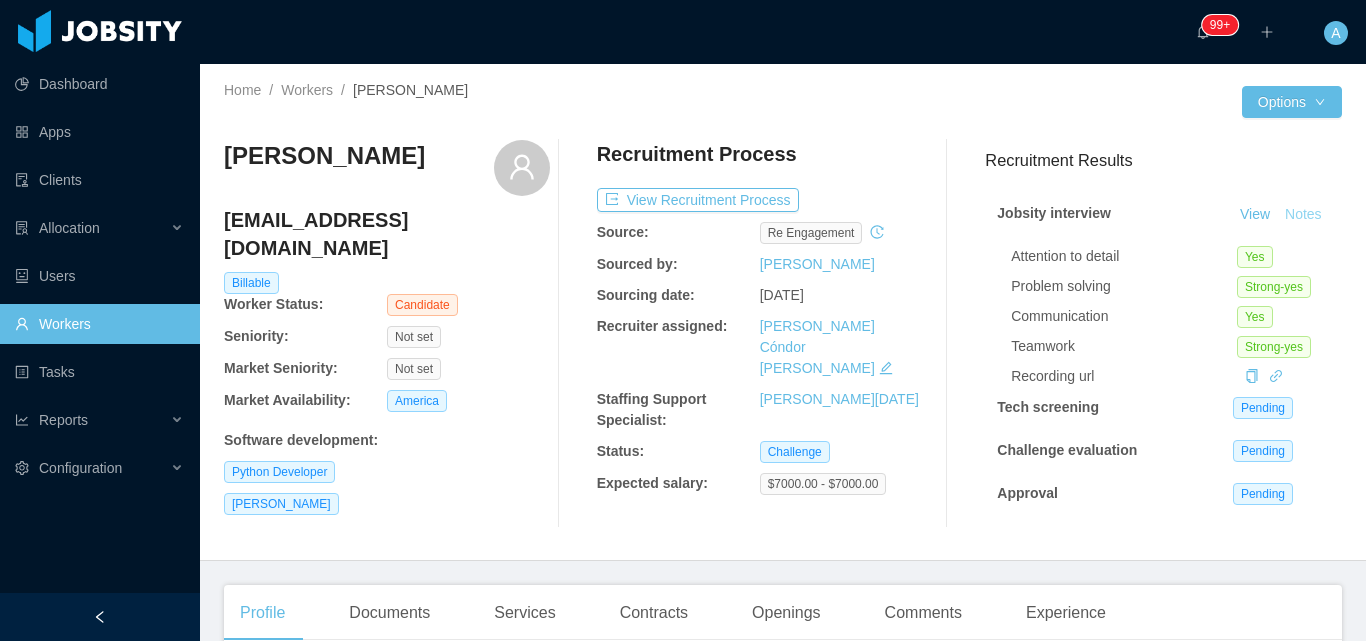 click on "Notes" at bounding box center [1303, 215] 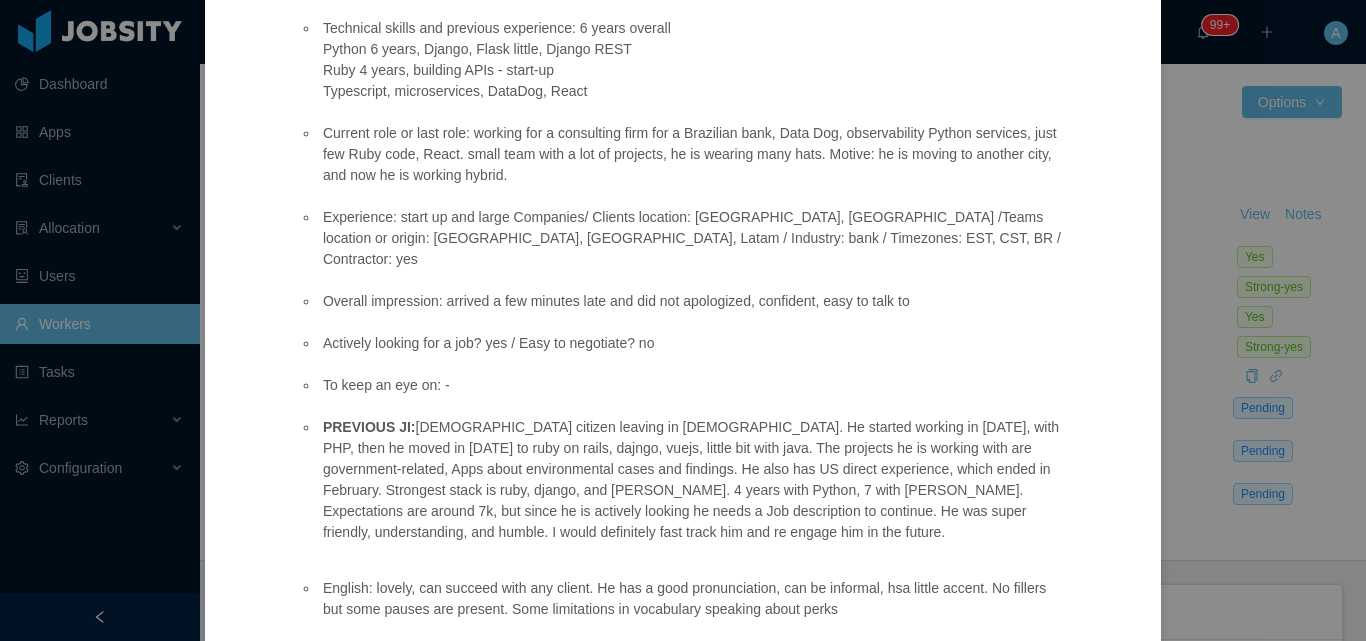 click on "Jobsity interview Position fit:  FullStack Software Engineer (Python + Ruby) - Freshbooks    Match comment: good communicator, great English, strong with both Python and Ruby Technical skills and previous experience: 6 years overall Python 6 years, Django, Flask little, Django REST Ruby 4 years, building APIs - start-up Typescript, microservices, DataDog, React Current role or last role: working for a consulting firm for a Brazilian bank, Data Dog, observability Python services, just few Ruby code, React. small team with a lot of projects, he is wearing many hats. Motive: he is moving to another city, and now he is working hybrid. Experience: start up and large Companies/ Clients location: [GEOGRAPHIC_DATA], [GEOGRAPHIC_DATA] /Teams location or origin: [GEOGRAPHIC_DATA], [GEOGRAPHIC_DATA], Latam / Industry: bank / Timezones: EST, CST, BR / Contractor: yes Overall impression: arrived a few minutes late and did not apologized, confident, easy to talk to Actively looking for a job? yes / Easy to negotiate? no To keep an eye on: - PREVIOUS JI:
OK" at bounding box center [683, 320] 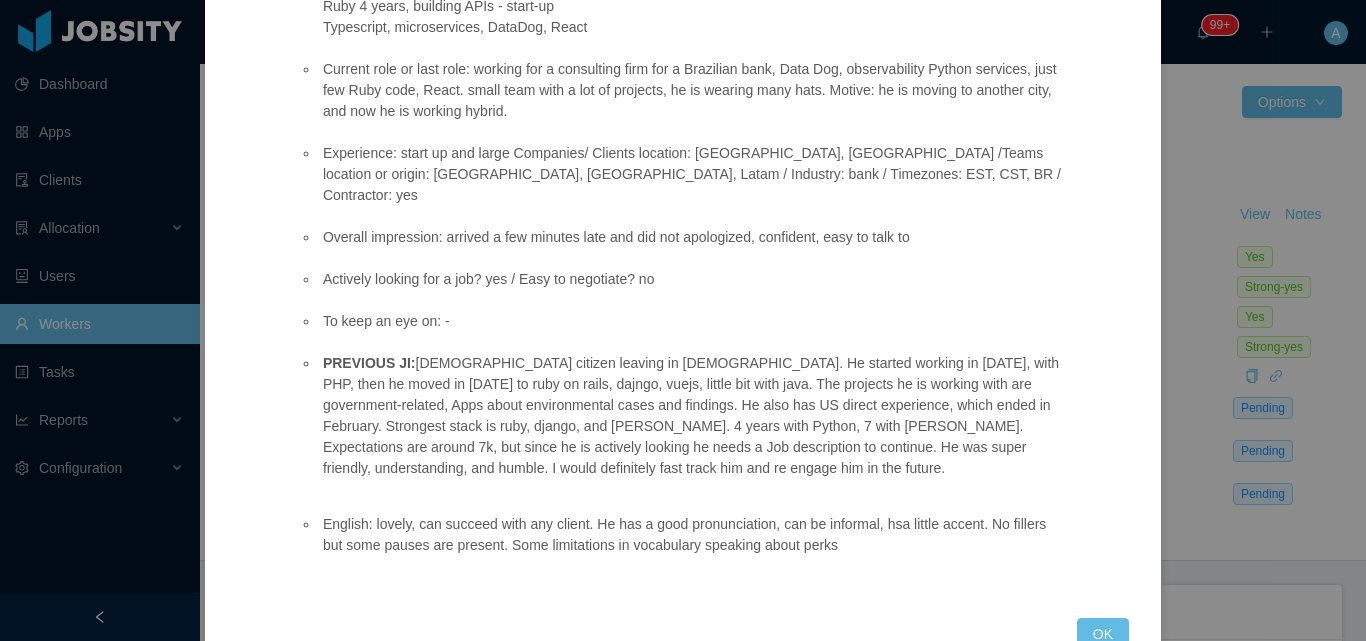 scroll, scrollTop: 352, scrollLeft: 0, axis: vertical 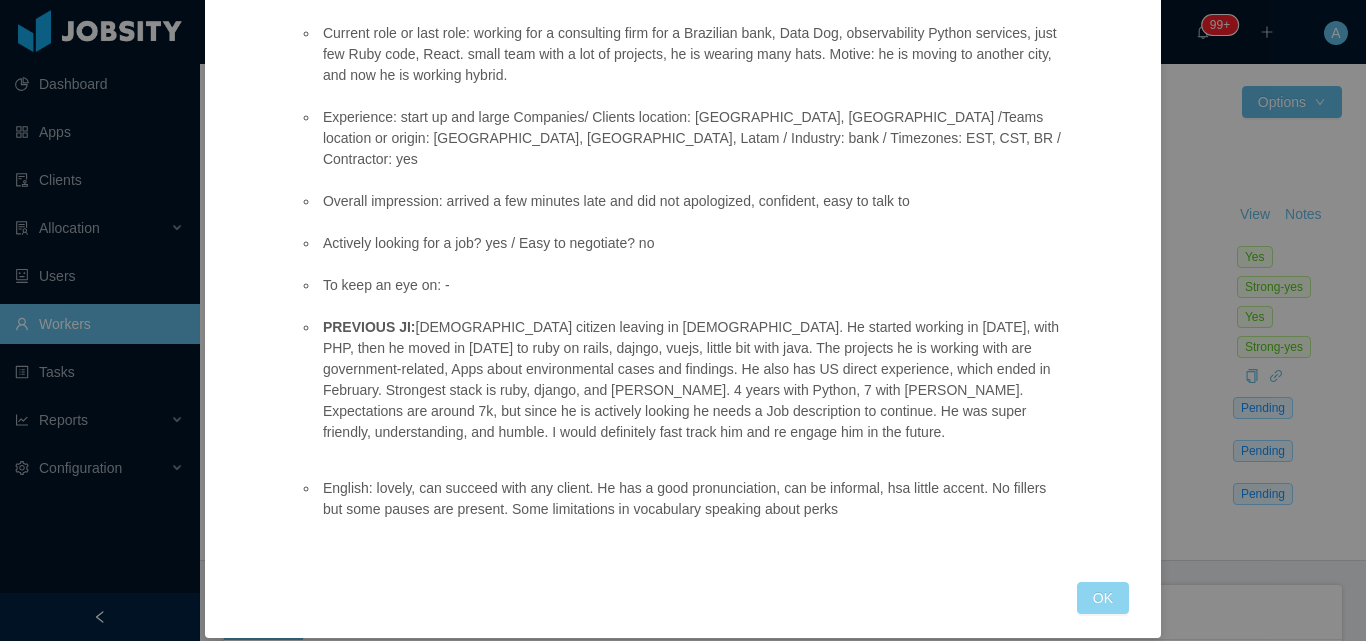 click on "OK" at bounding box center [1103, 598] 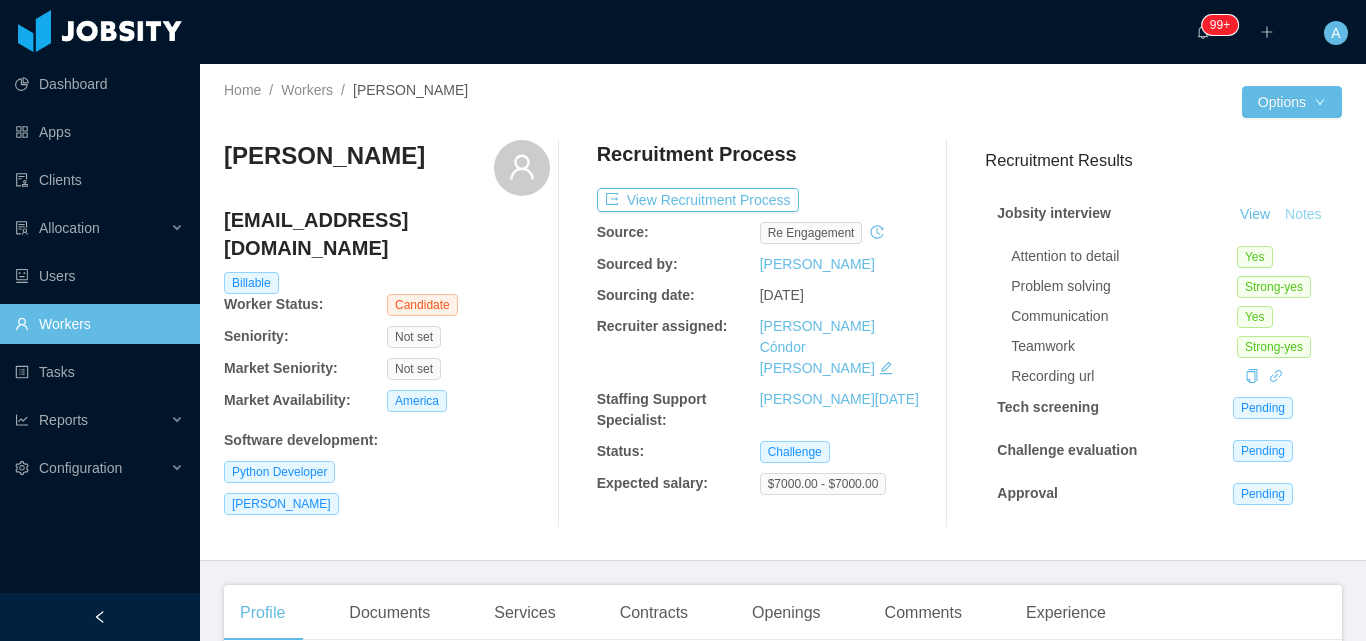 scroll, scrollTop: 252, scrollLeft: 0, axis: vertical 